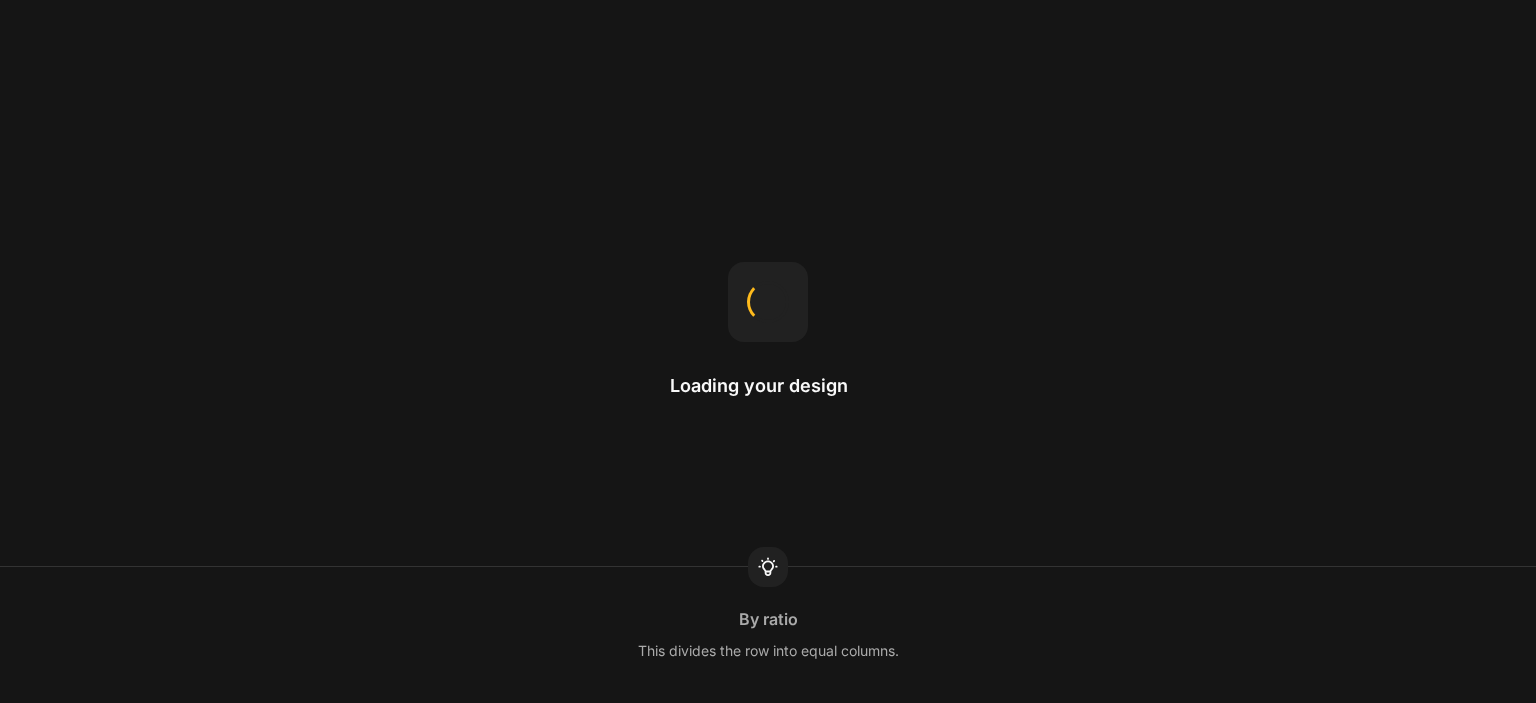 scroll, scrollTop: 0, scrollLeft: 0, axis: both 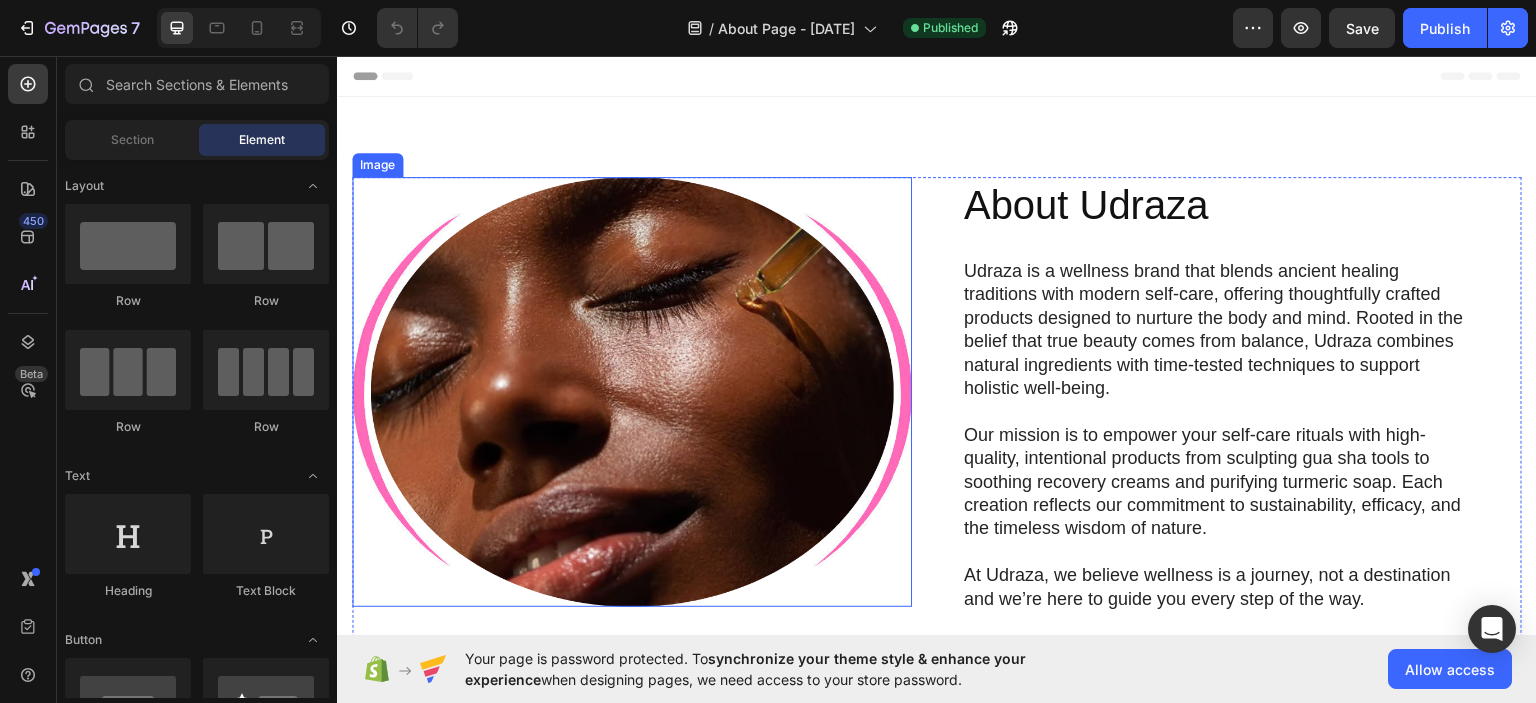 click at bounding box center [632, 391] 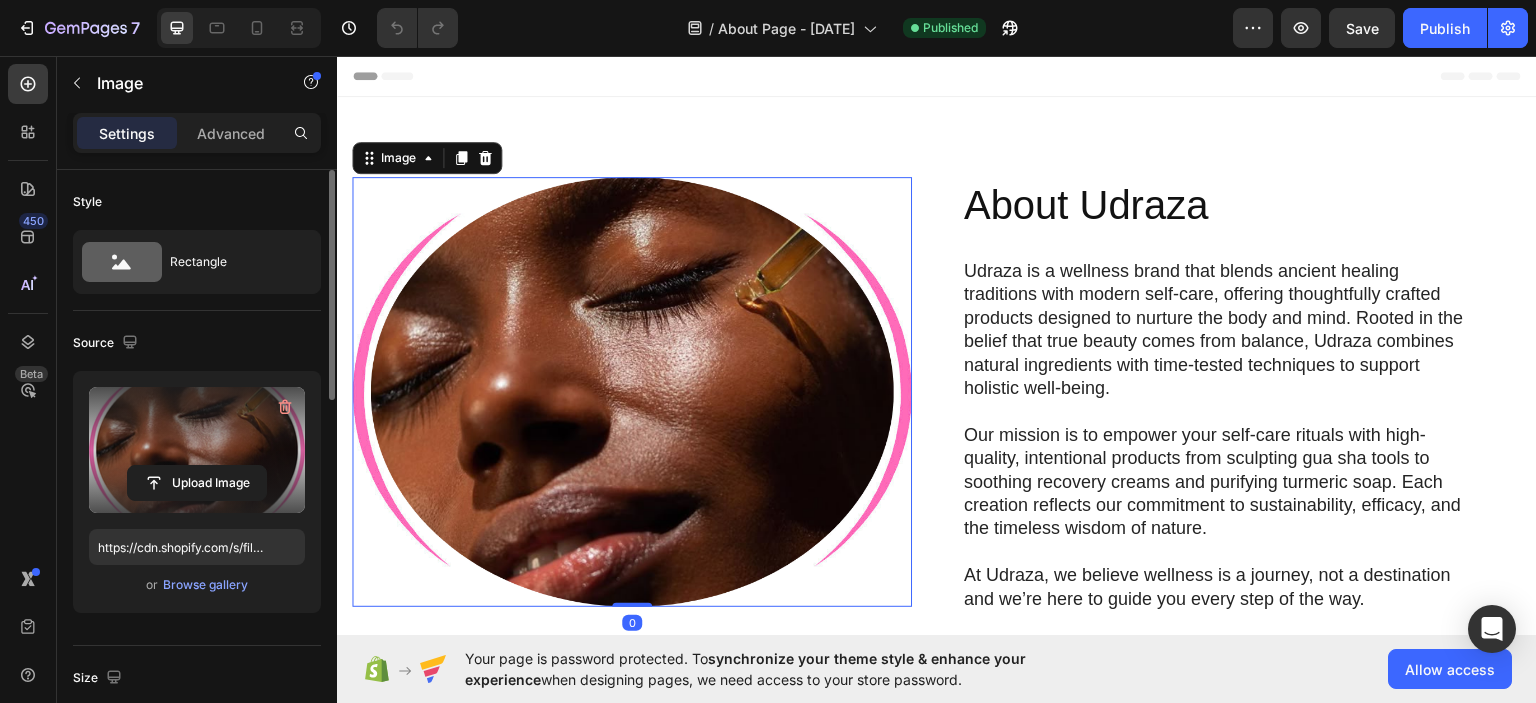 click at bounding box center (197, 450) 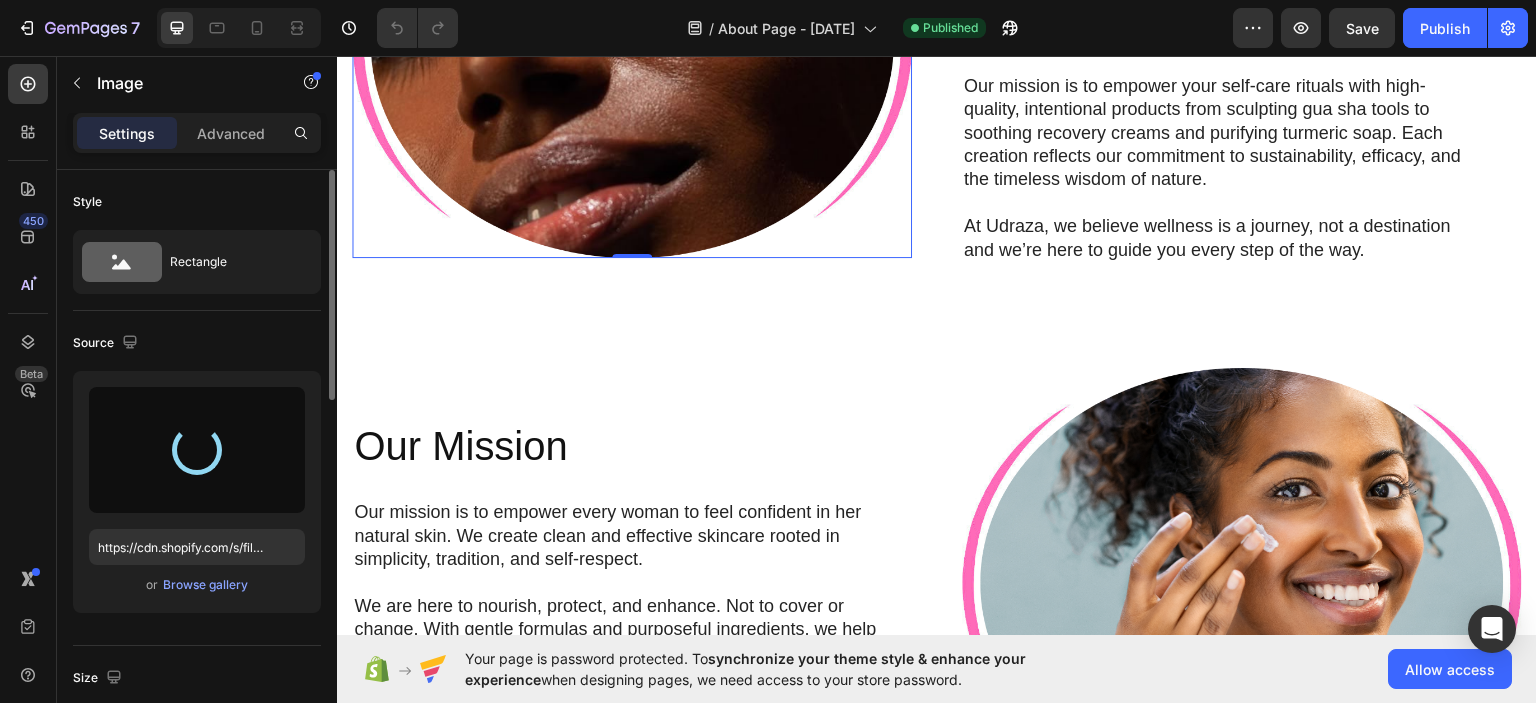 type on "https://cdn.shopify.com/s/files/1/0947/8199/7354/files/gempages_578038881815888572-4d10678c-dcca-4f29-a034-0b0fdd71e118.png" 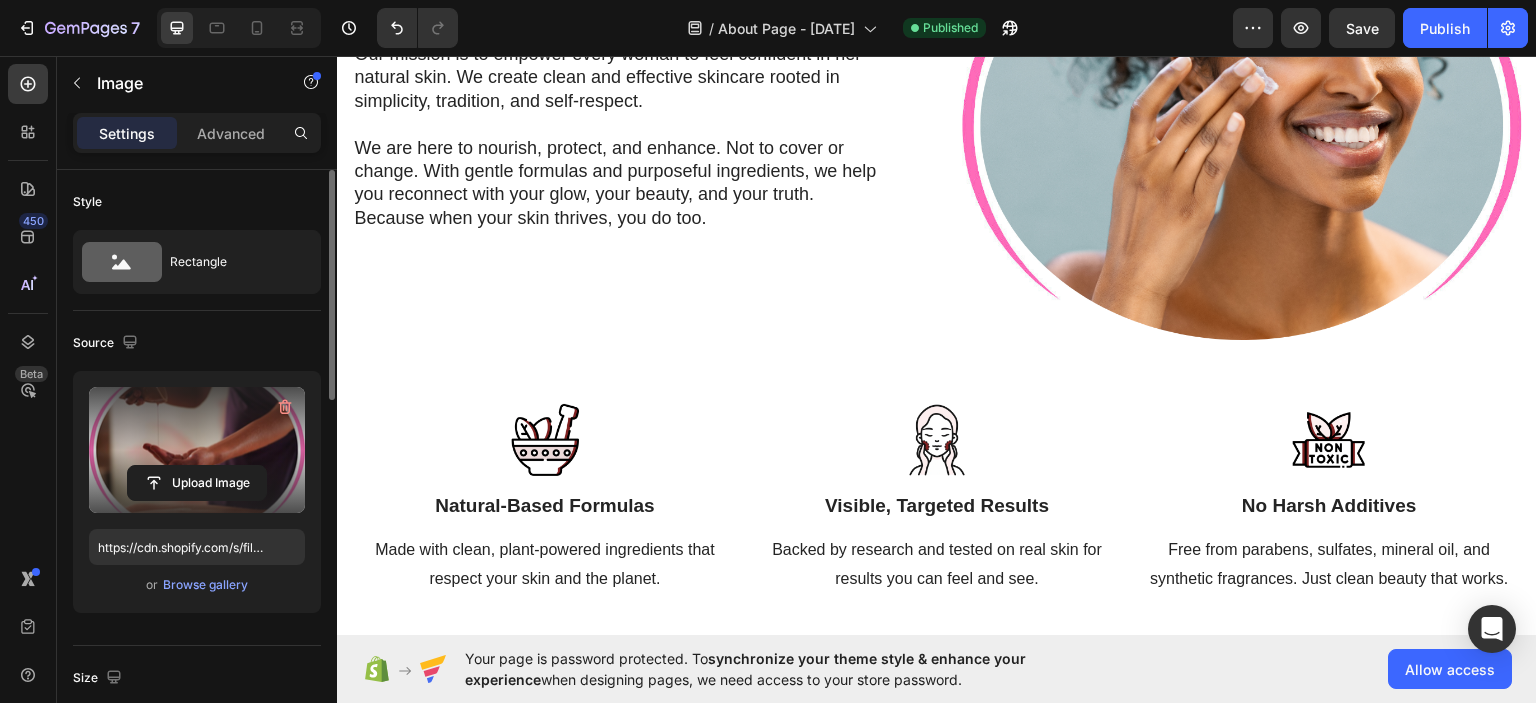 scroll, scrollTop: 757, scrollLeft: 0, axis: vertical 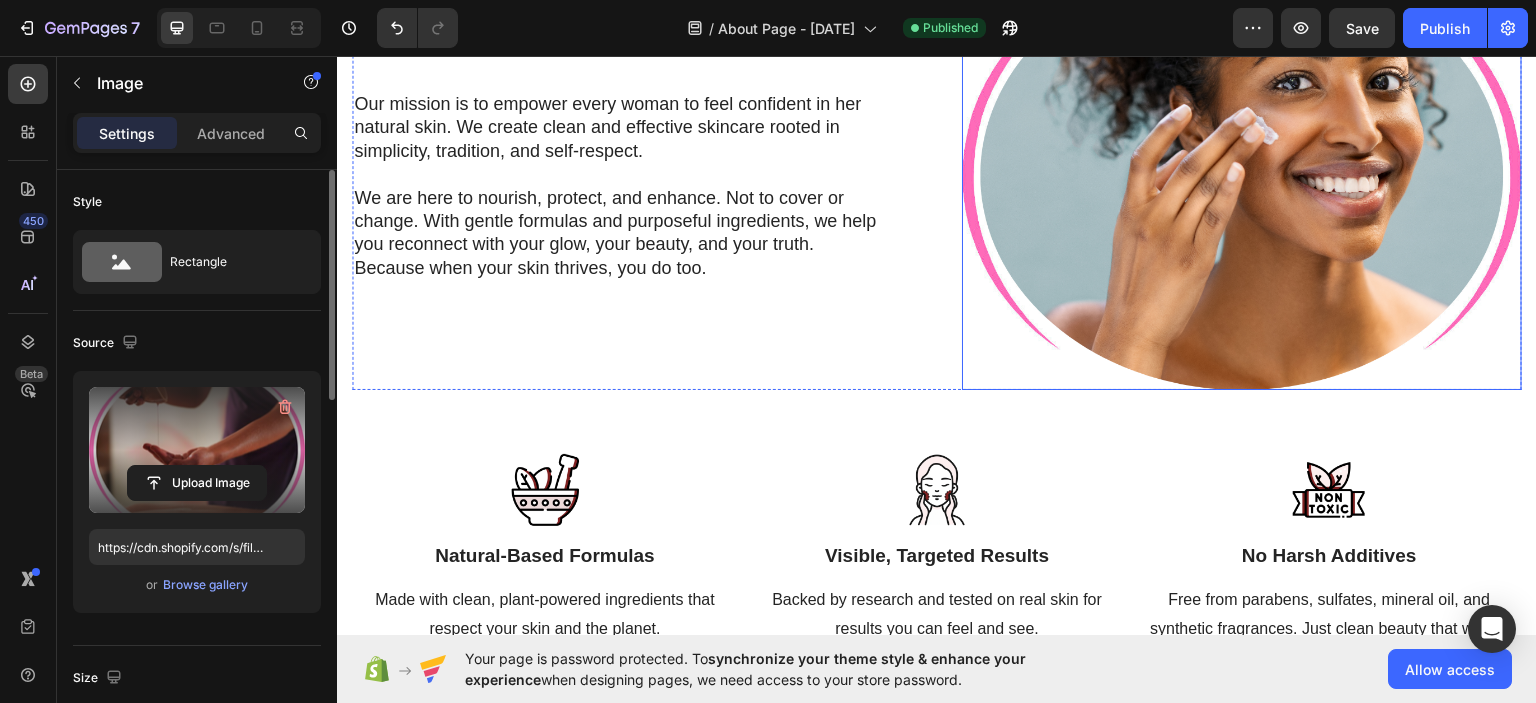 click at bounding box center [1242, 174] 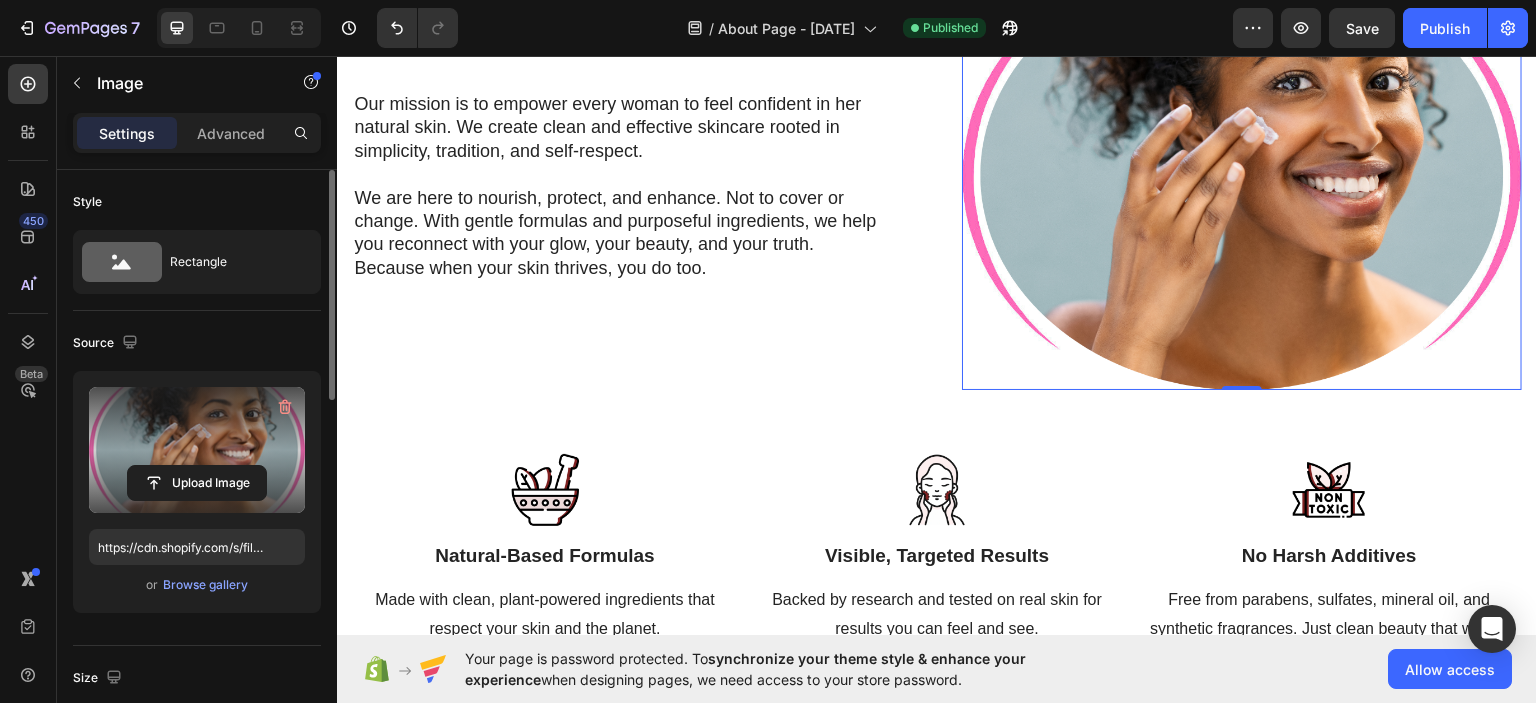 click at bounding box center (197, 450) 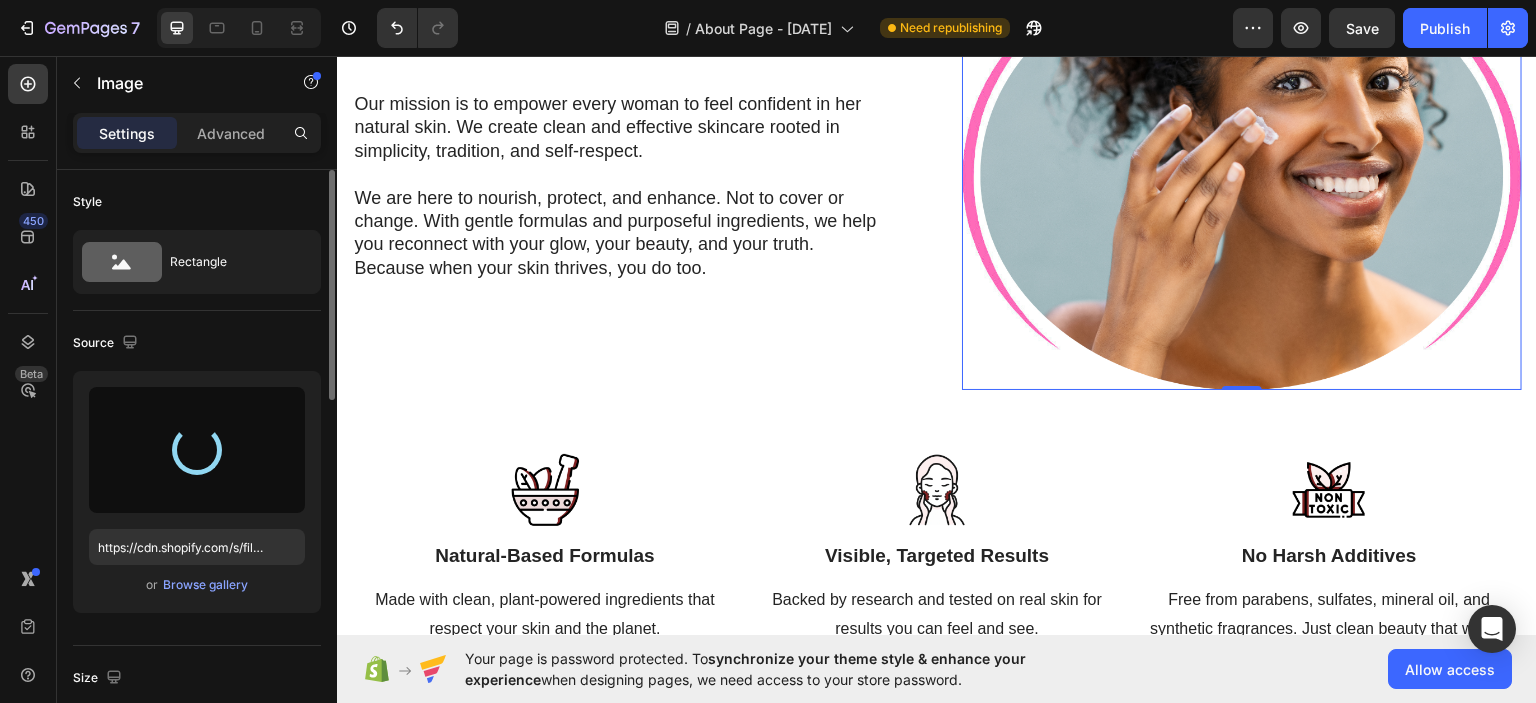 type on "https://cdn.shopify.com/s/files/1/0947/8199/7354/files/gempages_578038881815888572-e264b66a-756a-46bc-be2d-5c4305988999.png" 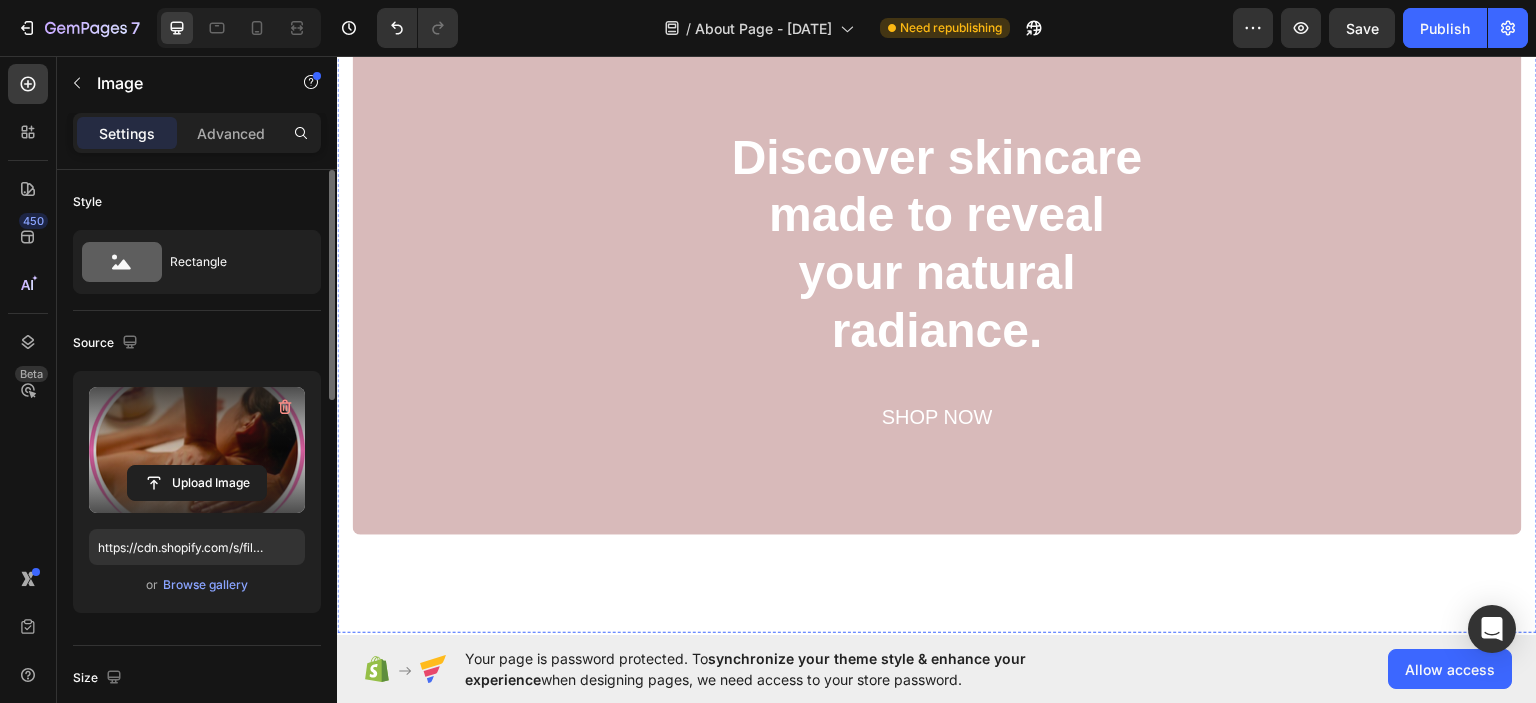 scroll, scrollTop: 1482, scrollLeft: 0, axis: vertical 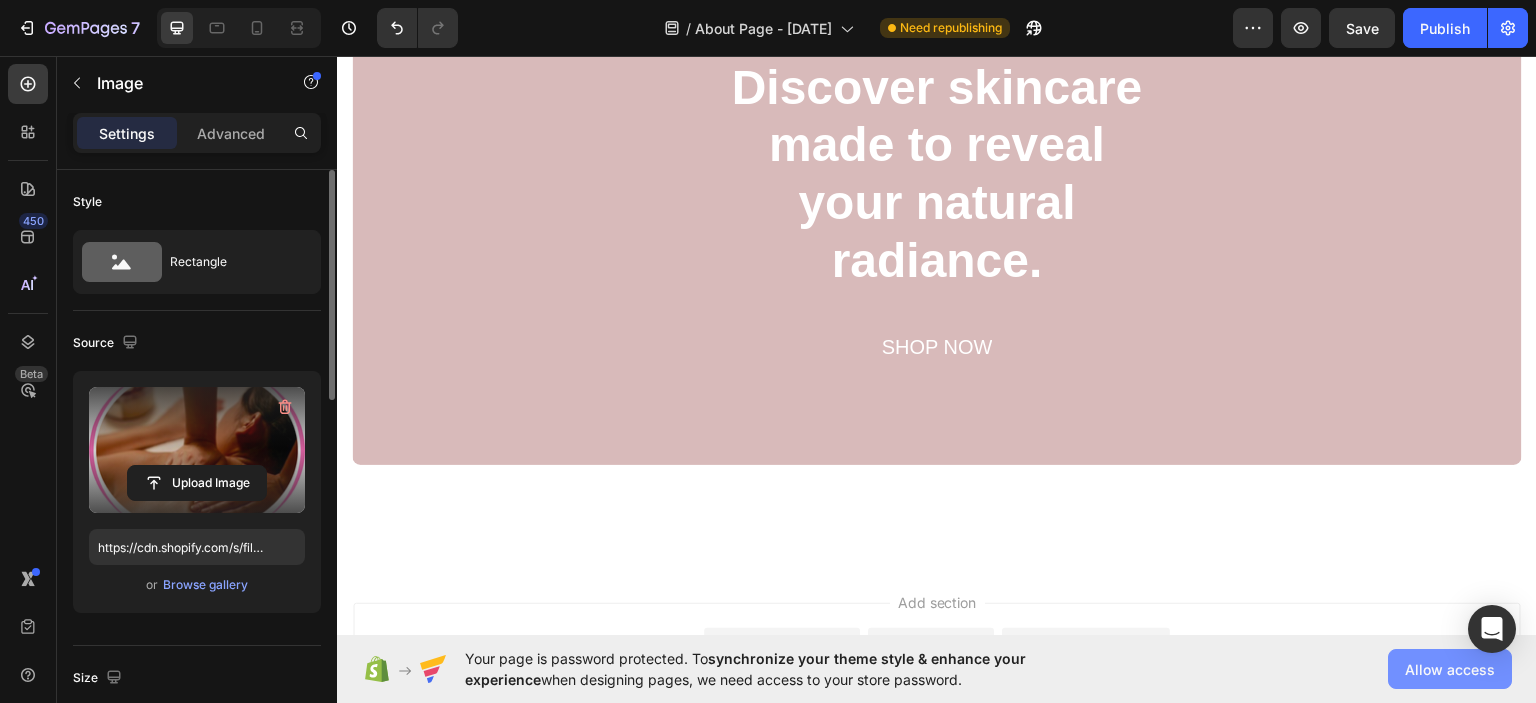 click on "Allow access" 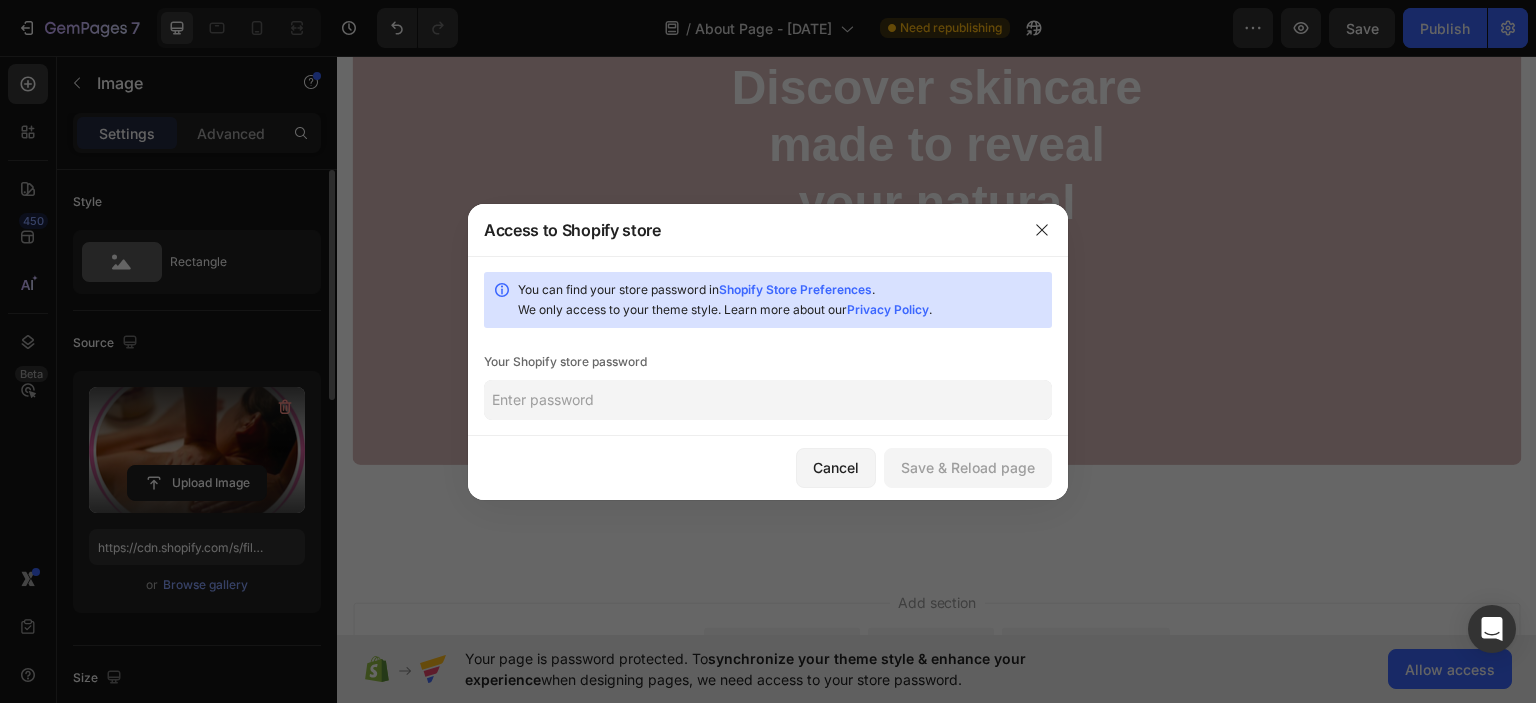 click 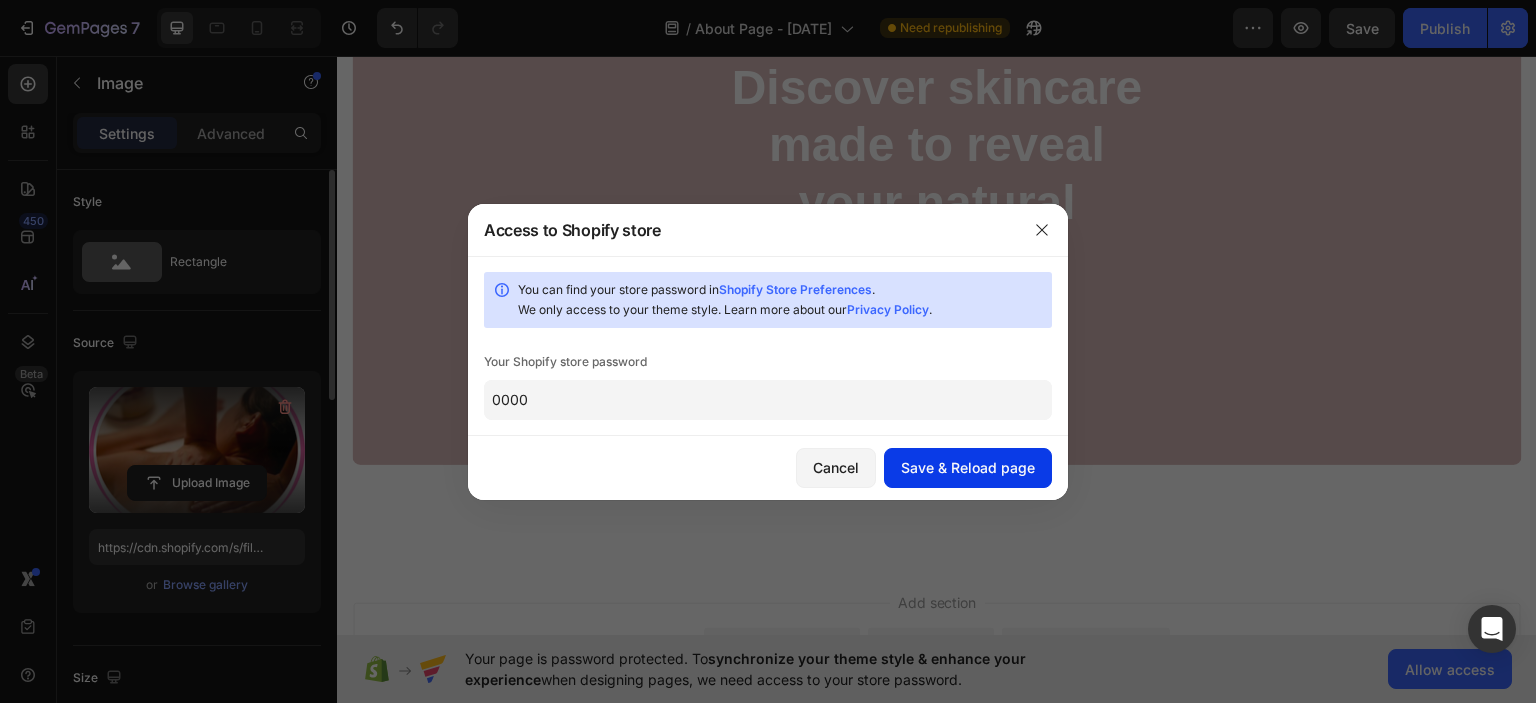 type on "0000" 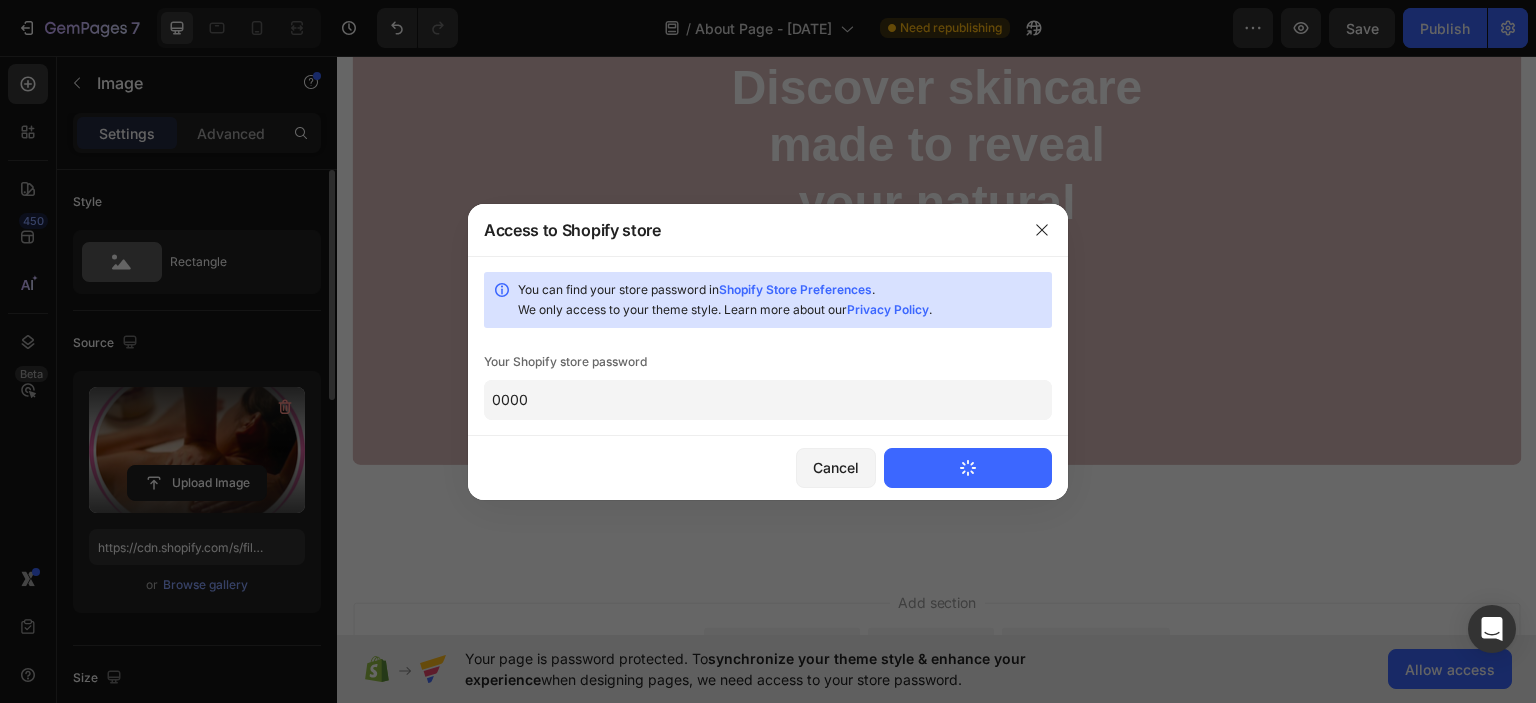 type 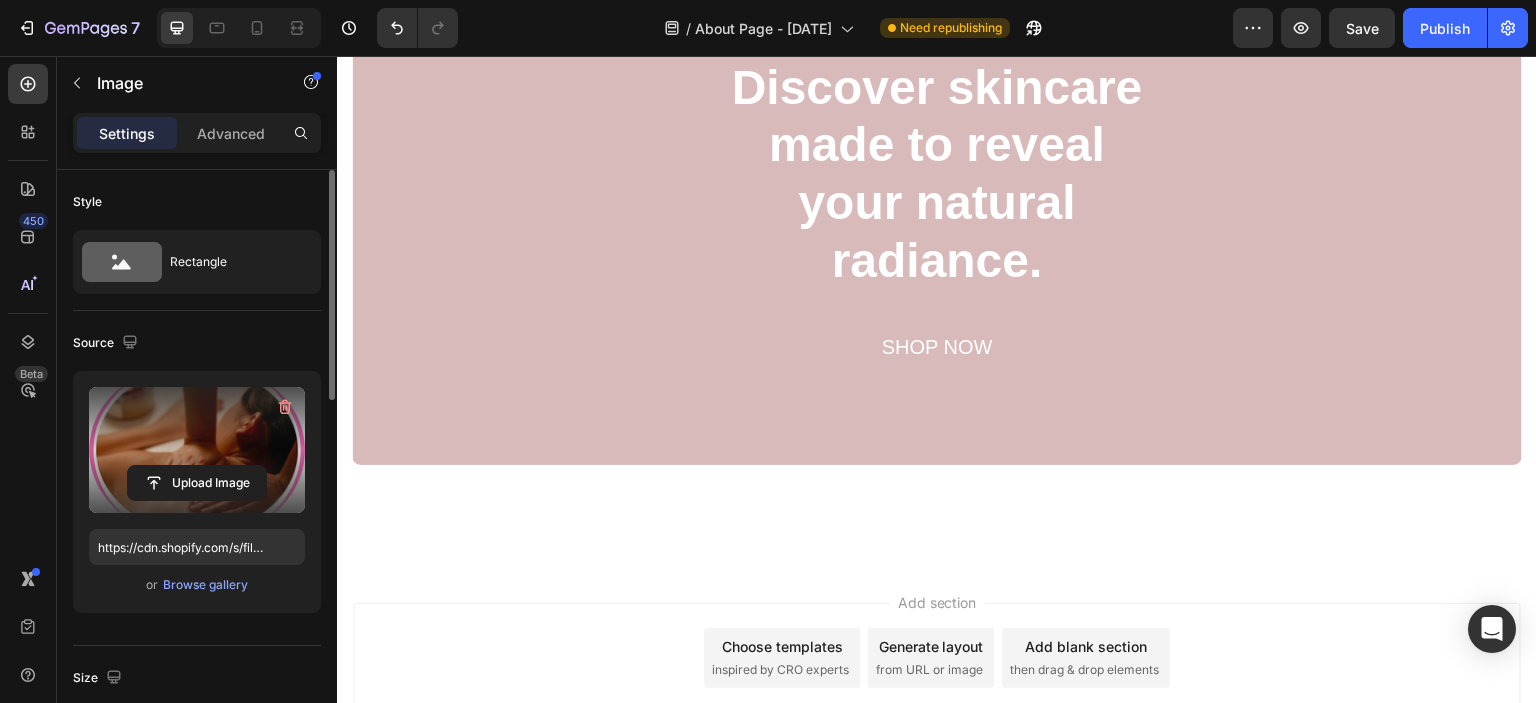 scroll, scrollTop: 1609, scrollLeft: 0, axis: vertical 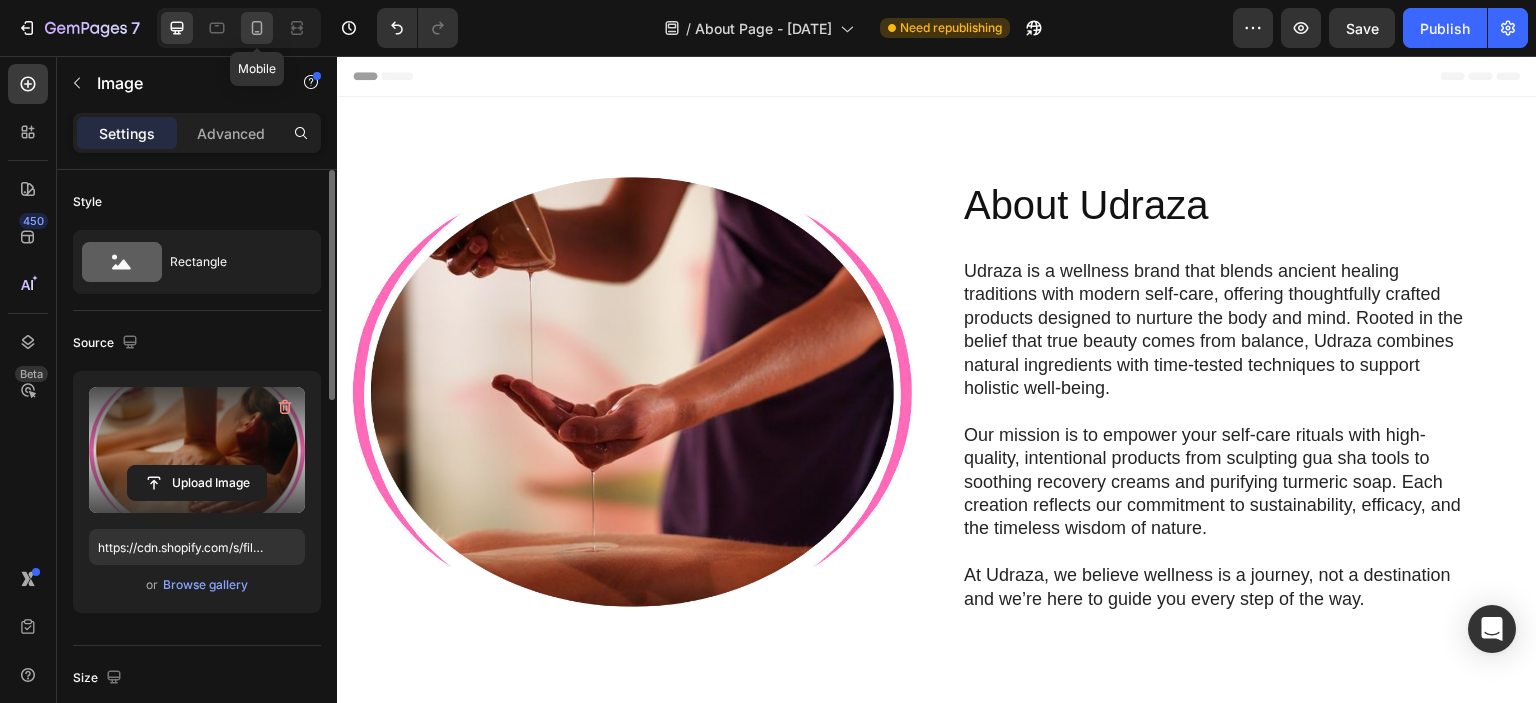 click 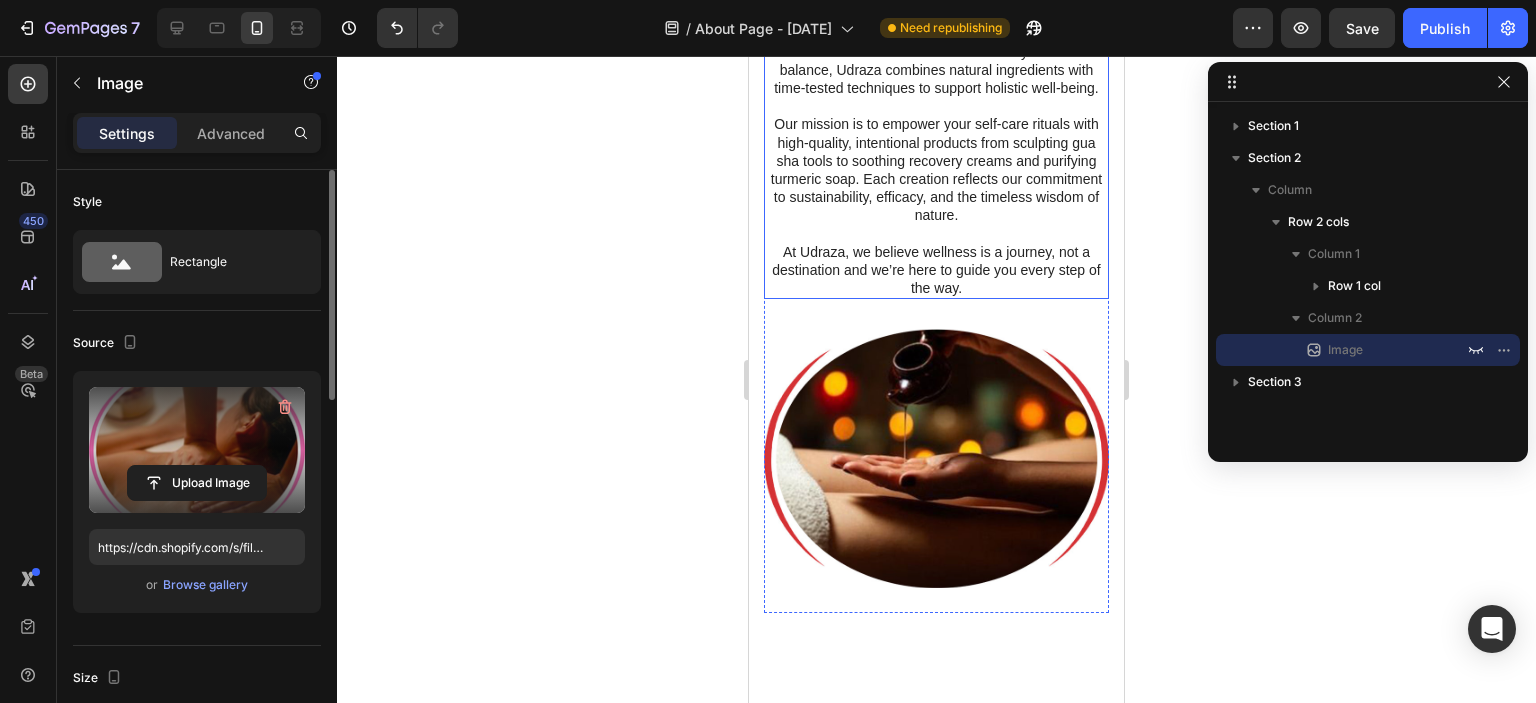 scroll, scrollTop: 293, scrollLeft: 0, axis: vertical 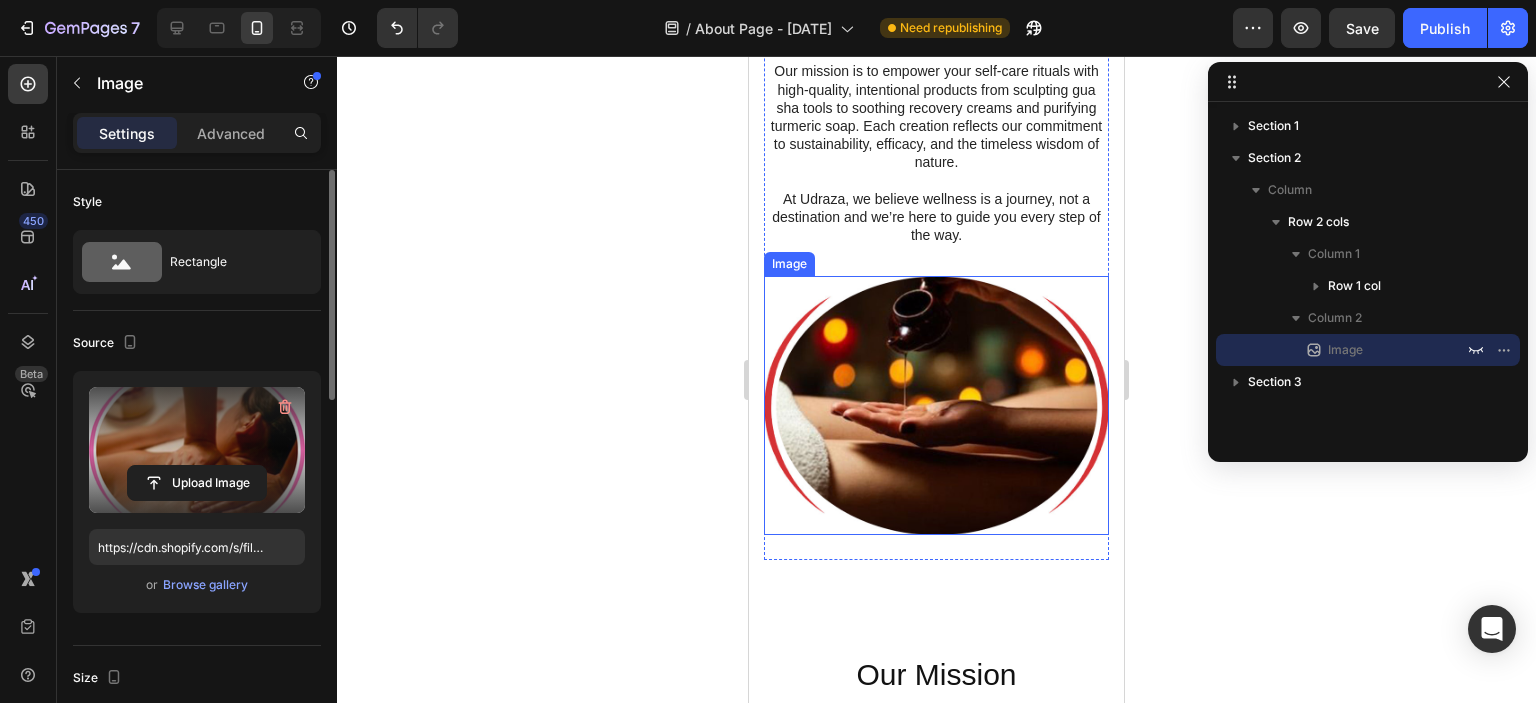 click at bounding box center (936, 405) 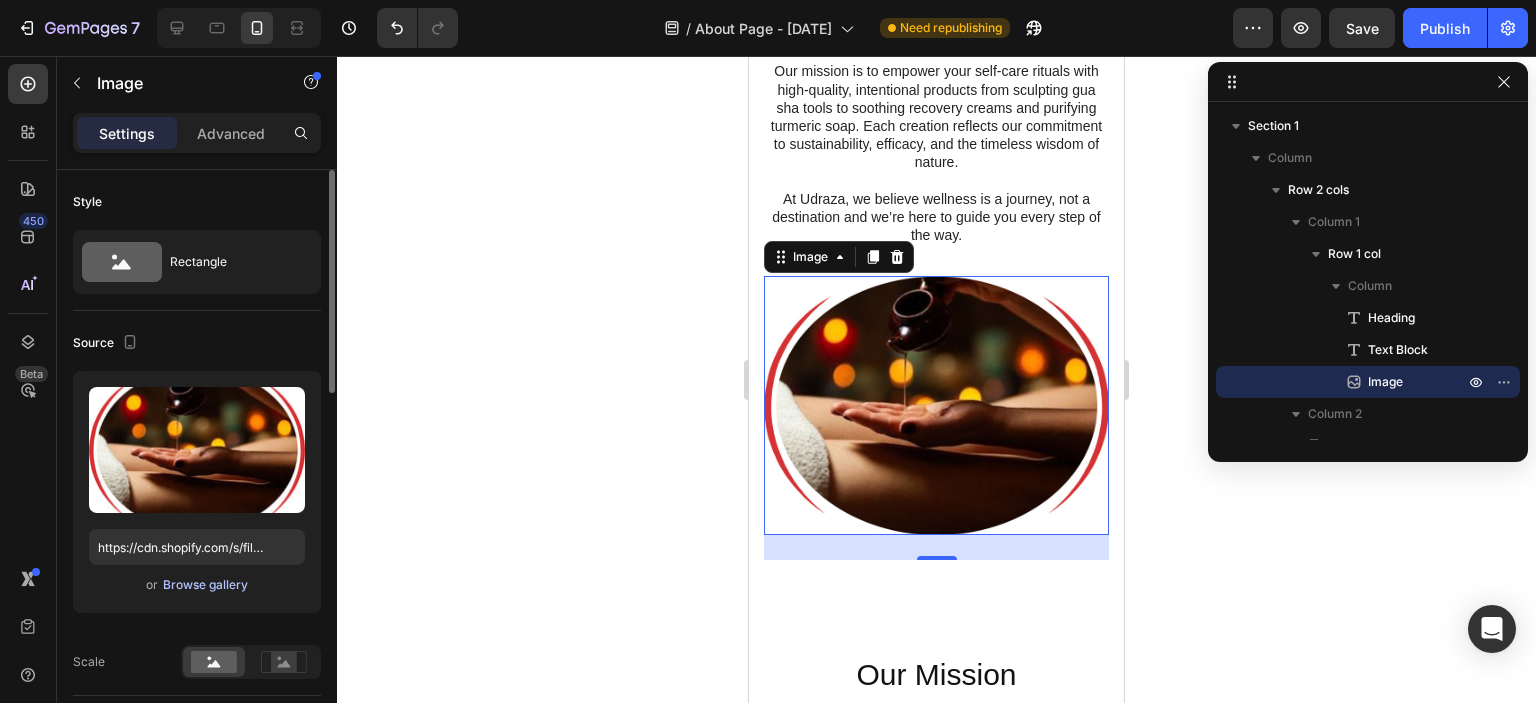 click on "Browse gallery" at bounding box center [205, 585] 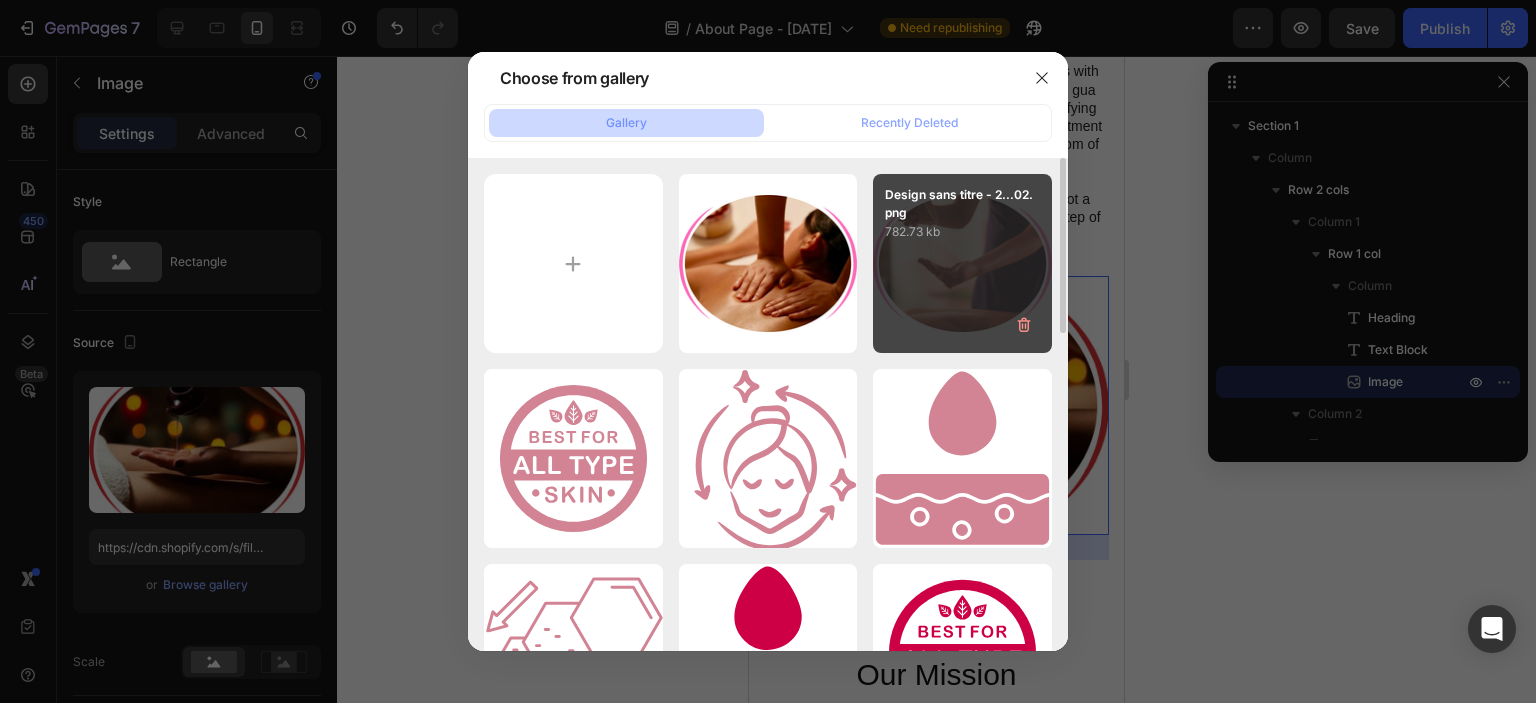 click on "Design sans titre - 2...02.png 782.73 kb" at bounding box center [962, 263] 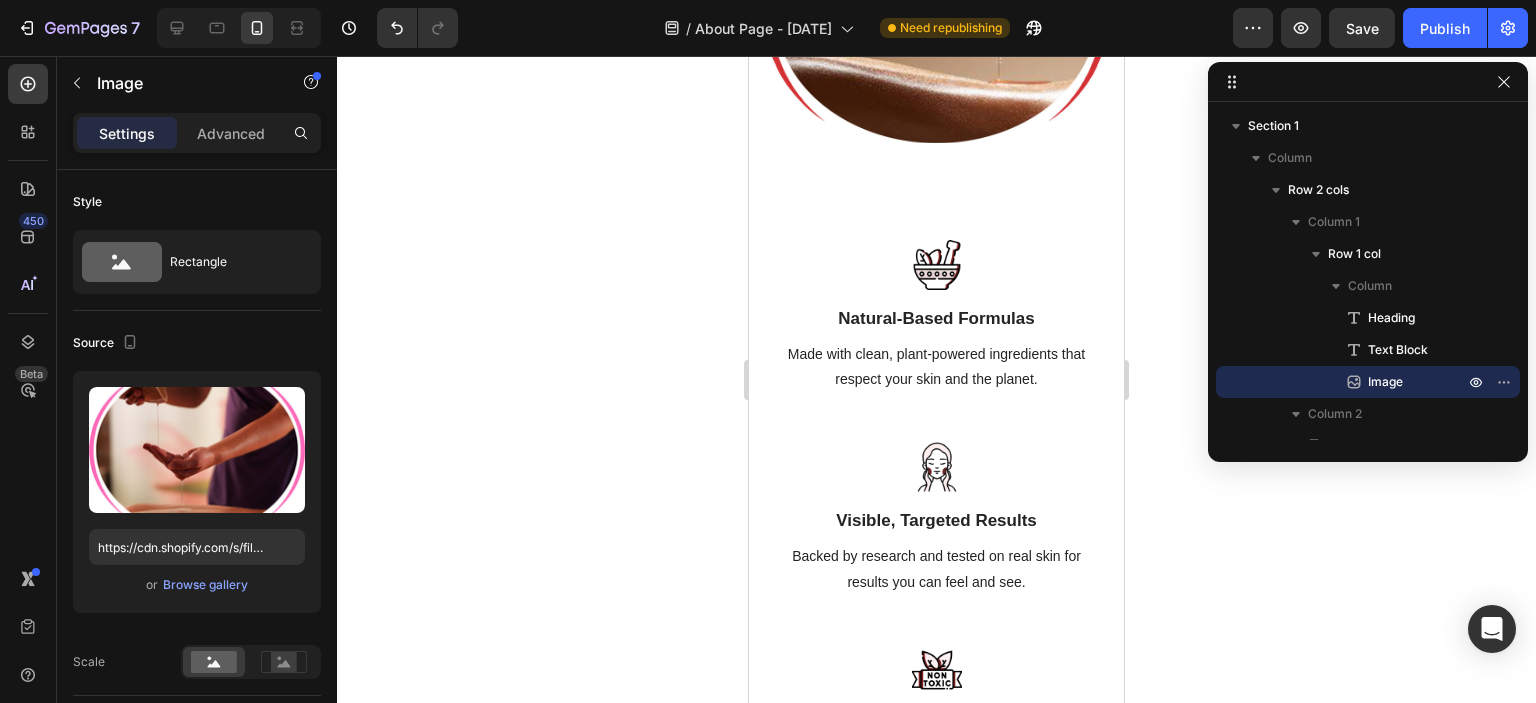 scroll, scrollTop: 1096, scrollLeft: 0, axis: vertical 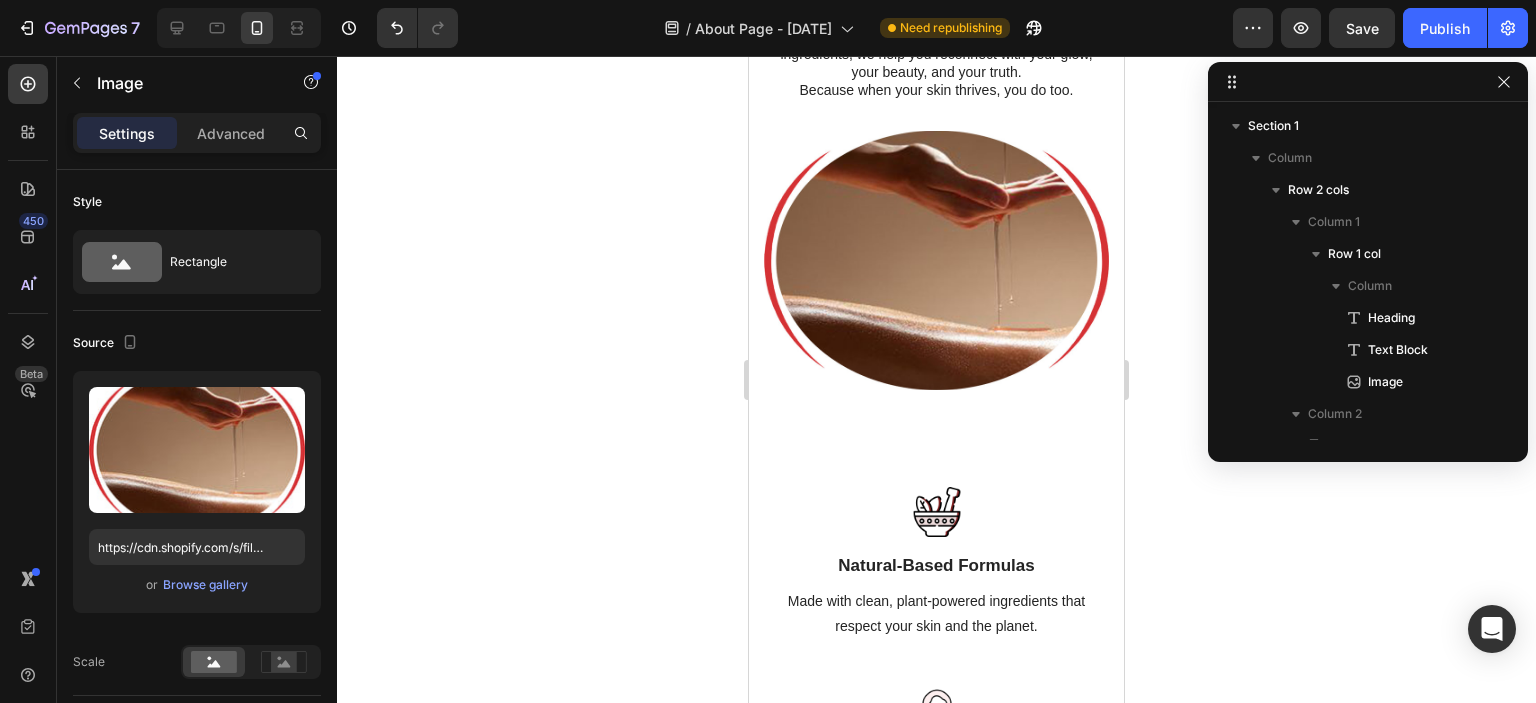 click at bounding box center (936, 260) 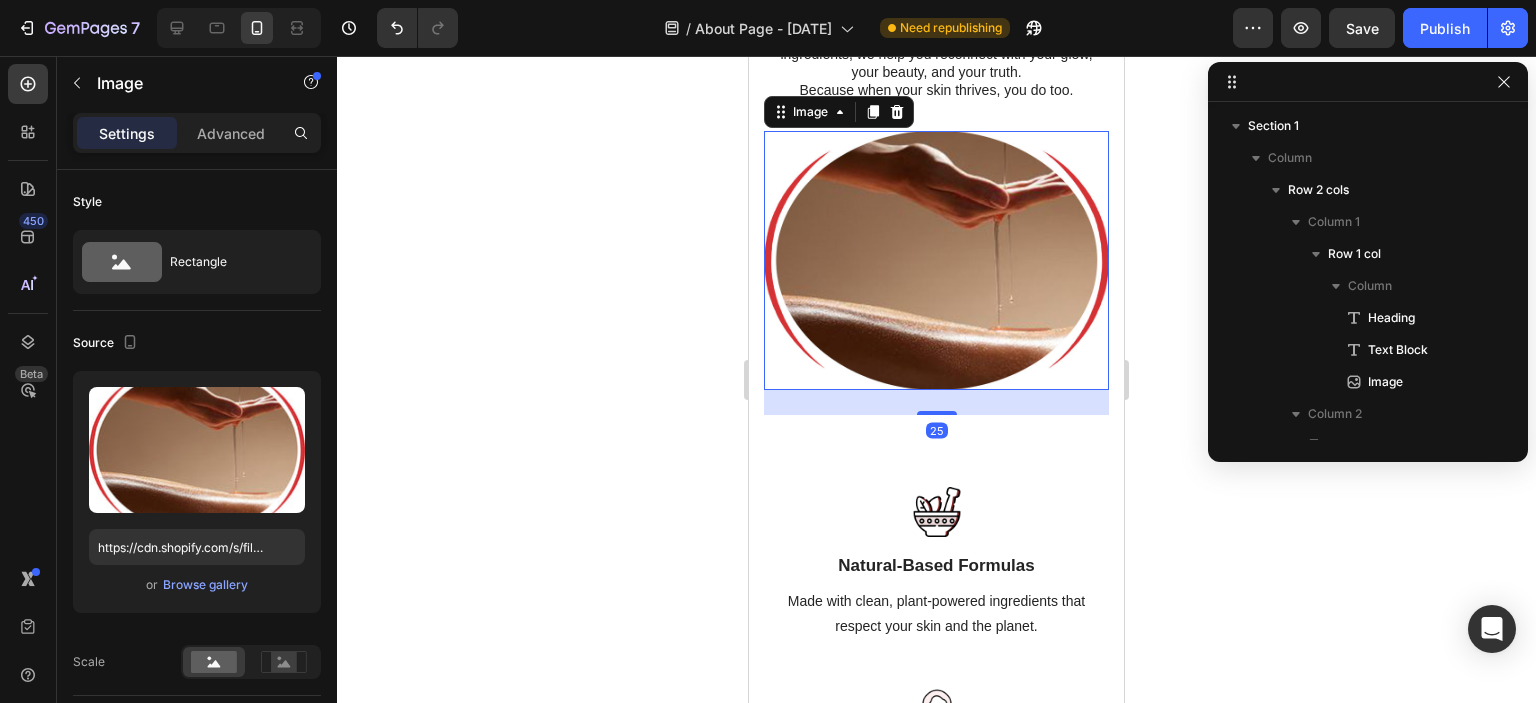scroll, scrollTop: 405, scrollLeft: 0, axis: vertical 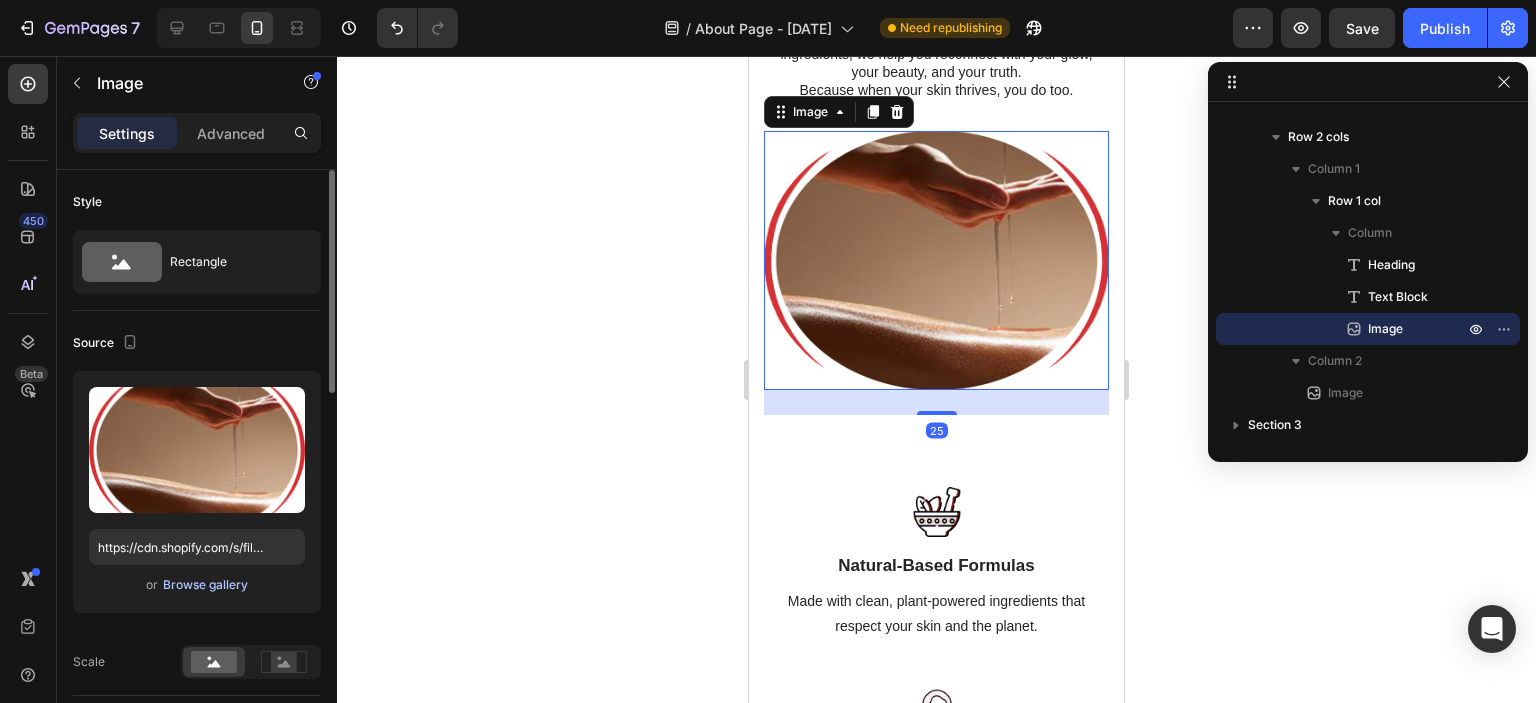 click on "Browse gallery" at bounding box center (205, 585) 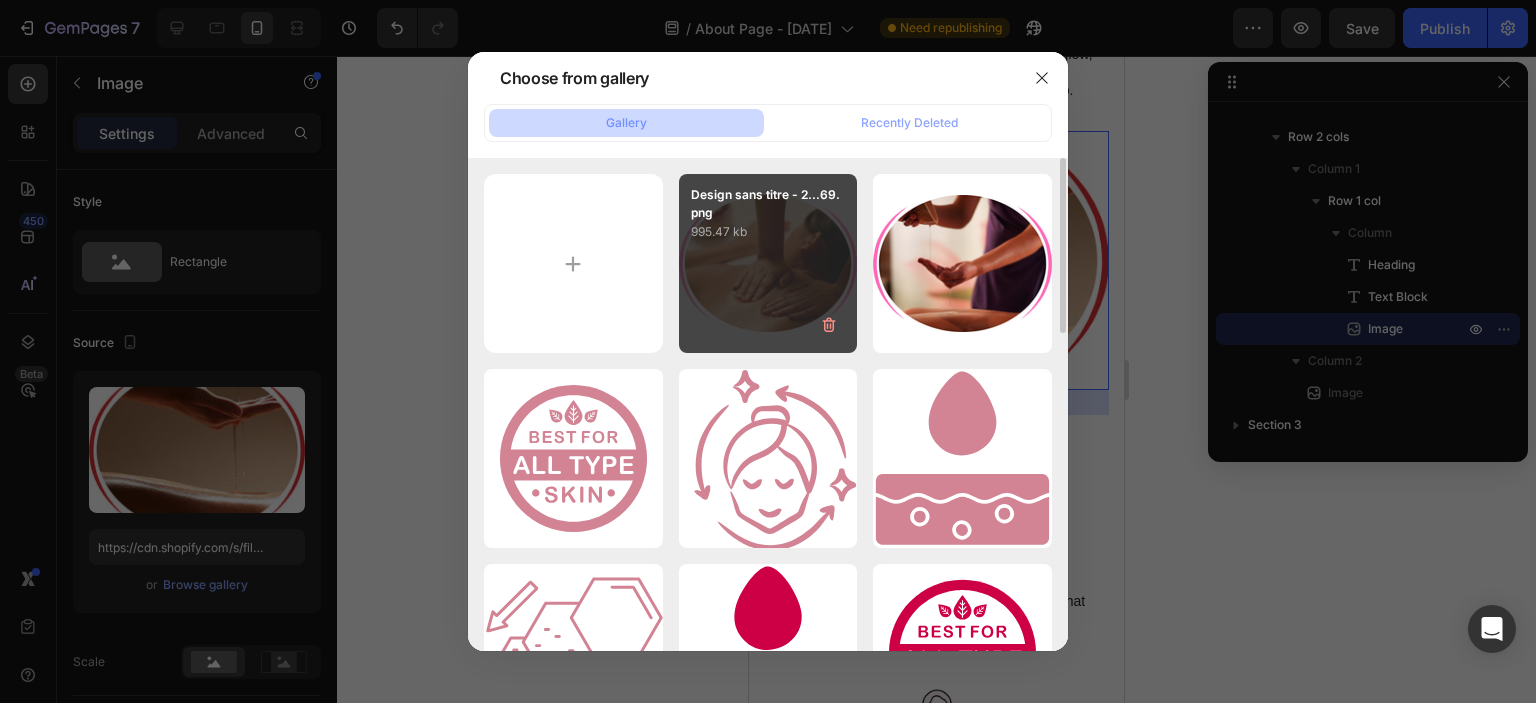 click on "Design sans titre - 2...69.png 995.47 kb" at bounding box center [768, 263] 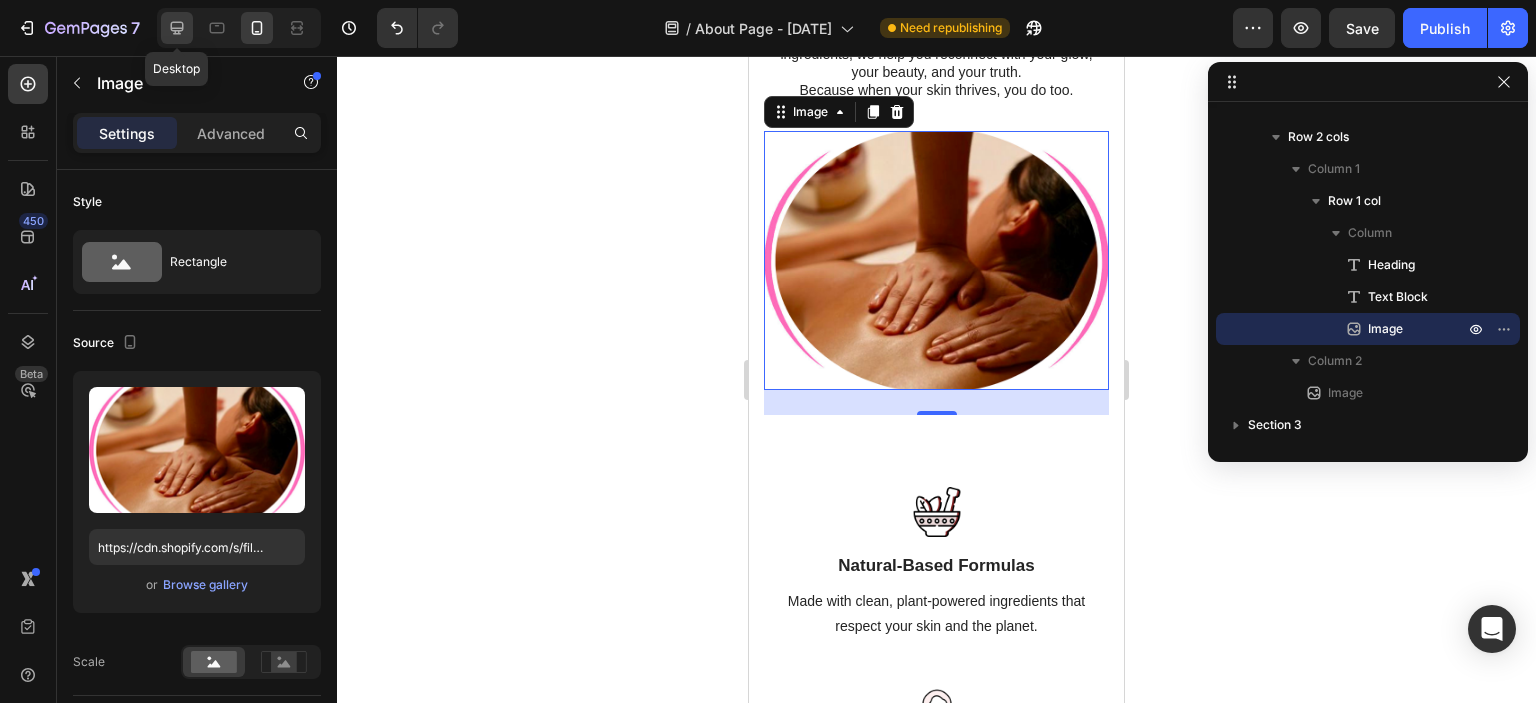 click 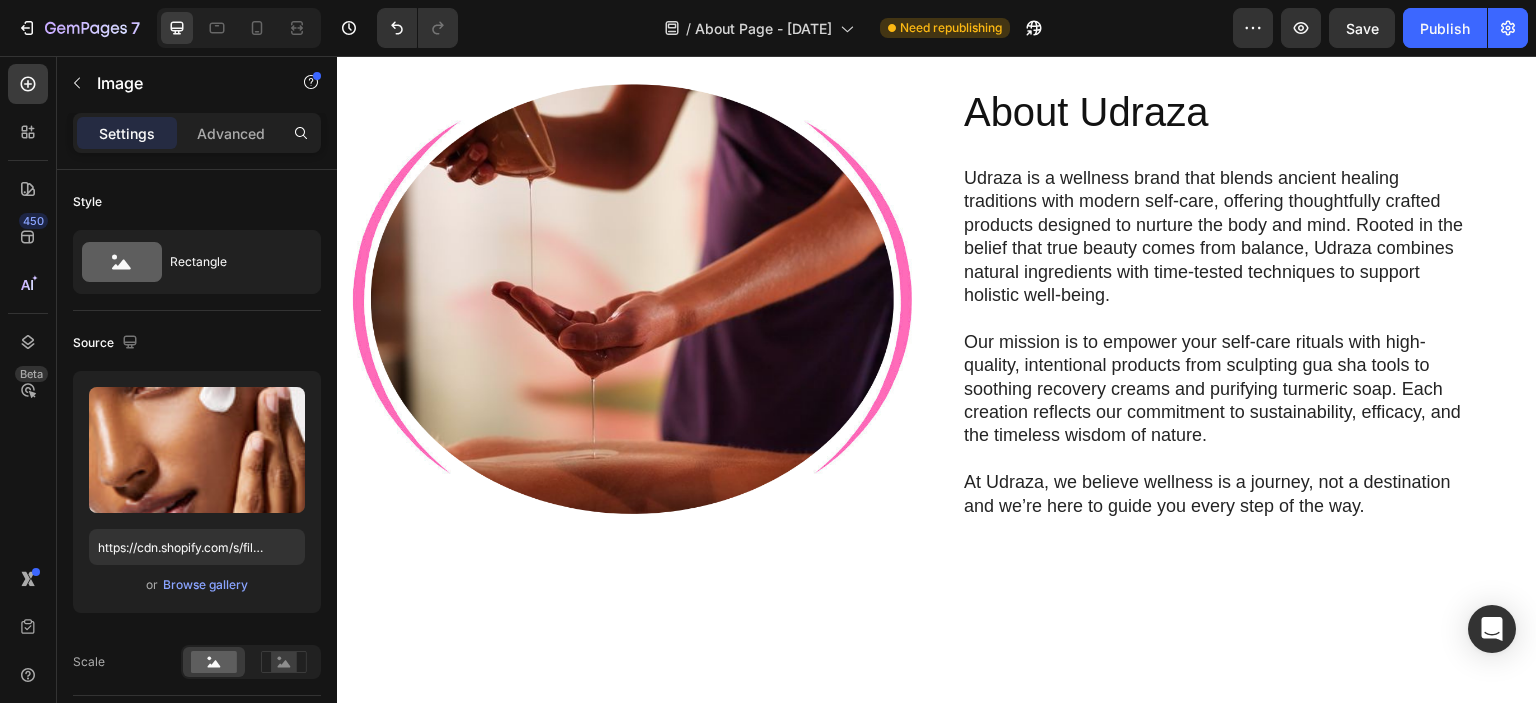 scroll, scrollTop: 0, scrollLeft: 0, axis: both 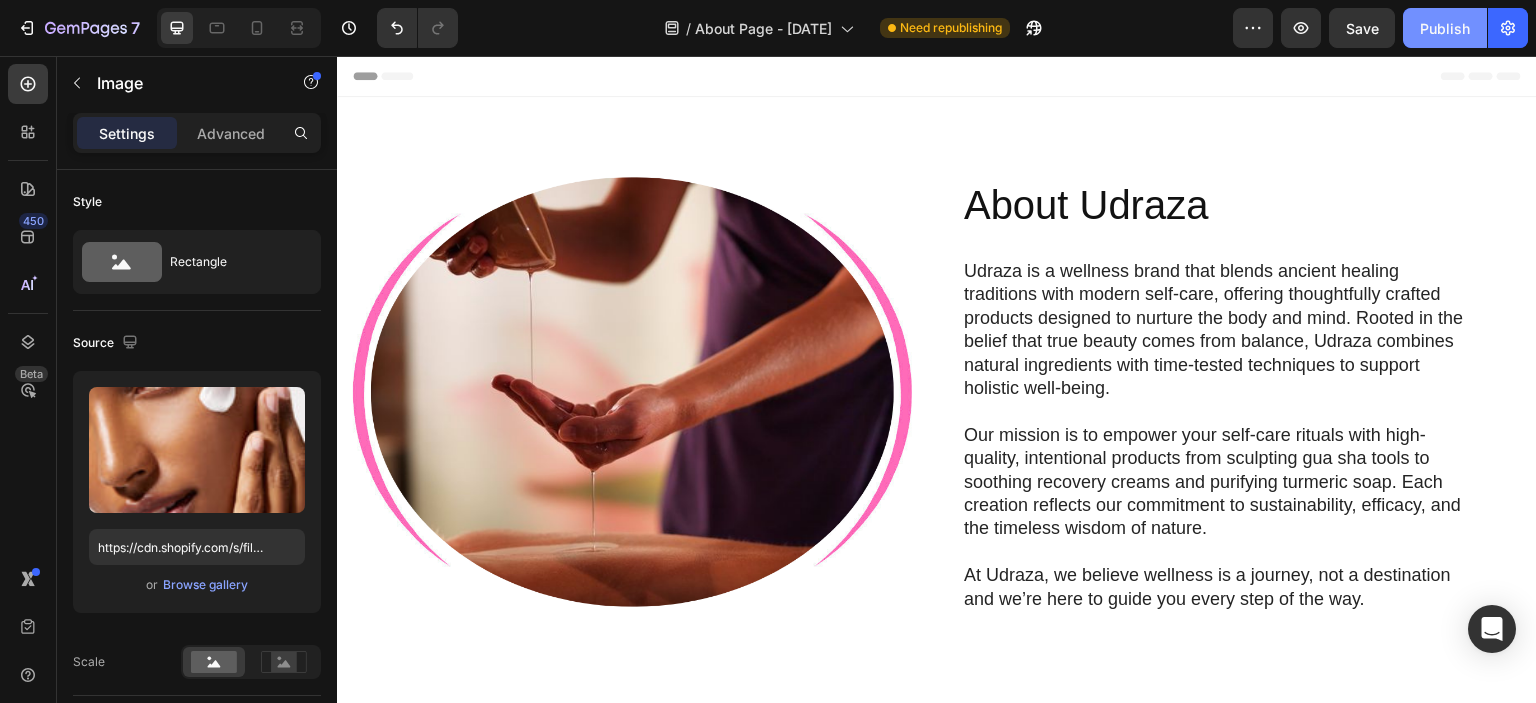 click on "Publish" at bounding box center (1445, 28) 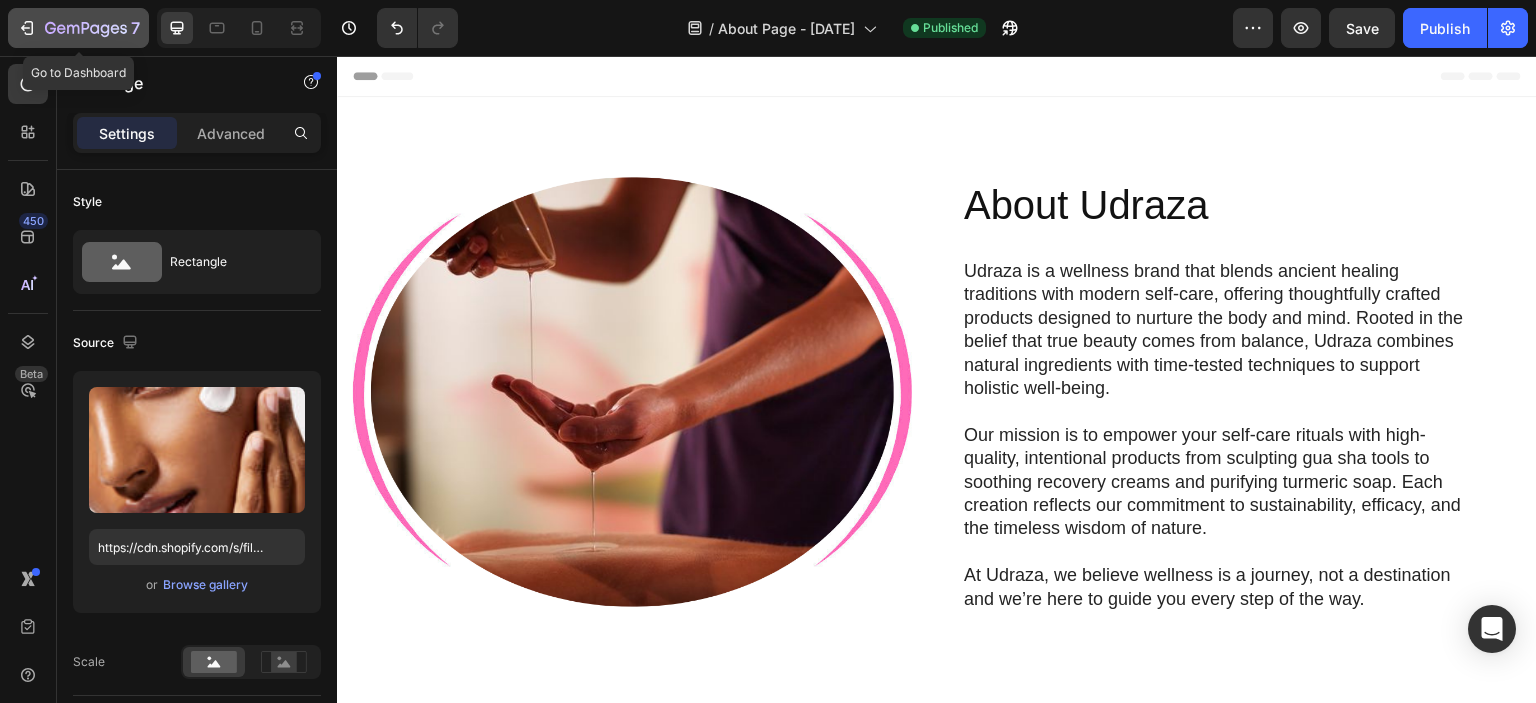 click on "7" 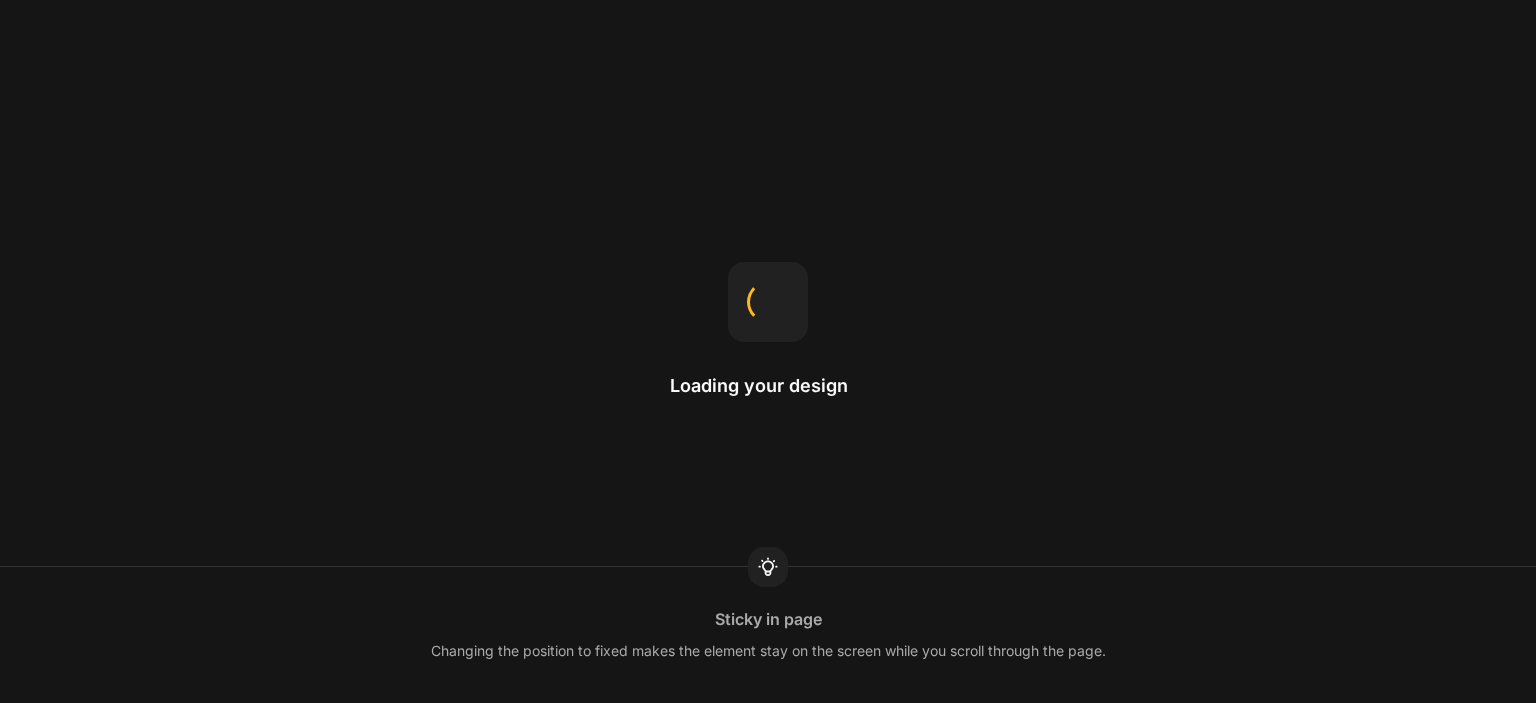 scroll, scrollTop: 0, scrollLeft: 0, axis: both 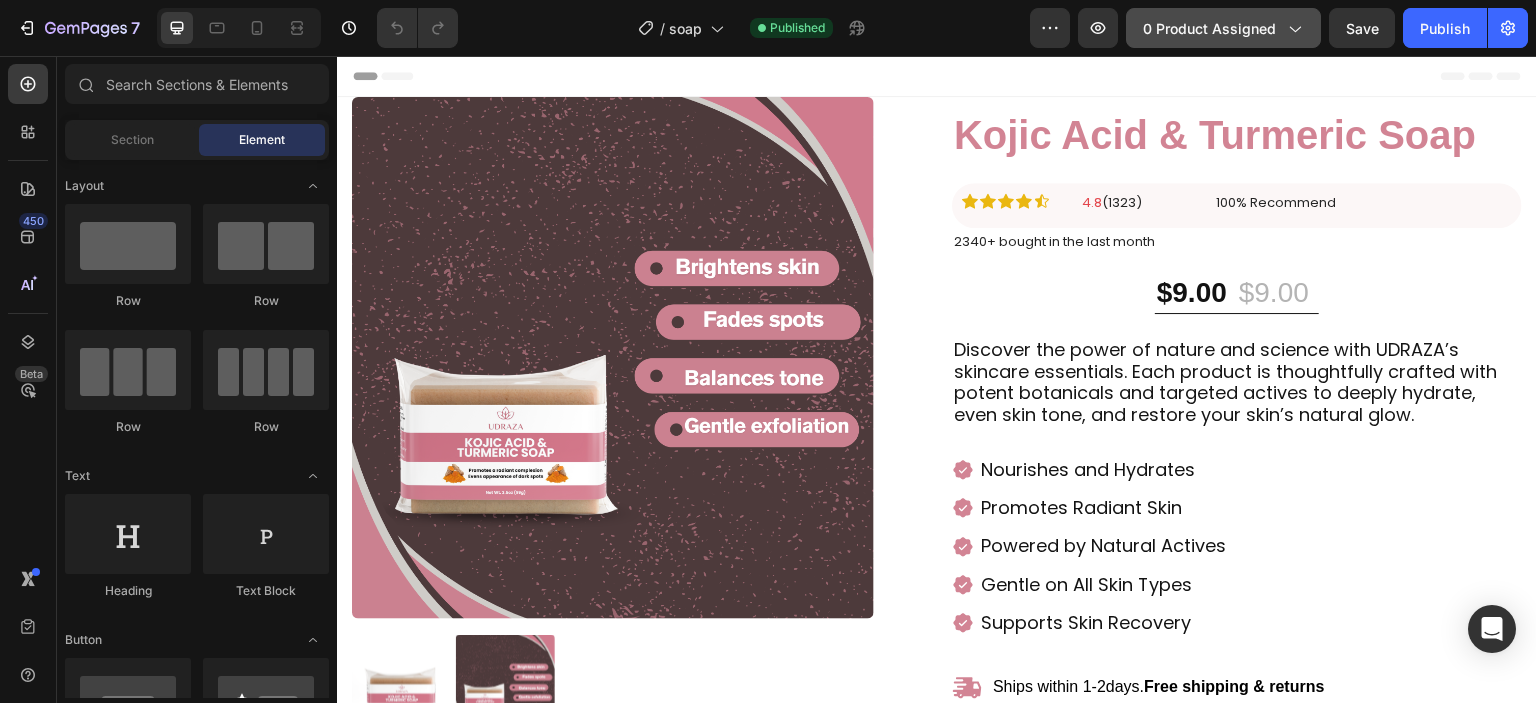 click on "0 product assigned" 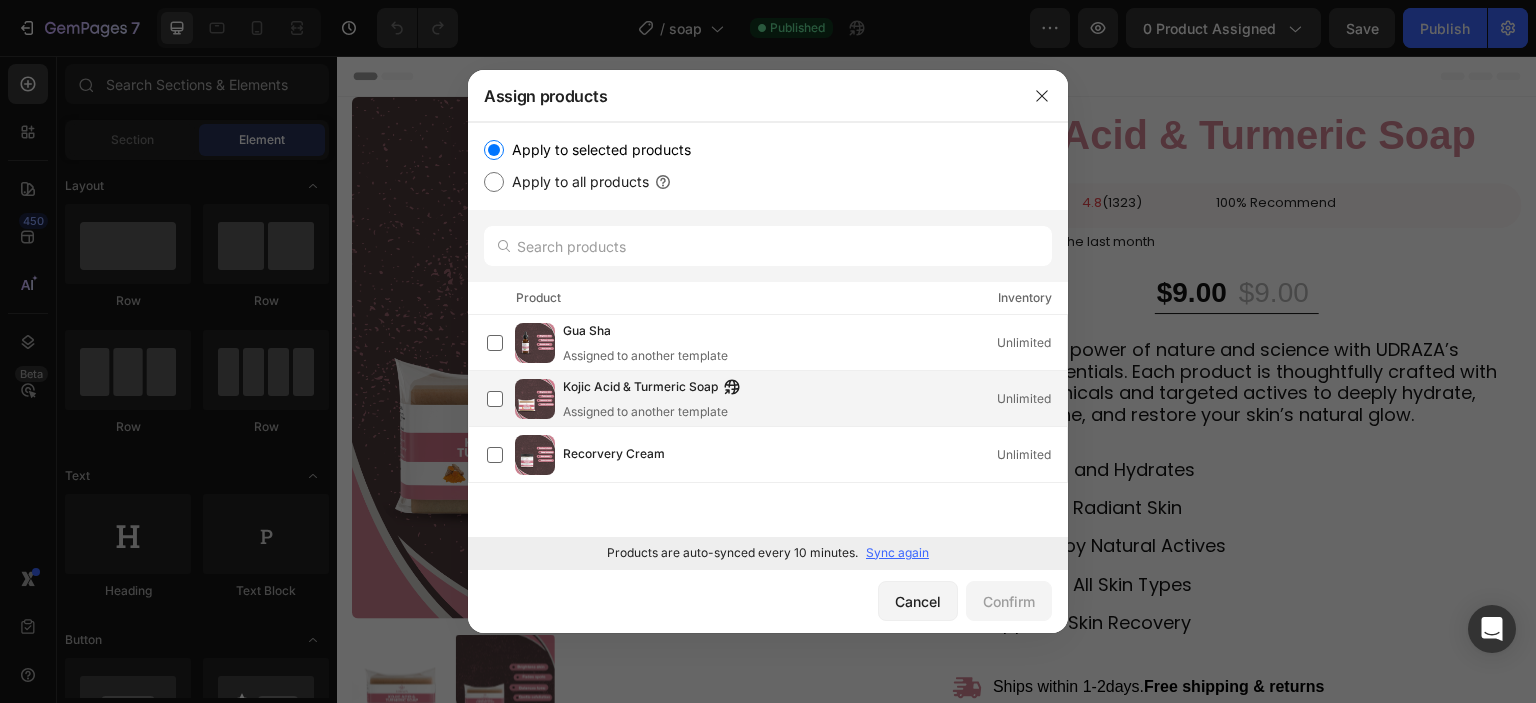 click on "Kojic Acid & Turmeric Soap  Assigned to another template  Unlimited" at bounding box center [815, 399] 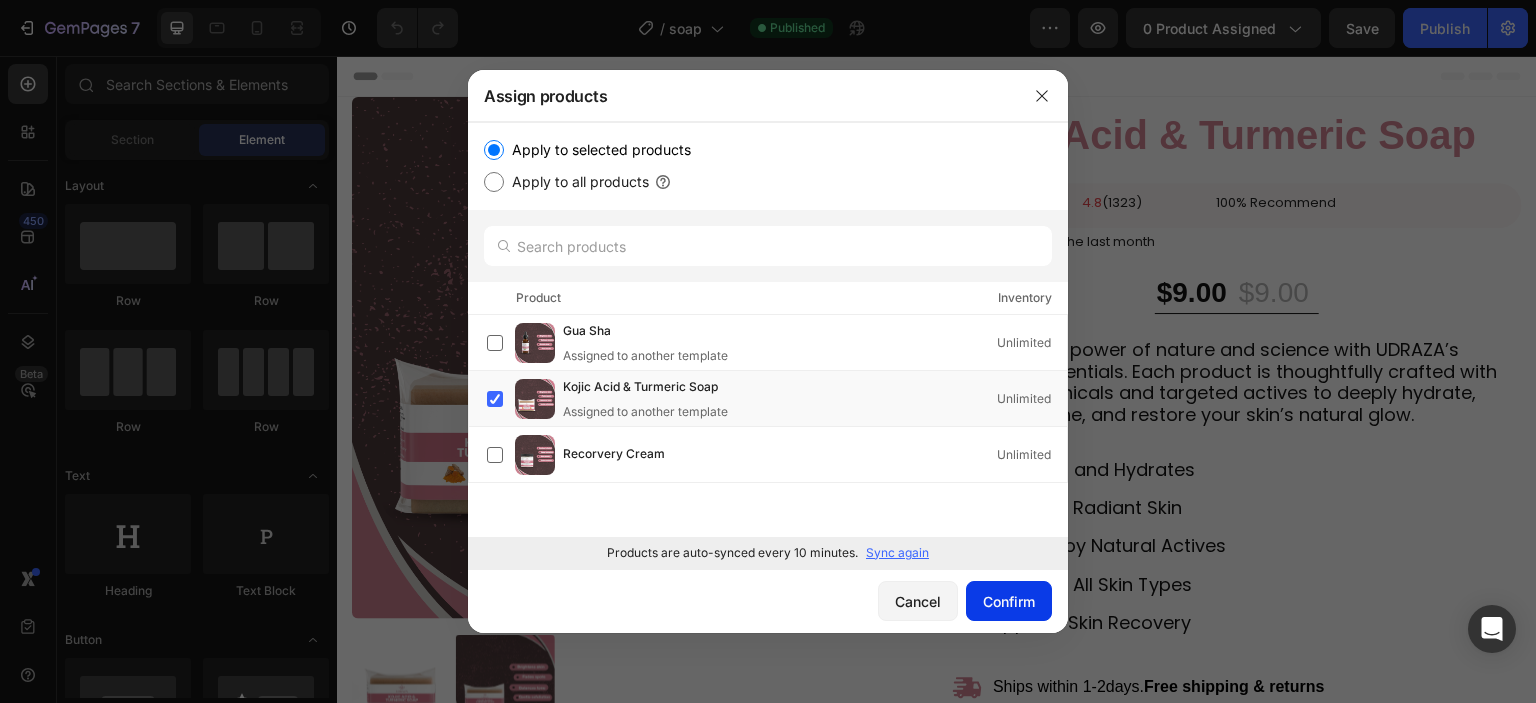 click on "Confirm" 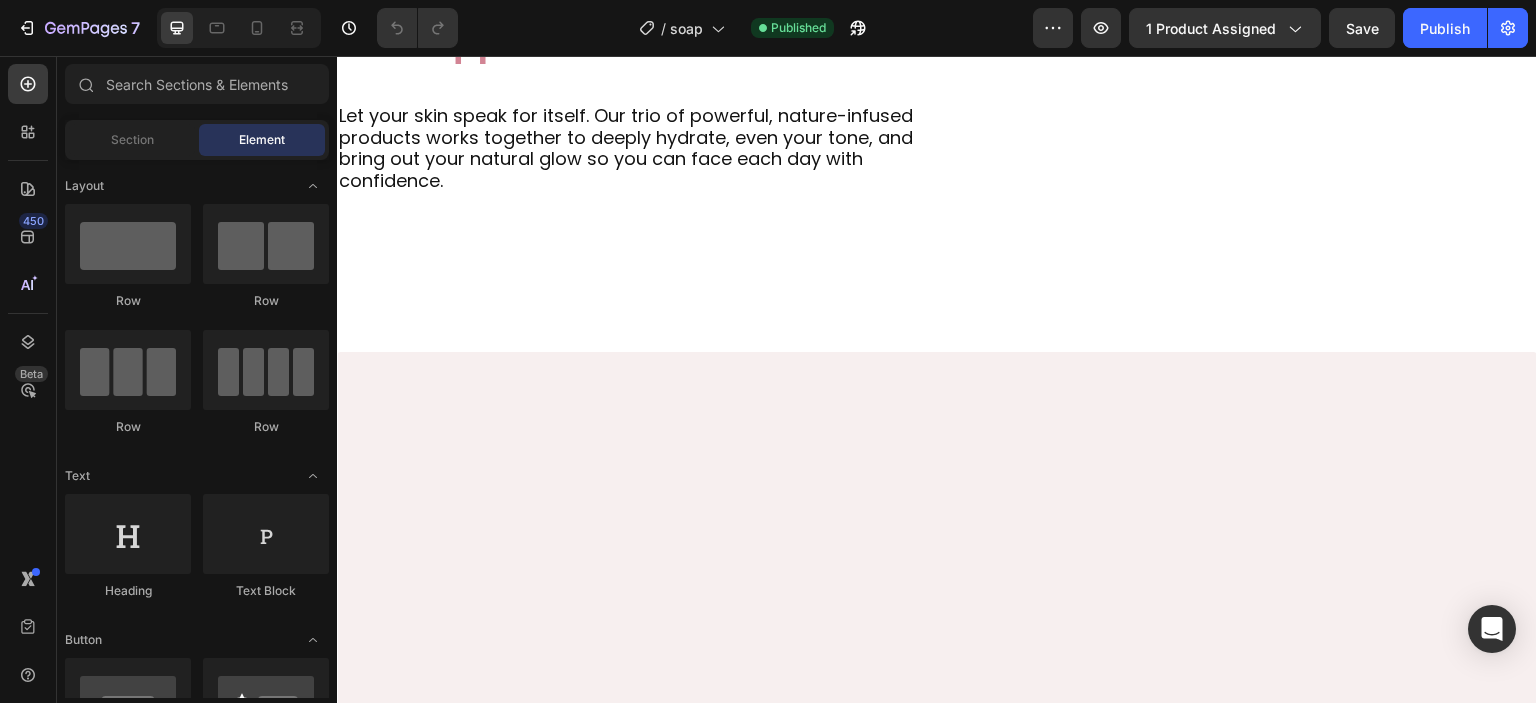 scroll, scrollTop: 886, scrollLeft: 0, axis: vertical 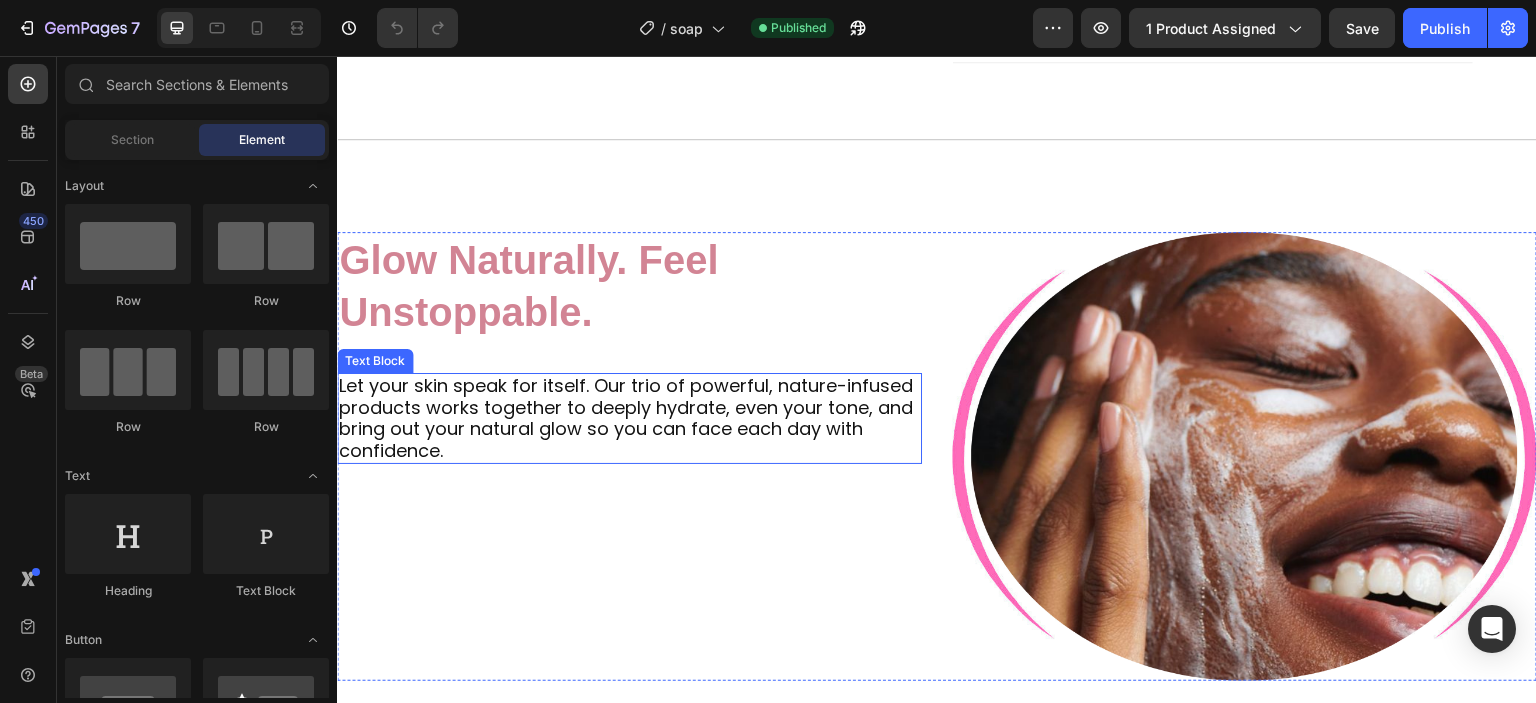 click on "Let your skin speak for itself. Our trio of powerful, nature-infused products works together to deeply hydrate, even your tone, and bring out your natural glow so you can face each day with confidence." at bounding box center [629, 418] 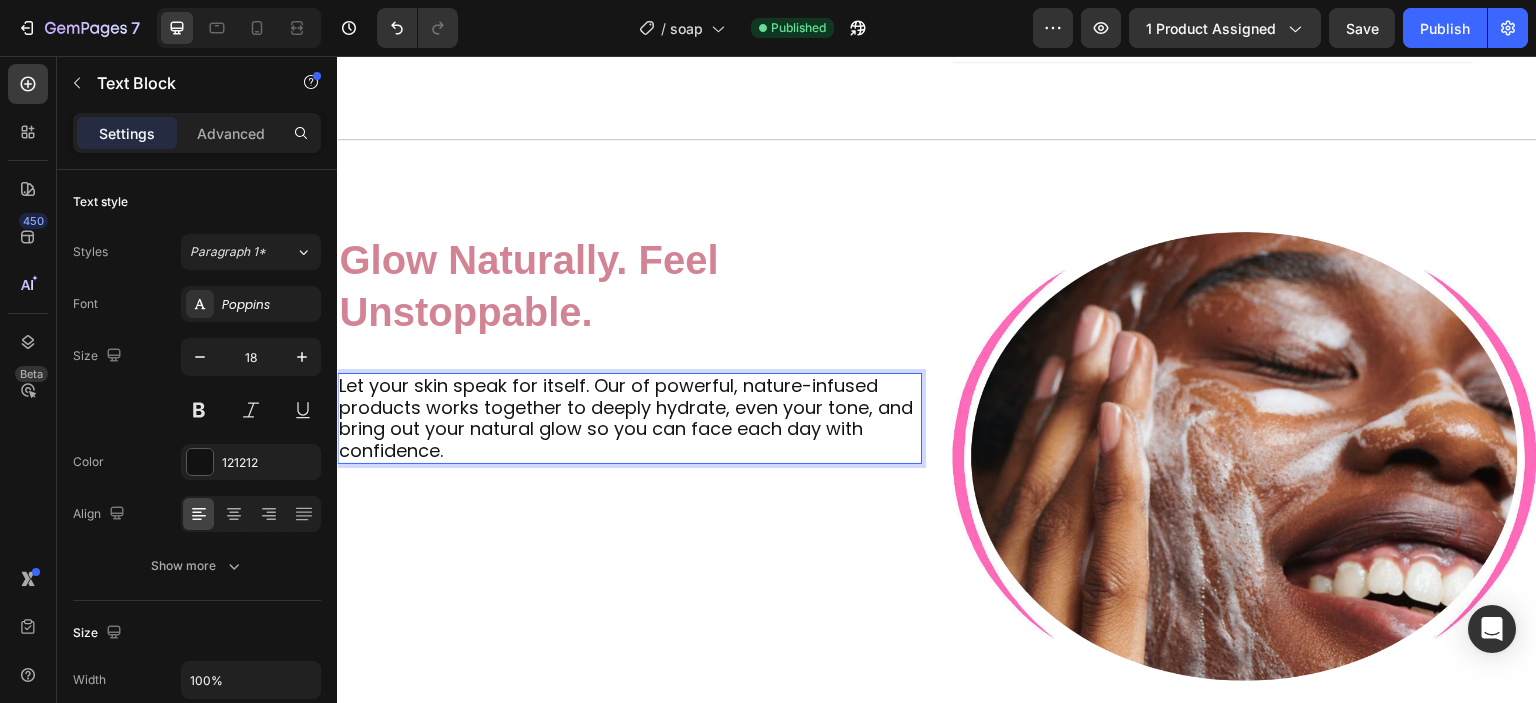 click on "Let your skin speak for itself. Our of powerful, nature-infused products works together to deeply hydrate, even your tone, and bring out your natural glow so you can face each day with confidence." at bounding box center [629, 418] 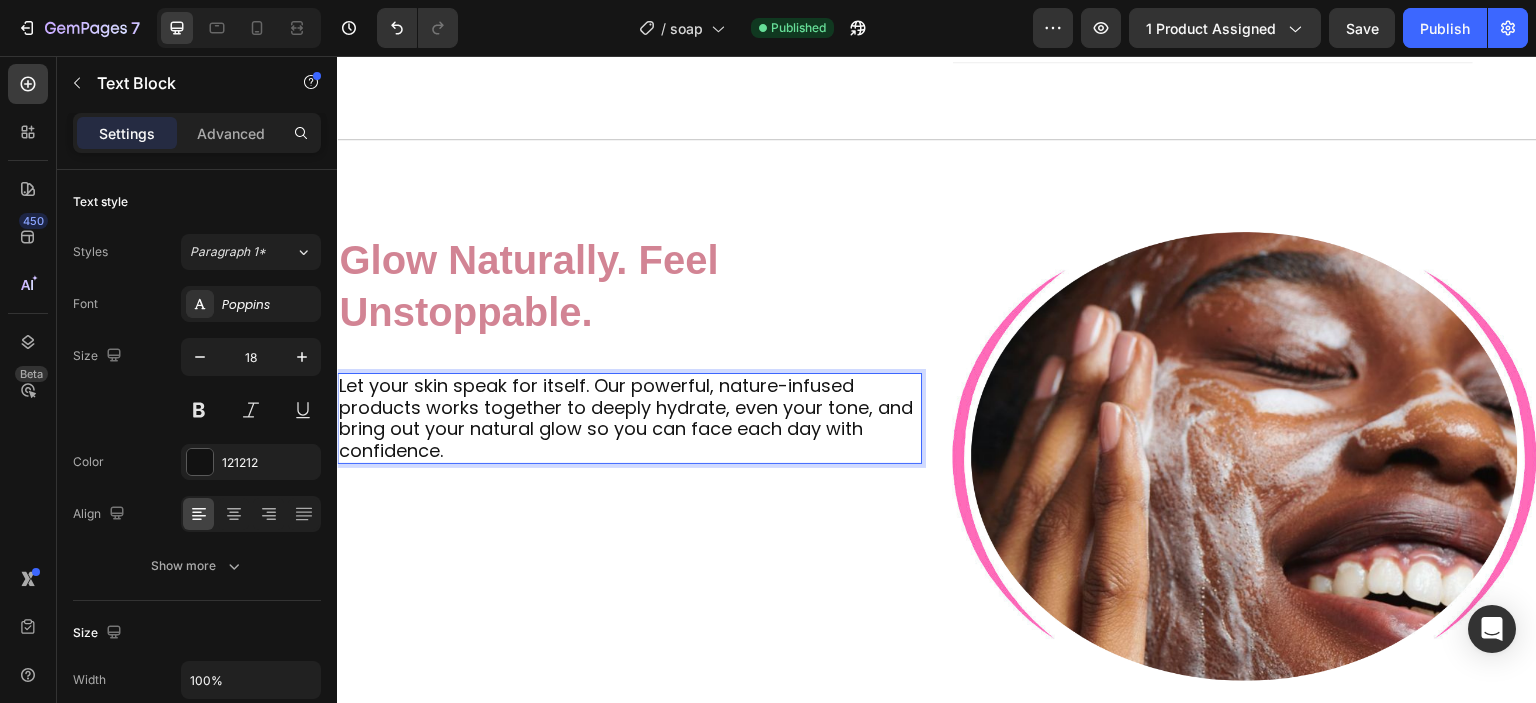 click on "Let your skin speak for itself. Our powerful, nature-infused products works together to deeply hydrate, even your tone, and bring out your natural glow so you can face each day with confidence." at bounding box center (629, 418) 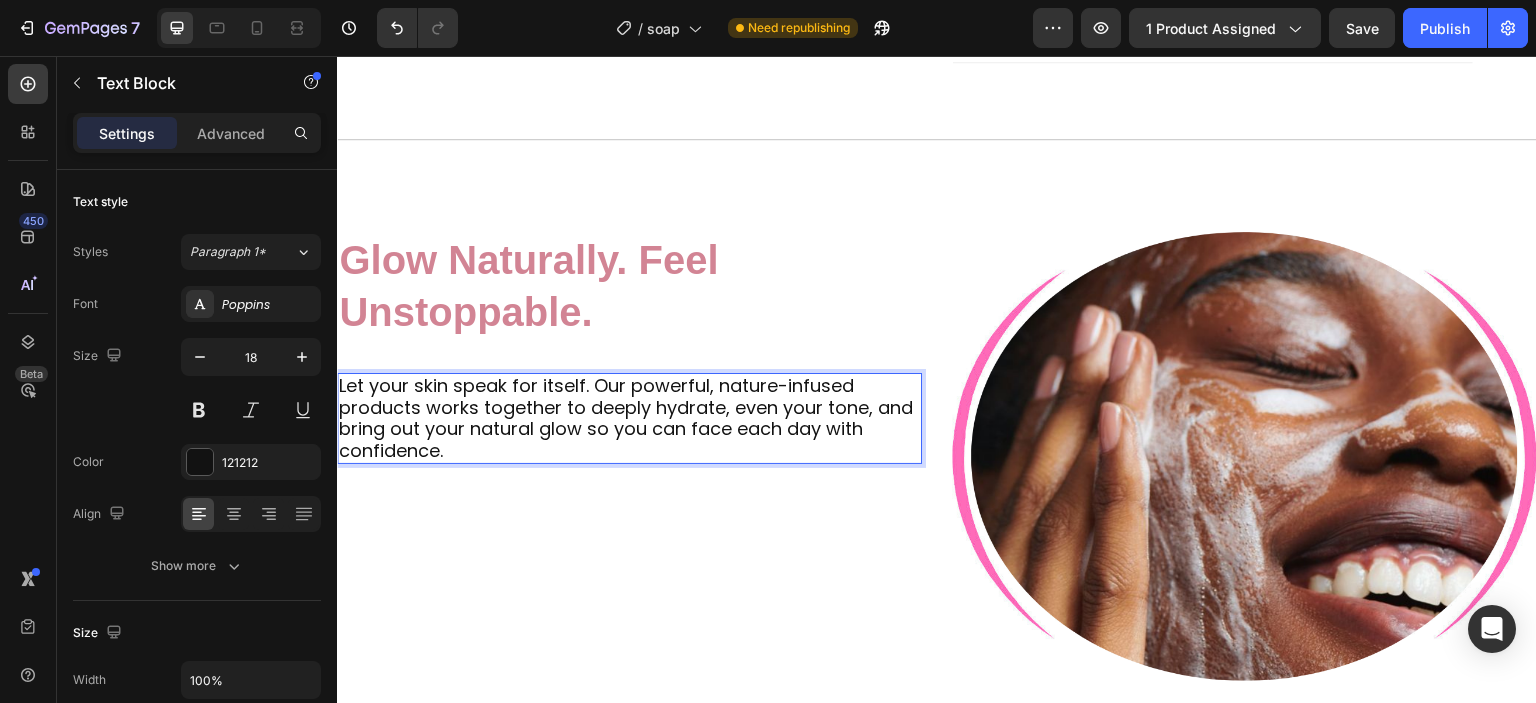 click on "Let your skin speak for itself. Our powerful, nature-infused products works together to deeply hydrate, even your tone, and bring out your natural glow so you can face each day with confidence." at bounding box center (629, 418) 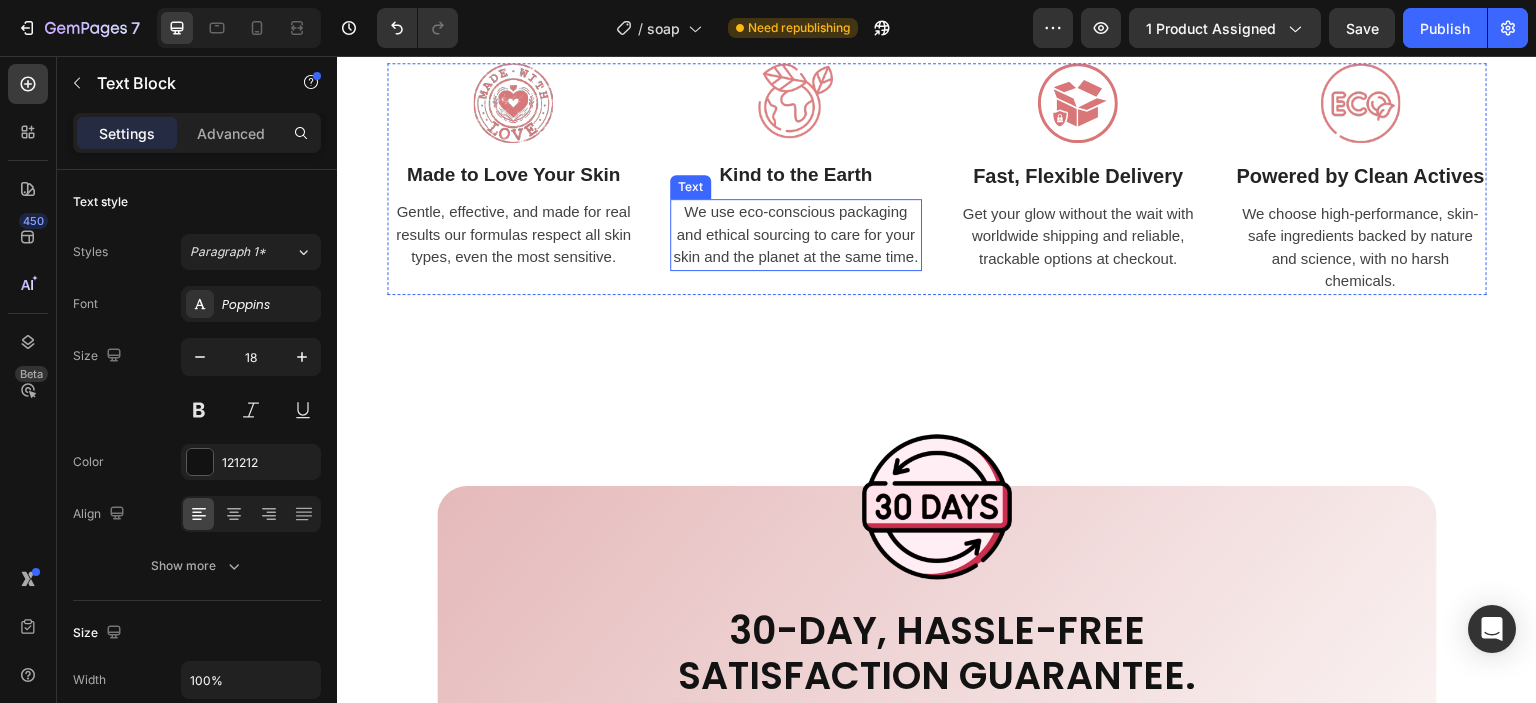 scroll, scrollTop: 4522, scrollLeft: 0, axis: vertical 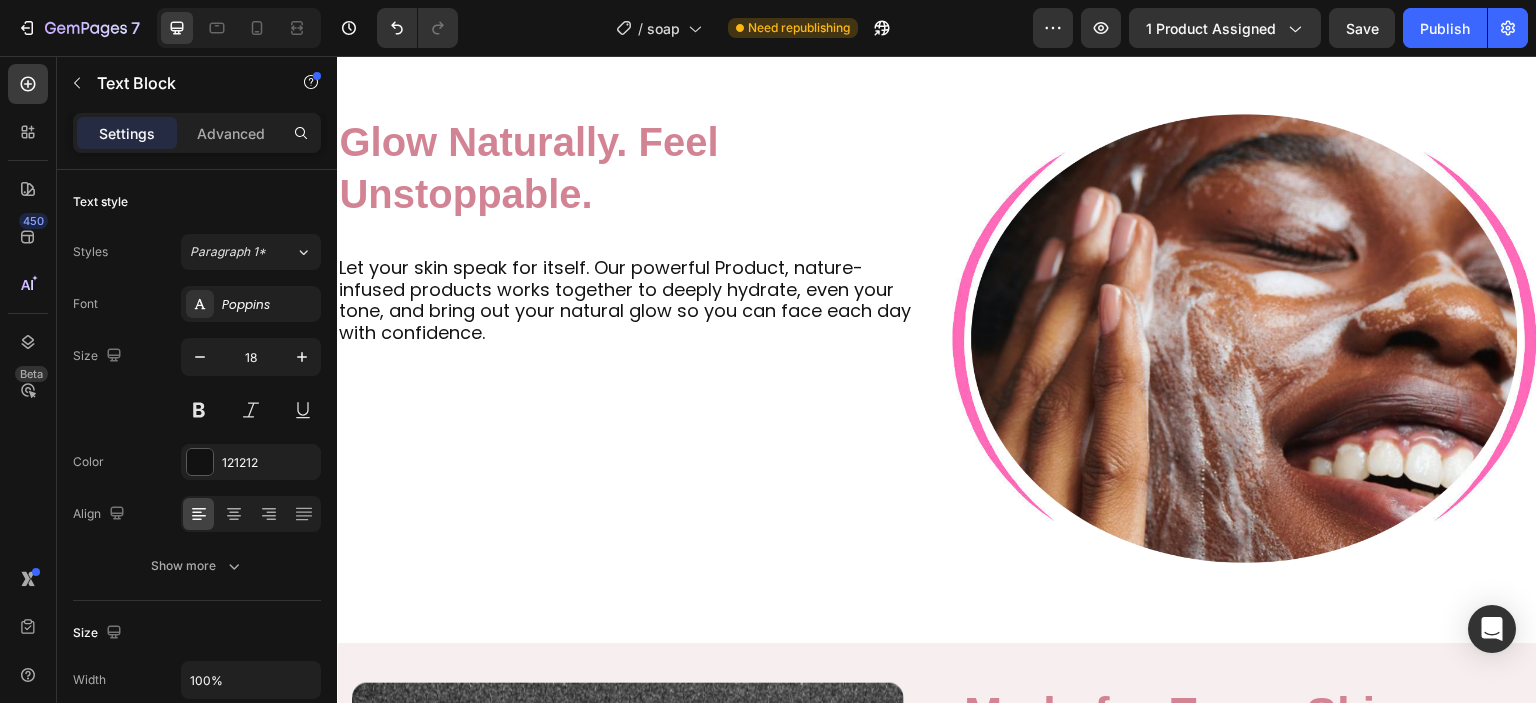 click on "Let your skin speak for itself. Our powerful Product, nature-infused products works together to deeply hydrate, even your tone, and bring out your natural glow so you can face each day with confidence." at bounding box center [629, 300] 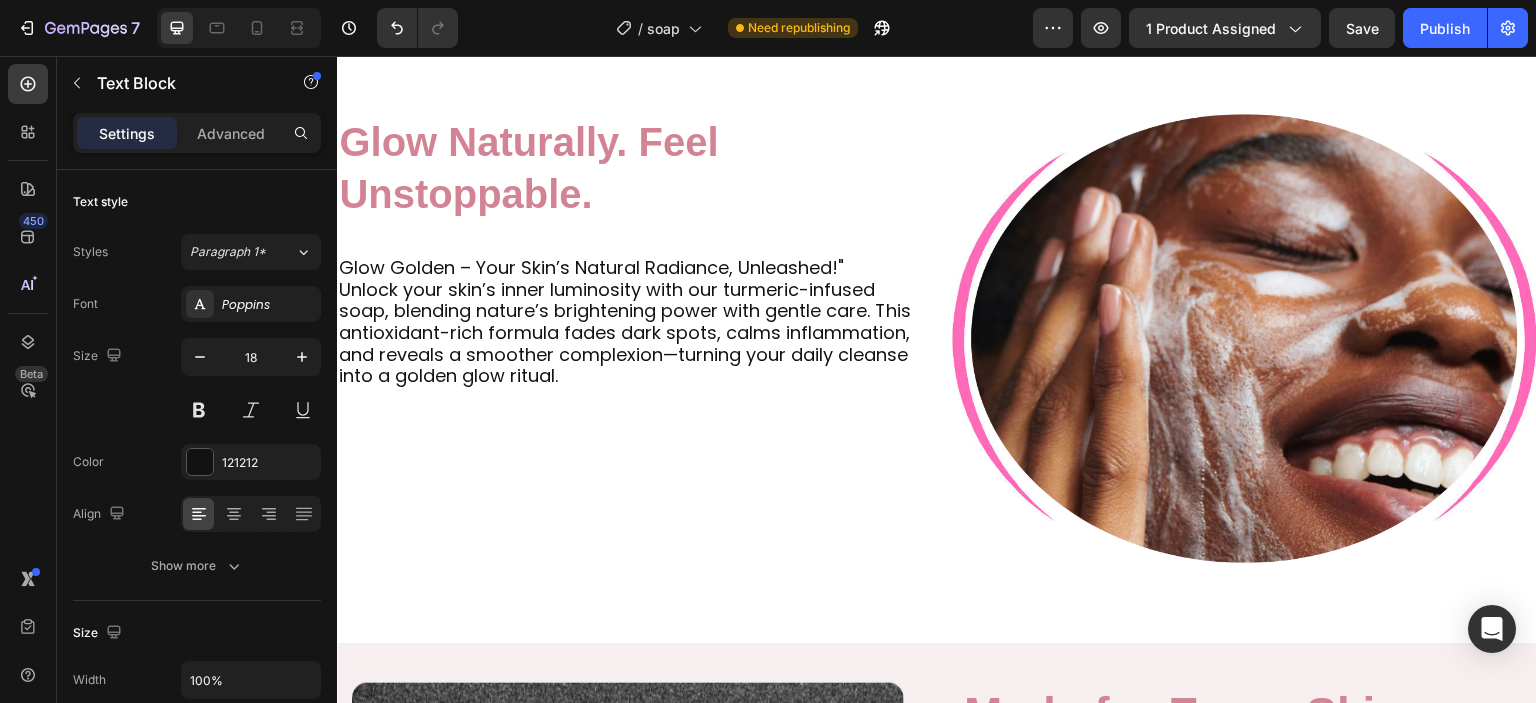click on "Glow Golden – Your Skin’s Natural Radiance, Unleashed!"" at bounding box center (629, 268) 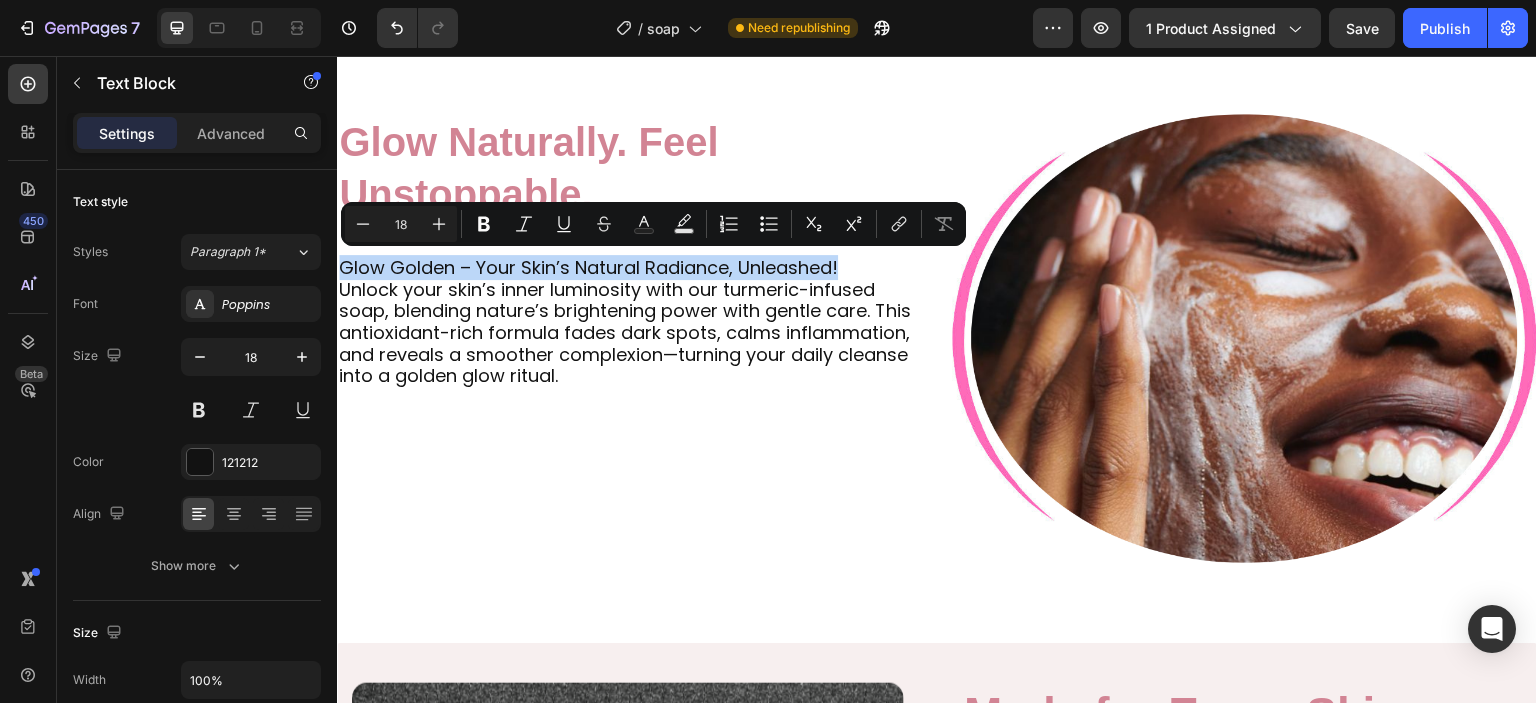 drag, startPoint x: 851, startPoint y: 263, endPoint x: 140, endPoint y: 260, distance: 711.00635 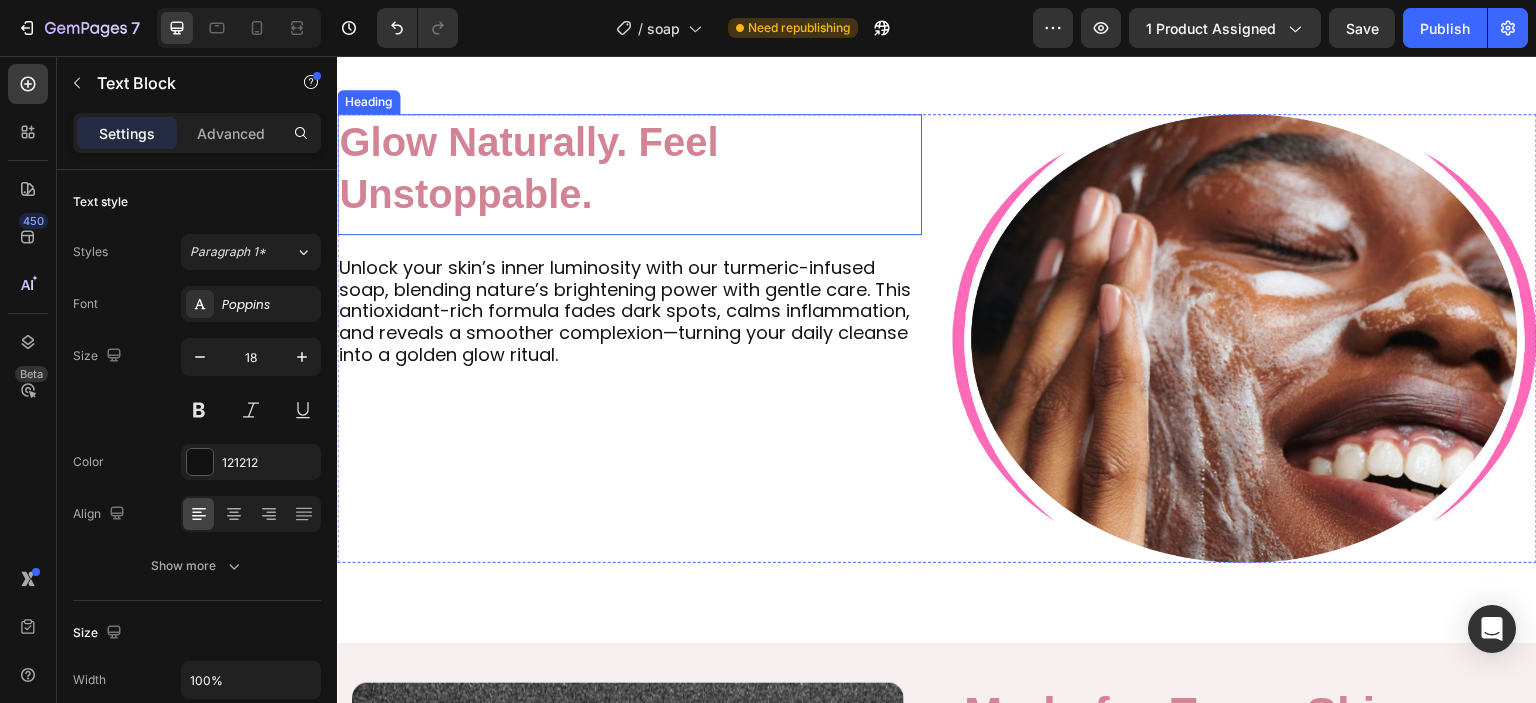 click on "Glow Naturally. Feel Unstoppable." at bounding box center (629, 174) 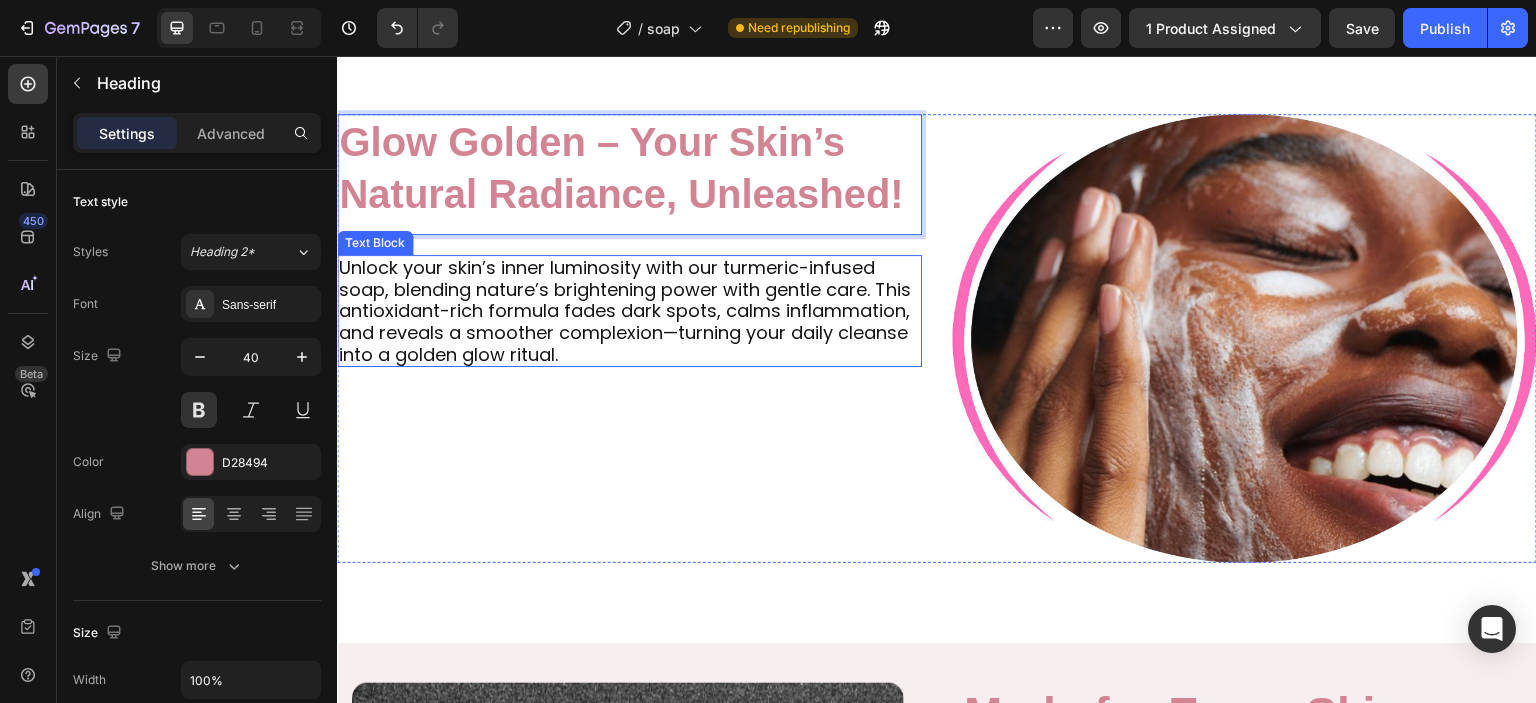 click on "Unlock your skin’s inner luminosity with our turmeric-infused soap, blending nature’s brightening power with gentle care. This antioxidant-rich formula fades dark spots, calms inflammation, and reveals a smoother complexion—turning your daily cleanse into a golden glow ritual." at bounding box center (629, 311) 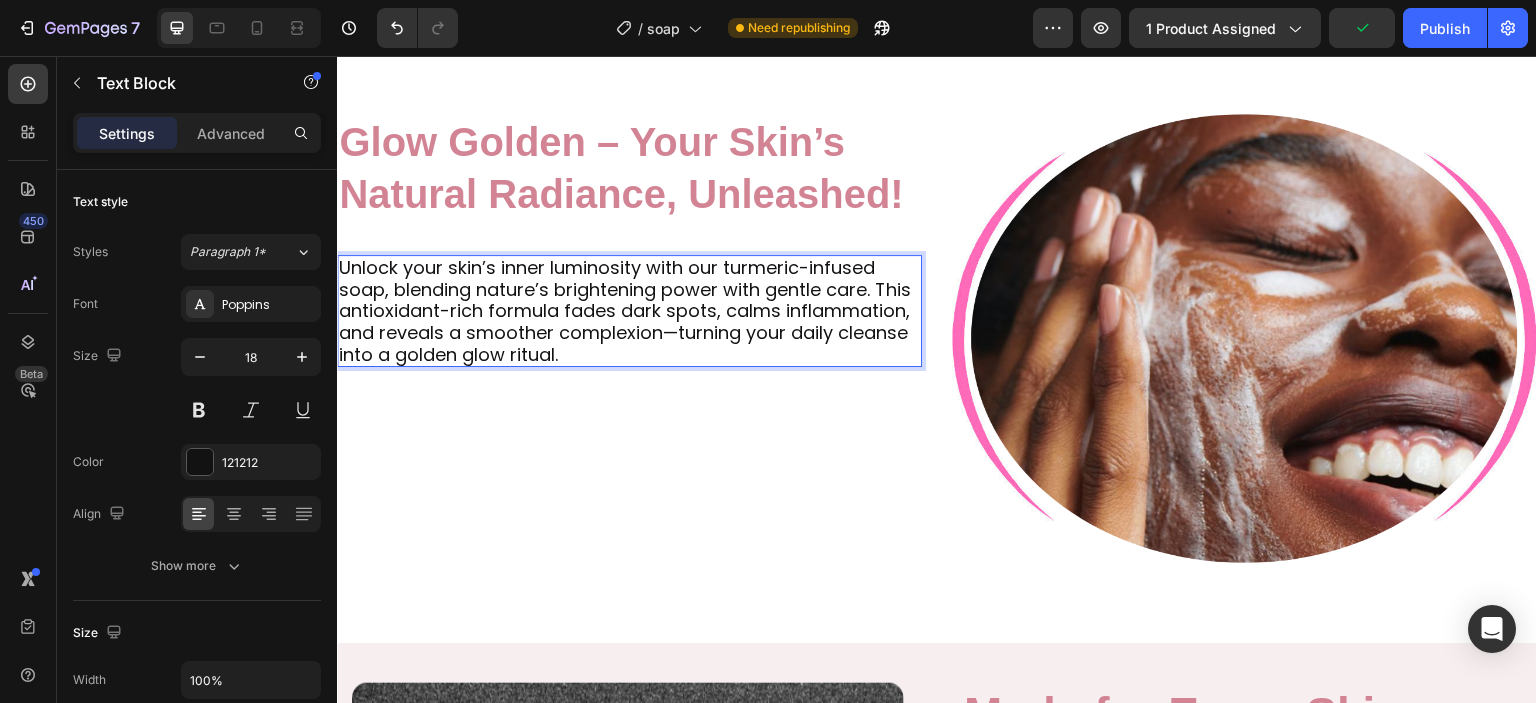 click on "Unlock your skin’s inner luminosity with our turmeric-infused soap, blending nature’s brightening power with gentle care. This antioxidant-rich formula fades dark spots, calms inflammation, and reveals a smoother complexion—turning your daily cleanse into a golden glow ritual." at bounding box center (629, 311) 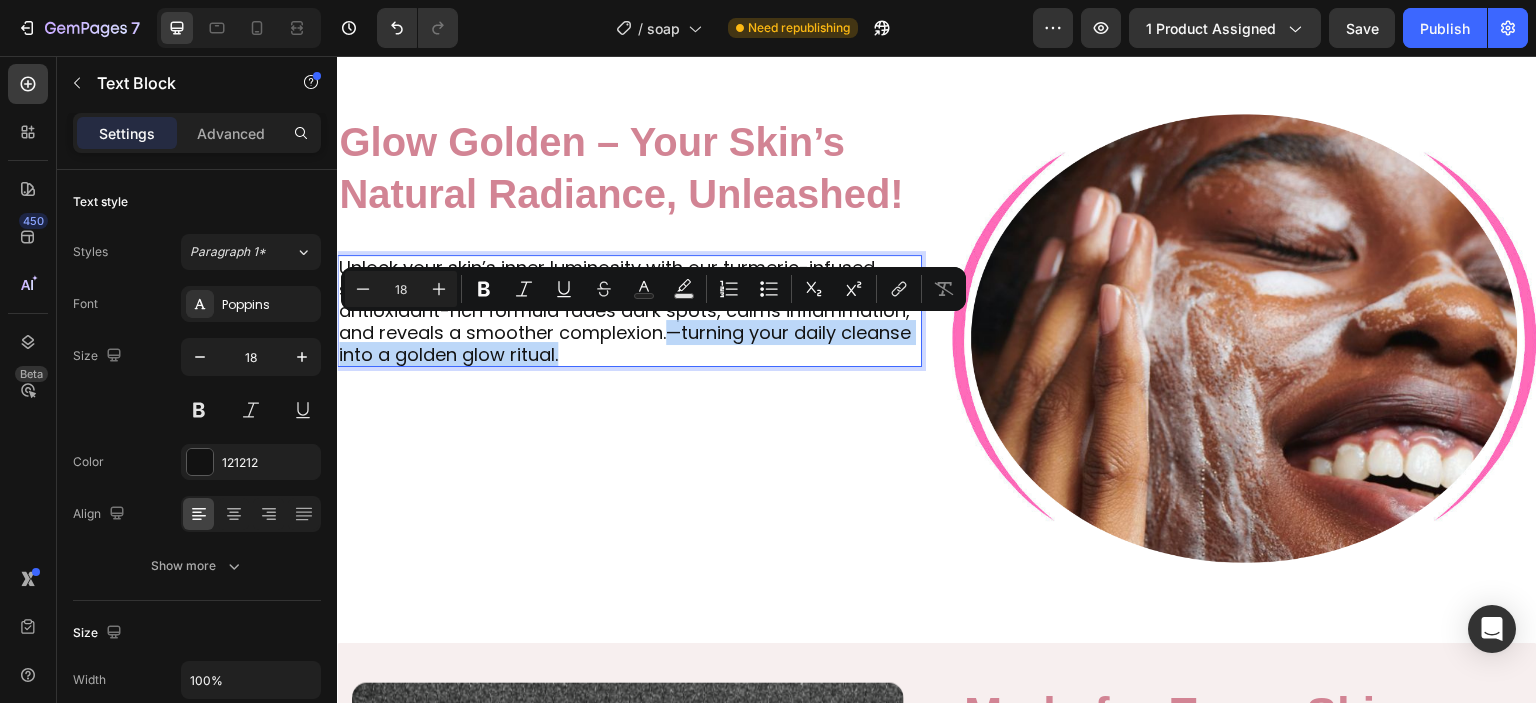 drag, startPoint x: 801, startPoint y: 333, endPoint x: 813, endPoint y: 351, distance: 21.633308 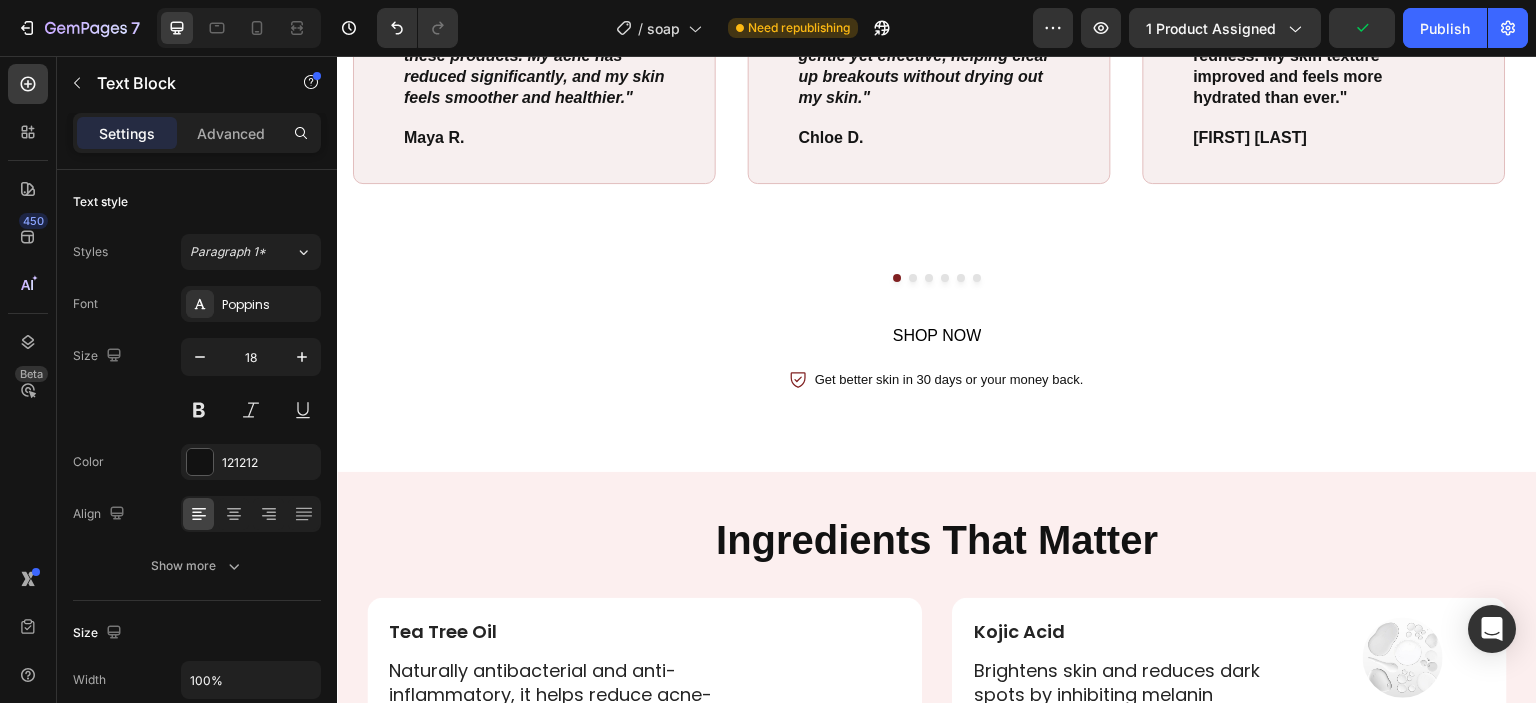 scroll, scrollTop: 3400, scrollLeft: 0, axis: vertical 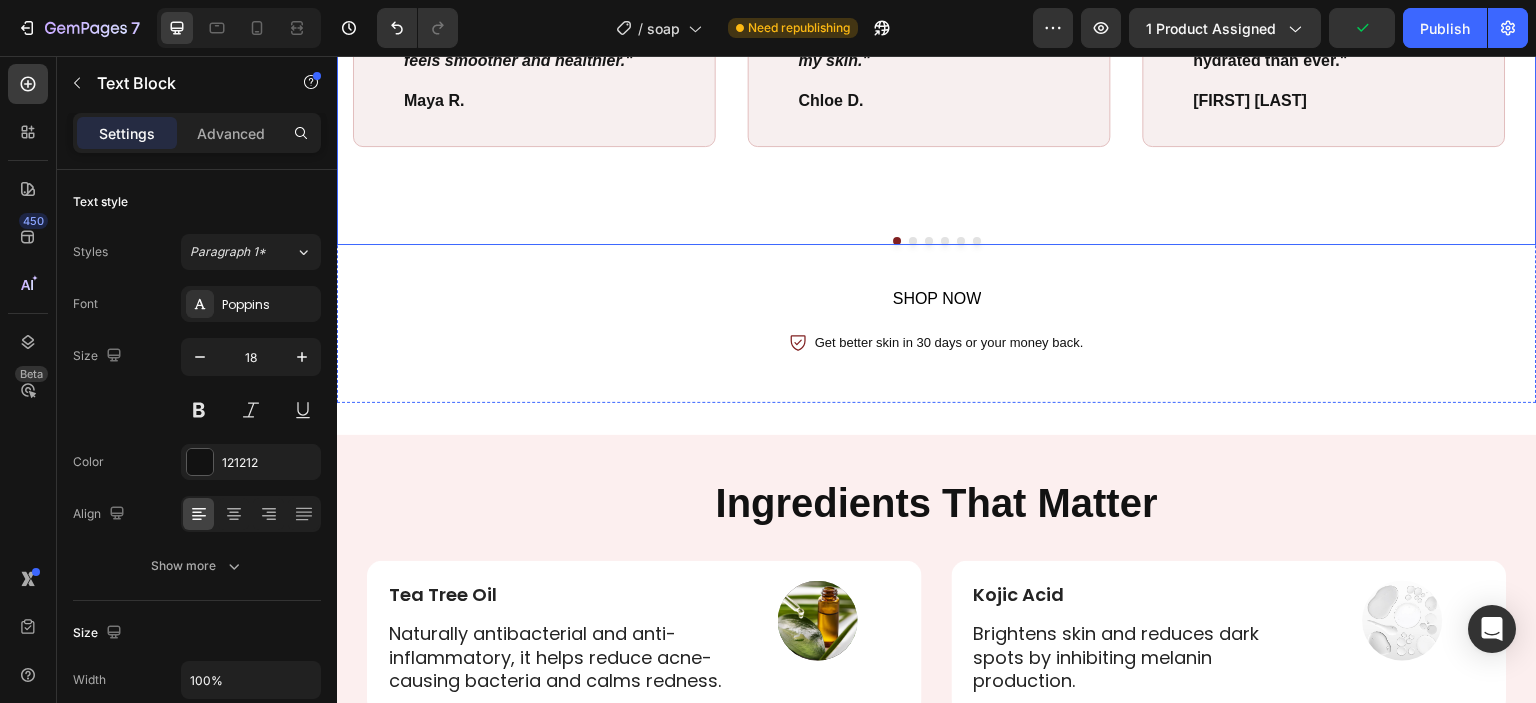 click at bounding box center (913, 241) 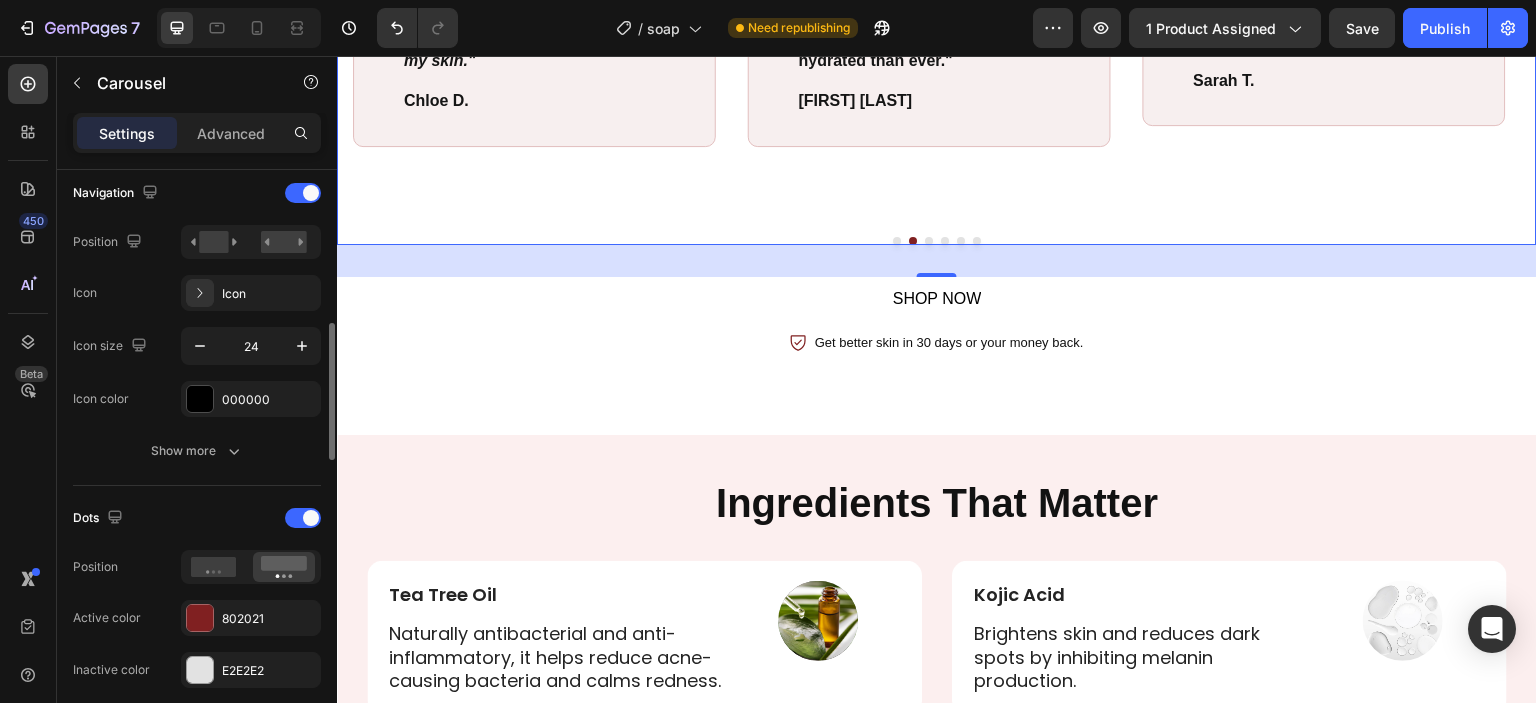 scroll, scrollTop: 780, scrollLeft: 0, axis: vertical 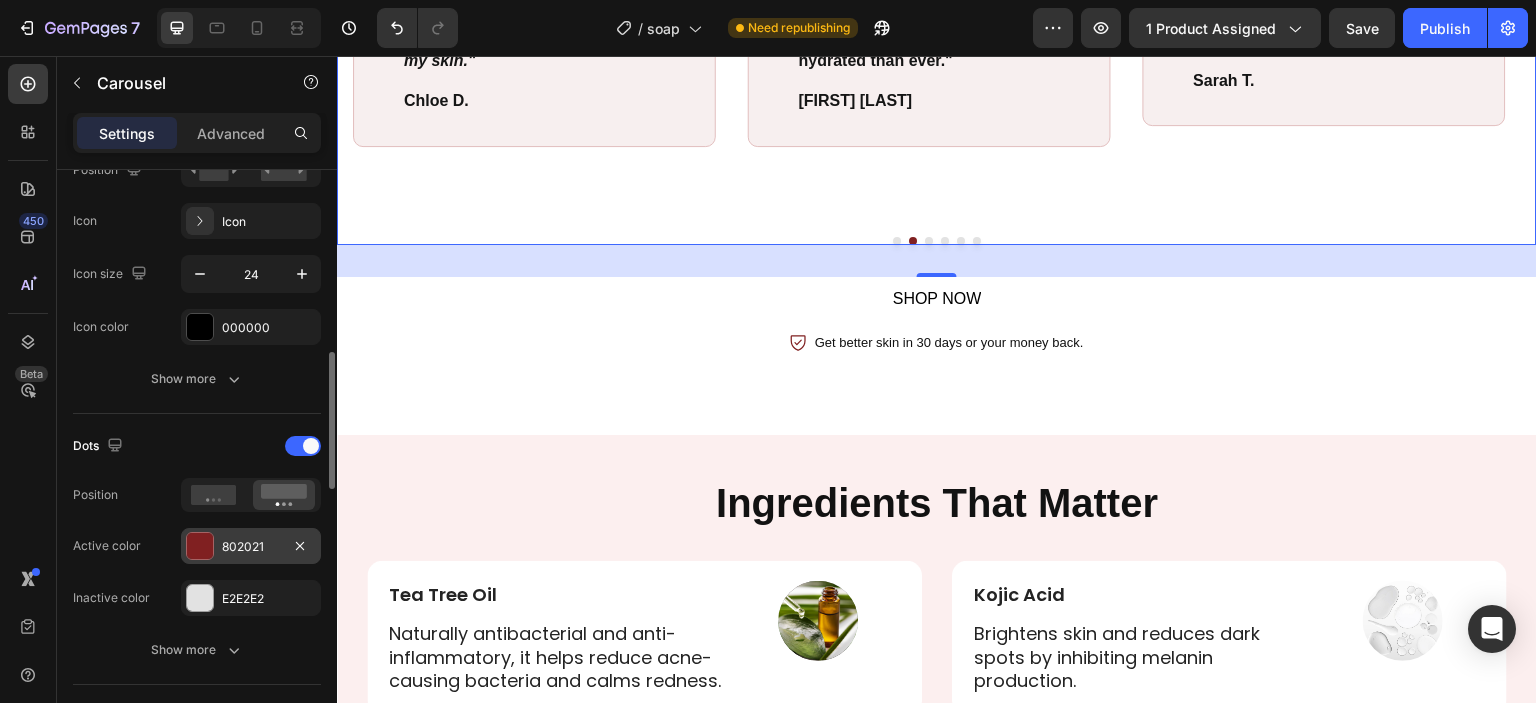 click on "802021" at bounding box center (251, 547) 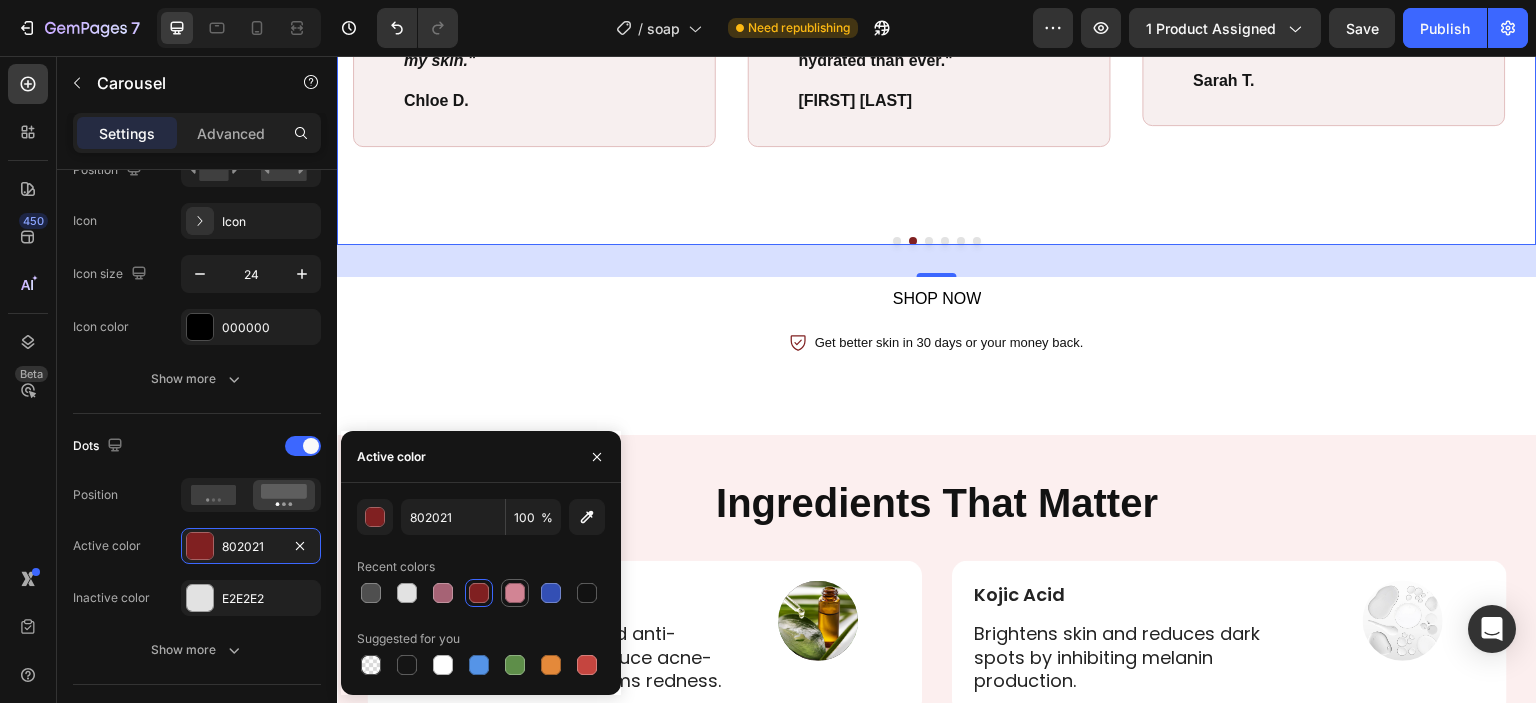click at bounding box center (515, 593) 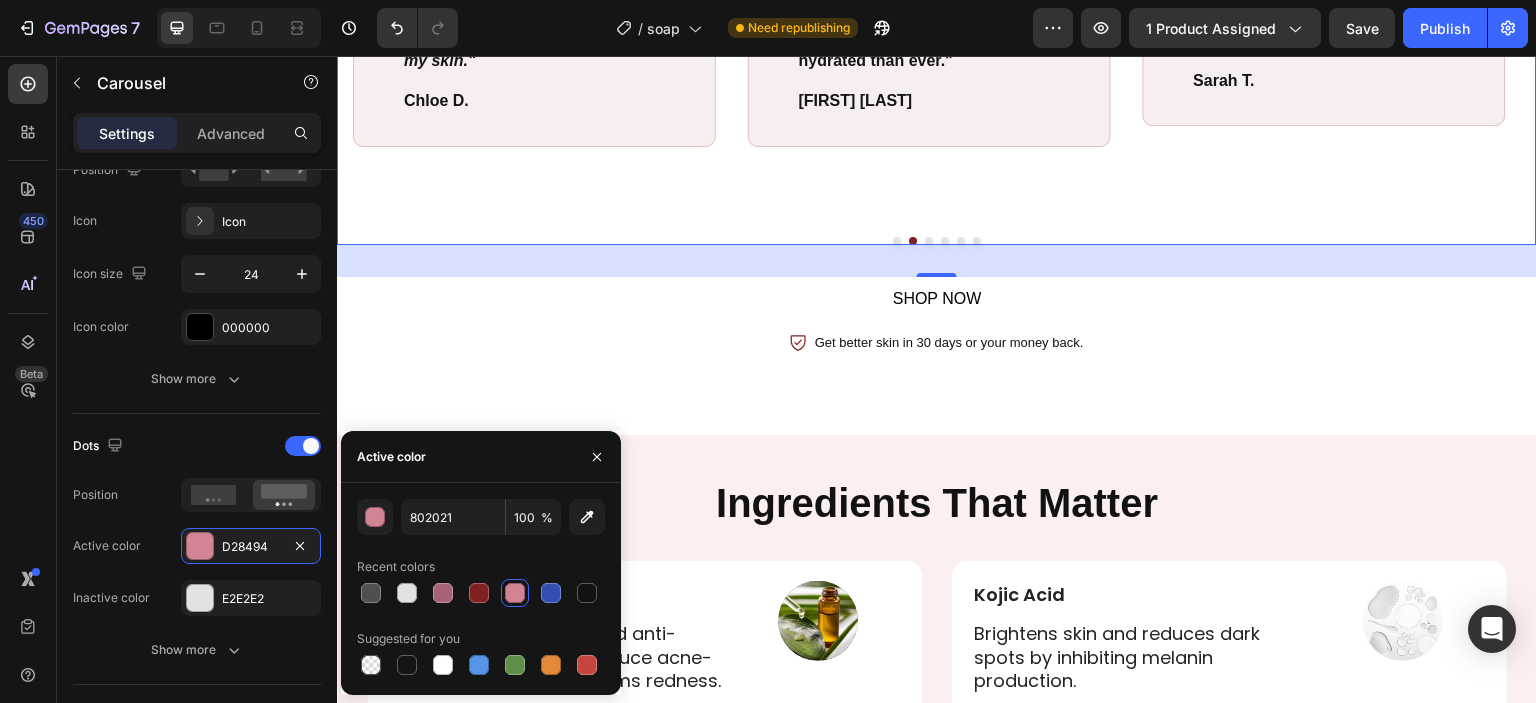 type on "D28494" 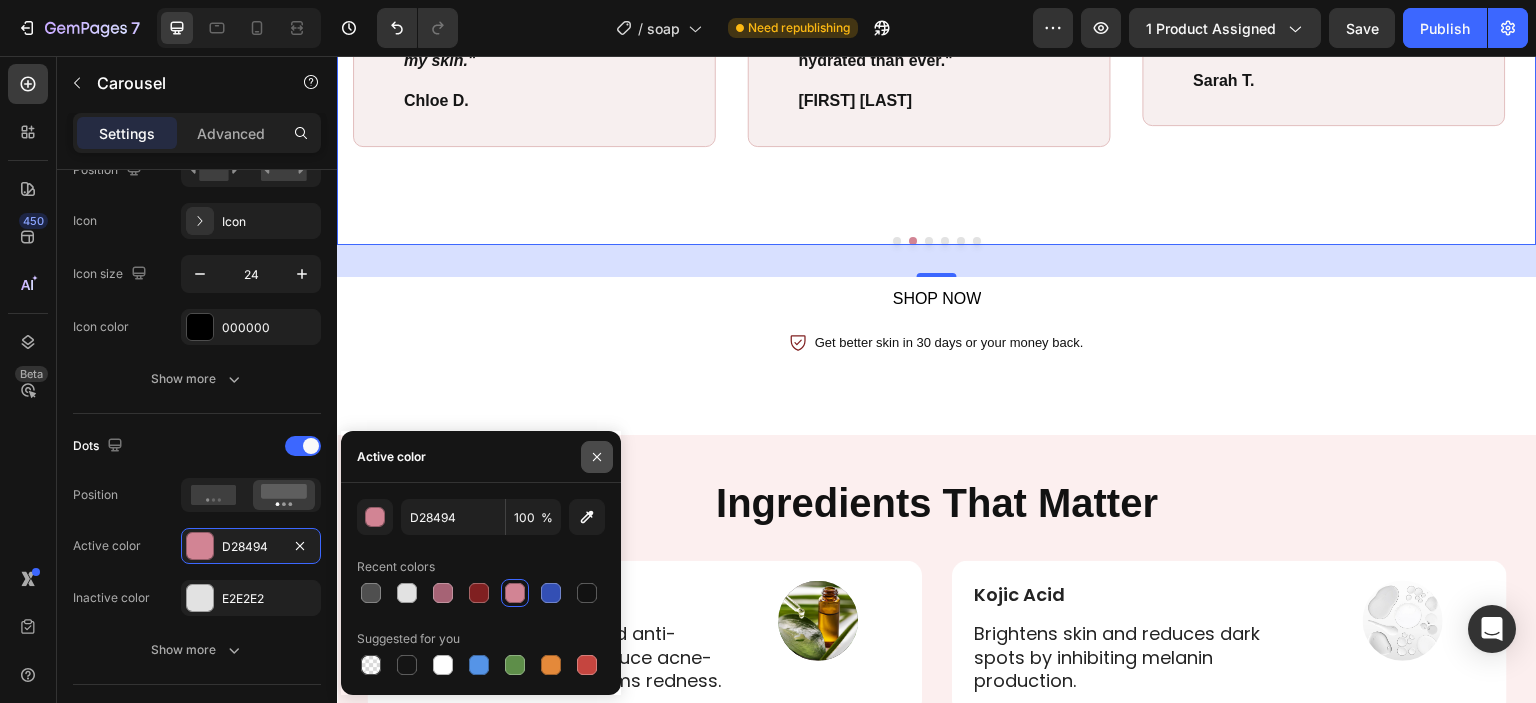 click 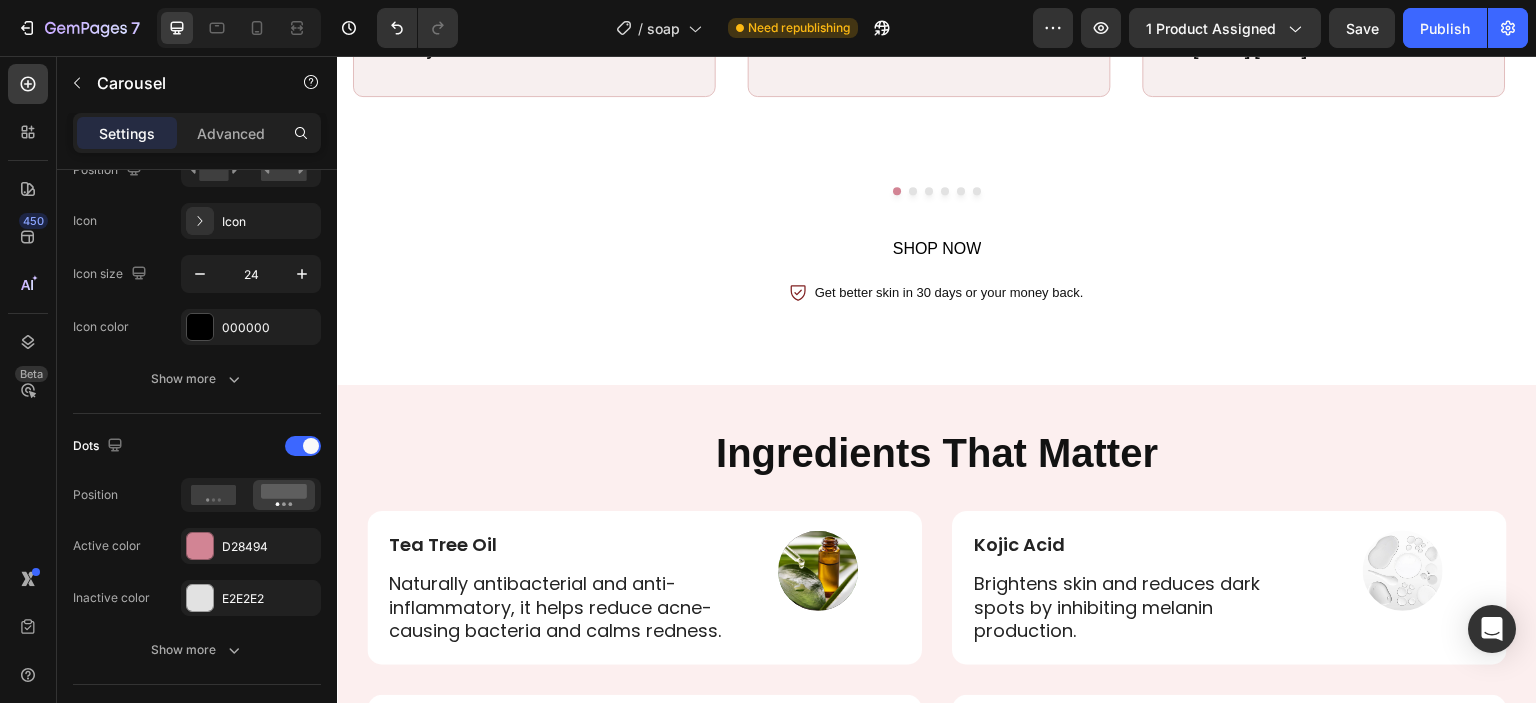 scroll, scrollTop: 3446, scrollLeft: 0, axis: vertical 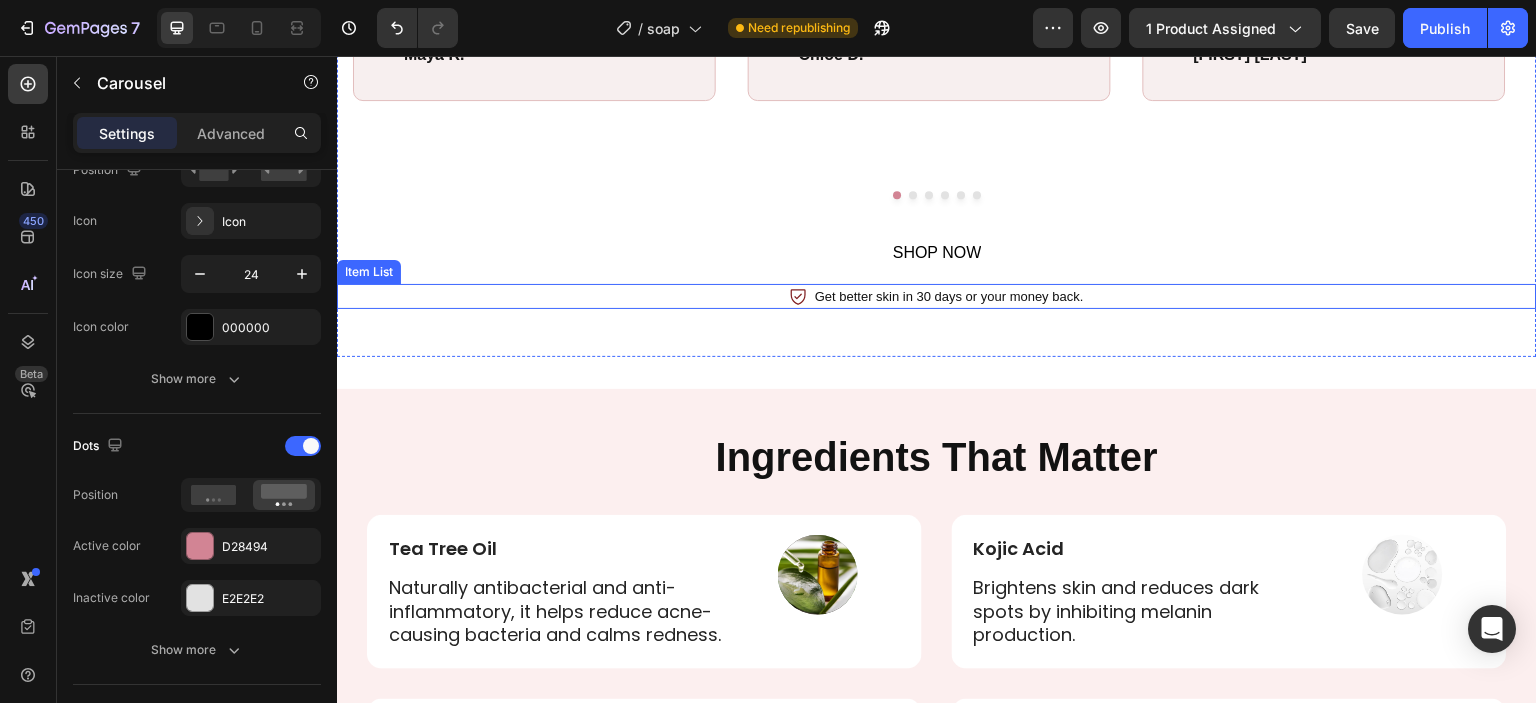 click 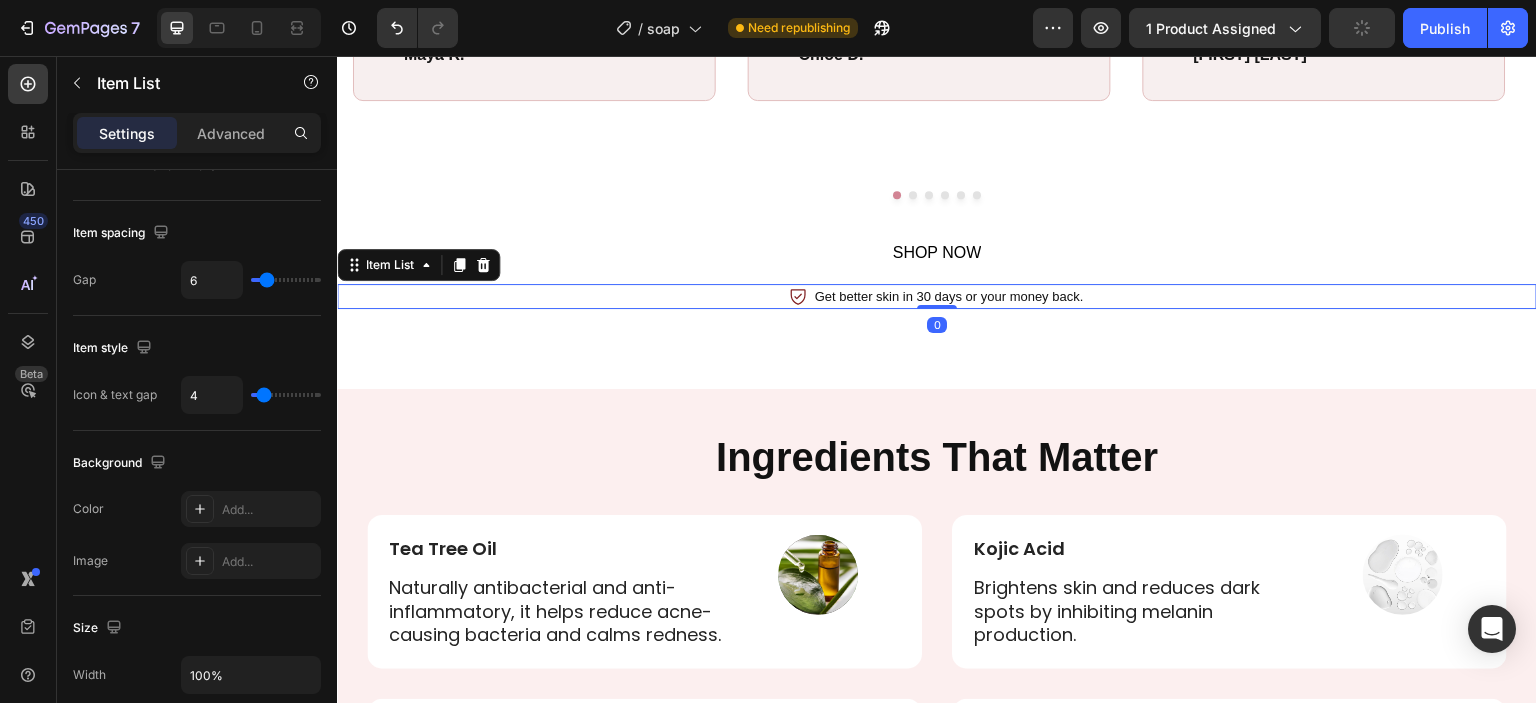scroll, scrollTop: 0, scrollLeft: 0, axis: both 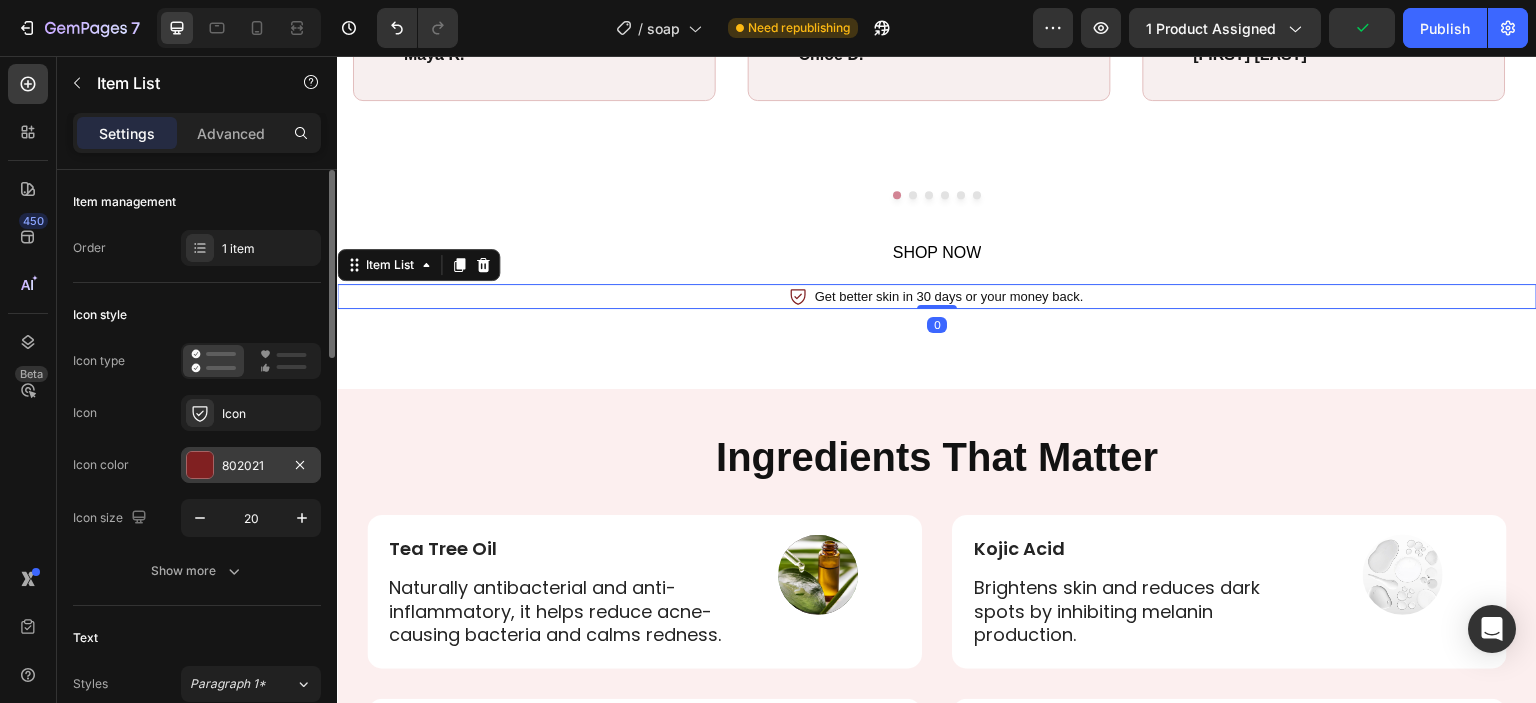 click on "802021" at bounding box center [251, 465] 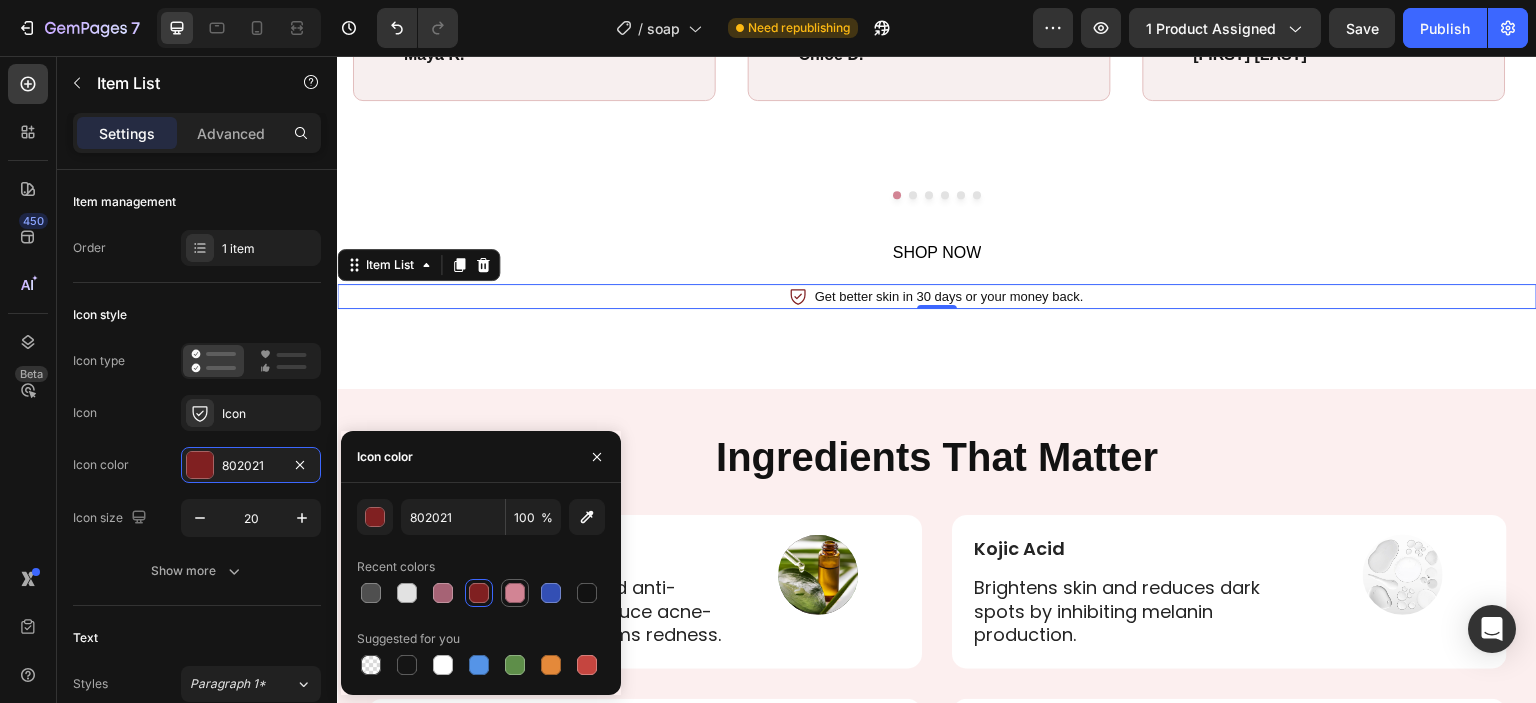 click at bounding box center (515, 593) 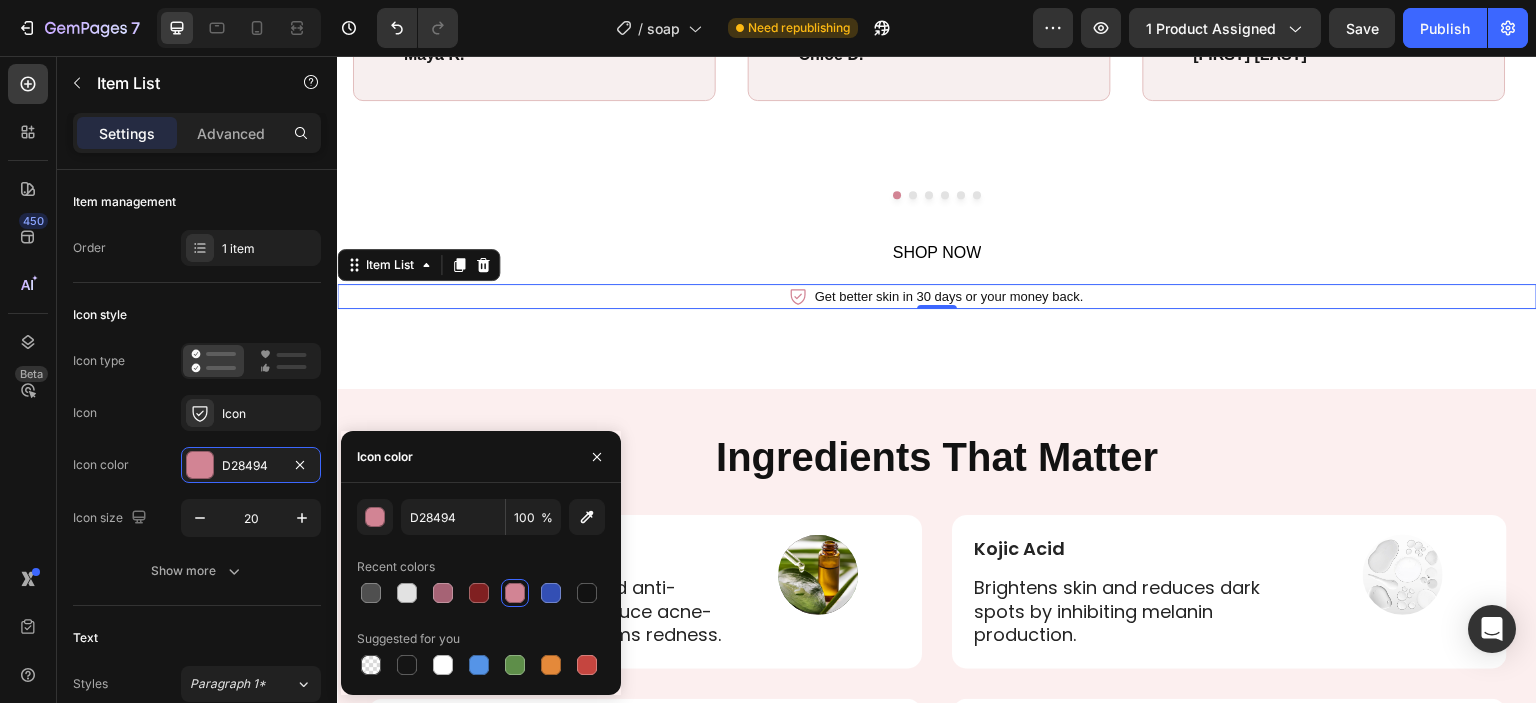 click at bounding box center [597, 456] 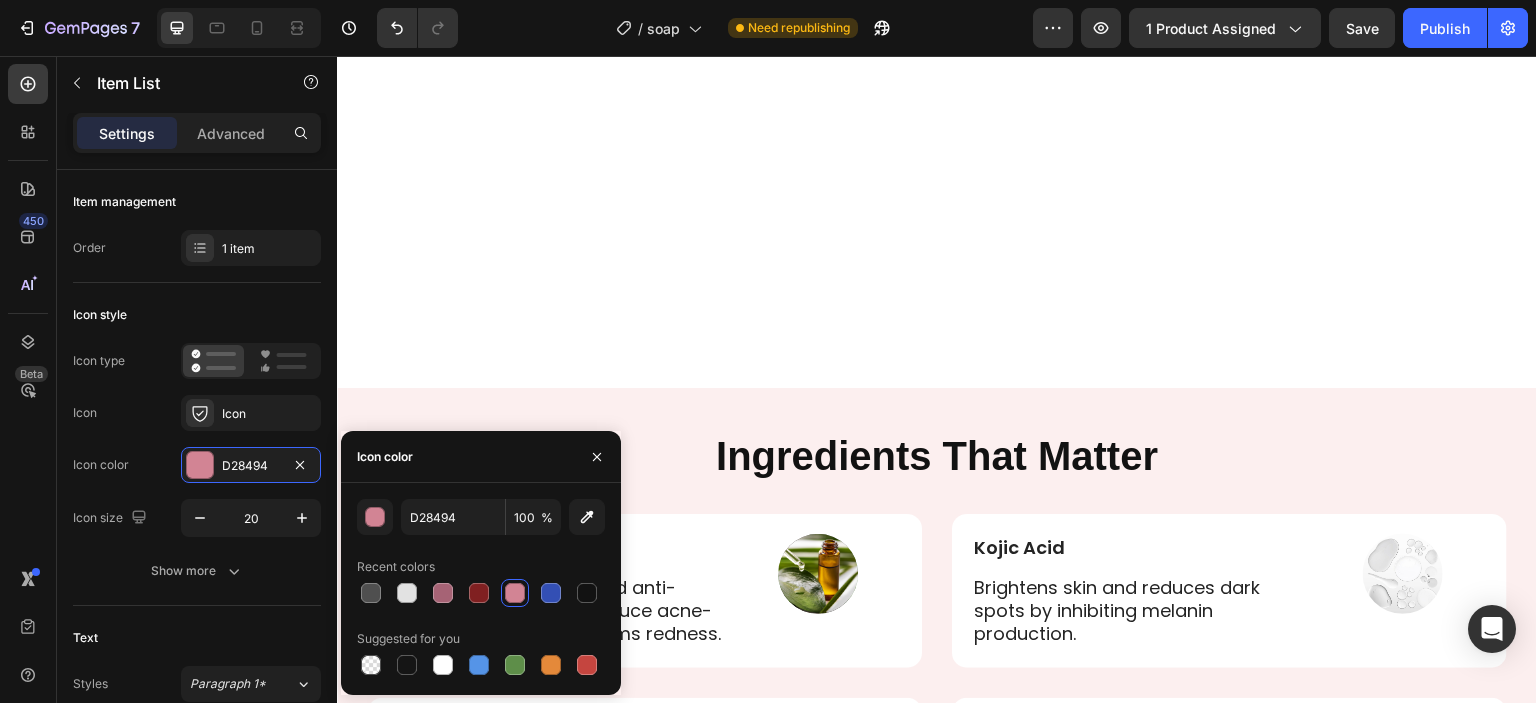 scroll, scrollTop: 3766, scrollLeft: 0, axis: vertical 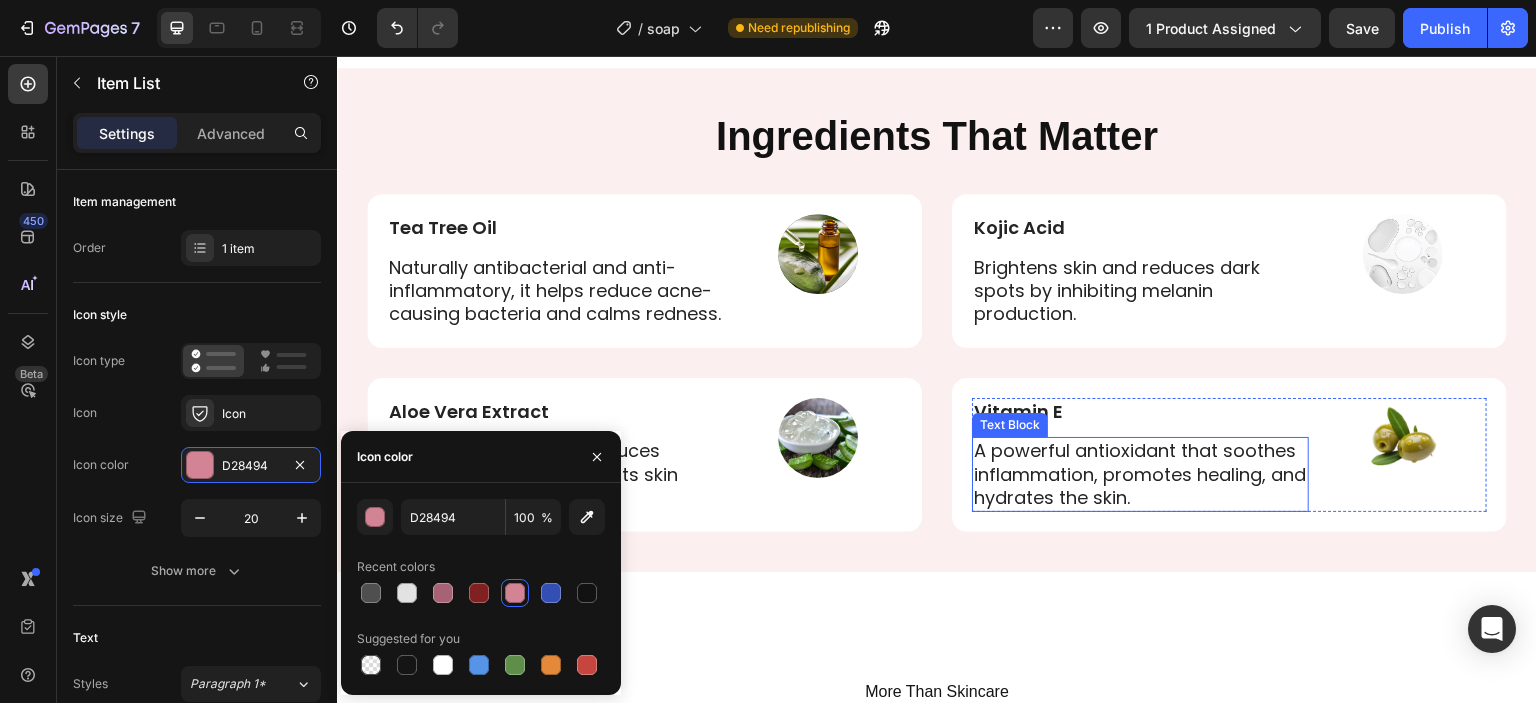 click on "A powerful antioxidant that soothes inflammation, promotes healing, and hydrates the skin." at bounding box center [1140, 474] 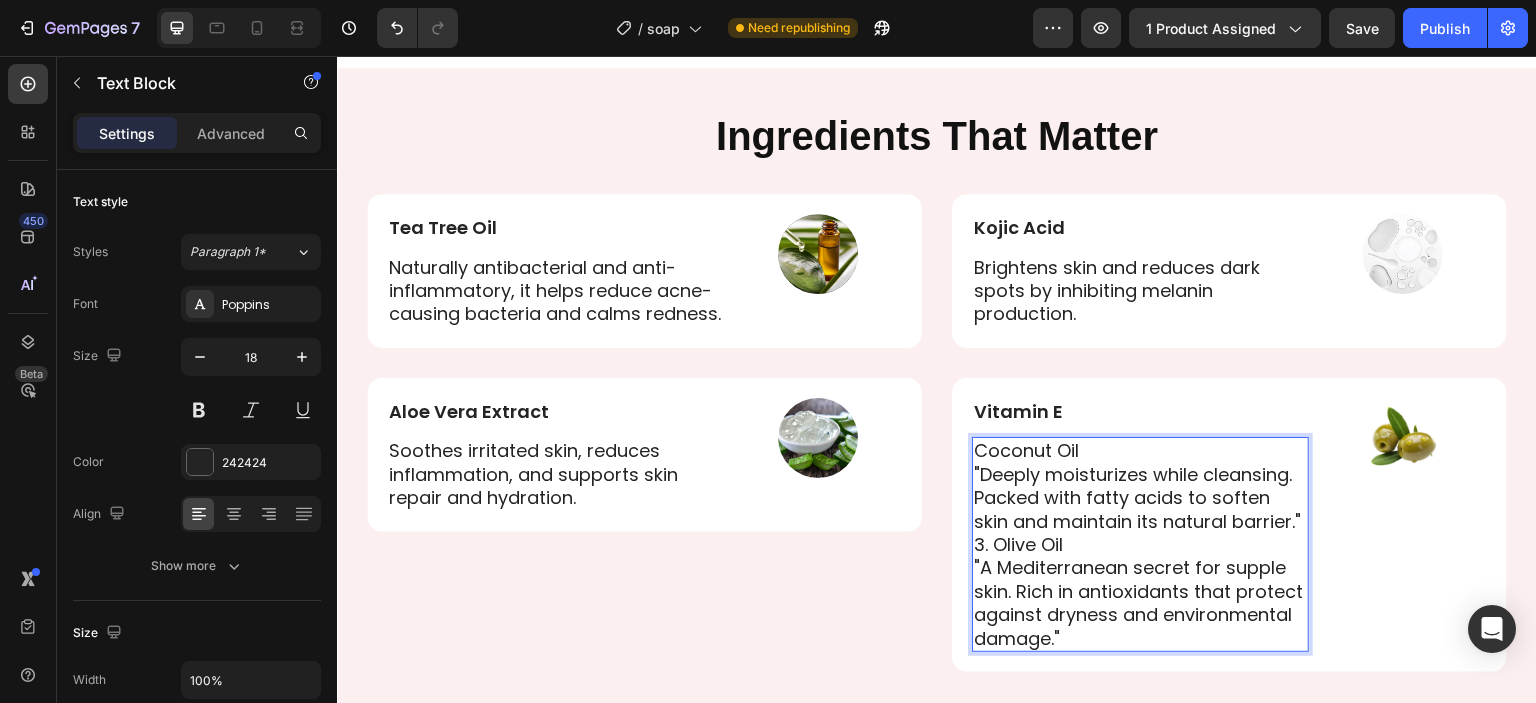 scroll, scrollTop: 3780, scrollLeft: 0, axis: vertical 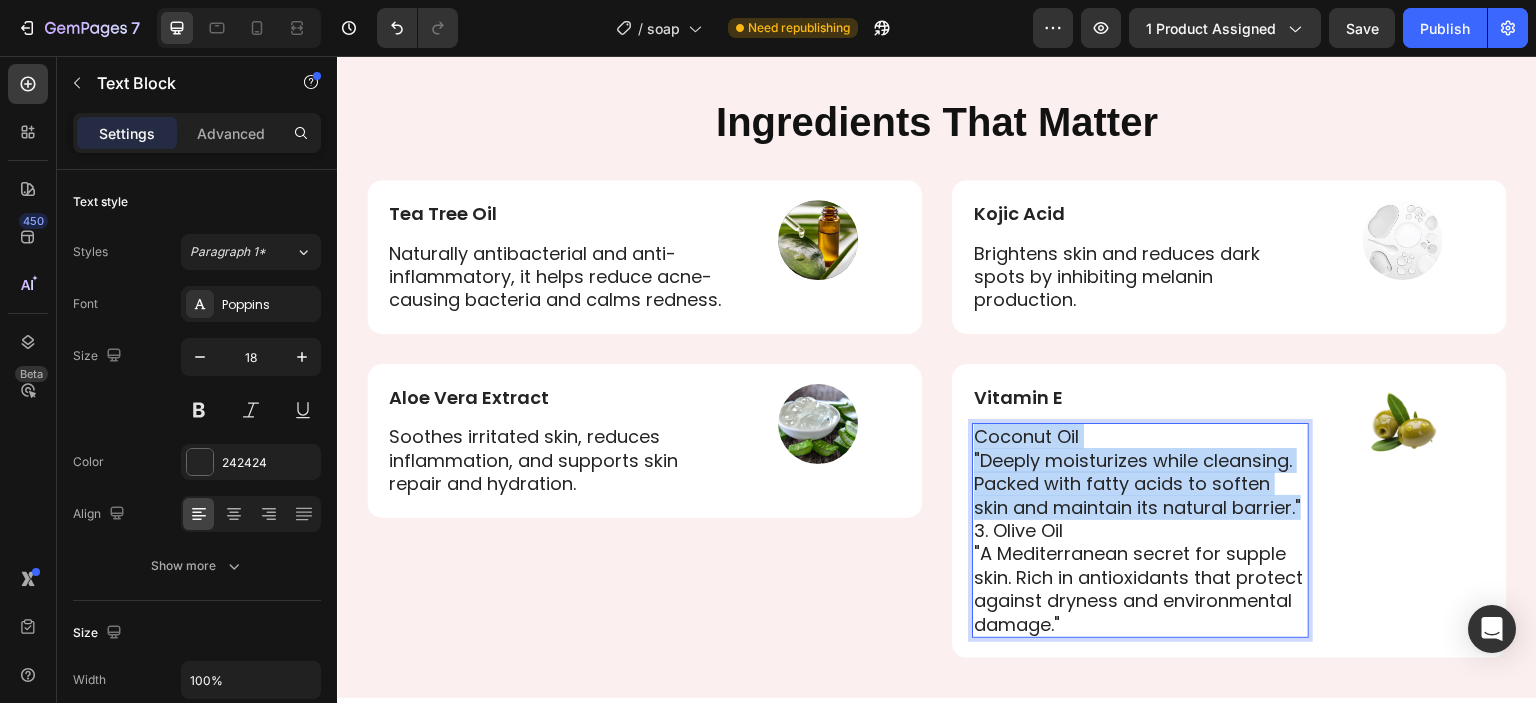 drag, startPoint x: 1081, startPoint y: 556, endPoint x: 960, endPoint y: 453, distance: 158.90248 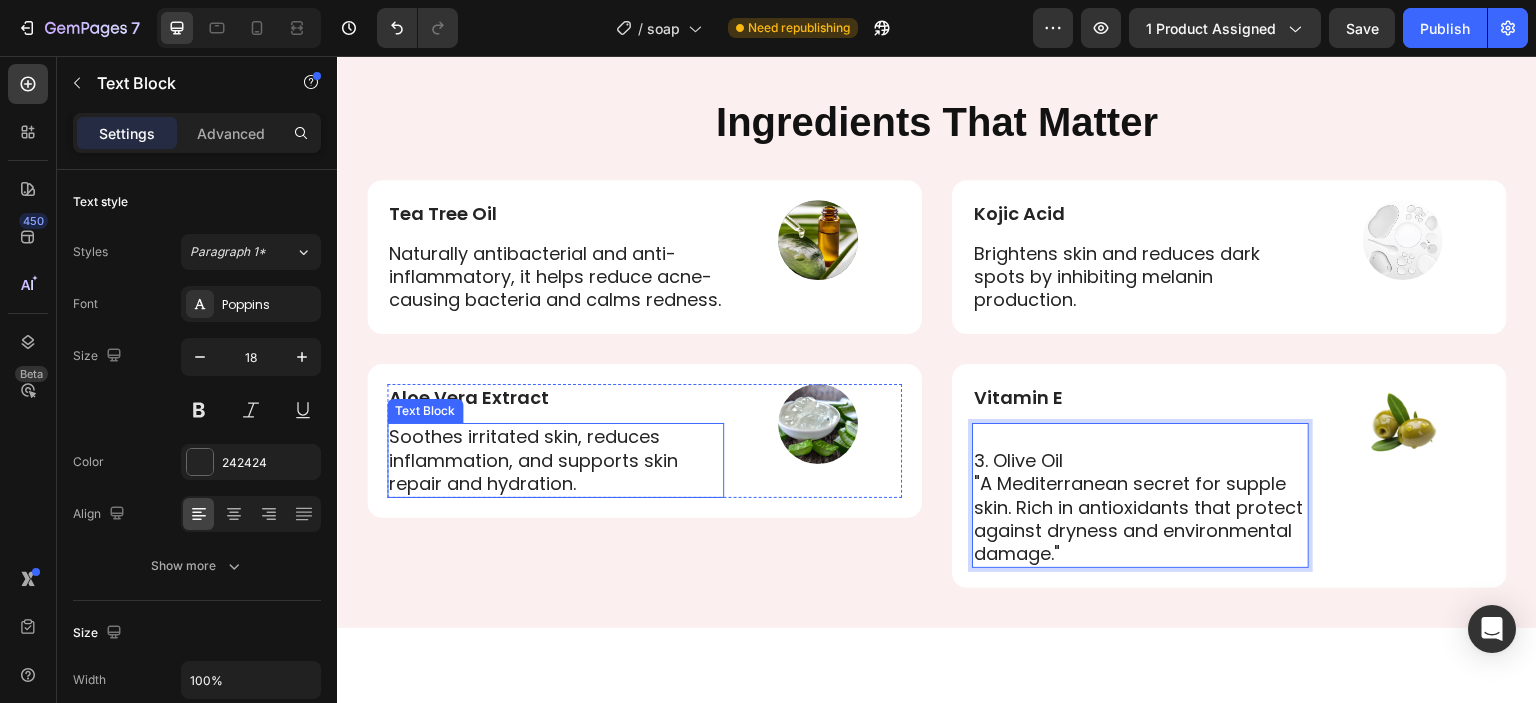 click on "Soothes irritated skin, reduces inflammation, and supports skin repair and hydration." at bounding box center (555, 460) 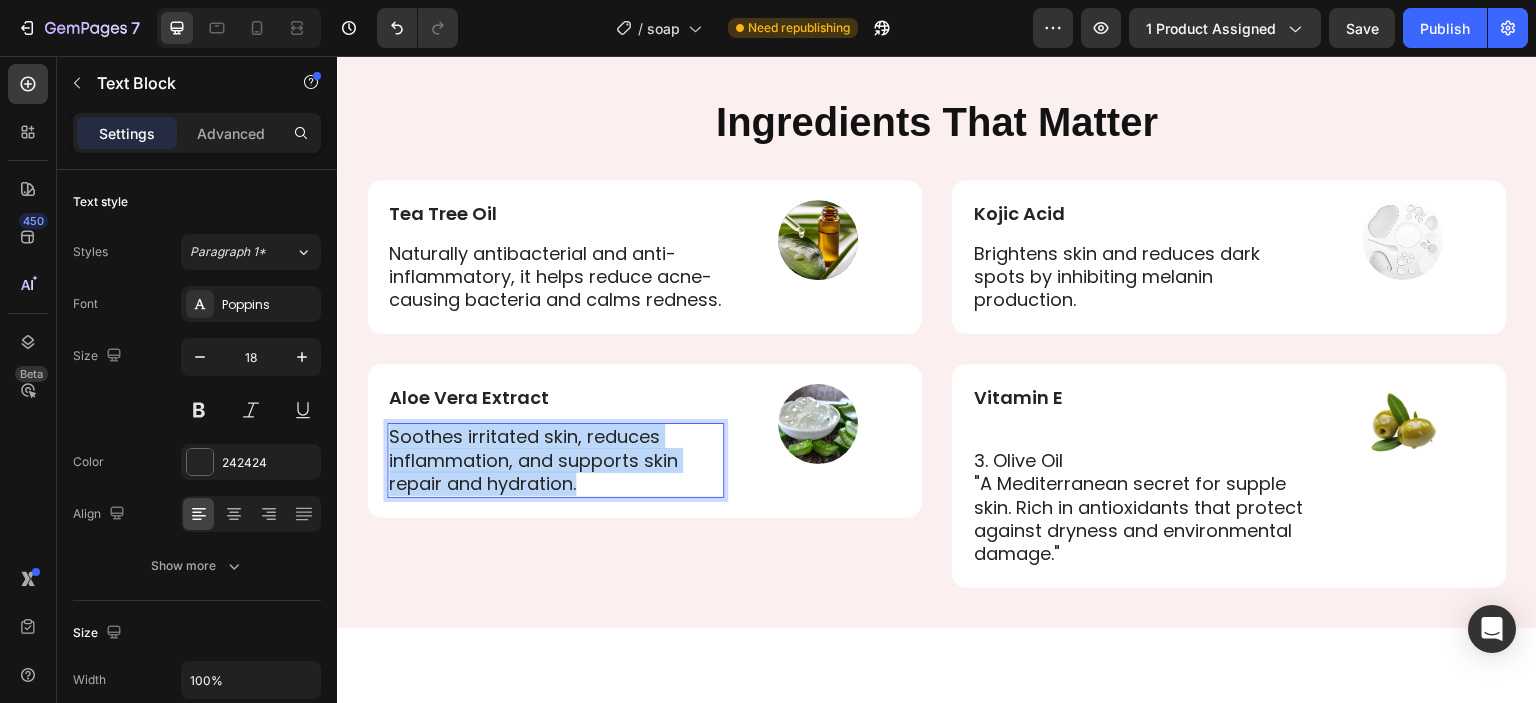 click on "Soothes irritated skin, reduces inflammation, and supports skin repair and hydration." at bounding box center [555, 460] 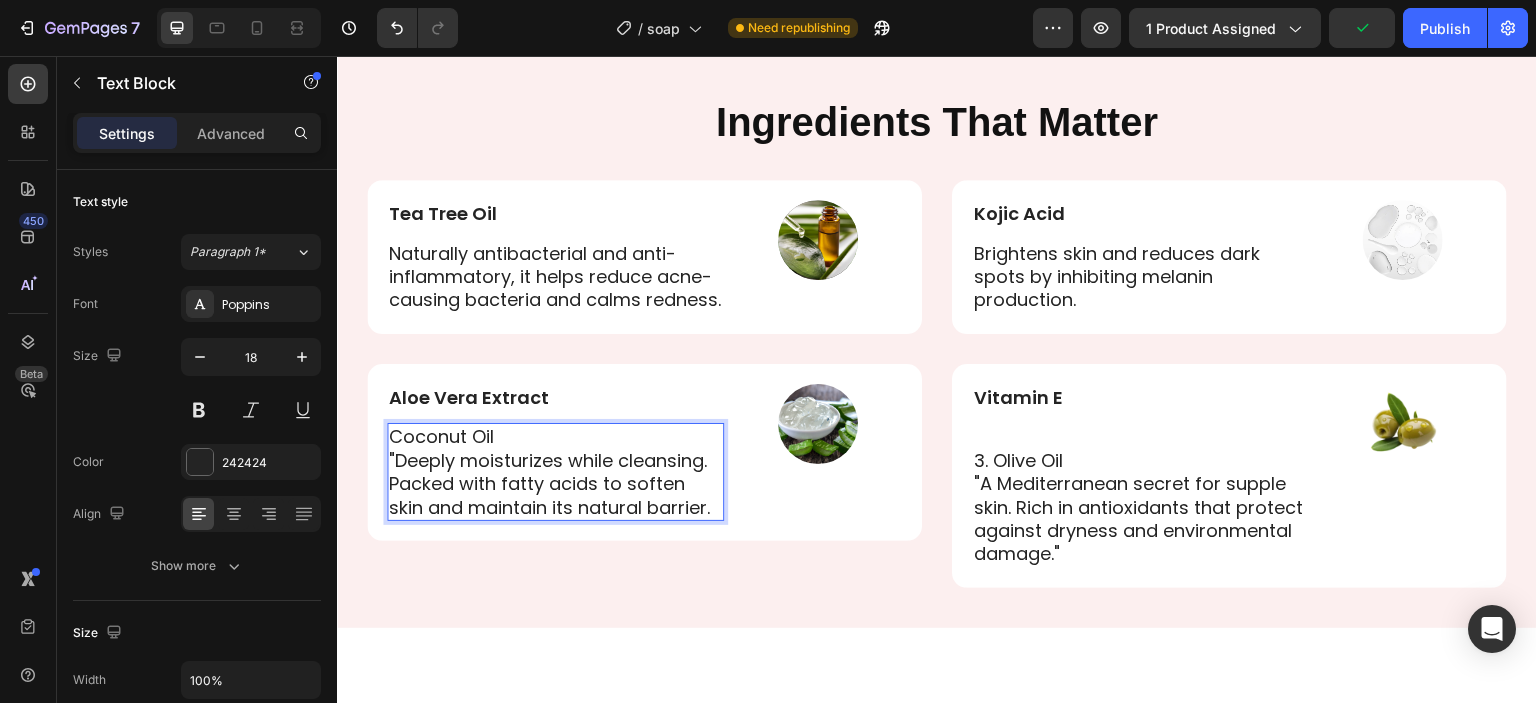 click on "Coconut Oil "Deeply moisturizes while cleansing. Packed with fatty acids to soften skin and maintain its natural barrier." at bounding box center [555, 472] 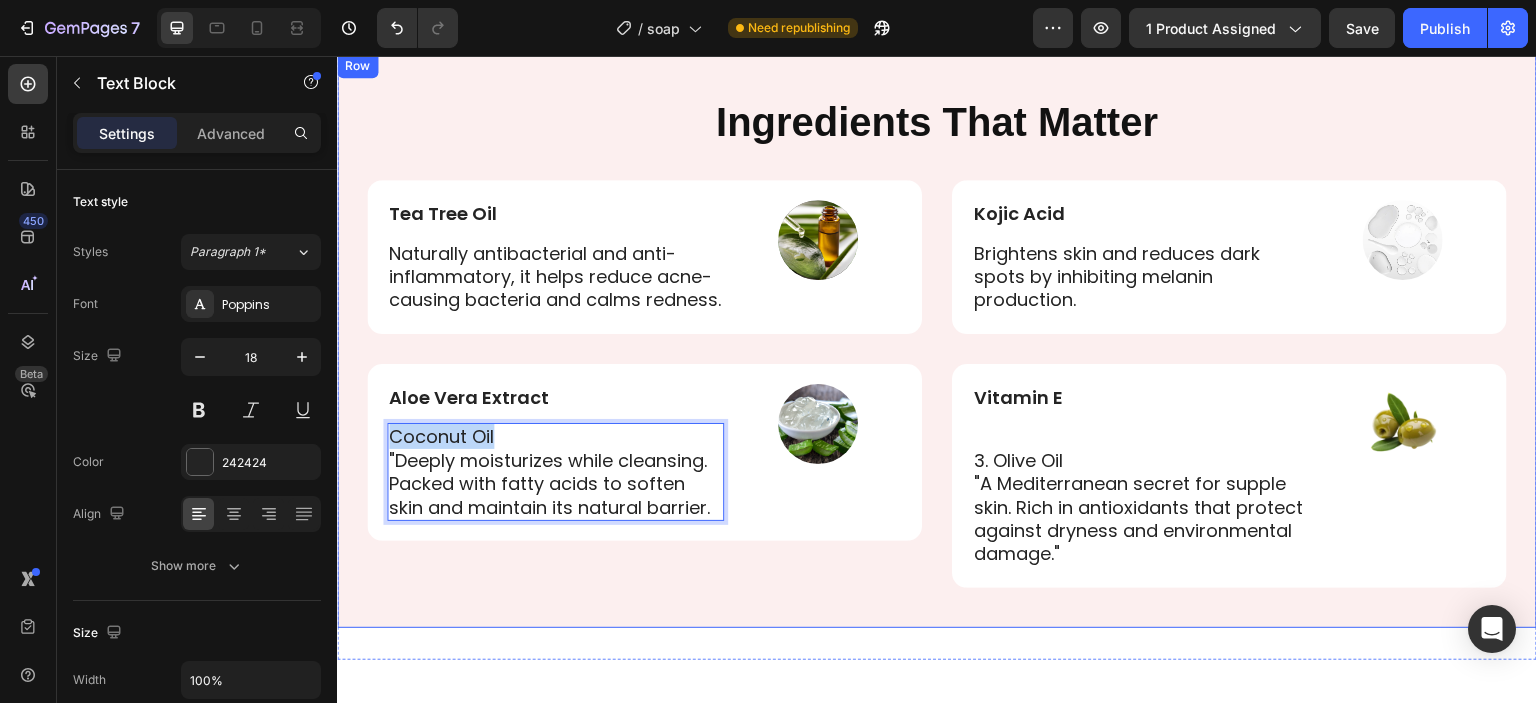 drag, startPoint x: 502, startPoint y: 460, endPoint x: 348, endPoint y: 432, distance: 156.52477 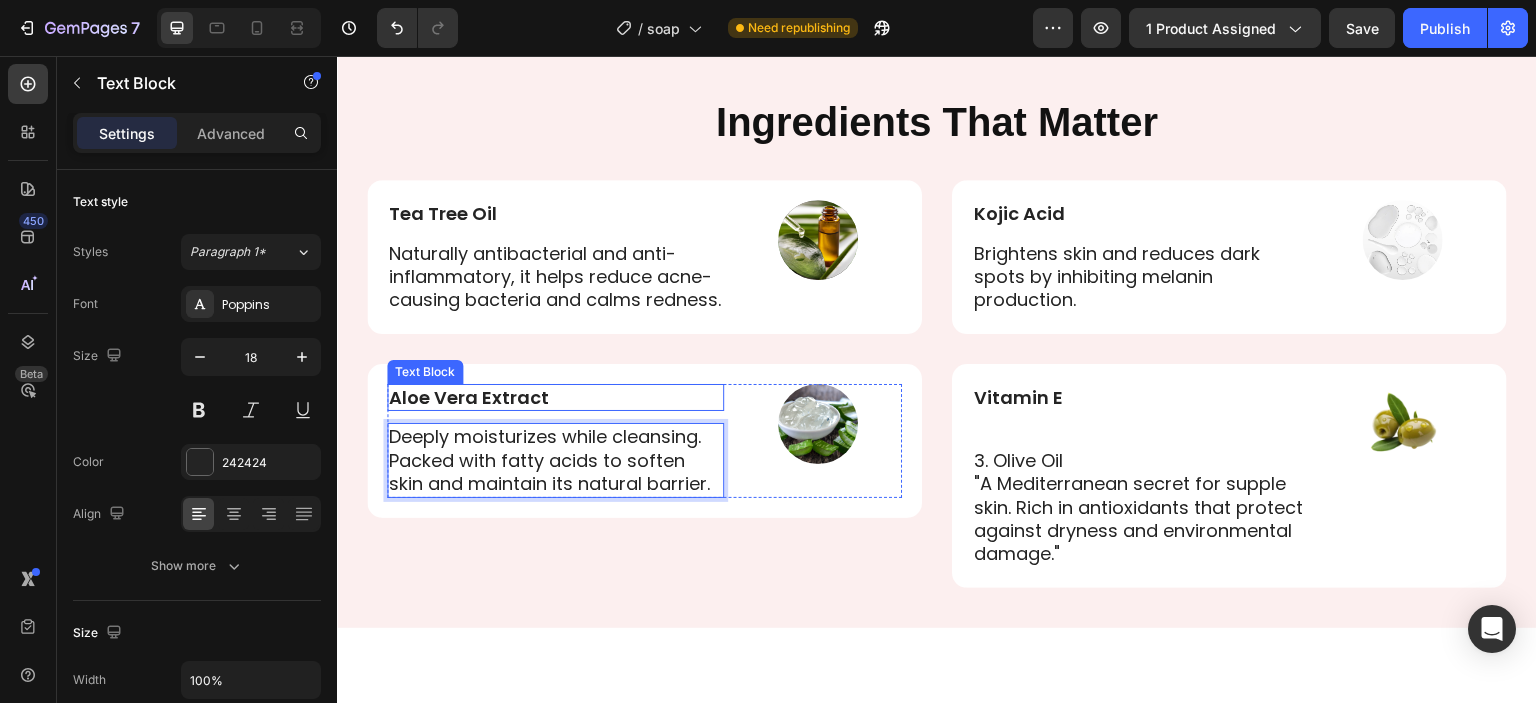 click on "Aloe Vera Extract" at bounding box center (555, 397) 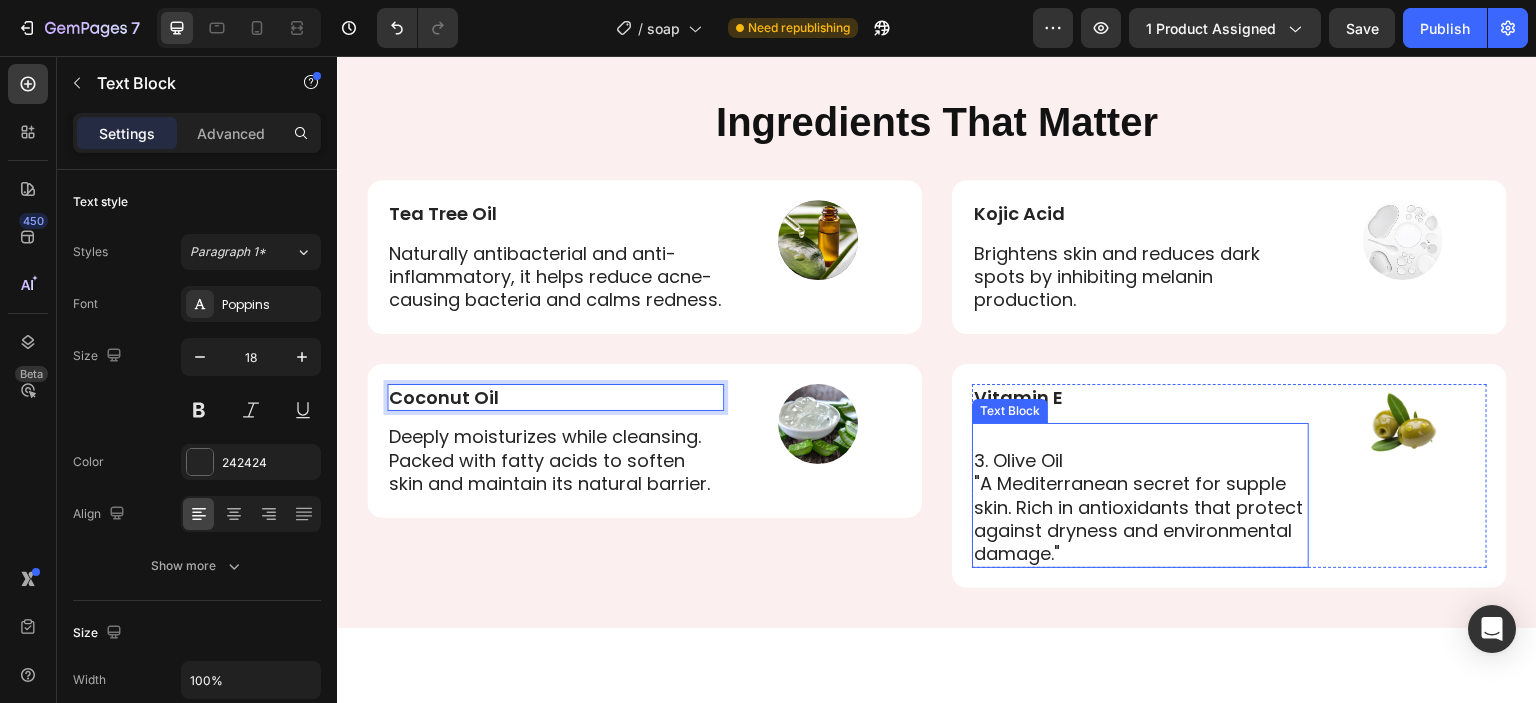 click on "3. Olive Oil "A Mediterranean secret for supple skin. Rich in antioxidants that protect against dryness and environmental damage."" at bounding box center [1140, 507] 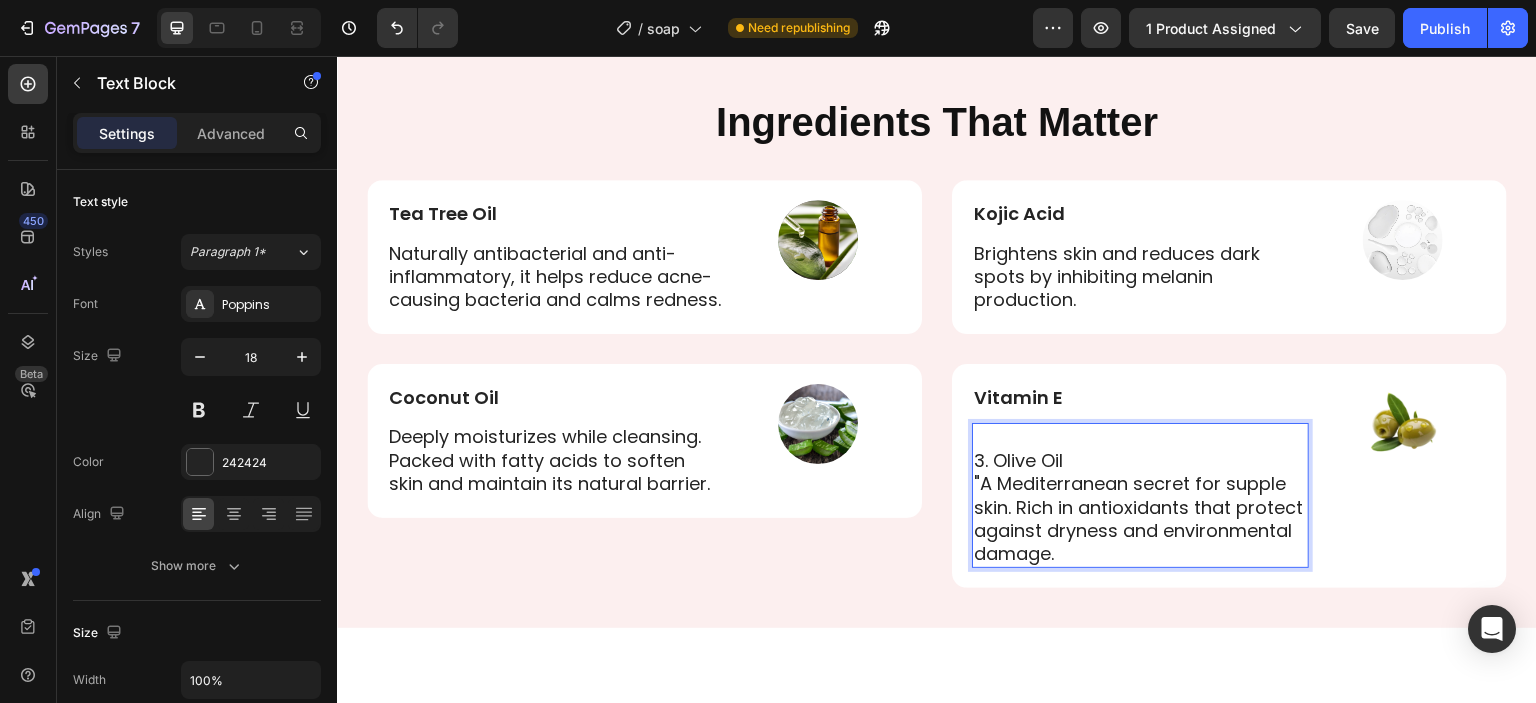 click on "3. Olive Oil "A Mediterranean secret for supple skin. Rich in antioxidants that protect against dryness and environmental damage." at bounding box center [1140, 507] 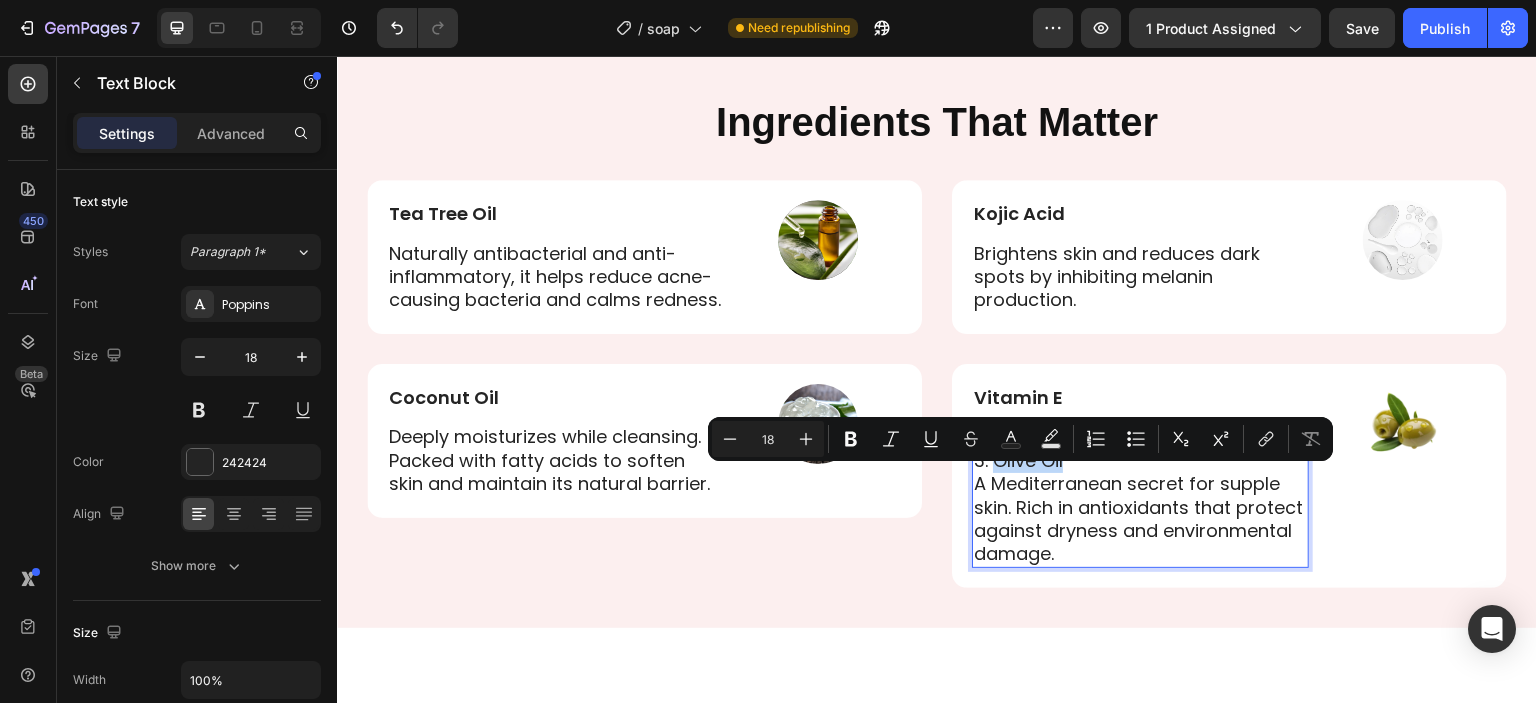 drag, startPoint x: 1081, startPoint y: 481, endPoint x: 990, endPoint y: 484, distance: 91.04944 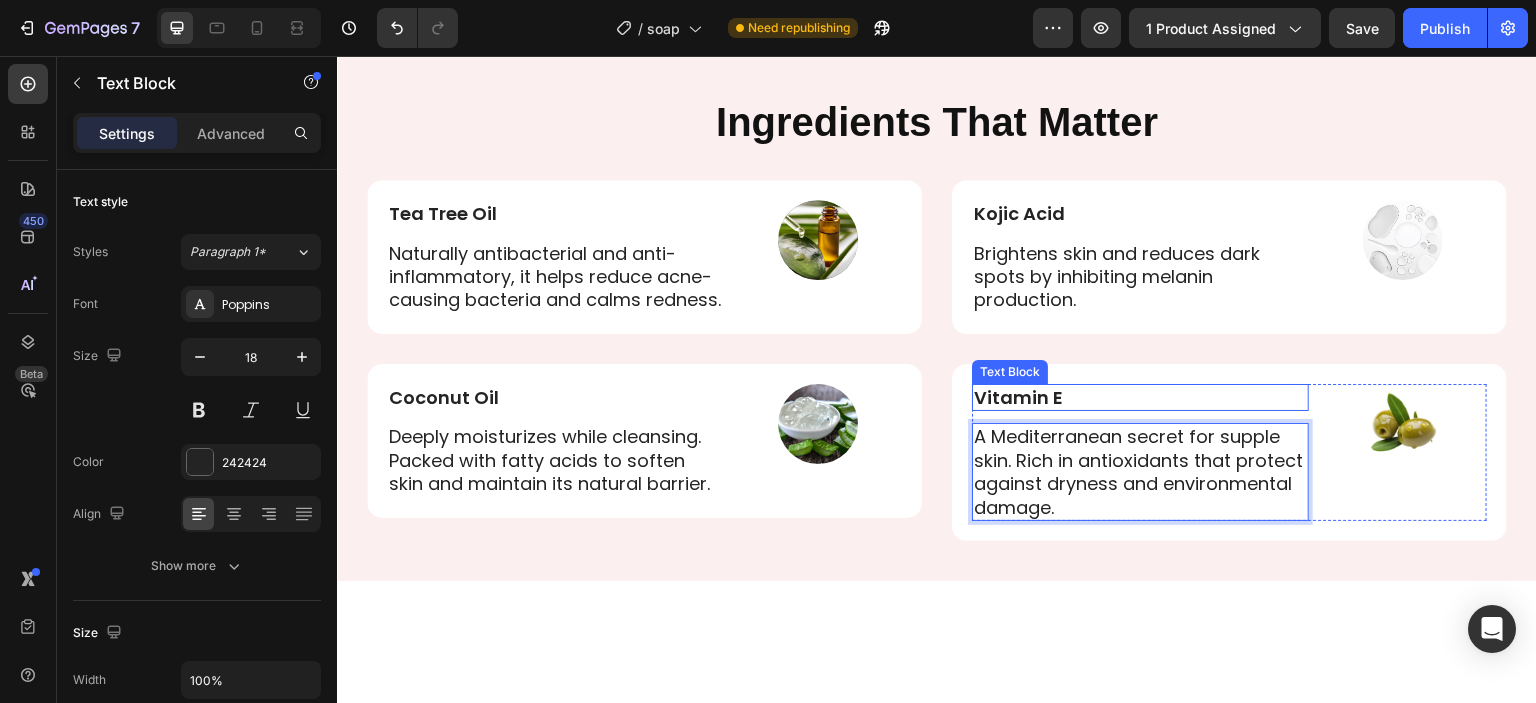 click on "Vitamin E" at bounding box center [1140, 397] 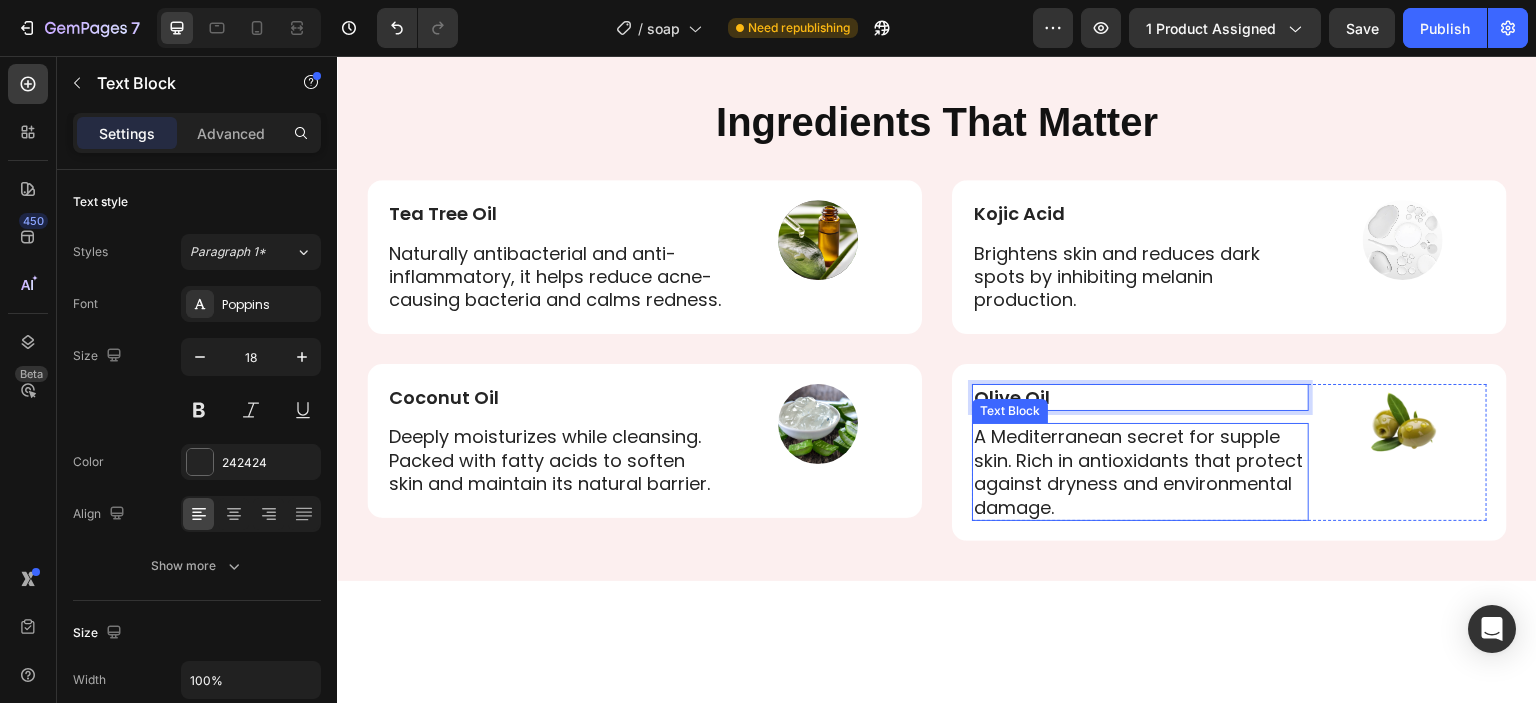 click on "A Mediterranean secret for supple skin. Rich in antioxidants that protect against dryness and environmental damage." at bounding box center (1140, 472) 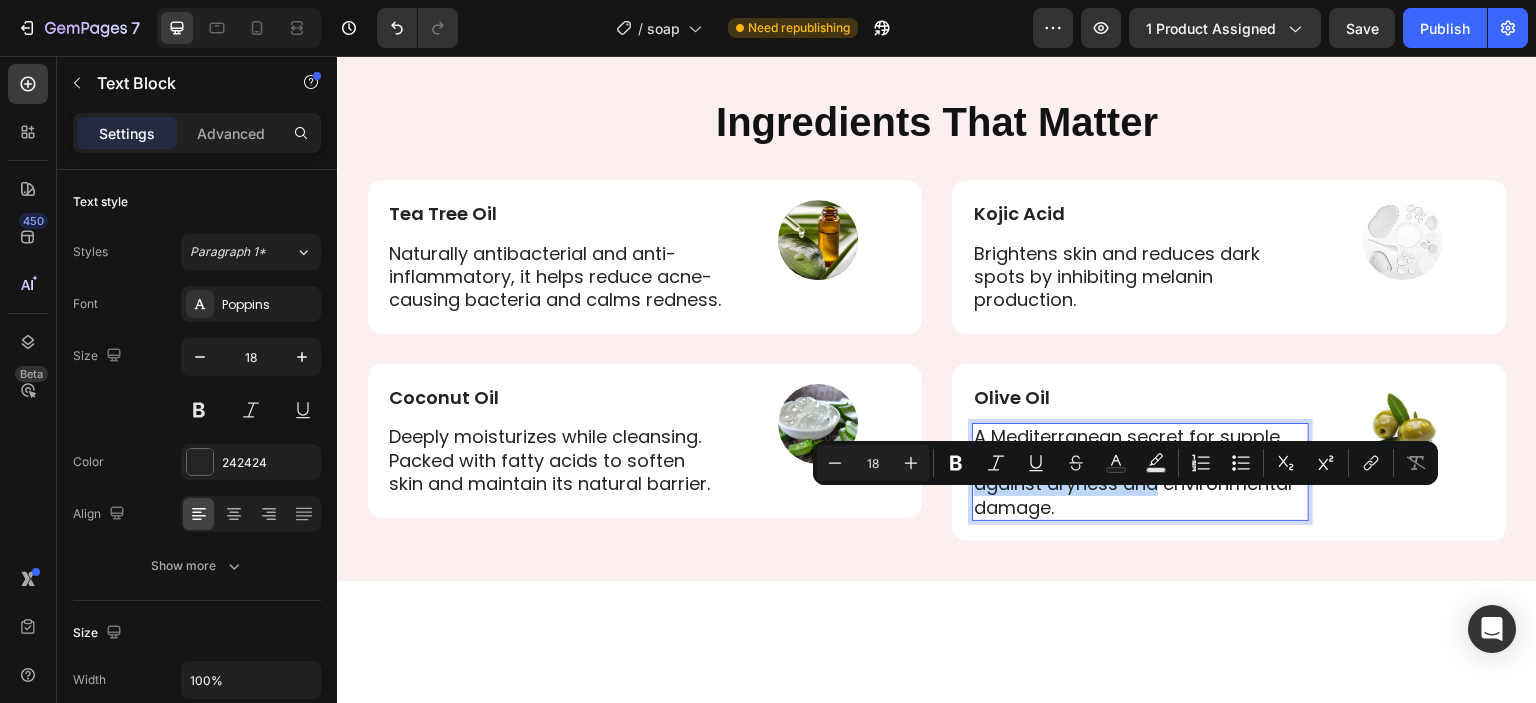 drag, startPoint x: 1227, startPoint y: 505, endPoint x: 1032, endPoint y: 508, distance: 195.02307 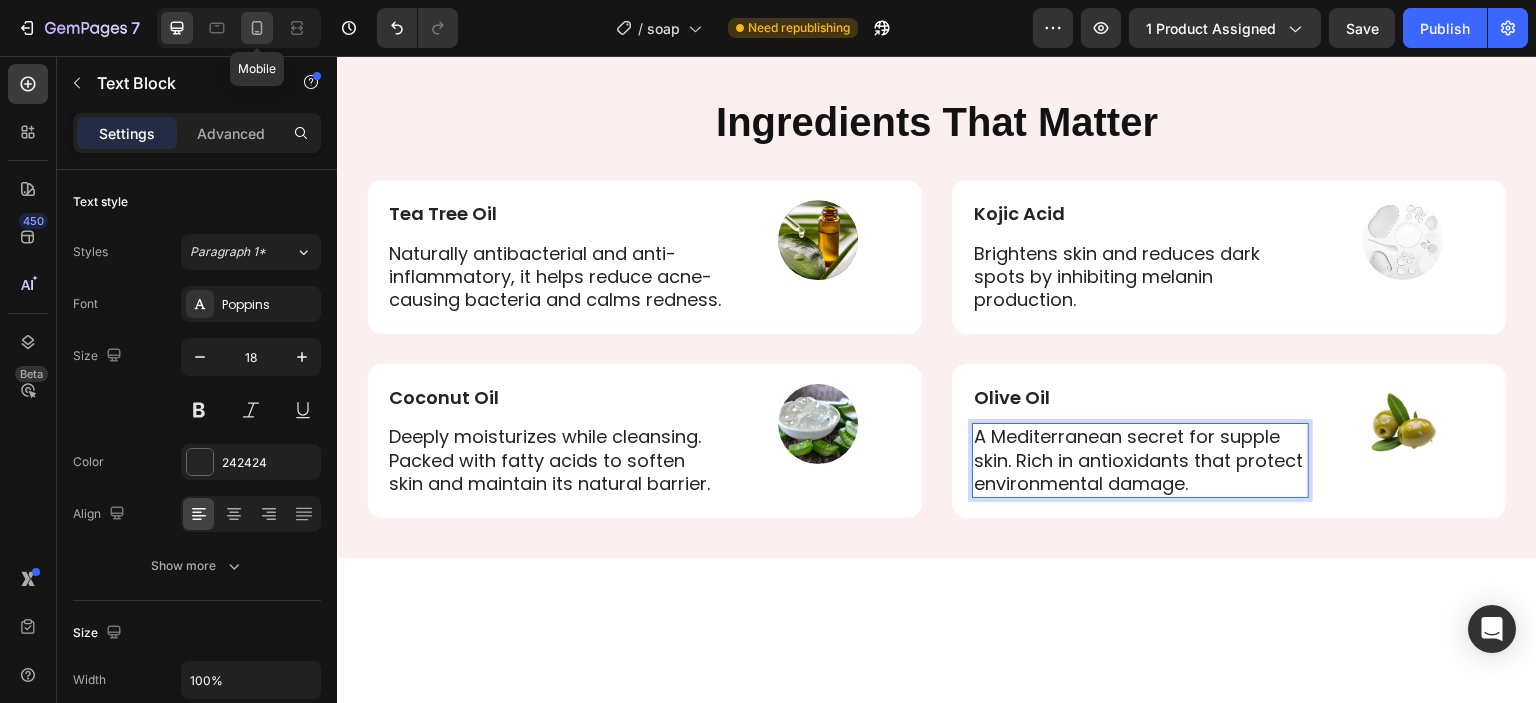 click 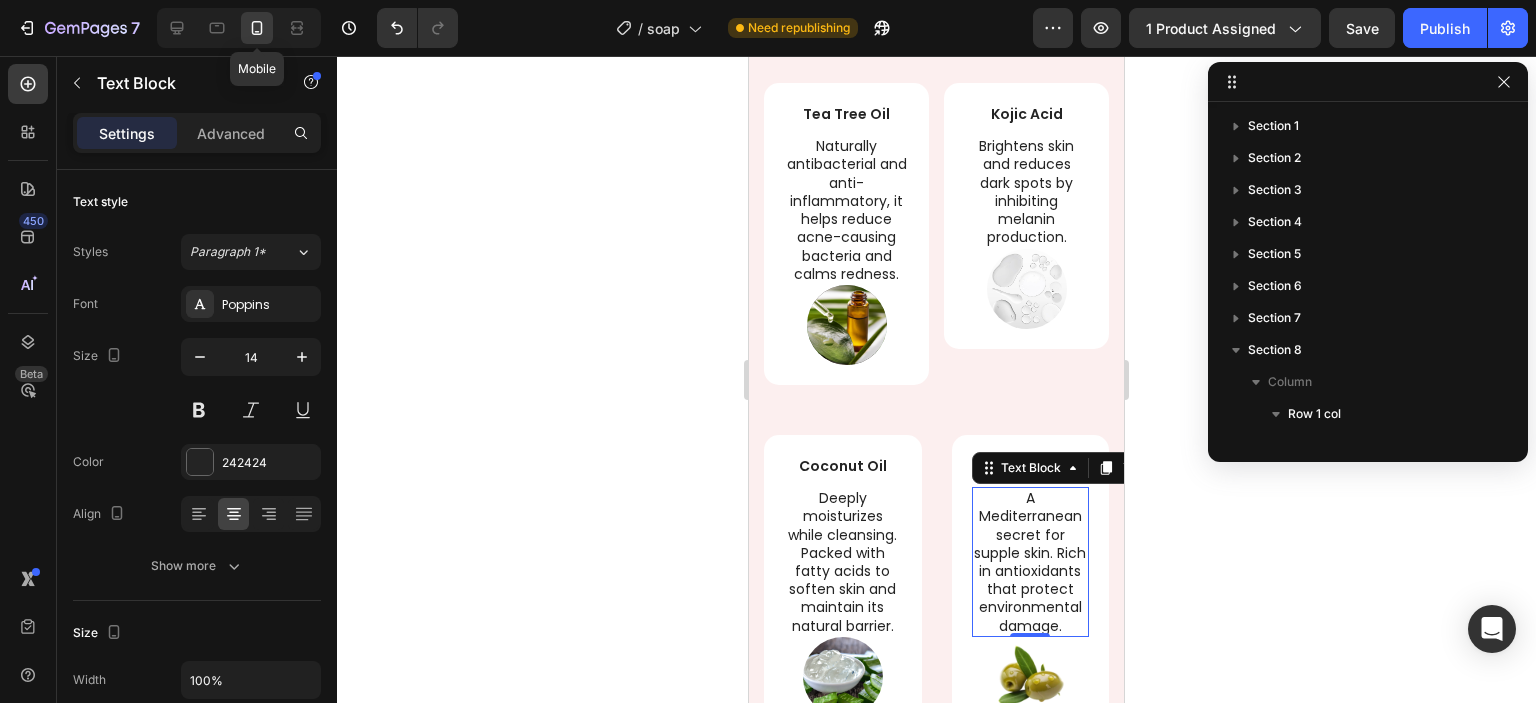 scroll, scrollTop: 4140, scrollLeft: 0, axis: vertical 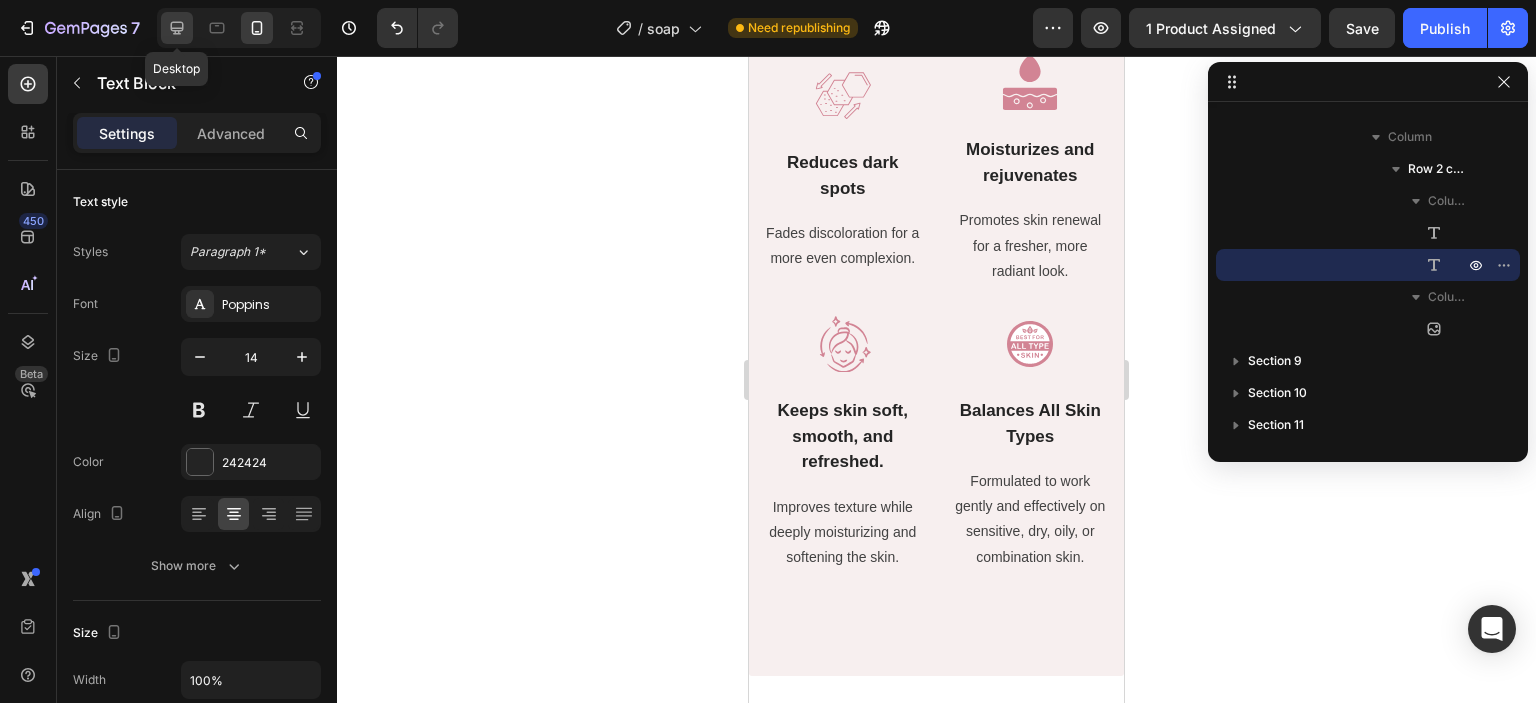 click 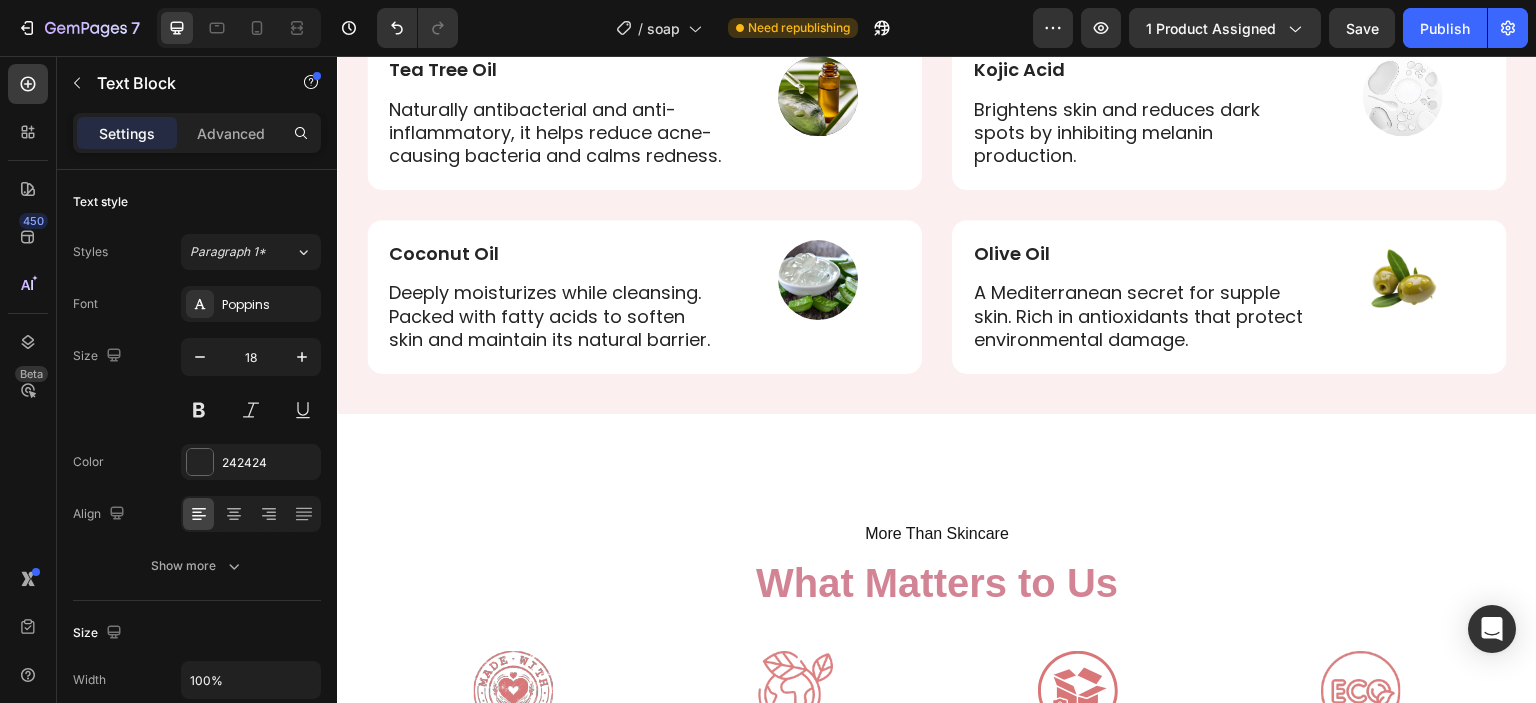 scroll, scrollTop: 4244, scrollLeft: 0, axis: vertical 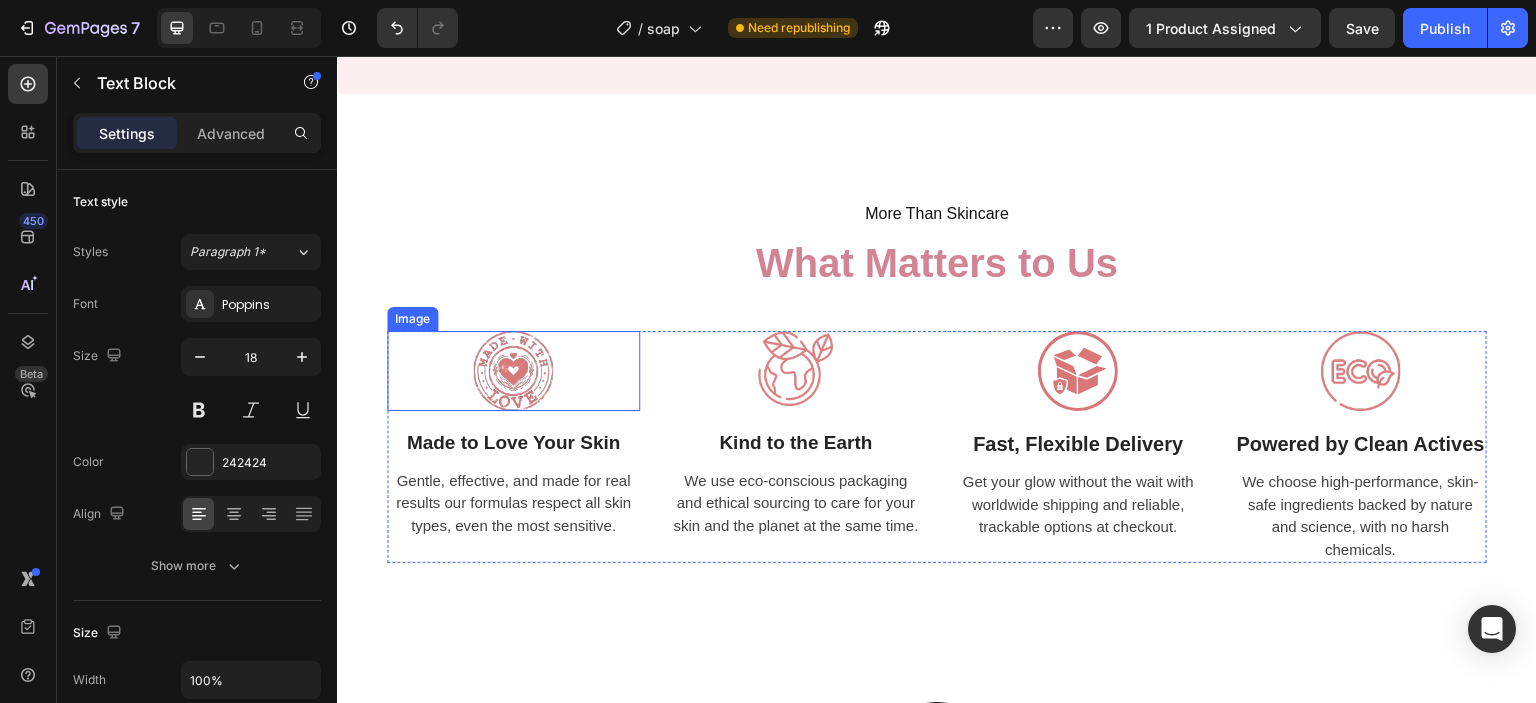 click at bounding box center [513, 371] 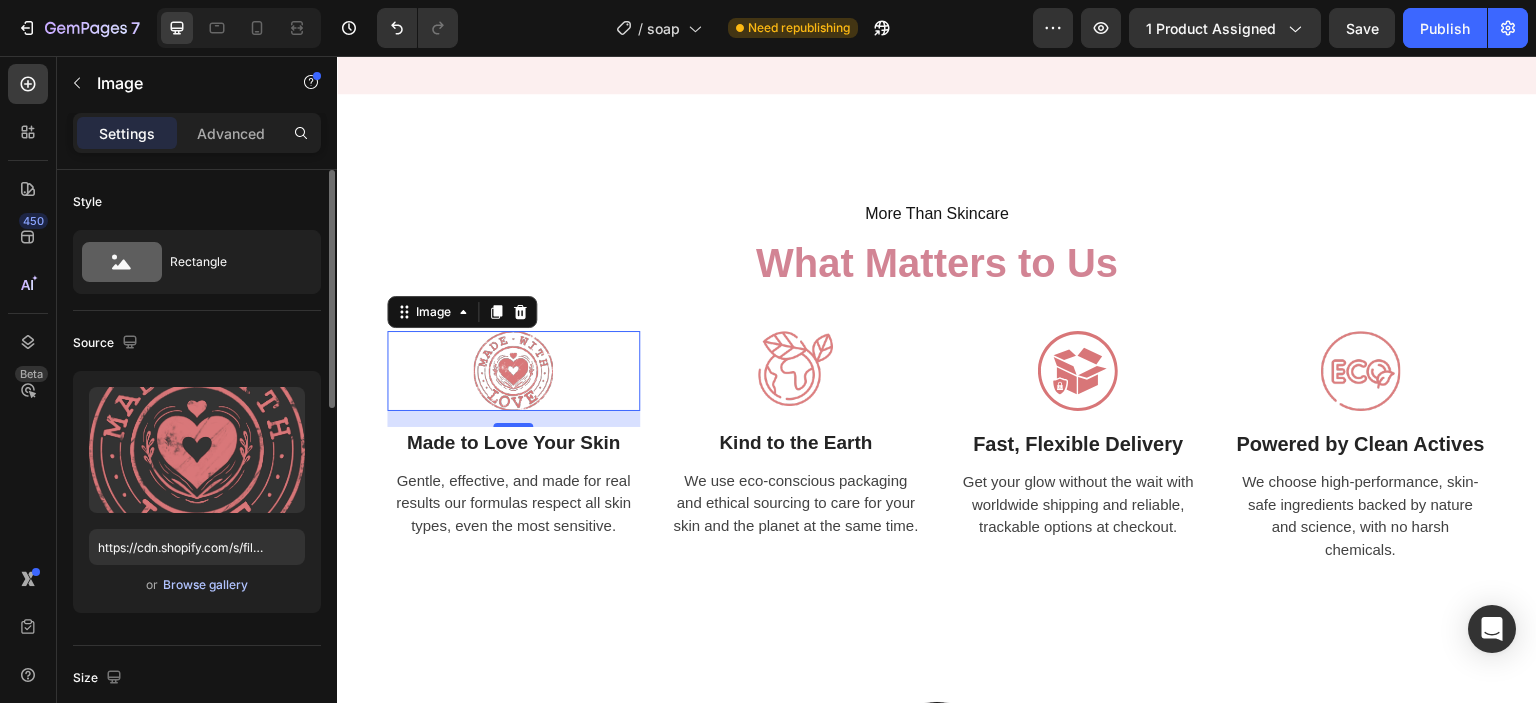click on "Browse gallery" at bounding box center [205, 585] 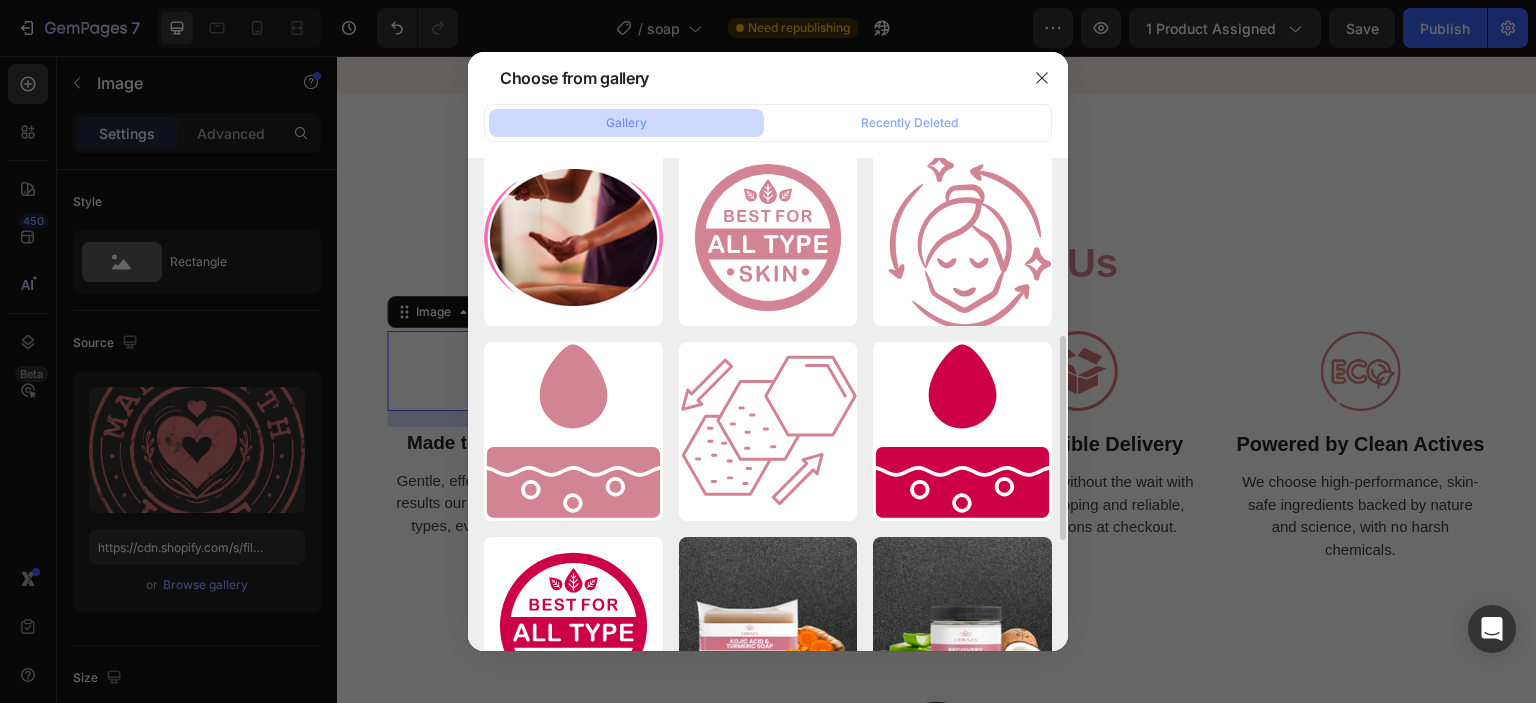 scroll, scrollTop: 420, scrollLeft: 0, axis: vertical 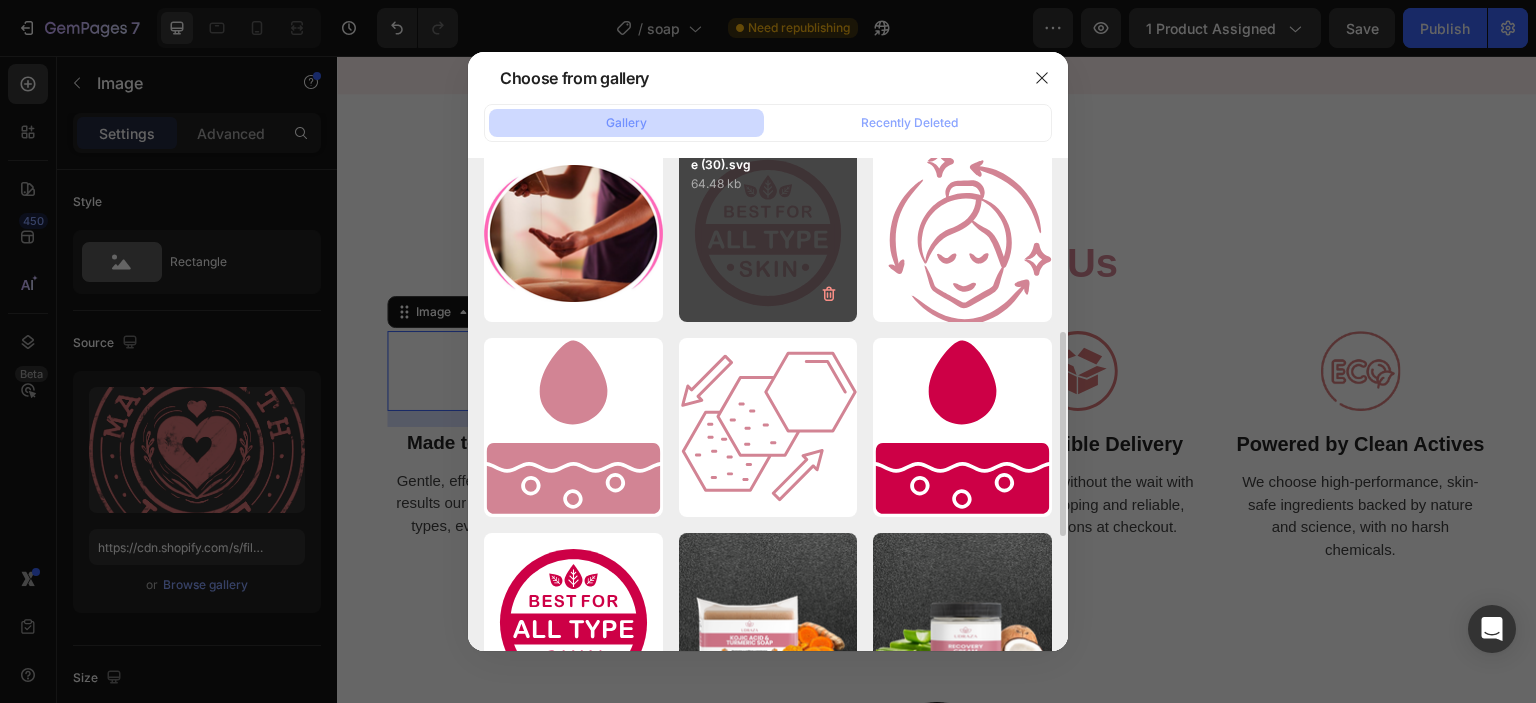 click on "e (30).svg 64.48 kb" at bounding box center [768, 233] 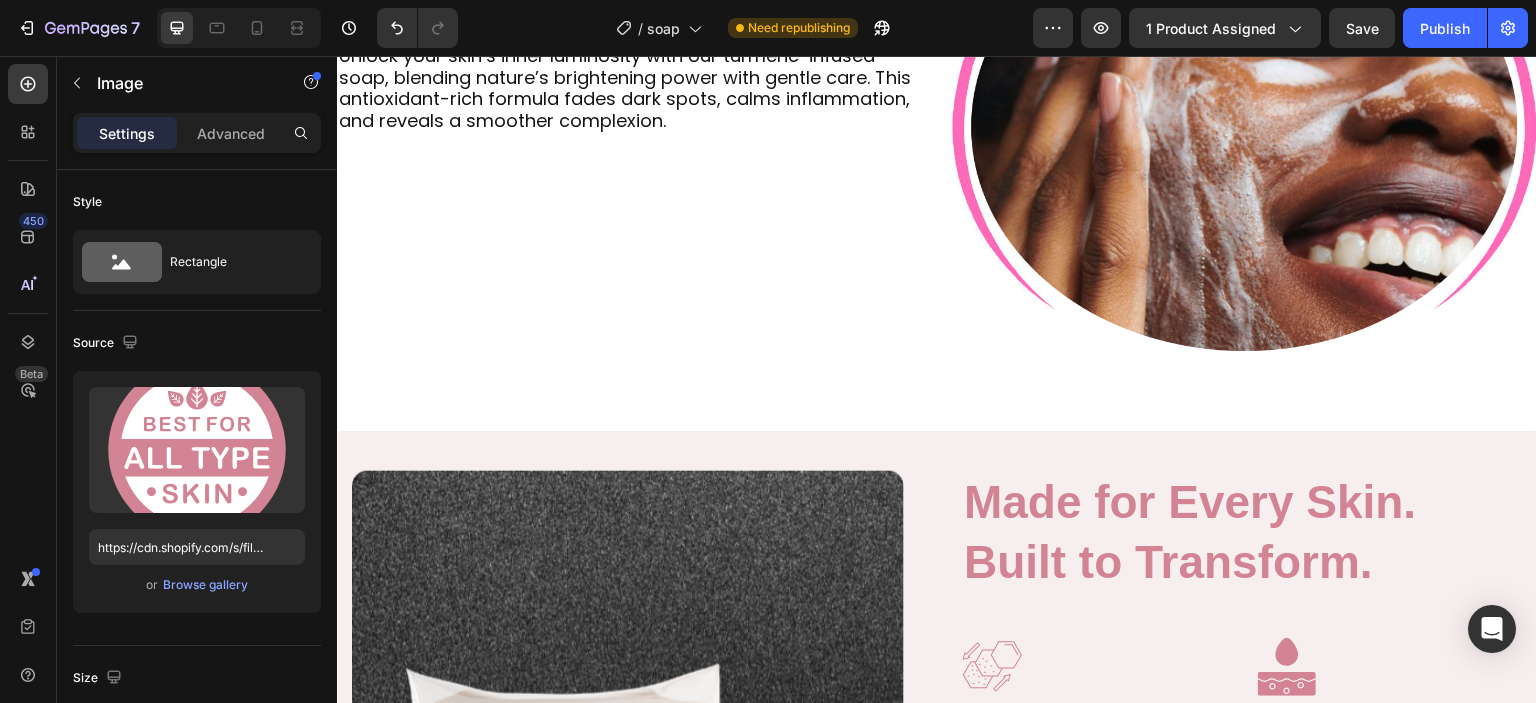 scroll, scrollTop: 1128, scrollLeft: 0, axis: vertical 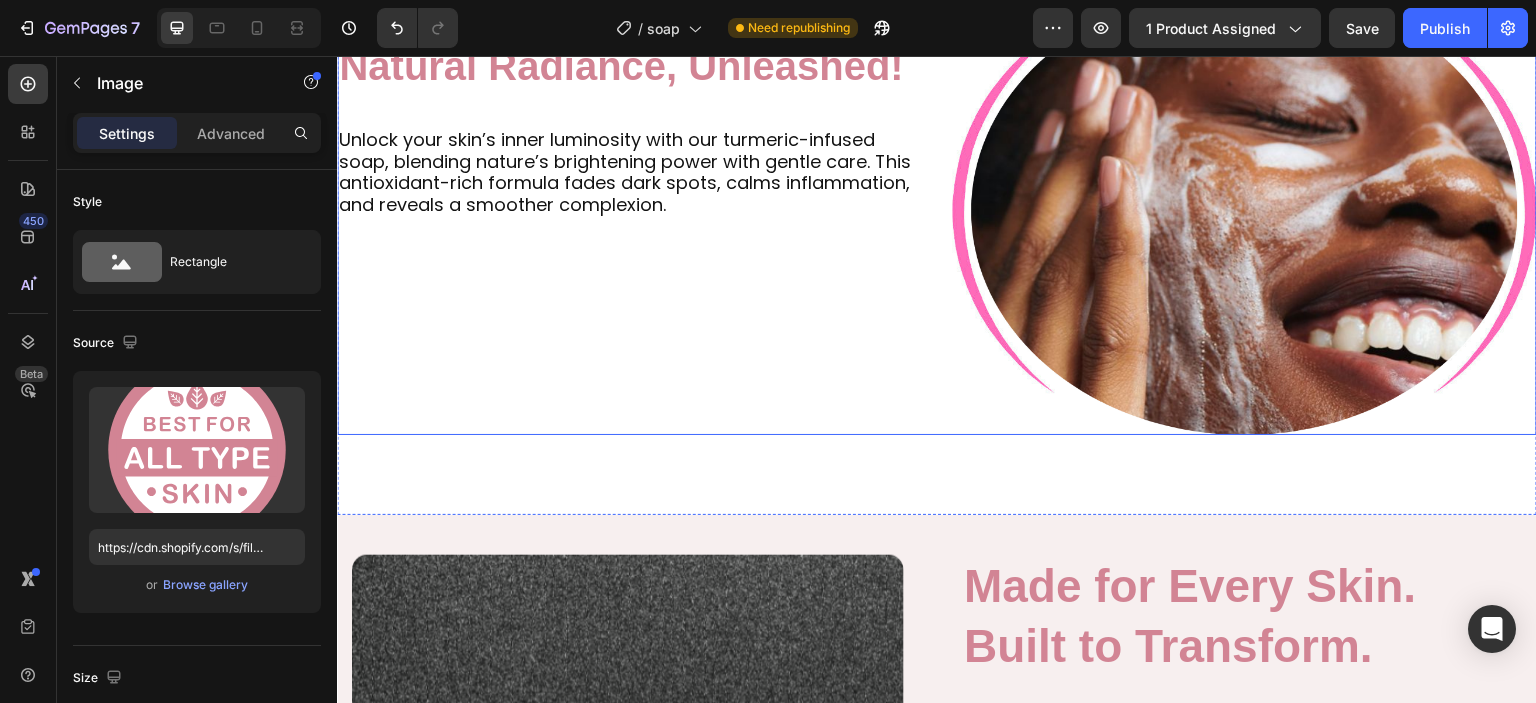 drag, startPoint x: 524, startPoint y: 362, endPoint x: 506, endPoint y: 325, distance: 41.14608 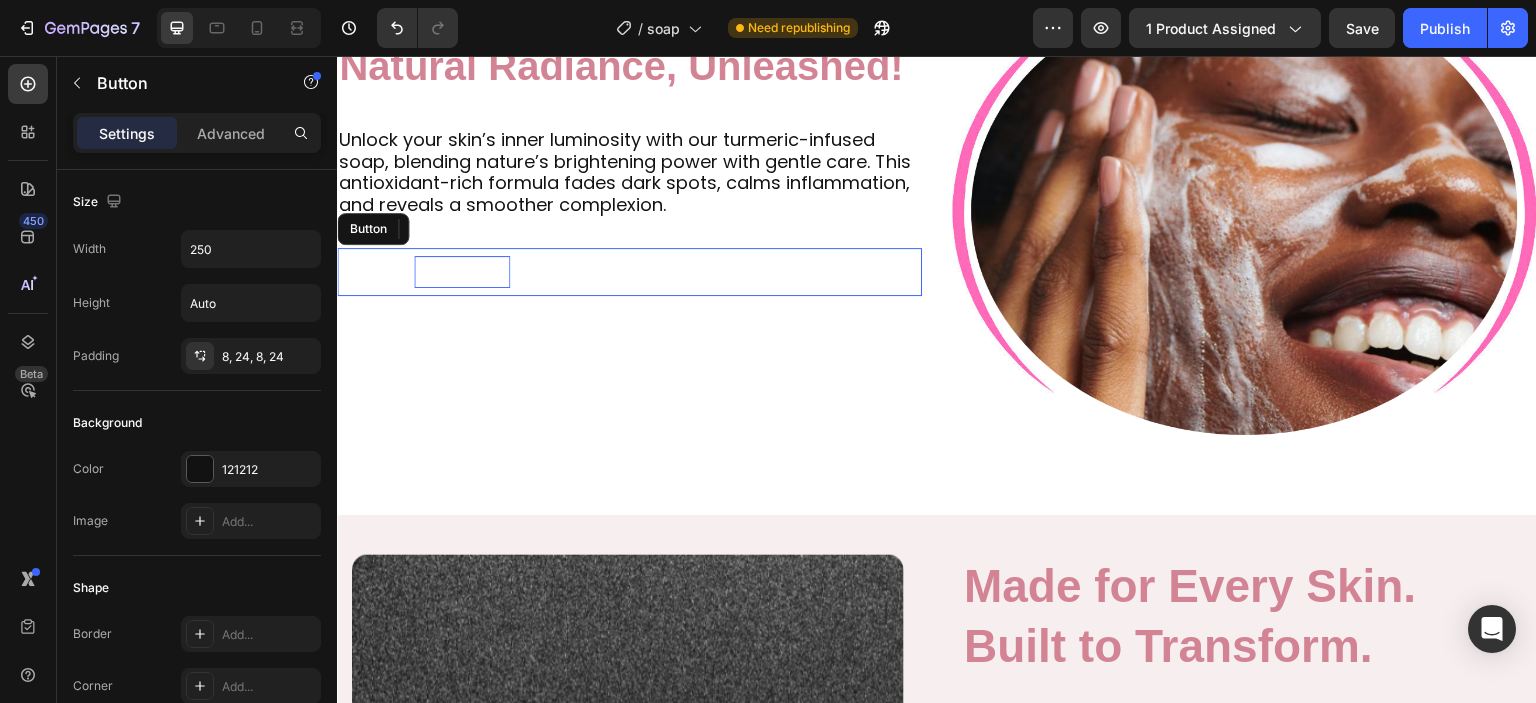 click on "shop now" at bounding box center [462, 272] 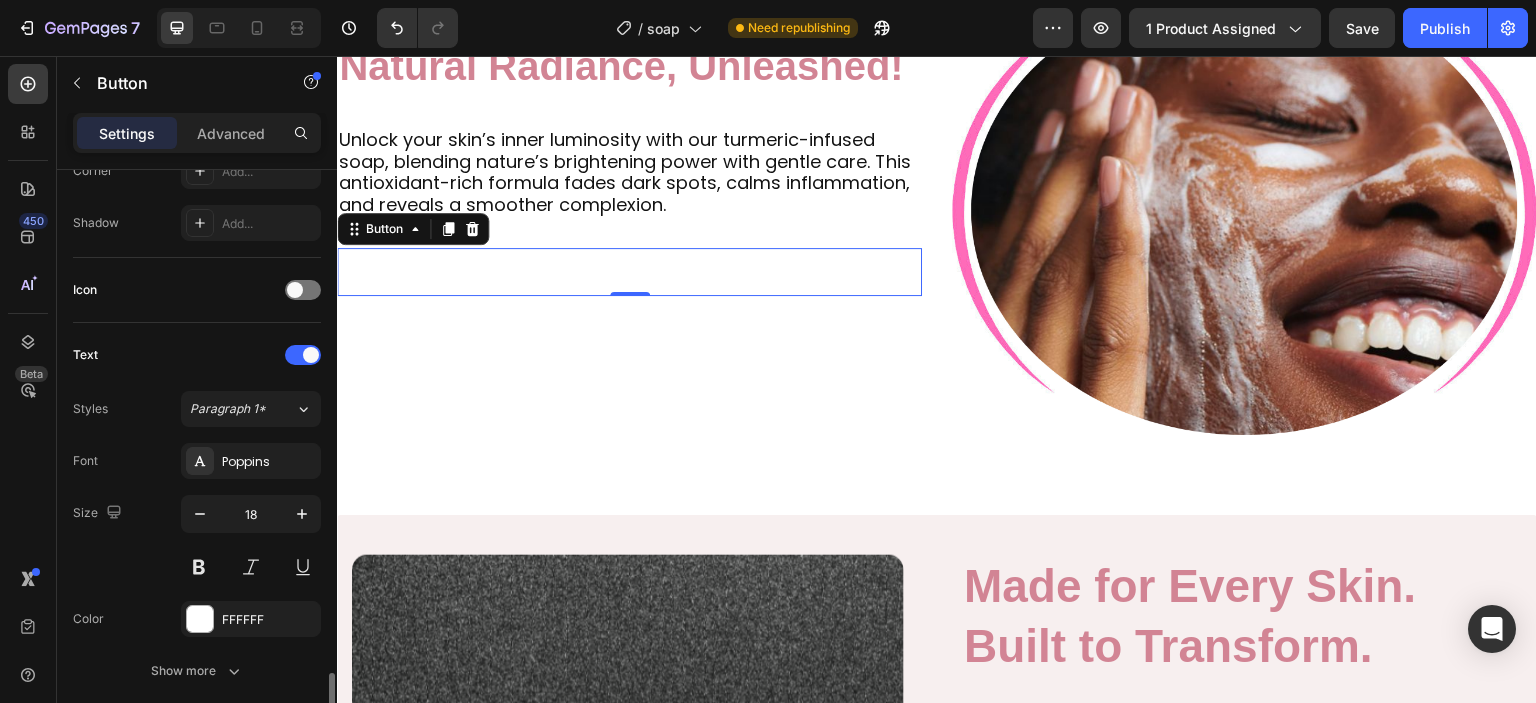 scroll, scrollTop: 721, scrollLeft: 0, axis: vertical 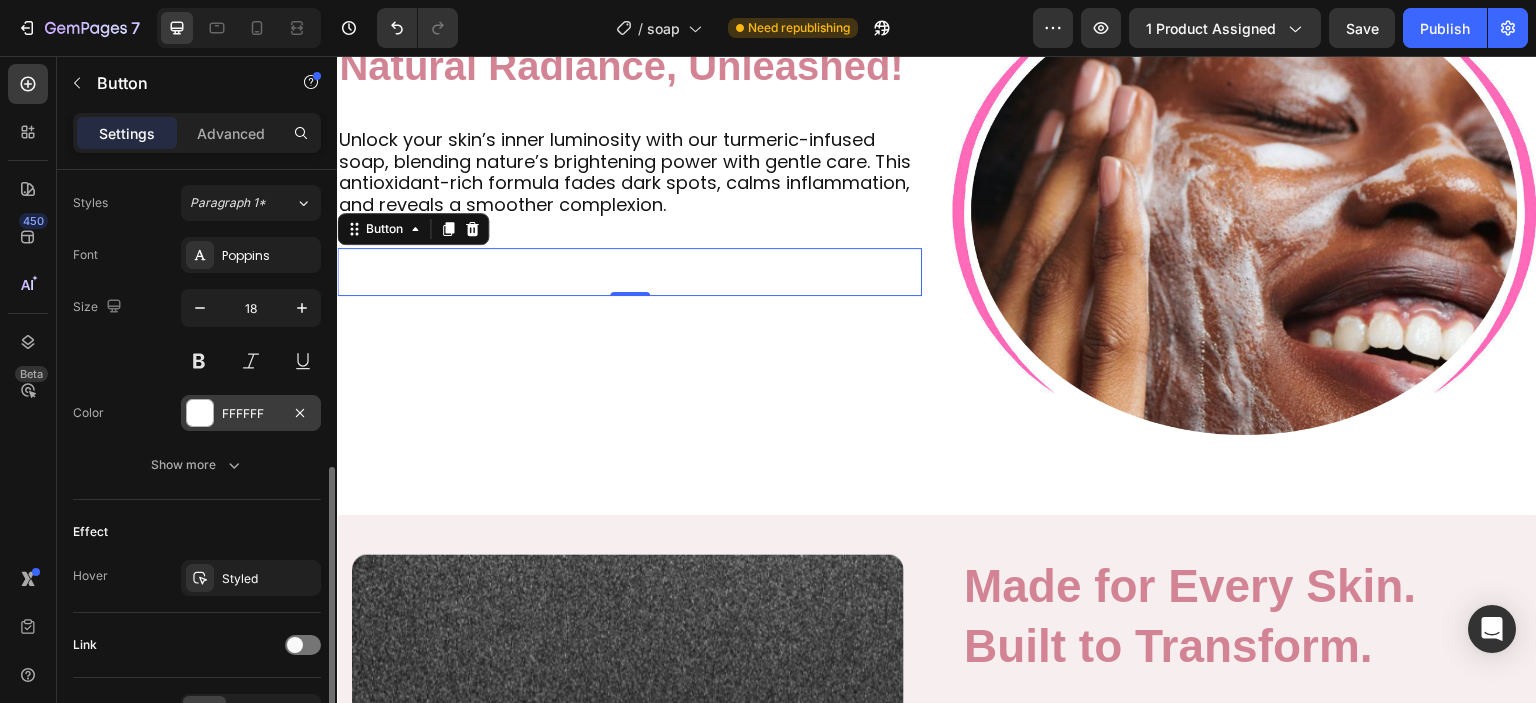 click on "FFFFFF" at bounding box center [251, 413] 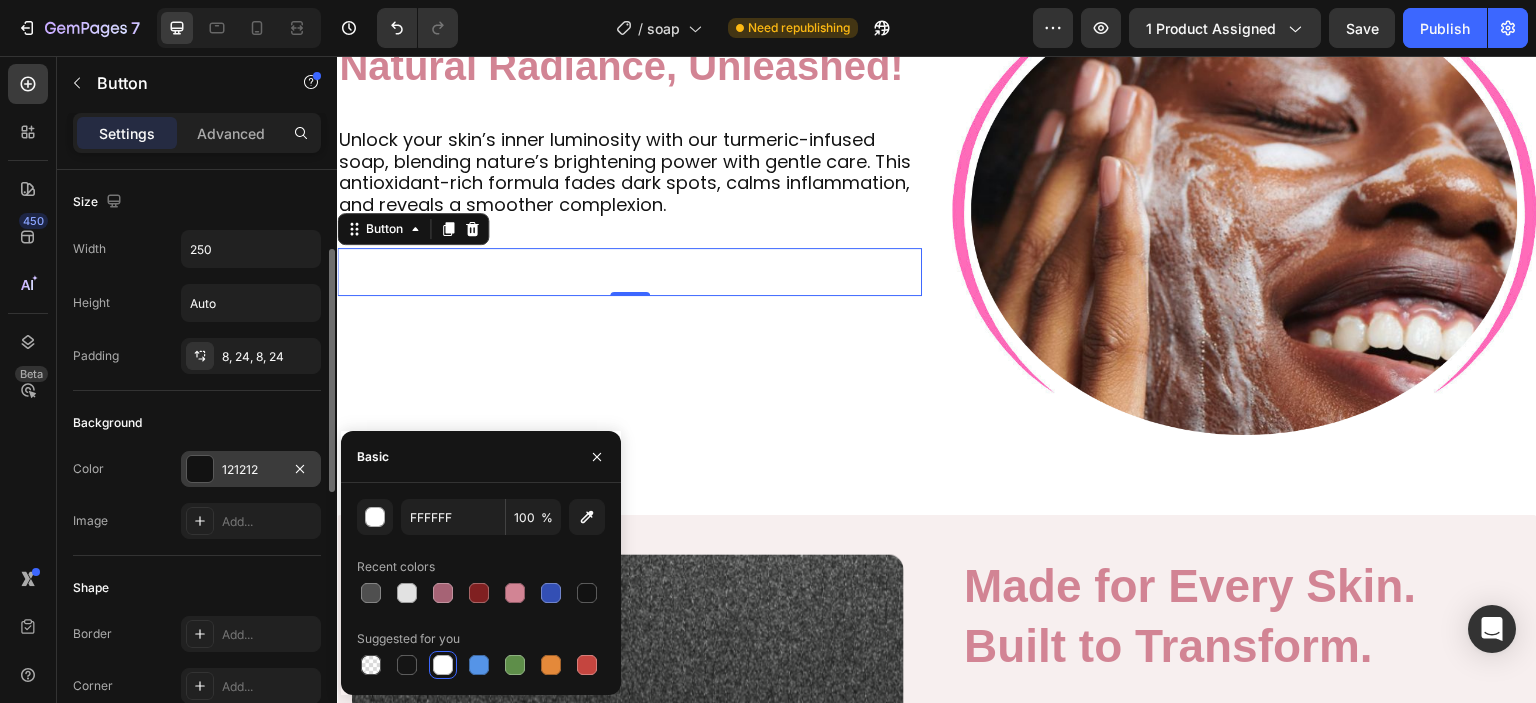 scroll, scrollTop: 59, scrollLeft: 0, axis: vertical 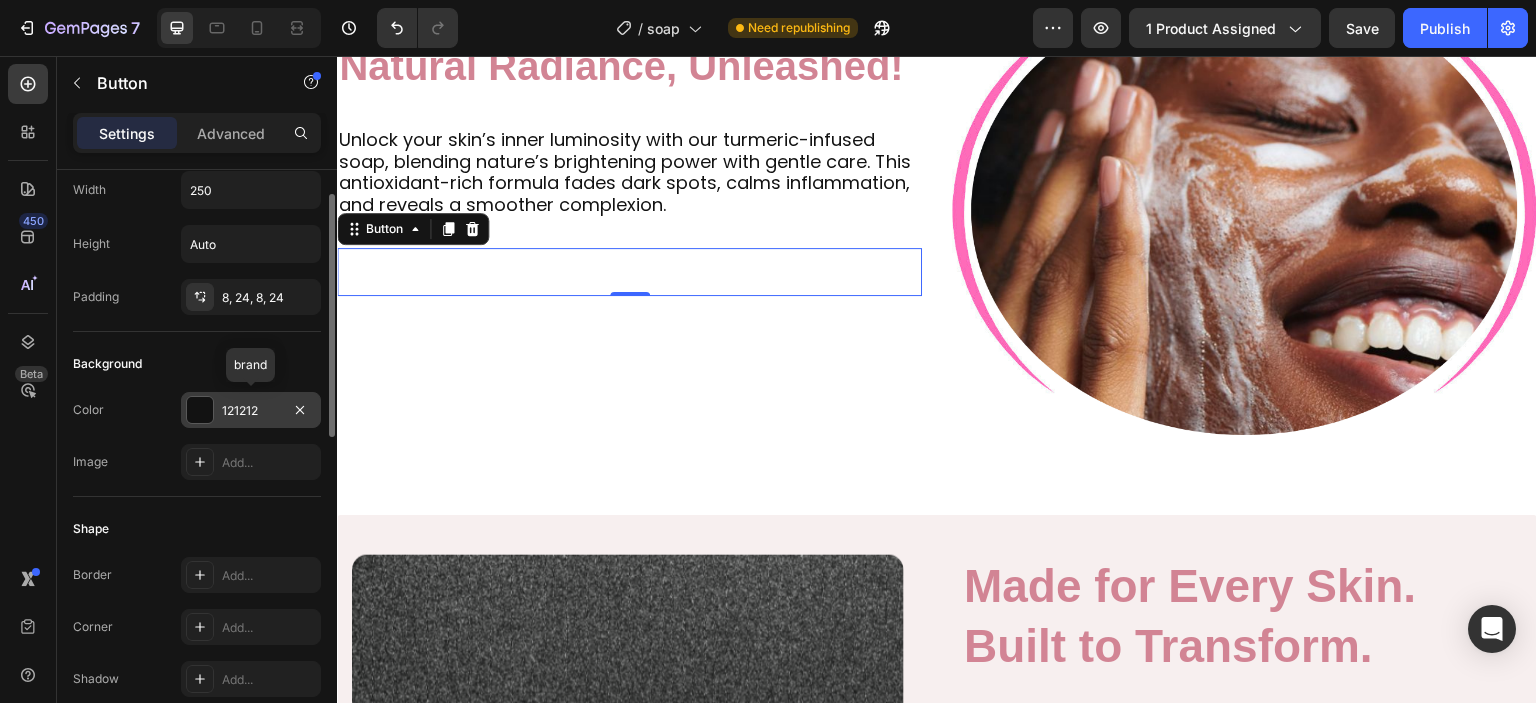 click on "121212" at bounding box center [251, 410] 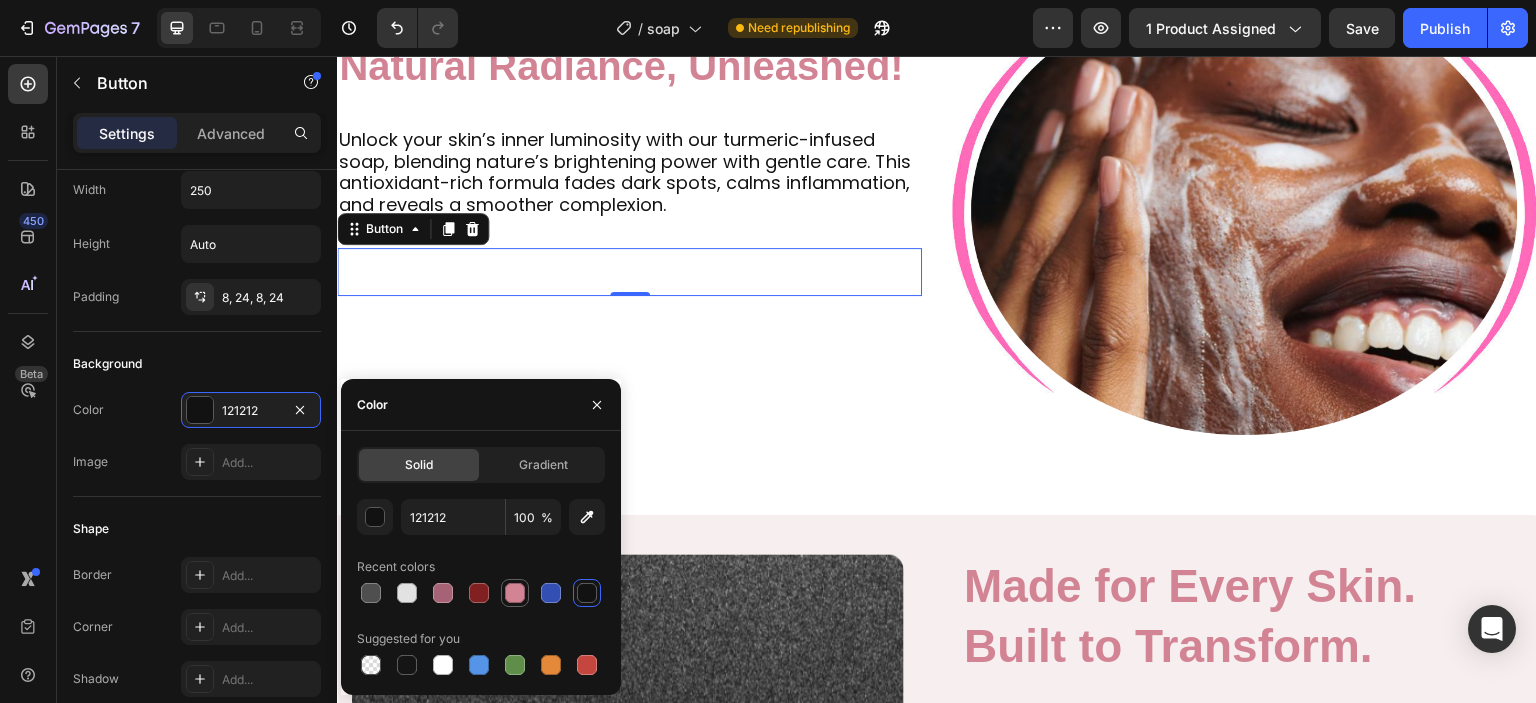 click at bounding box center (515, 593) 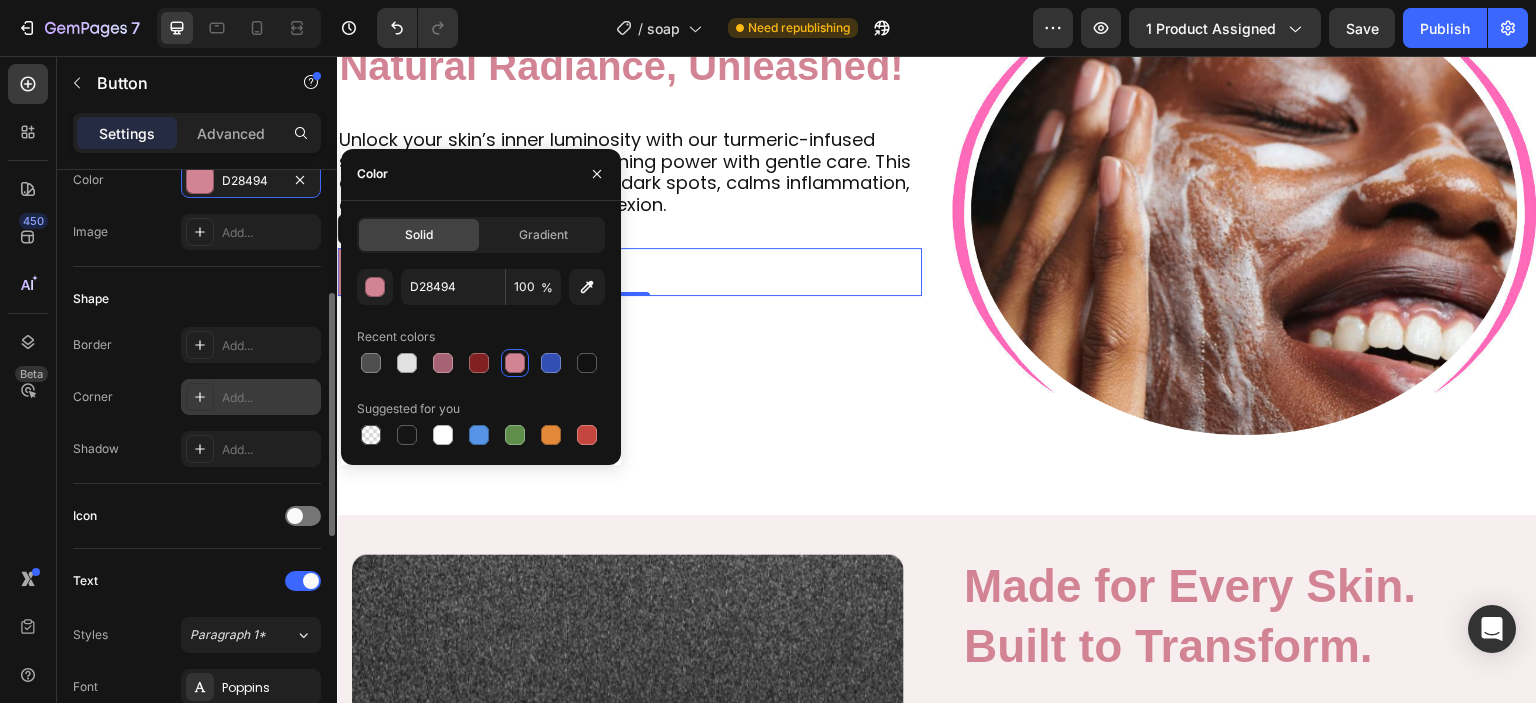 scroll, scrollTop: 319, scrollLeft: 0, axis: vertical 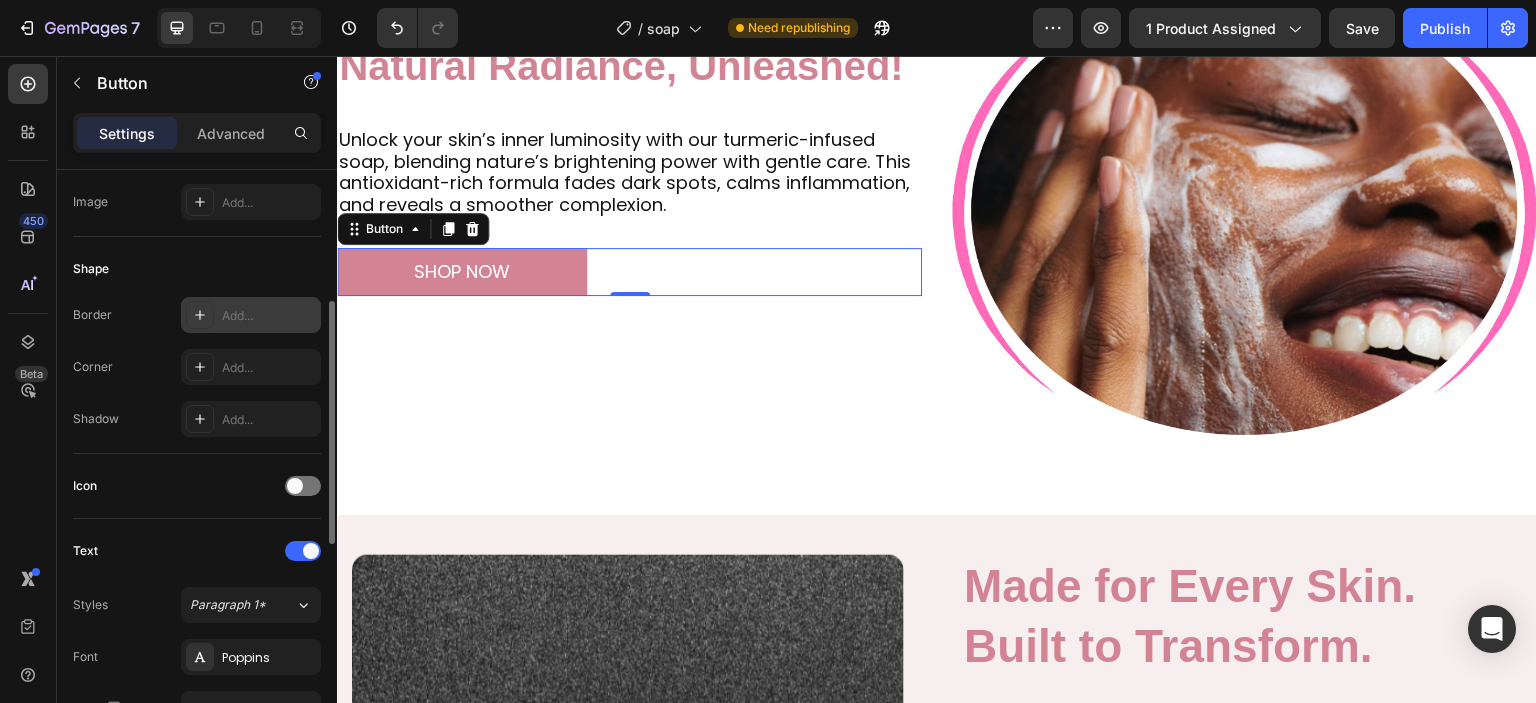 click on "Add..." at bounding box center (269, 316) 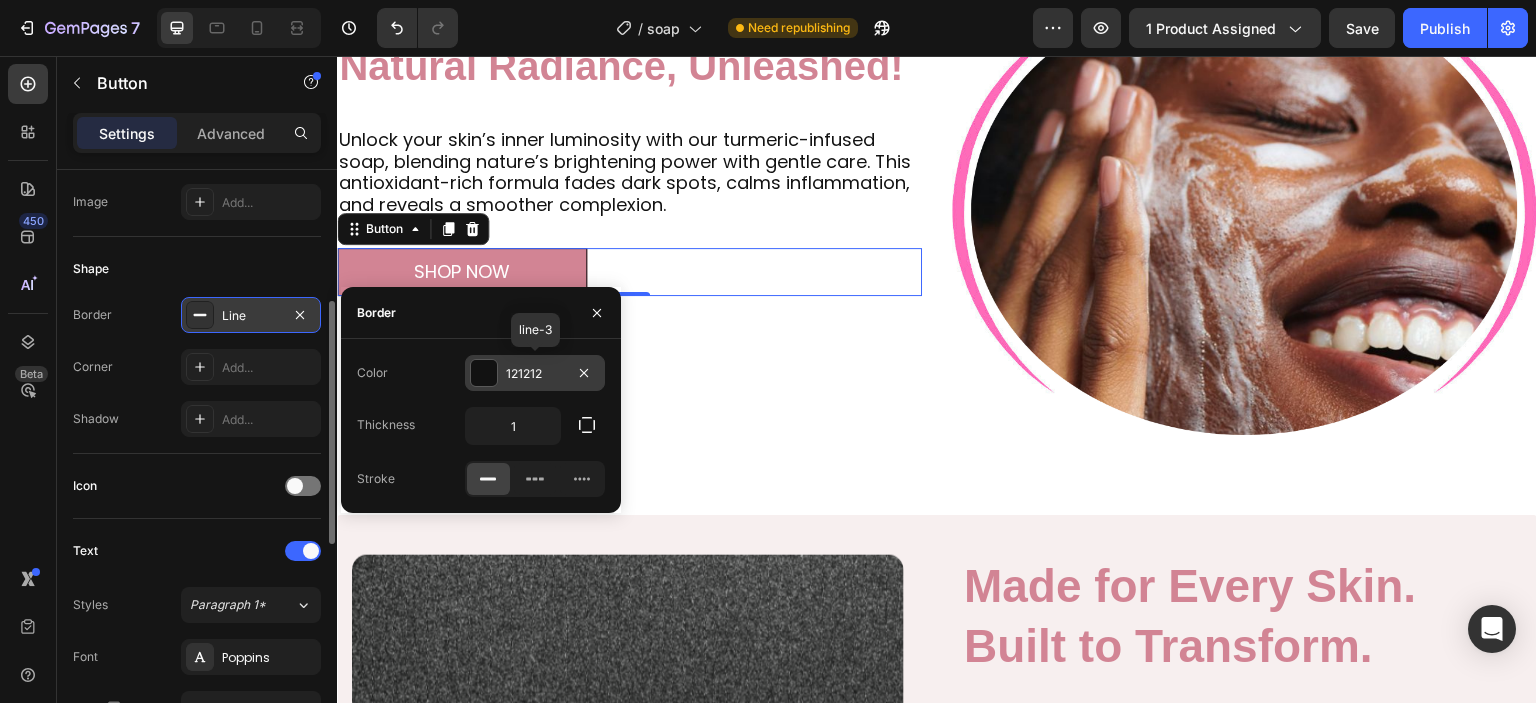 click on "121212" at bounding box center [535, 374] 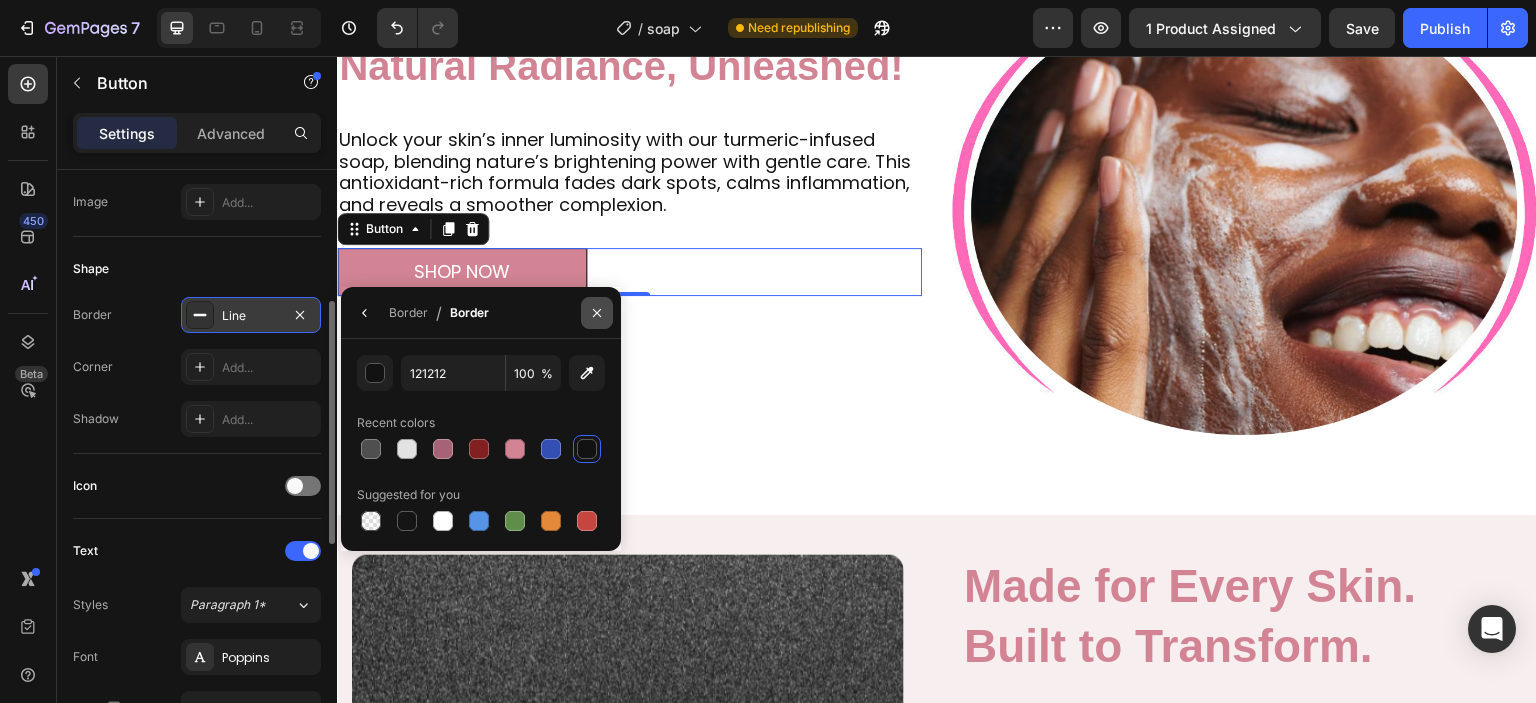 click at bounding box center (597, 313) 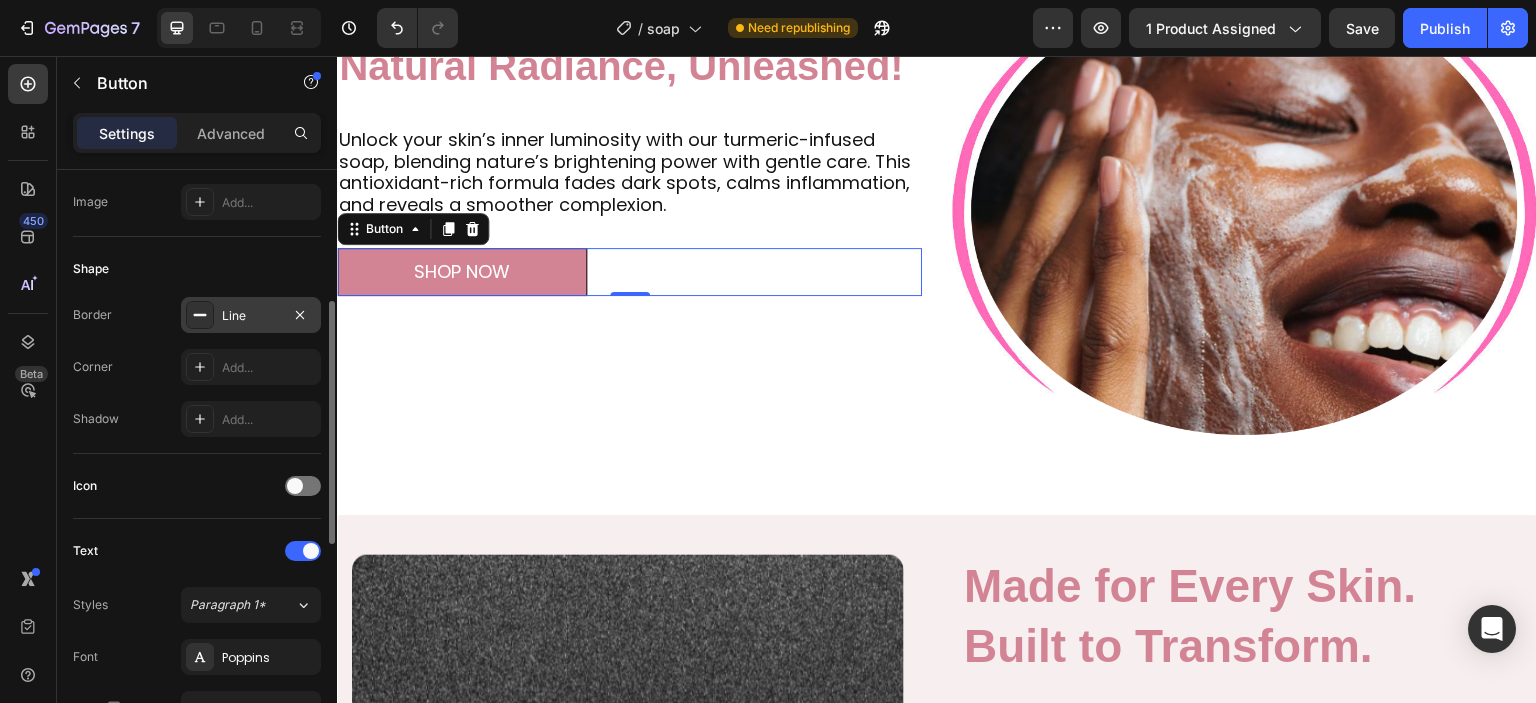 click on "Line" at bounding box center [251, 316] 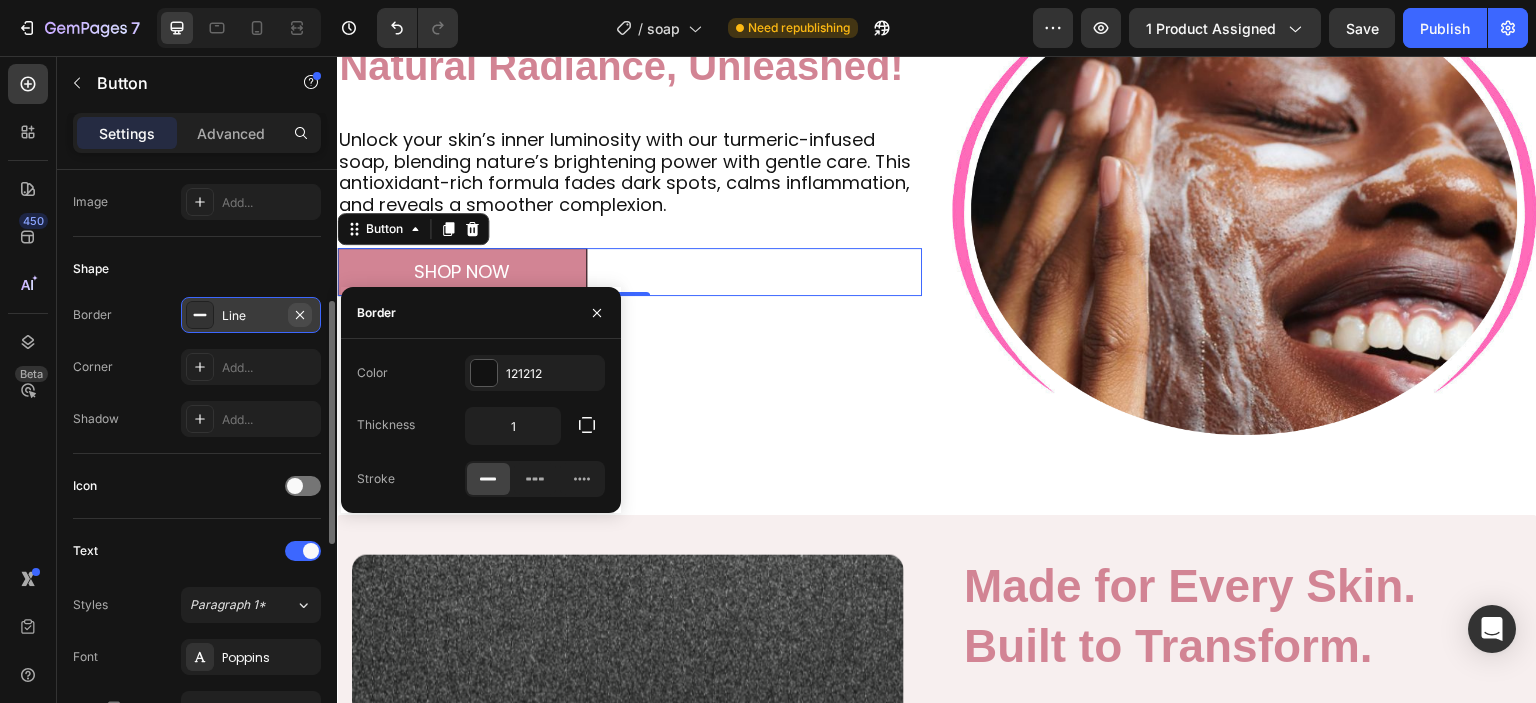 click 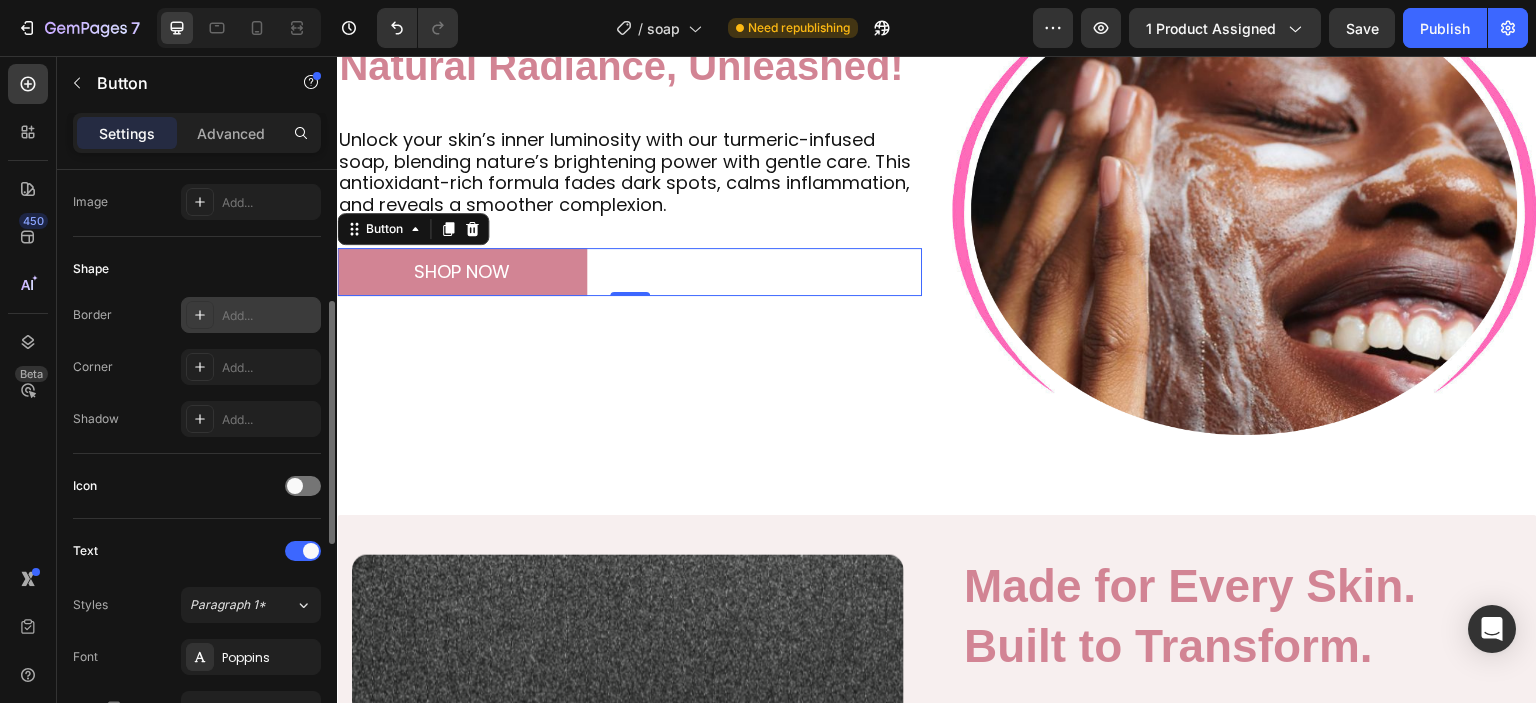 scroll, scrollTop: 312, scrollLeft: 0, axis: vertical 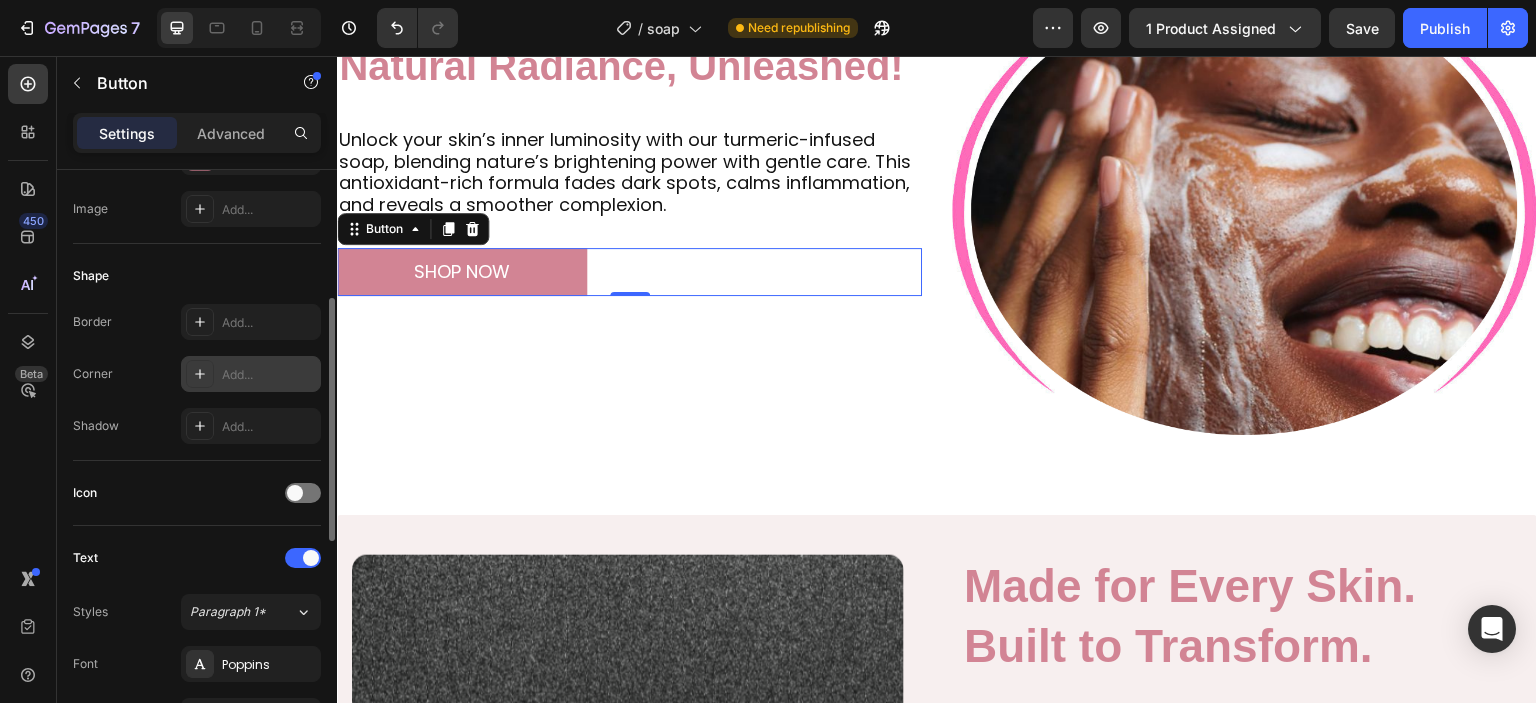 click on "Add..." at bounding box center (269, 375) 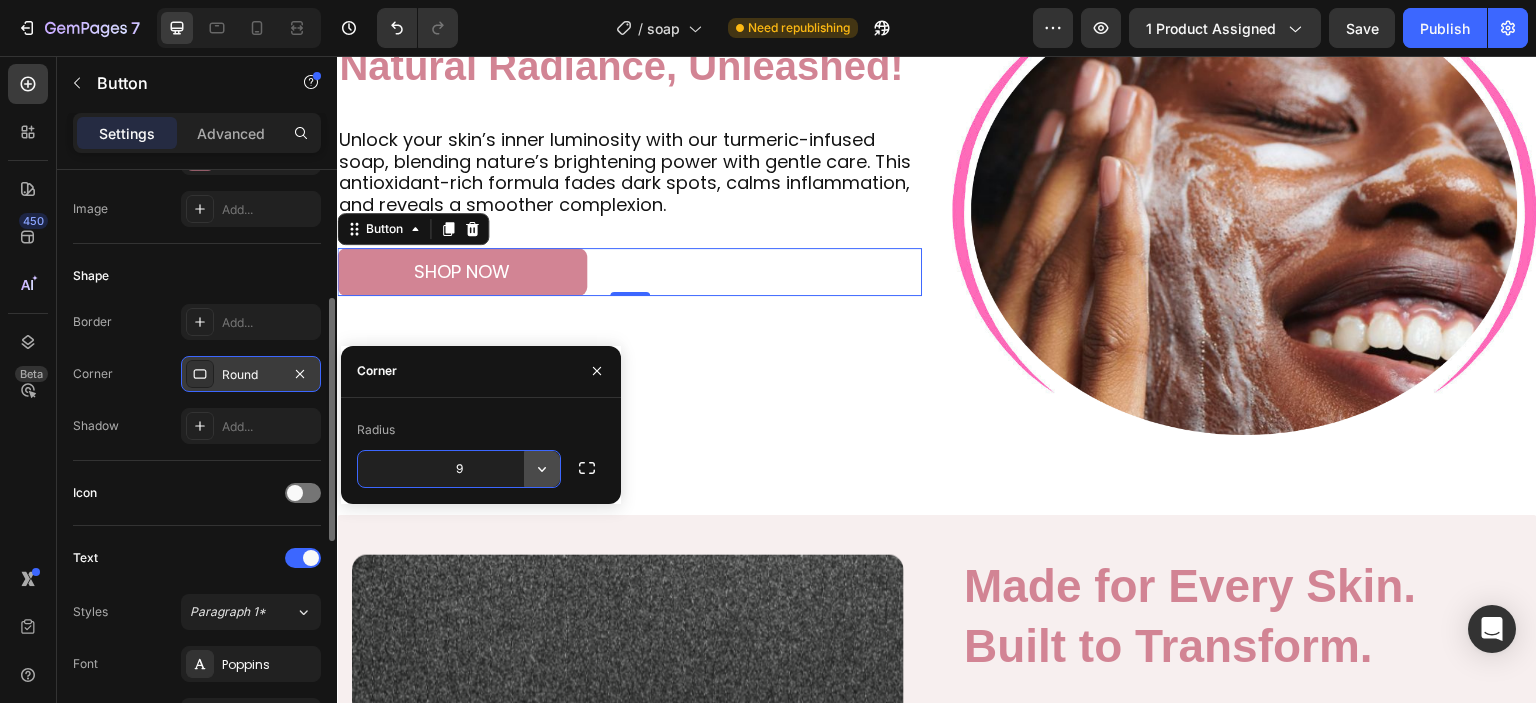 type on "90" 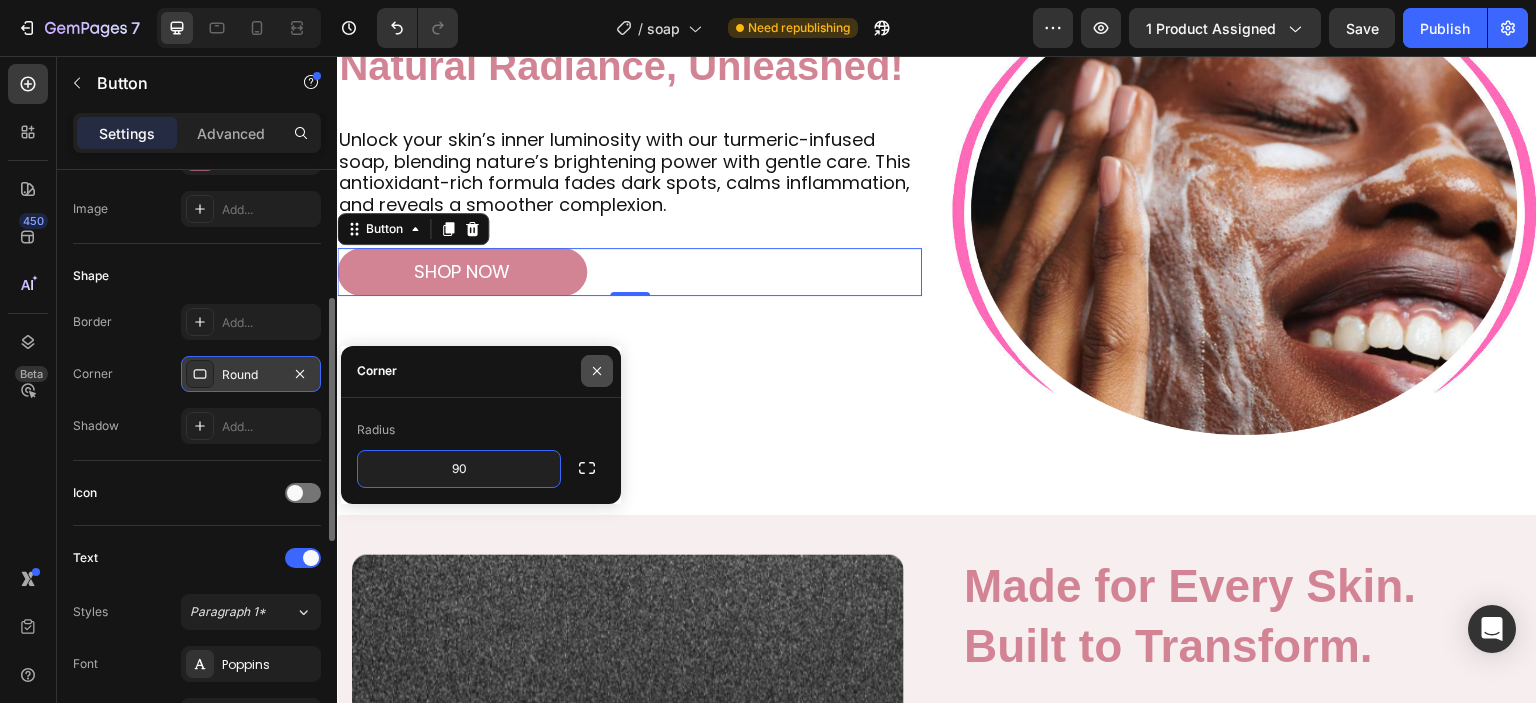 click 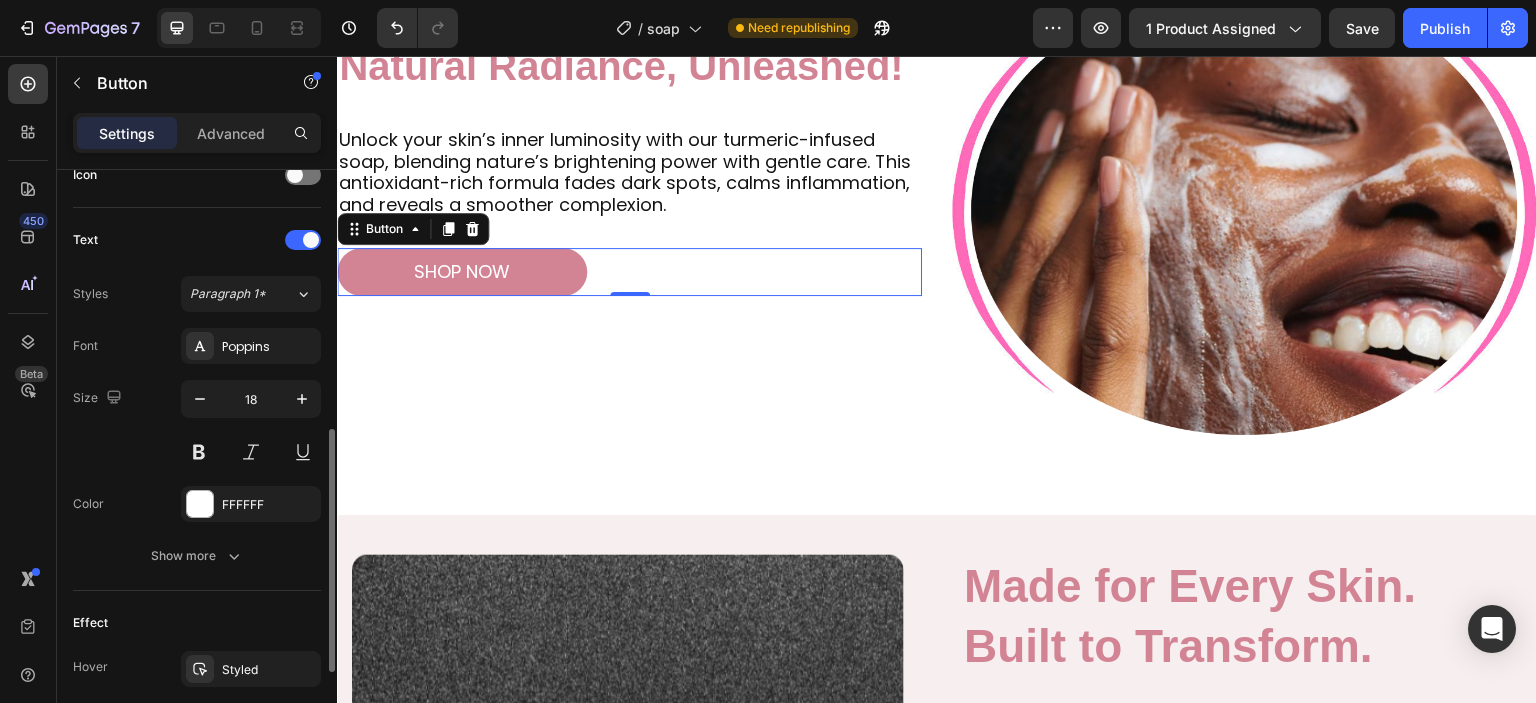 scroll, scrollTop: 756, scrollLeft: 0, axis: vertical 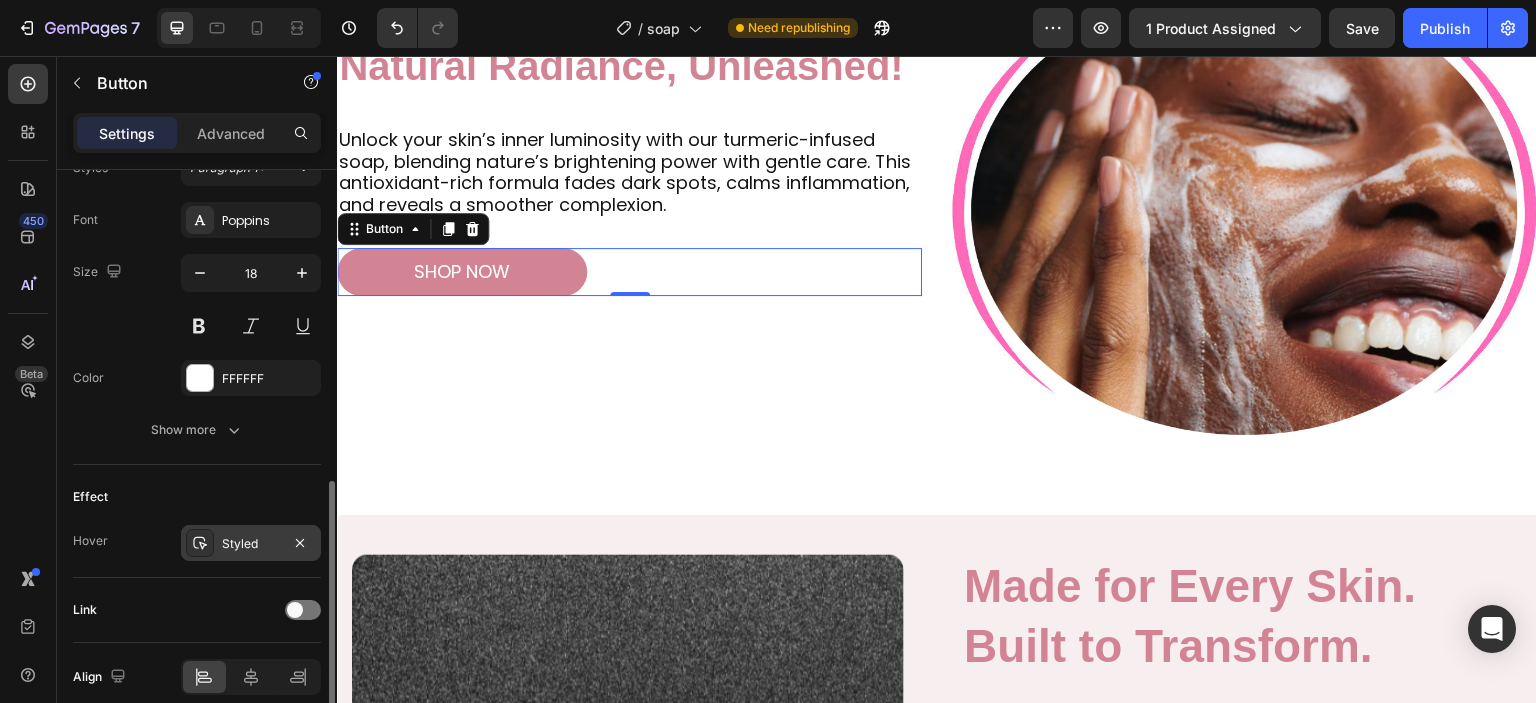 click on "Styled" at bounding box center [251, 544] 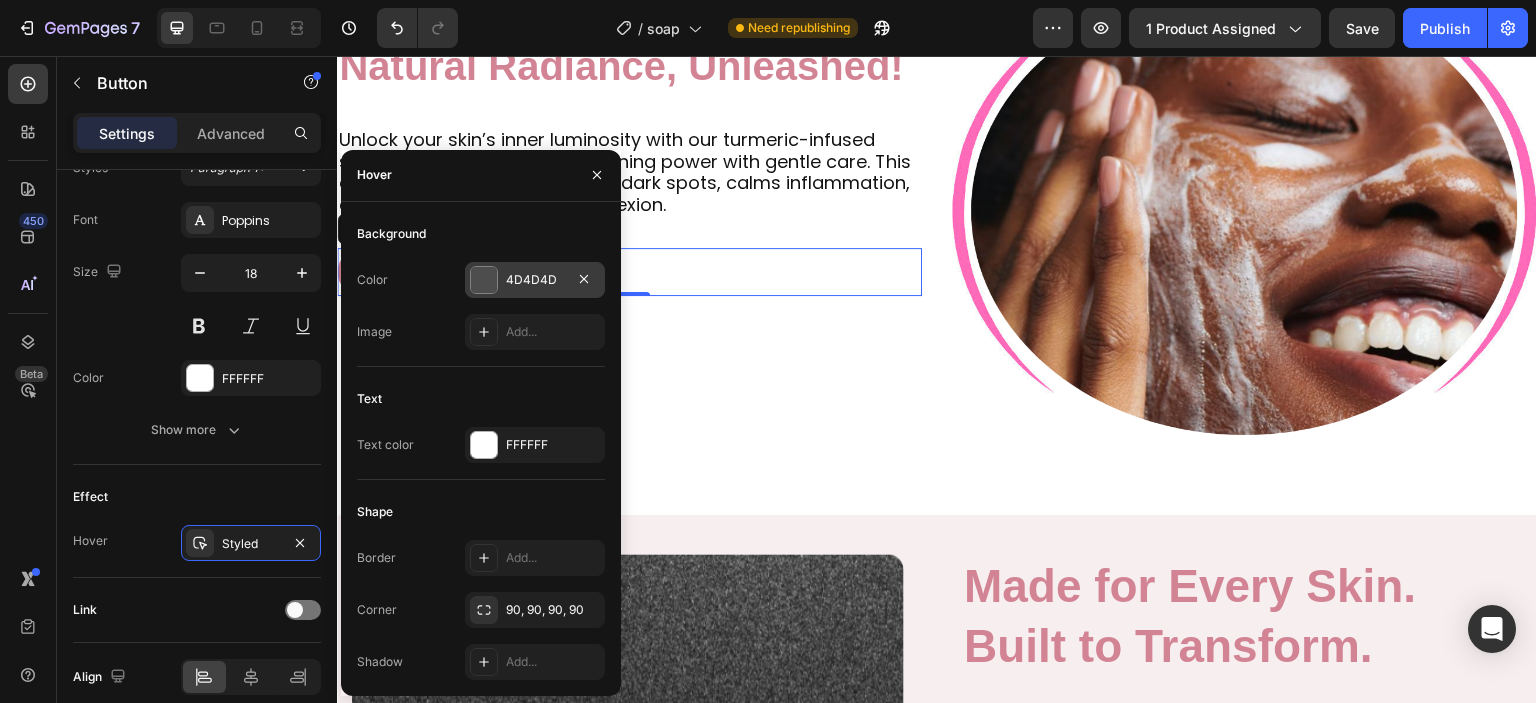 click on "4D4D4D" at bounding box center [535, 280] 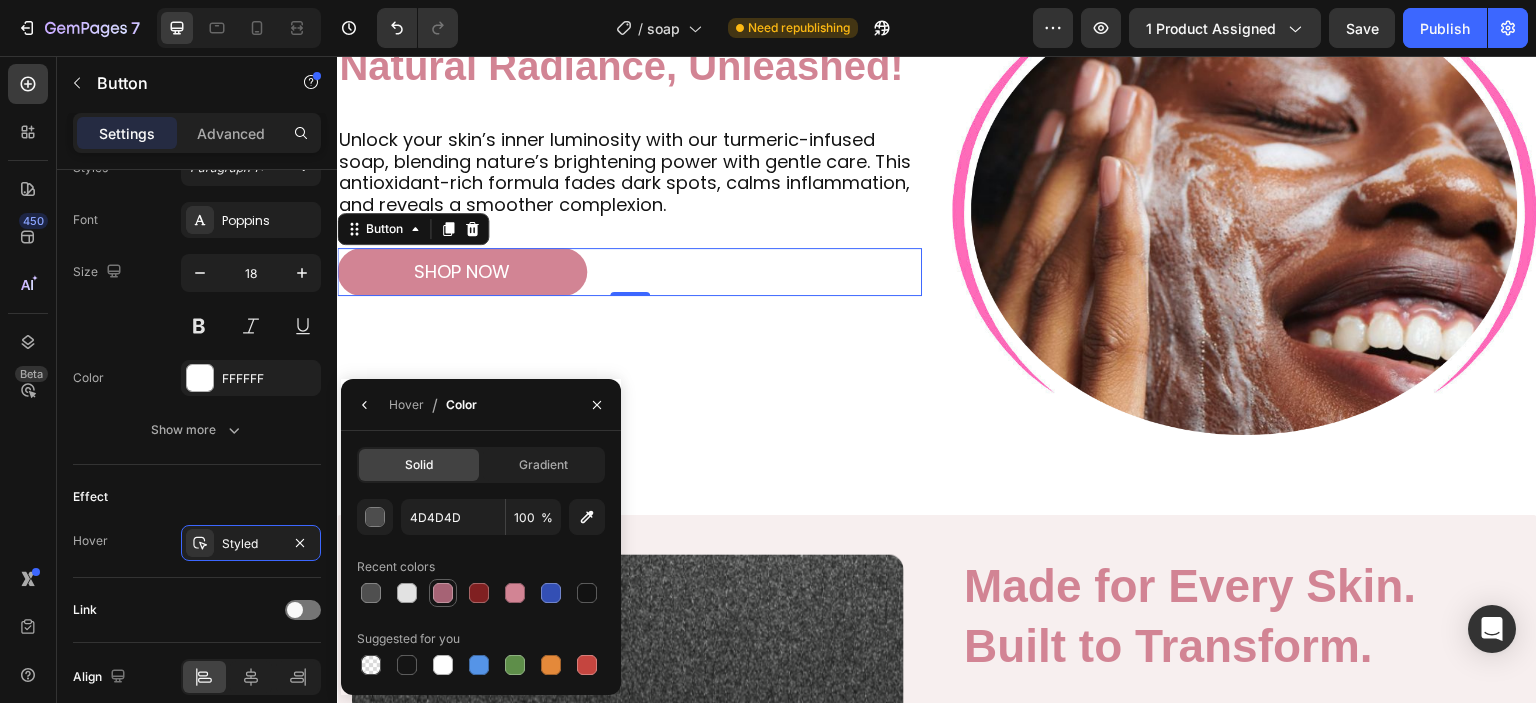 click at bounding box center [443, 593] 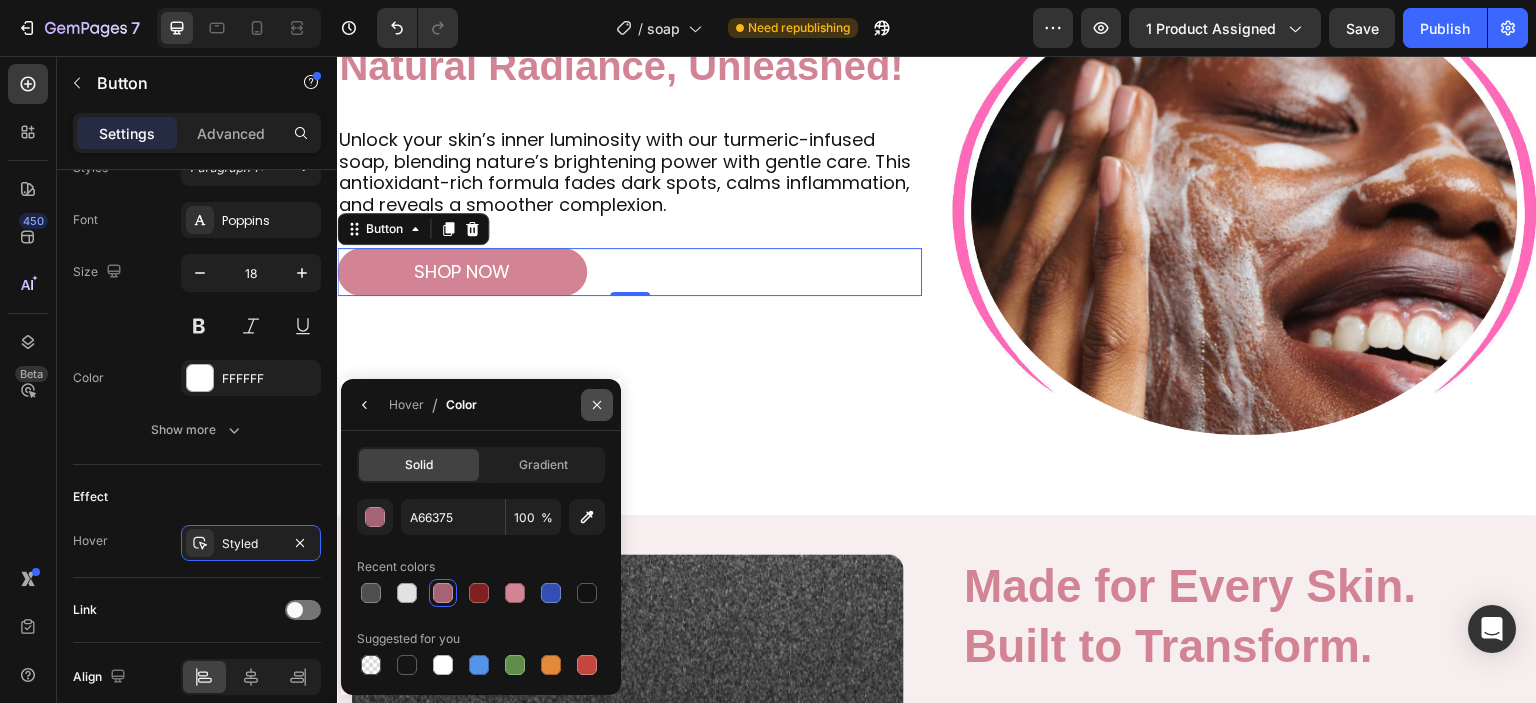 click at bounding box center (597, 405) 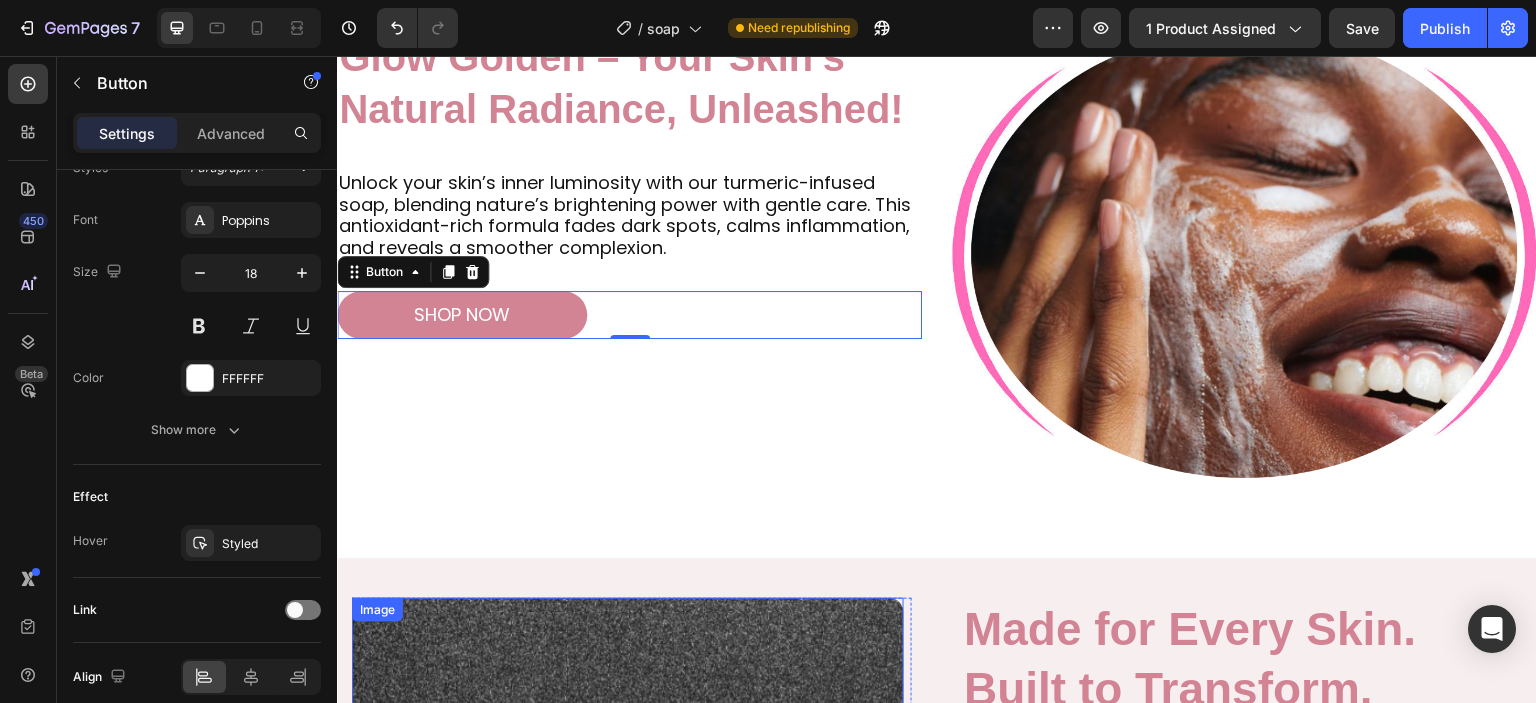 scroll, scrollTop: 1069, scrollLeft: 0, axis: vertical 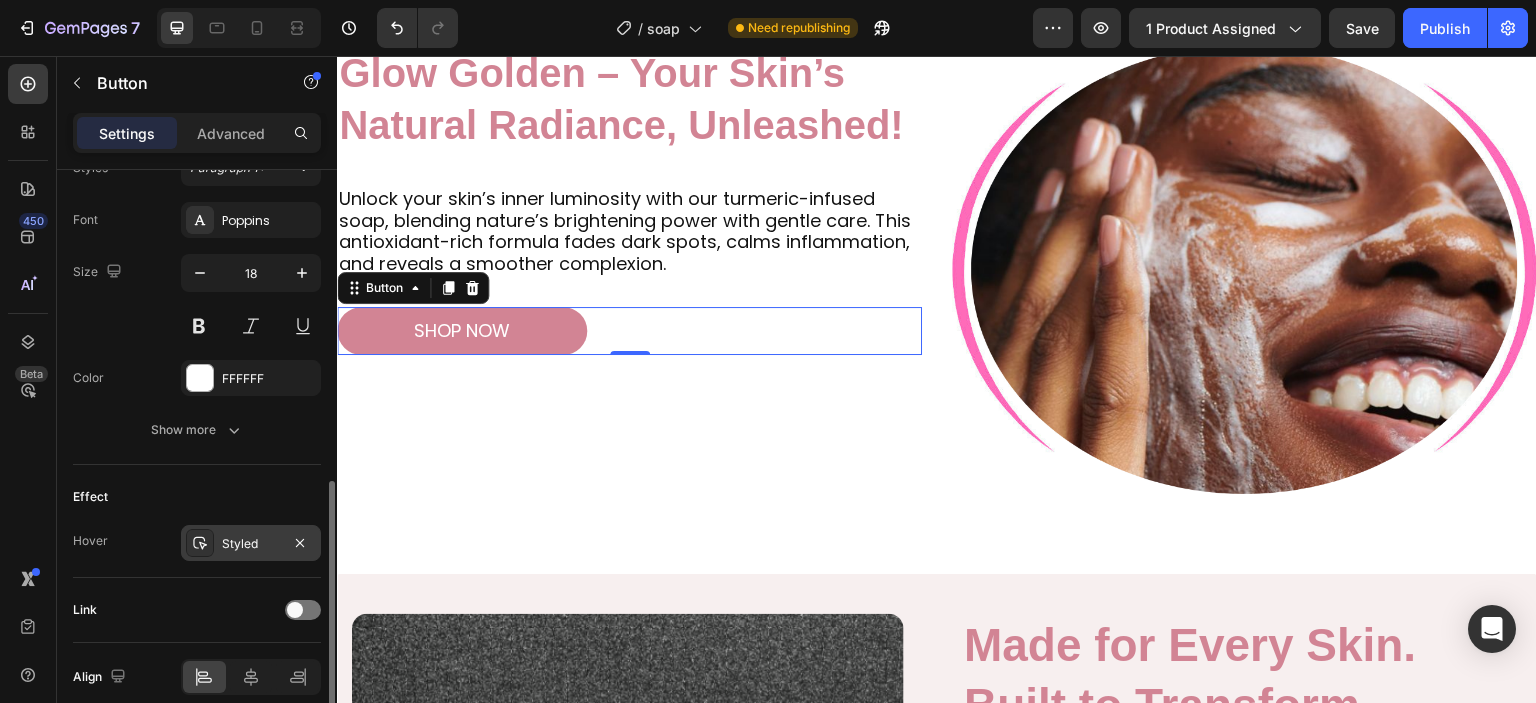 click at bounding box center [200, 543] 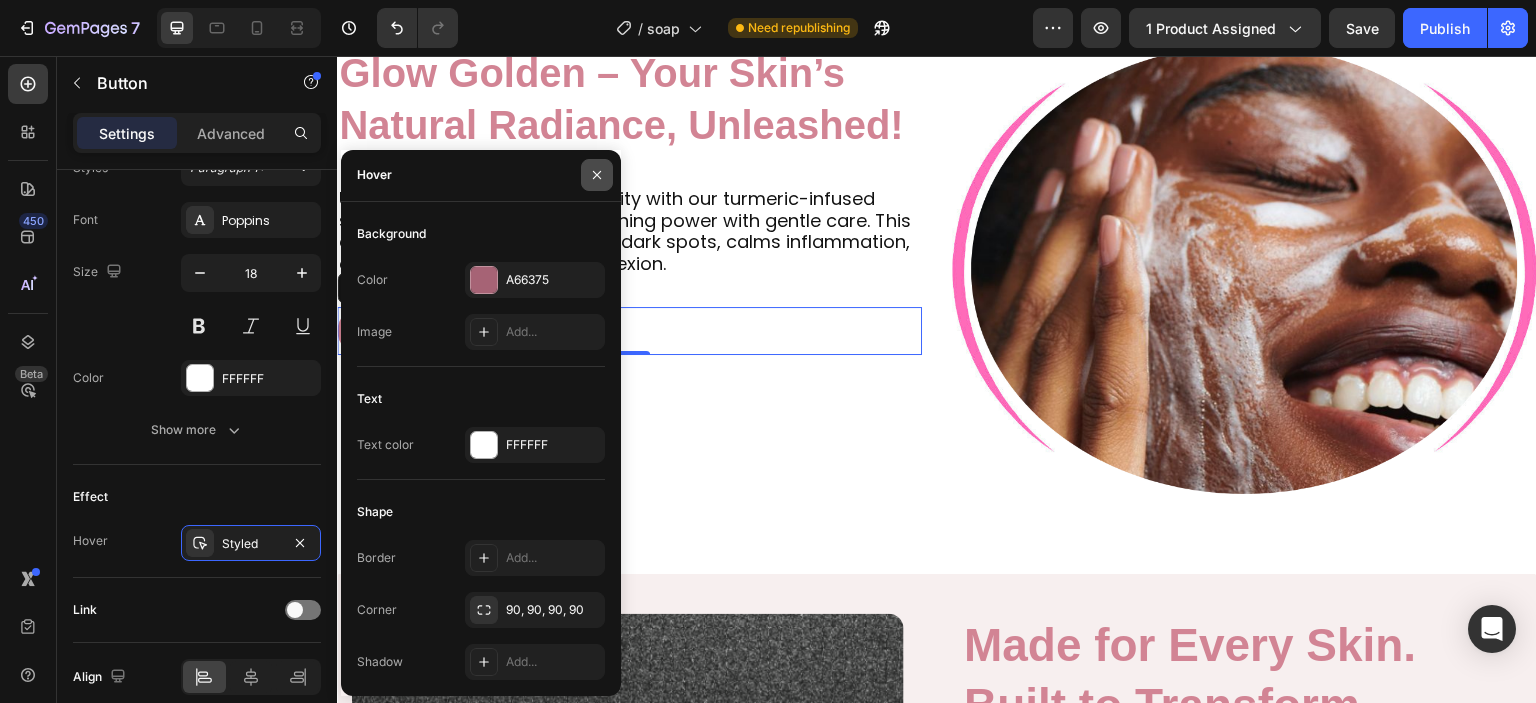 click 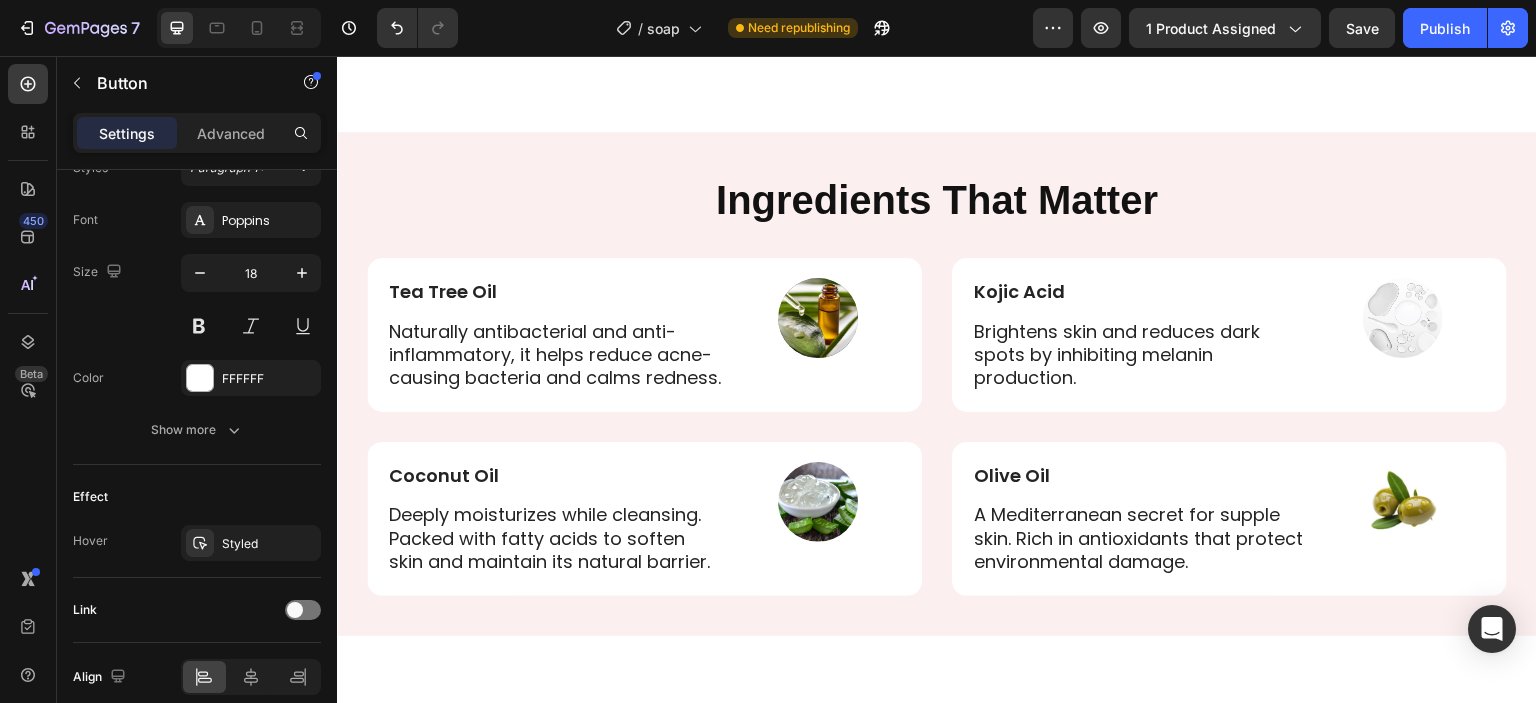 scroll, scrollTop: 3829, scrollLeft: 0, axis: vertical 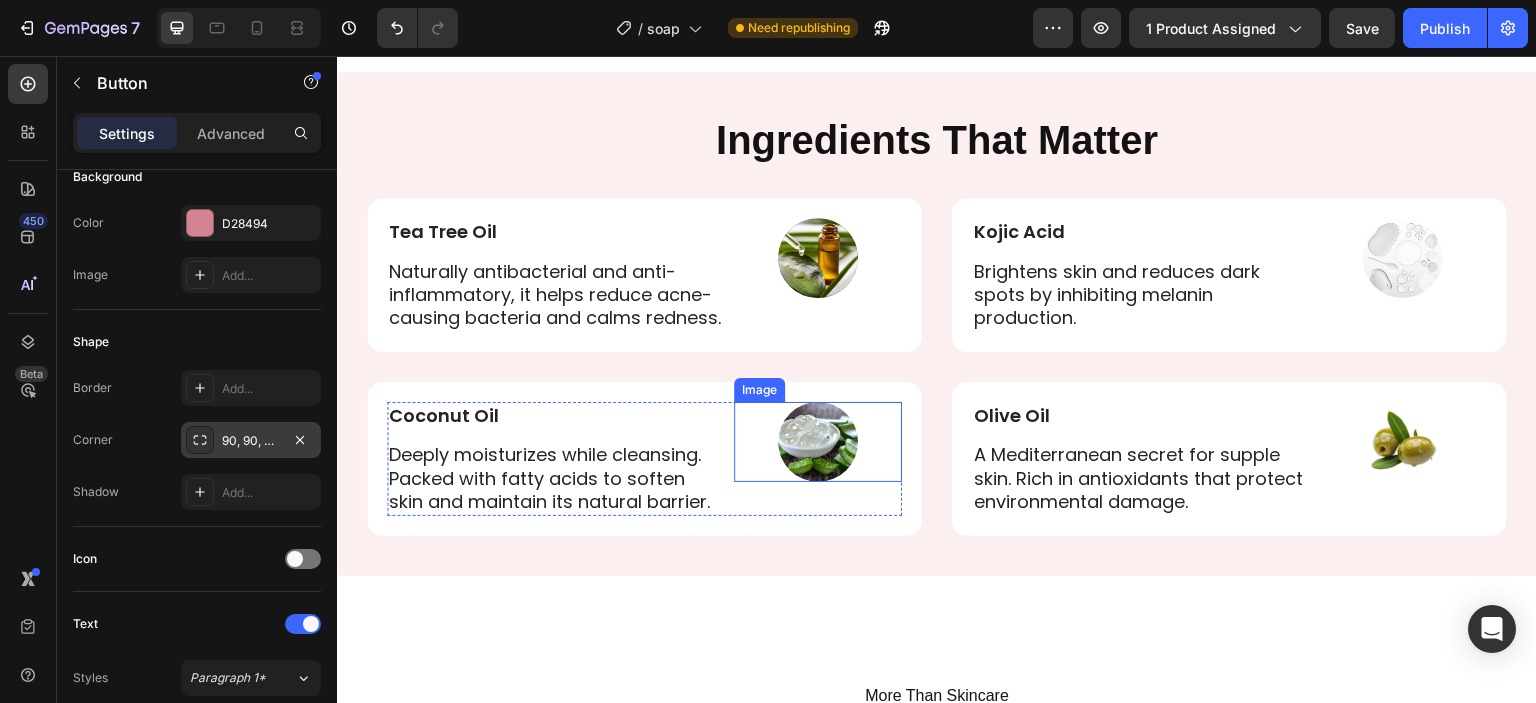 click at bounding box center [818, 442] 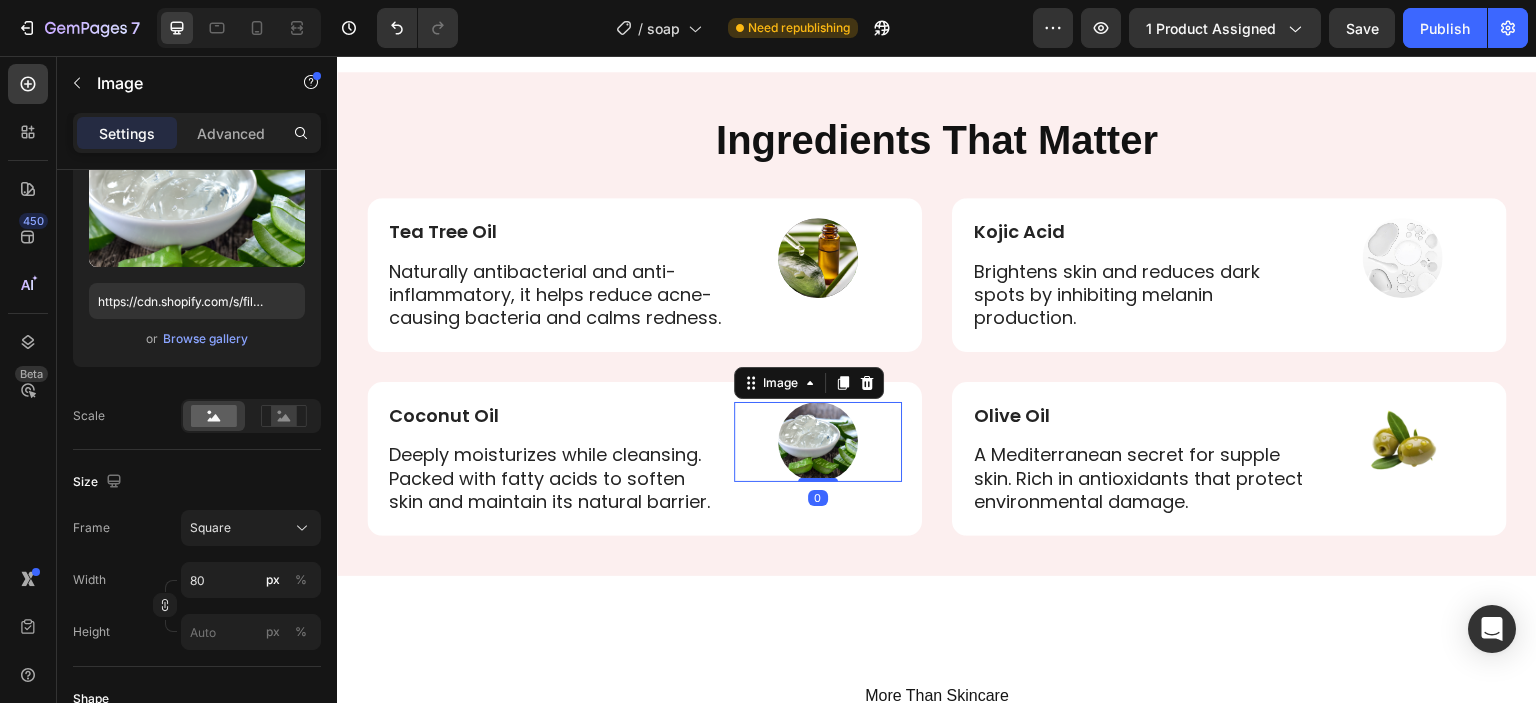 scroll, scrollTop: 0, scrollLeft: 0, axis: both 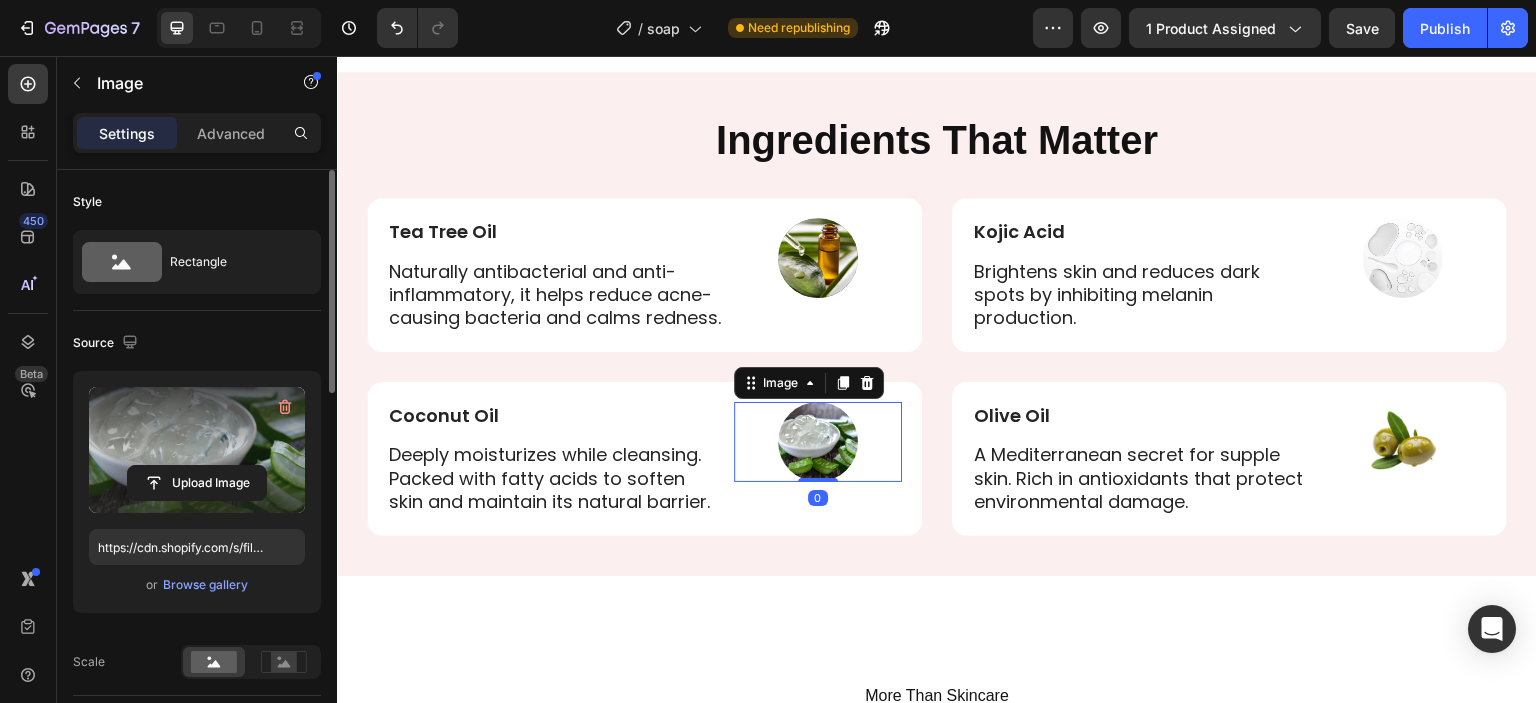 click at bounding box center [197, 450] 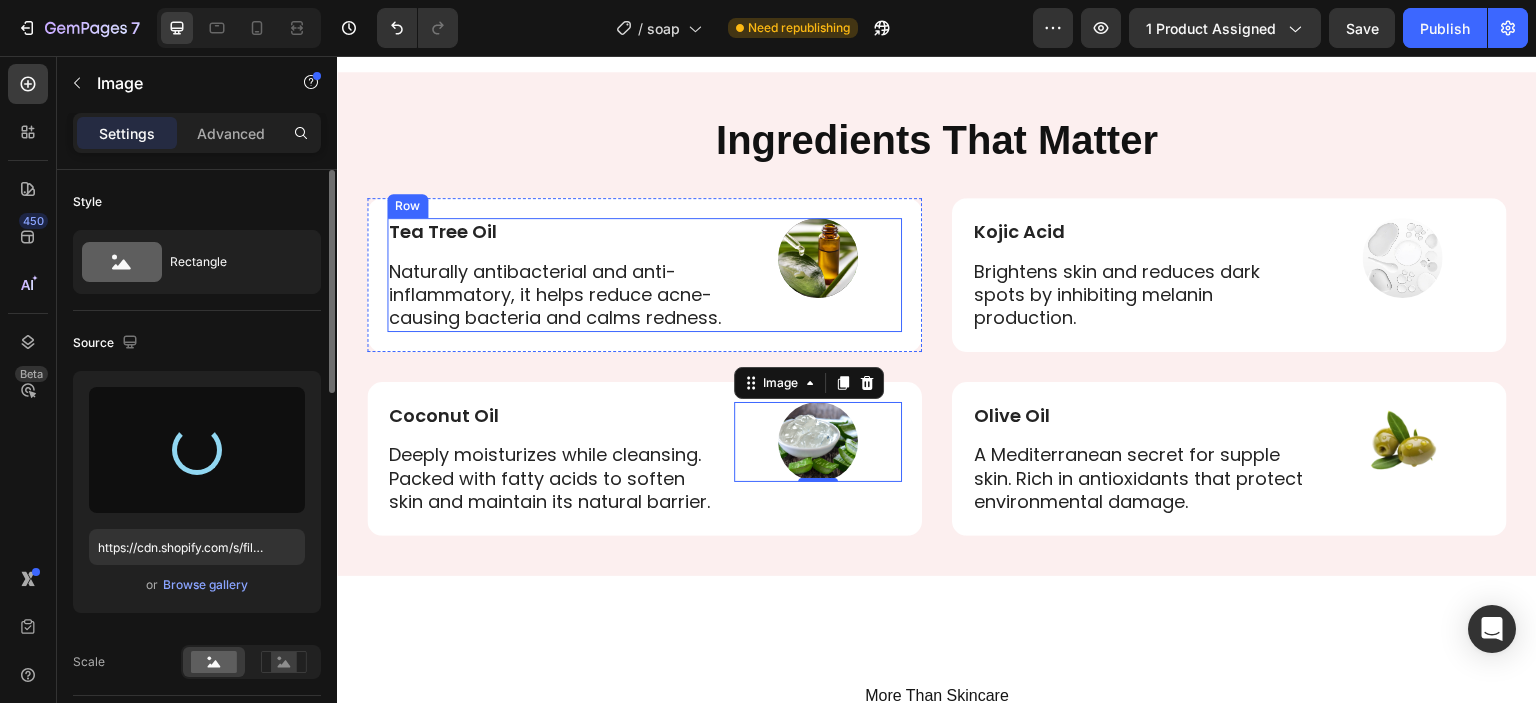 type on "https://cdn.shopify.com/s/files/1/0947/8199/7354/files/gempages_578038881815888572-f7afc69e-89c3-4271-a7de-053b3a79f401.jpg" 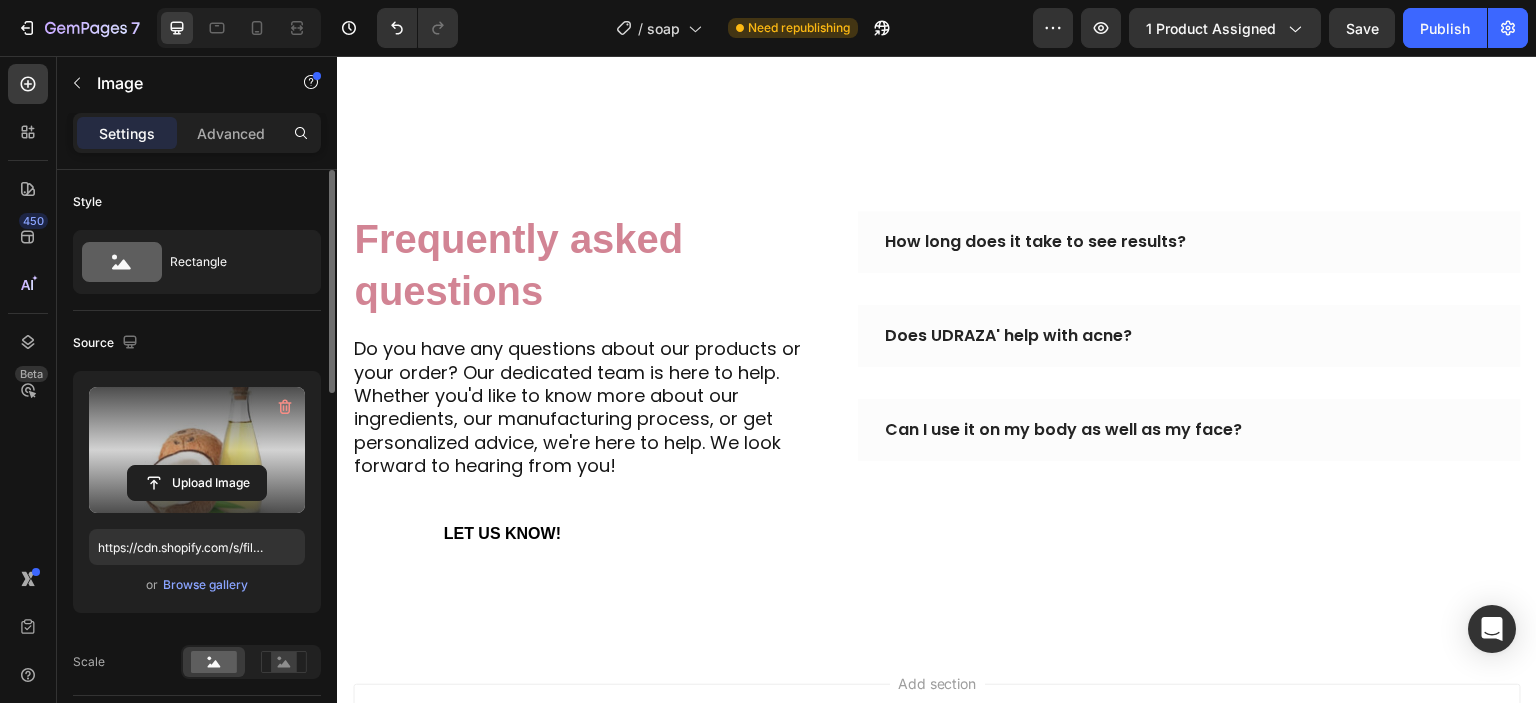 scroll, scrollTop: 5654, scrollLeft: 0, axis: vertical 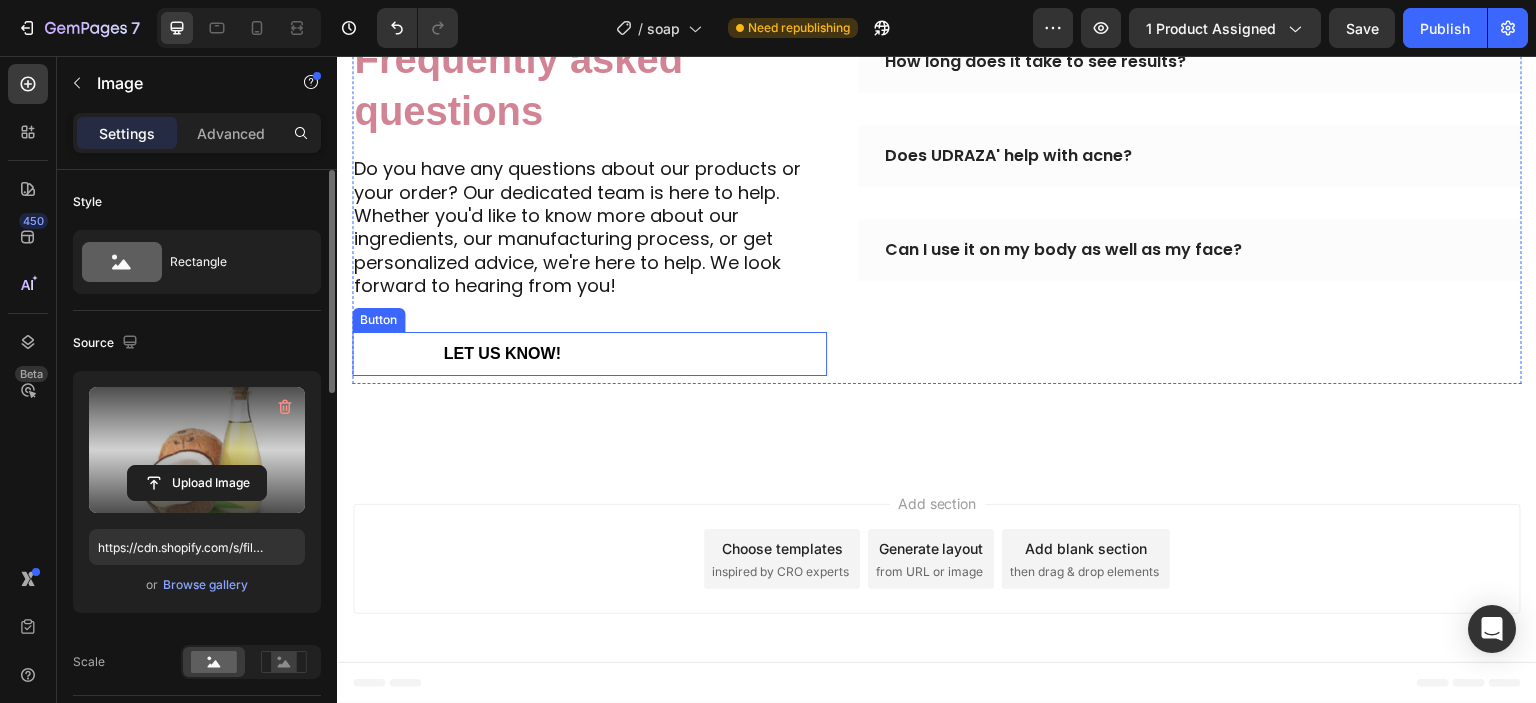 click on "Let us know!" at bounding box center (502, 354) 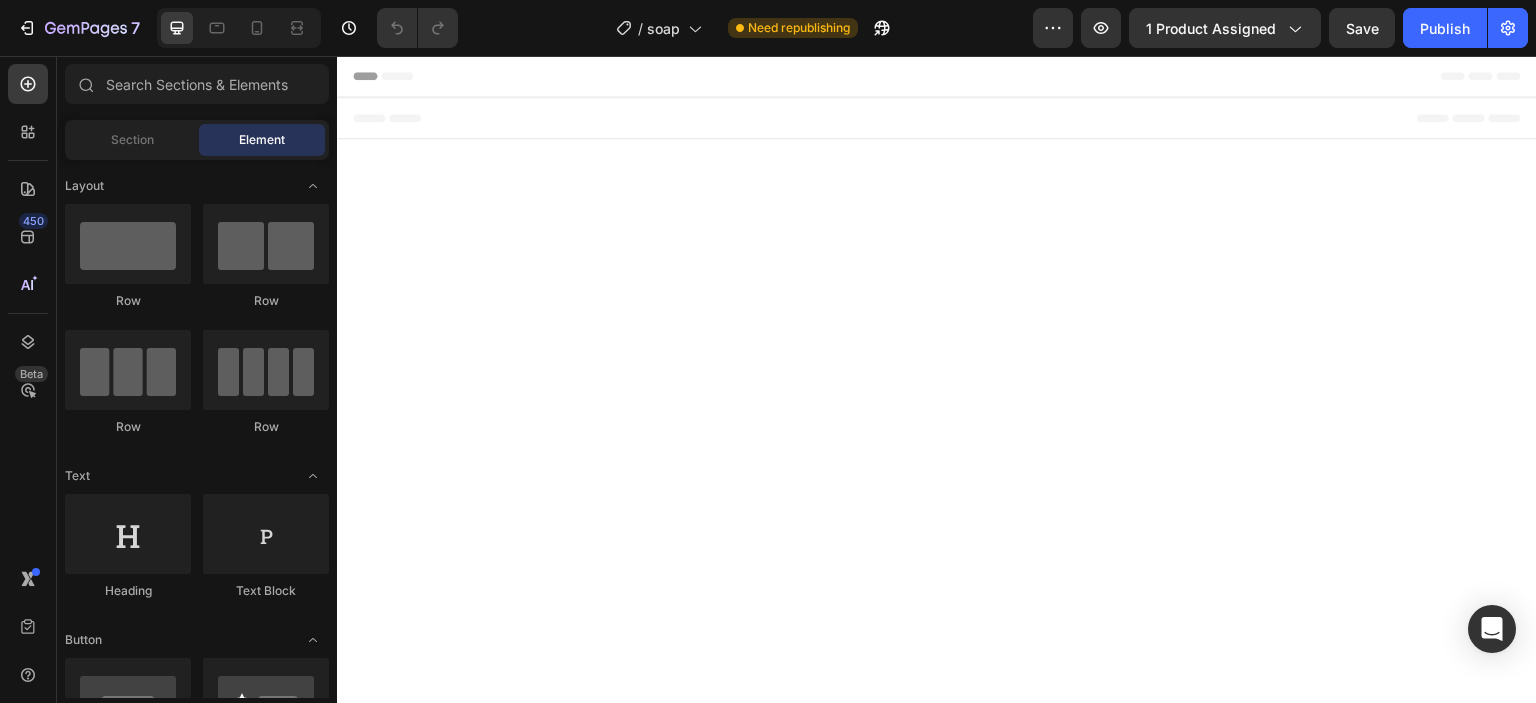 scroll, scrollTop: 0, scrollLeft: 0, axis: both 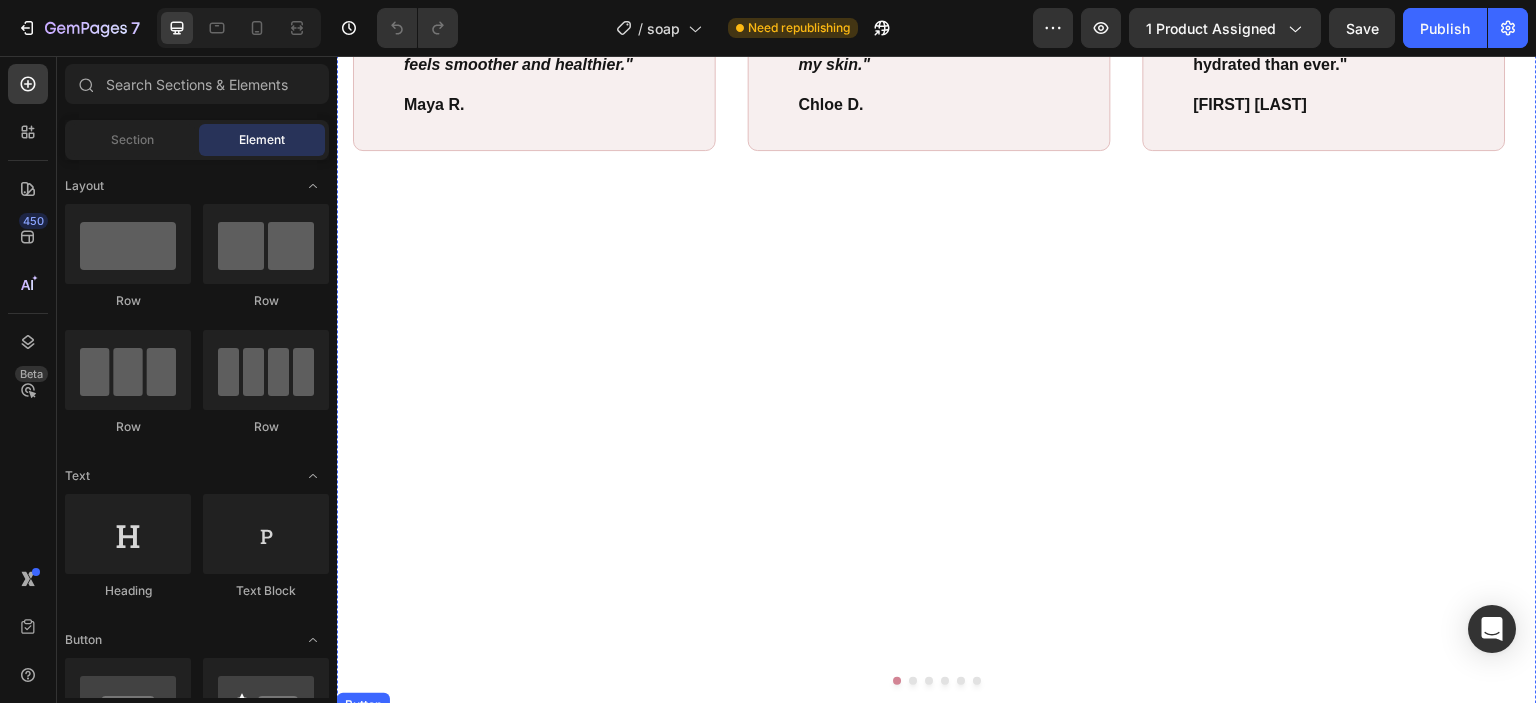 click on "SHOP NOW" at bounding box center [937, 739] 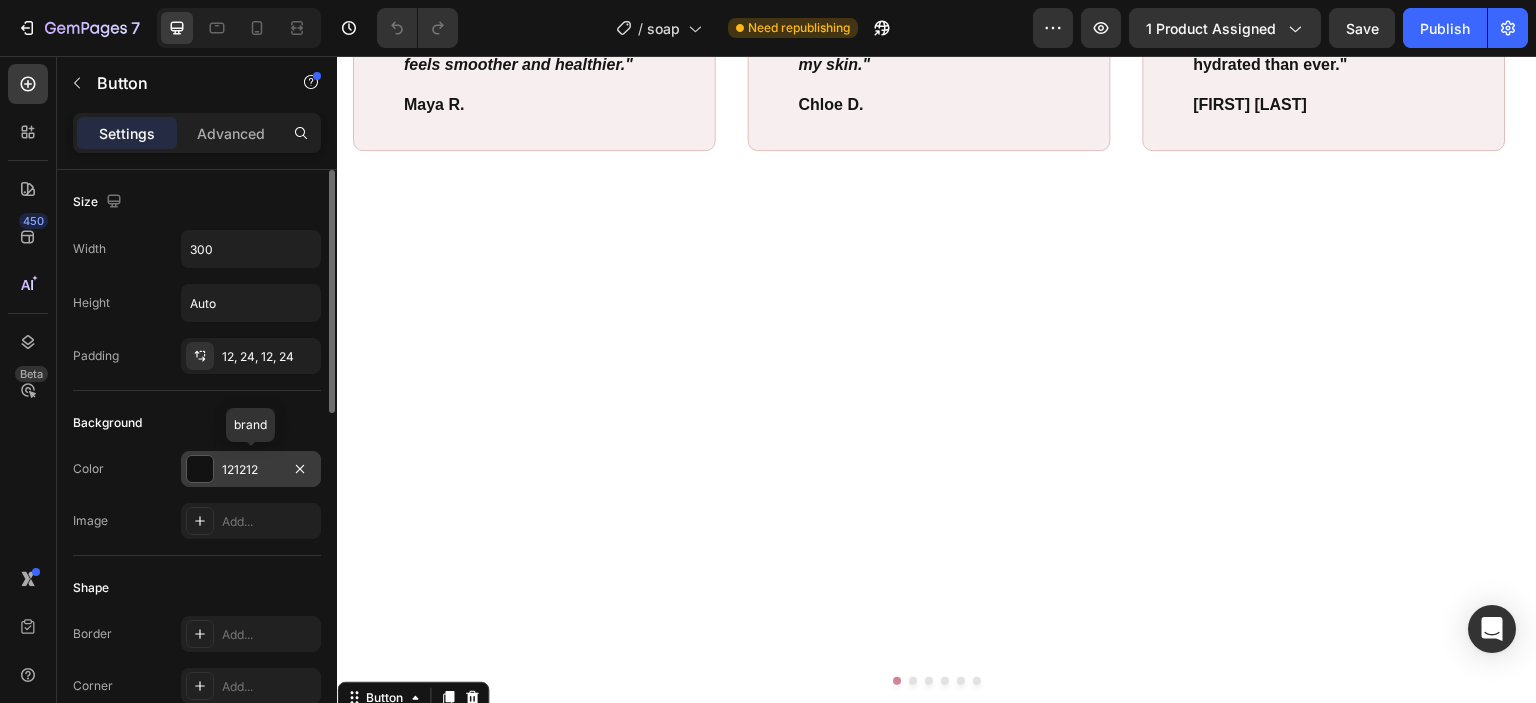 click on "121212" at bounding box center [251, 470] 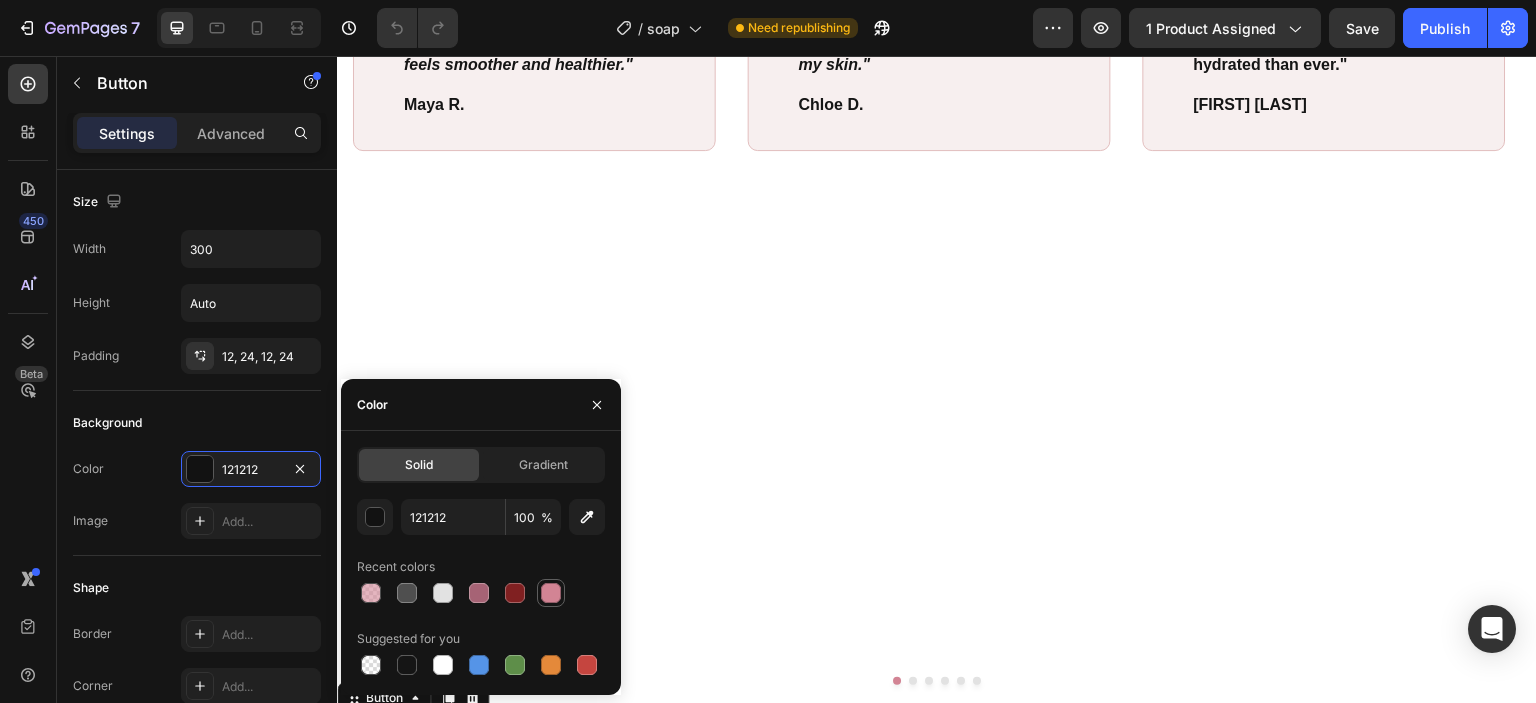 click at bounding box center (551, 593) 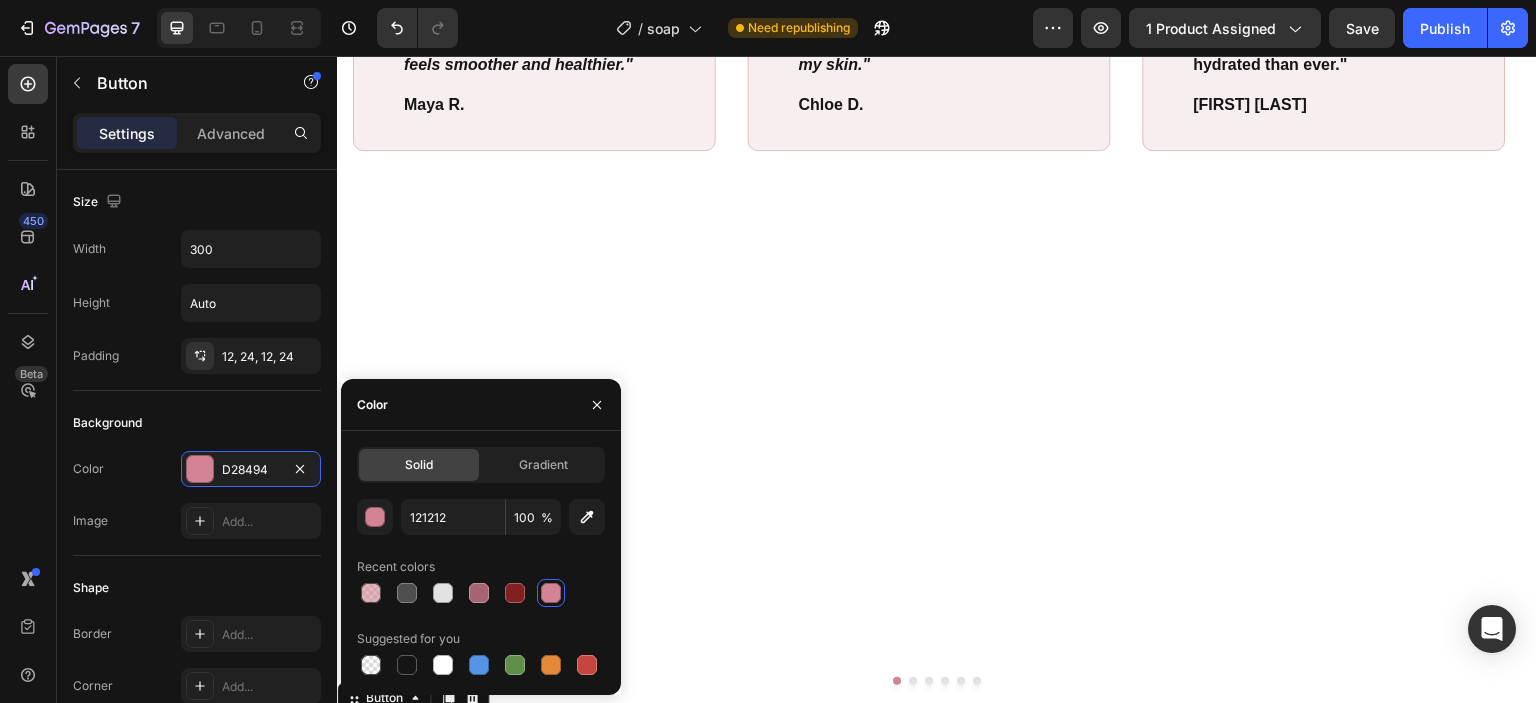 type on "D28494" 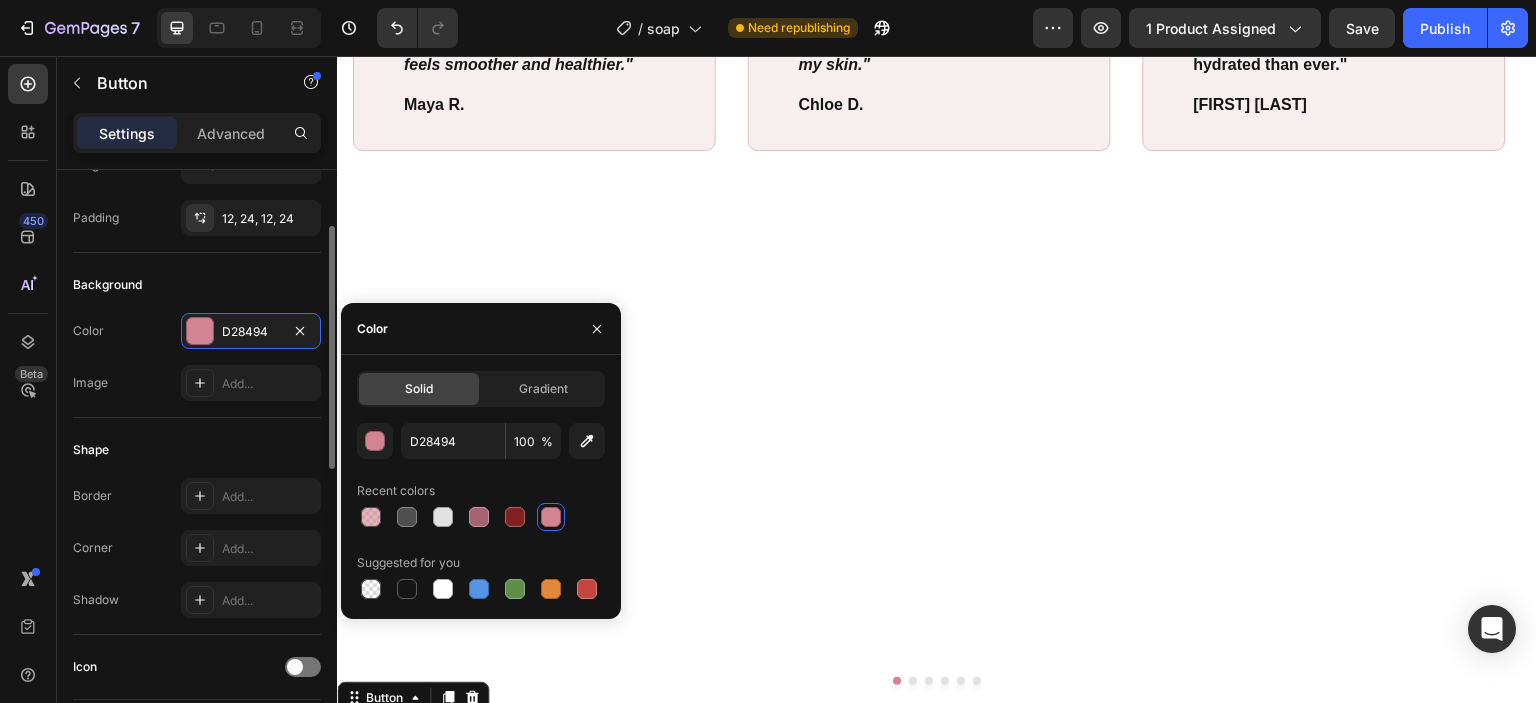 scroll, scrollTop: 212, scrollLeft: 0, axis: vertical 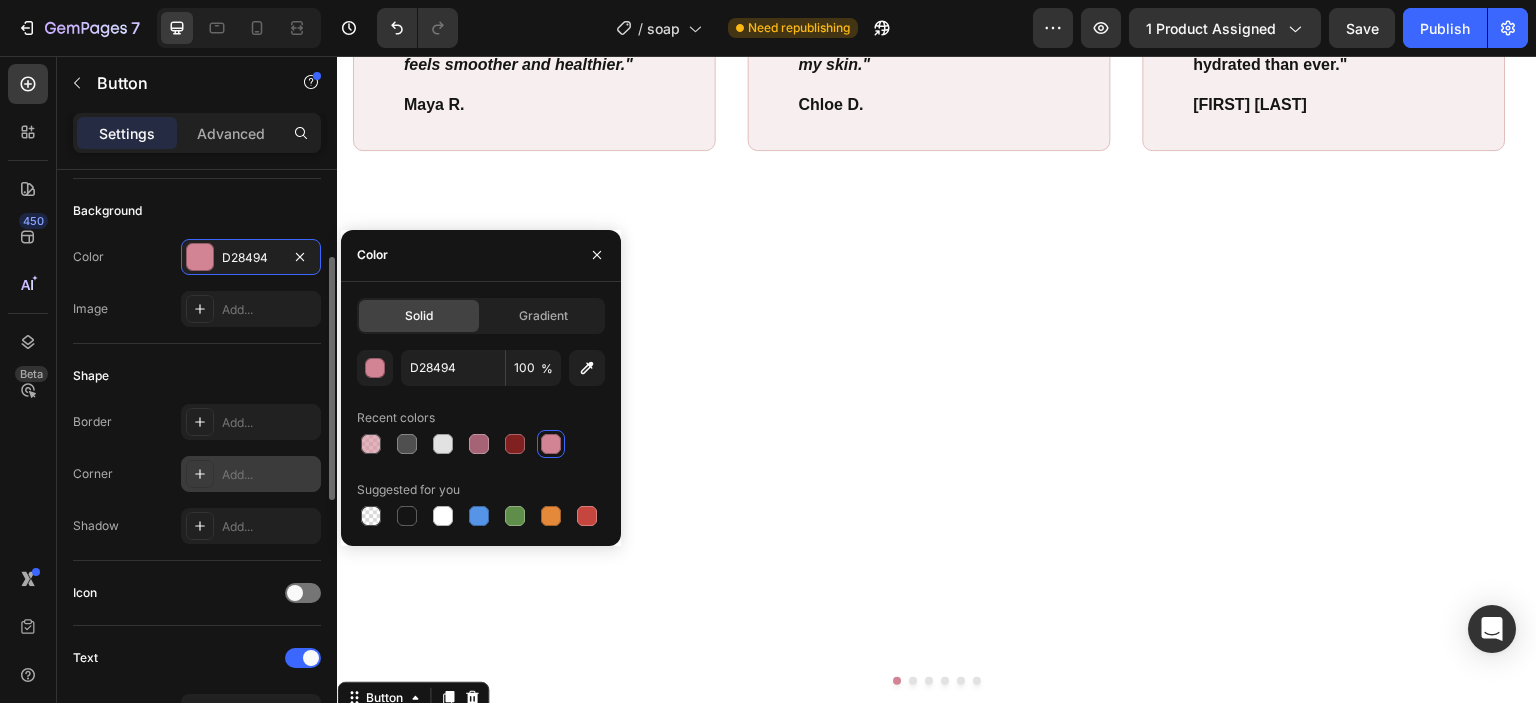 click on "Add..." at bounding box center [269, 475] 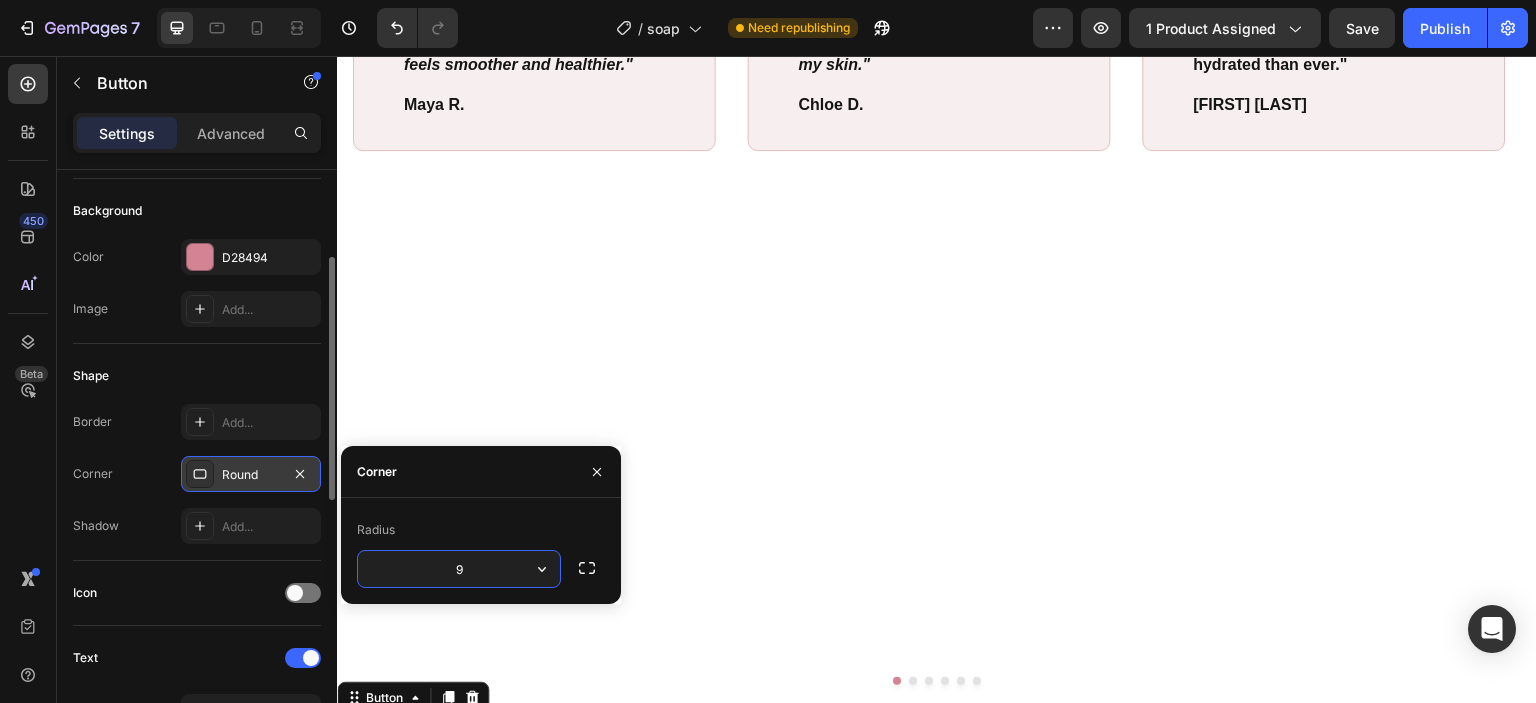 type on "90" 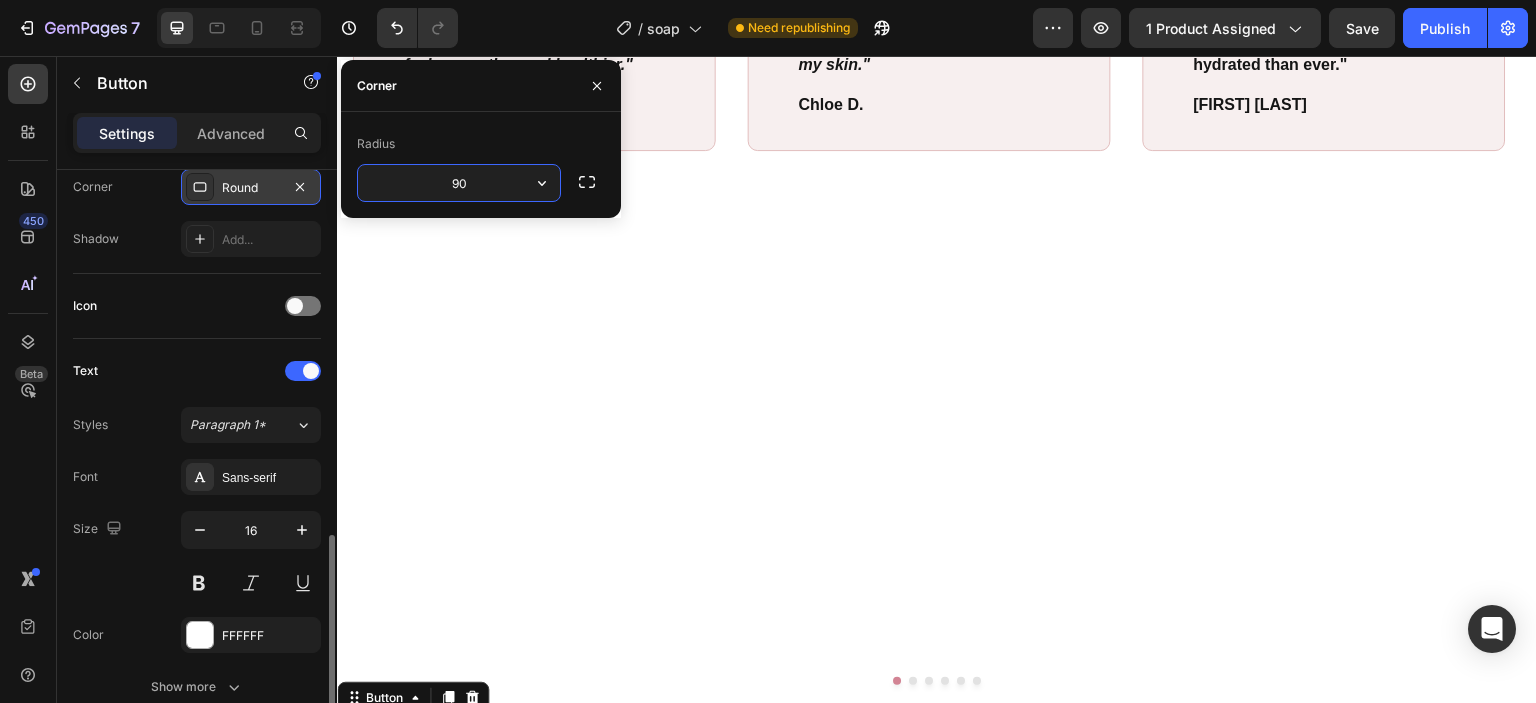 scroll, scrollTop: 612, scrollLeft: 0, axis: vertical 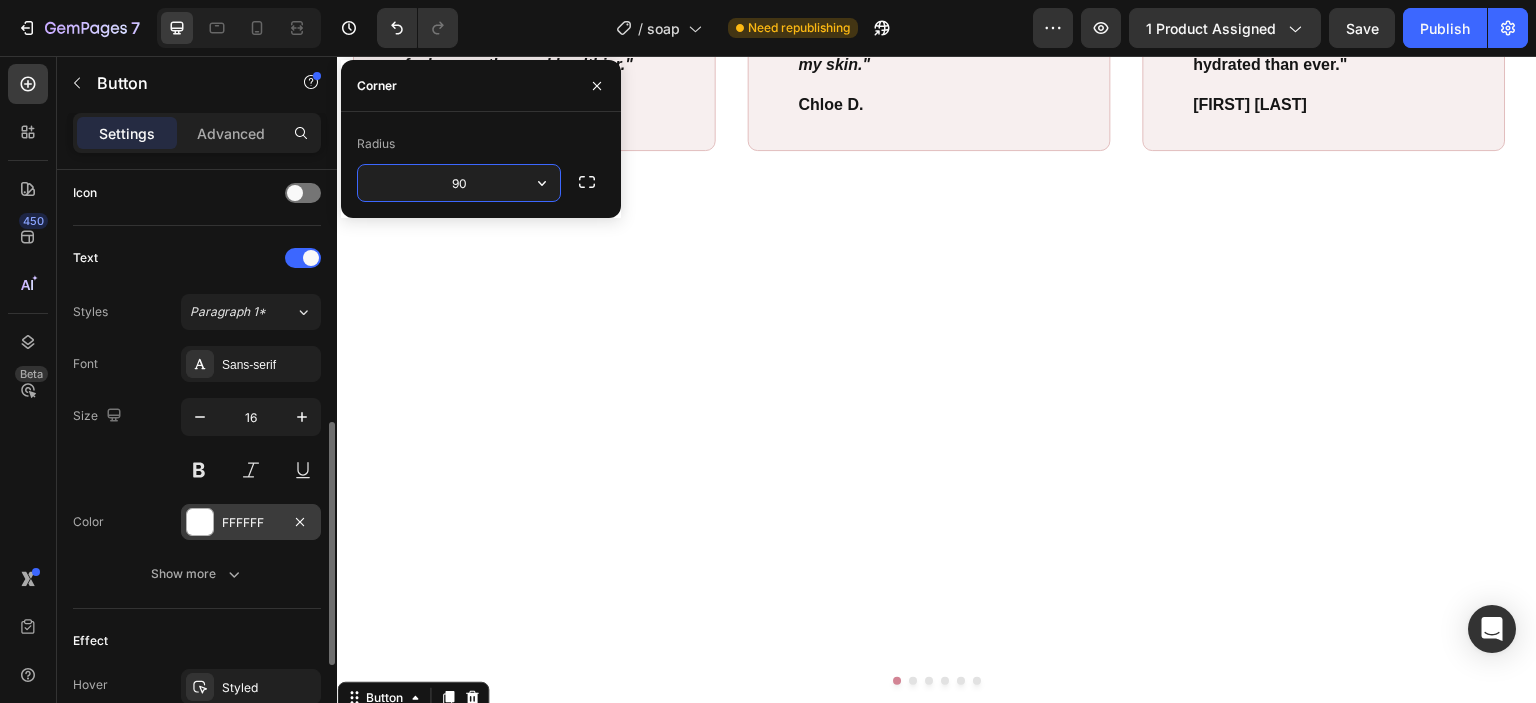 click on "FFFFFF" at bounding box center [251, 522] 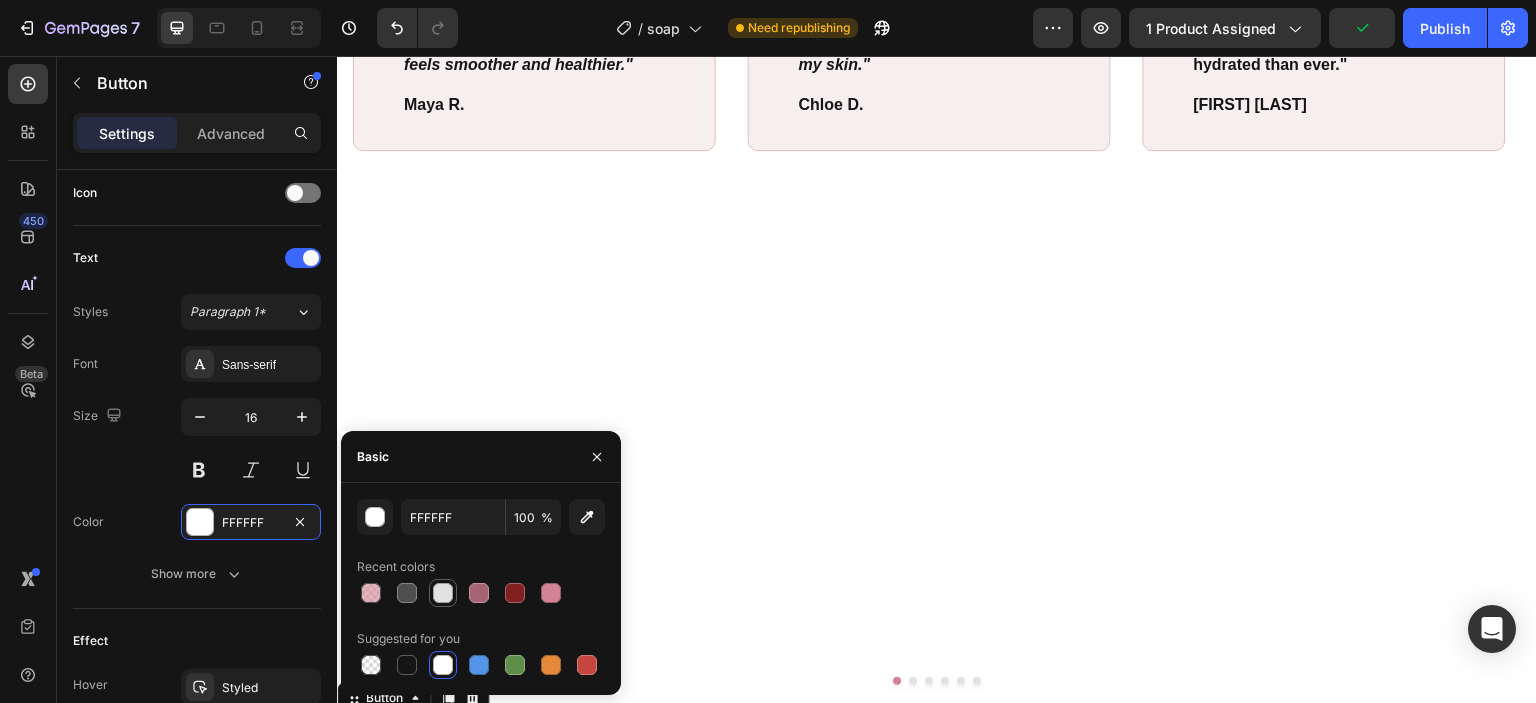 click at bounding box center [443, 593] 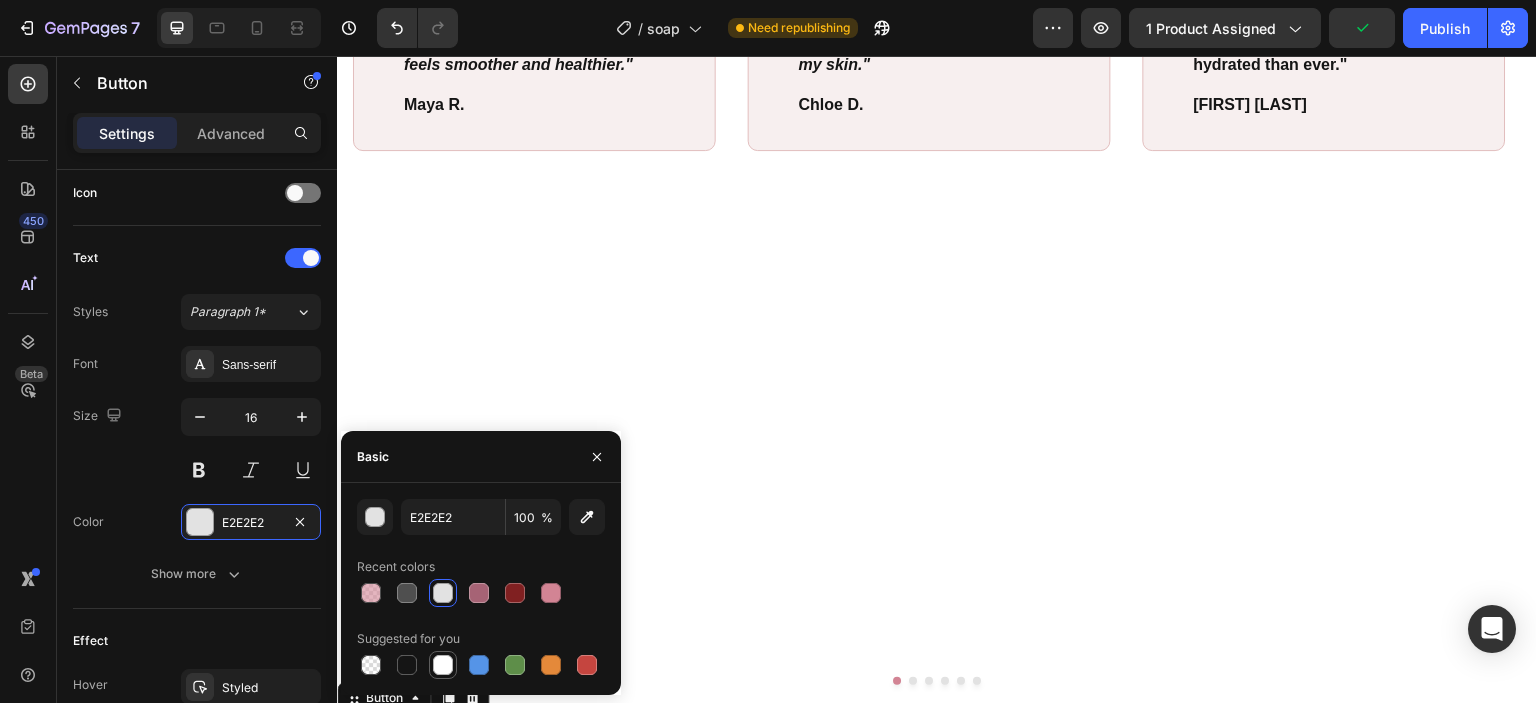 click at bounding box center [443, 665] 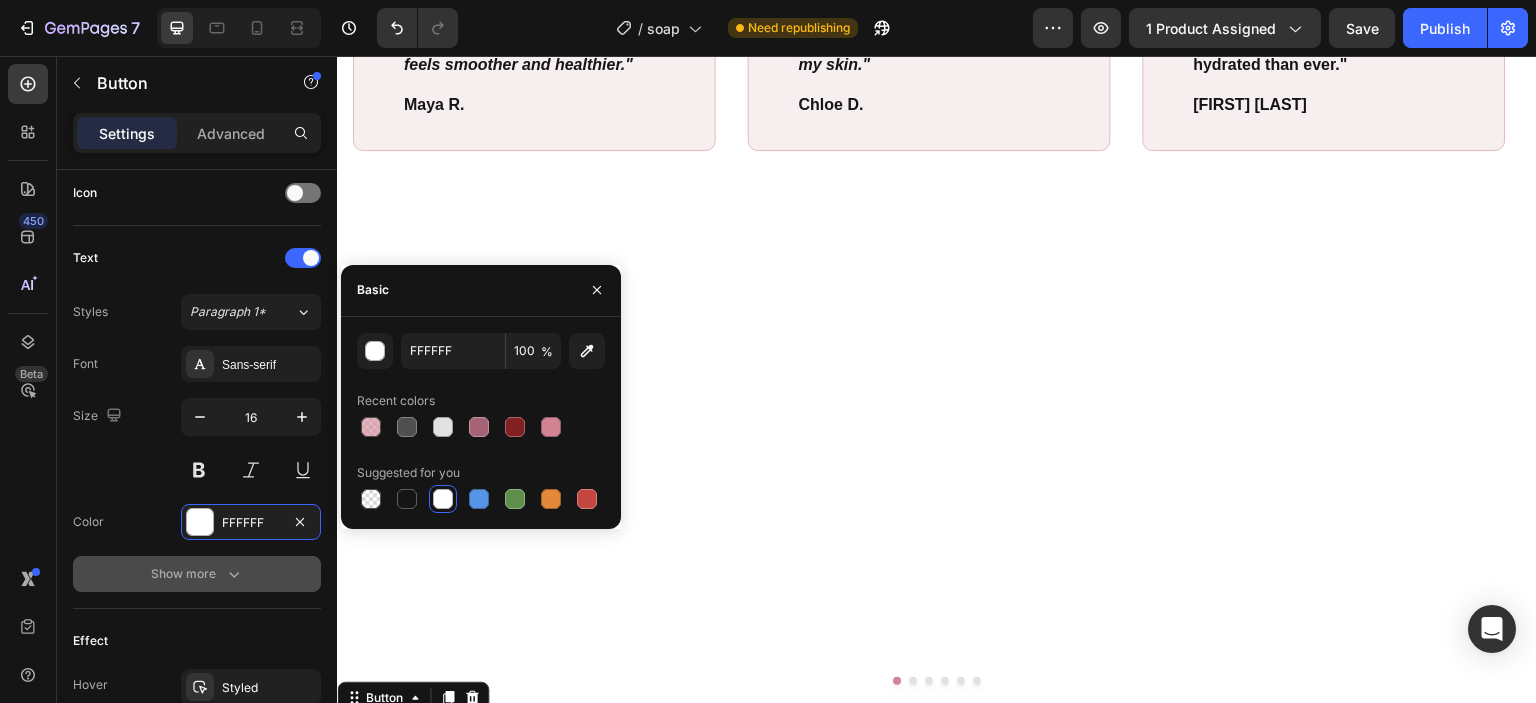 scroll, scrollTop: 840, scrollLeft: 0, axis: vertical 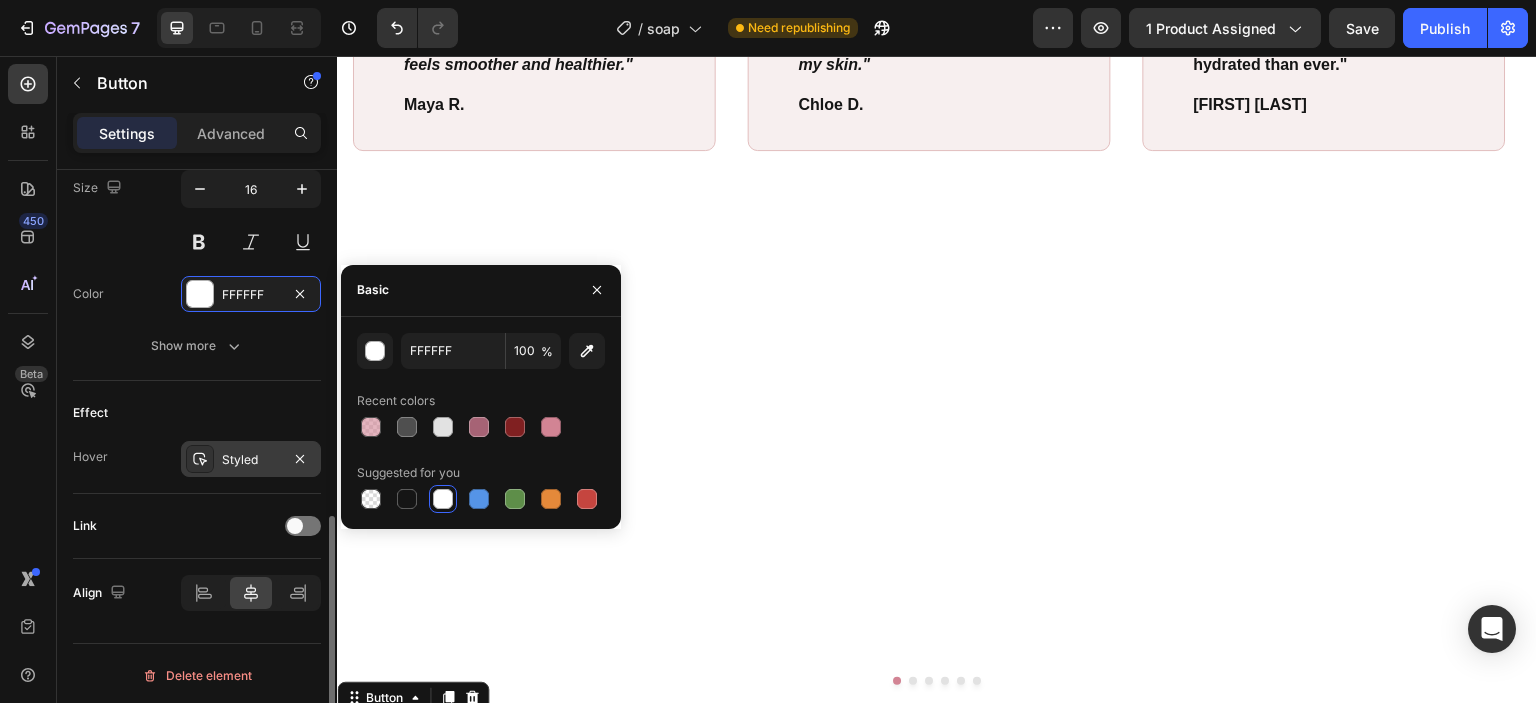 click on "Styled" at bounding box center (251, 460) 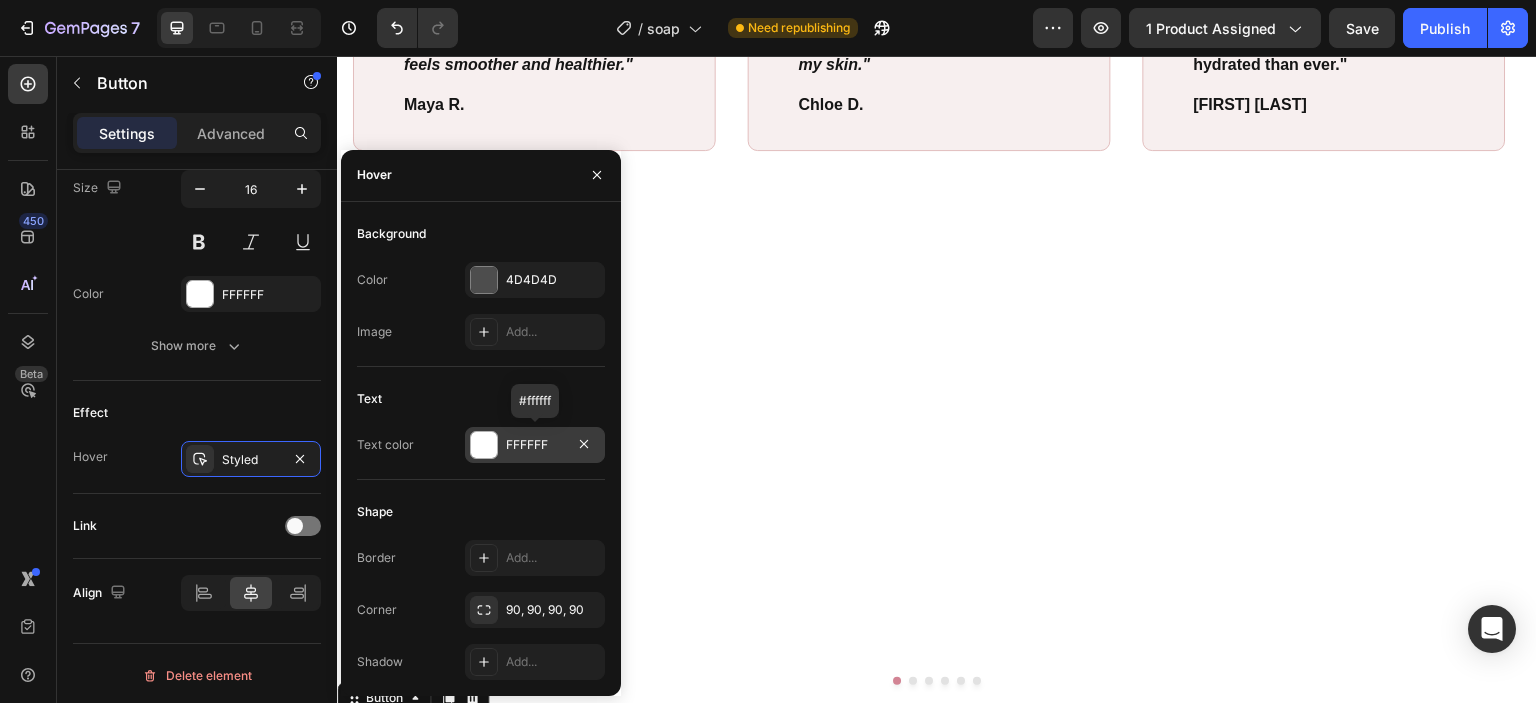 click on "FFFFFF" at bounding box center [535, 445] 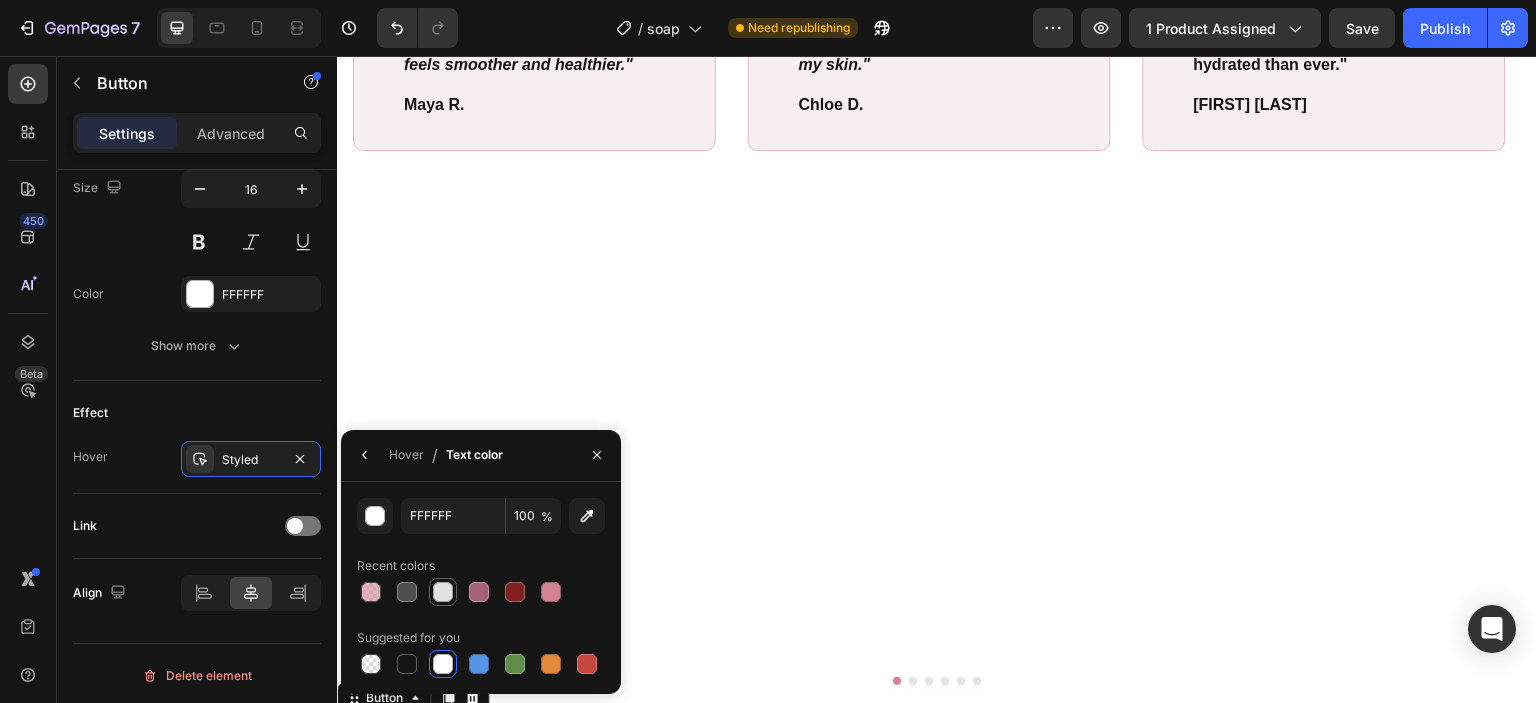 click at bounding box center (443, 592) 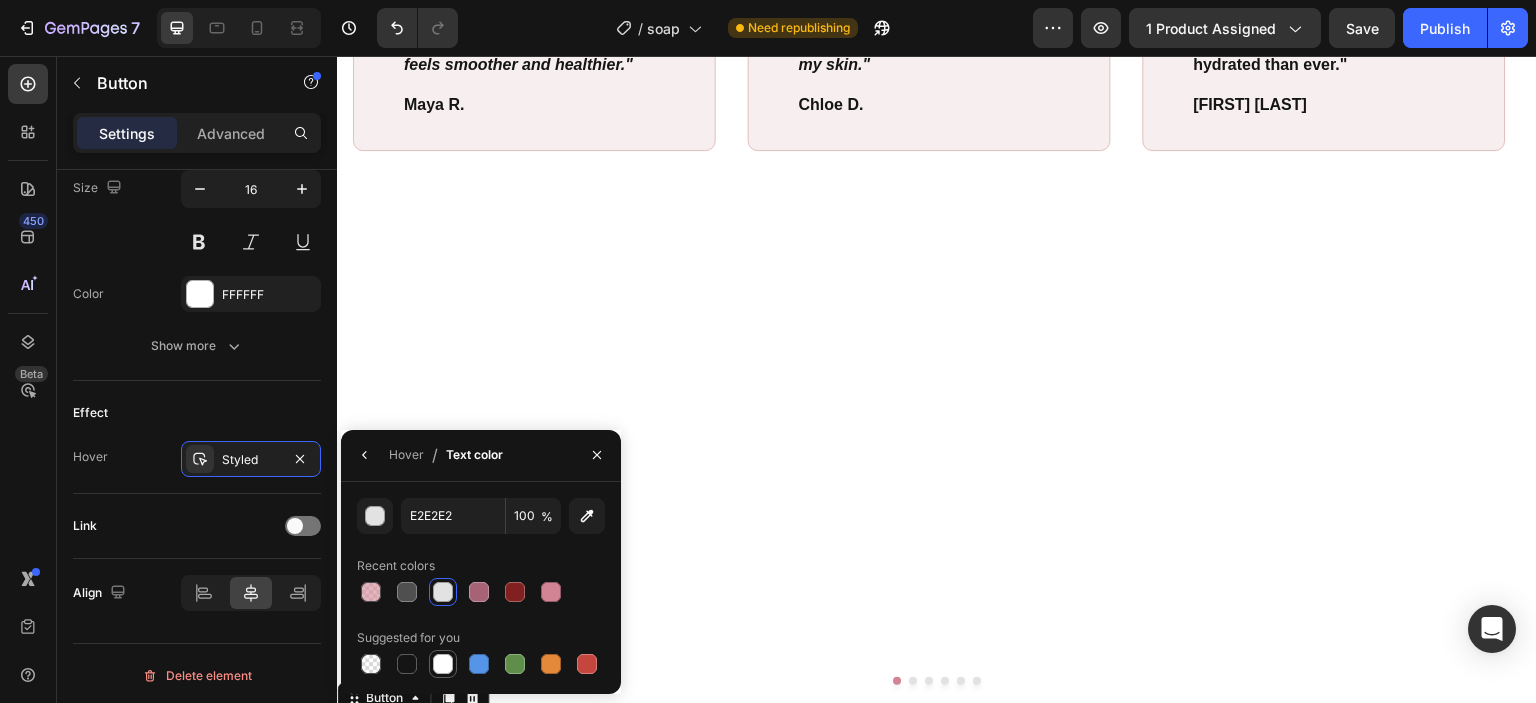 click at bounding box center (443, 664) 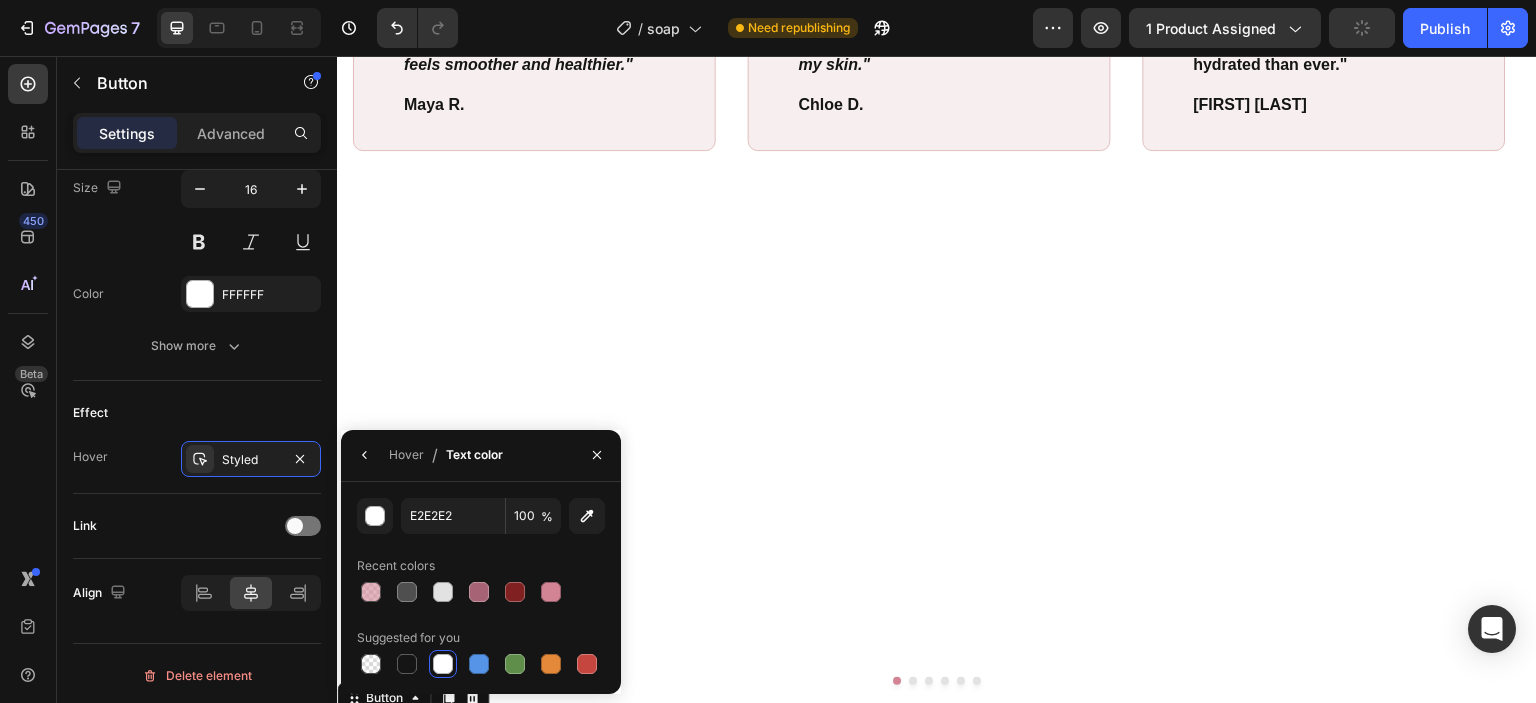 type on "FFFFFF" 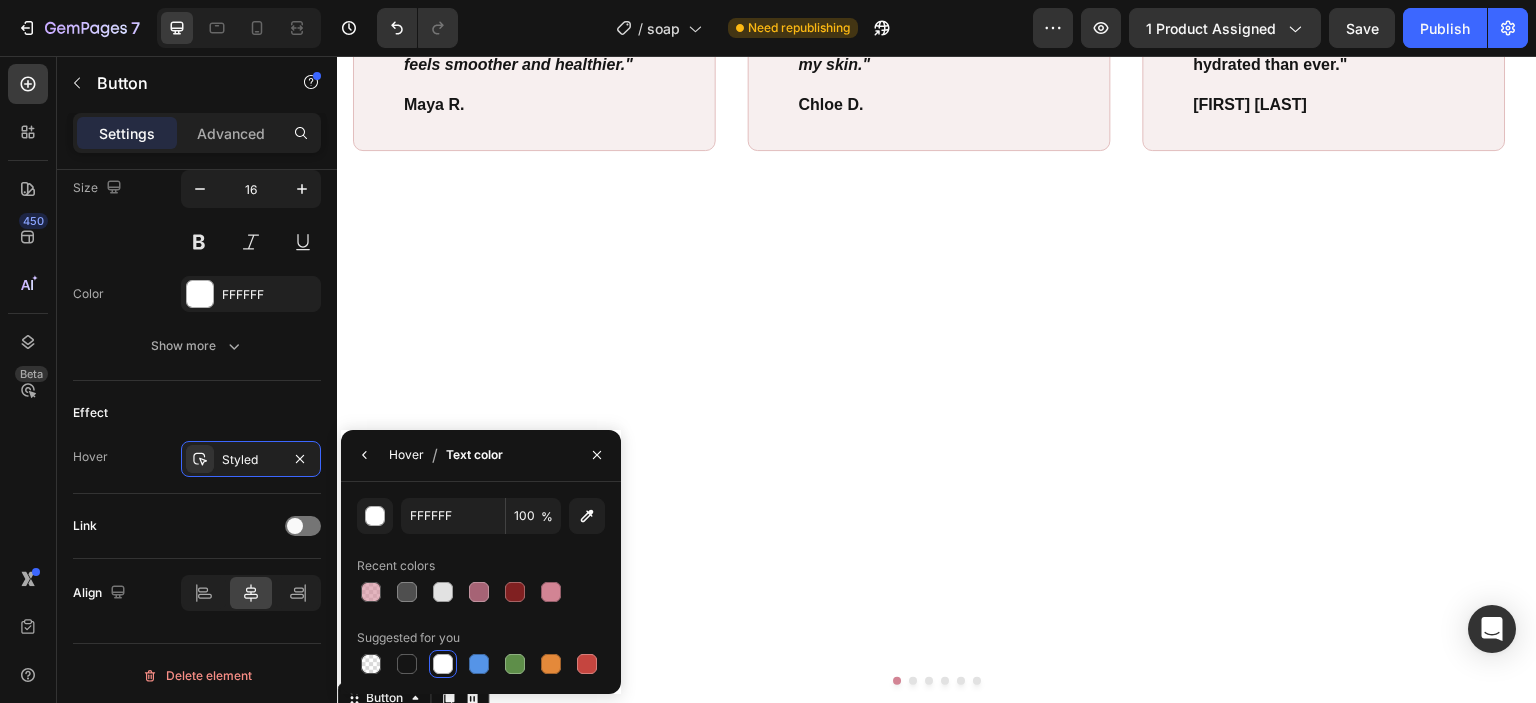 click on "Hover" at bounding box center (406, 455) 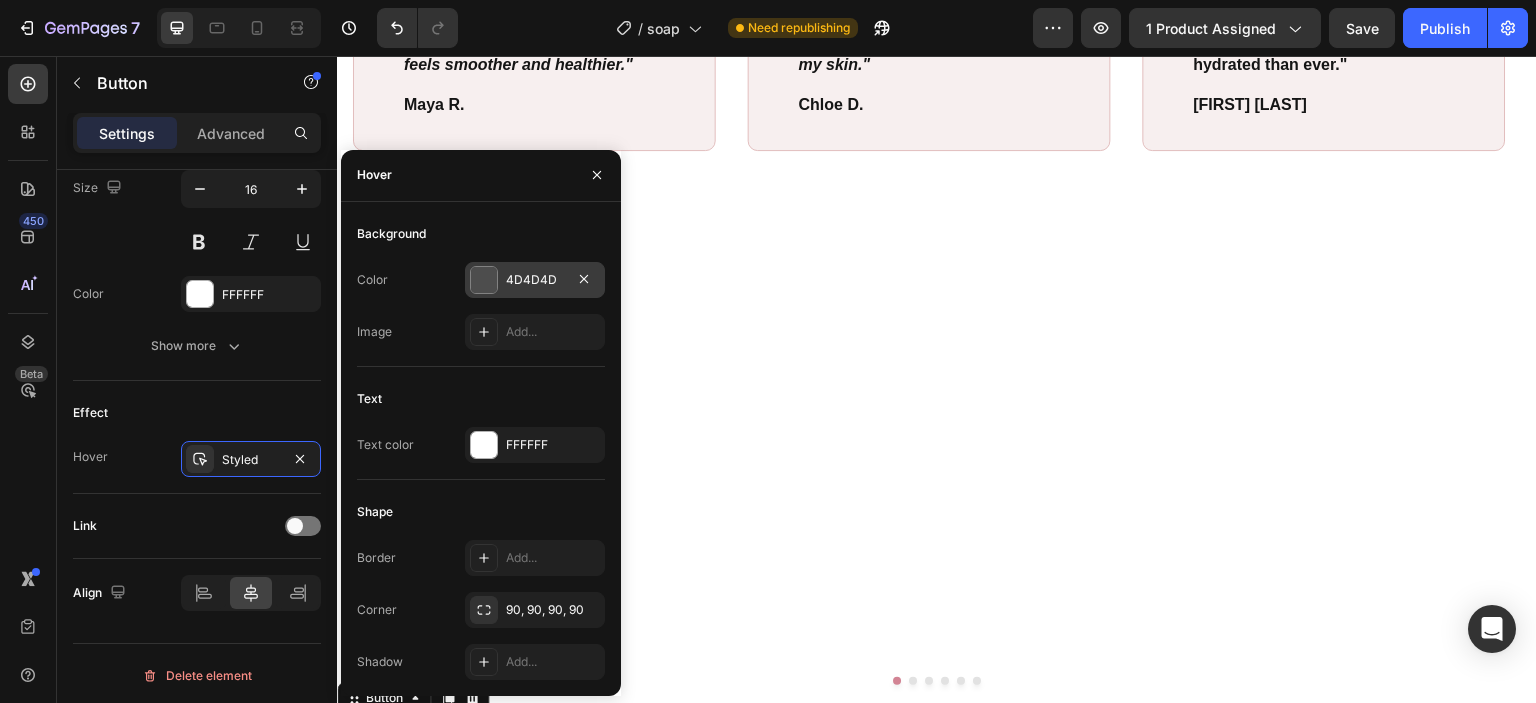 click on "4D4D4D" at bounding box center [535, 280] 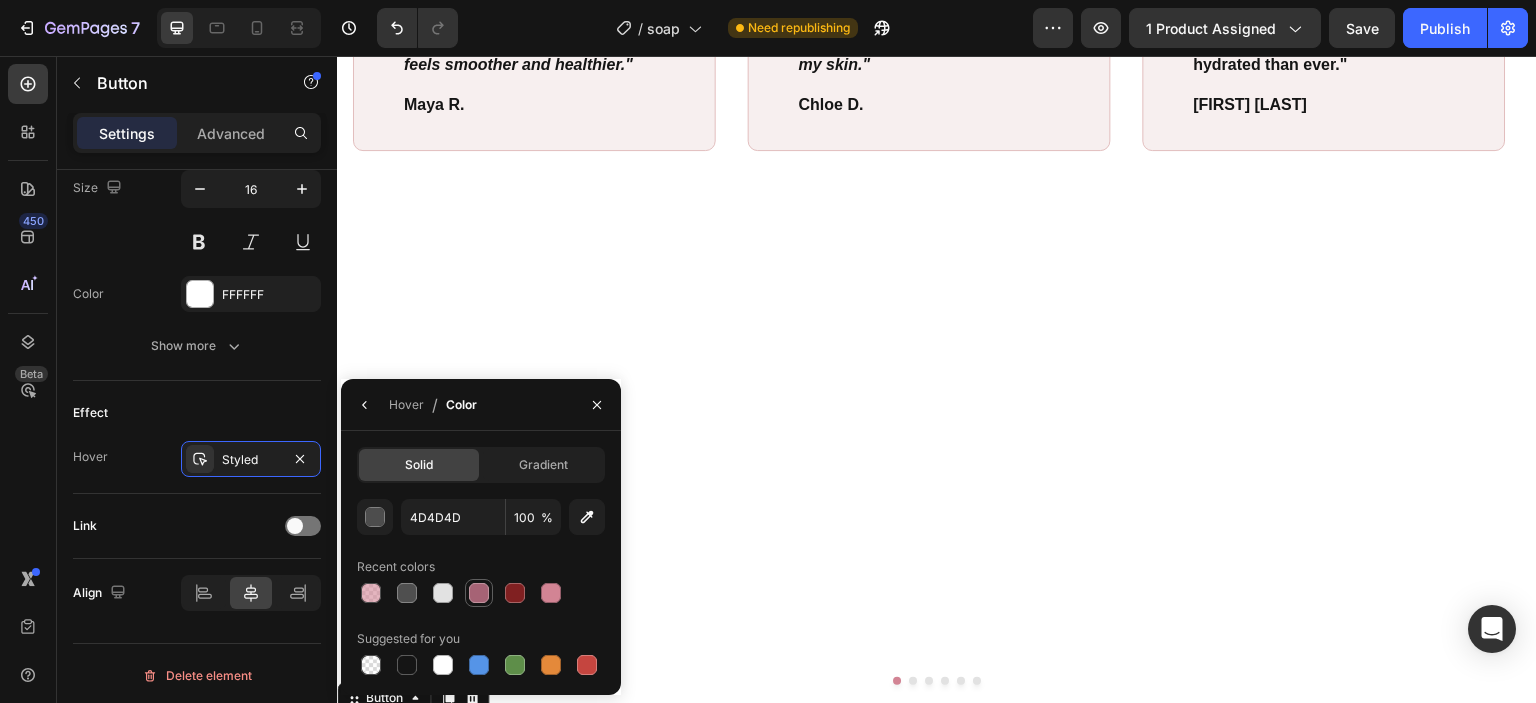 click at bounding box center (479, 593) 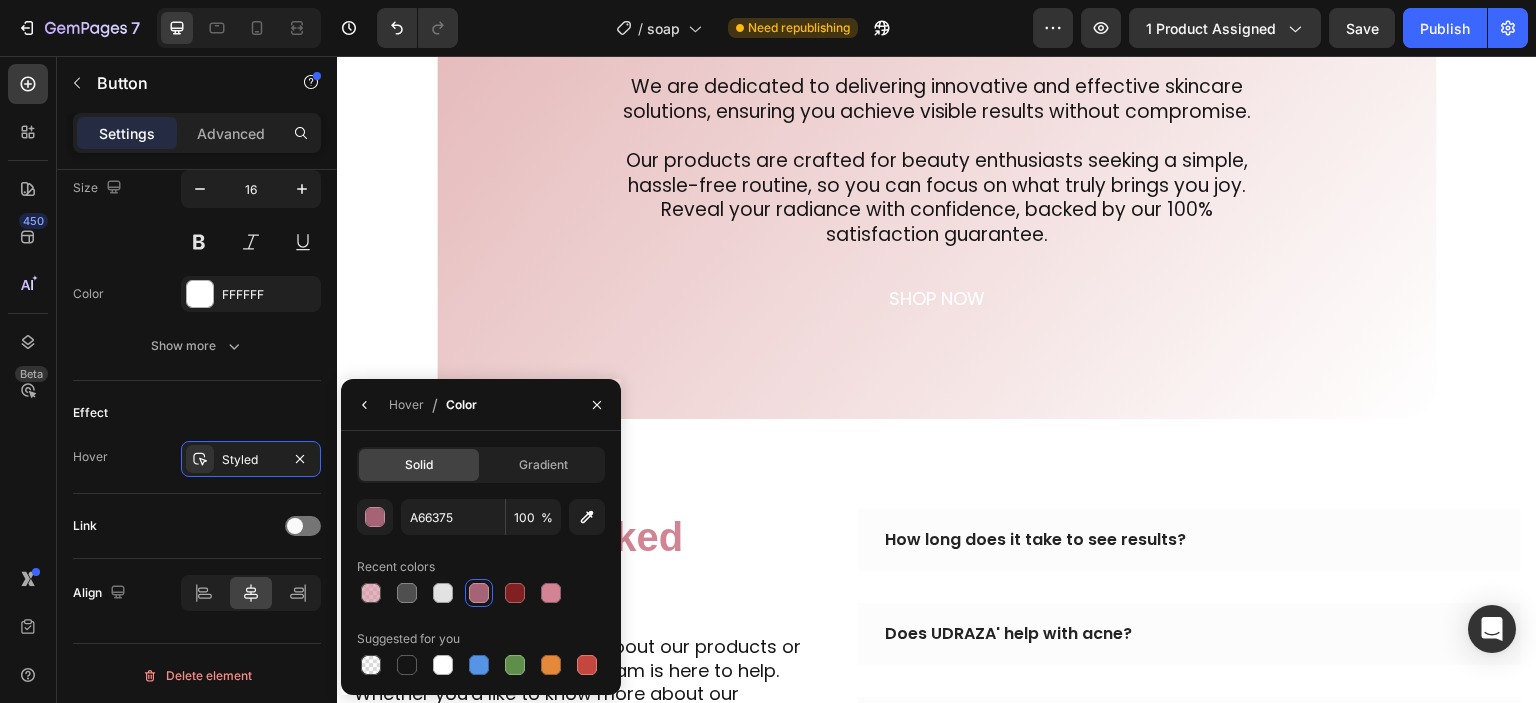 scroll, scrollTop: 5106, scrollLeft: 0, axis: vertical 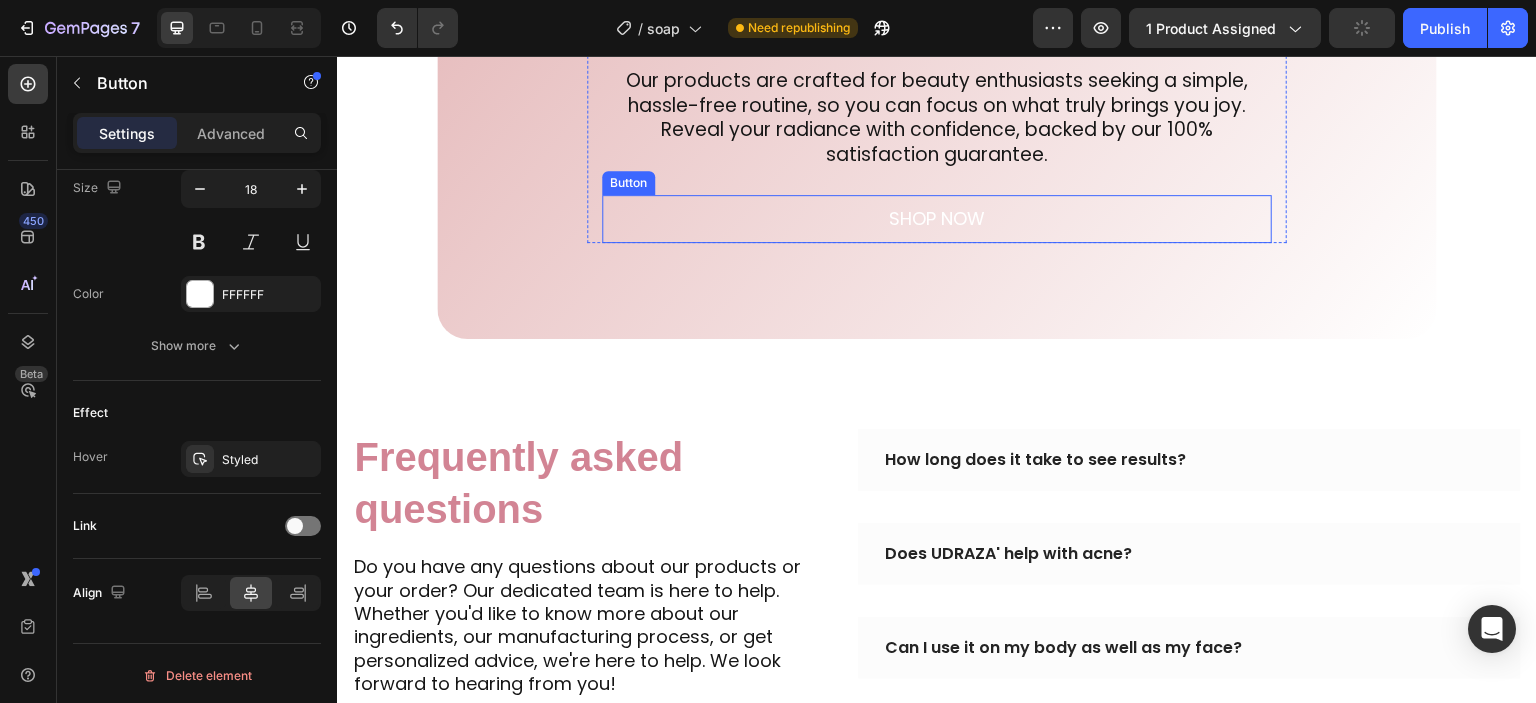 click on "shop now" at bounding box center (937, 219) 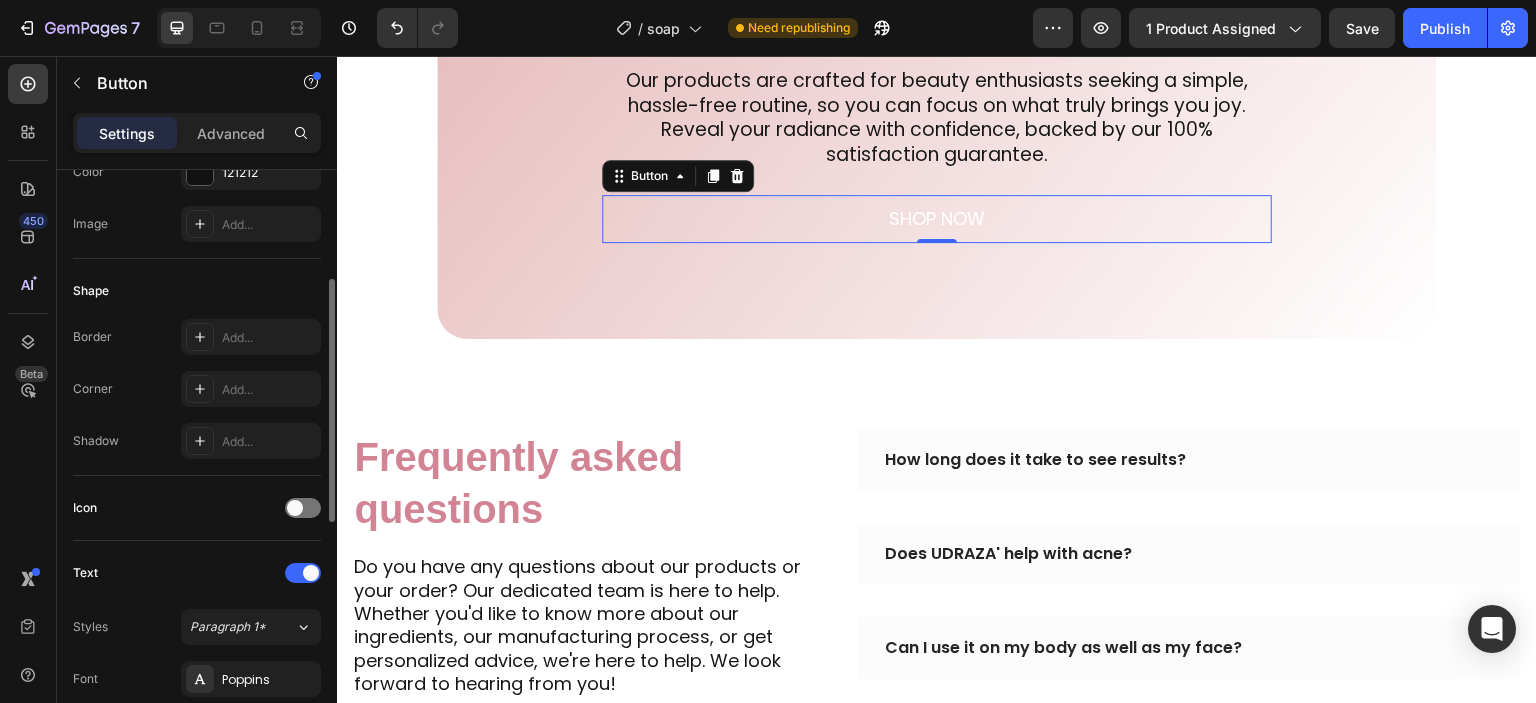 scroll, scrollTop: 288, scrollLeft: 0, axis: vertical 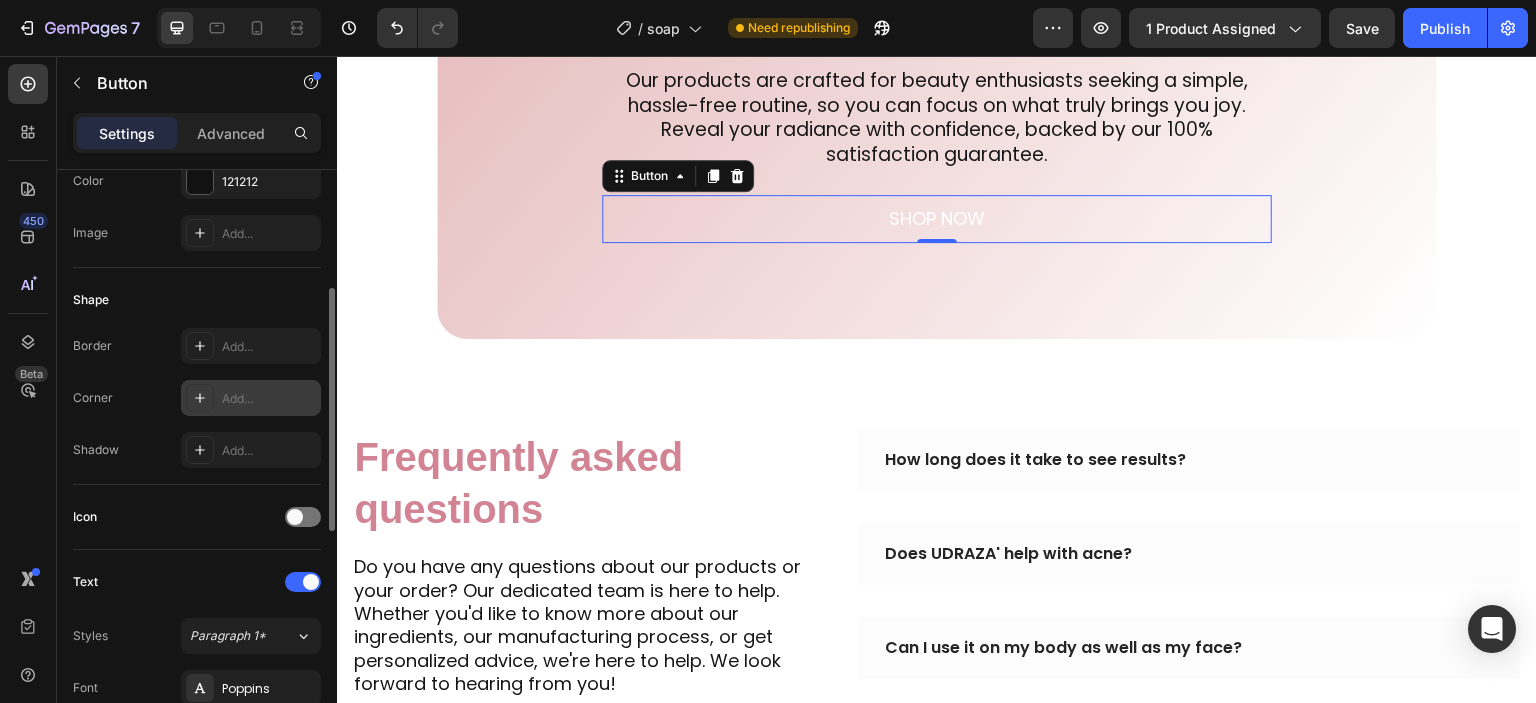 click on "Add..." at bounding box center (269, 399) 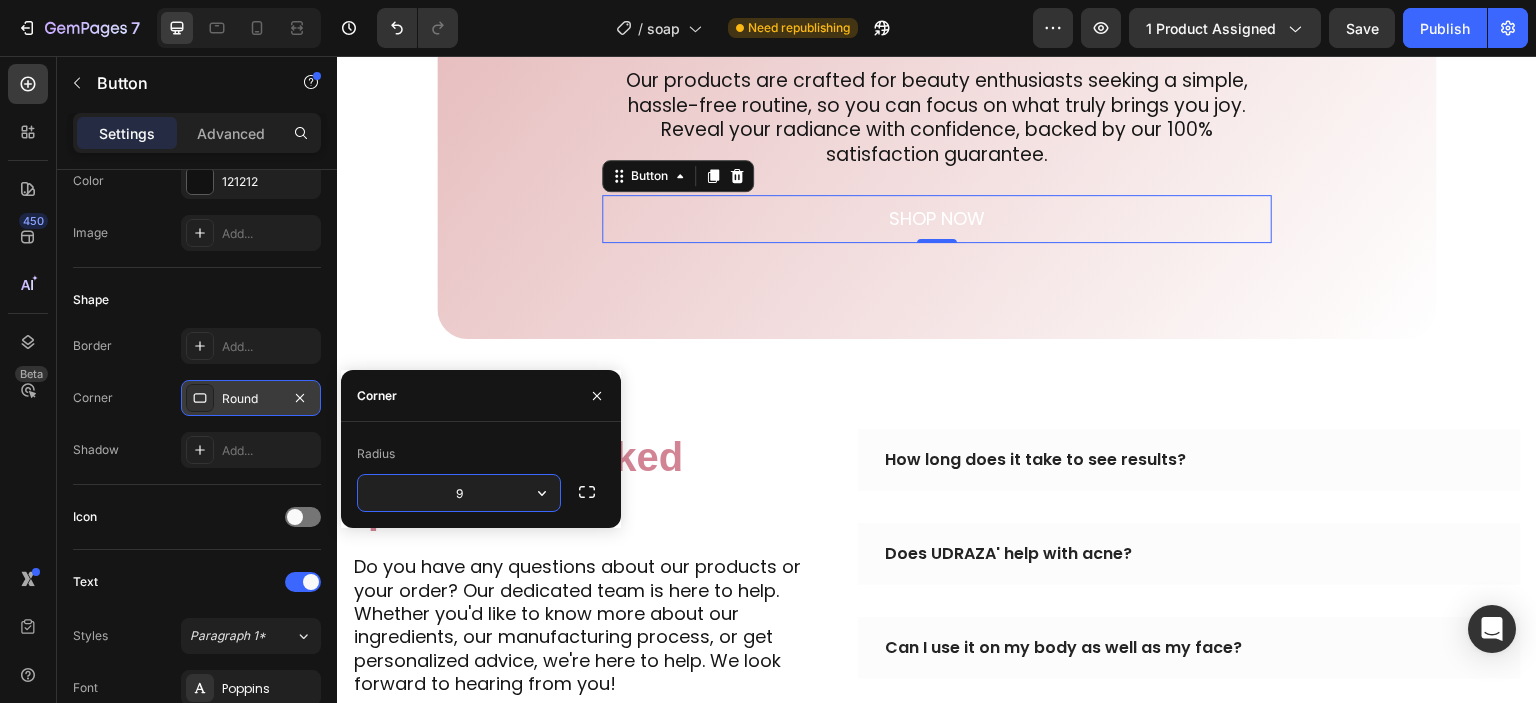 type on "90" 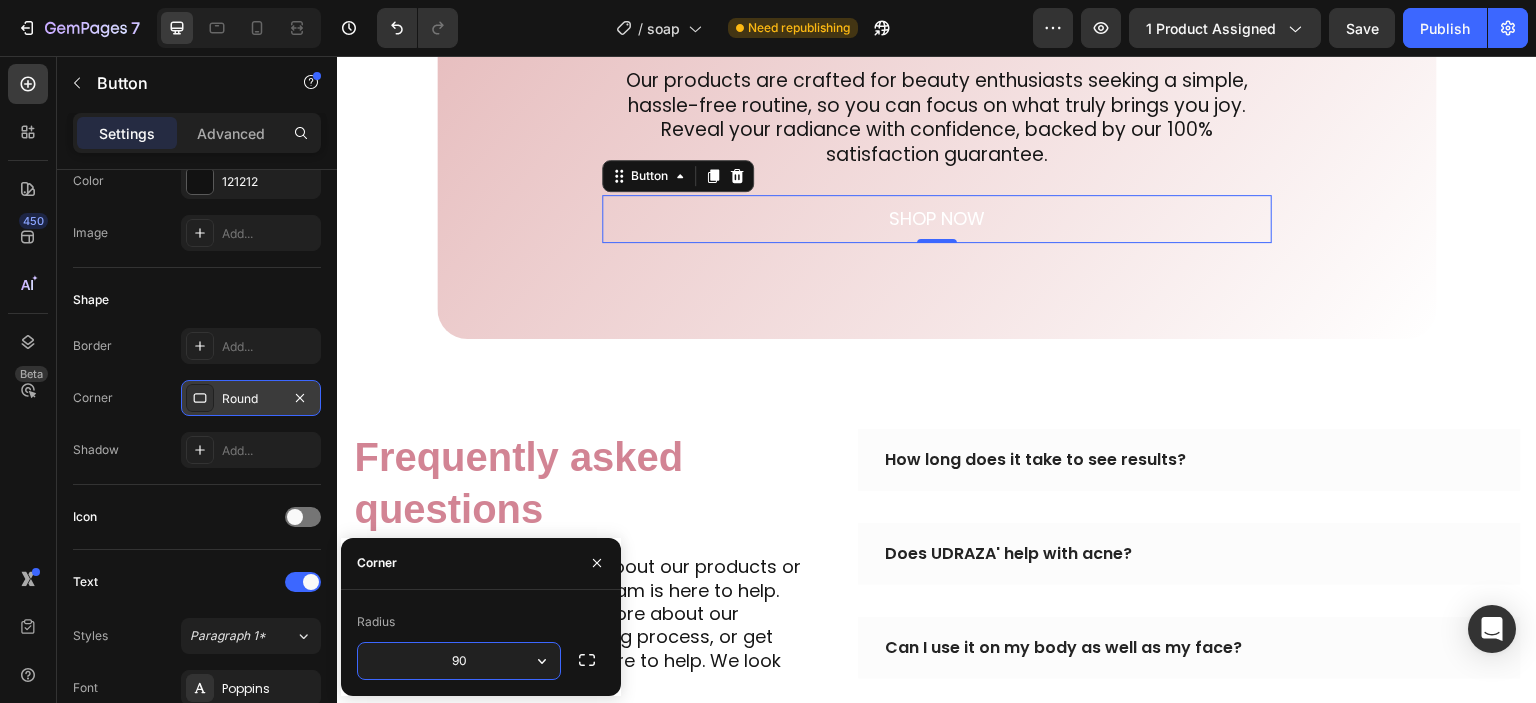 scroll, scrollTop: 29, scrollLeft: 0, axis: vertical 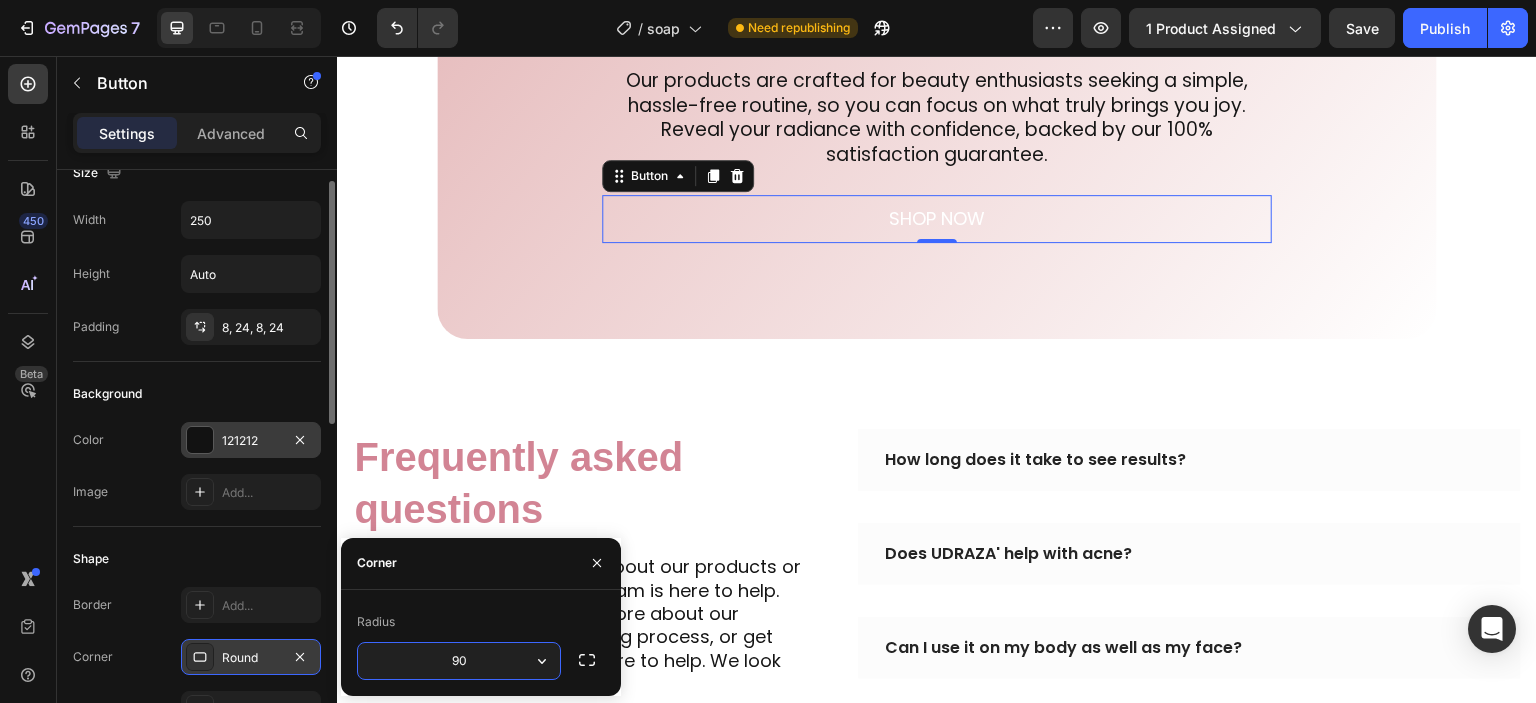 click on "121212" at bounding box center [251, 441] 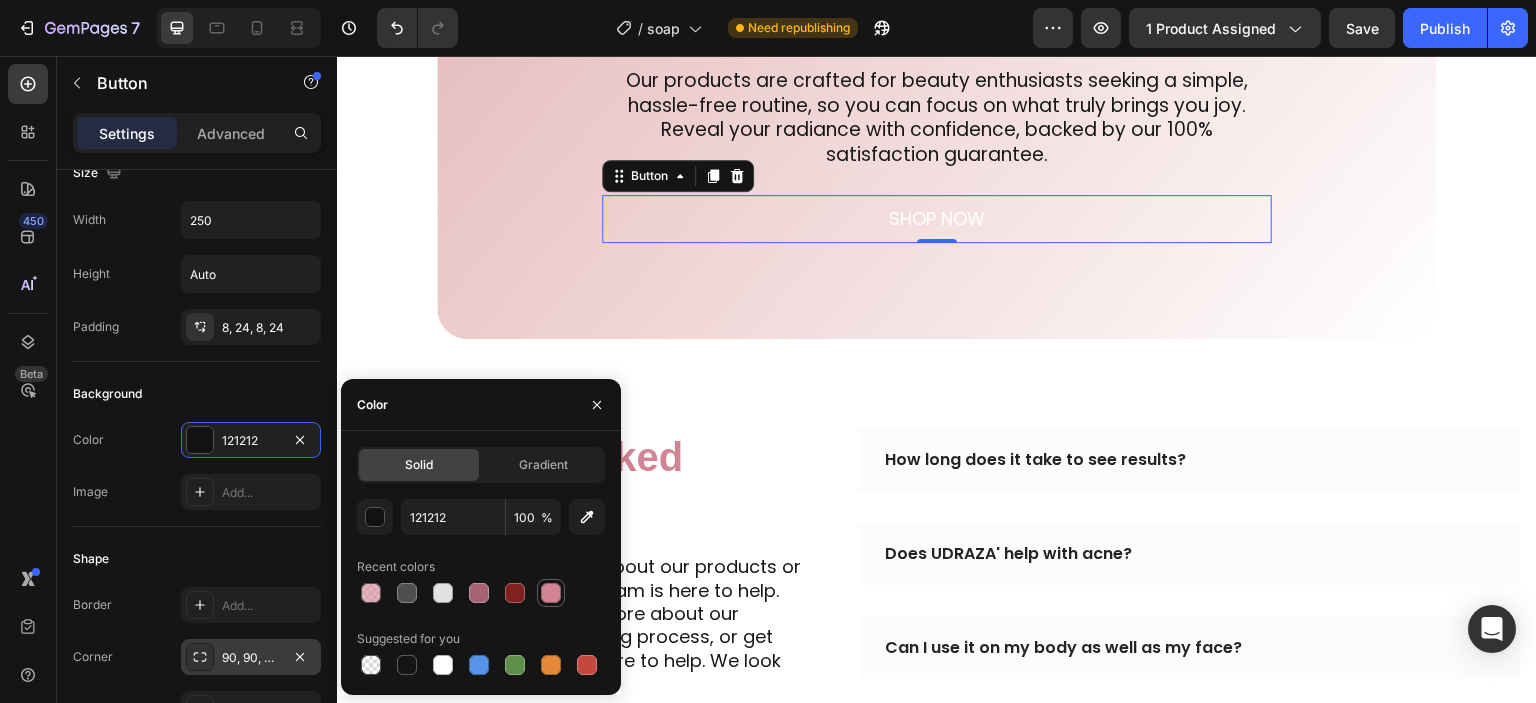 click at bounding box center [551, 593] 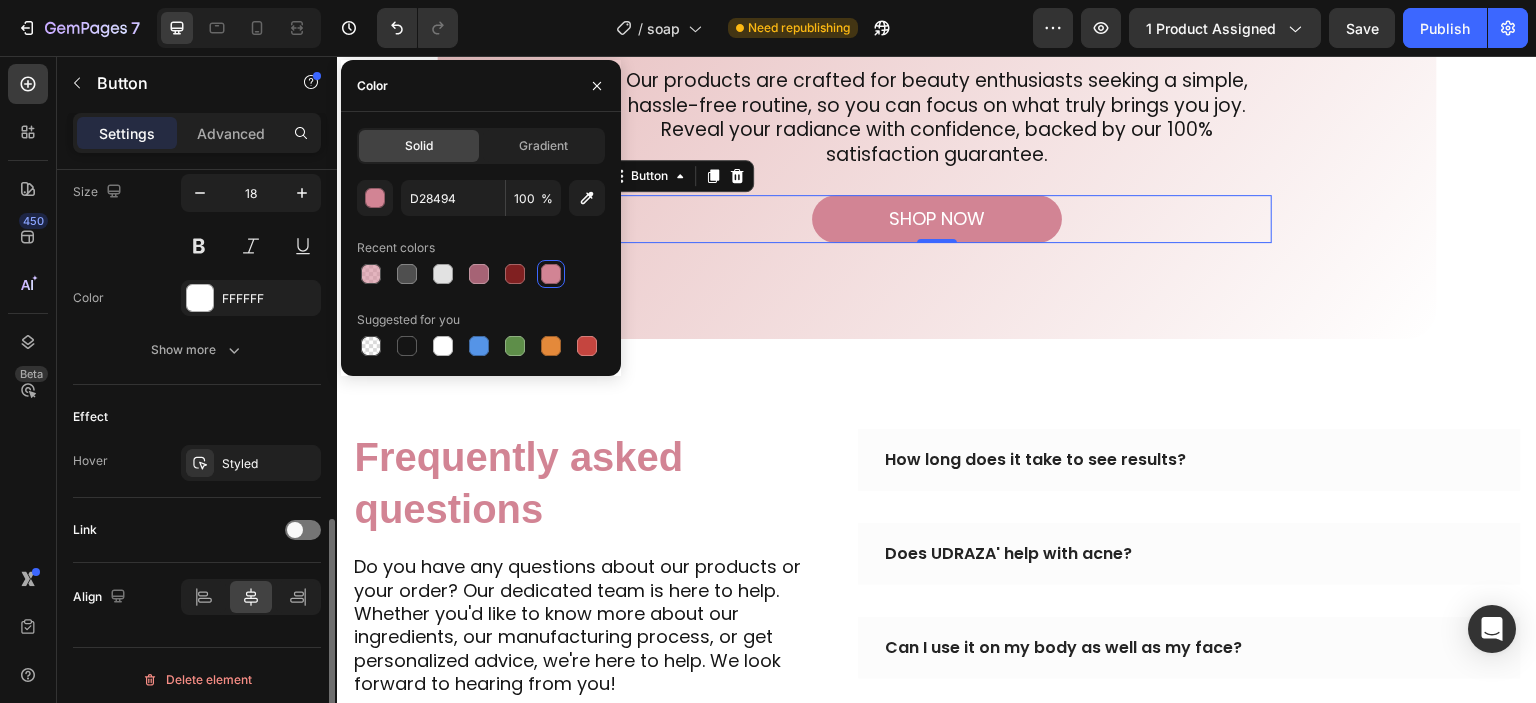 scroll, scrollTop: 840, scrollLeft: 0, axis: vertical 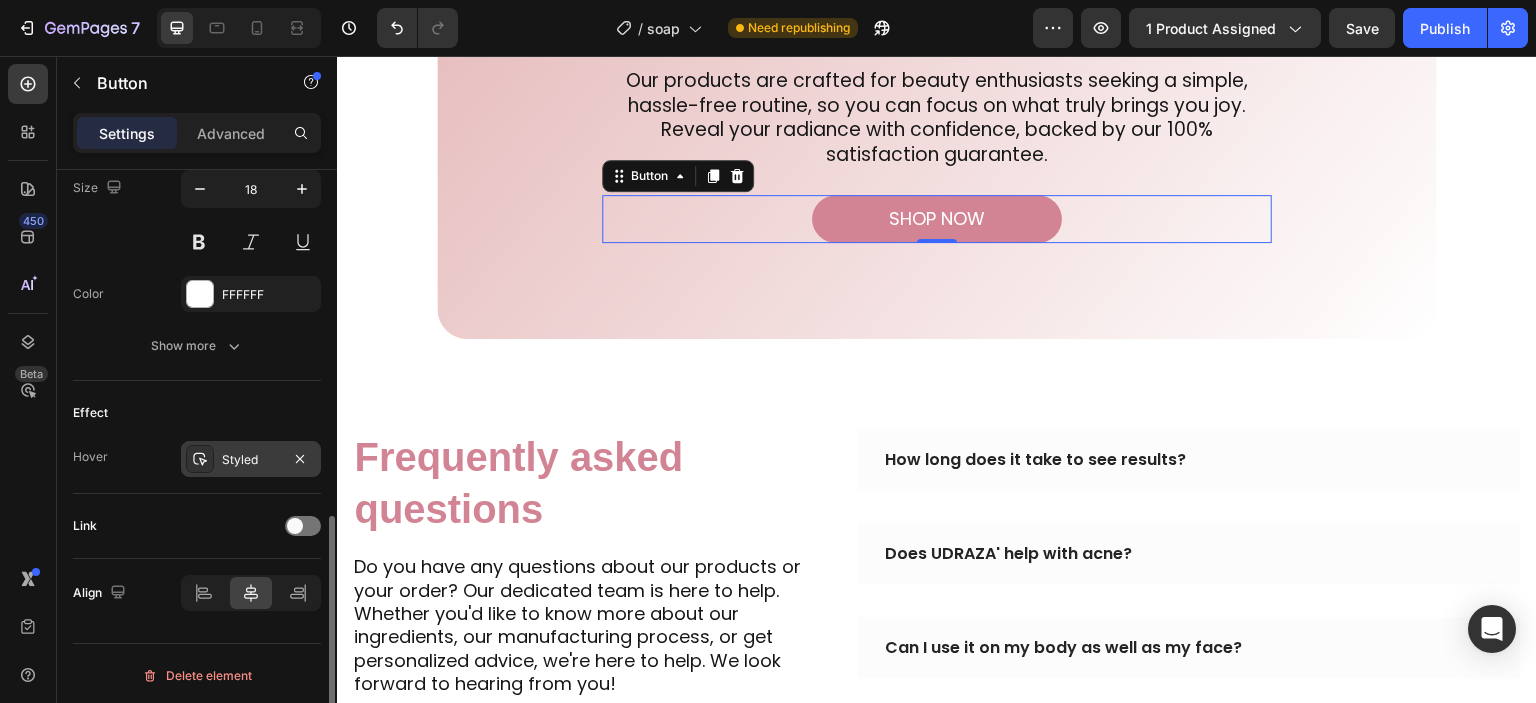 click on "Styled" at bounding box center (251, 459) 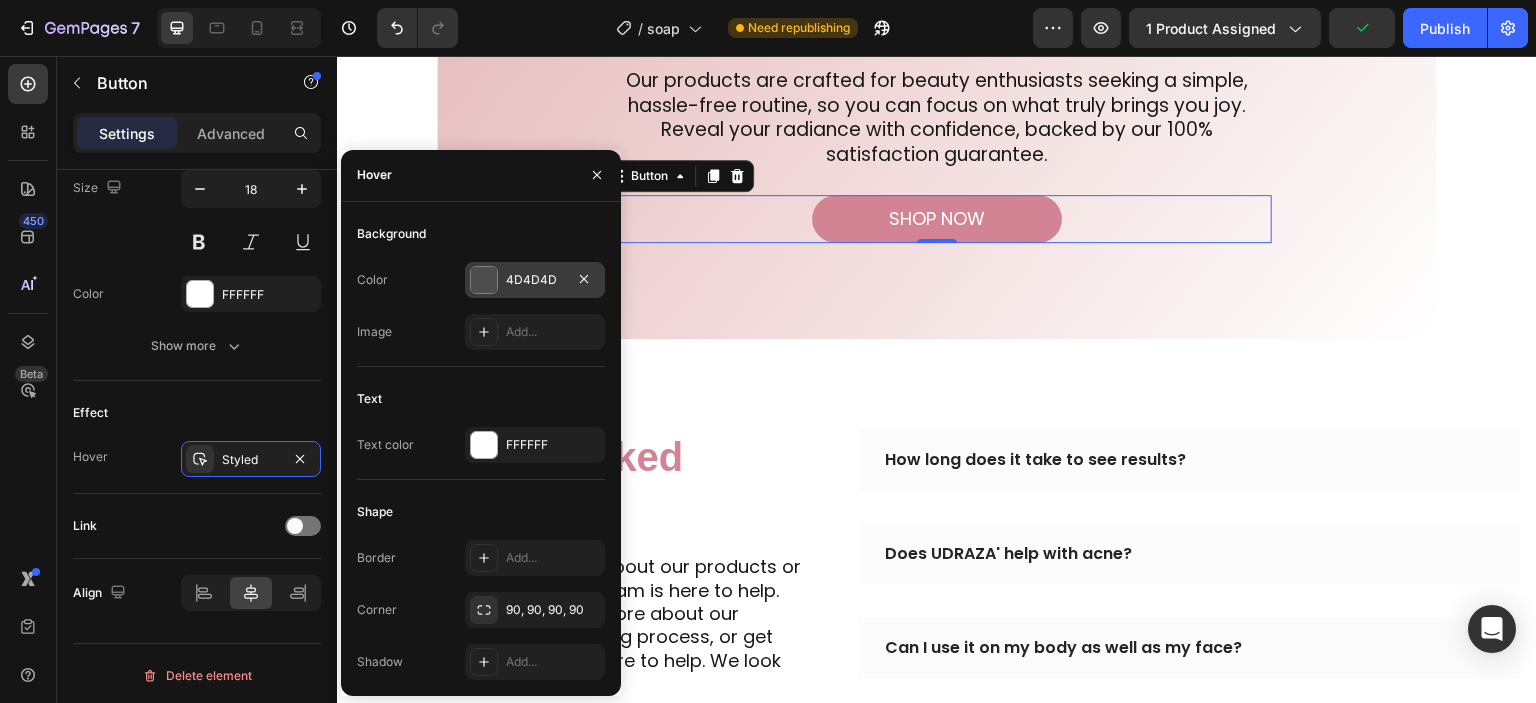 click on "4D4D4D" at bounding box center [535, 280] 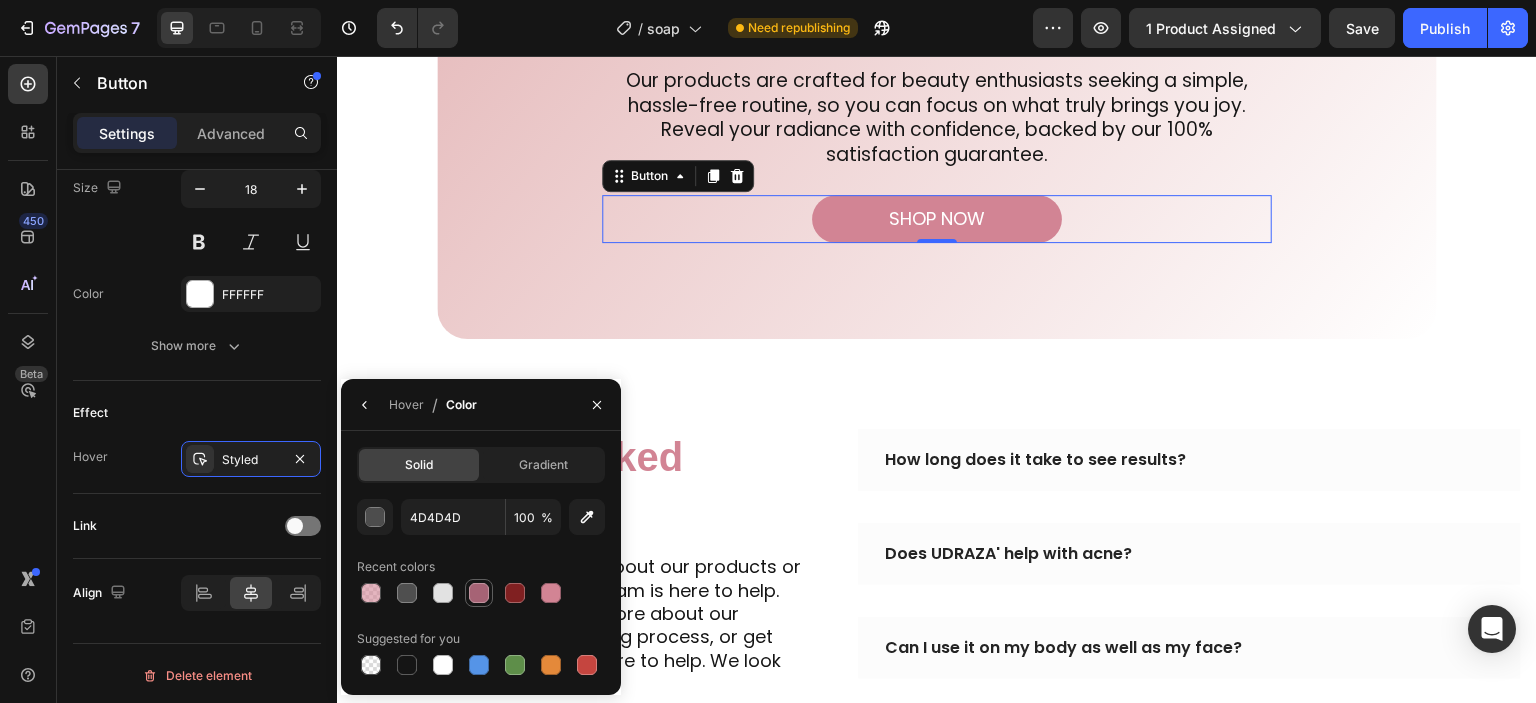 click at bounding box center [479, 593] 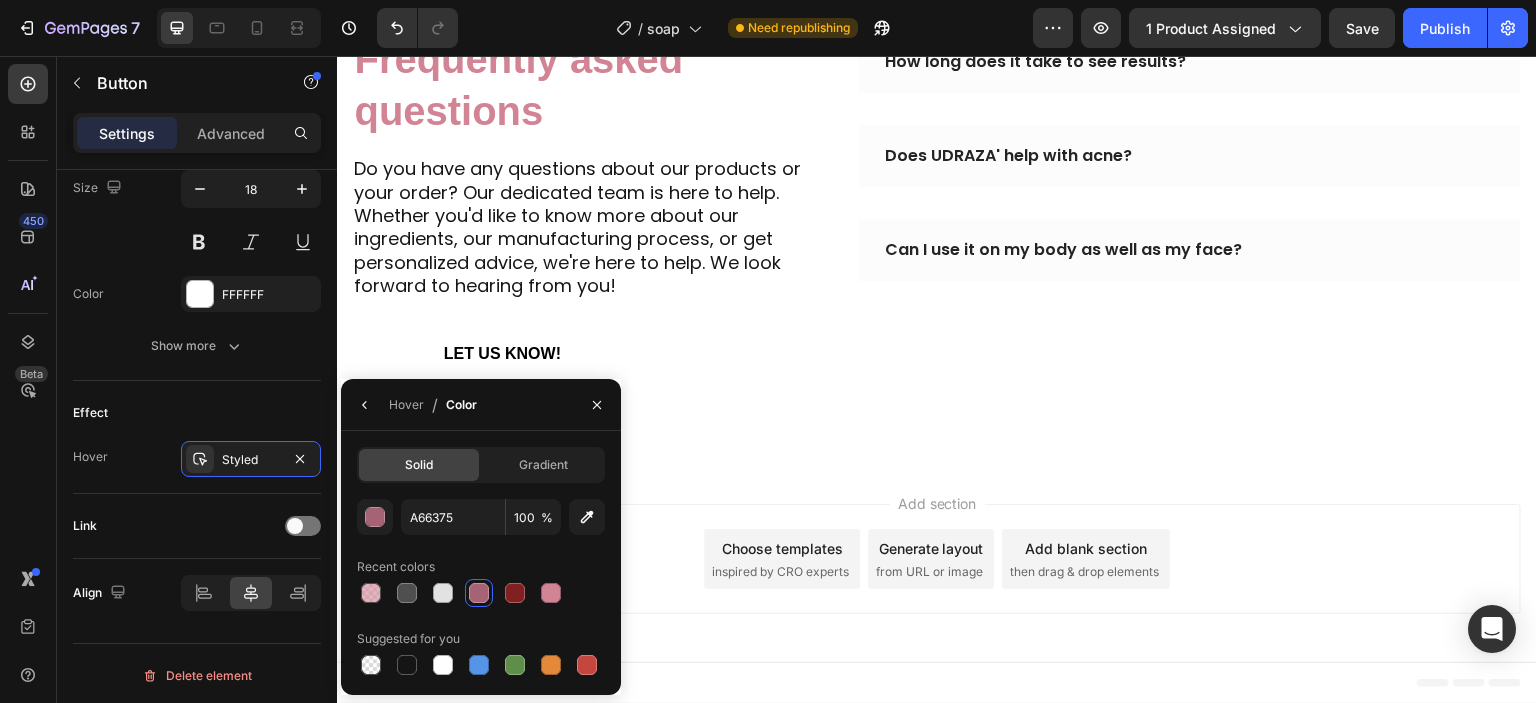 scroll, scrollTop: 5654, scrollLeft: 0, axis: vertical 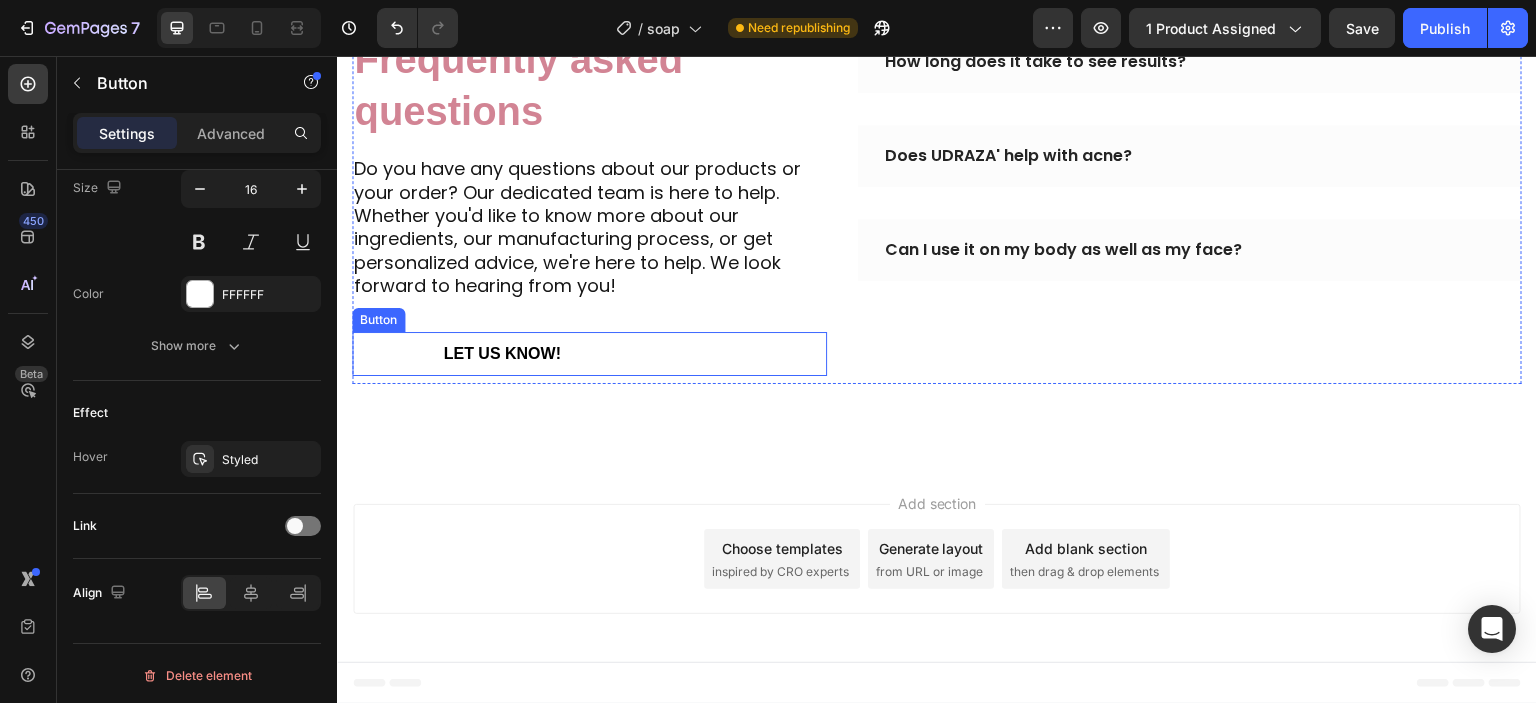 click on "Let us know!" at bounding box center (502, 354) 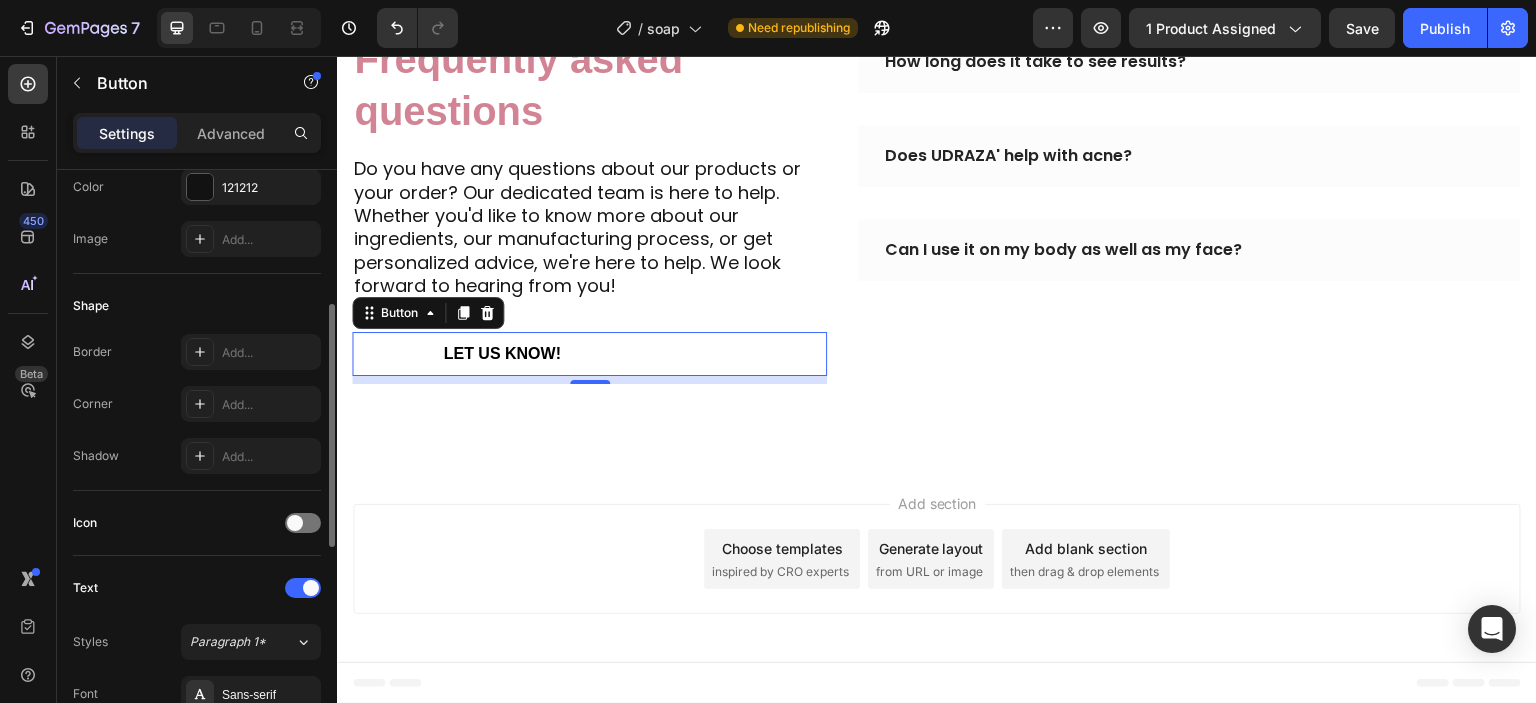 scroll, scrollTop: 279, scrollLeft: 0, axis: vertical 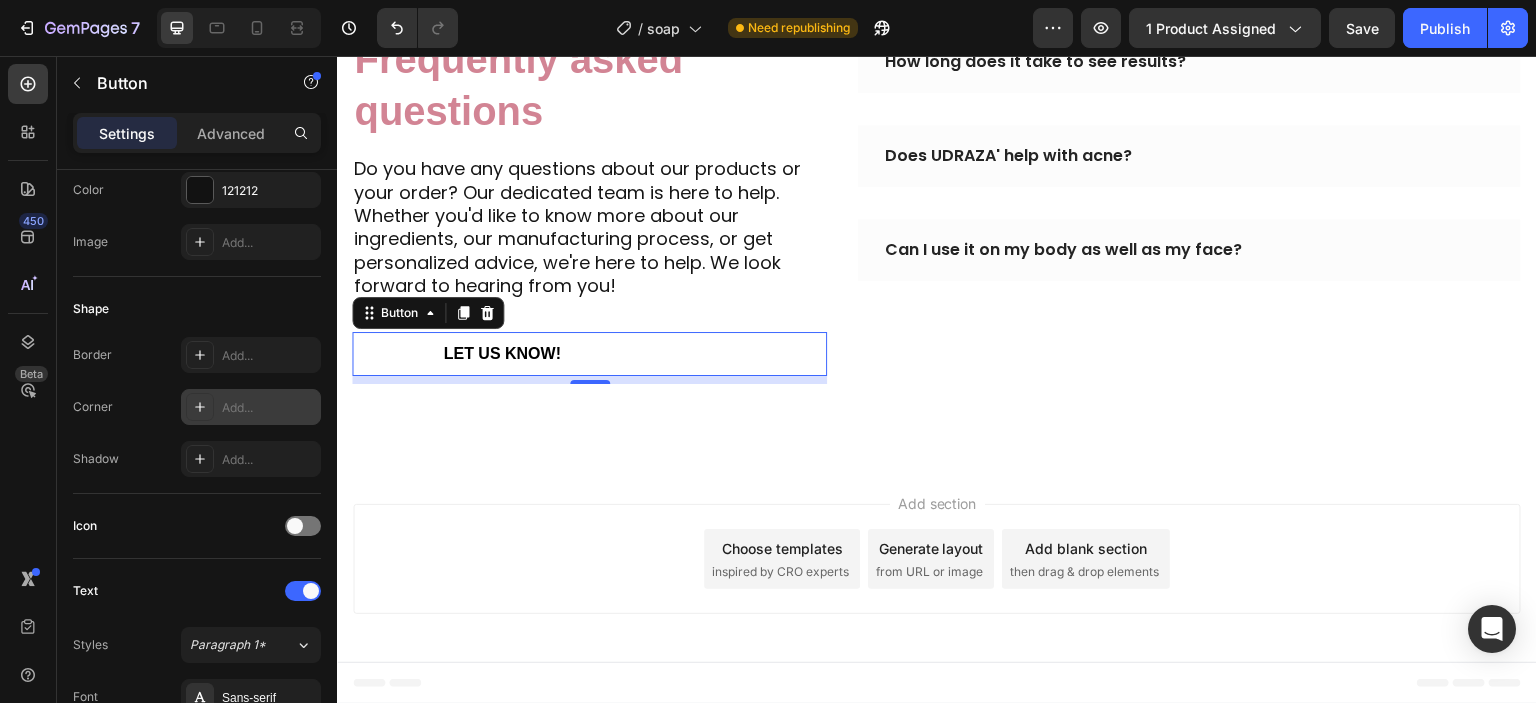 click on "Add..." at bounding box center [269, 408] 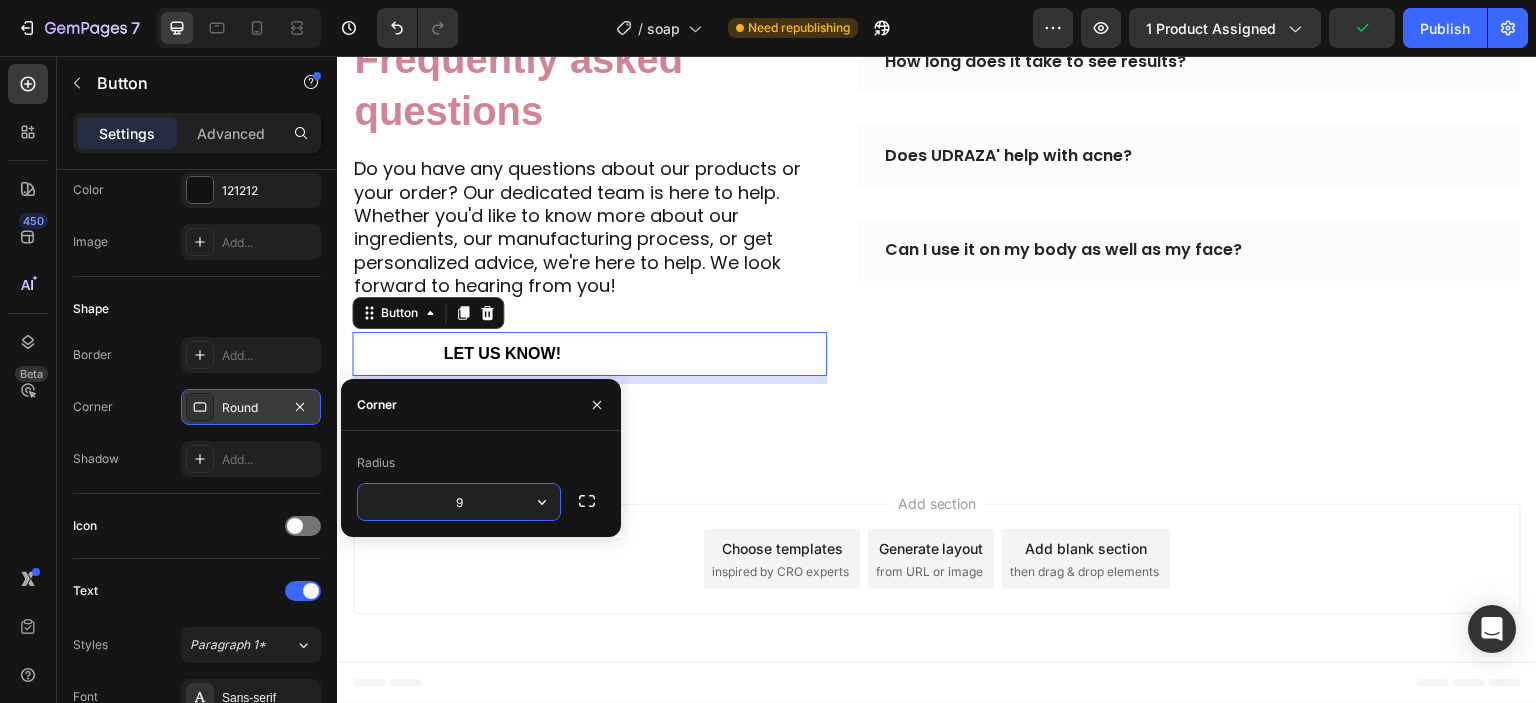 type on "90" 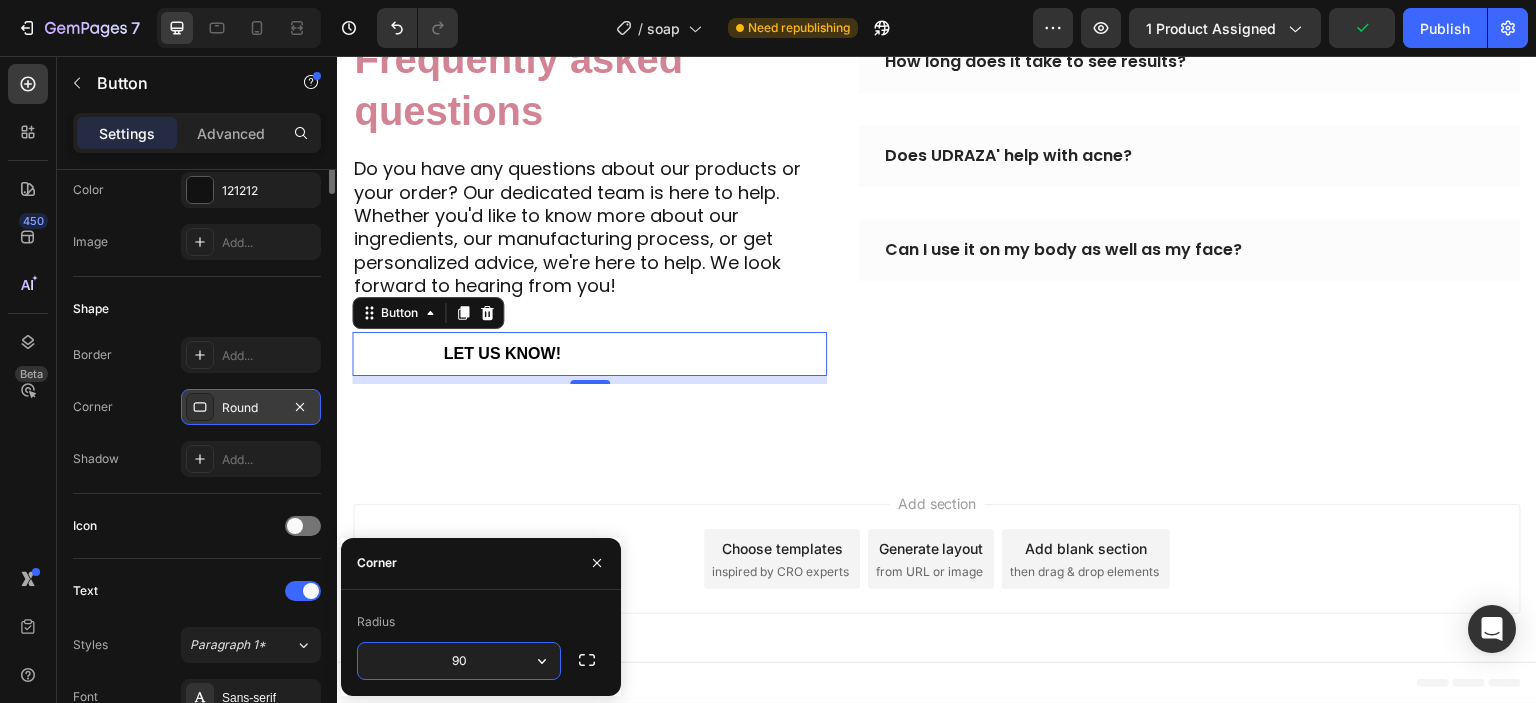 scroll, scrollTop: 43, scrollLeft: 0, axis: vertical 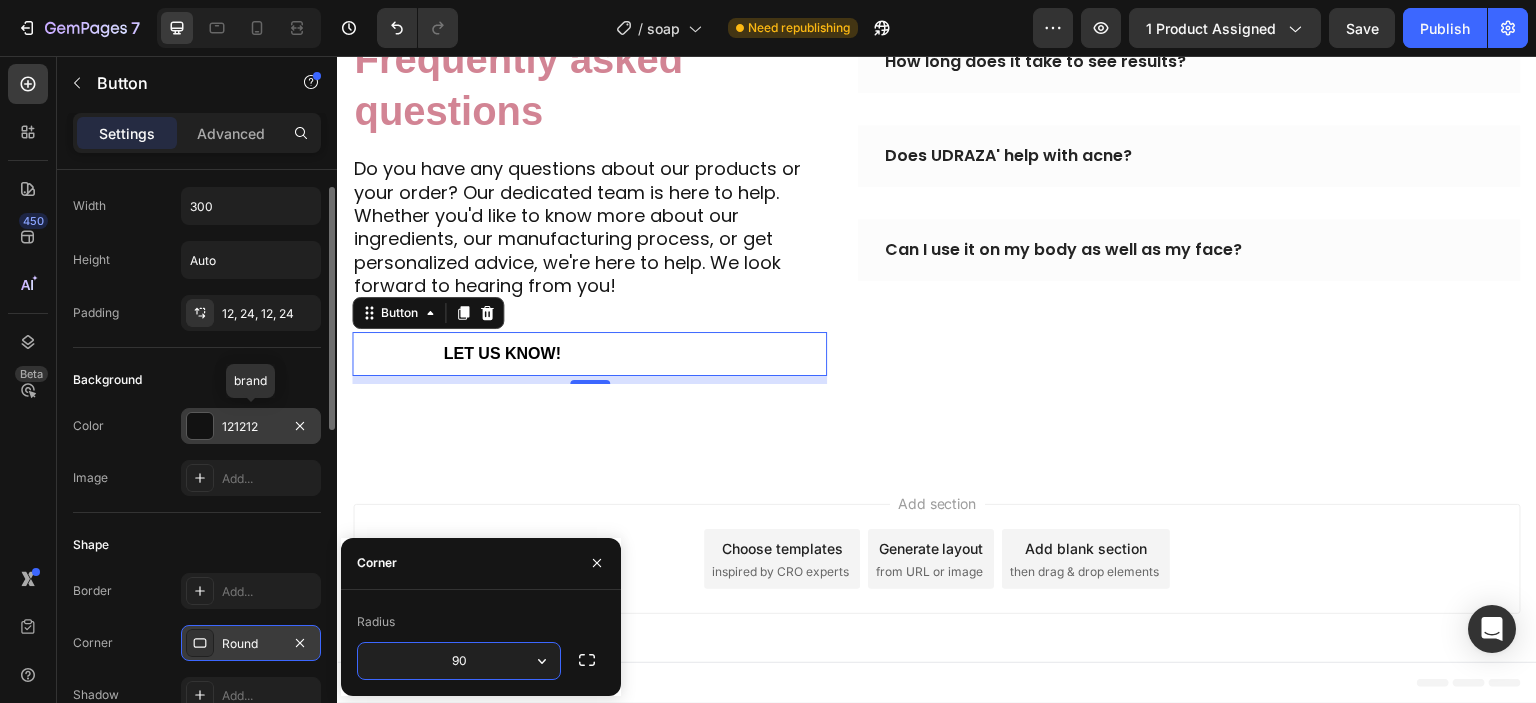 click on "121212" at bounding box center (251, 426) 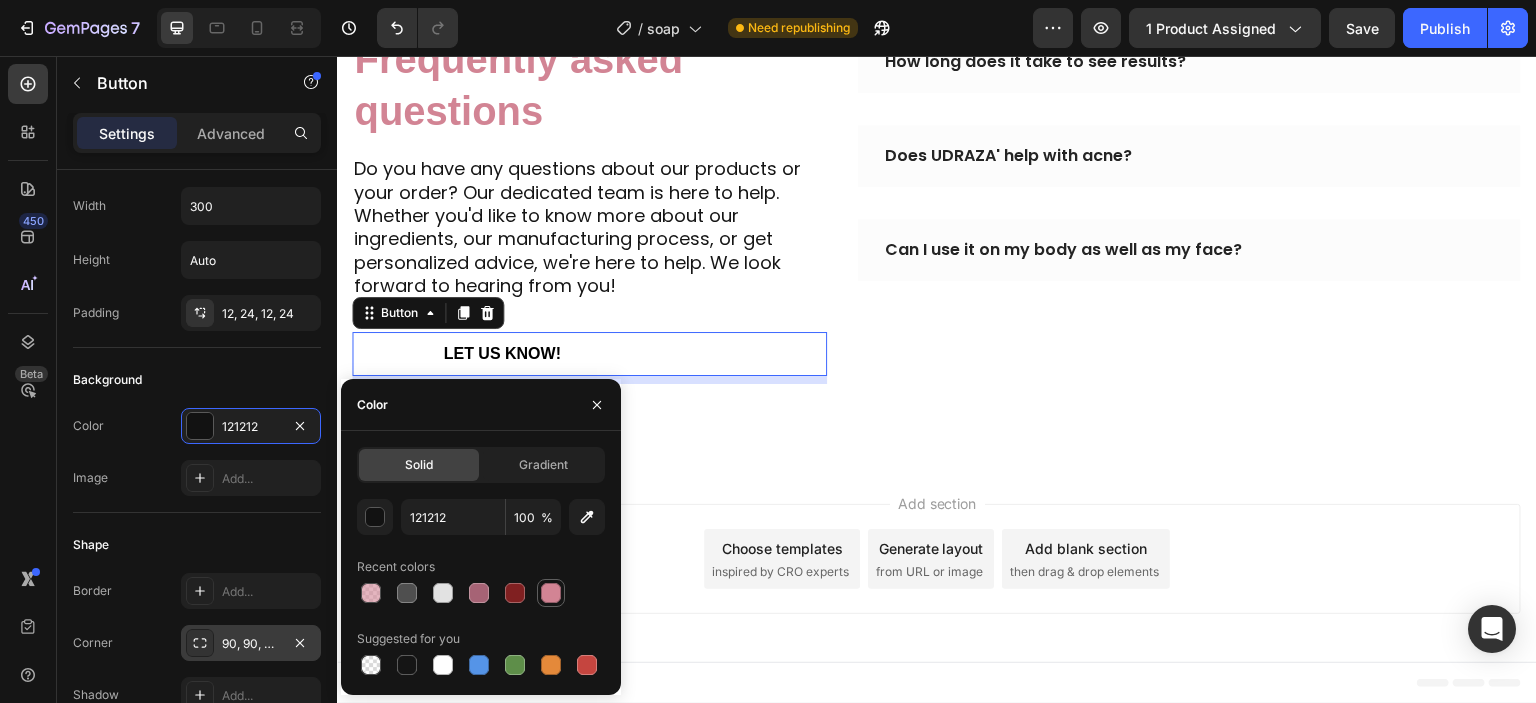 click at bounding box center [551, 593] 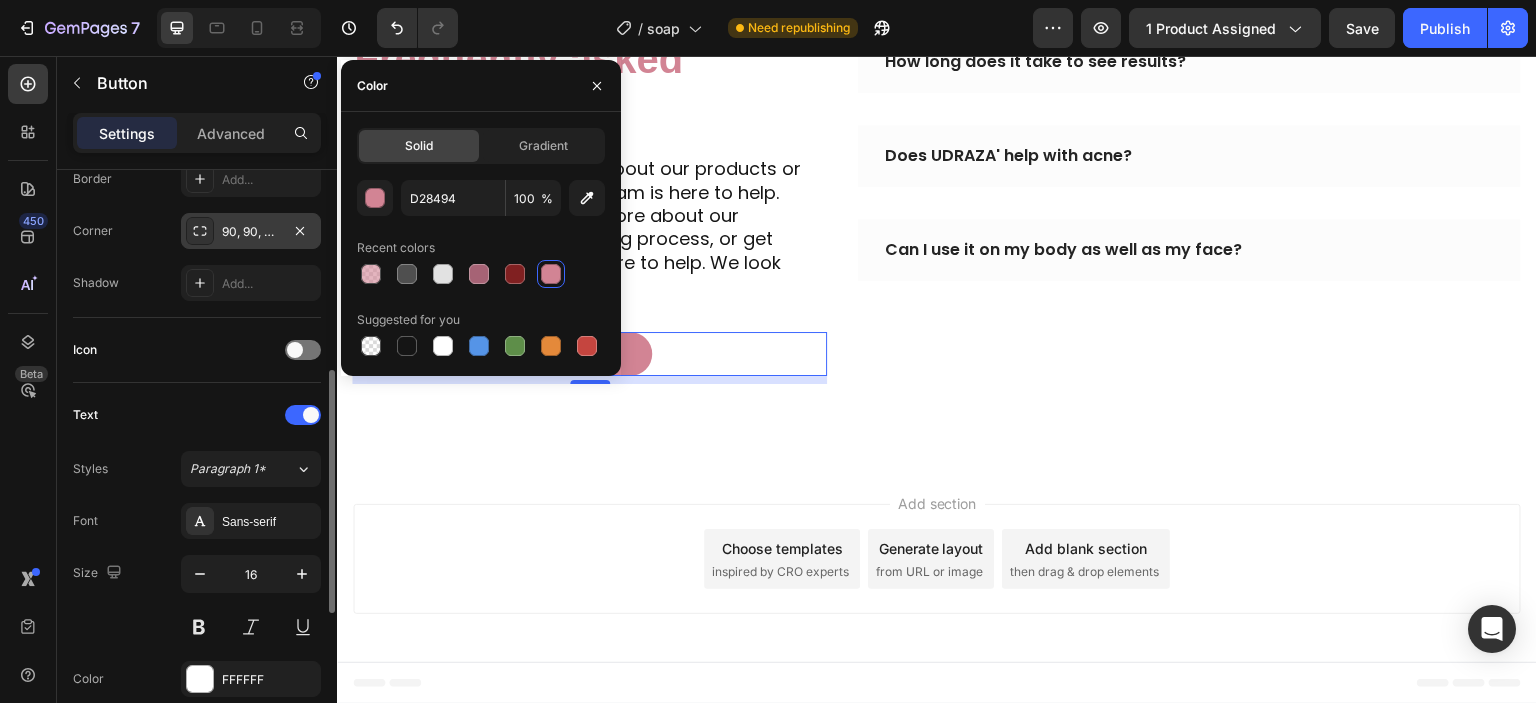 scroll, scrollTop: 464, scrollLeft: 0, axis: vertical 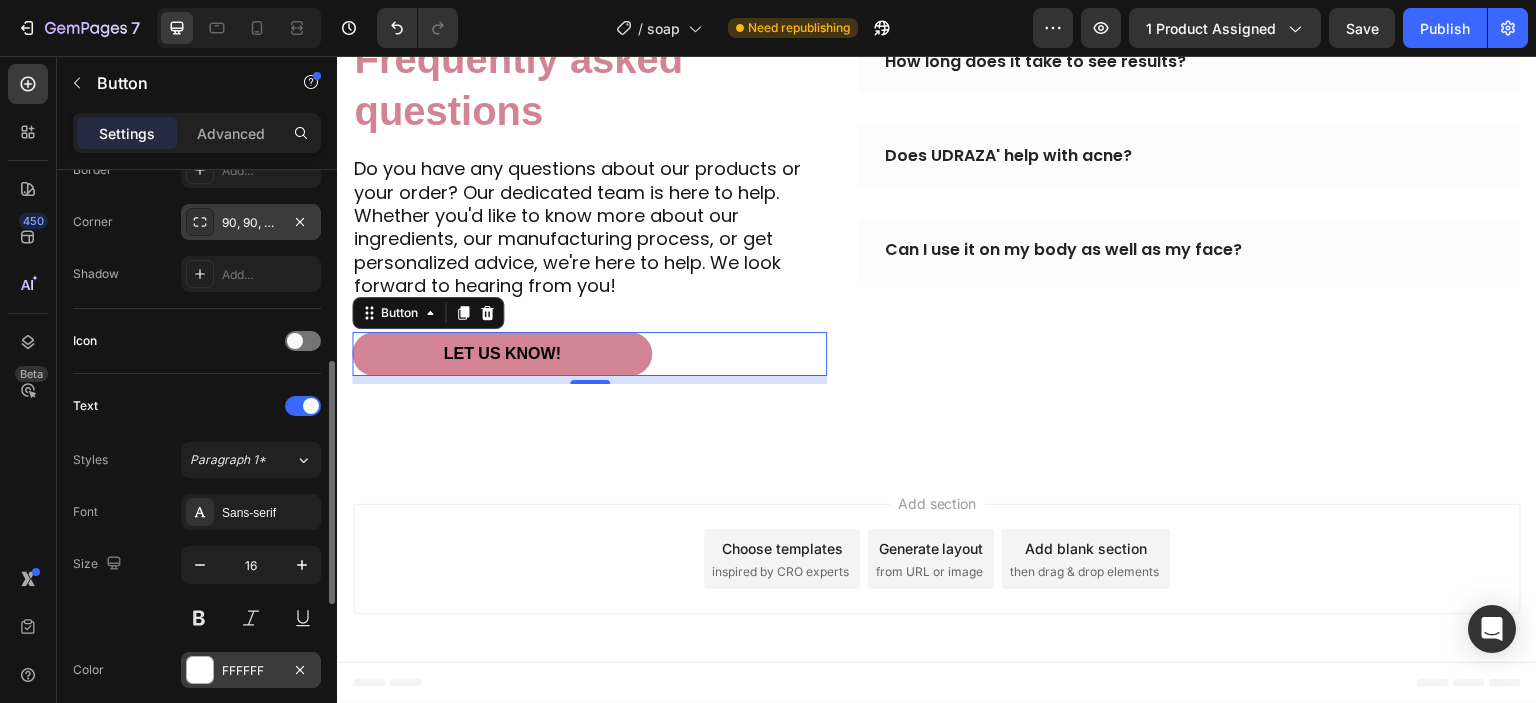 click on "FFFFFF" at bounding box center [251, 670] 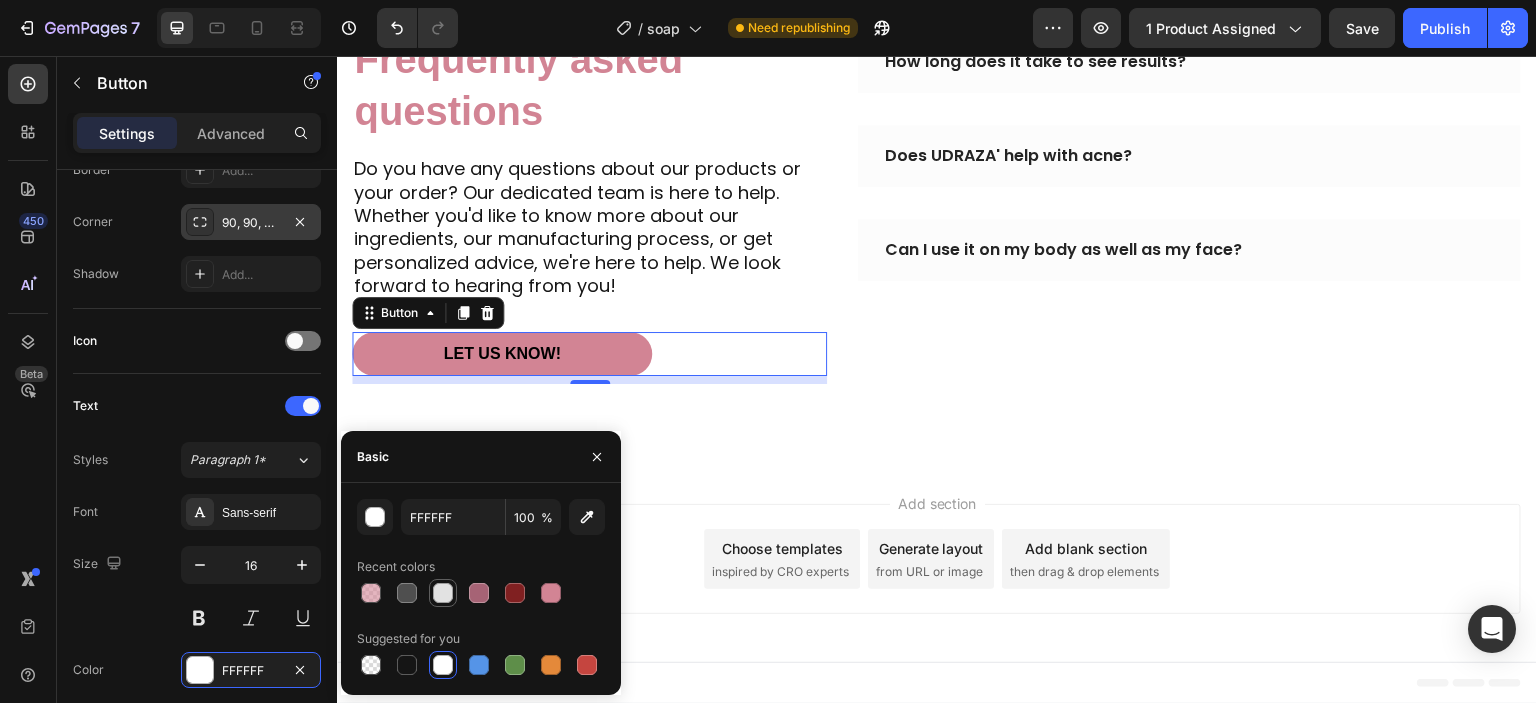click at bounding box center [443, 593] 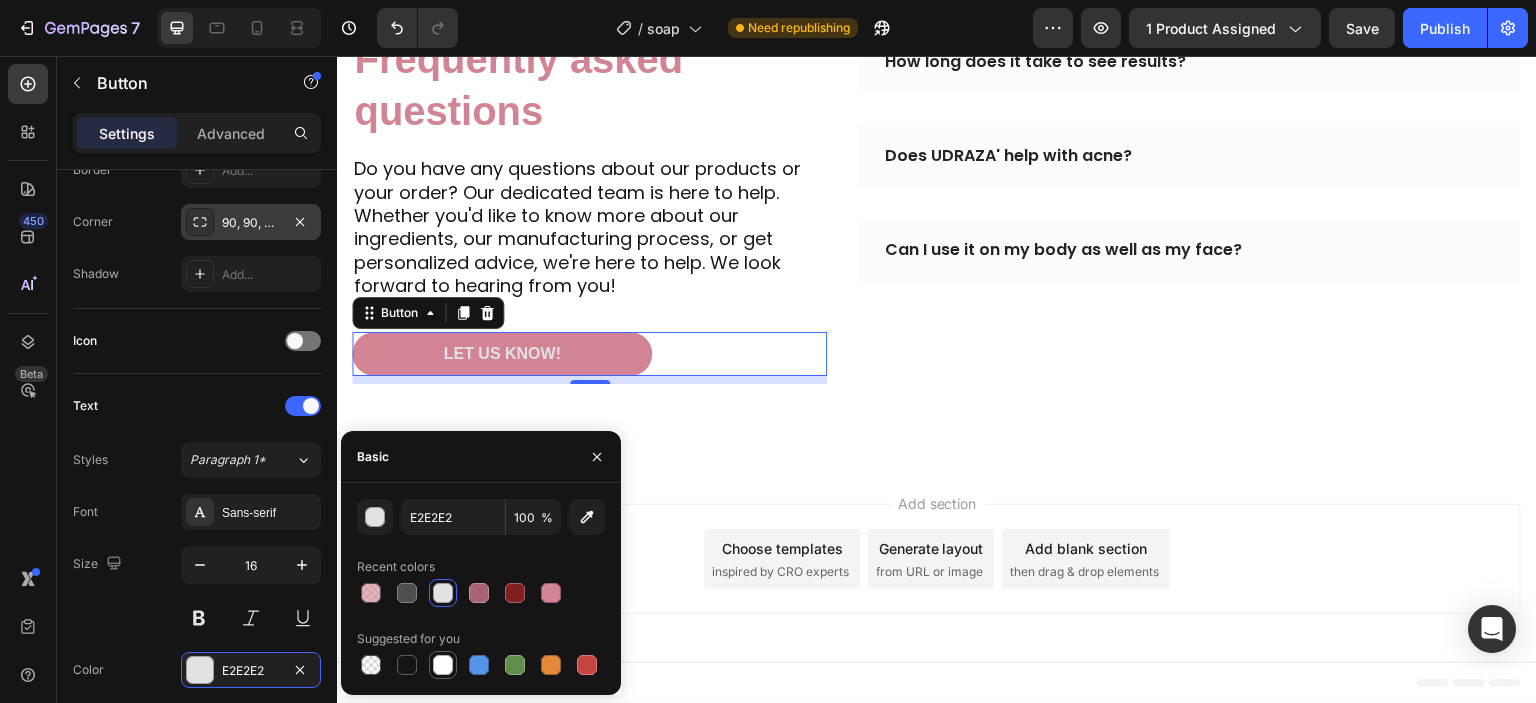 click at bounding box center (443, 665) 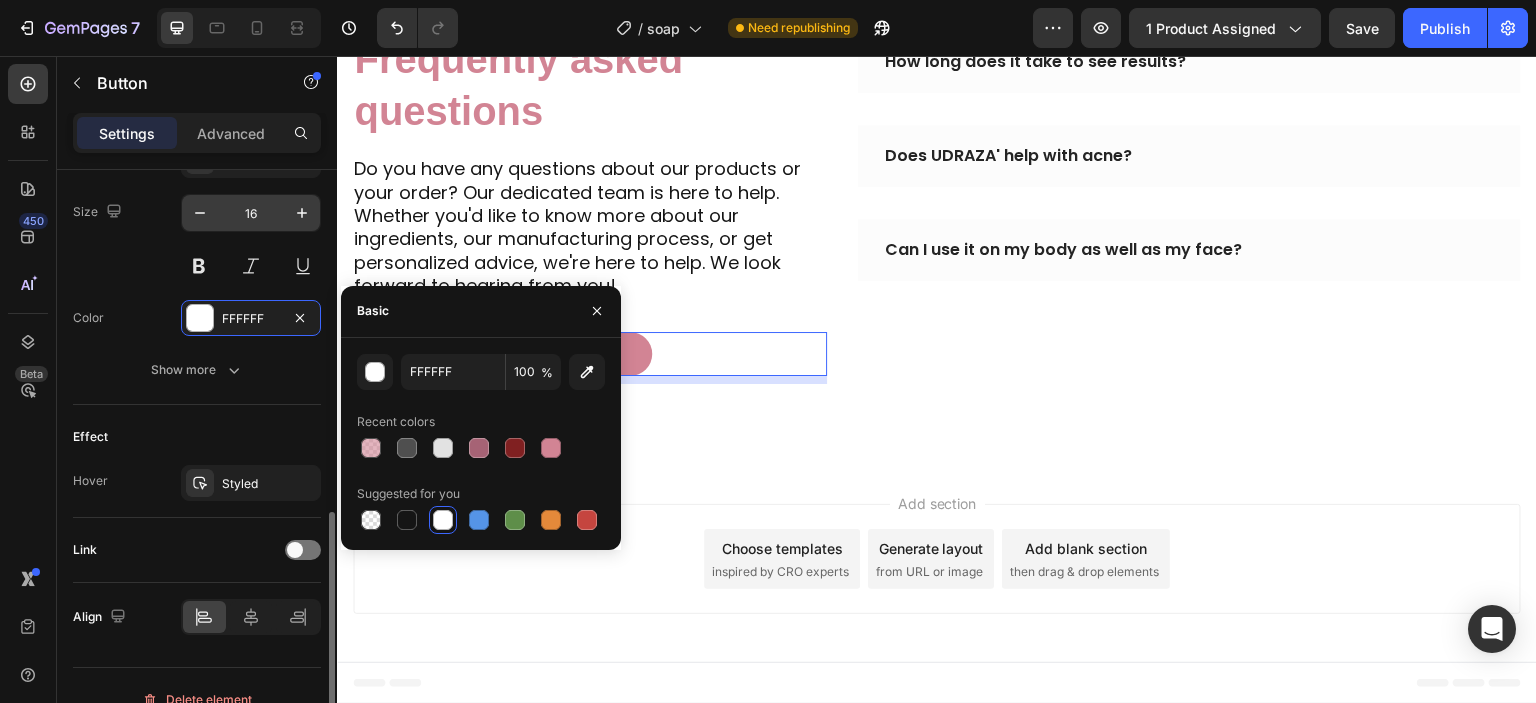 scroll, scrollTop: 840, scrollLeft: 0, axis: vertical 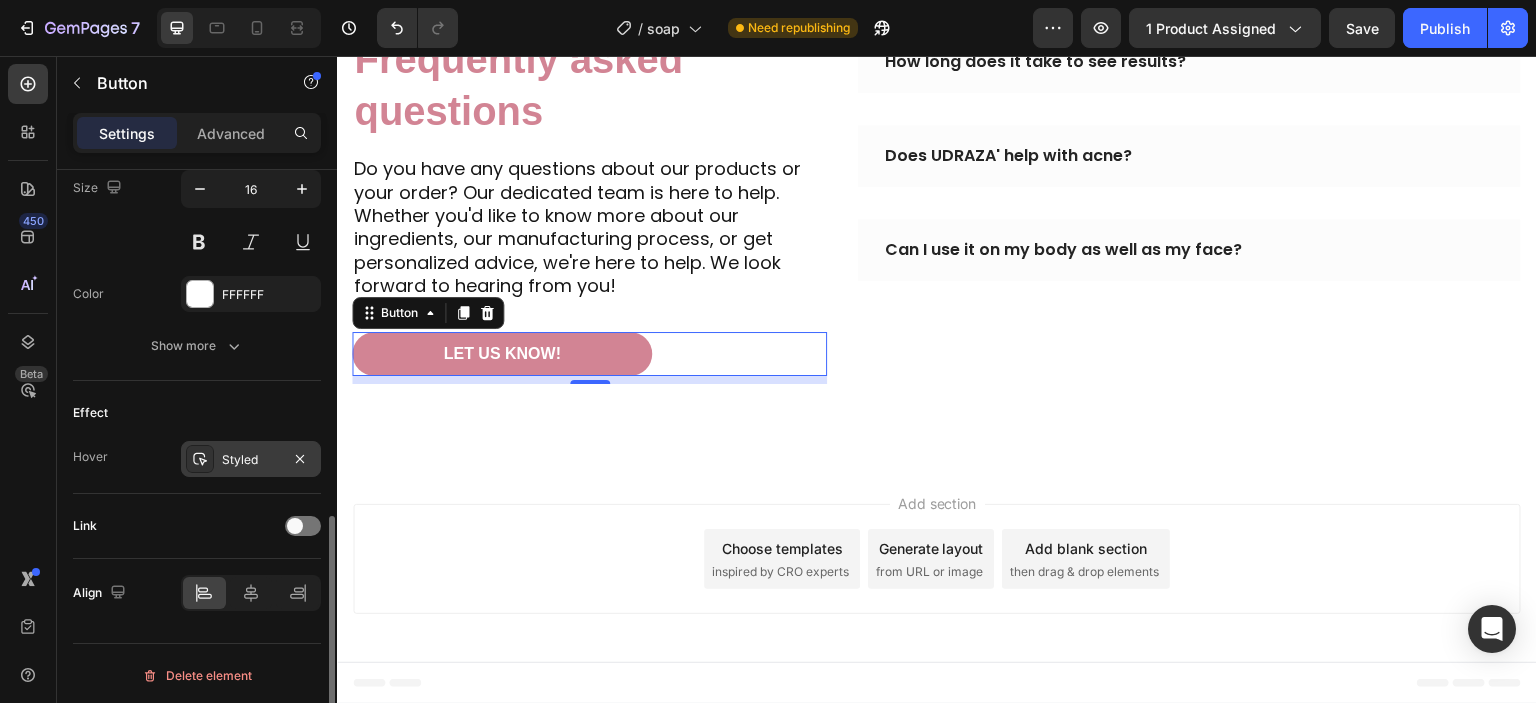 click on "Styled" at bounding box center [251, 460] 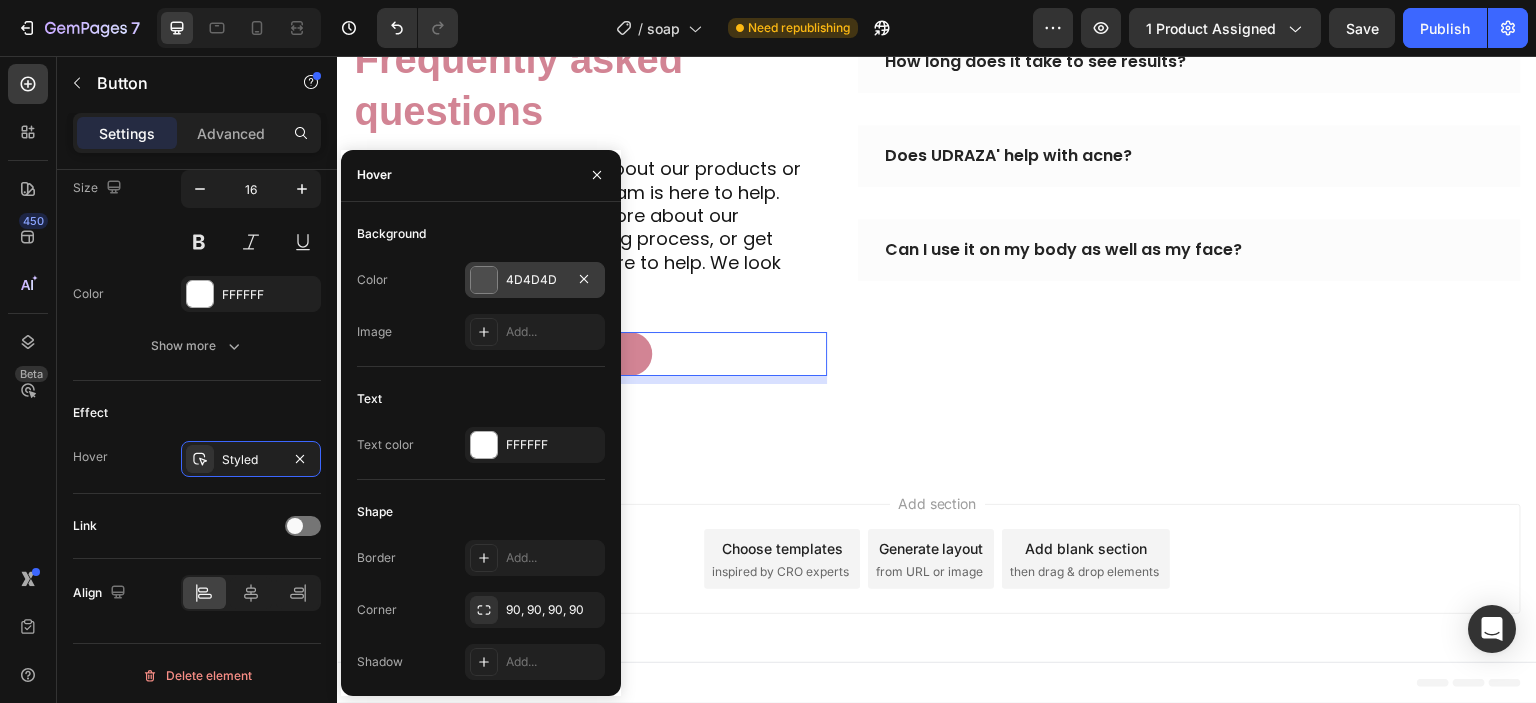 click on "4D4D4D" at bounding box center [535, 280] 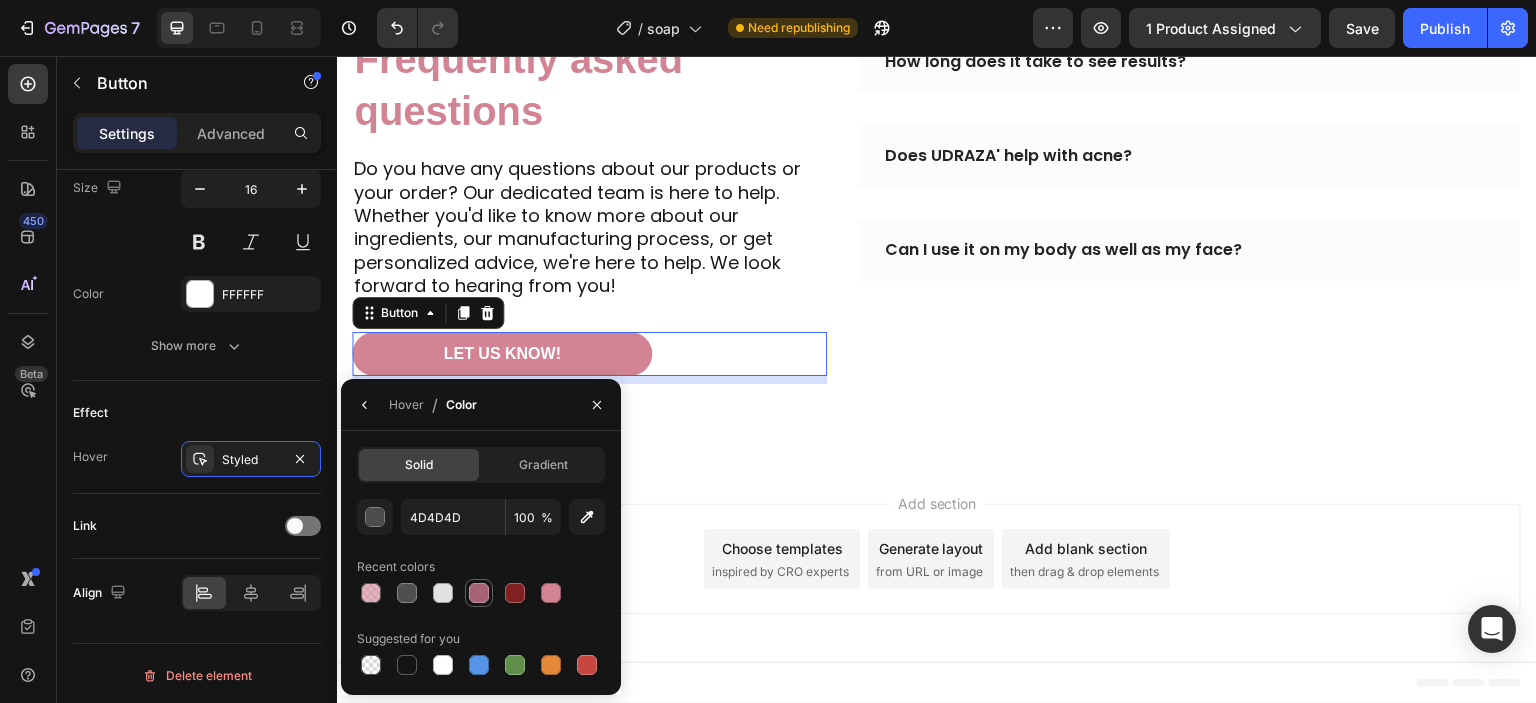 click at bounding box center (479, 593) 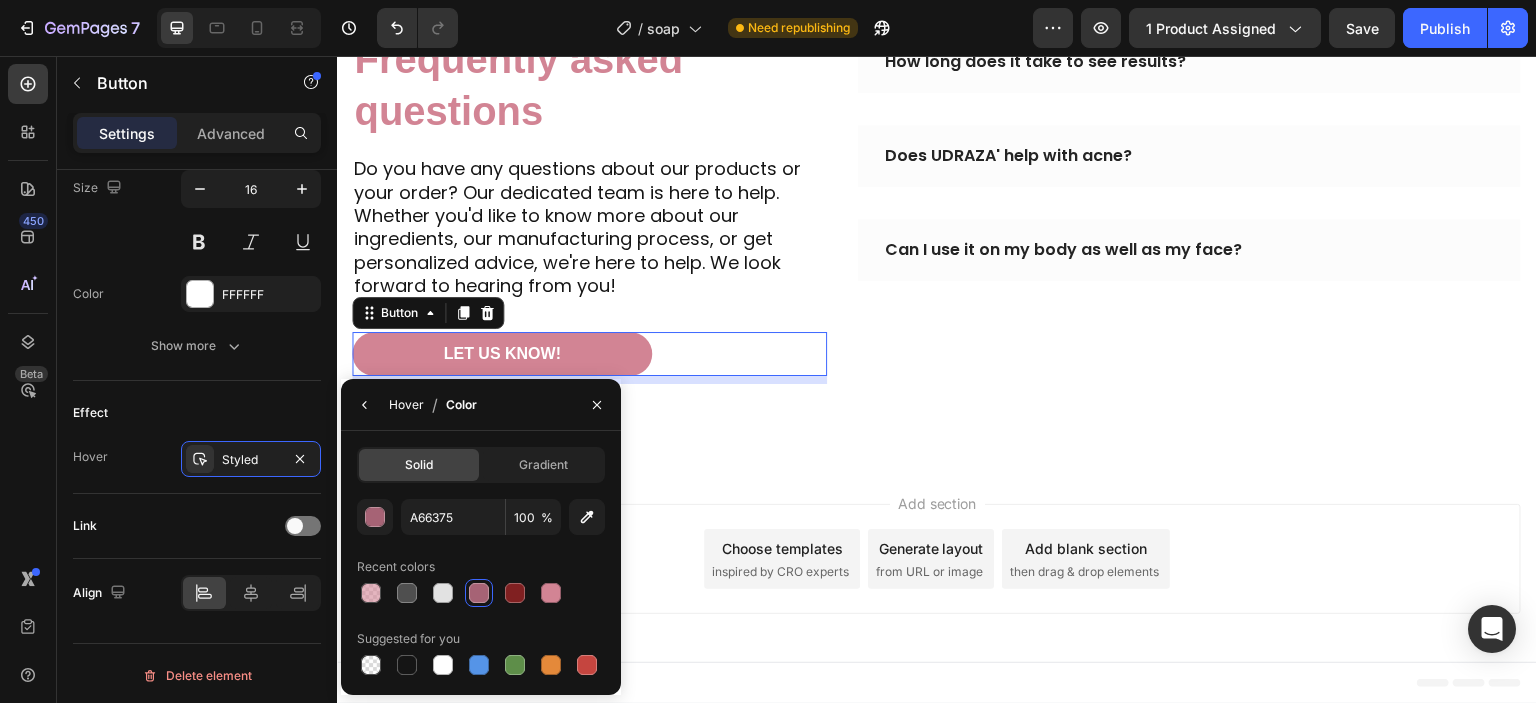 click on "Hover" at bounding box center (406, 405) 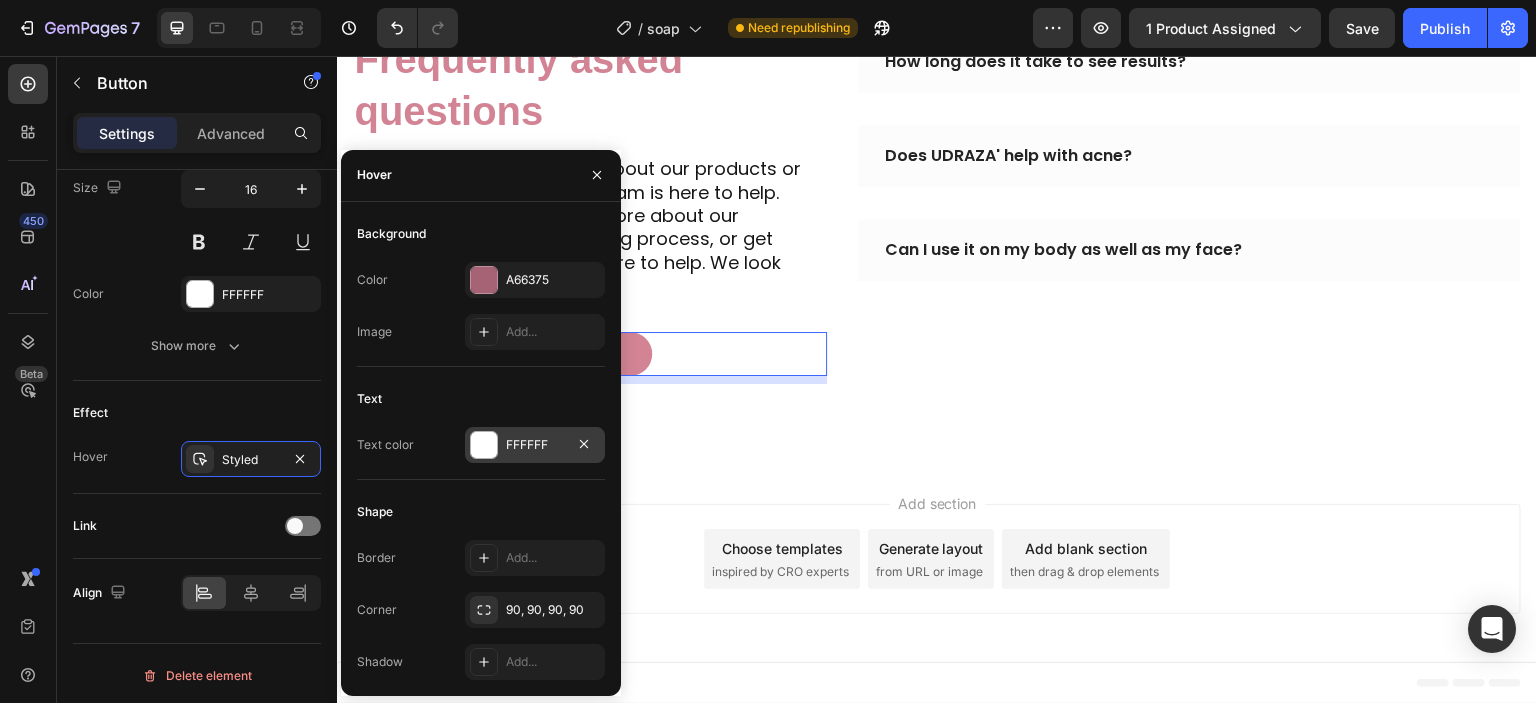 click on "FFFFFF" at bounding box center [535, 445] 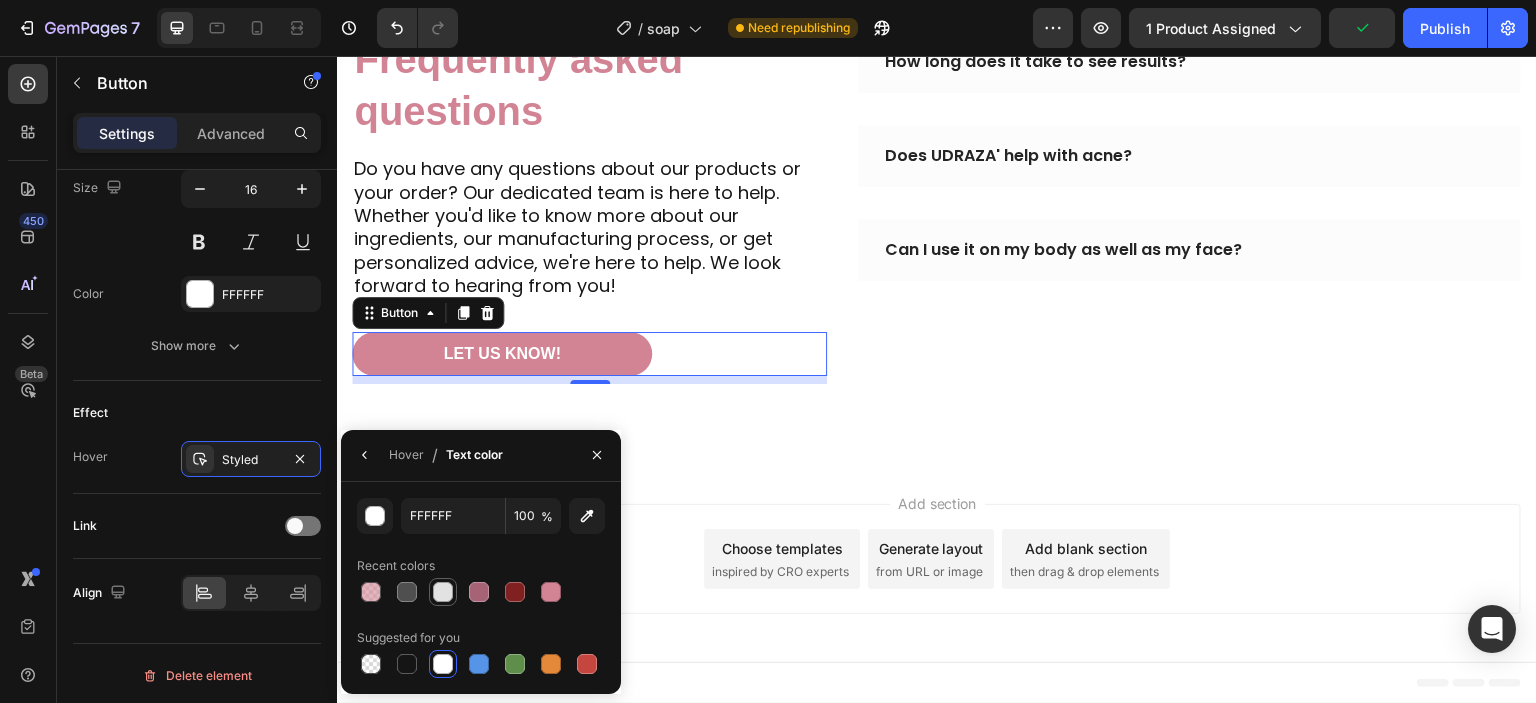 click at bounding box center (443, 592) 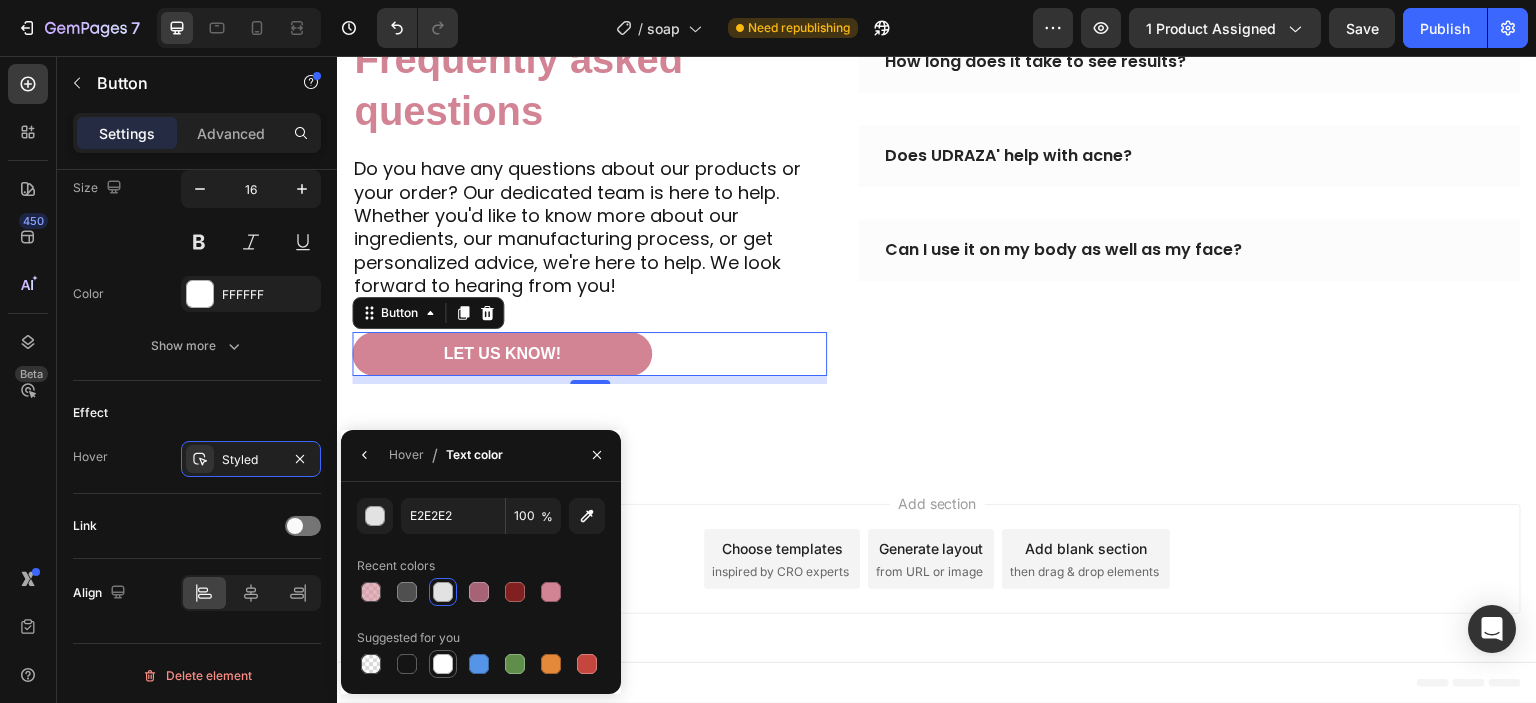 click at bounding box center (443, 664) 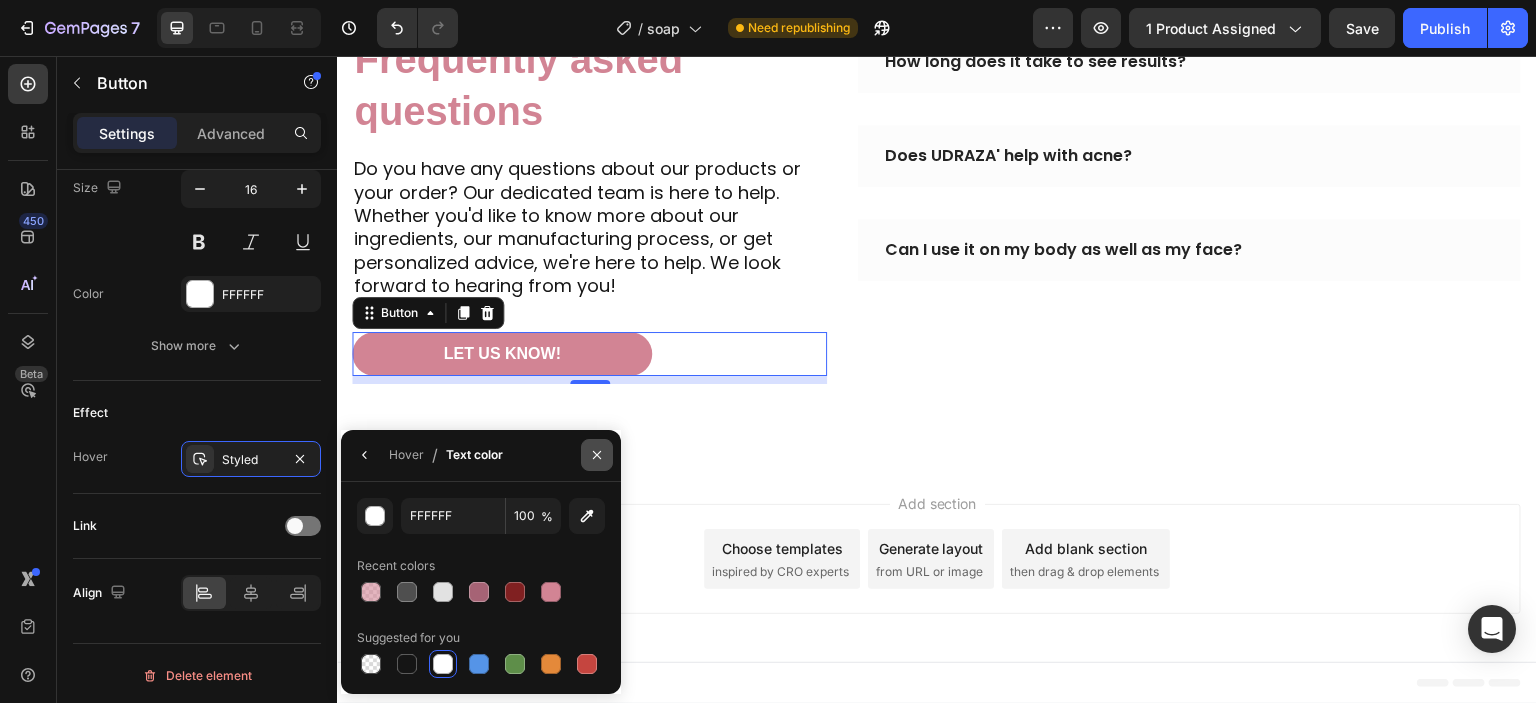 click 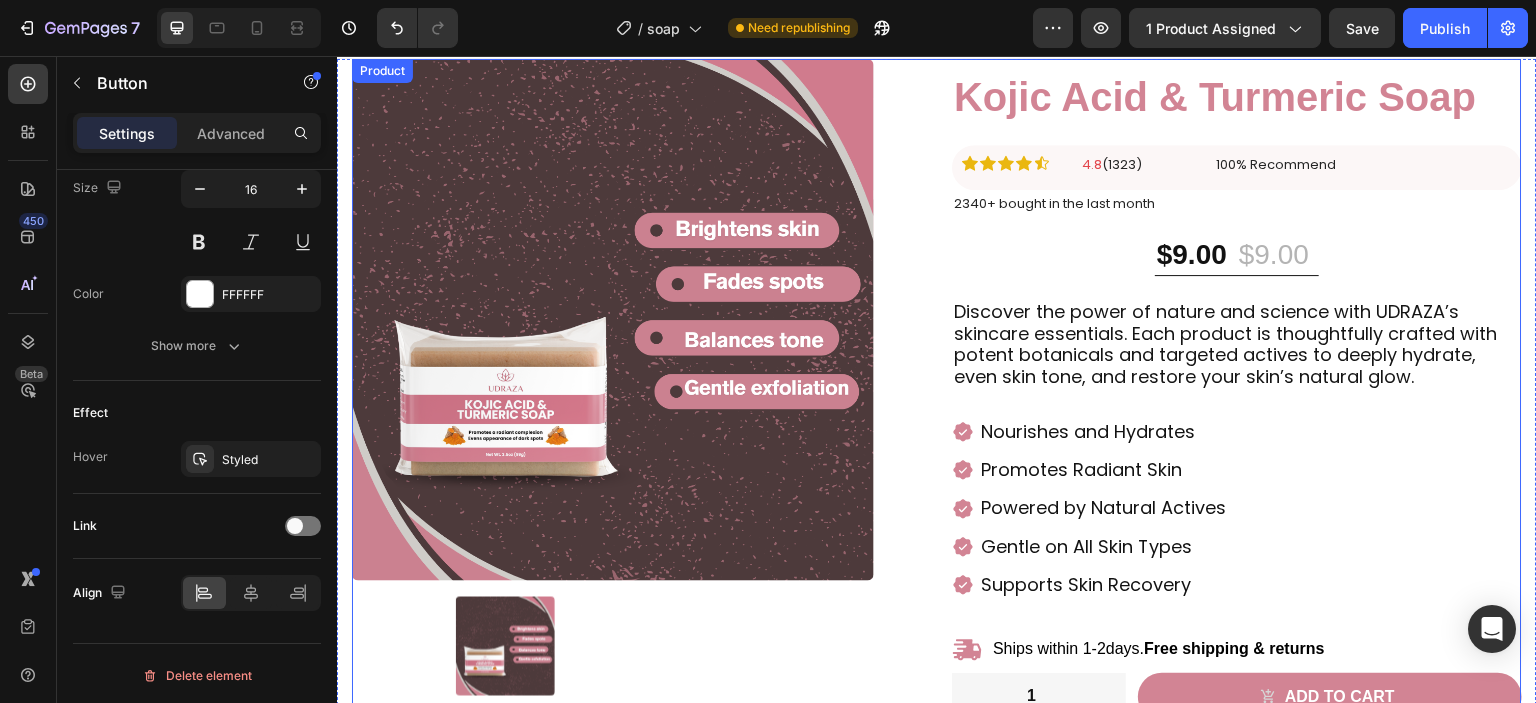 scroll, scrollTop: 0, scrollLeft: 0, axis: both 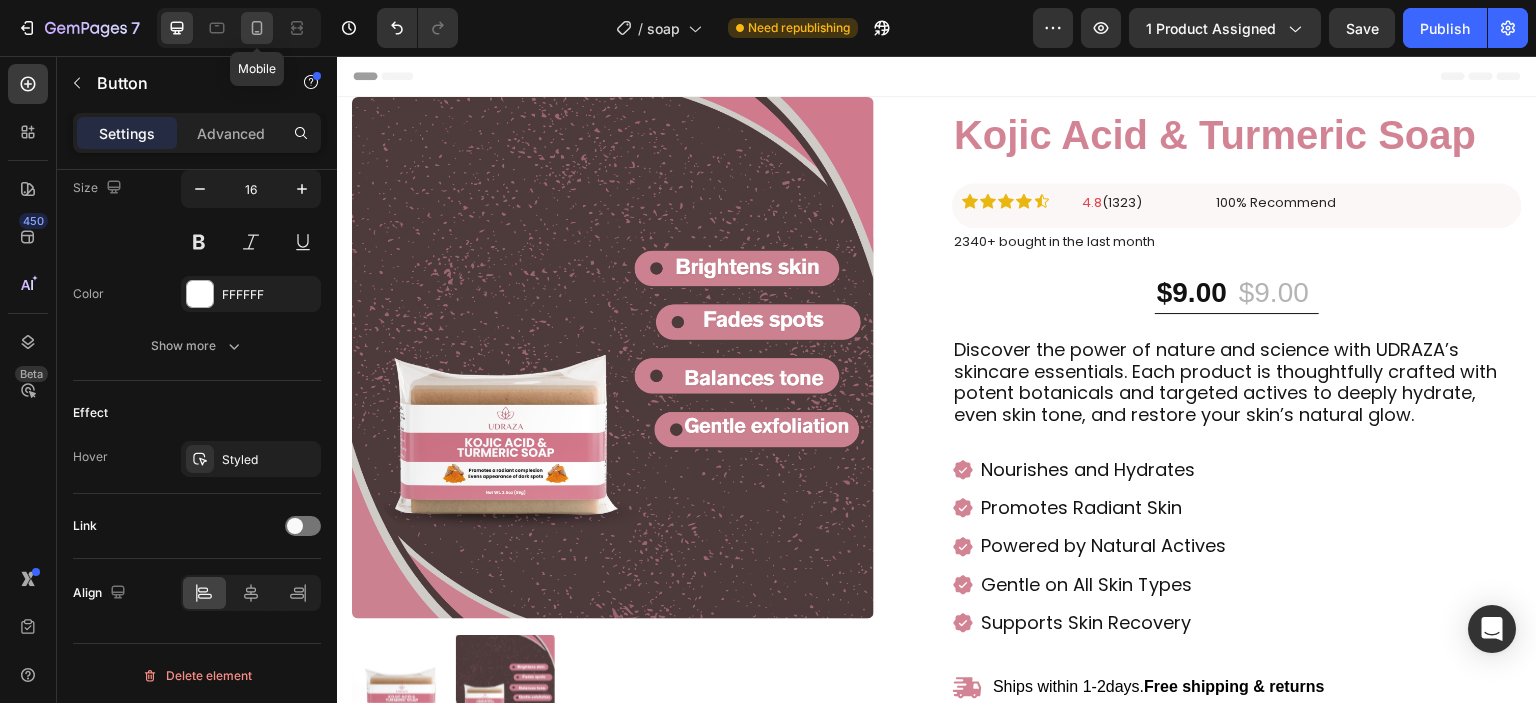 click 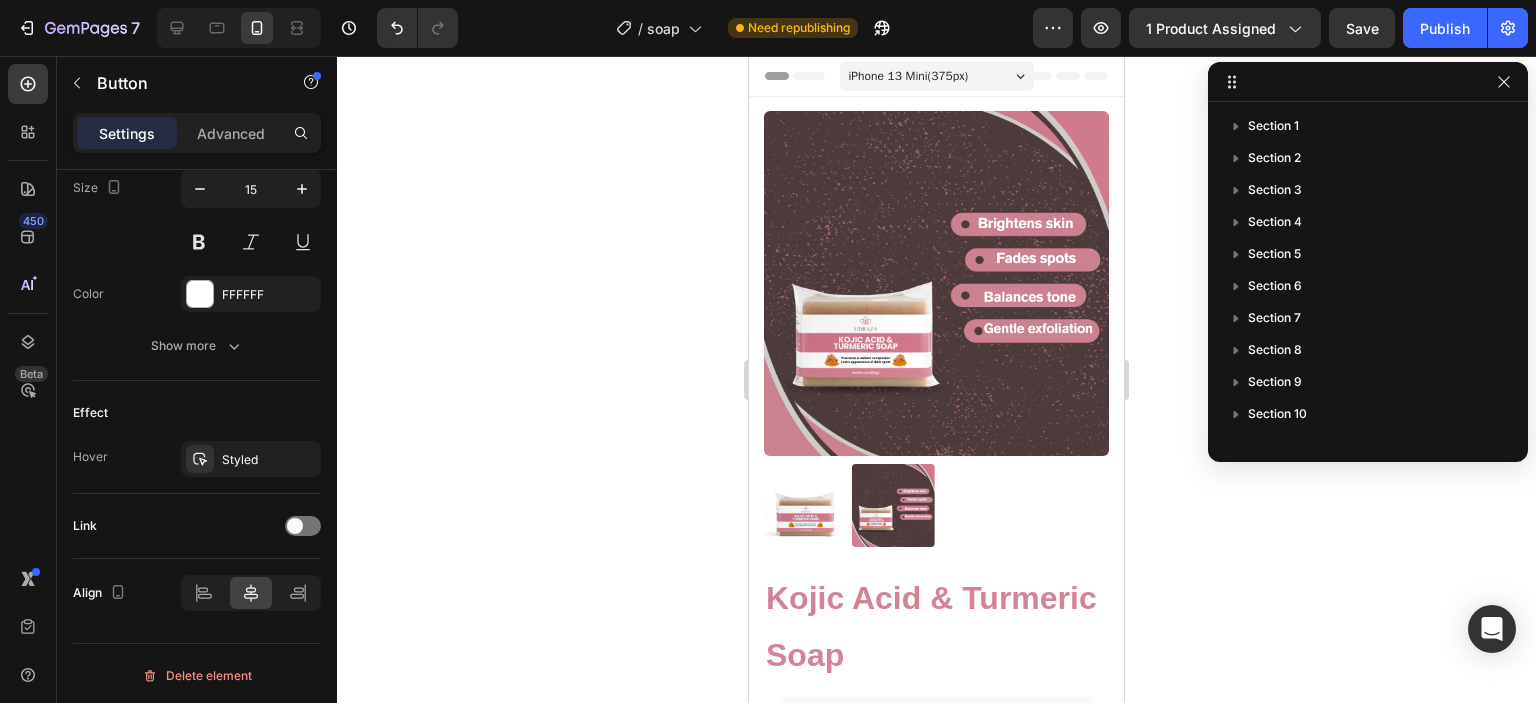 scroll, scrollTop: 277, scrollLeft: 0, axis: vertical 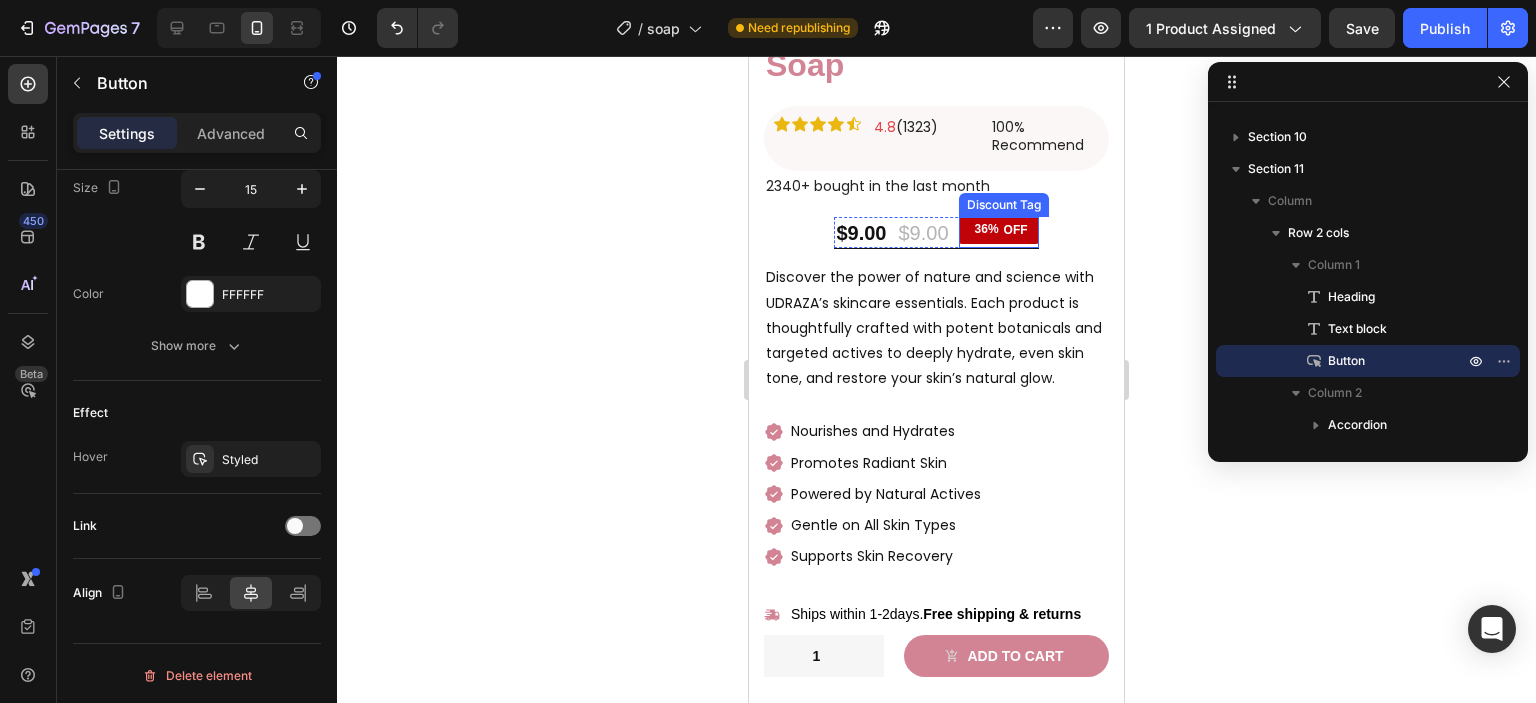 click on "OFF" at bounding box center (1016, 231) 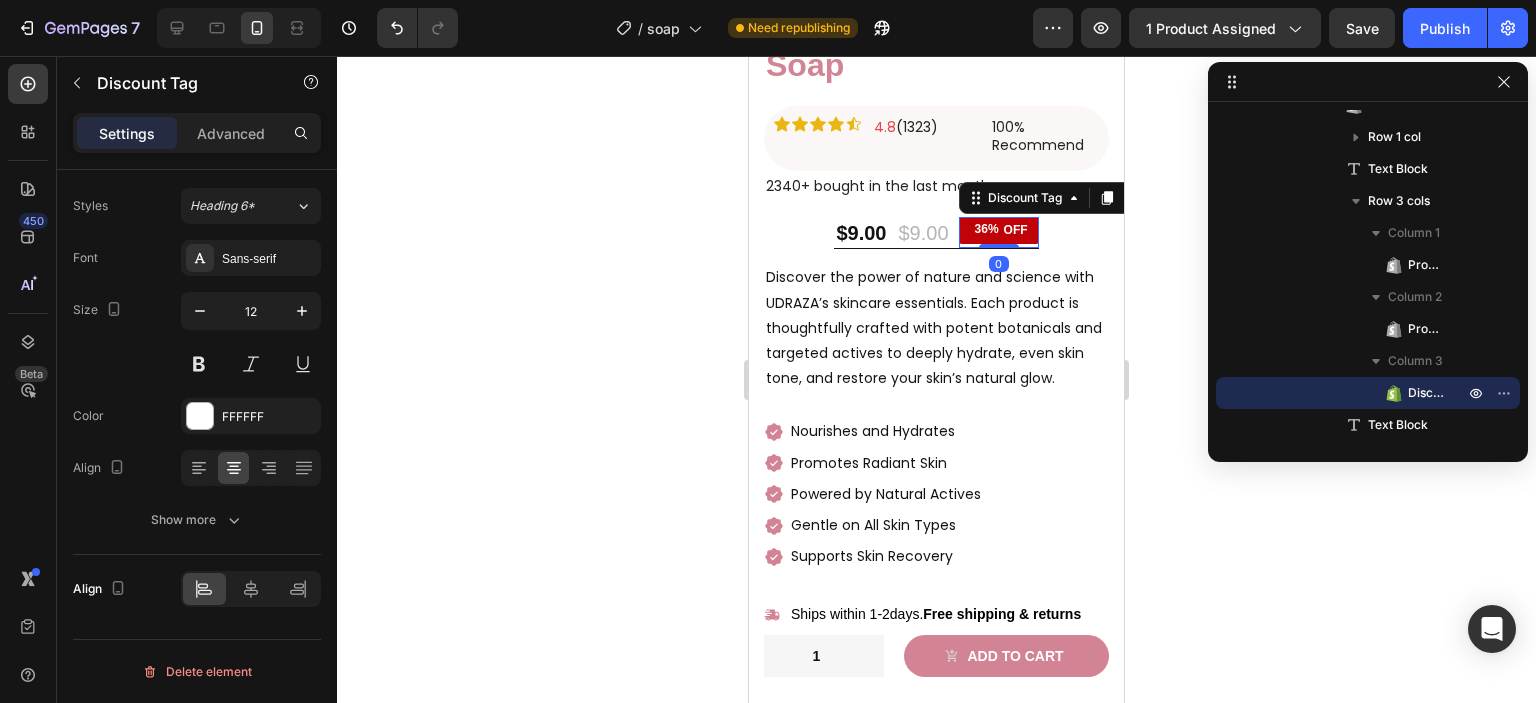 scroll, scrollTop: 0, scrollLeft: 0, axis: both 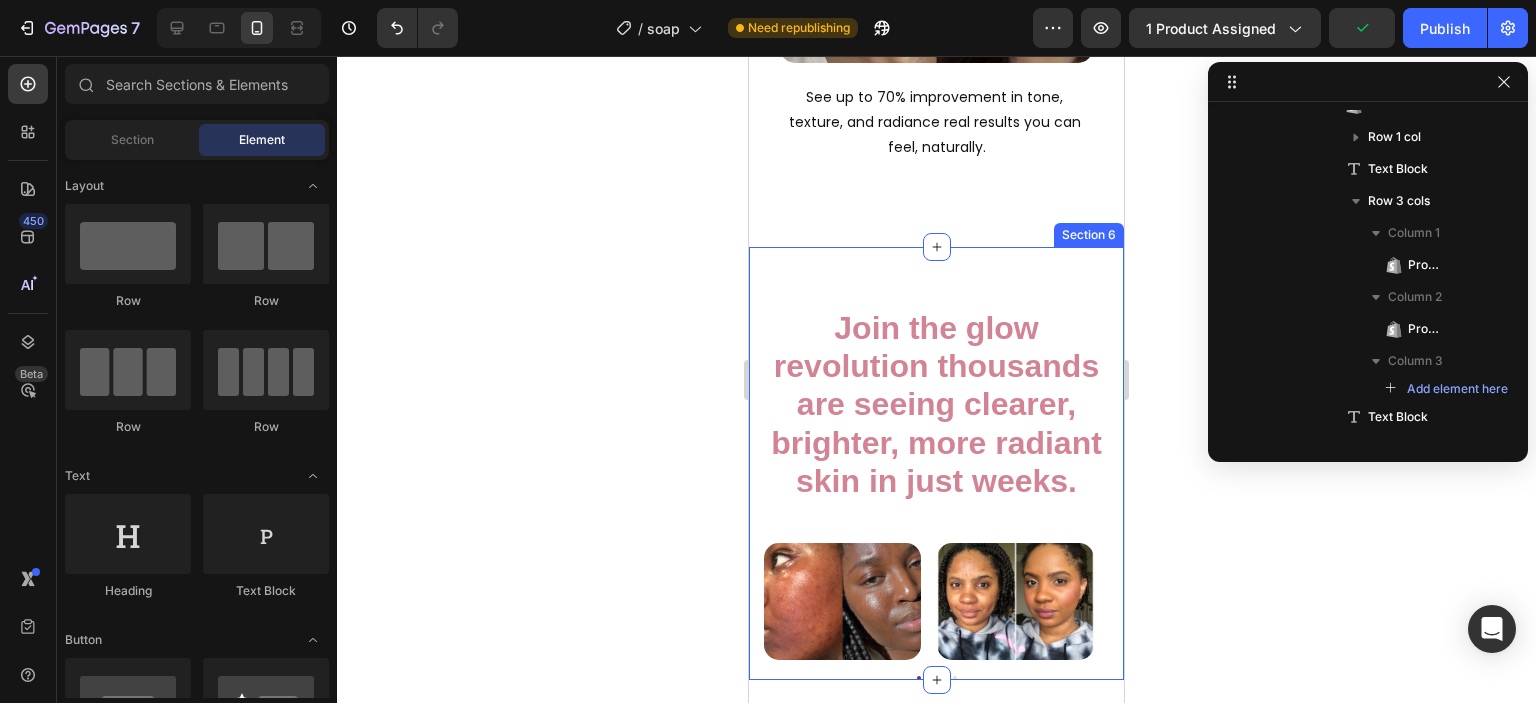 click on "Join the glow revolution thousands are seeing clearer, brighter, more radiant skin in just weeks. Heading Row Image Image Image Image Carousel Section 6" at bounding box center [936, 464] 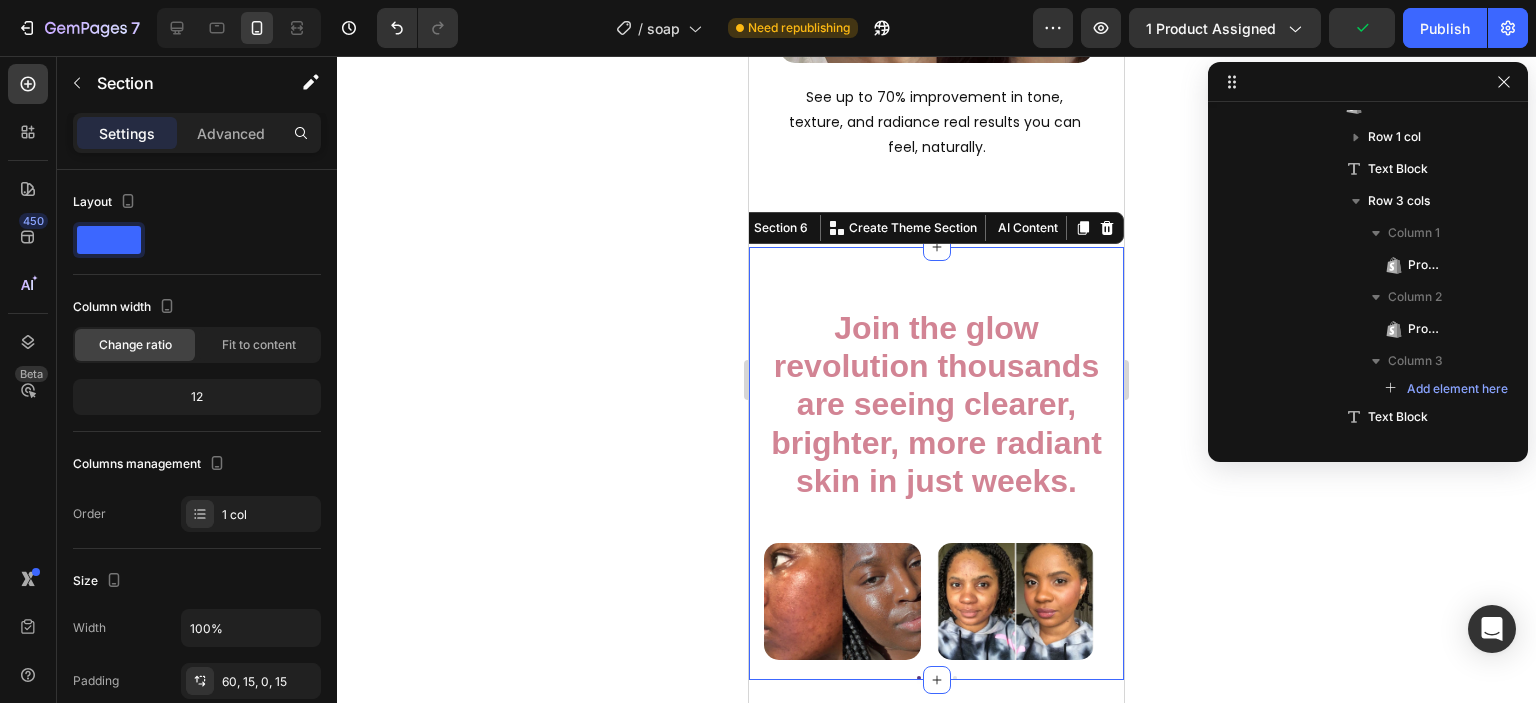 scroll, scrollTop: 754, scrollLeft: 0, axis: vertical 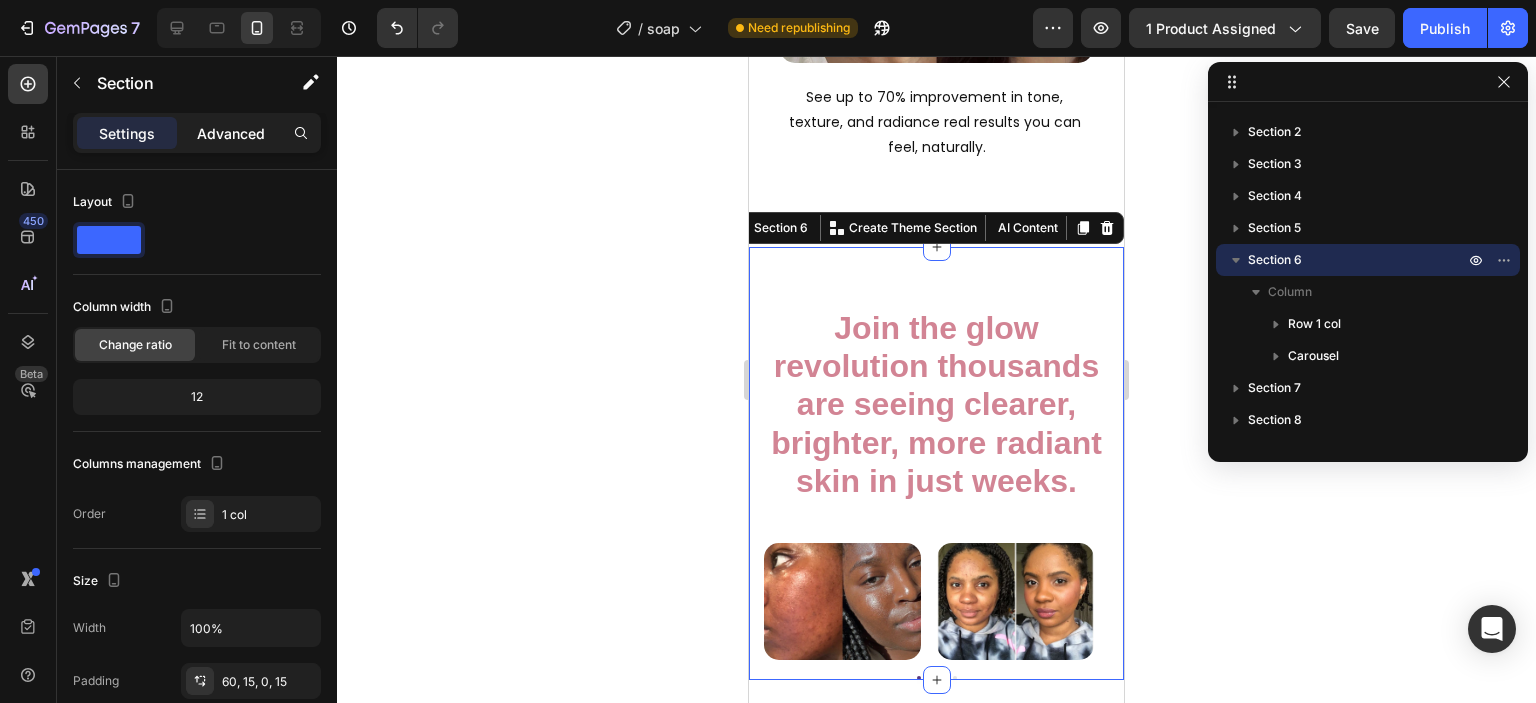 click on "Advanced" at bounding box center (231, 133) 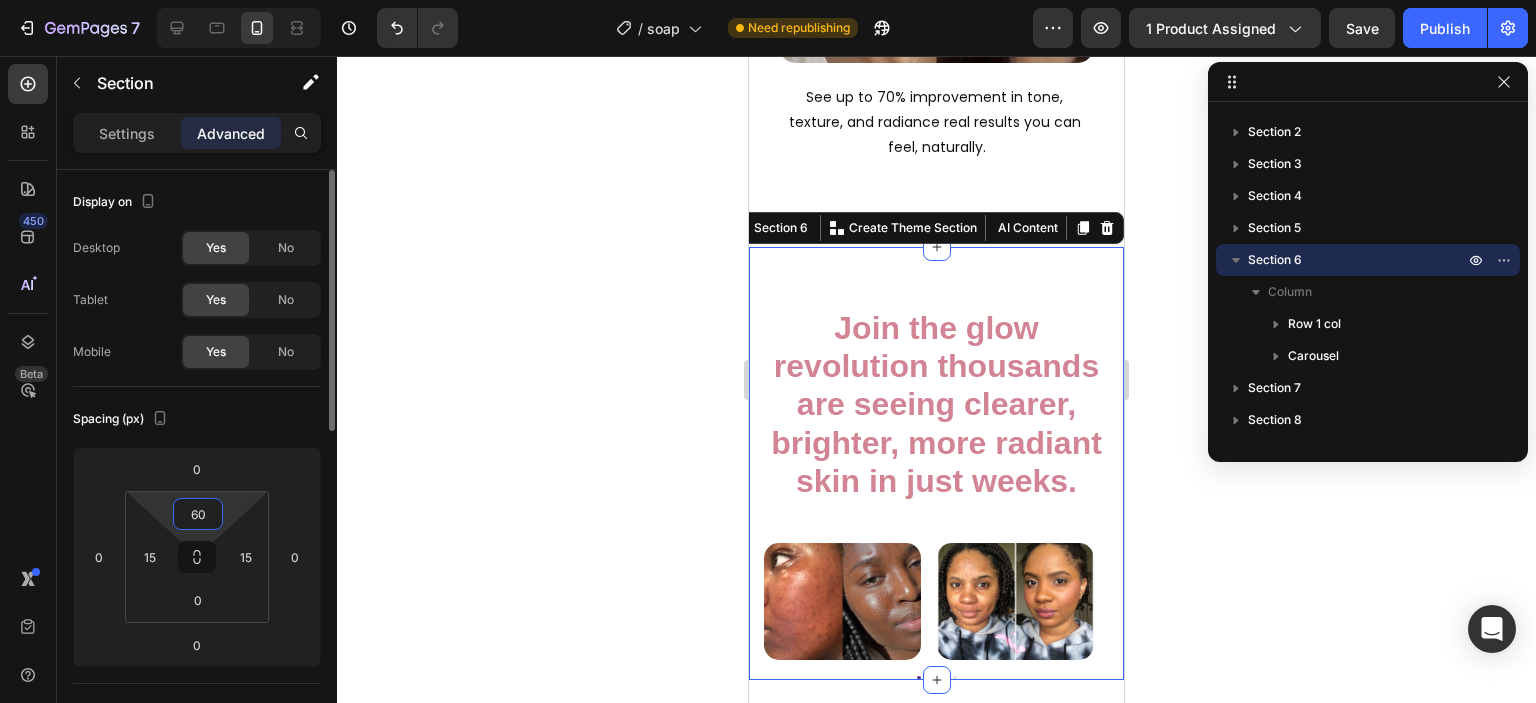 click on "60" at bounding box center [198, 514] 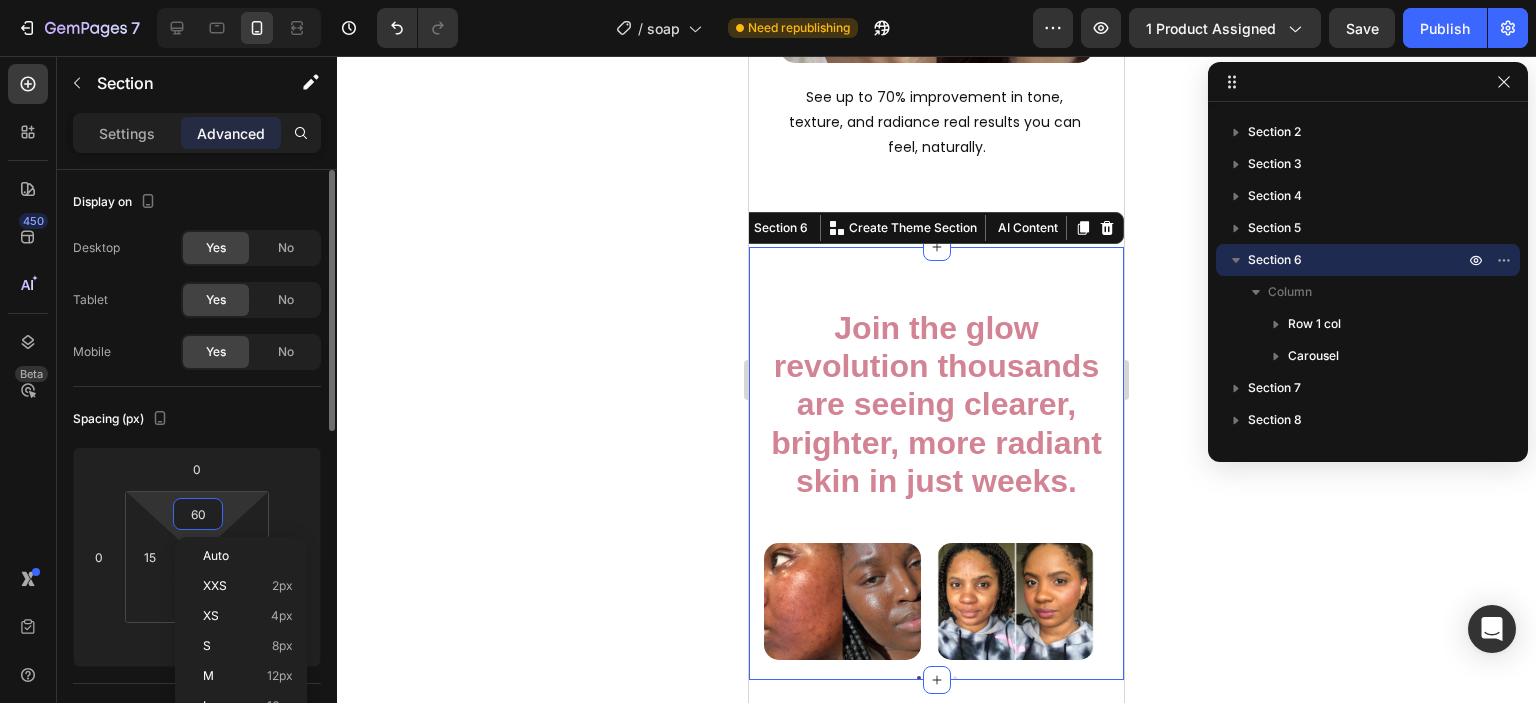type 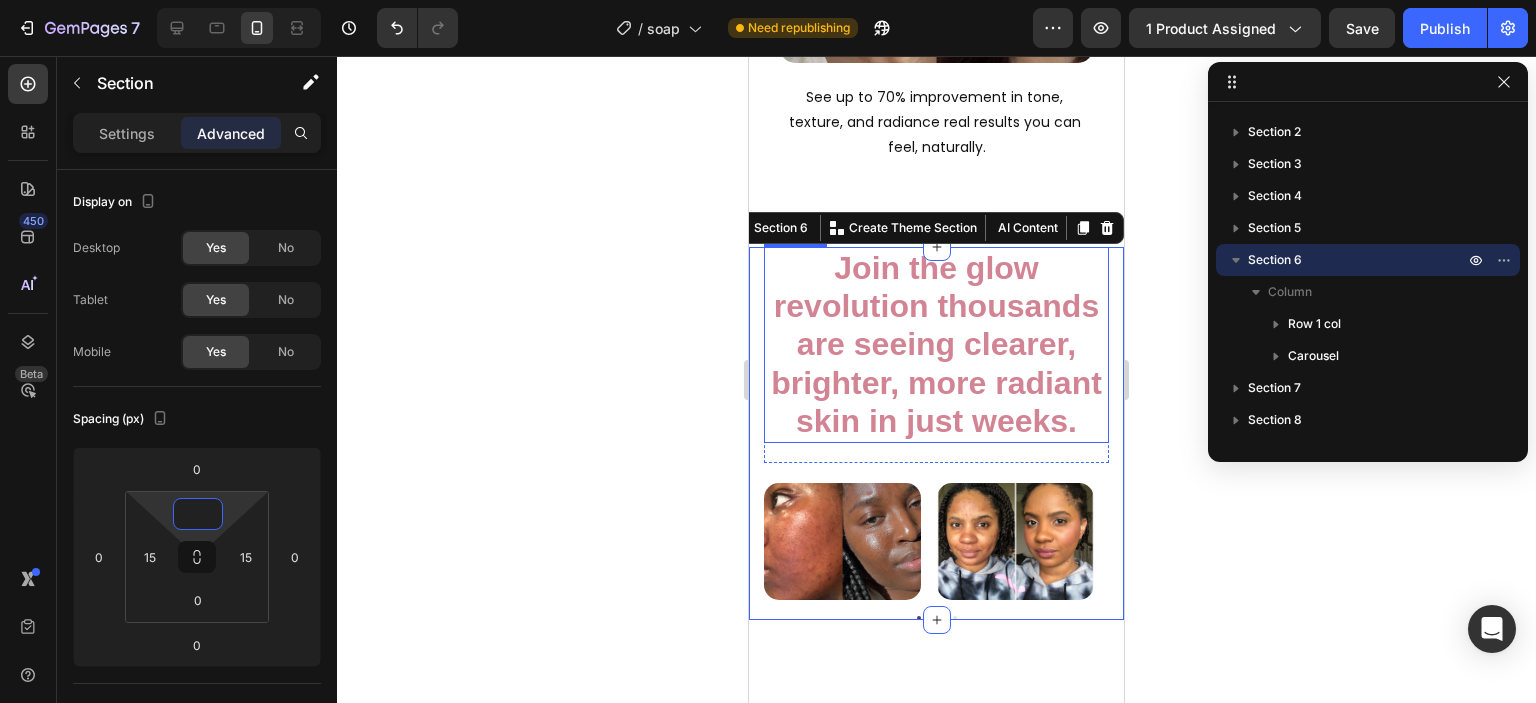 click on "Join the glow revolution thousands are seeing clearer, brighter, more radiant skin in just weeks." at bounding box center (936, 345) 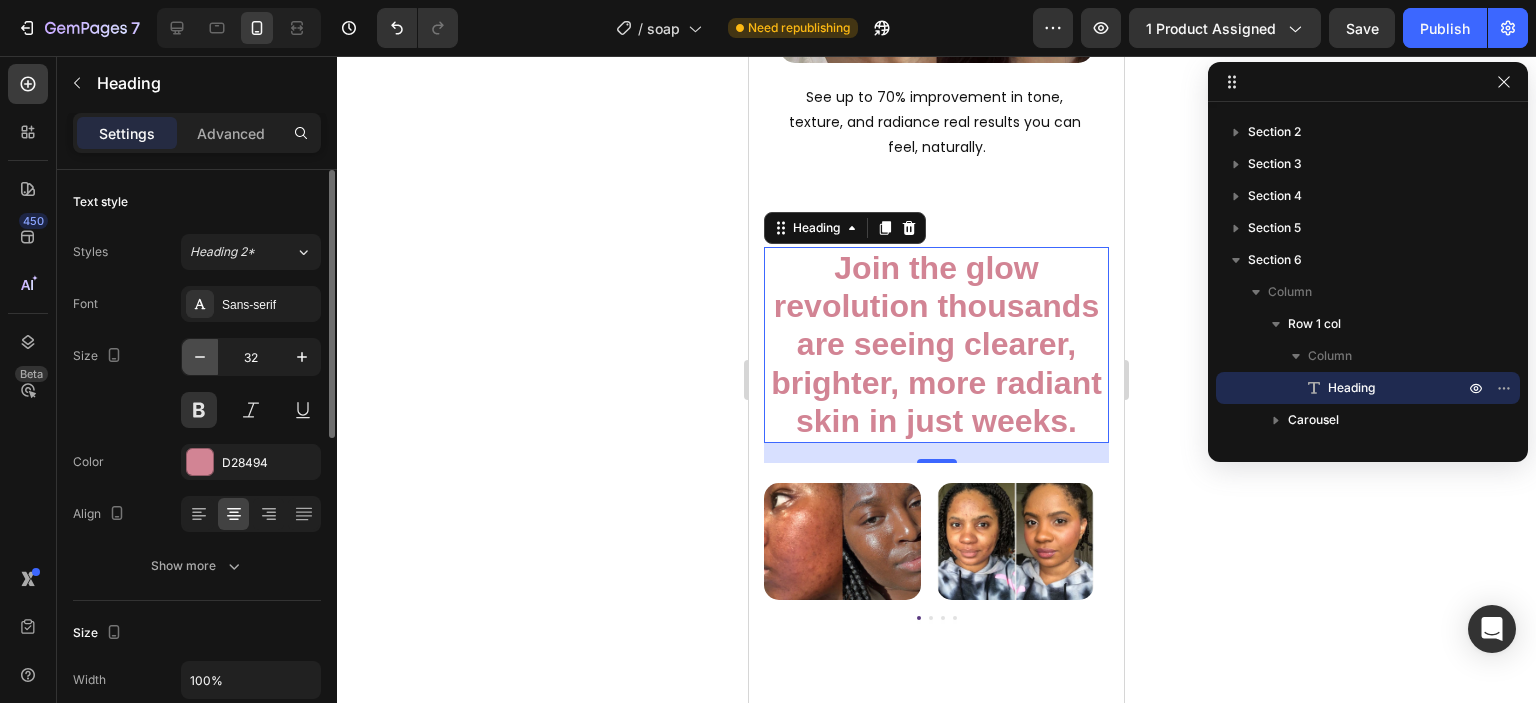 click at bounding box center [200, 357] 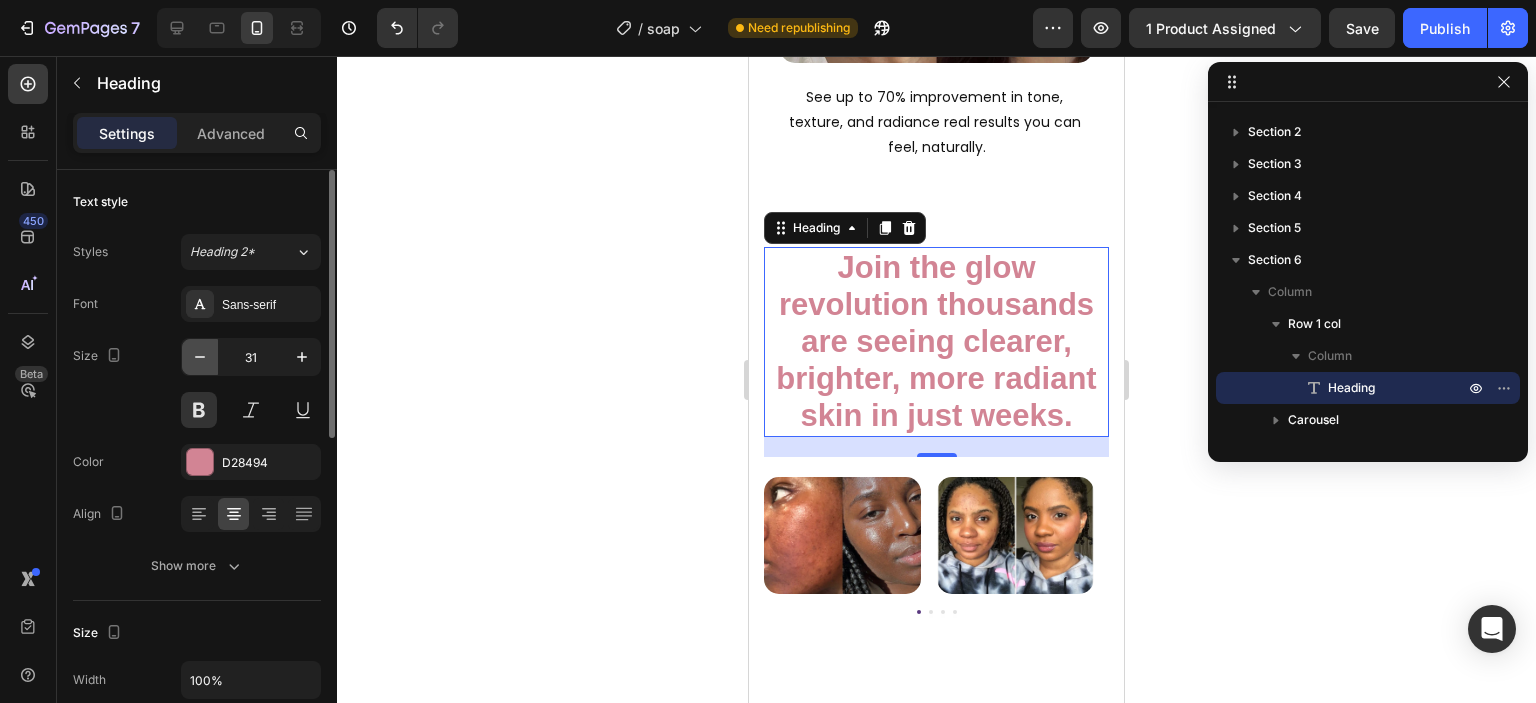 click at bounding box center (200, 357) 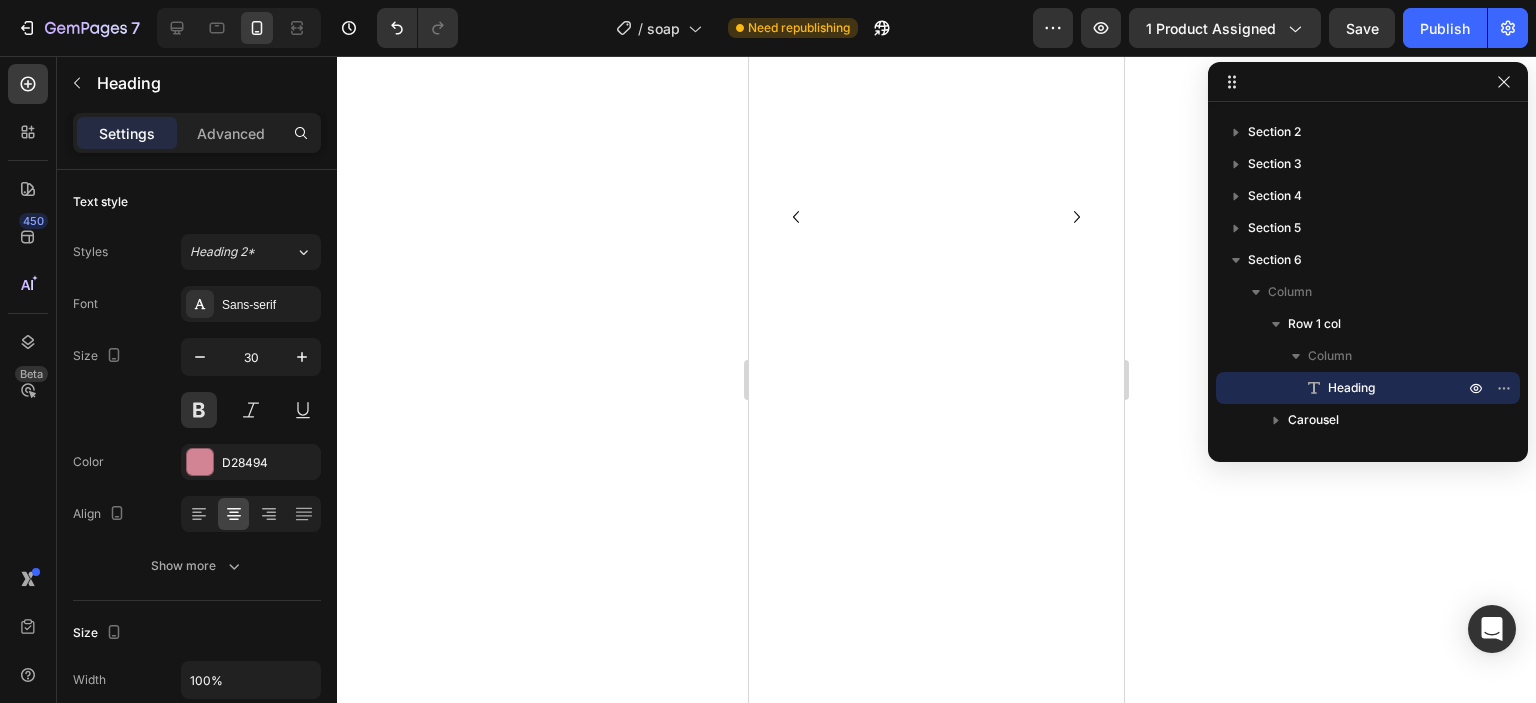 scroll, scrollTop: 4840, scrollLeft: 0, axis: vertical 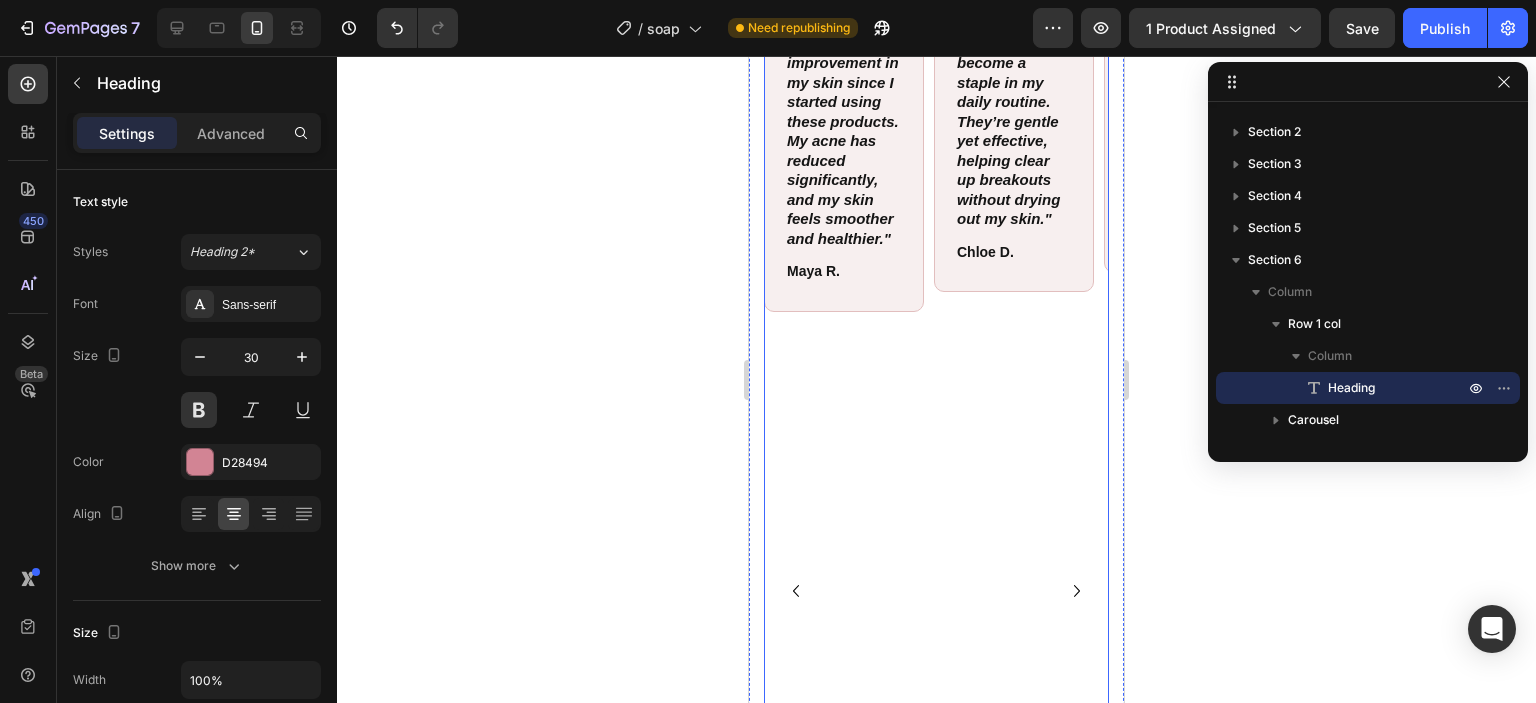 click on "Icon Icon Icon Icon Icon Icon List "These products have become a staple in my daily routine. They’re gentle yet effective, helping clear up breakouts without drying out my skin." Text Block [FIRST] [LAST]. Text Block Row Row" at bounding box center [1014, 591] 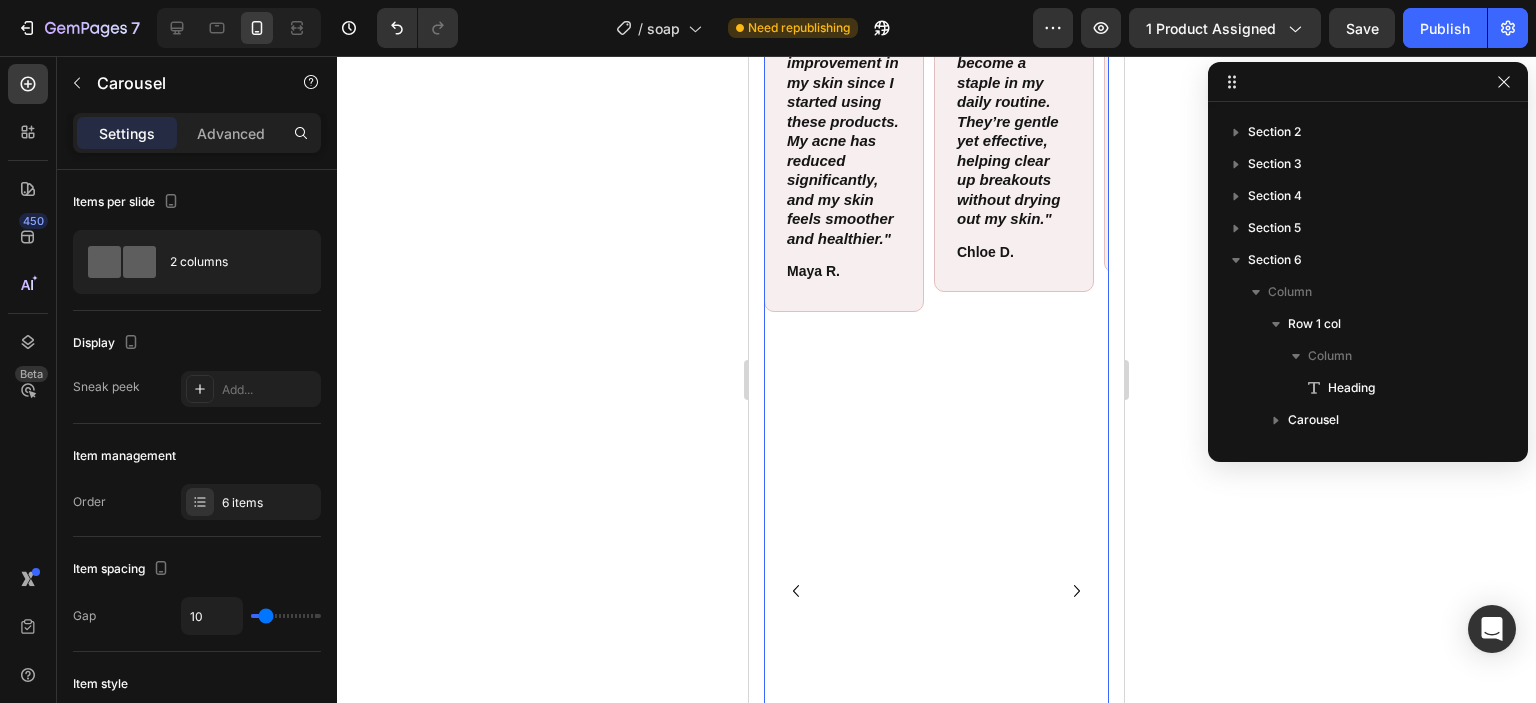 scroll, scrollTop: 1010, scrollLeft: 0, axis: vertical 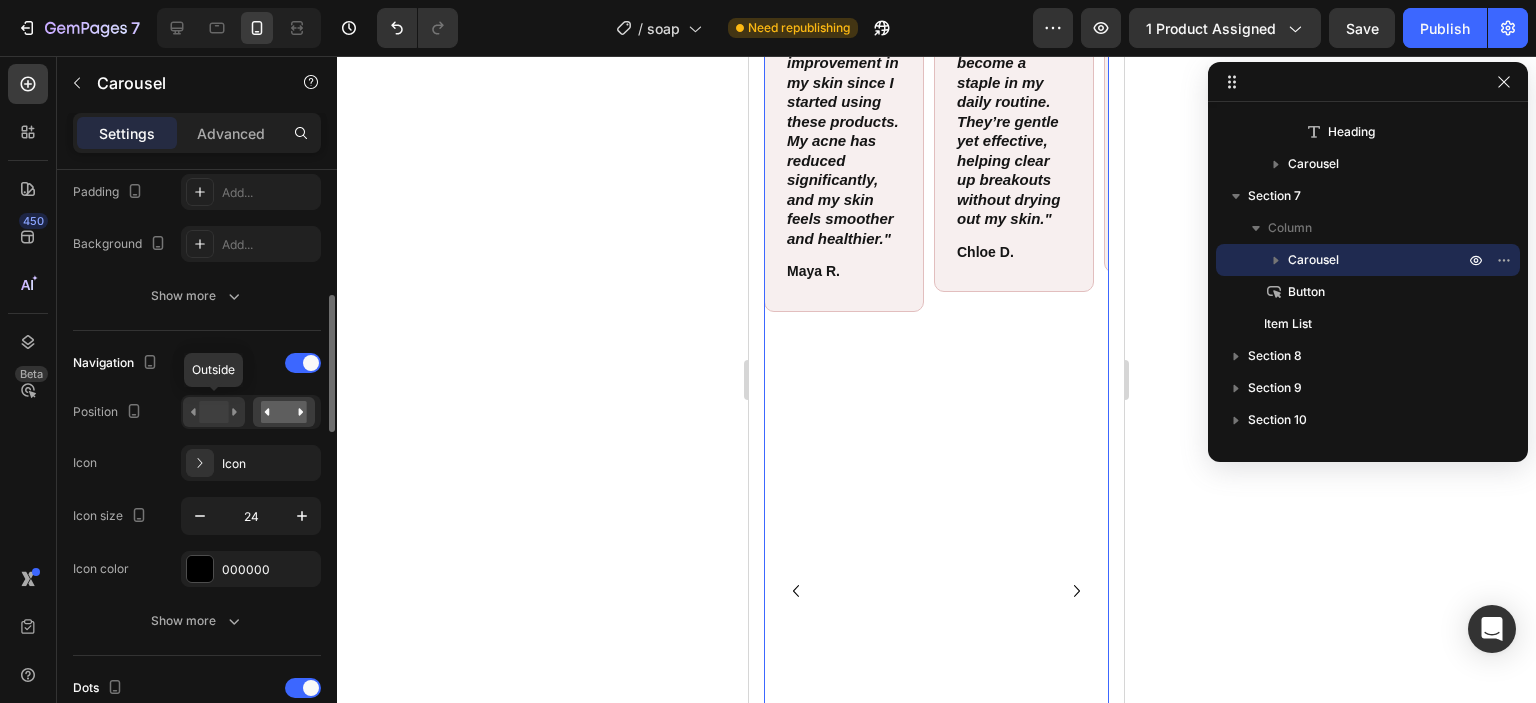 click 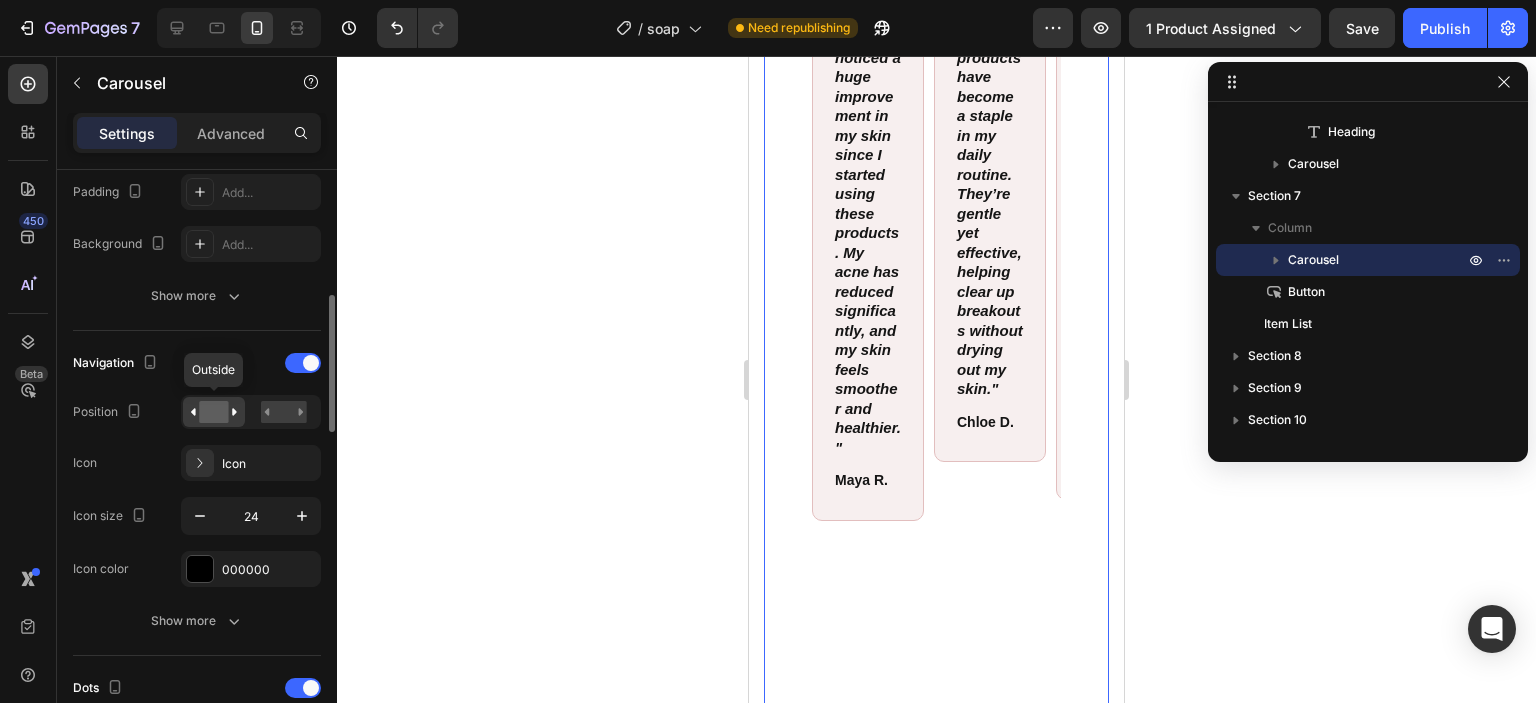 scroll, scrollTop: 4935, scrollLeft: 0, axis: vertical 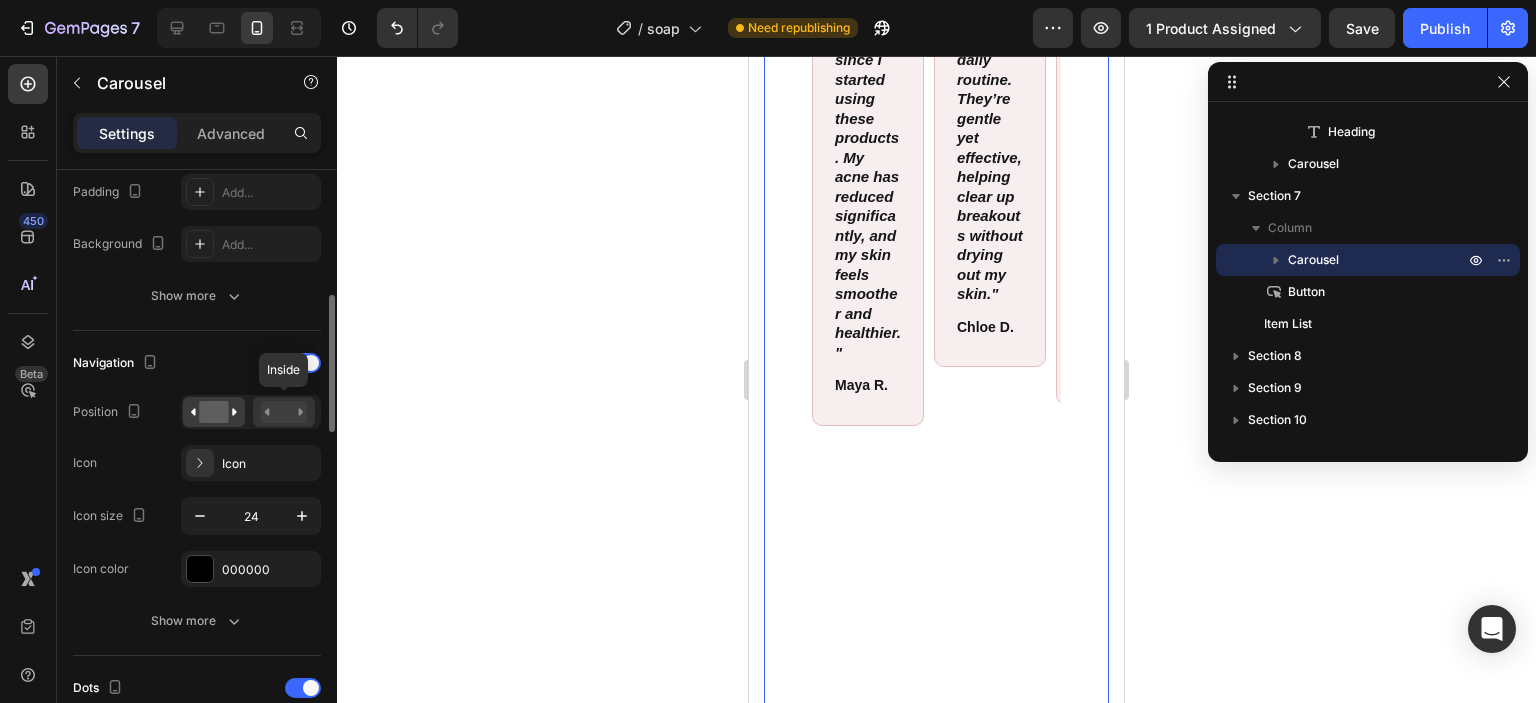 click 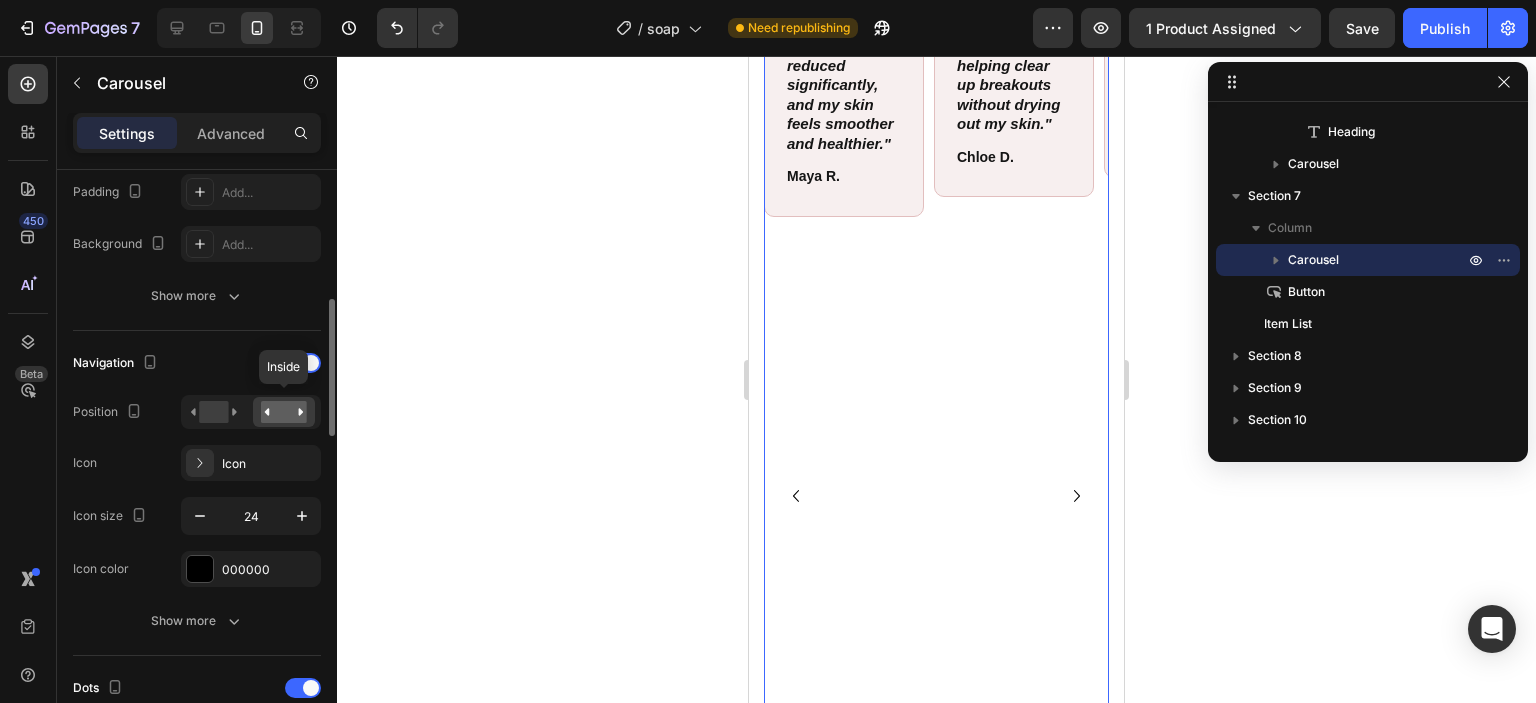scroll, scrollTop: 554, scrollLeft: 0, axis: vertical 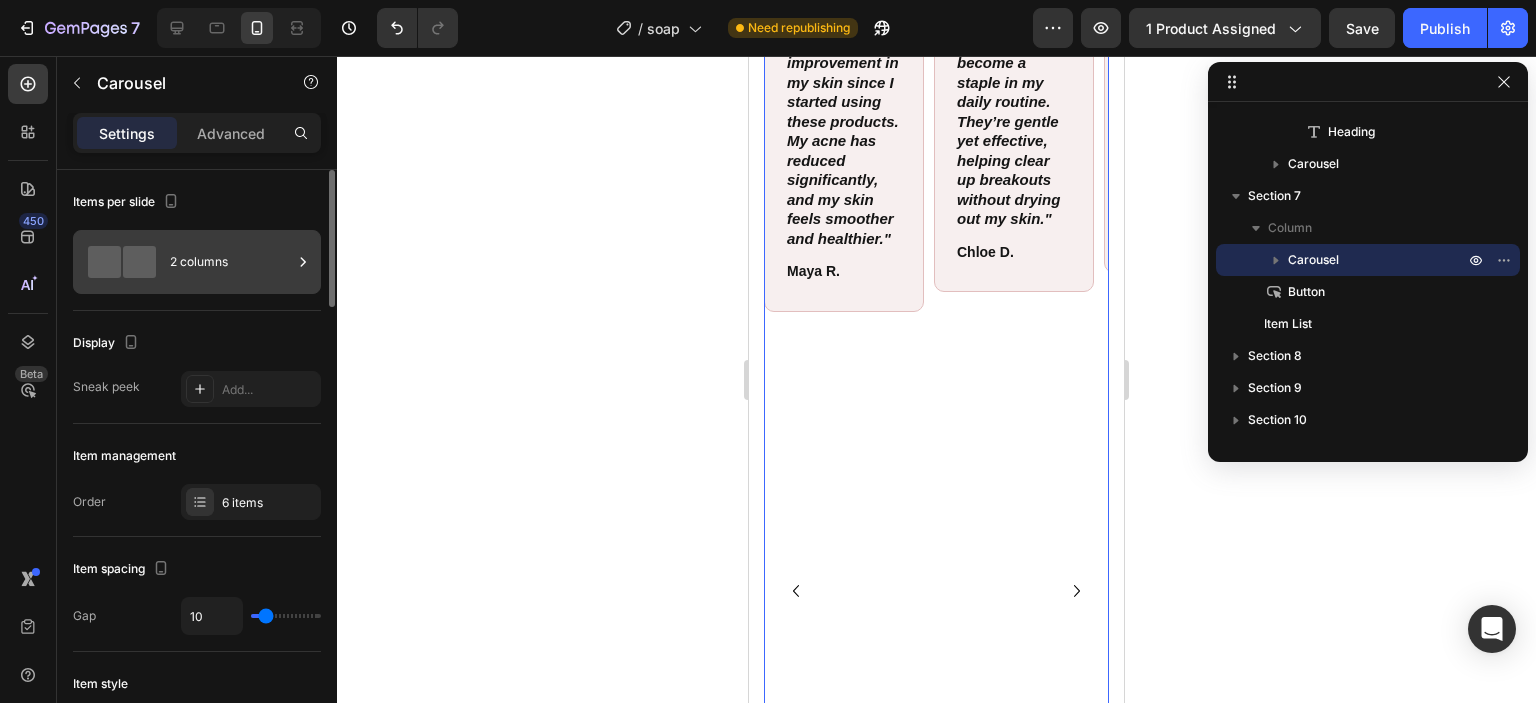 click on "2 columns" at bounding box center (231, 262) 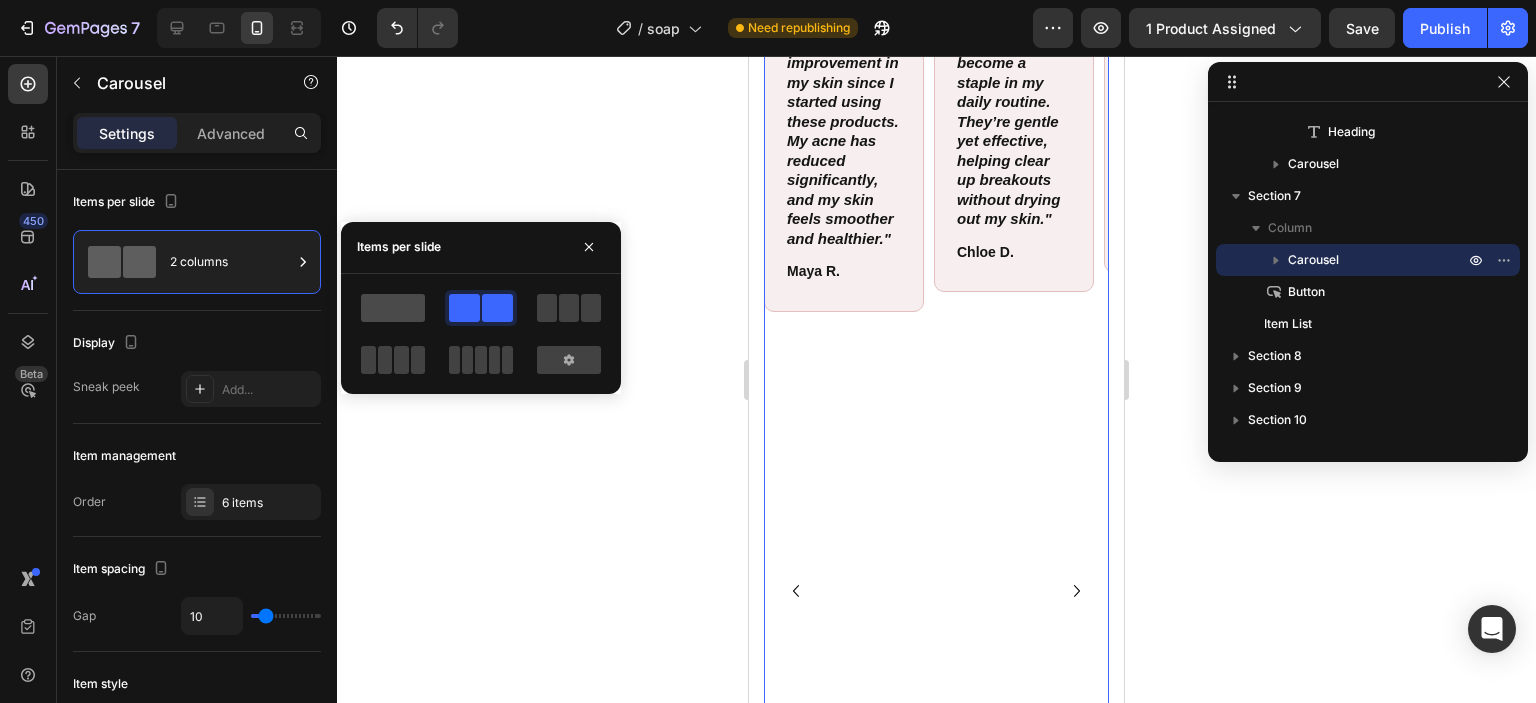 click 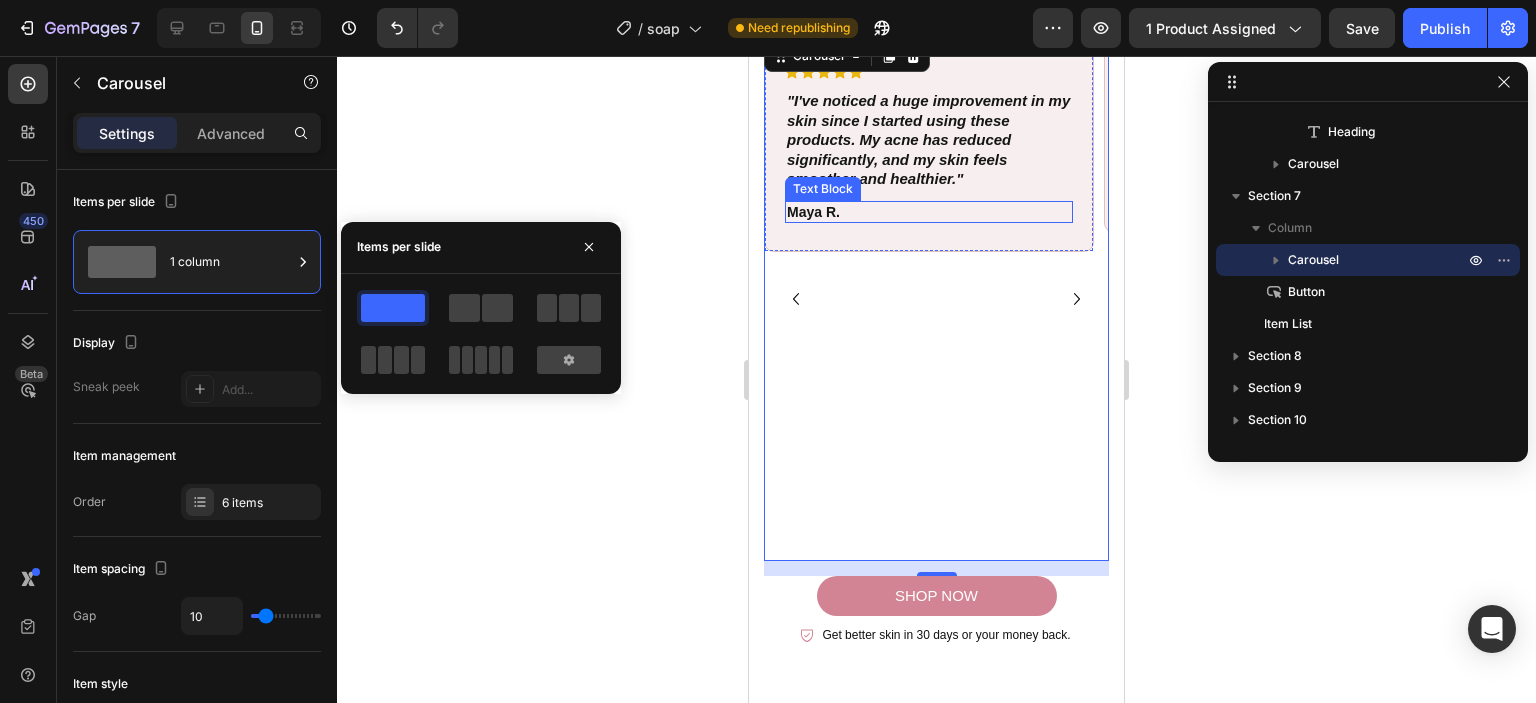 scroll, scrollTop: 4636, scrollLeft: 0, axis: vertical 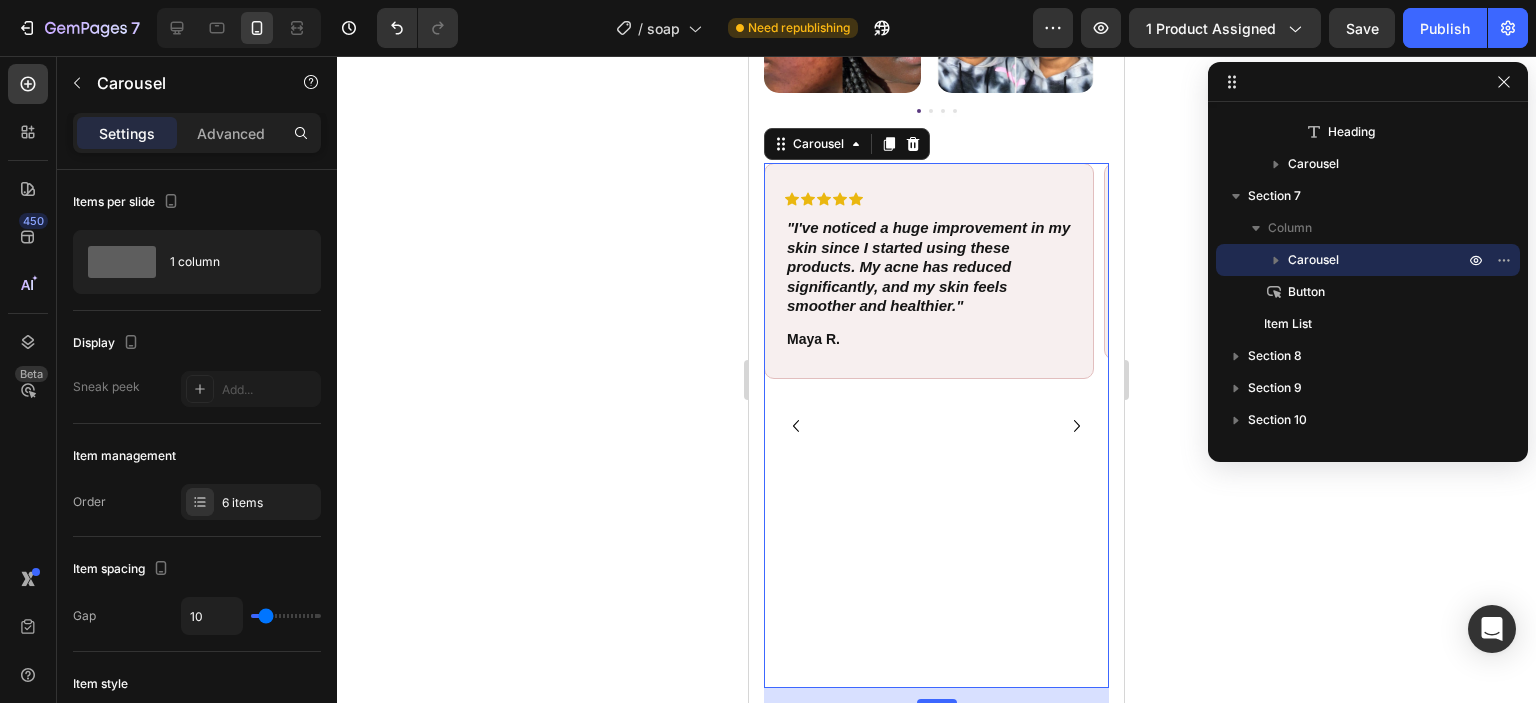 click 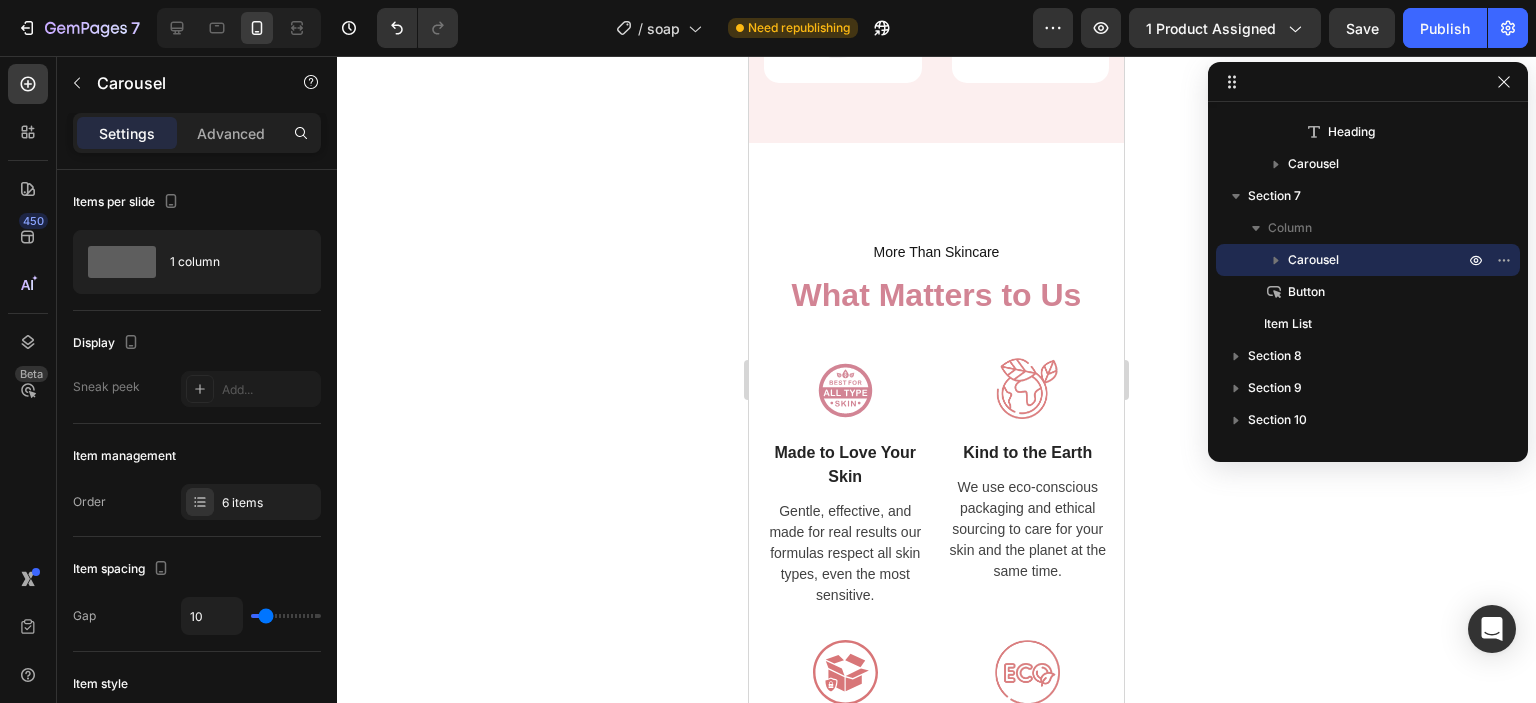 scroll, scrollTop: 5943, scrollLeft: 0, axis: vertical 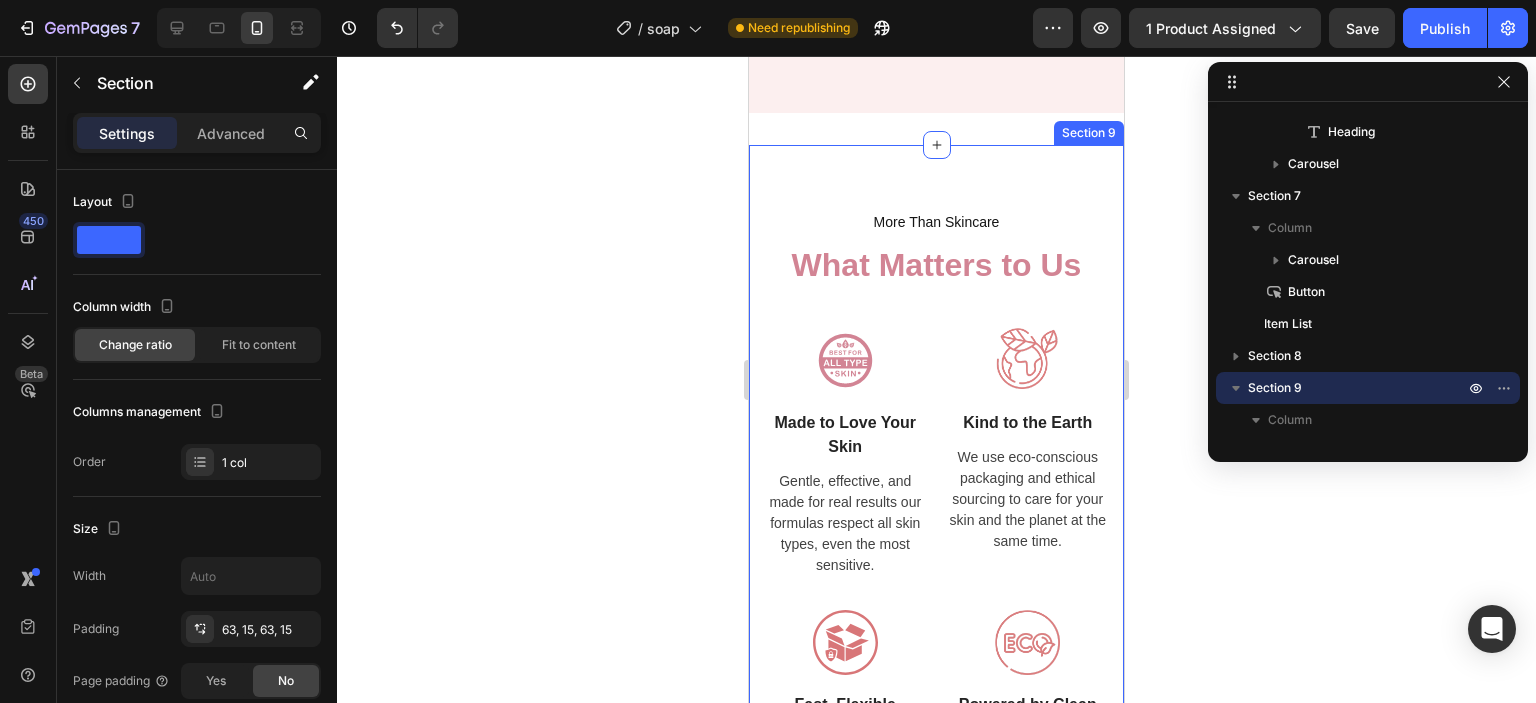 click on "More Than Skincare Text Block What Matters to Us Heading Image Made to Love Your Skin Text Block Gentle, effective, and made for real results our formulas respect all skin types, even the most sensitive. Text Image Kind to the Earth Text Block We use eco-conscious packaging and ethical sourcing to care for your skin and the planet at the same time. Text Image Fast, Flexible Delivery Text Block Get your glow without the wait with worldwide shipping and reliable, trackable options at checkout. Text Image Powered by Clean Actives Text Block We choose high-performance, skin-safe ingredients backed by nature and science, with no harsh chemicals. Text Row Section 9" at bounding box center (936, 534) 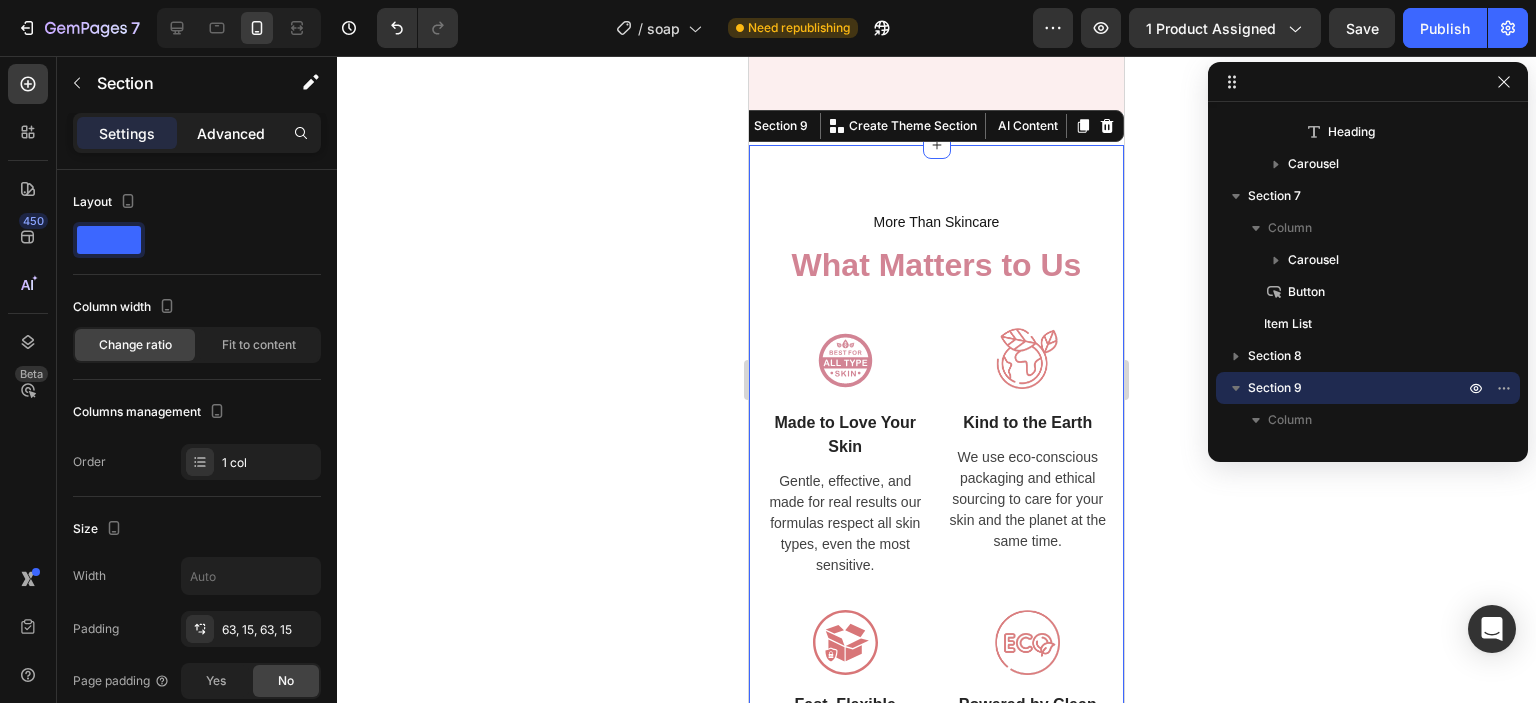 click on "Advanced" at bounding box center (231, 133) 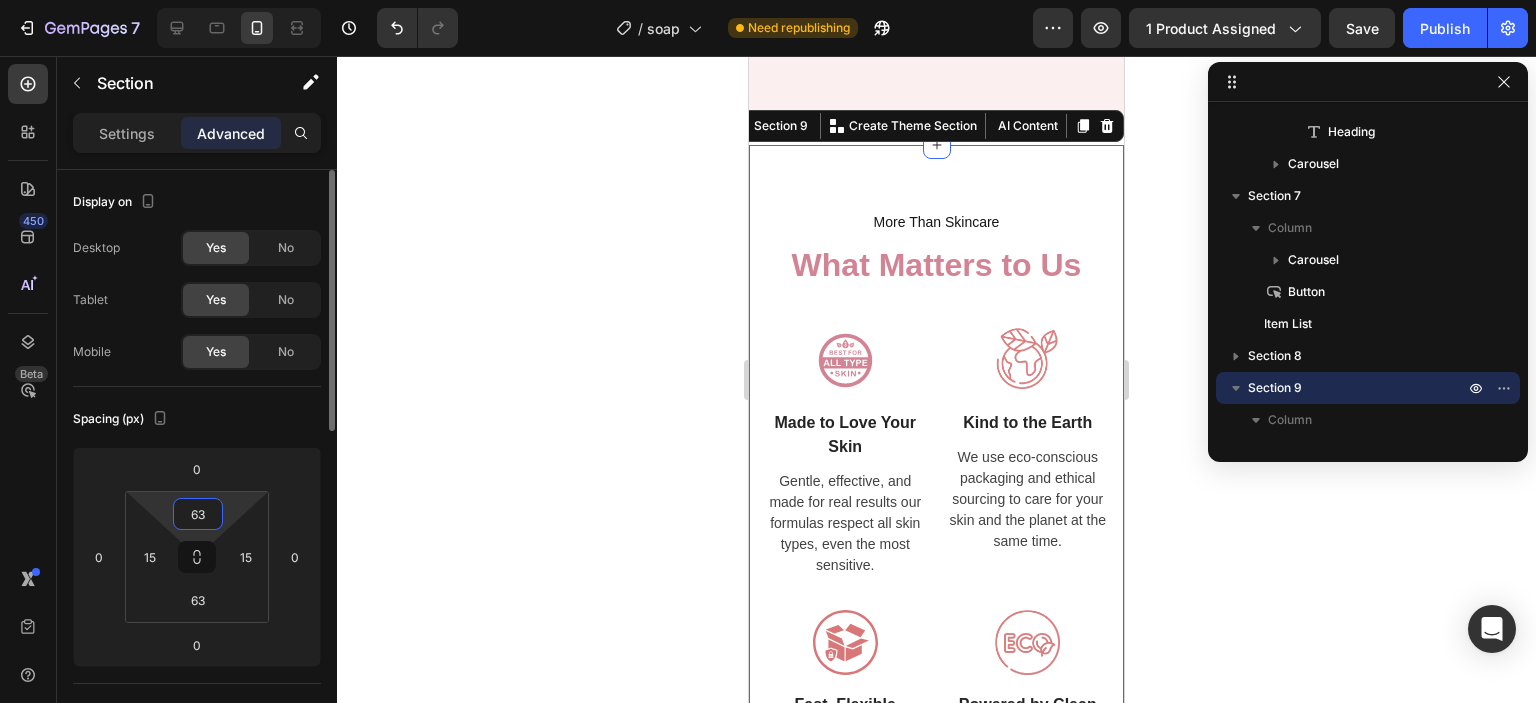 click on "63" at bounding box center [198, 514] 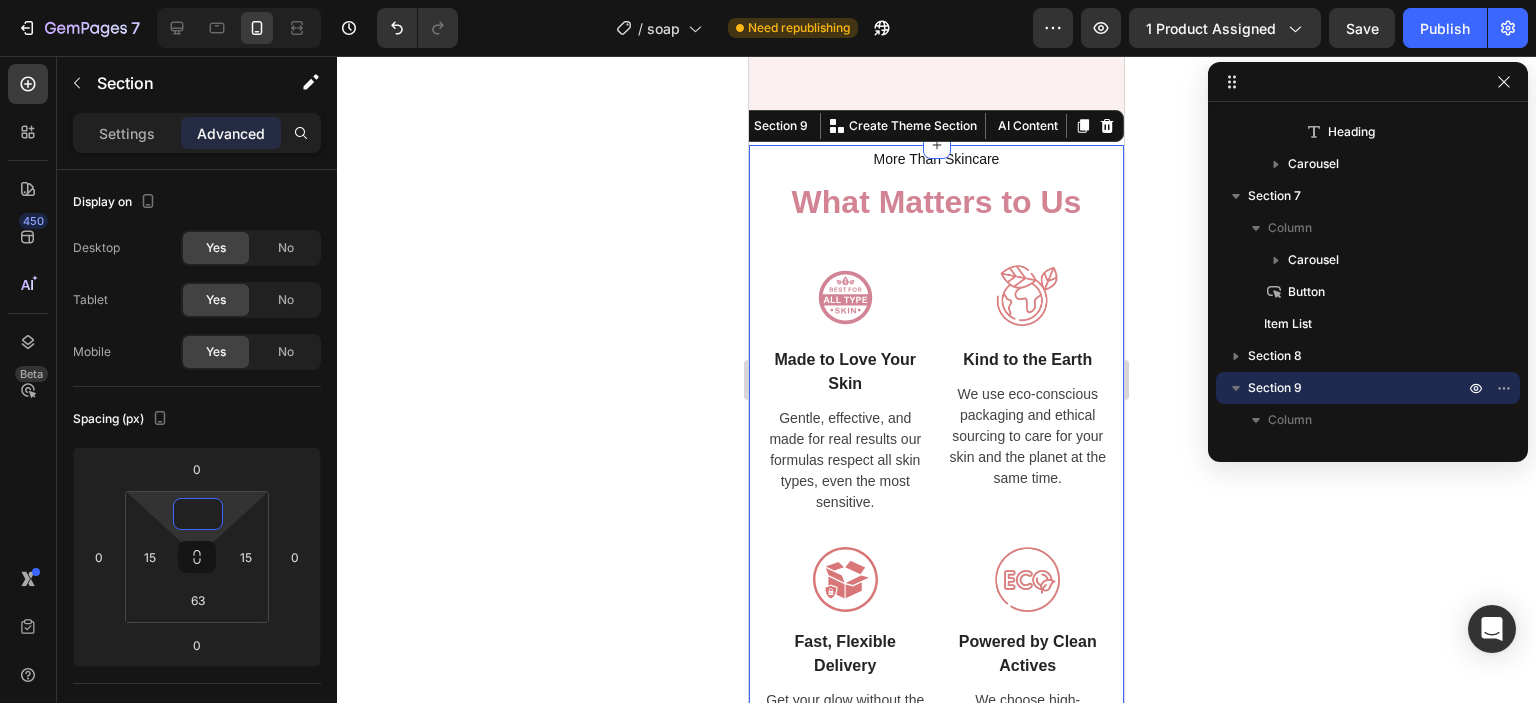 click on "More Than Skincare Text Block What Matters to Us Heading Image Made to Love Your Skin Text Block Gentle, effective, and made for real results our formulas respect all skin types, even the most sensitive. Text Image Kind to the Earth Text Block We use eco-conscious packaging and ethical sourcing to care for your skin and the planet at the same time. Text Image Fast, Flexible Delivery Text Block Get your glow without the wait with worldwide shipping and reliable, trackable options at checkout. Text Image Powered by Clean Actives Text Block We choose high-performance, skin-safe ingredients backed by nature and science, with no harsh chemicals. Text Row" at bounding box center (936, 471) 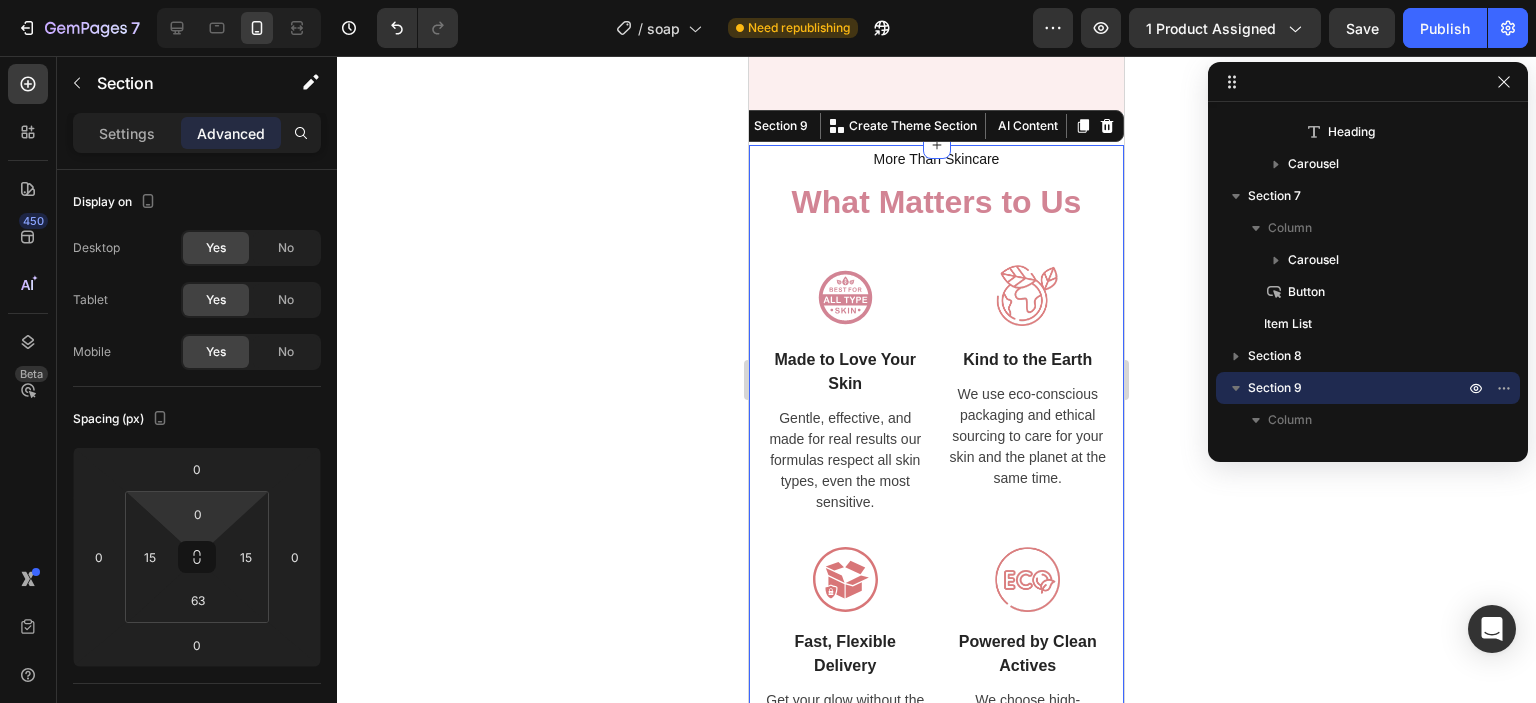 click 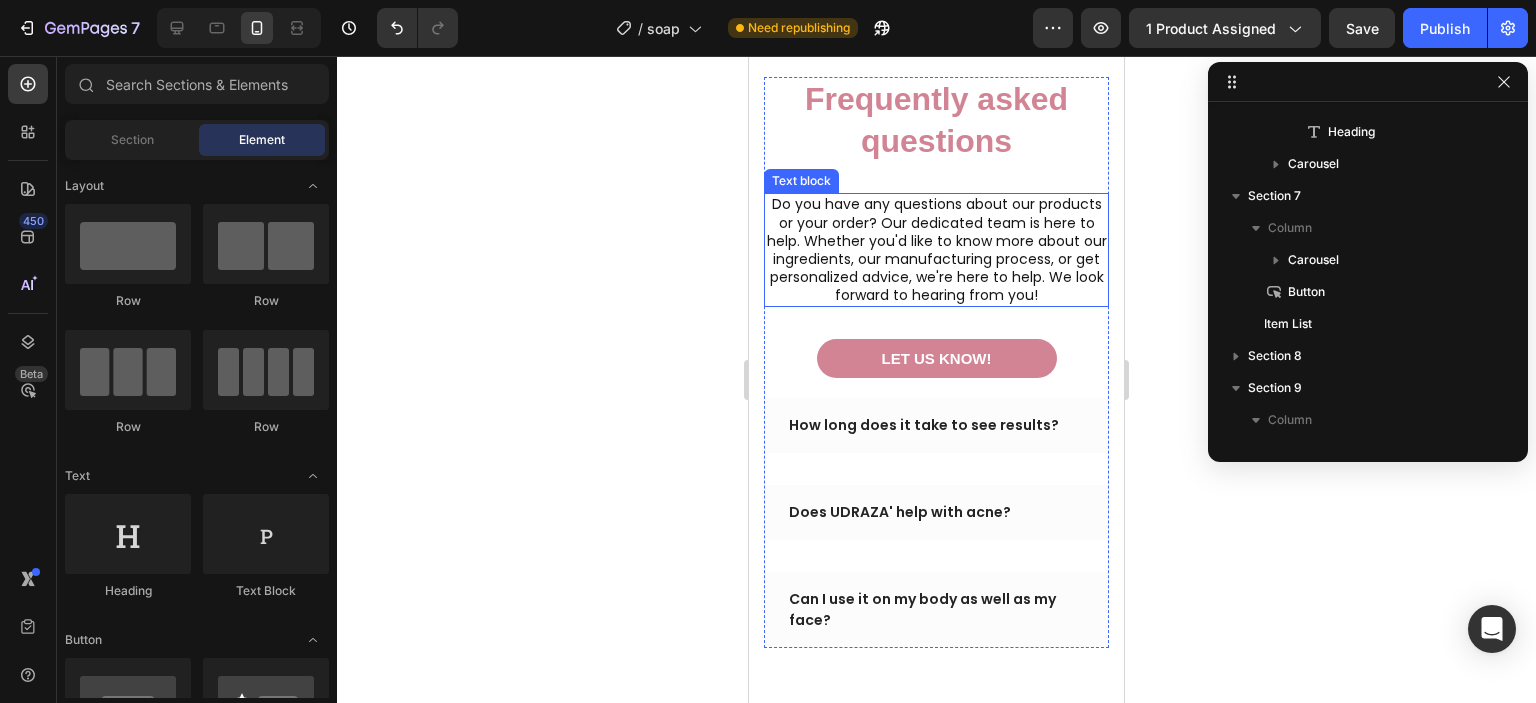 scroll, scrollTop: 7662, scrollLeft: 0, axis: vertical 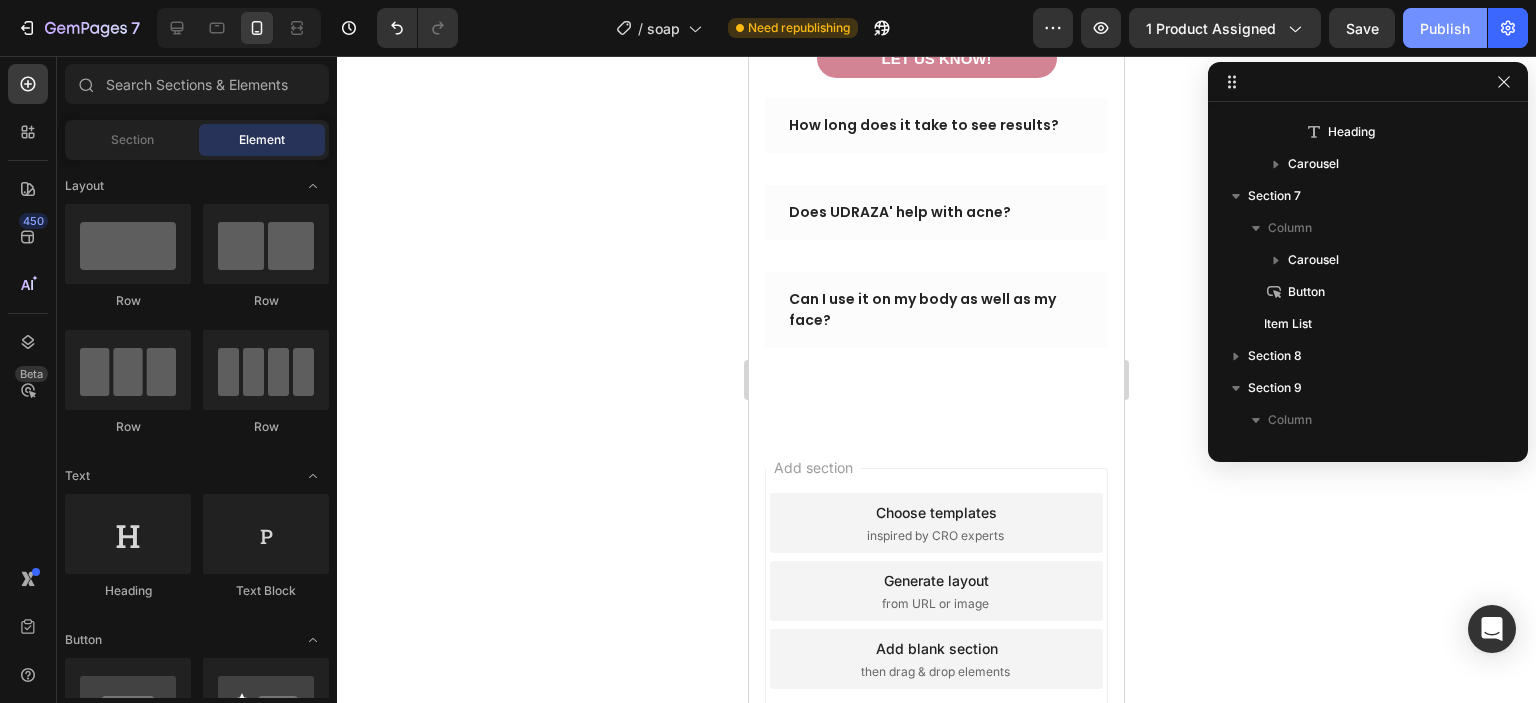 click on "Publish" at bounding box center [1445, 28] 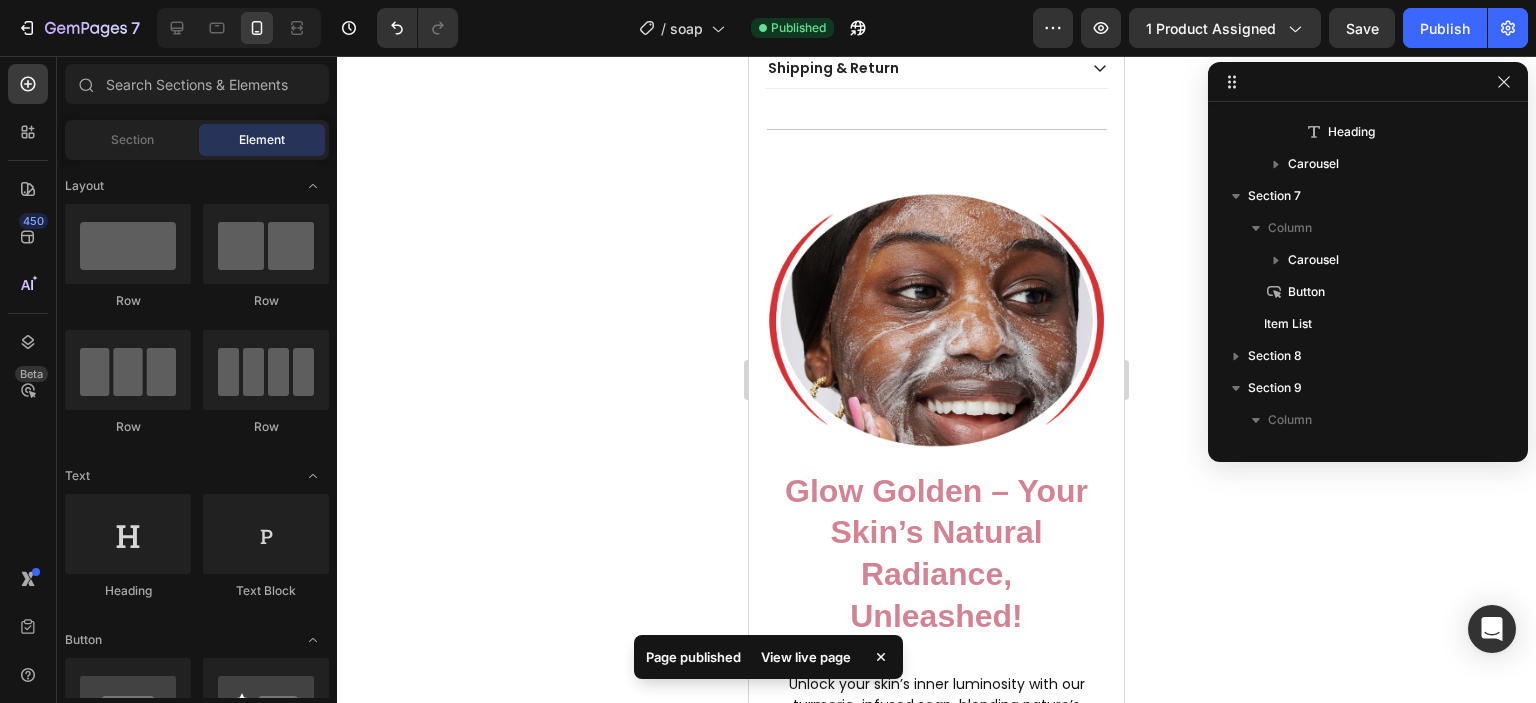 scroll, scrollTop: 1430, scrollLeft: 0, axis: vertical 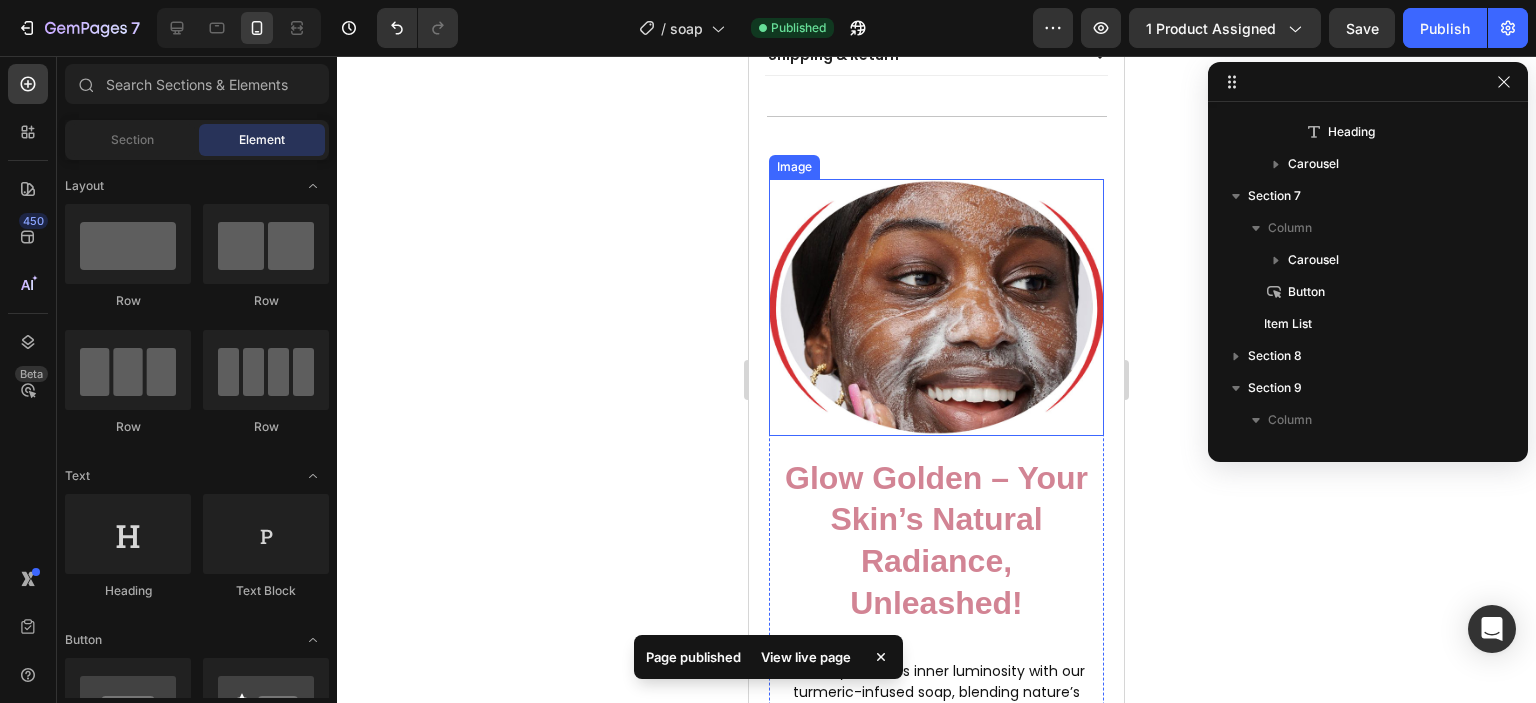 click at bounding box center (936, 307) 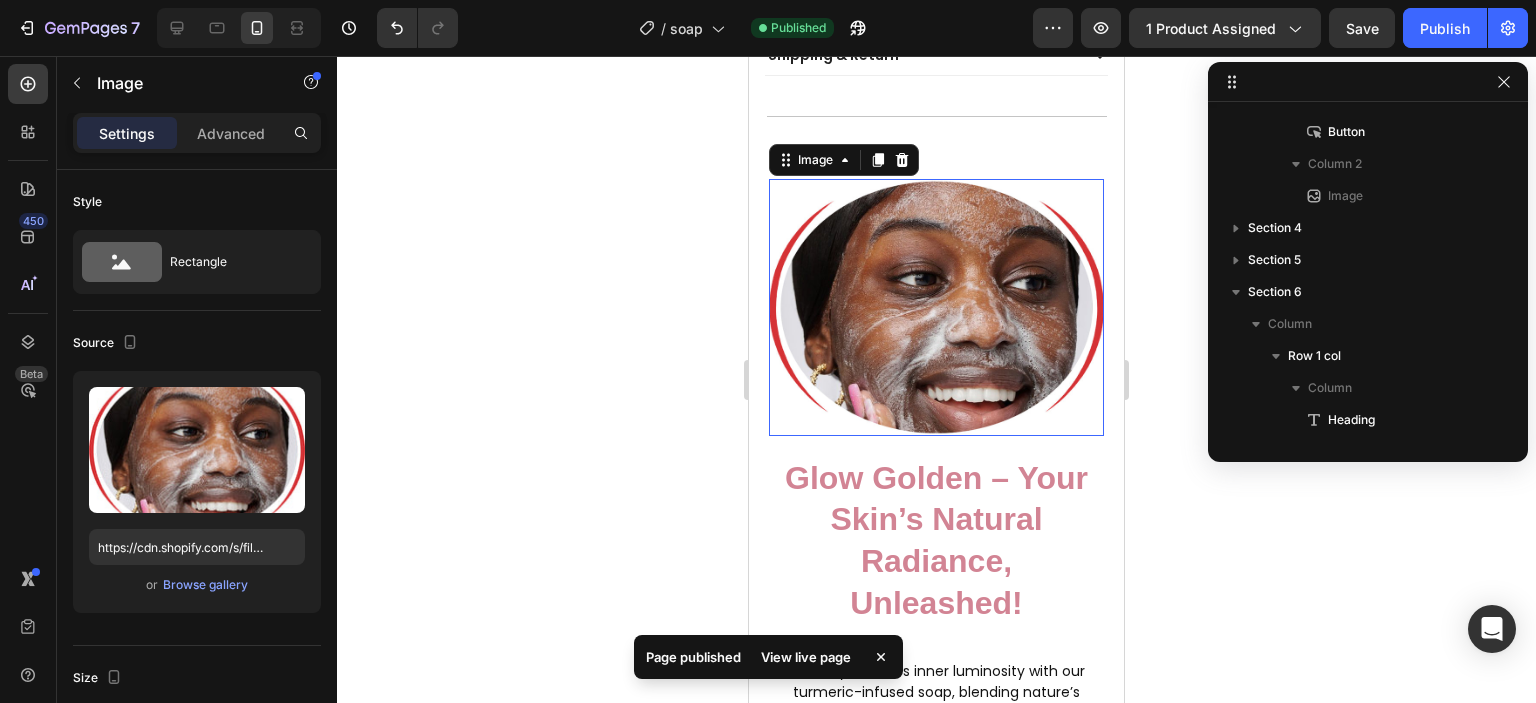 scroll, scrollTop: 786, scrollLeft: 0, axis: vertical 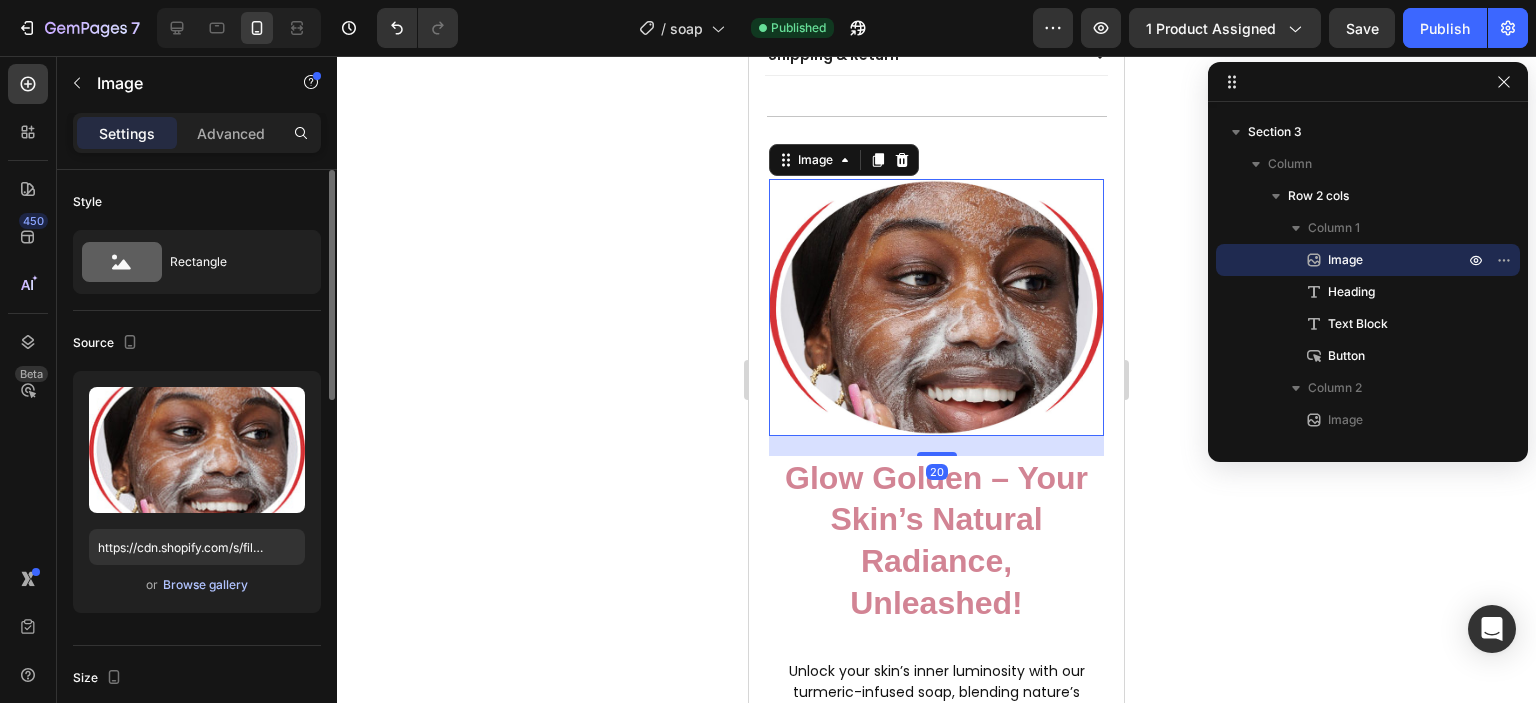 click on "Browse gallery" at bounding box center (205, 585) 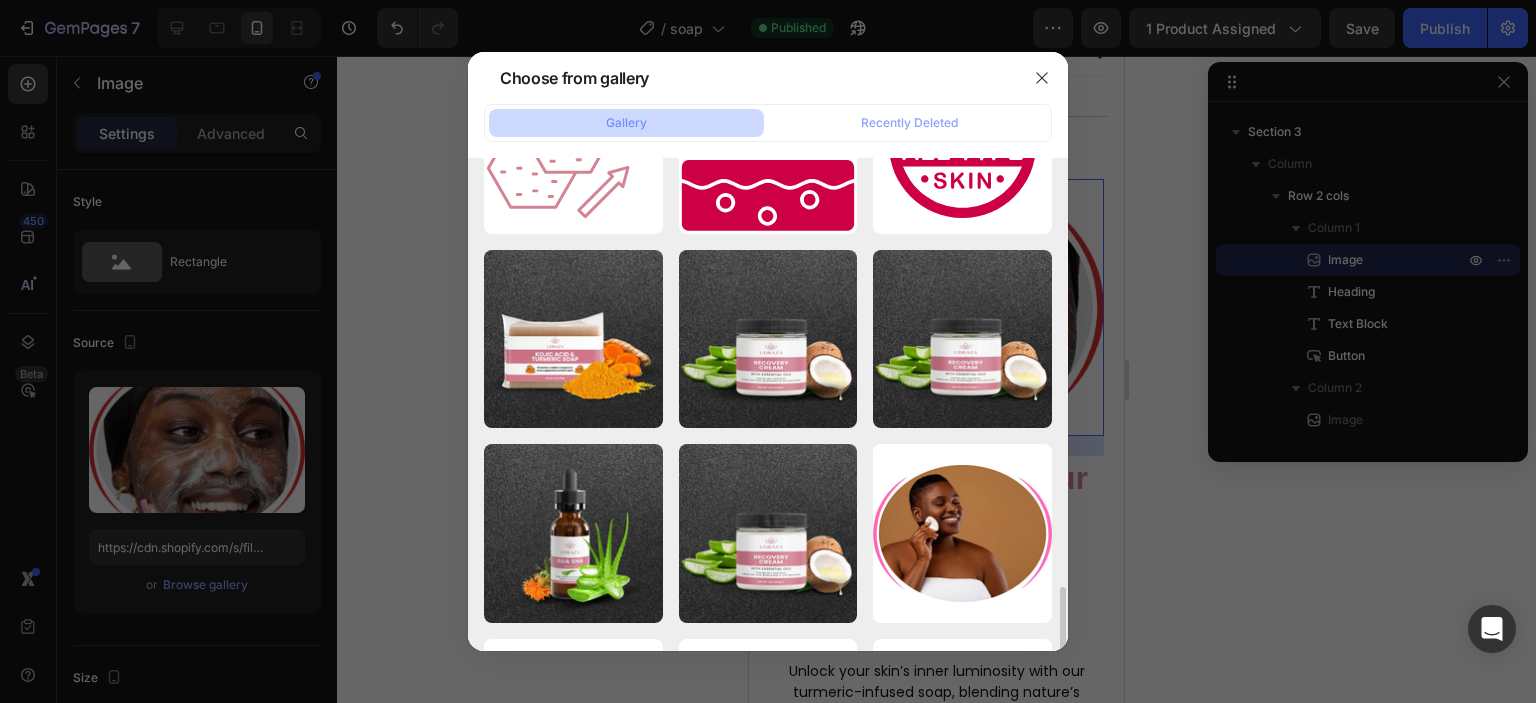 scroll, scrollTop: 1208, scrollLeft: 0, axis: vertical 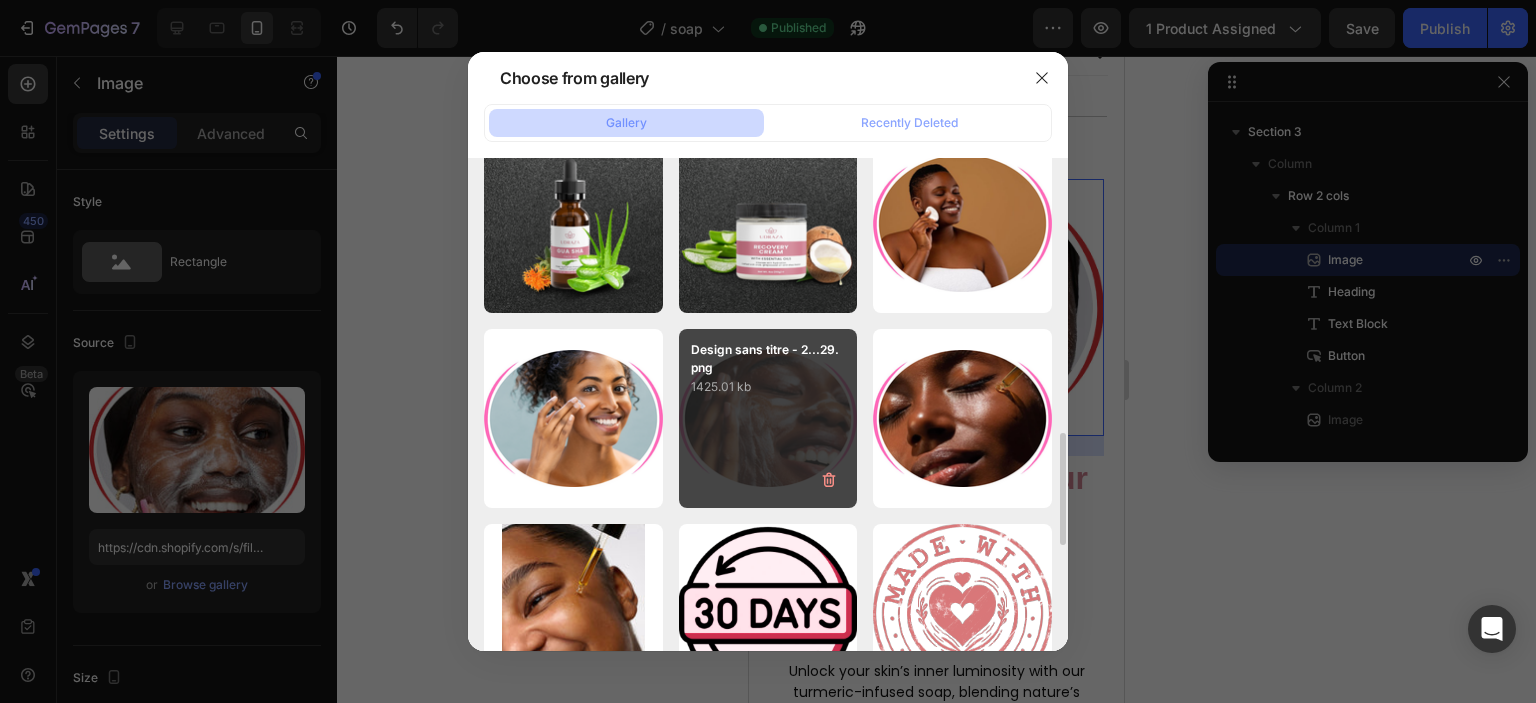 click on "Design sans titre - 2...29.png 1425.01 kb" at bounding box center (768, 418) 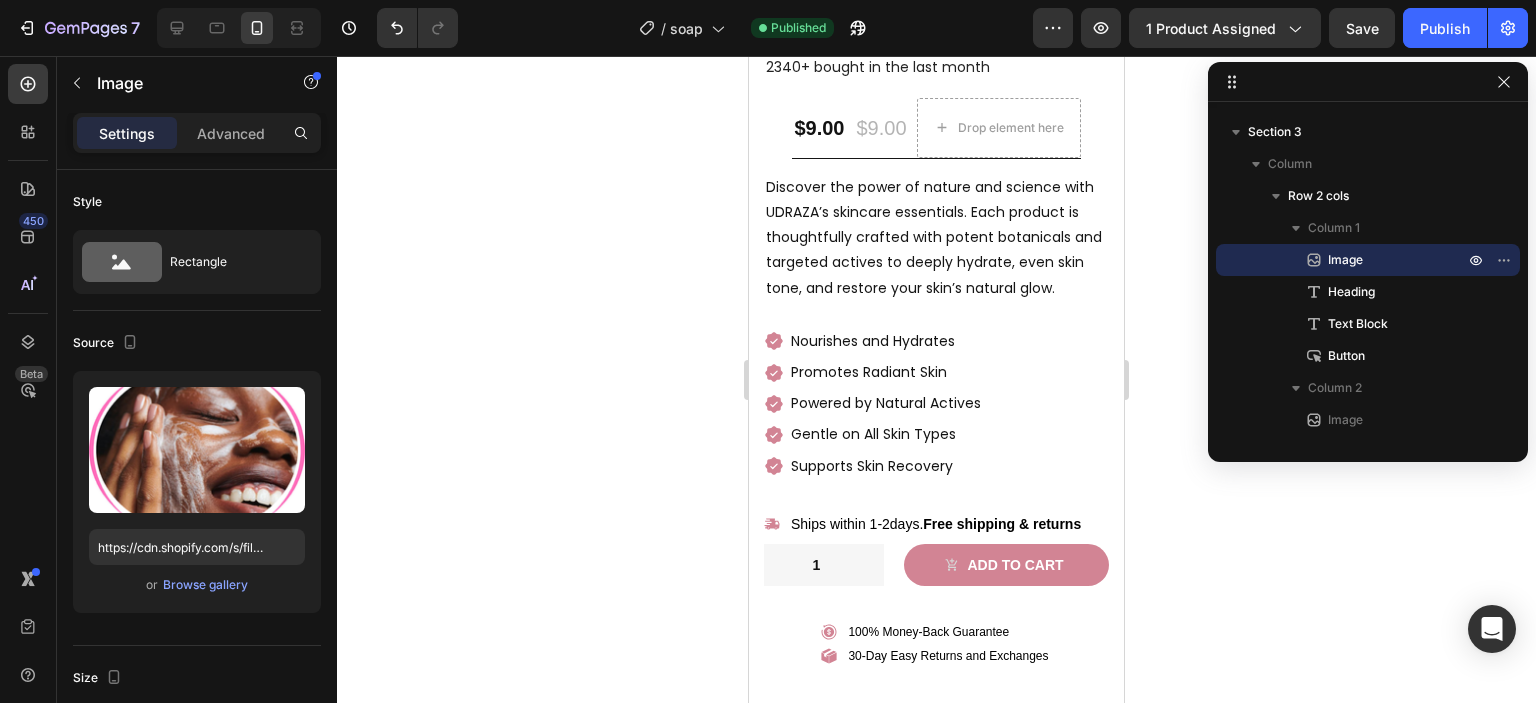scroll, scrollTop: 667, scrollLeft: 0, axis: vertical 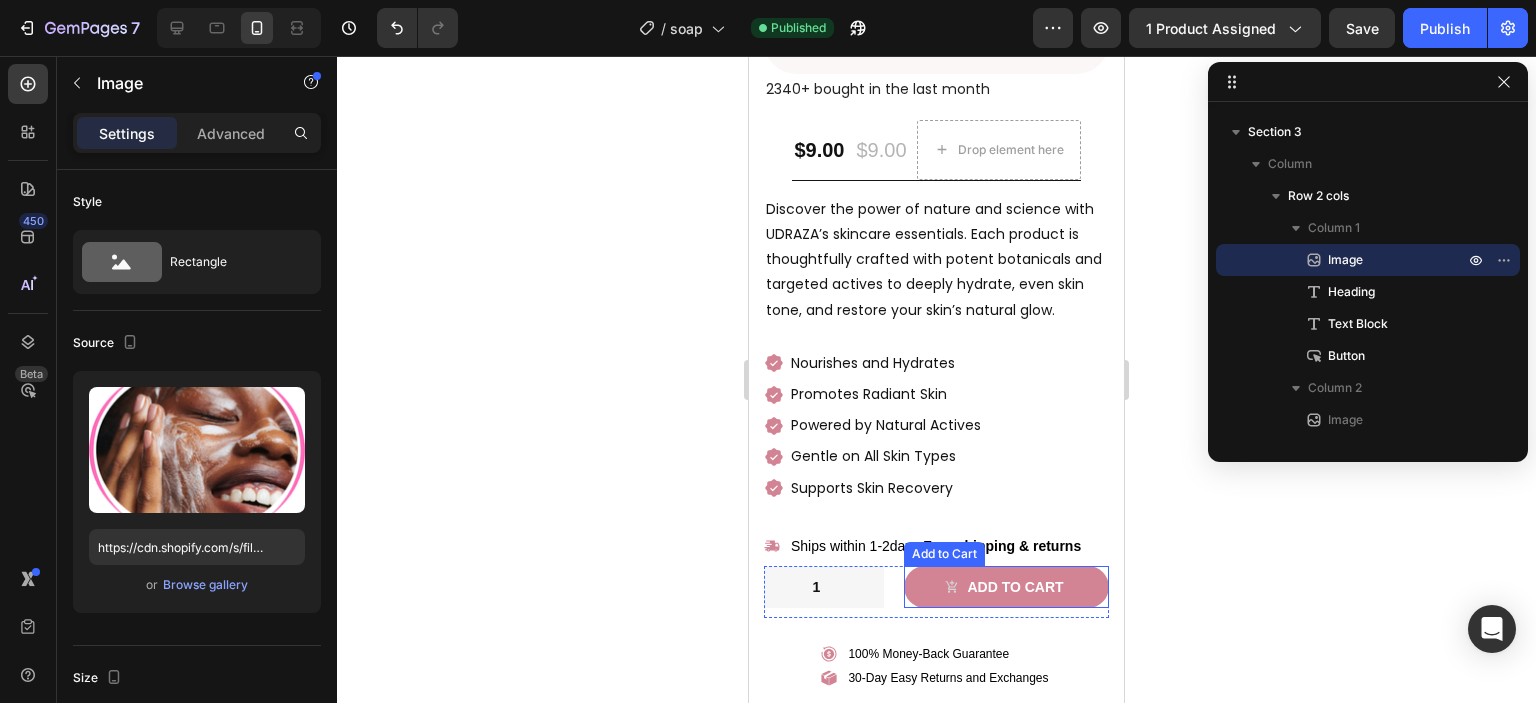 click 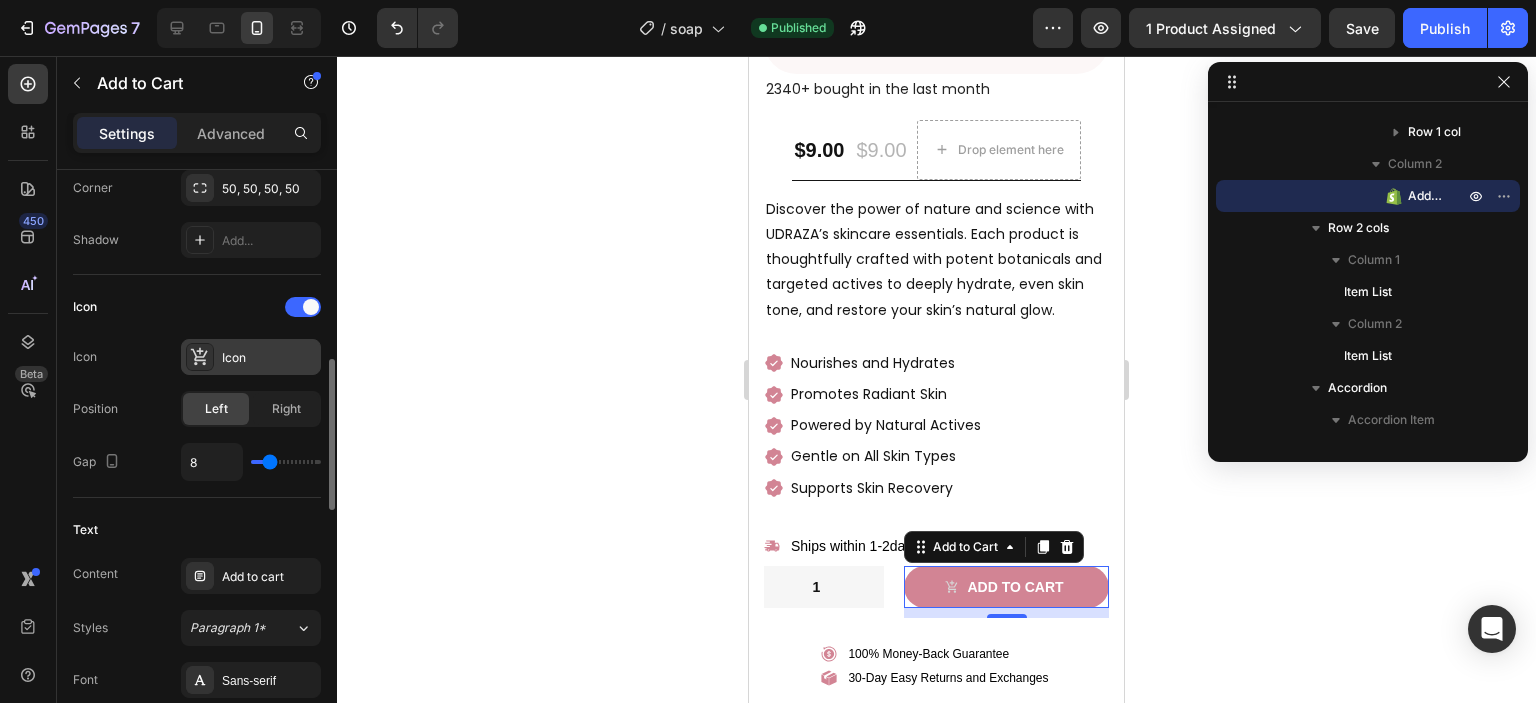 scroll, scrollTop: 723, scrollLeft: 0, axis: vertical 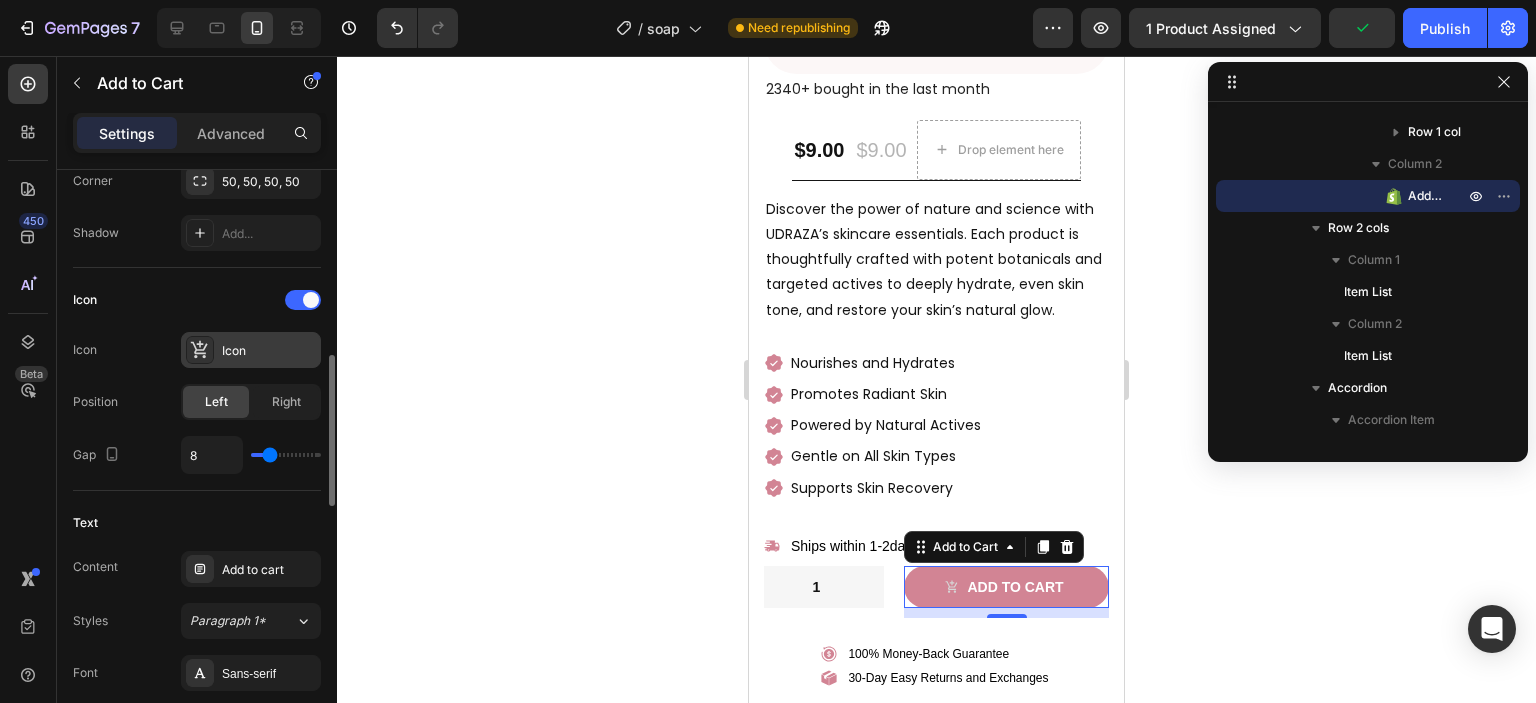 click on "Icon" at bounding box center (269, 351) 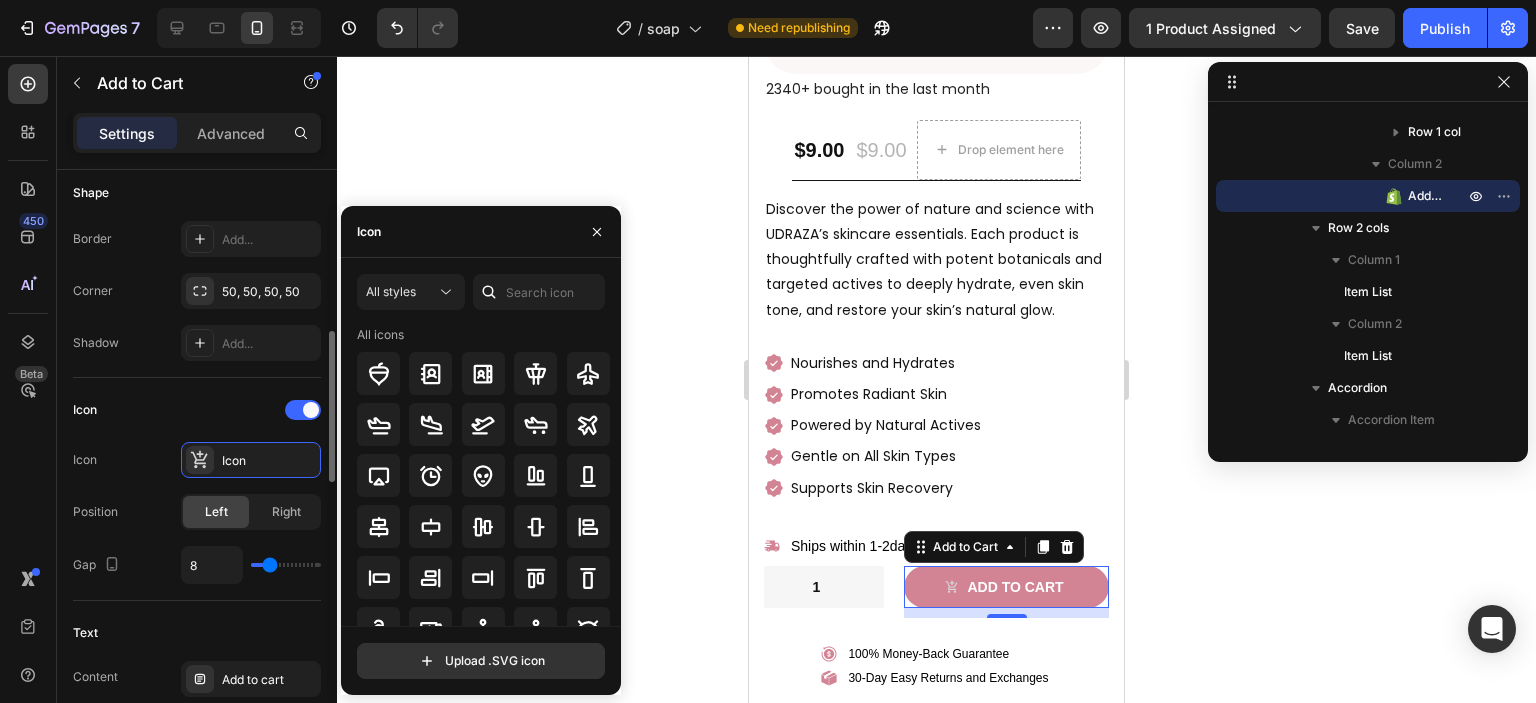 scroll, scrollTop: 616, scrollLeft: 0, axis: vertical 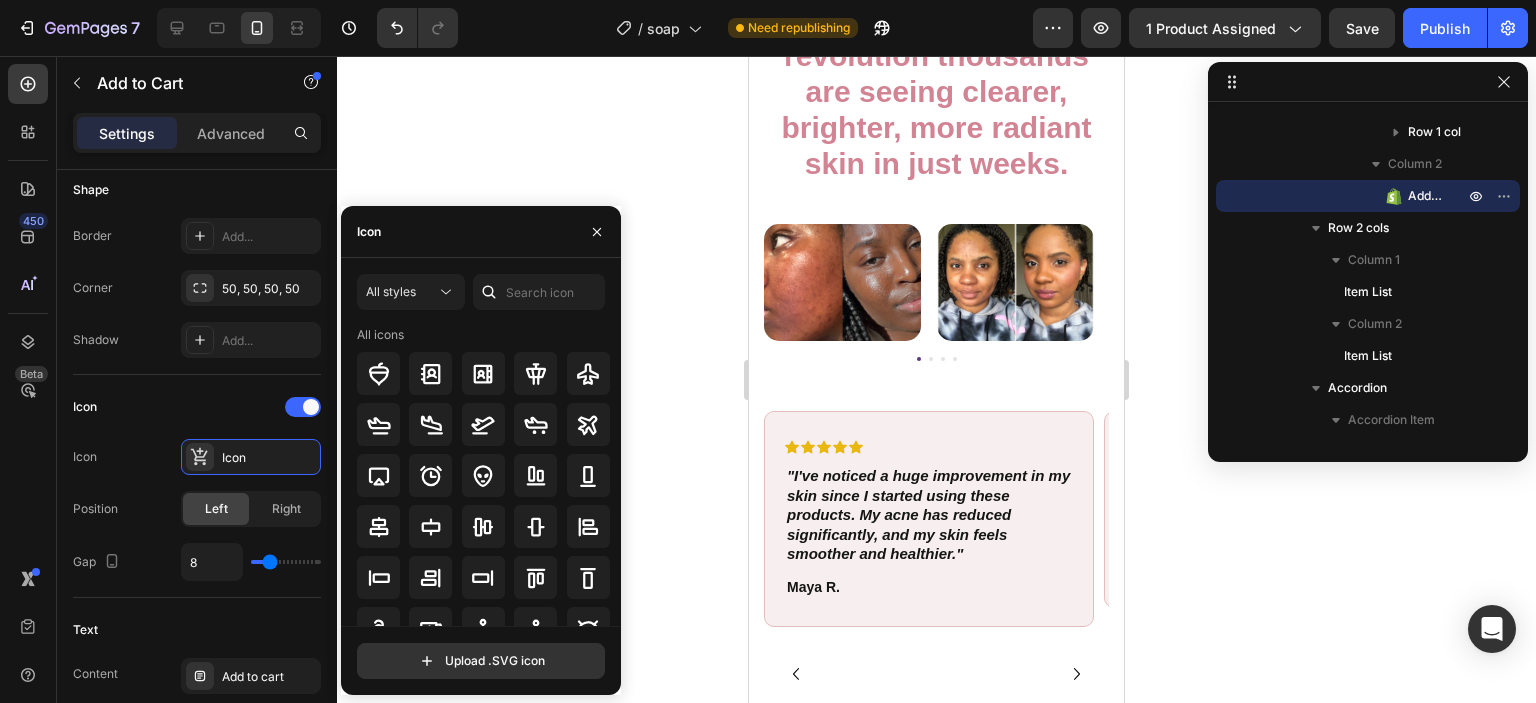 click at bounding box center [239, 28] 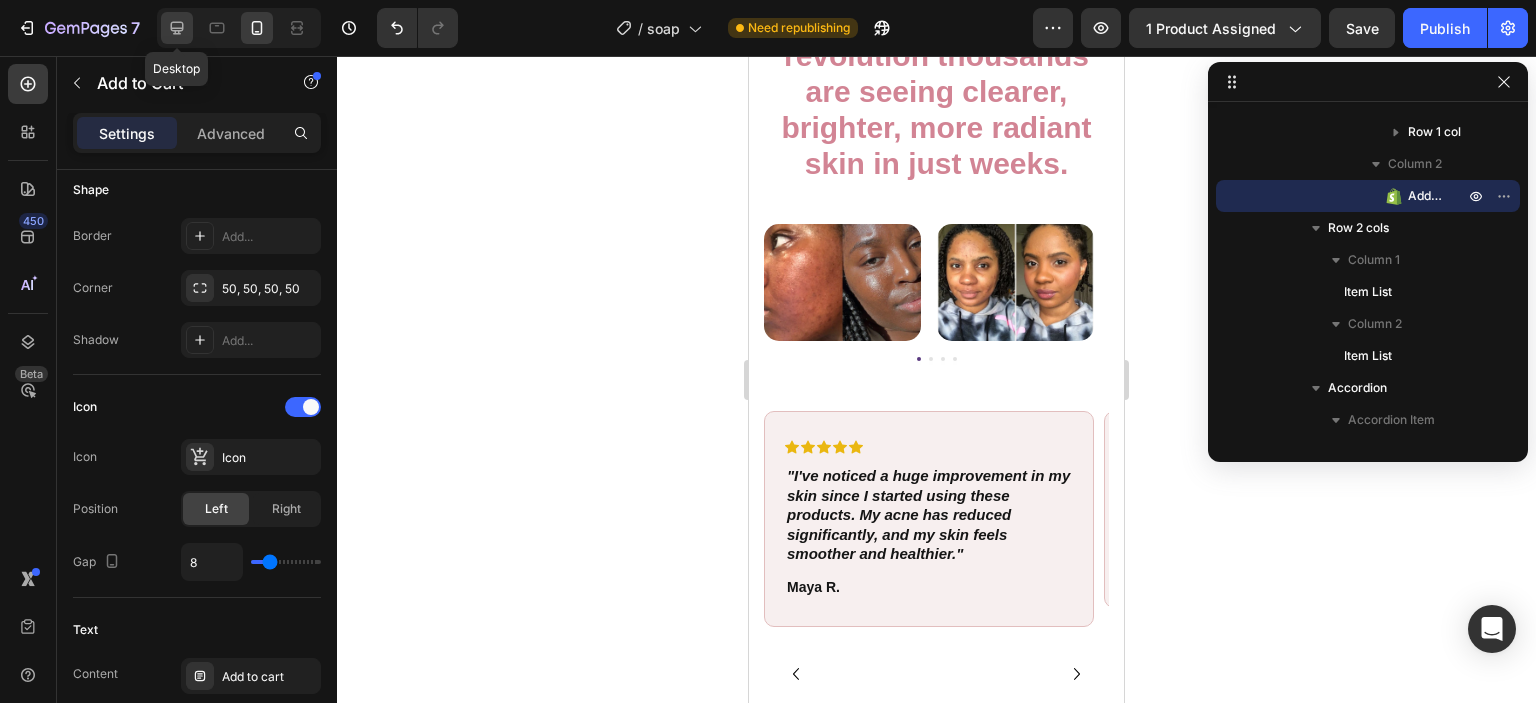 click 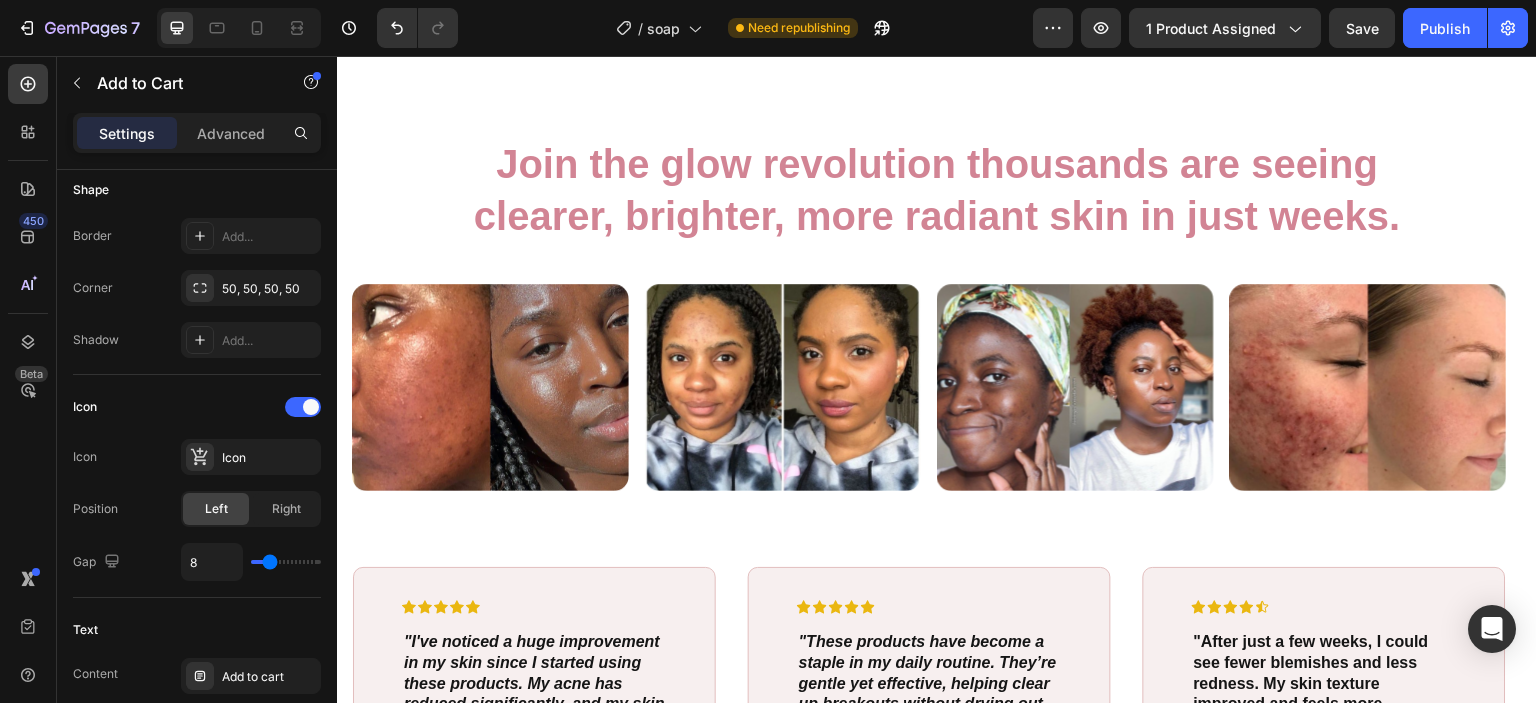 scroll, scrollTop: 4526, scrollLeft: 0, axis: vertical 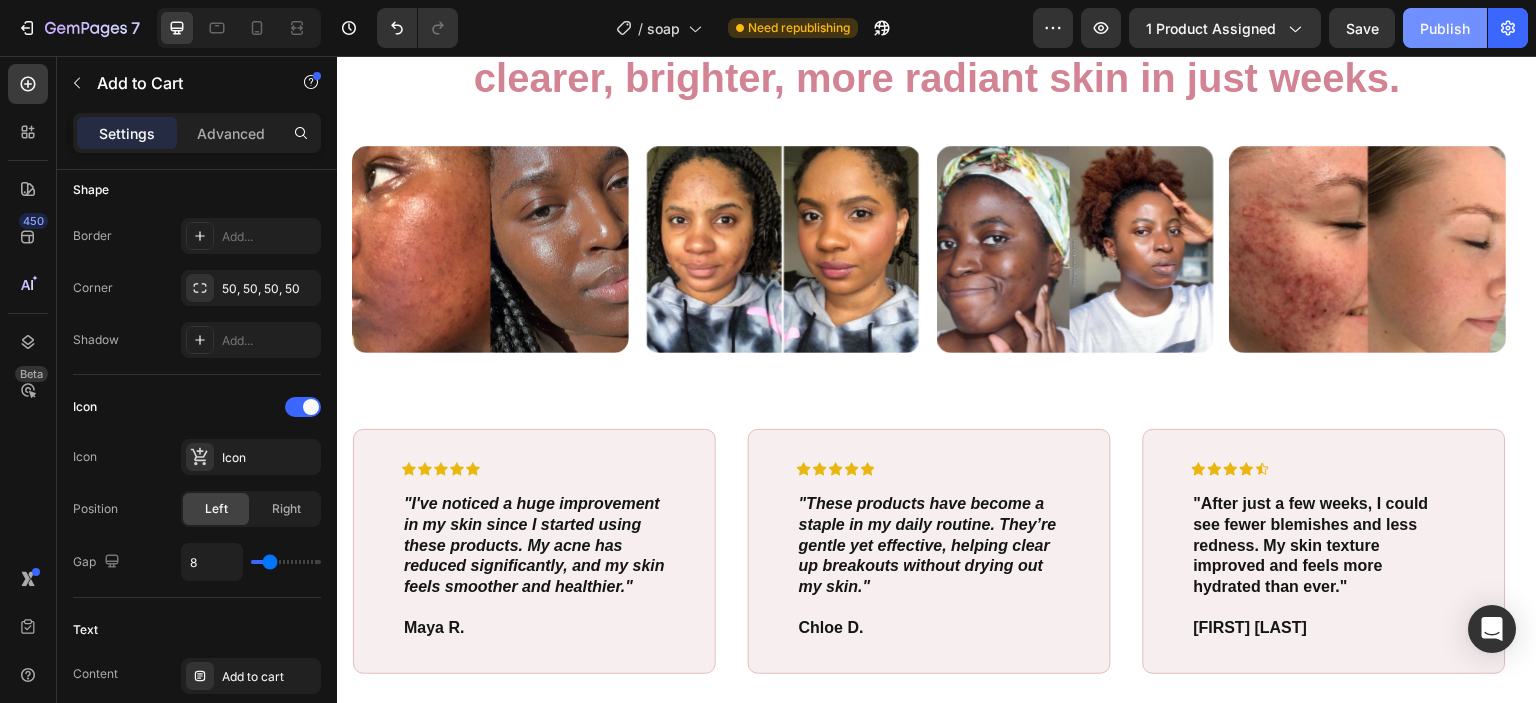 click on "Publish" at bounding box center [1445, 28] 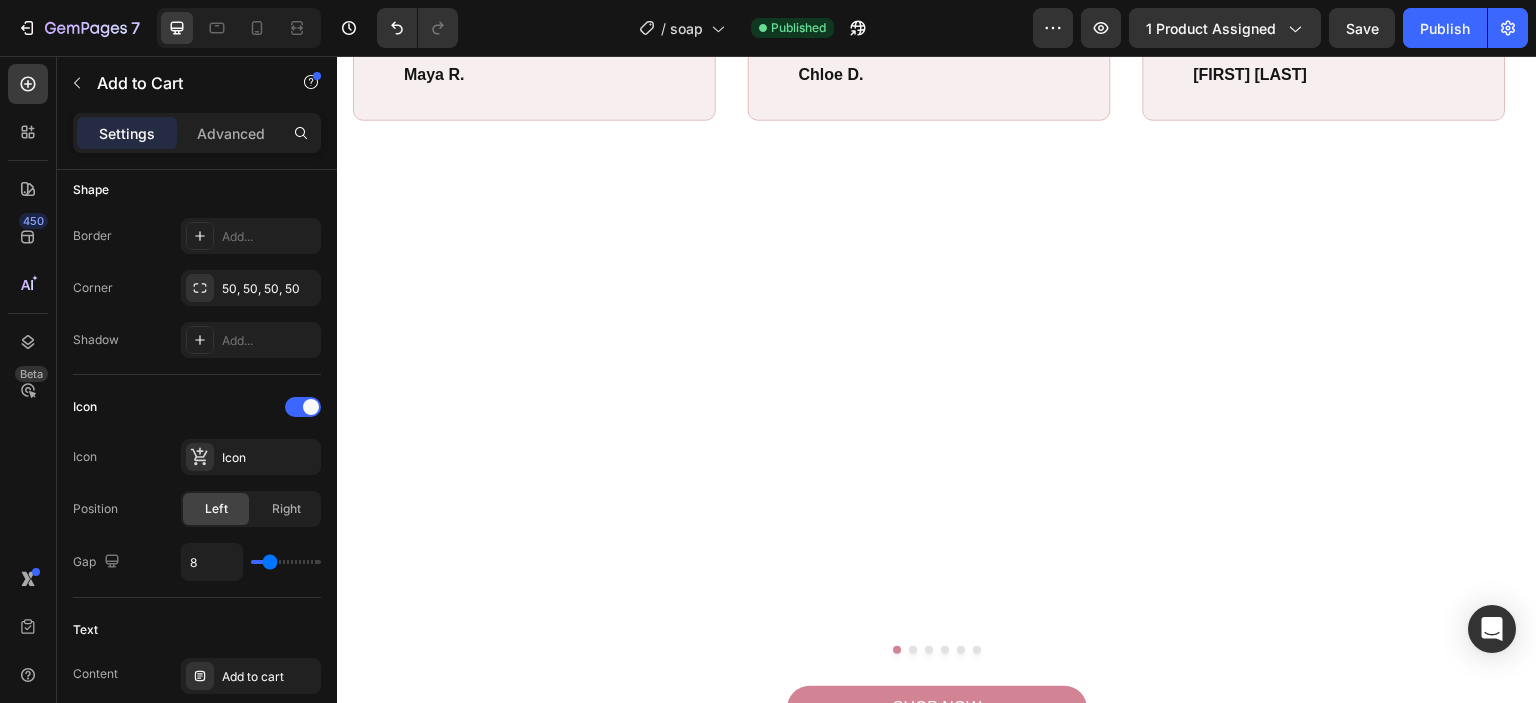 scroll, scrollTop: 5332, scrollLeft: 0, axis: vertical 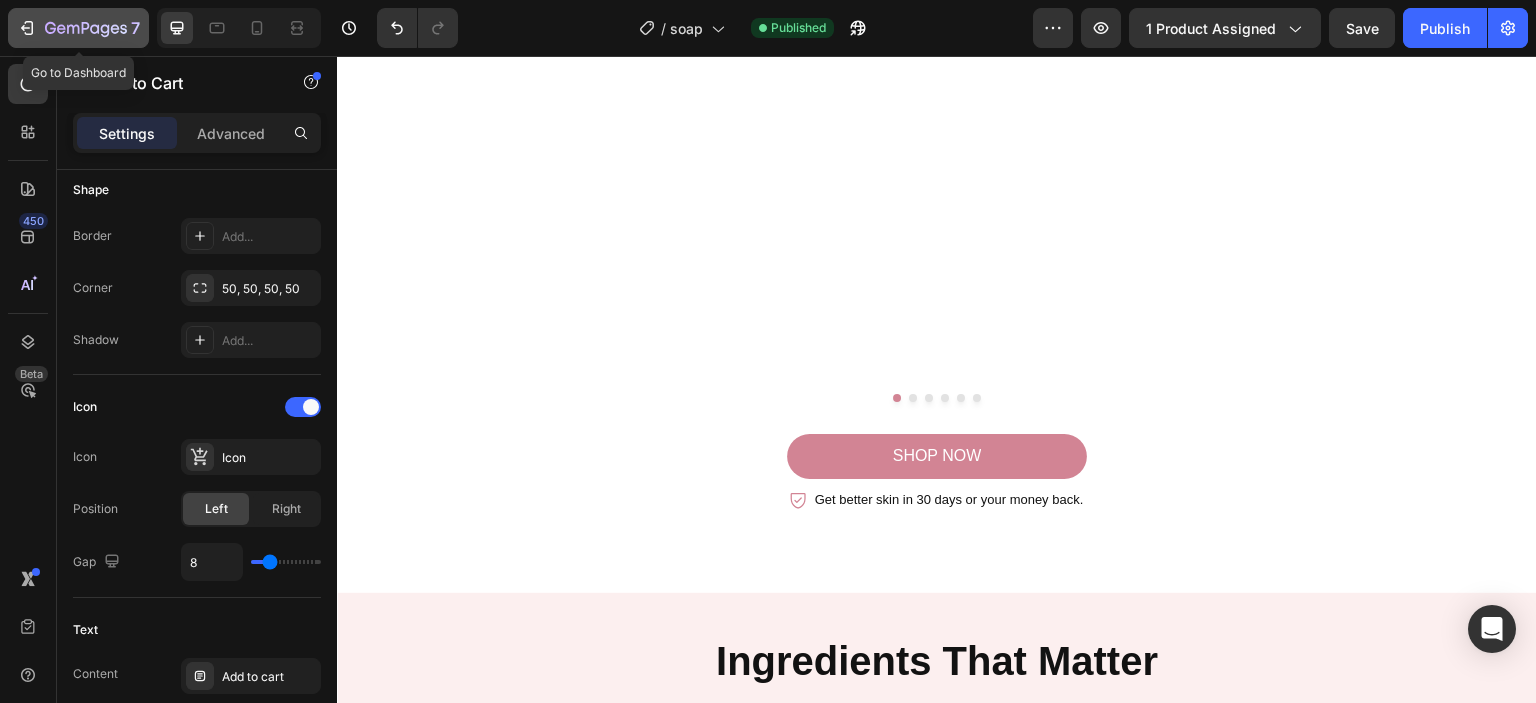 click on "7" 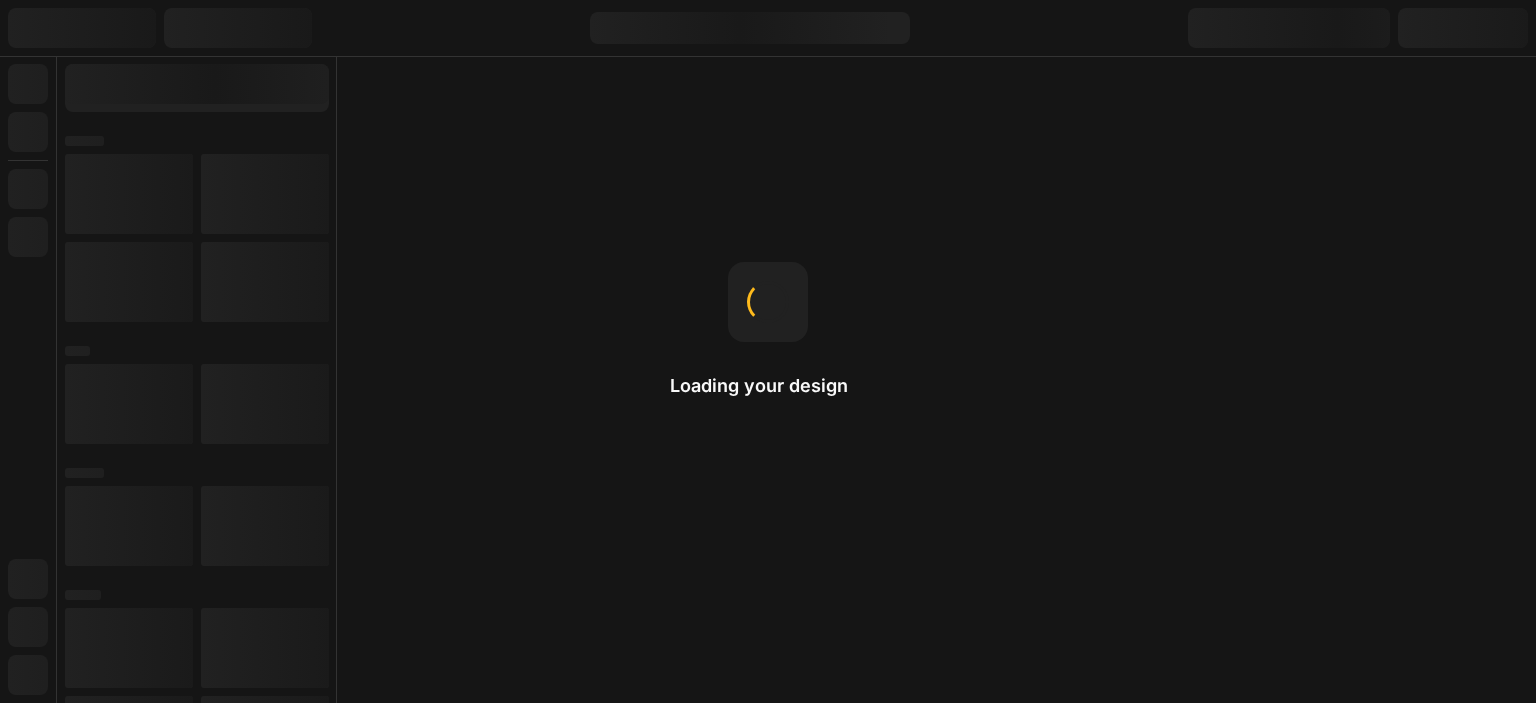 scroll, scrollTop: 0, scrollLeft: 0, axis: both 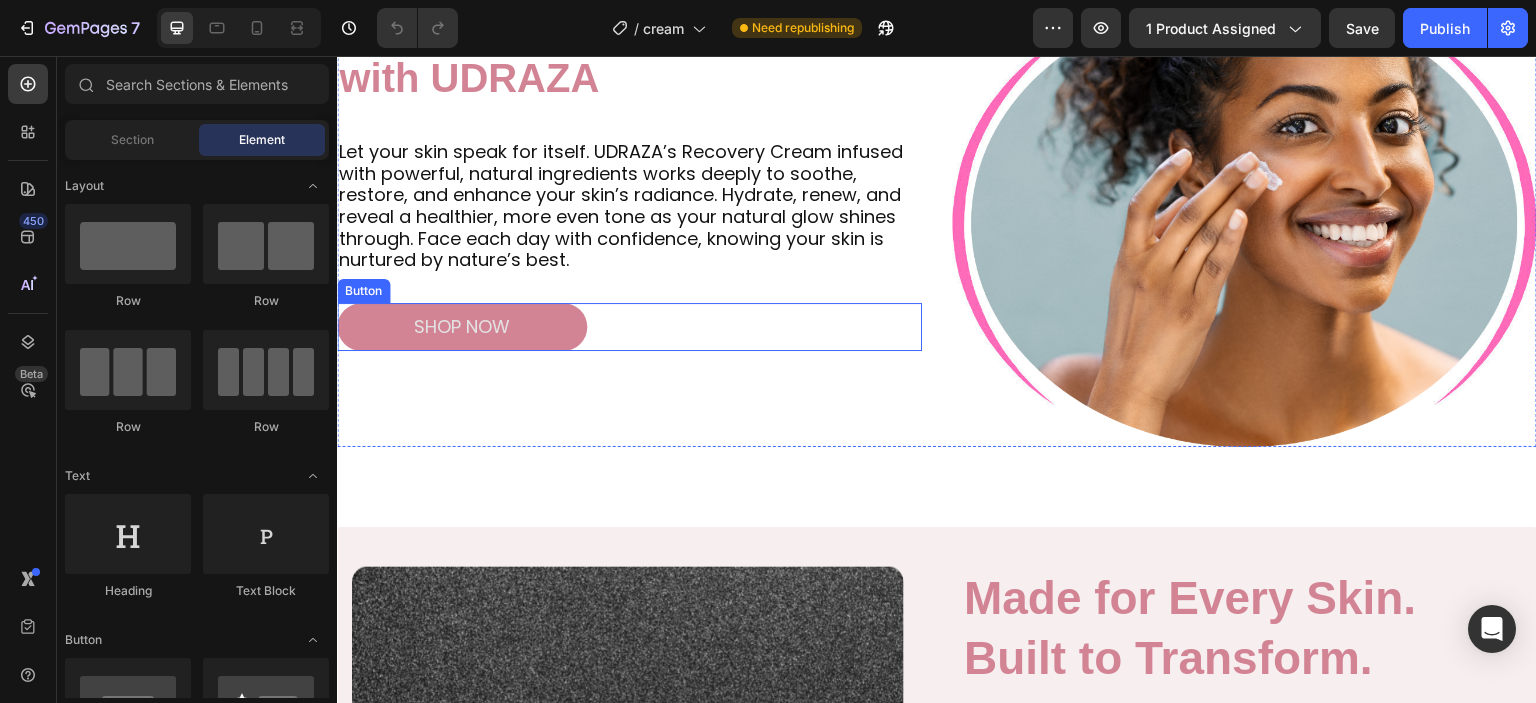 click on "shop now Button" at bounding box center (629, 327) 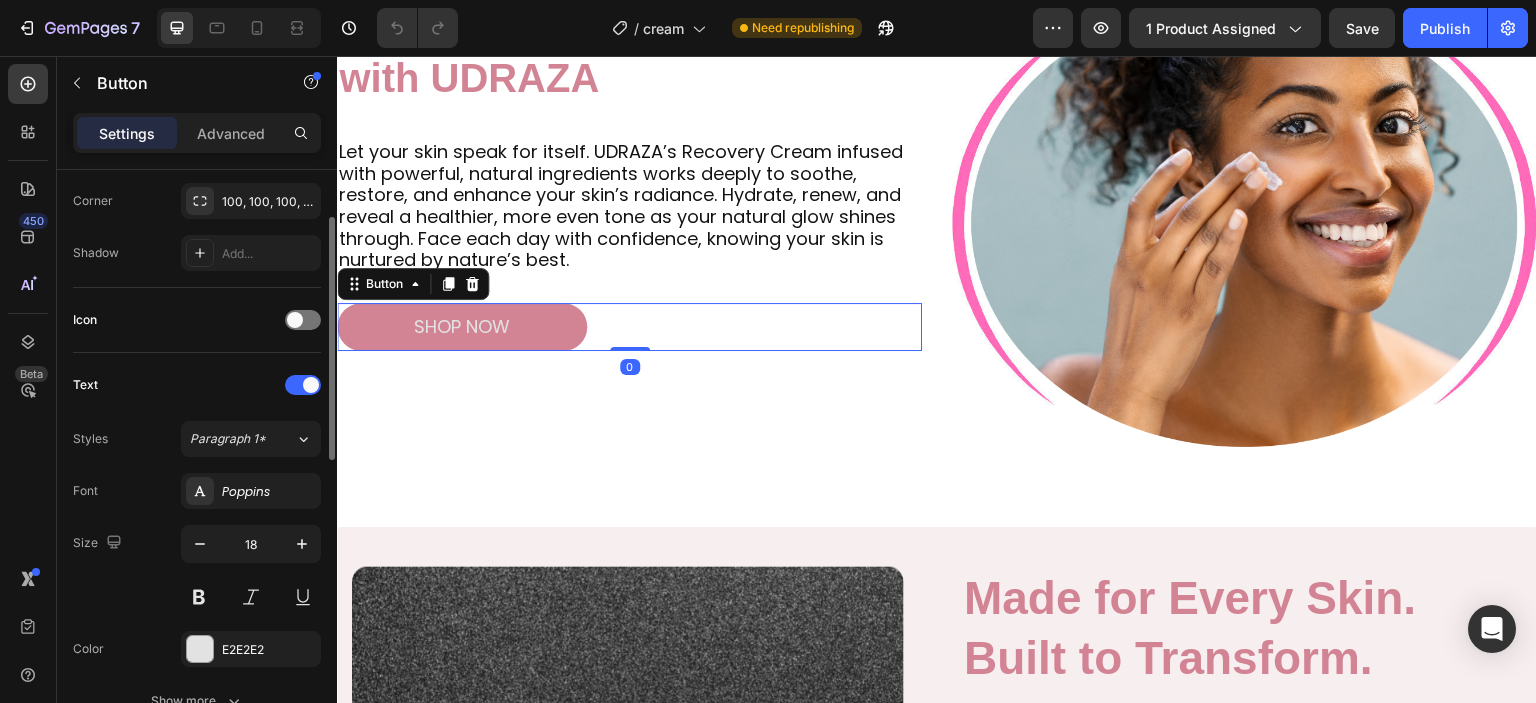 scroll, scrollTop: 512, scrollLeft: 0, axis: vertical 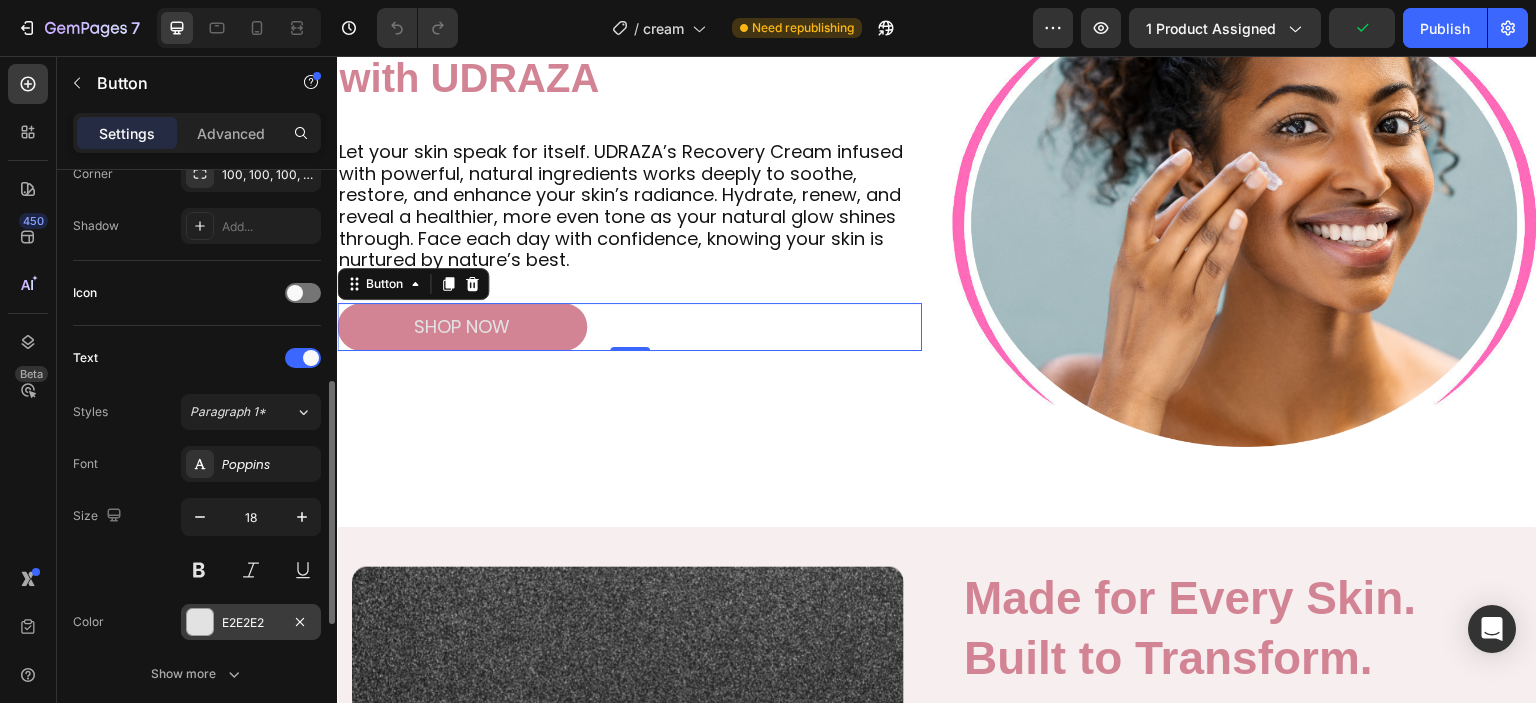 click on "E2E2E2" at bounding box center (251, 623) 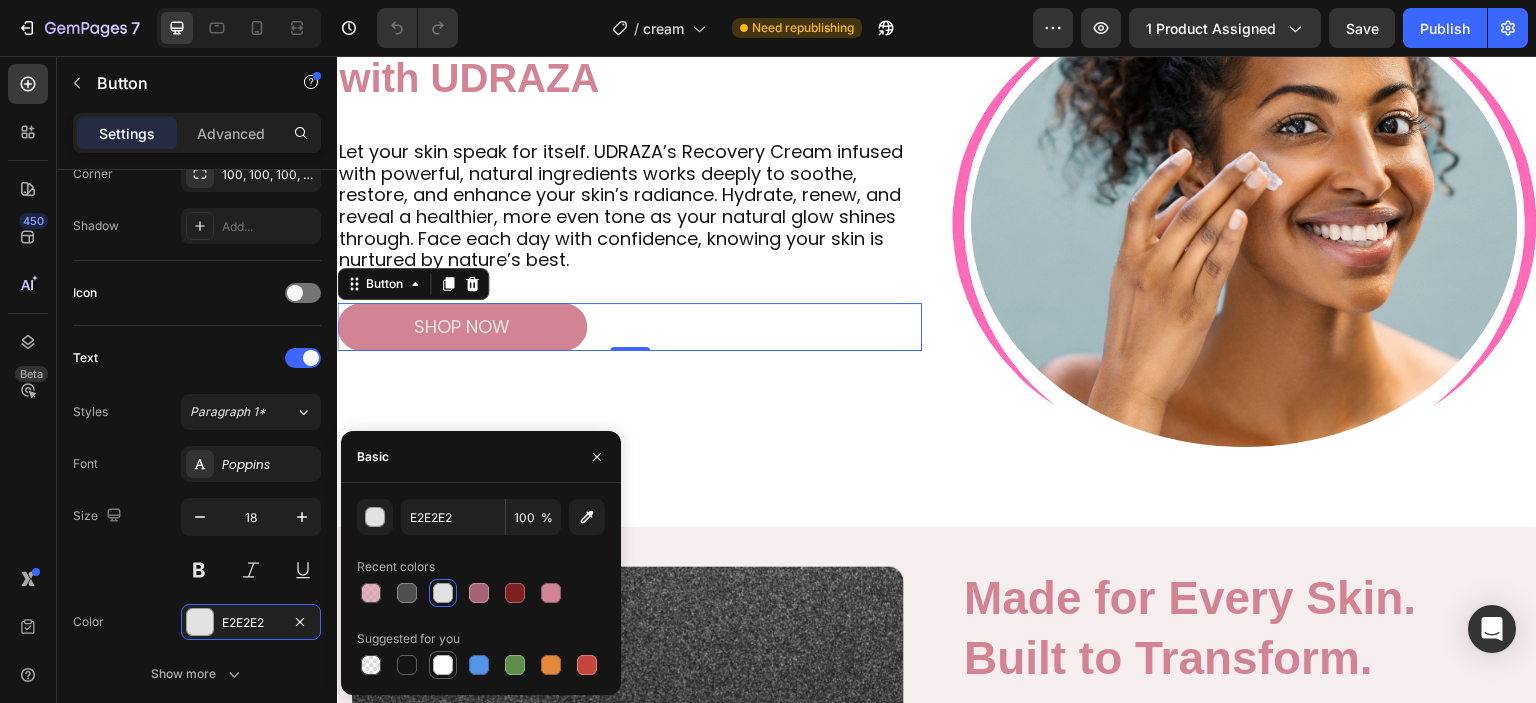 click at bounding box center (443, 665) 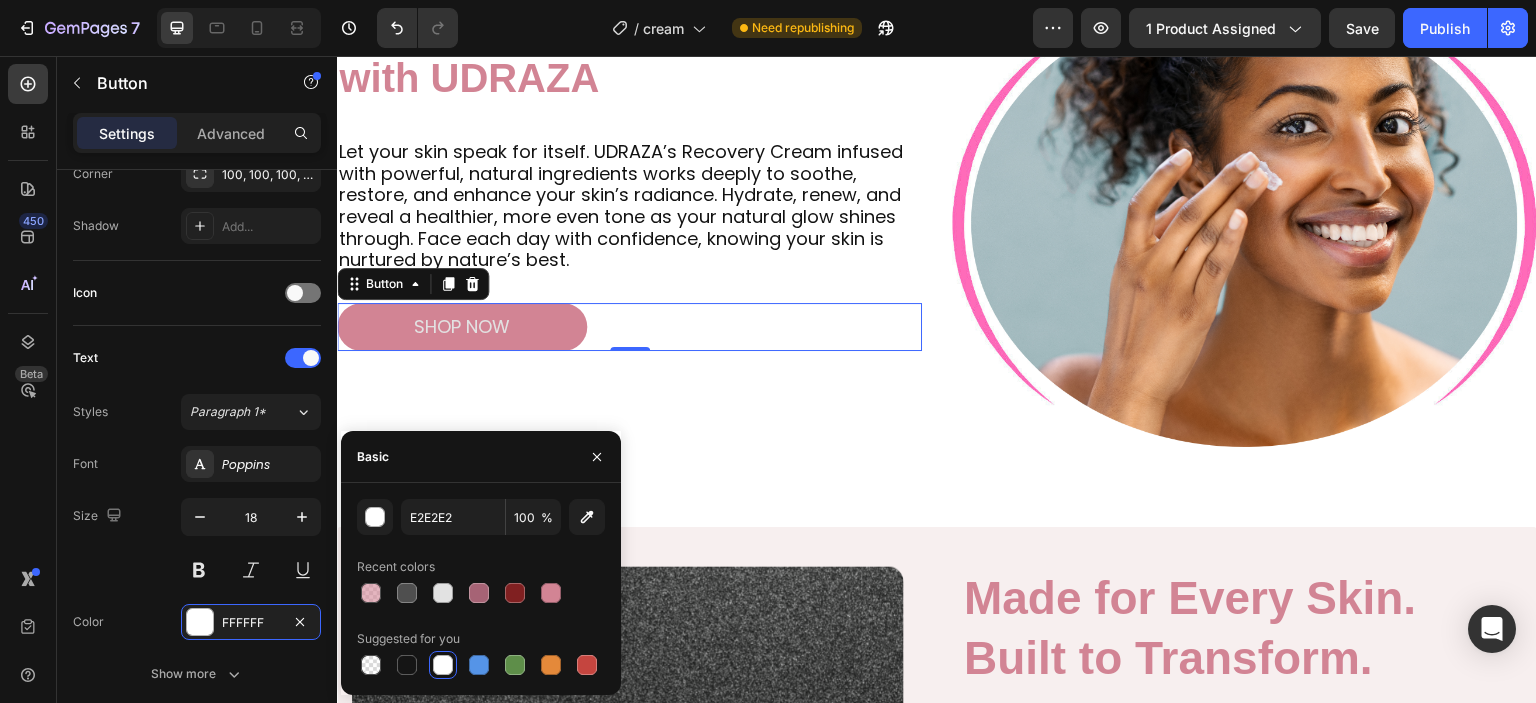 type on "FFFFFF" 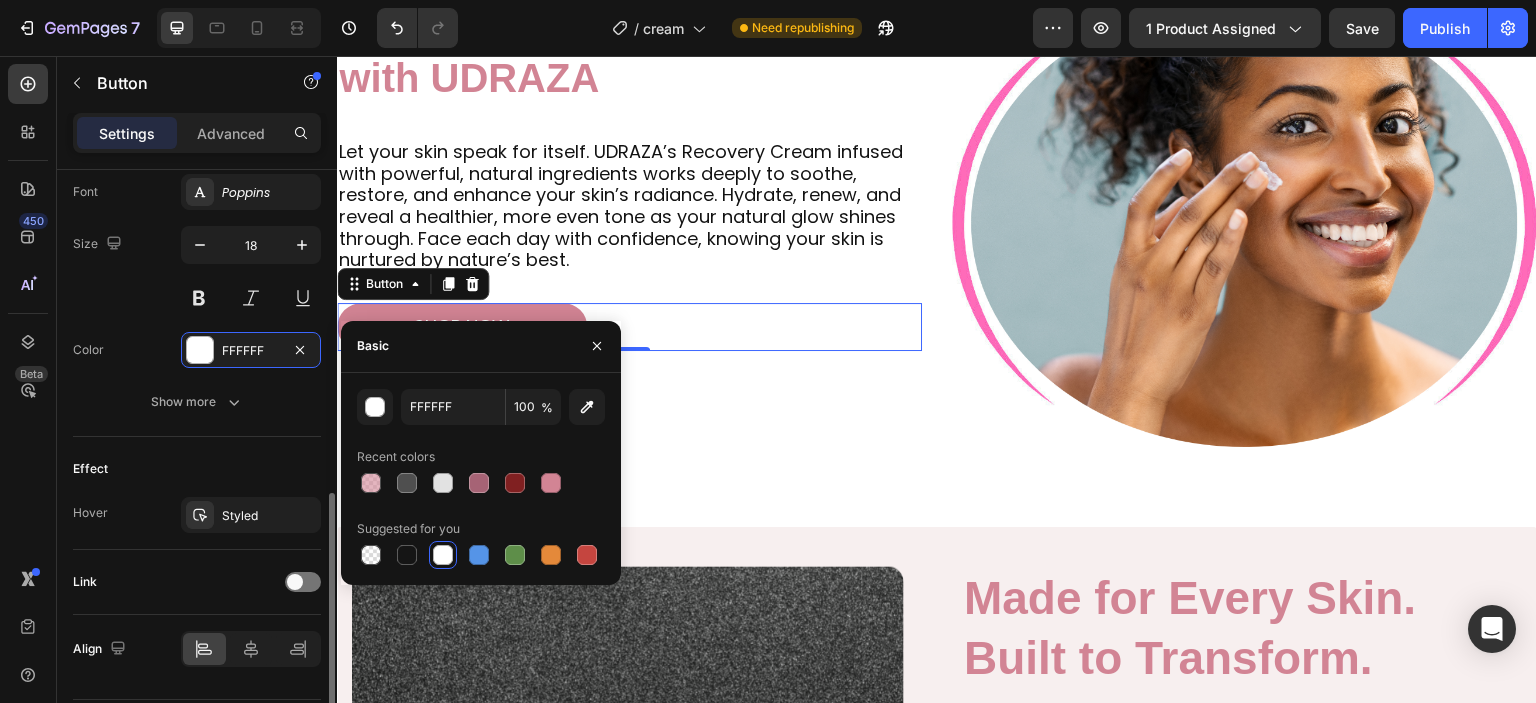 scroll, scrollTop: 840, scrollLeft: 0, axis: vertical 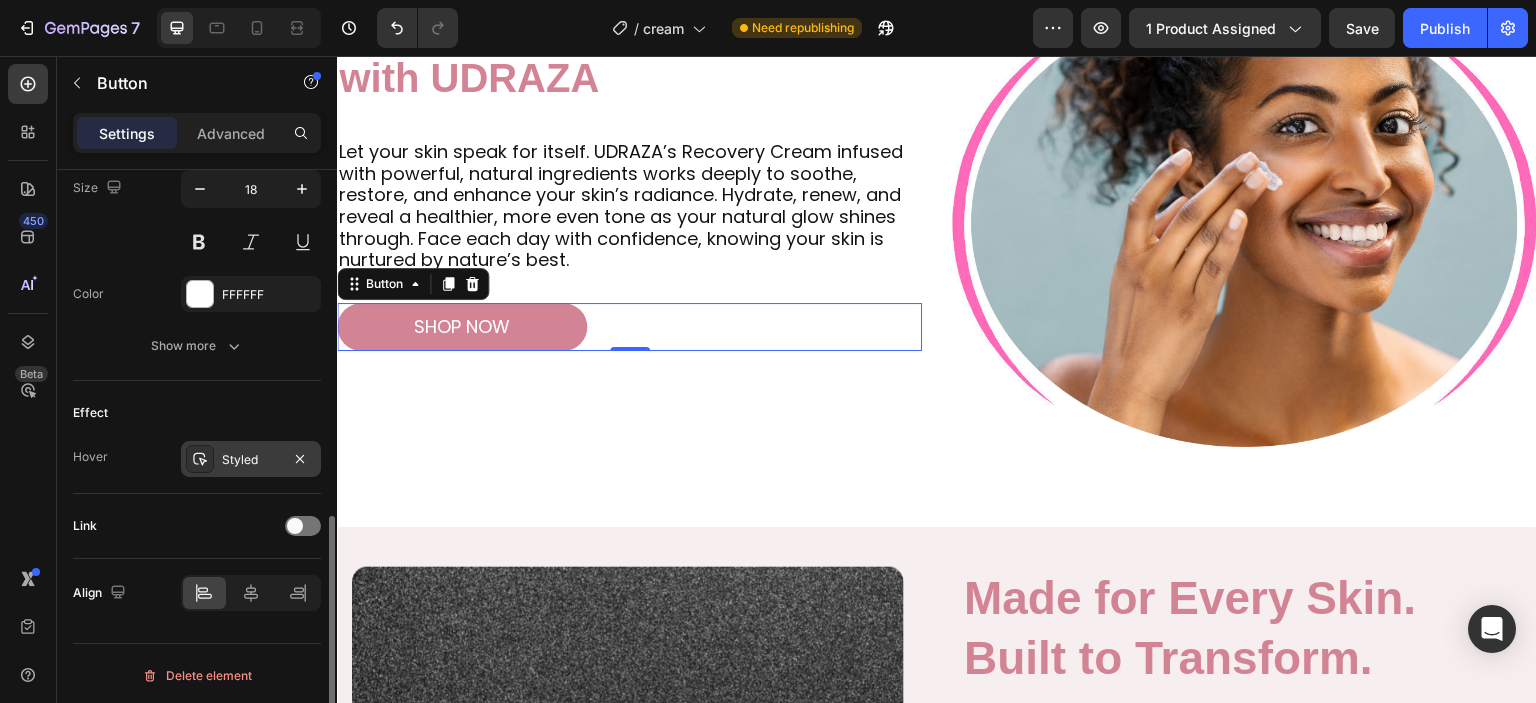 click on "Styled" at bounding box center [251, 459] 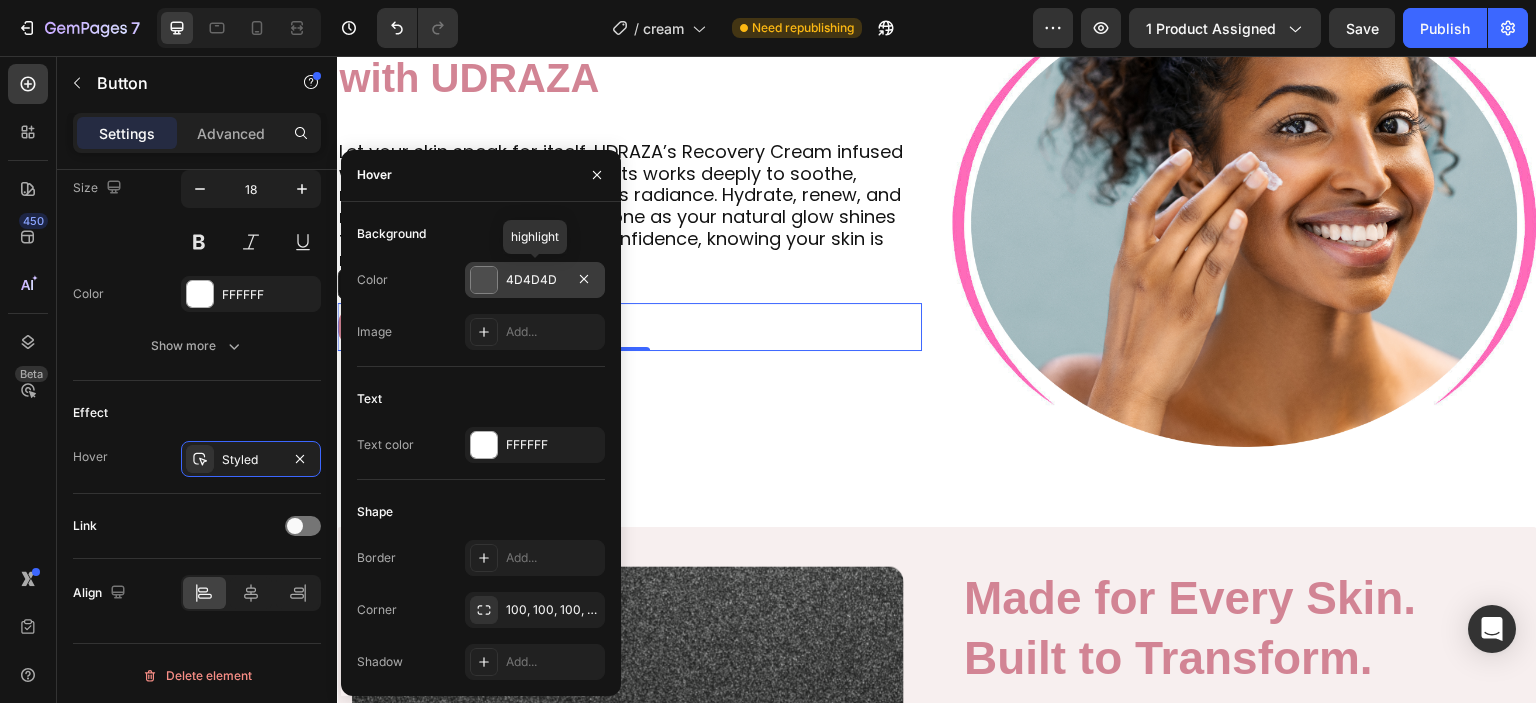 click on "4D4D4D" at bounding box center [535, 280] 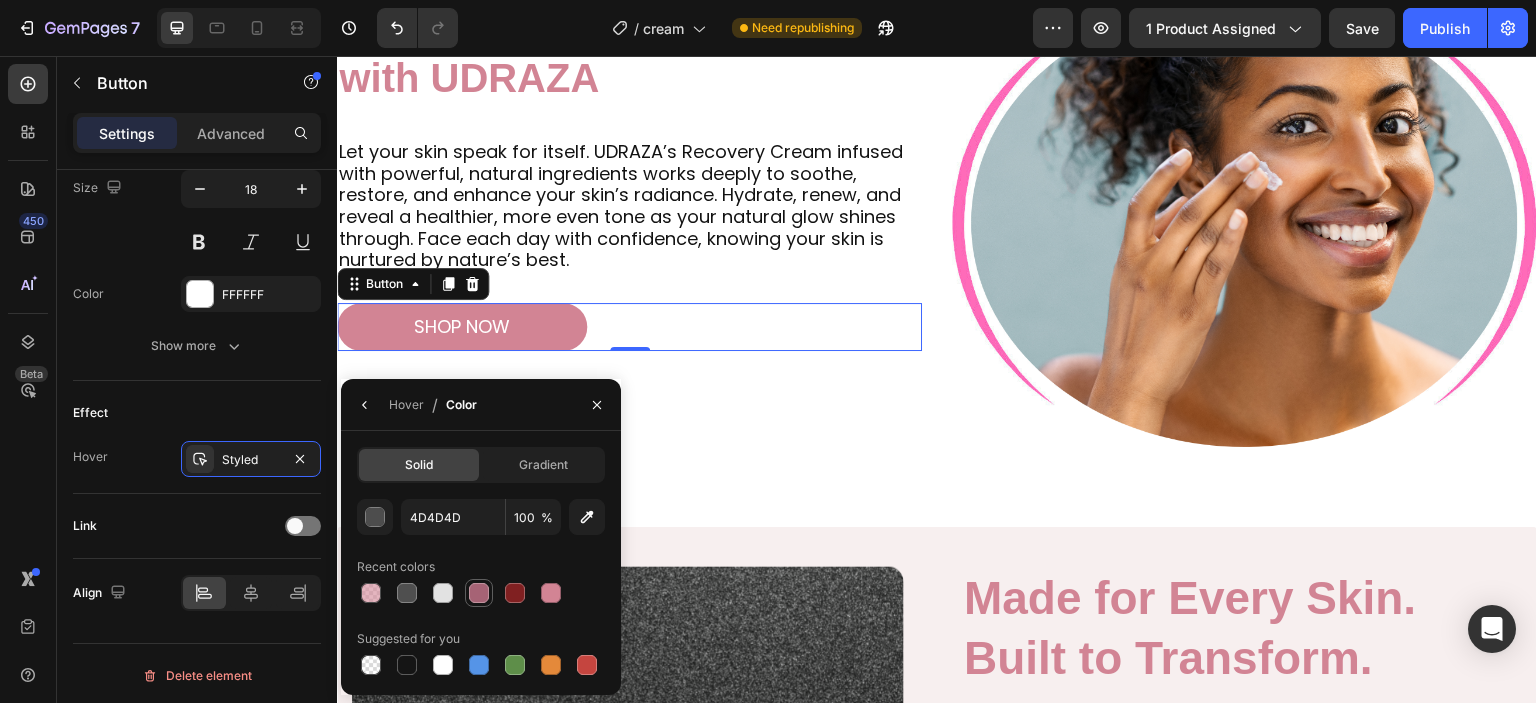 click at bounding box center (479, 593) 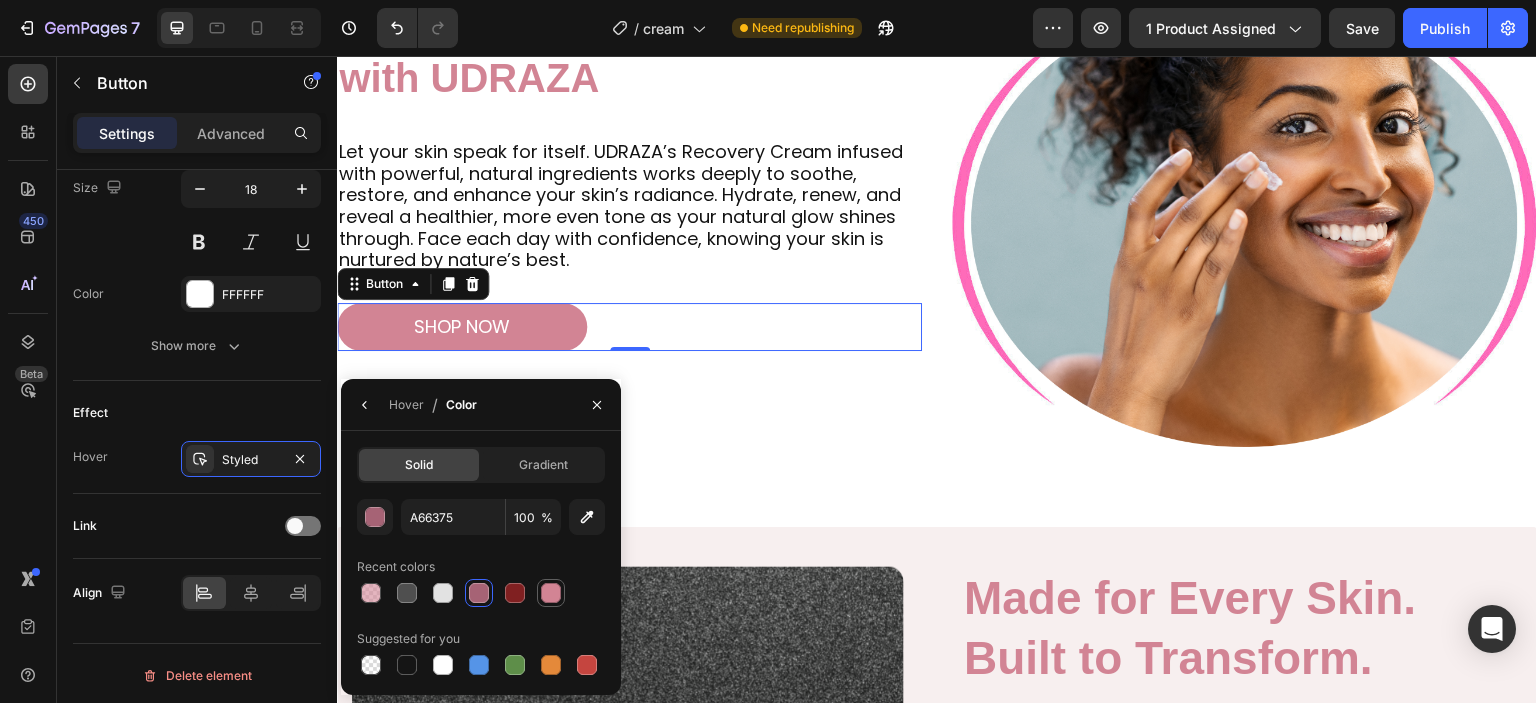 click at bounding box center (551, 593) 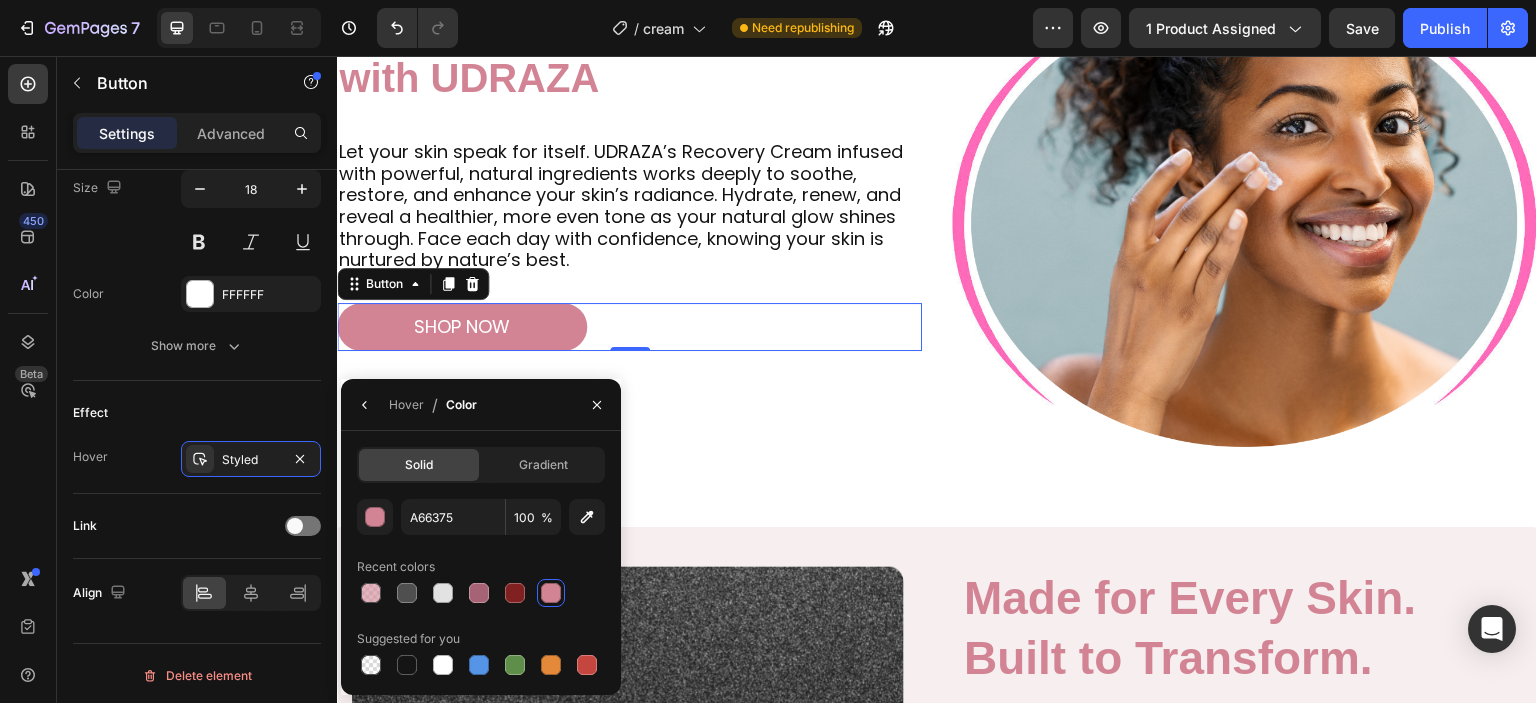 type on "D28494" 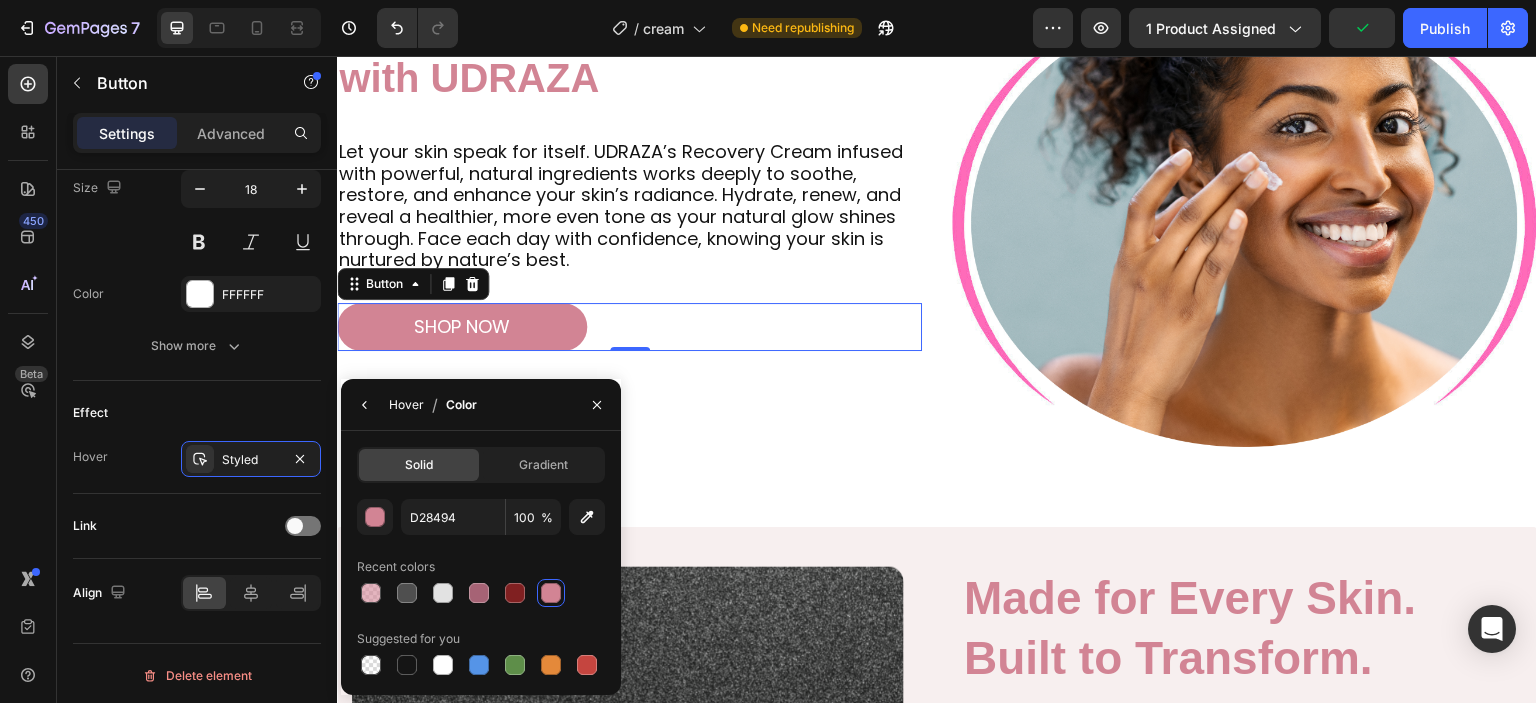 click on "Hover" at bounding box center (406, 405) 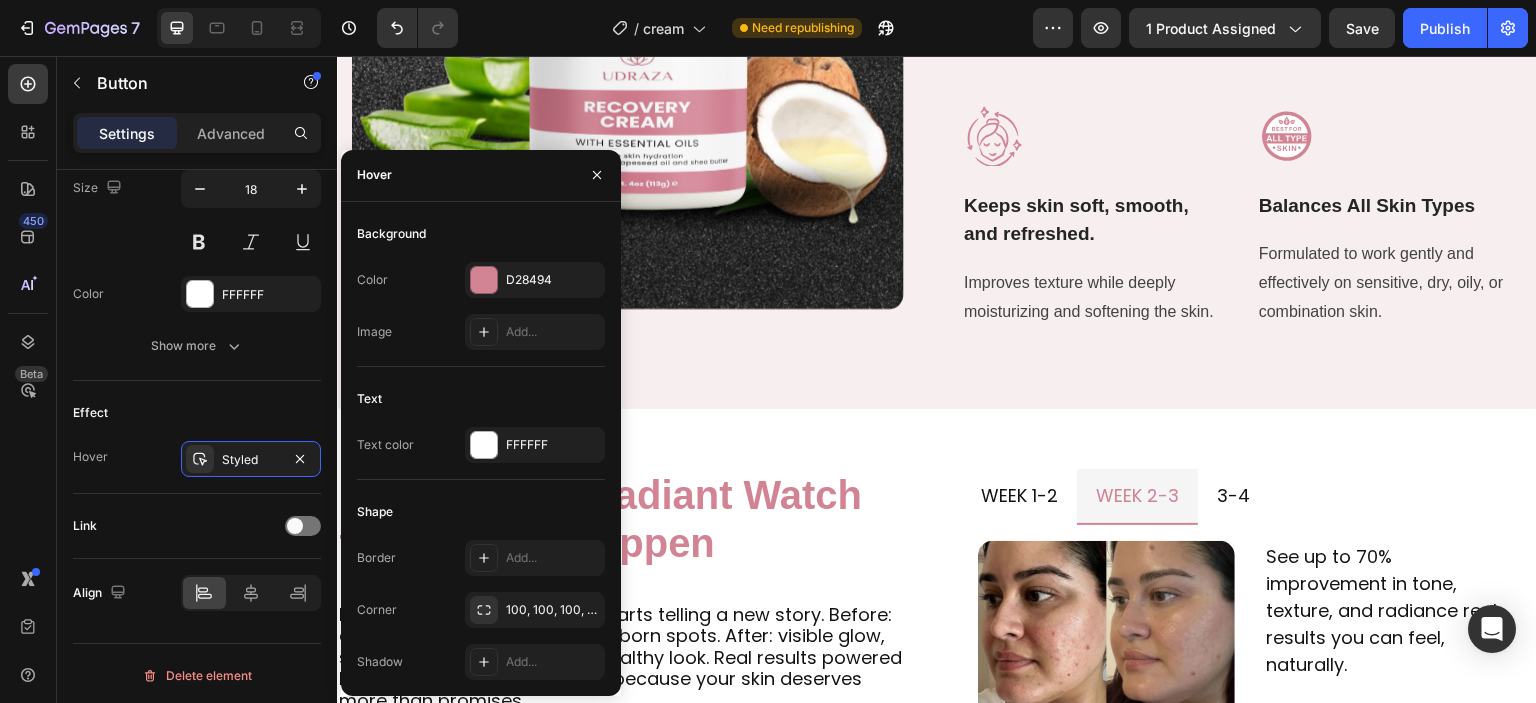 scroll, scrollTop: 1907, scrollLeft: 0, axis: vertical 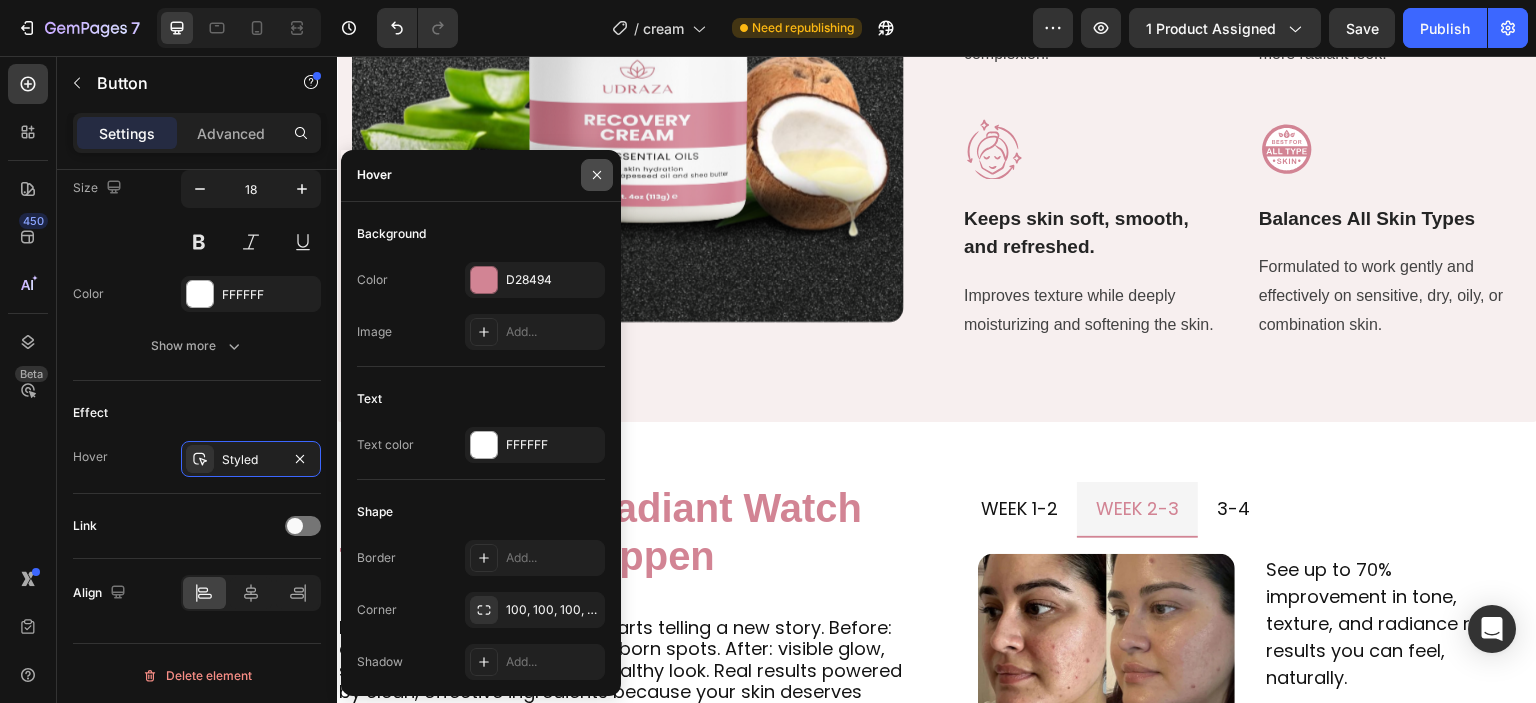 click 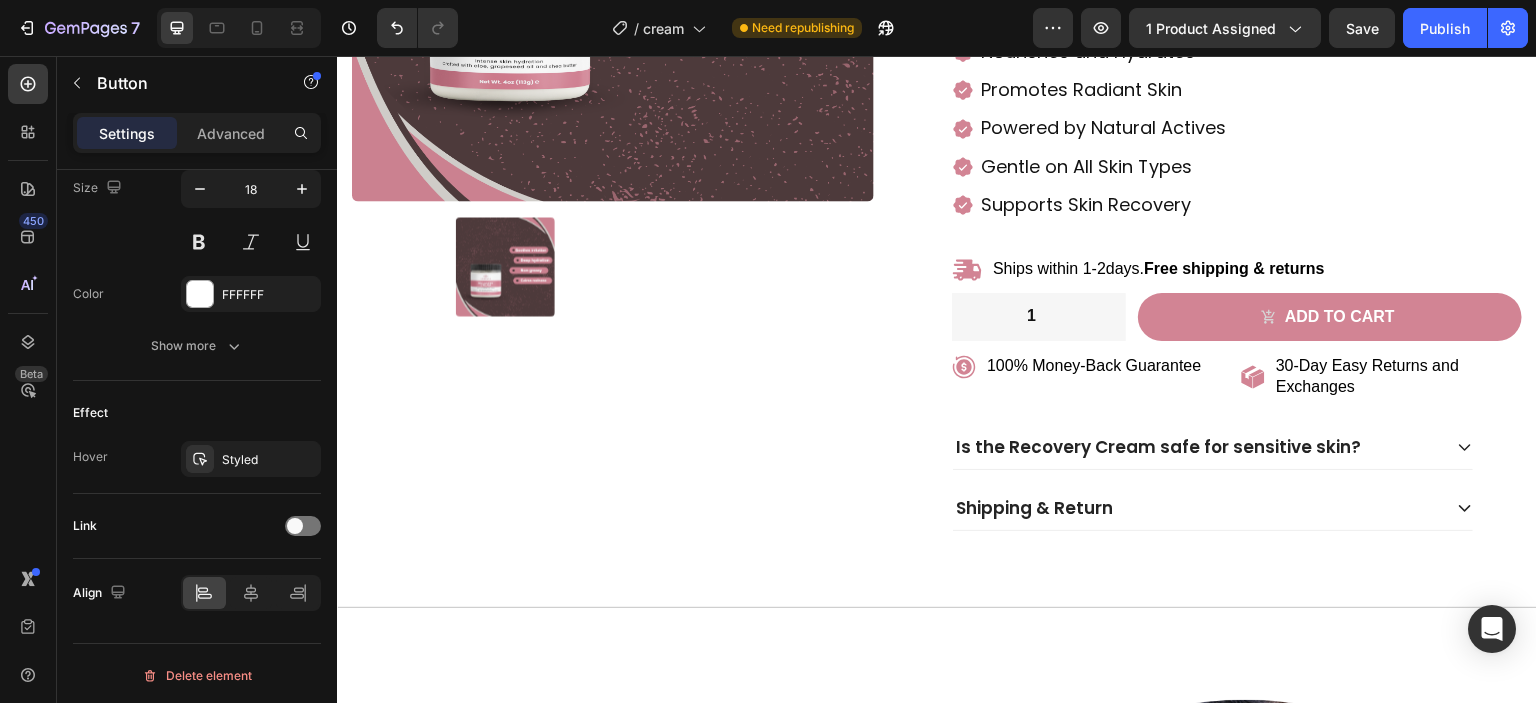 scroll, scrollTop: 372, scrollLeft: 0, axis: vertical 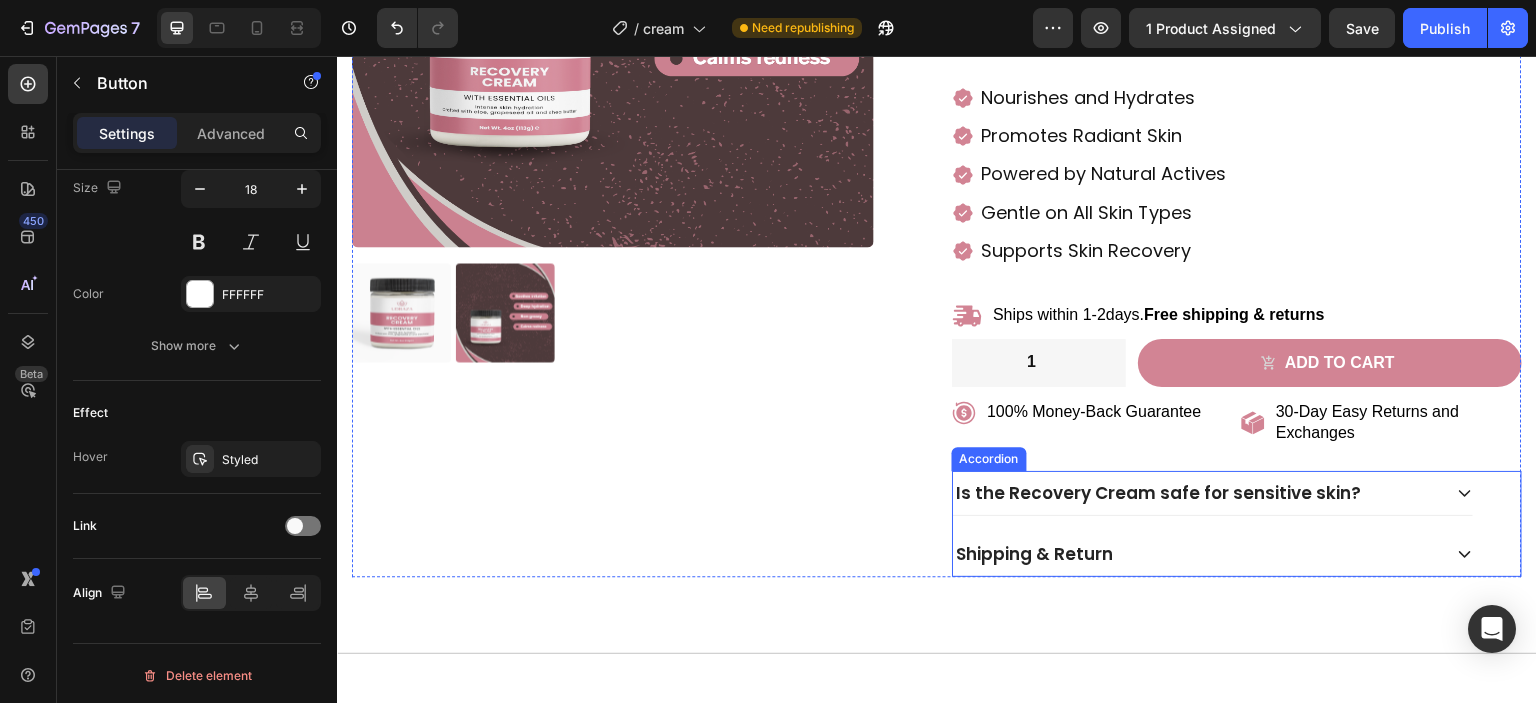 click on "Is the Recovery Cream safe for sensitive skin?" at bounding box center [1197, 493] 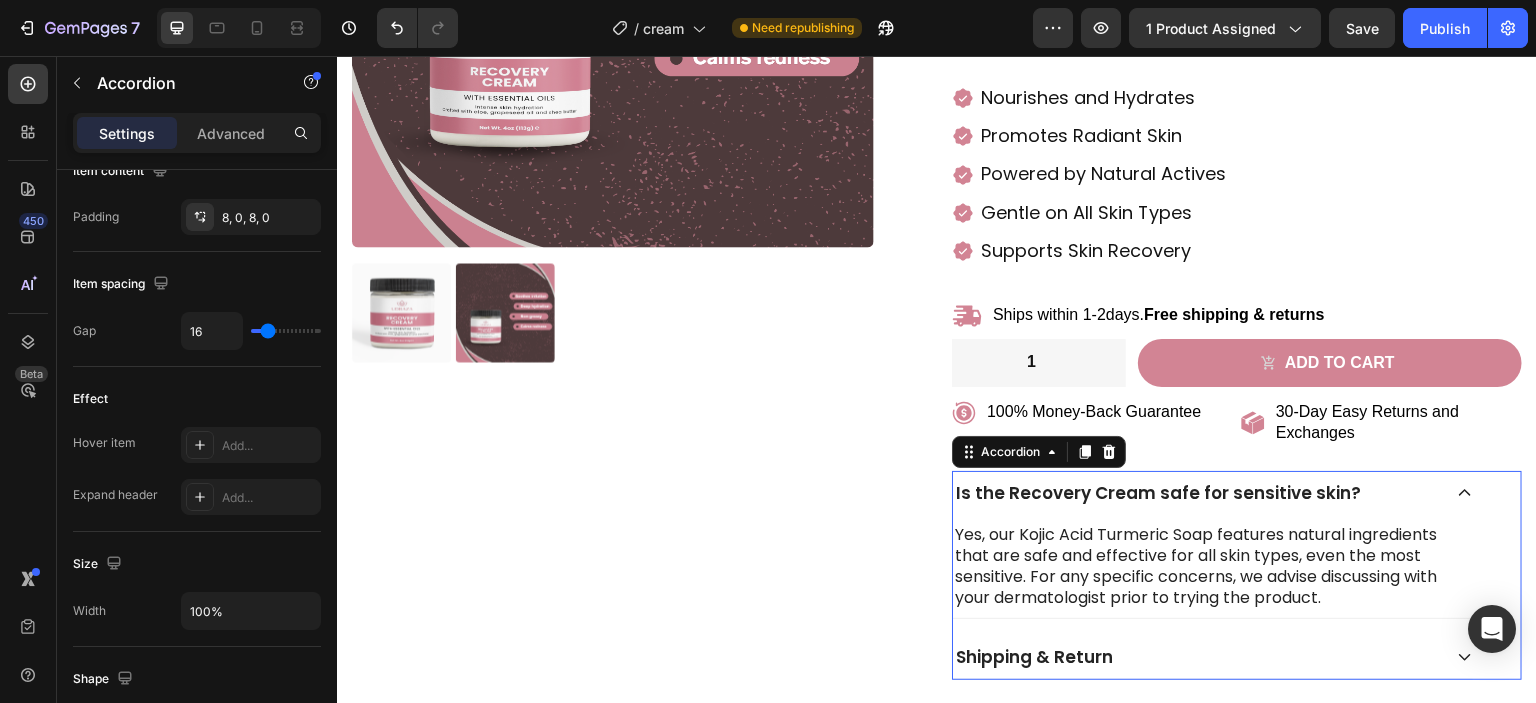scroll, scrollTop: 0, scrollLeft: 0, axis: both 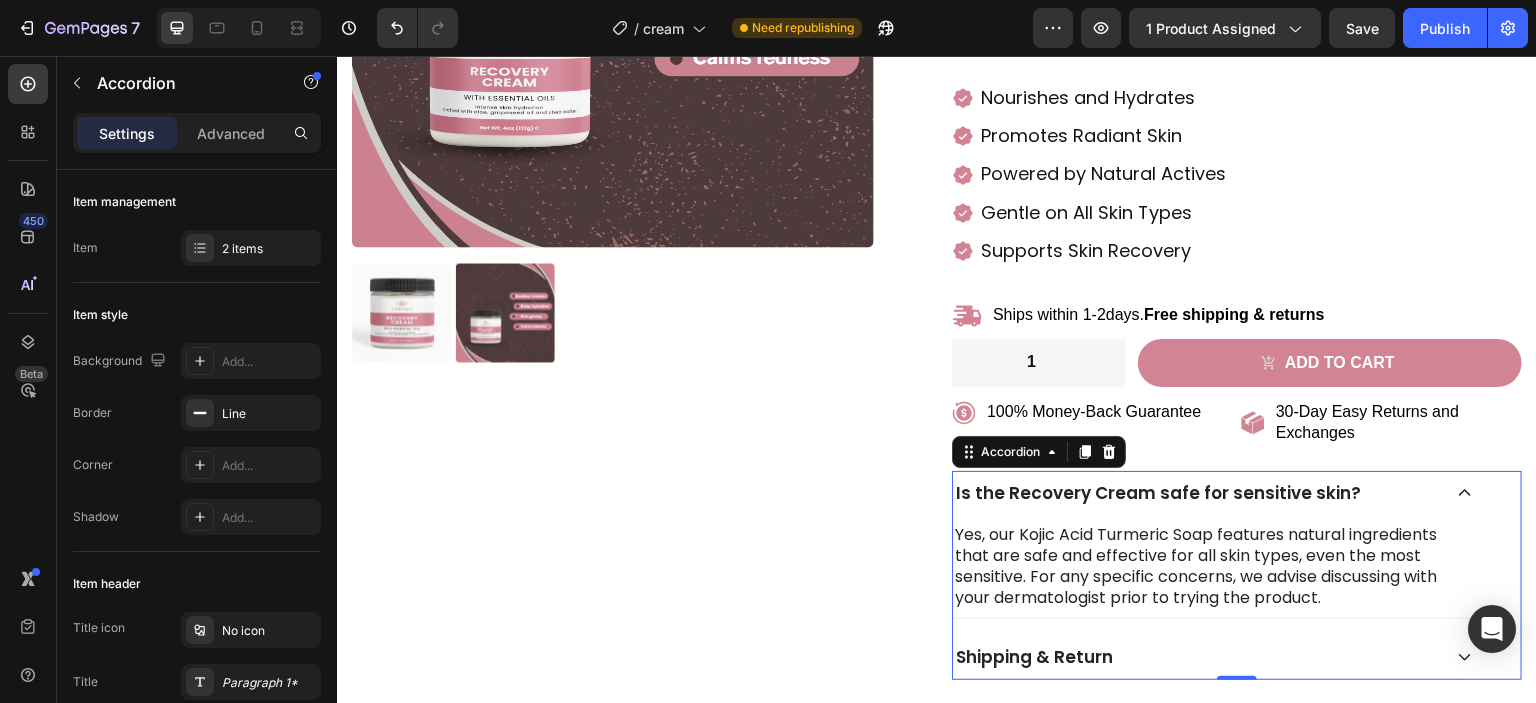 click on "Is the Recovery Cream safe for sensitive skin?" at bounding box center [1158, 493] 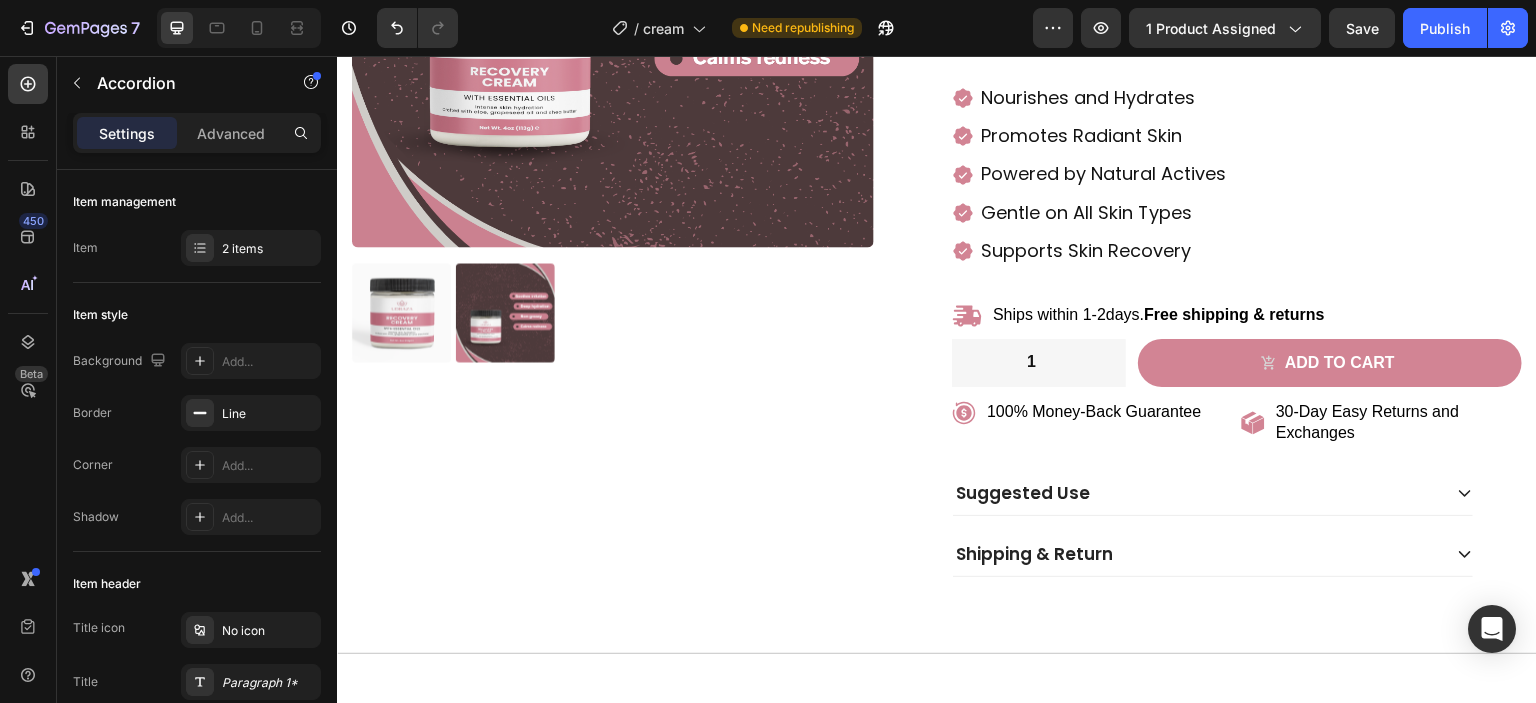 click on "Suggested Use" at bounding box center [1197, 493] 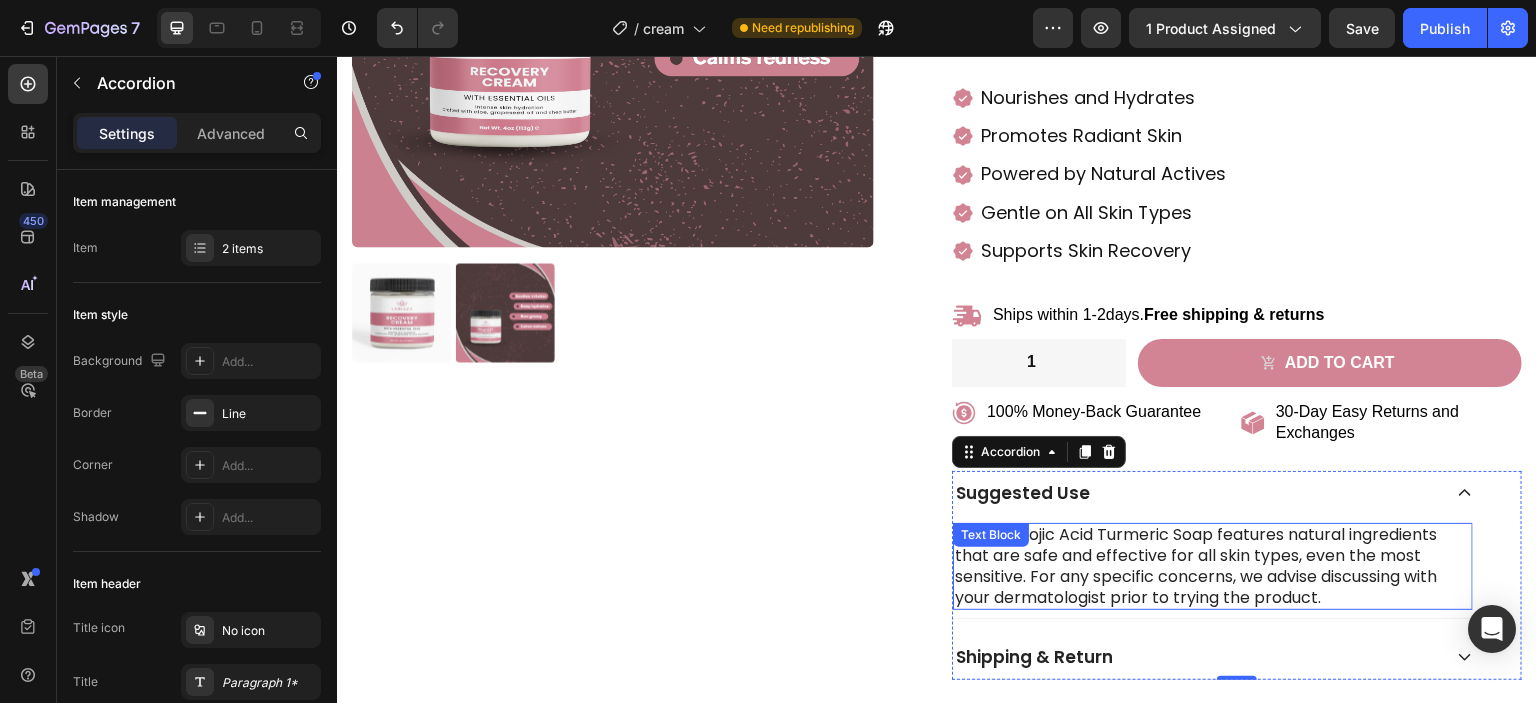 click on "Yes, our Kojic Acid Turmeric Soap features natural ingredients that are safe and effective for all skin types, even the most sensitive. For any specific concerns, we advise discussing with your dermatologist prior to trying the product." at bounding box center (1213, 566) 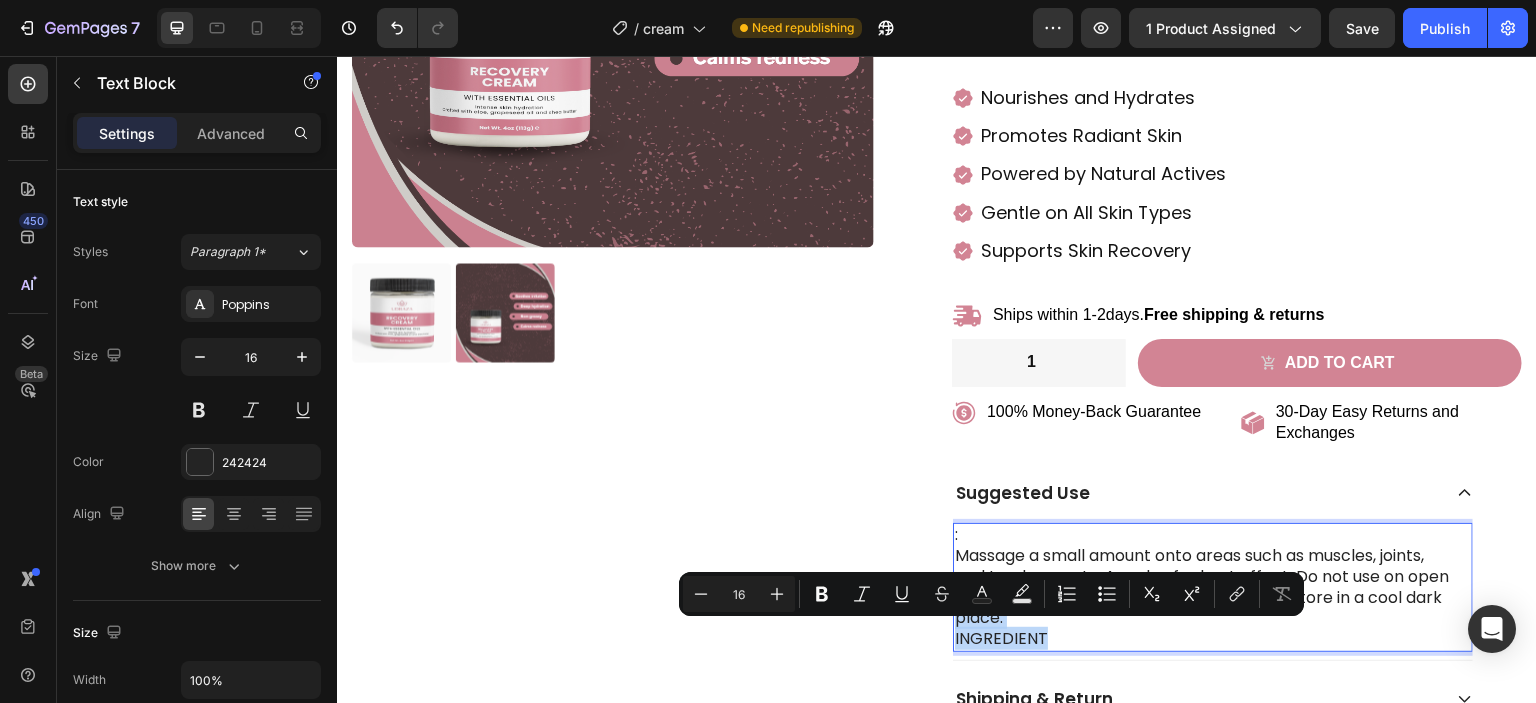 drag, startPoint x: 1129, startPoint y: 630, endPoint x: 1030, endPoint y: 618, distance: 99.724625 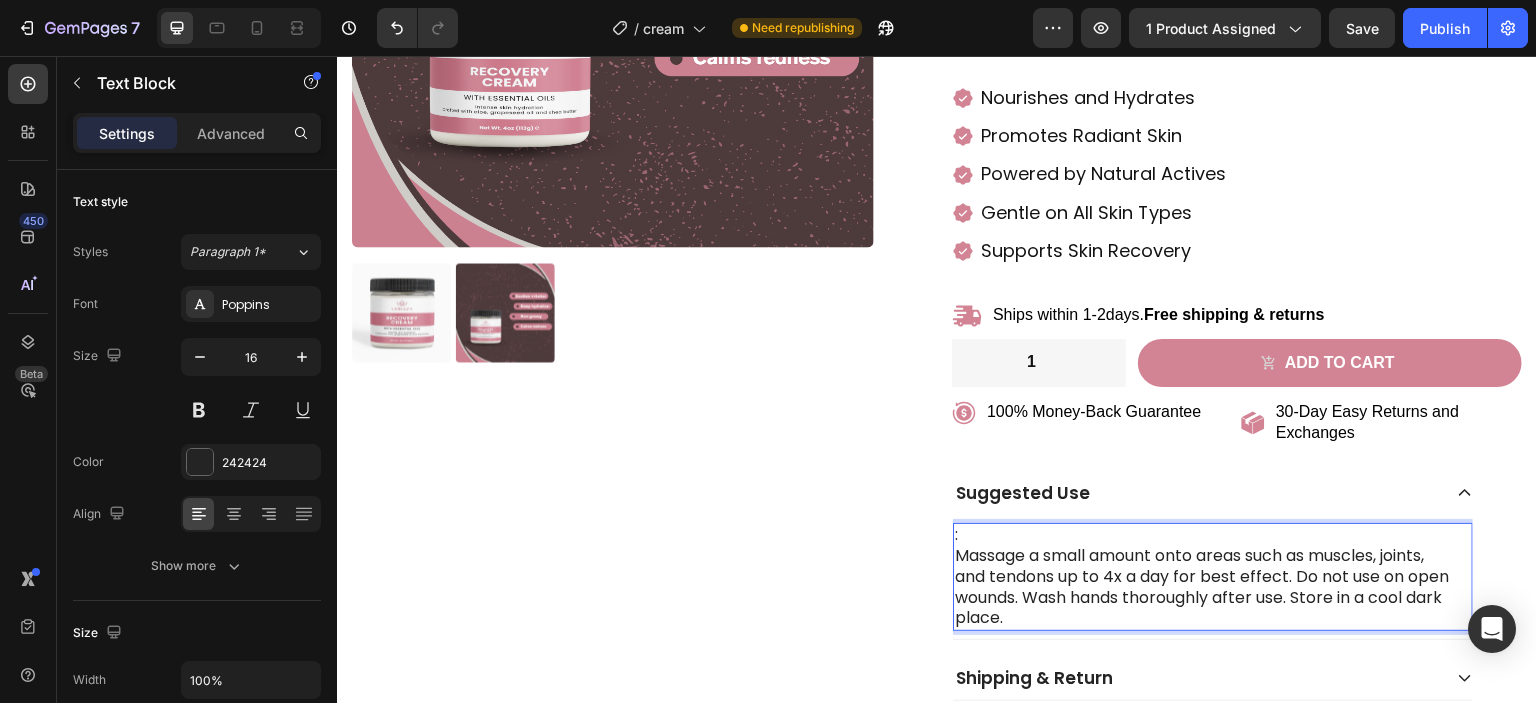 click on "Massage a small amount onto areas such as muscles, joints, and tendons up to 4x a day for best effect. Do not use on open wounds. Wash hands thoroughly after use. Store in a cool dark place." at bounding box center [1213, 577] 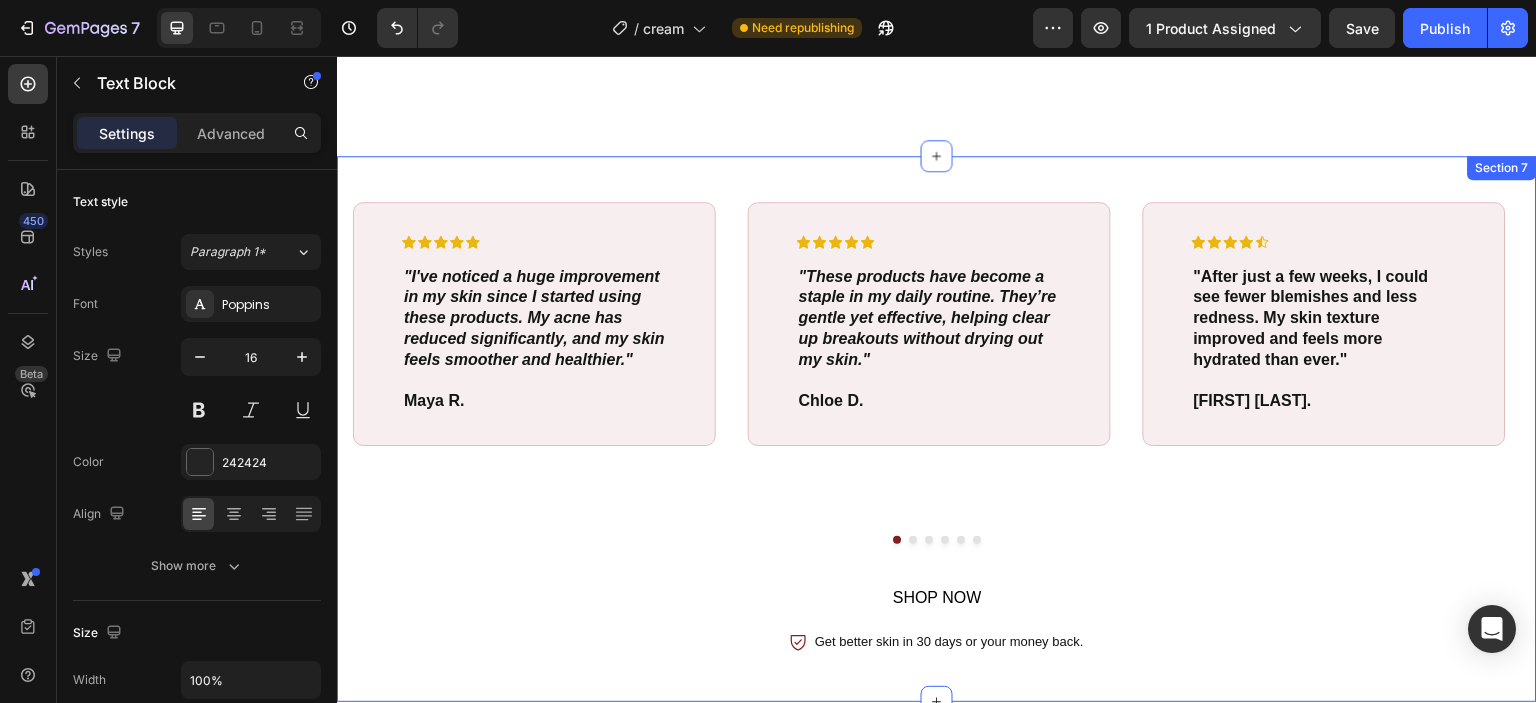 scroll, scrollTop: 3318, scrollLeft: 0, axis: vertical 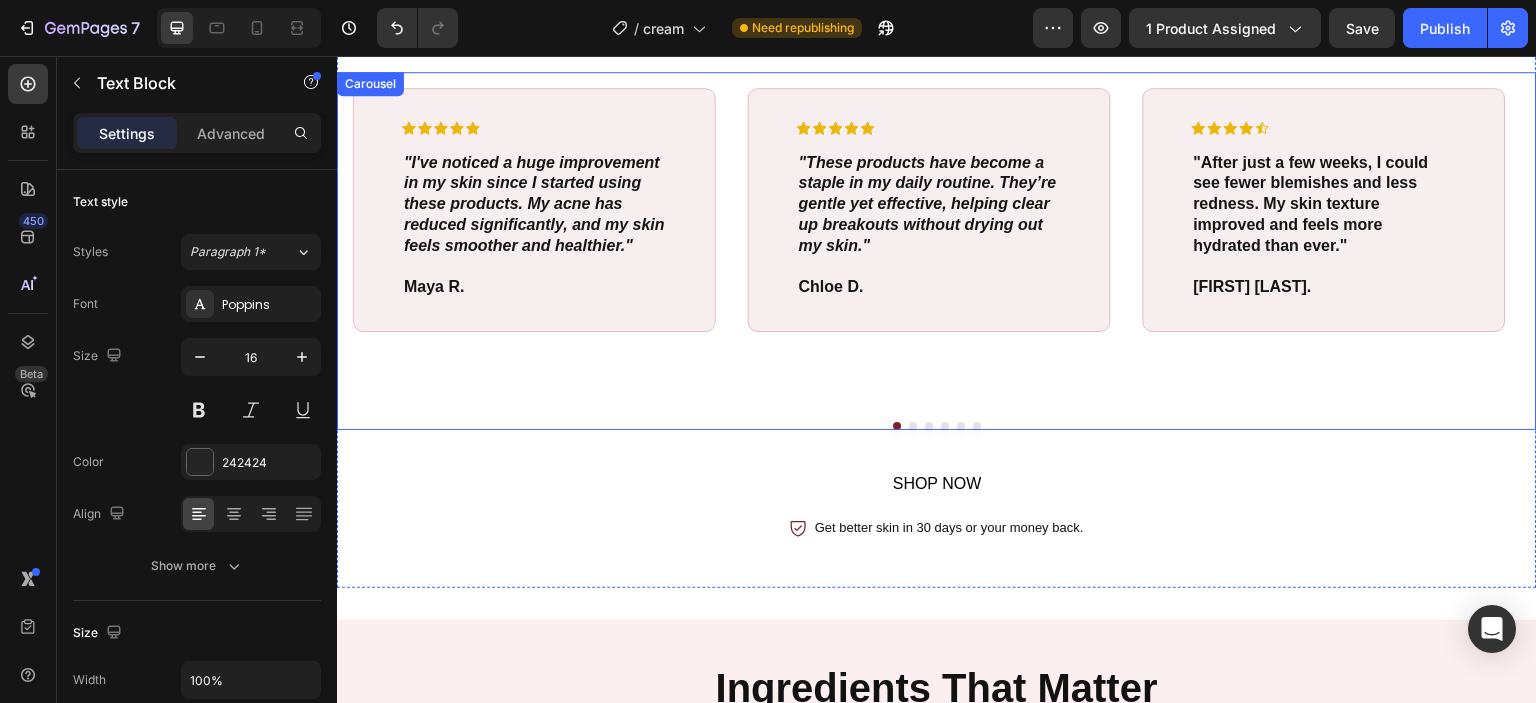 click at bounding box center [945, 426] 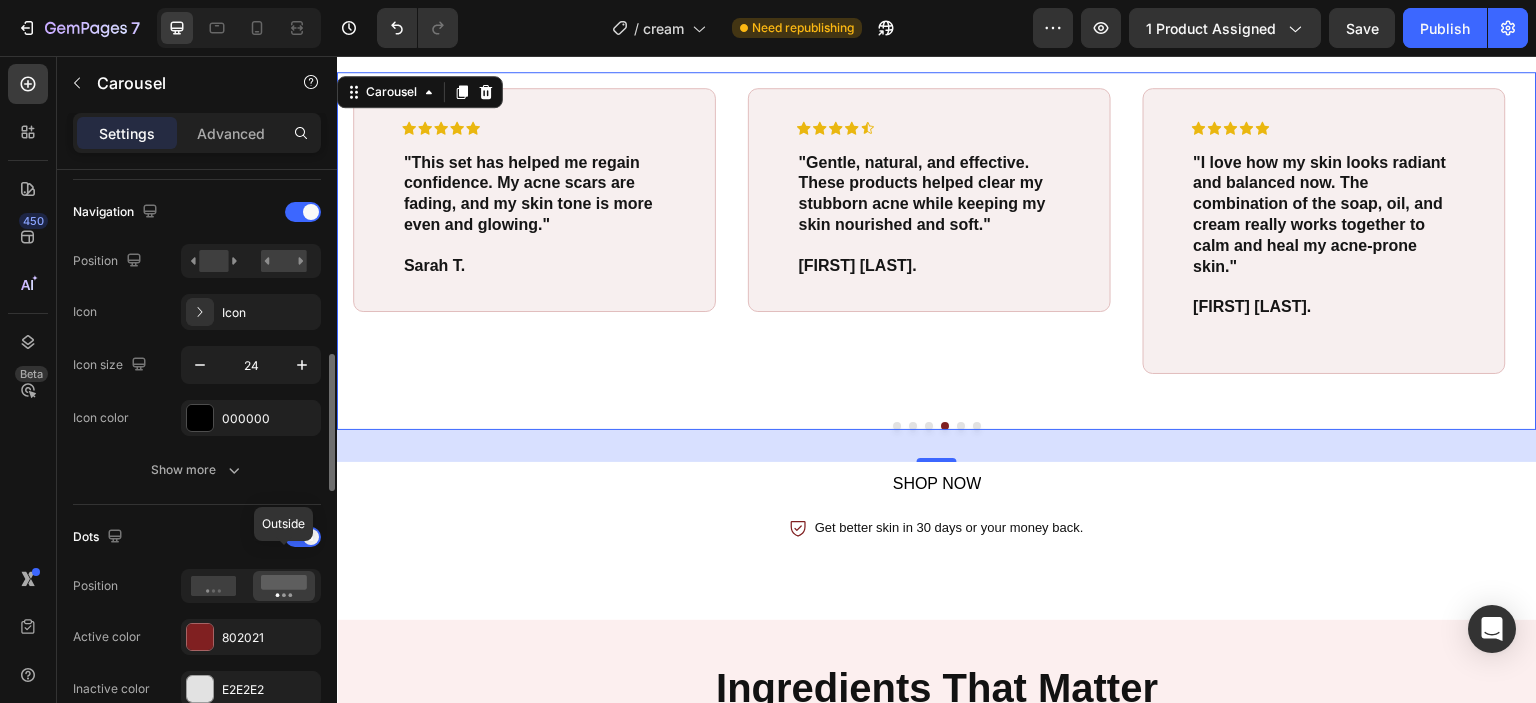 scroll, scrollTop: 708, scrollLeft: 0, axis: vertical 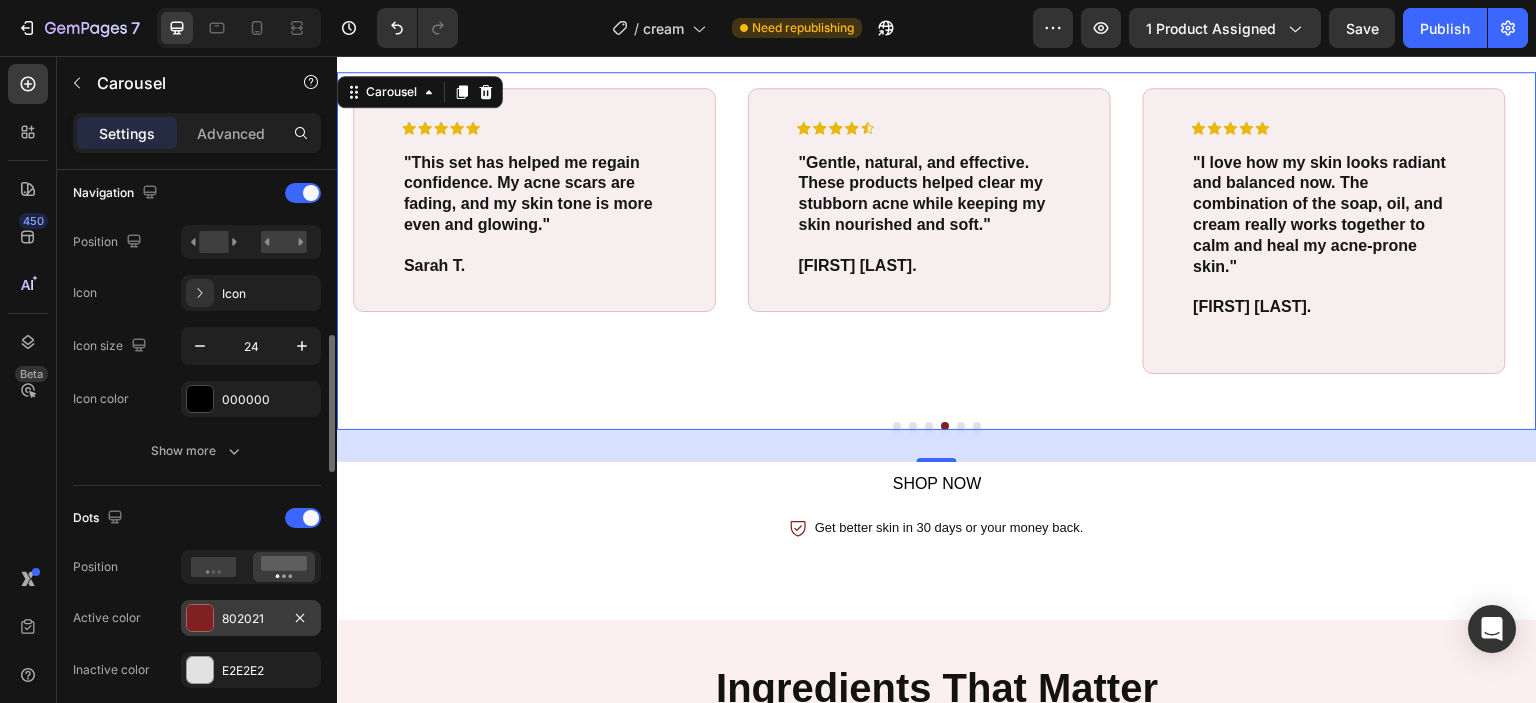 click on "802021" at bounding box center (251, 619) 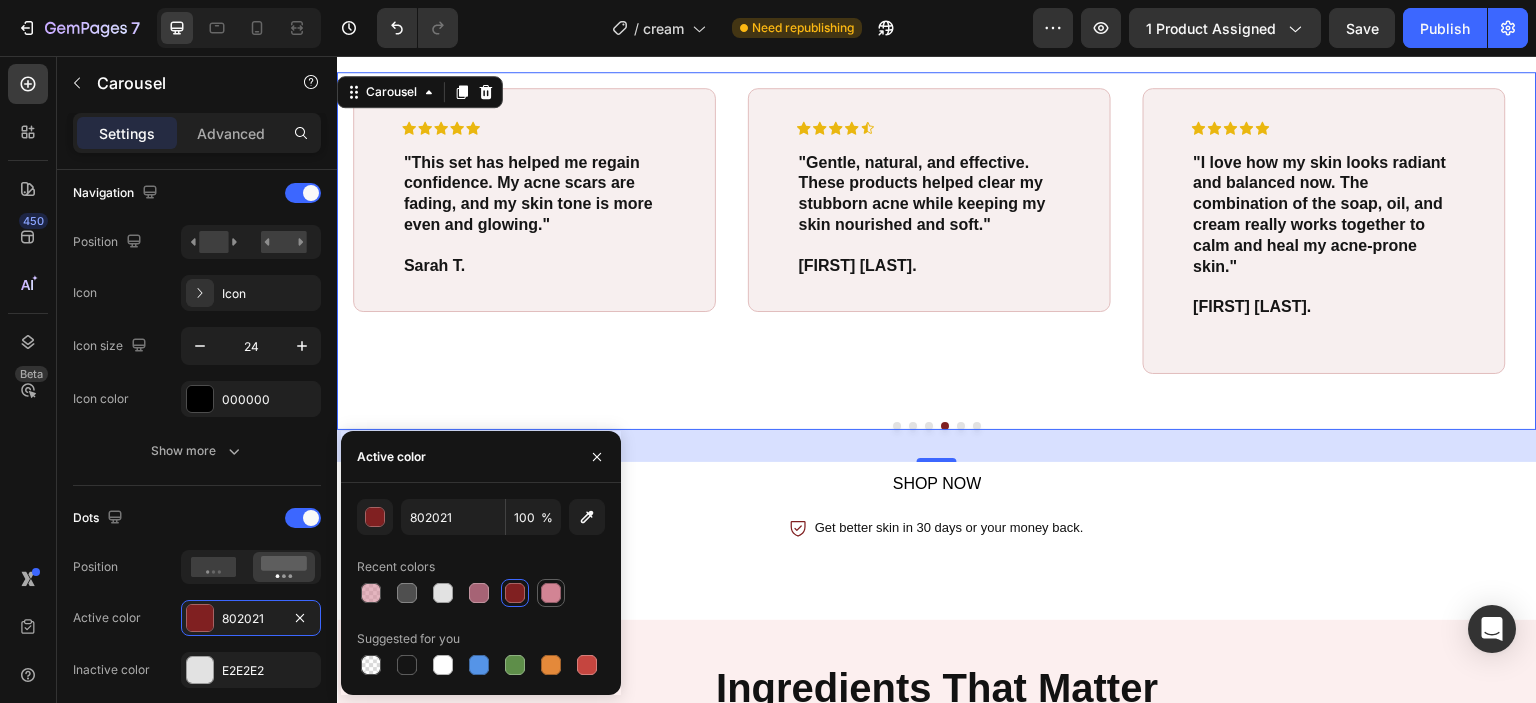 click at bounding box center (551, 593) 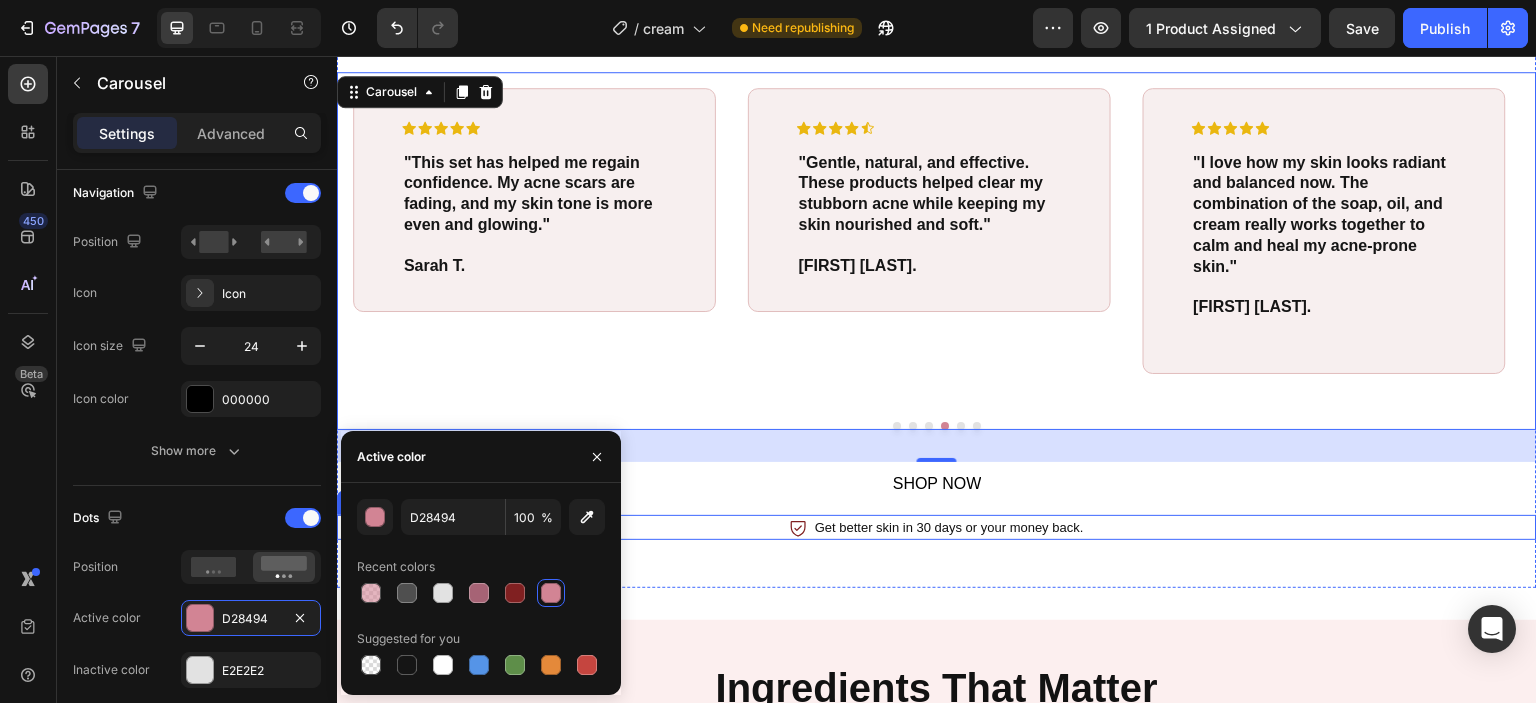 click 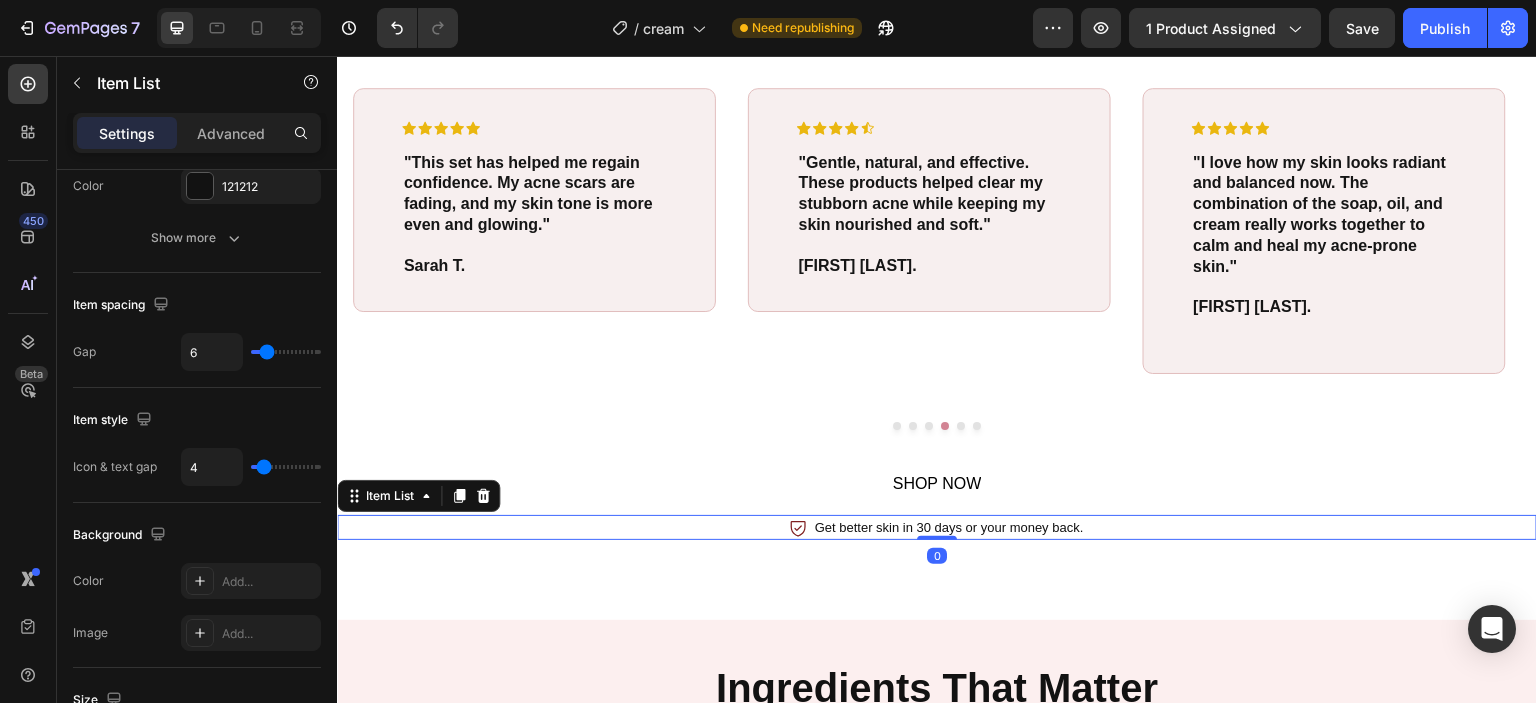 scroll, scrollTop: 0, scrollLeft: 0, axis: both 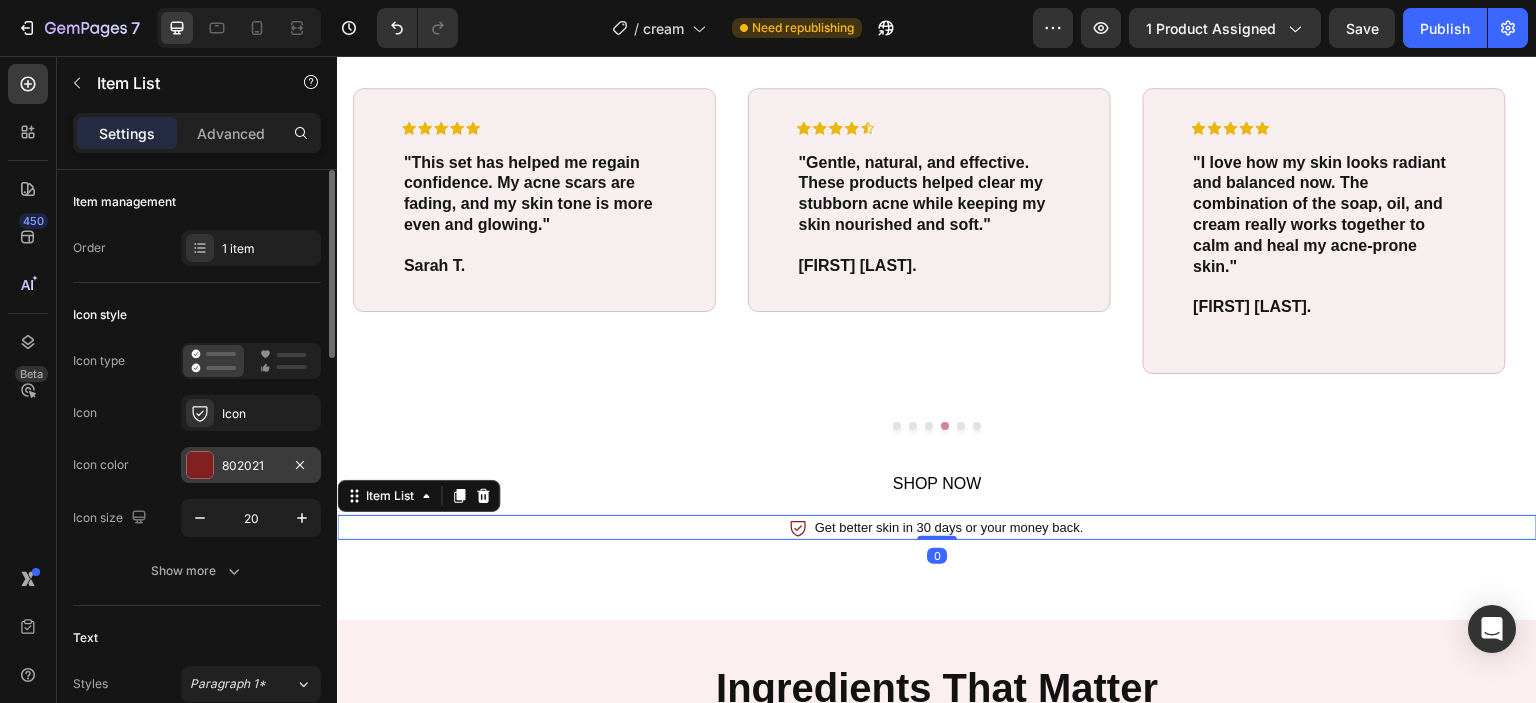 click on "802021" at bounding box center [251, 466] 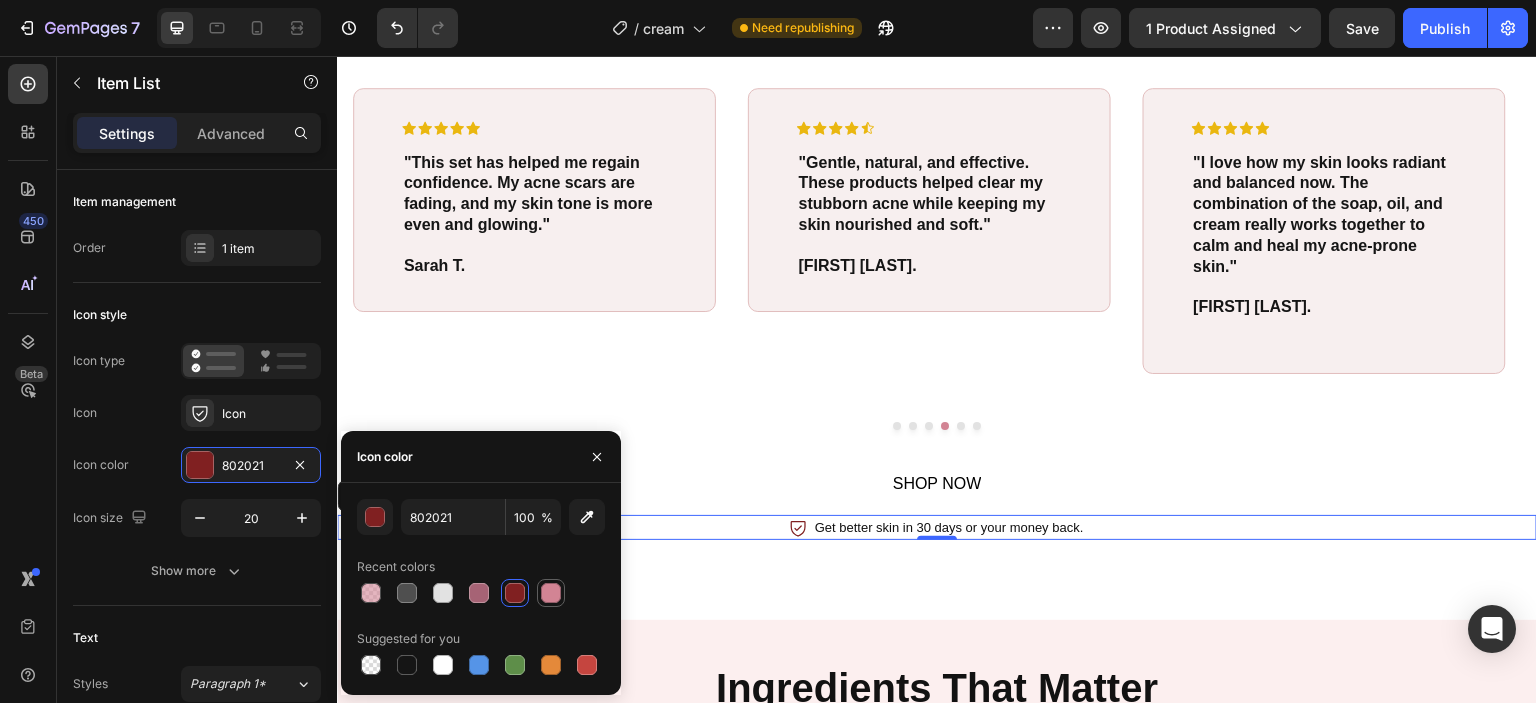 click at bounding box center (551, 593) 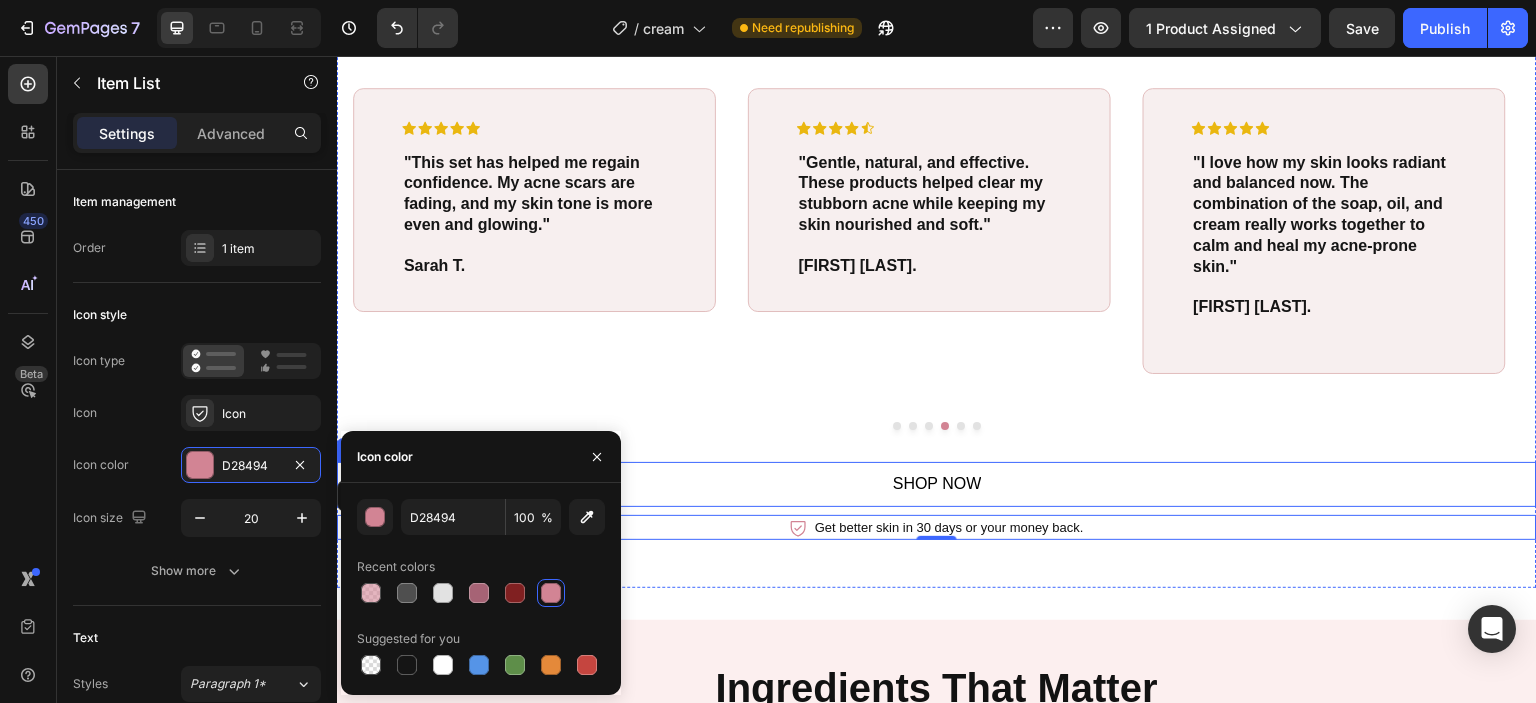 click on "SHOP NOW" at bounding box center [937, 484] 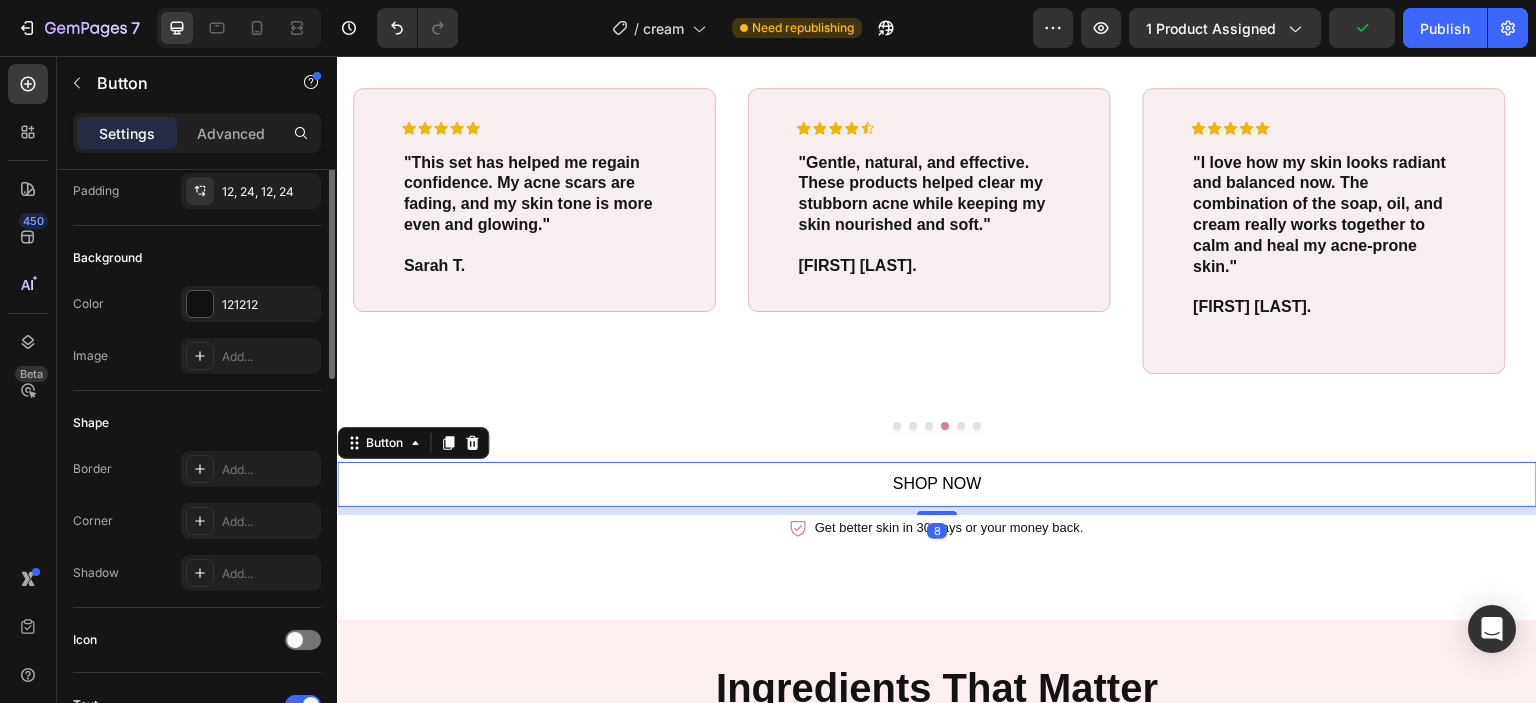 scroll, scrollTop: 0, scrollLeft: 0, axis: both 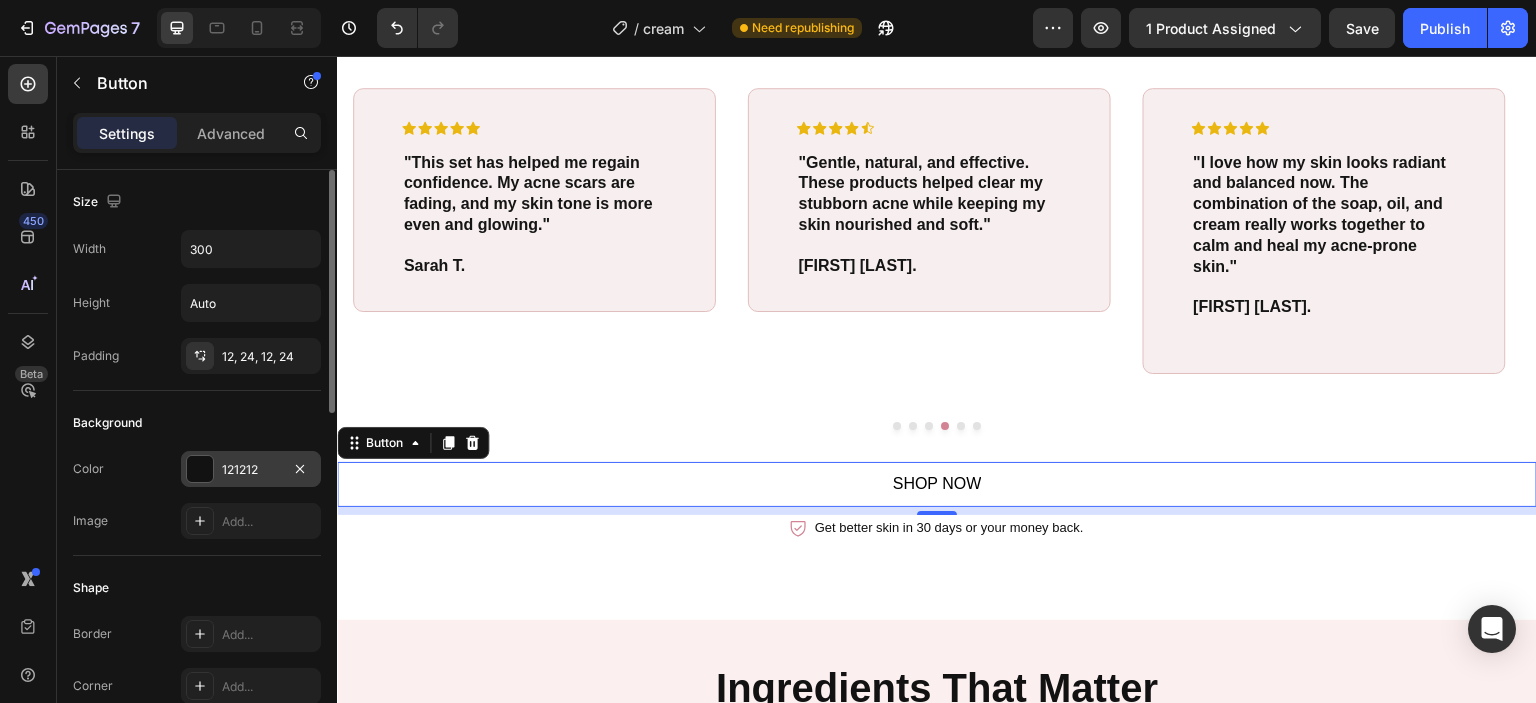 click on "121212" at bounding box center (251, 469) 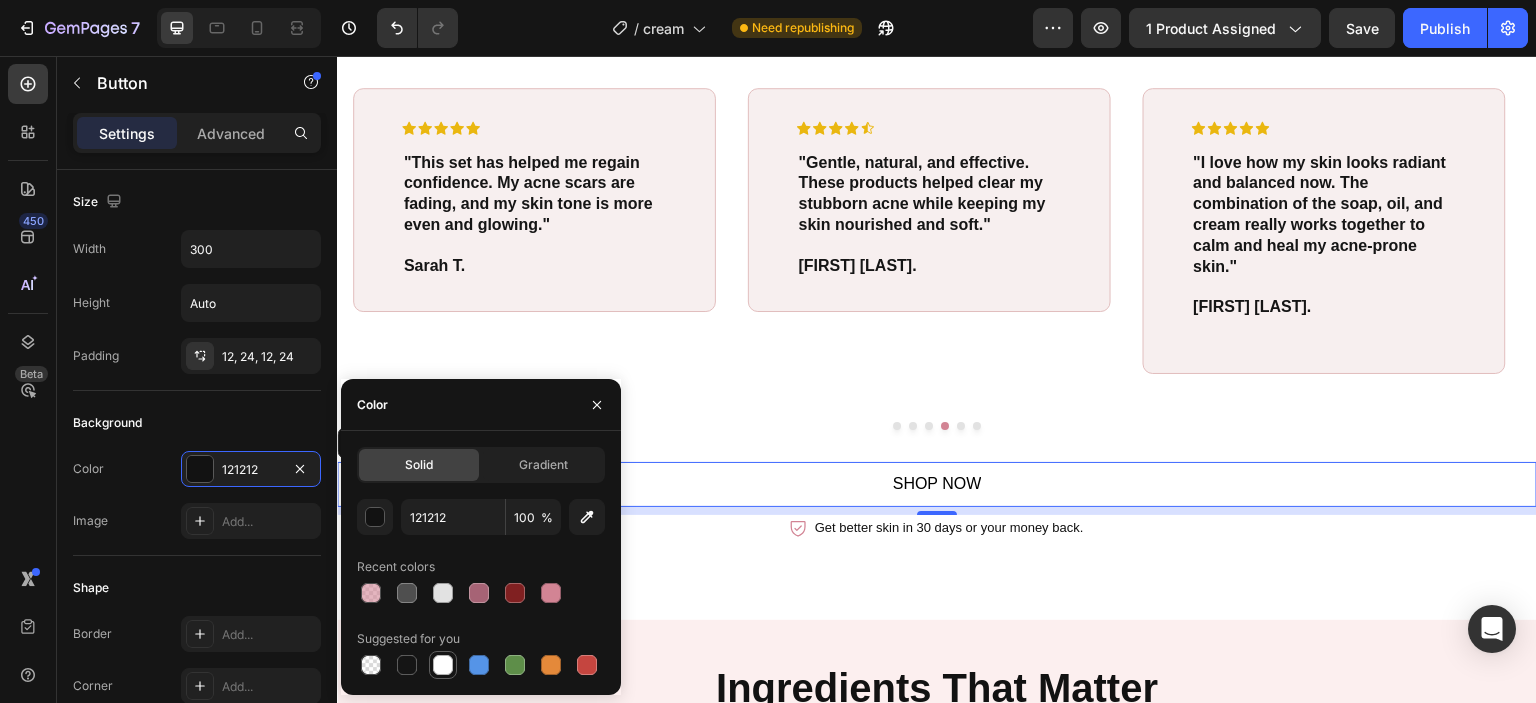 click at bounding box center (443, 665) 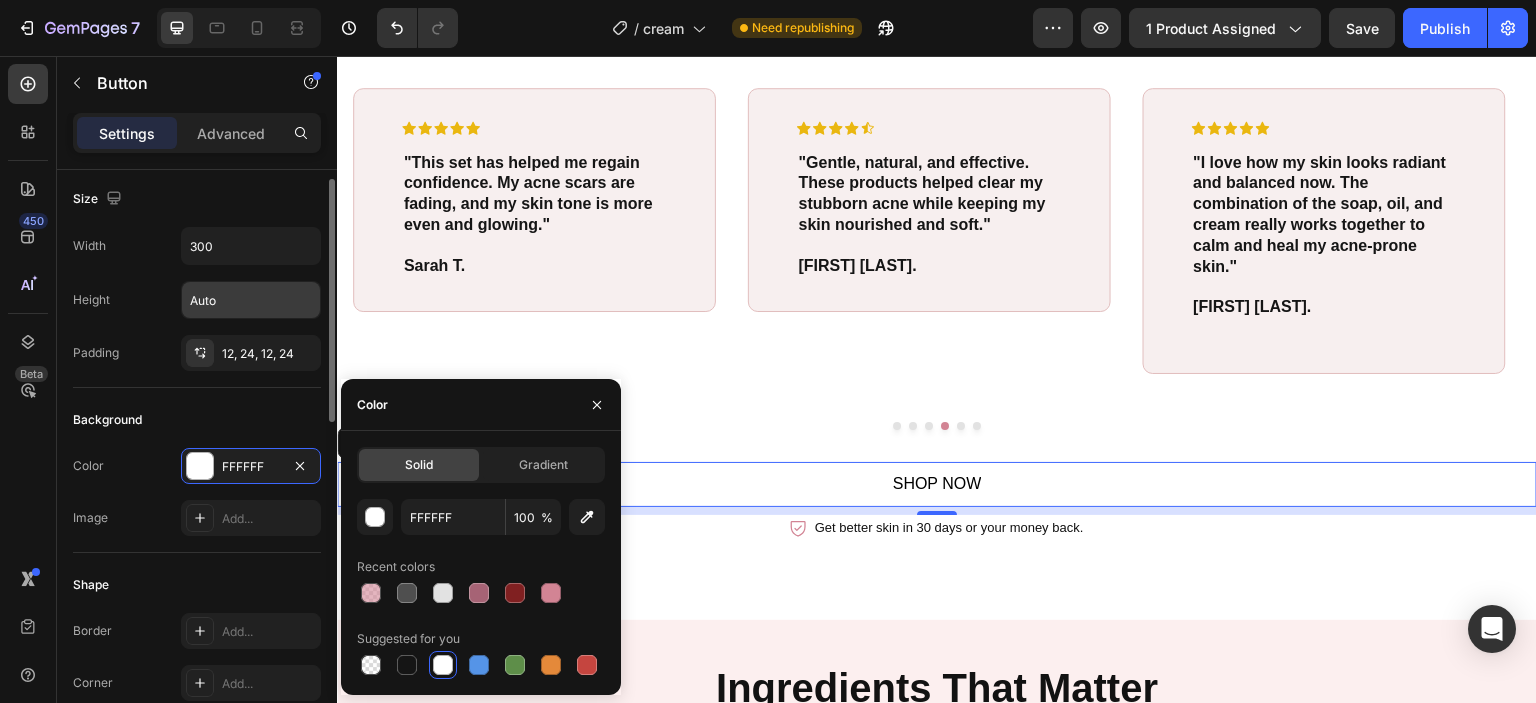 scroll, scrollTop: 9, scrollLeft: 0, axis: vertical 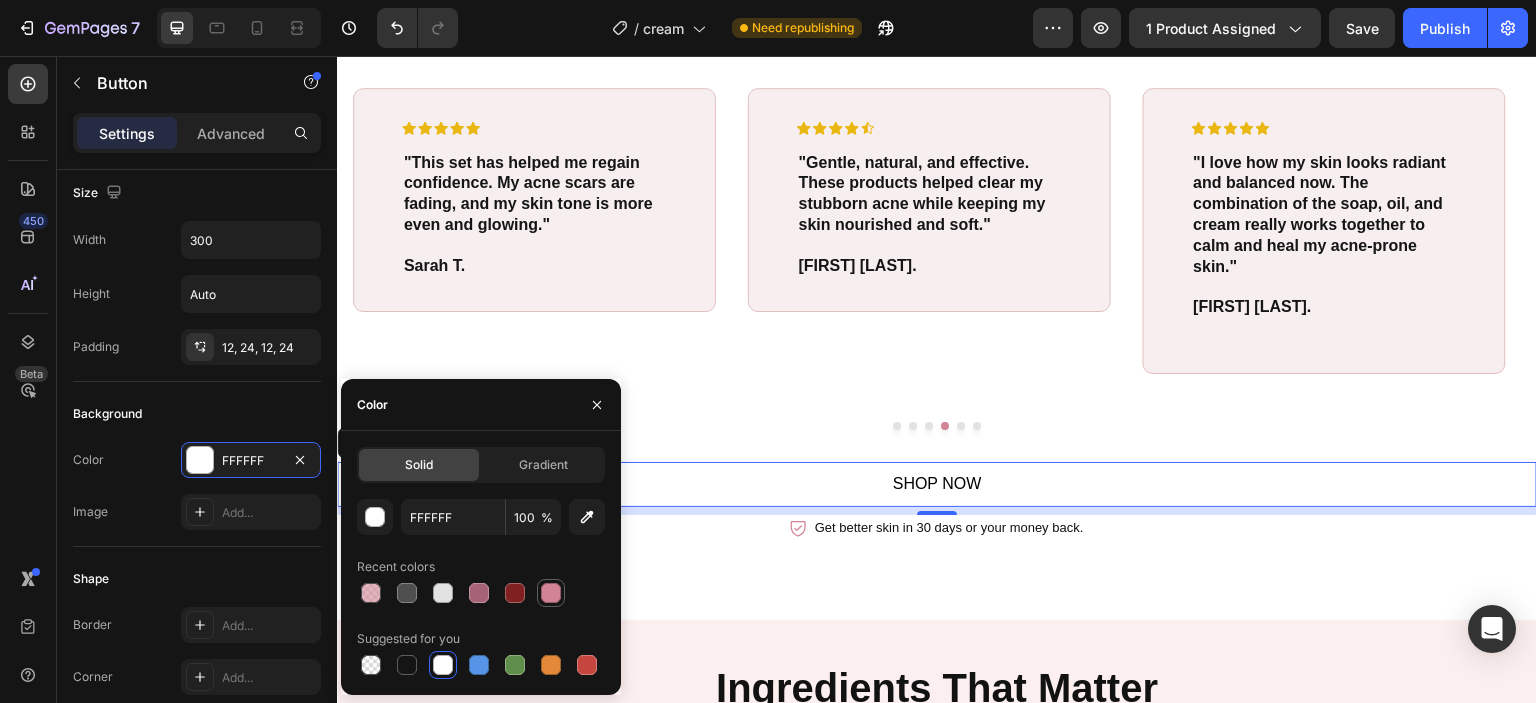 click at bounding box center [551, 593] 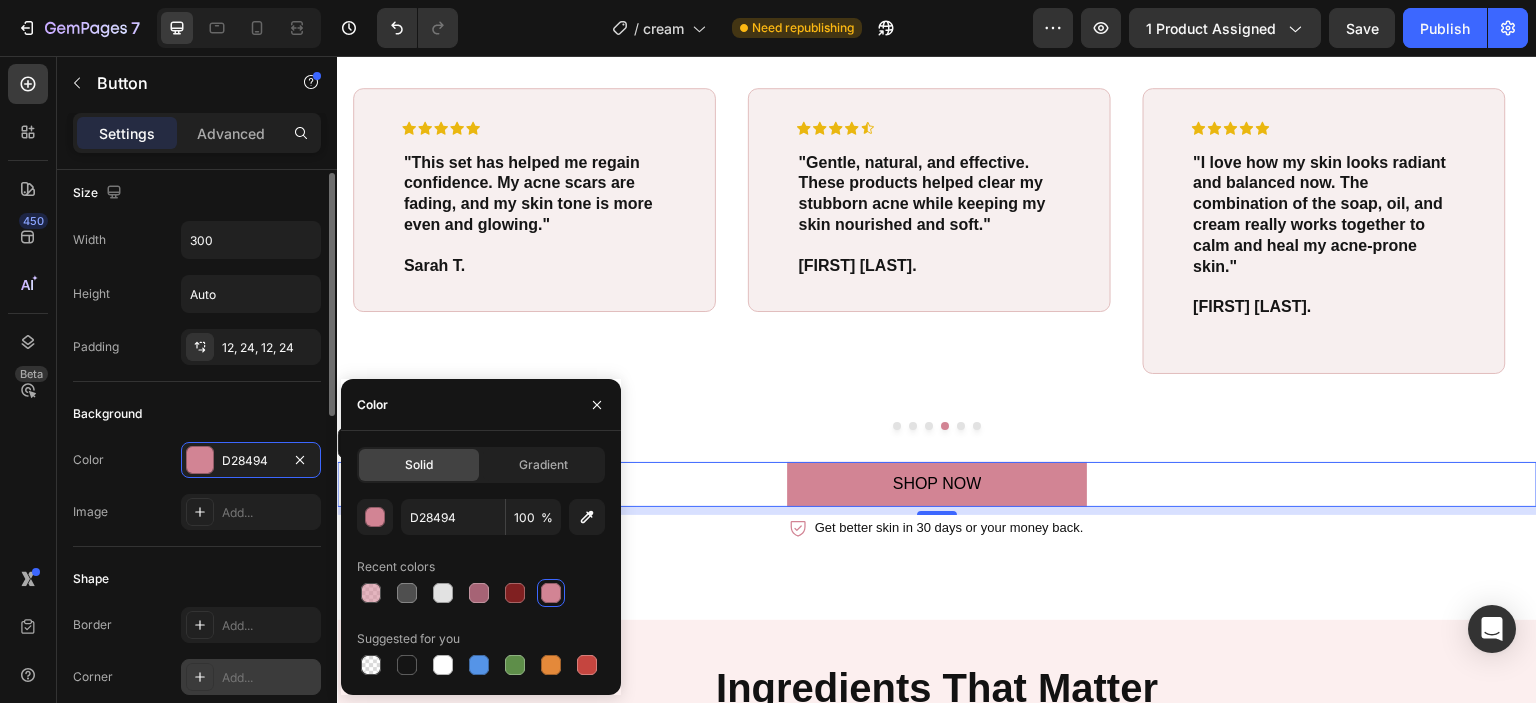 click on "Add..." at bounding box center (251, 677) 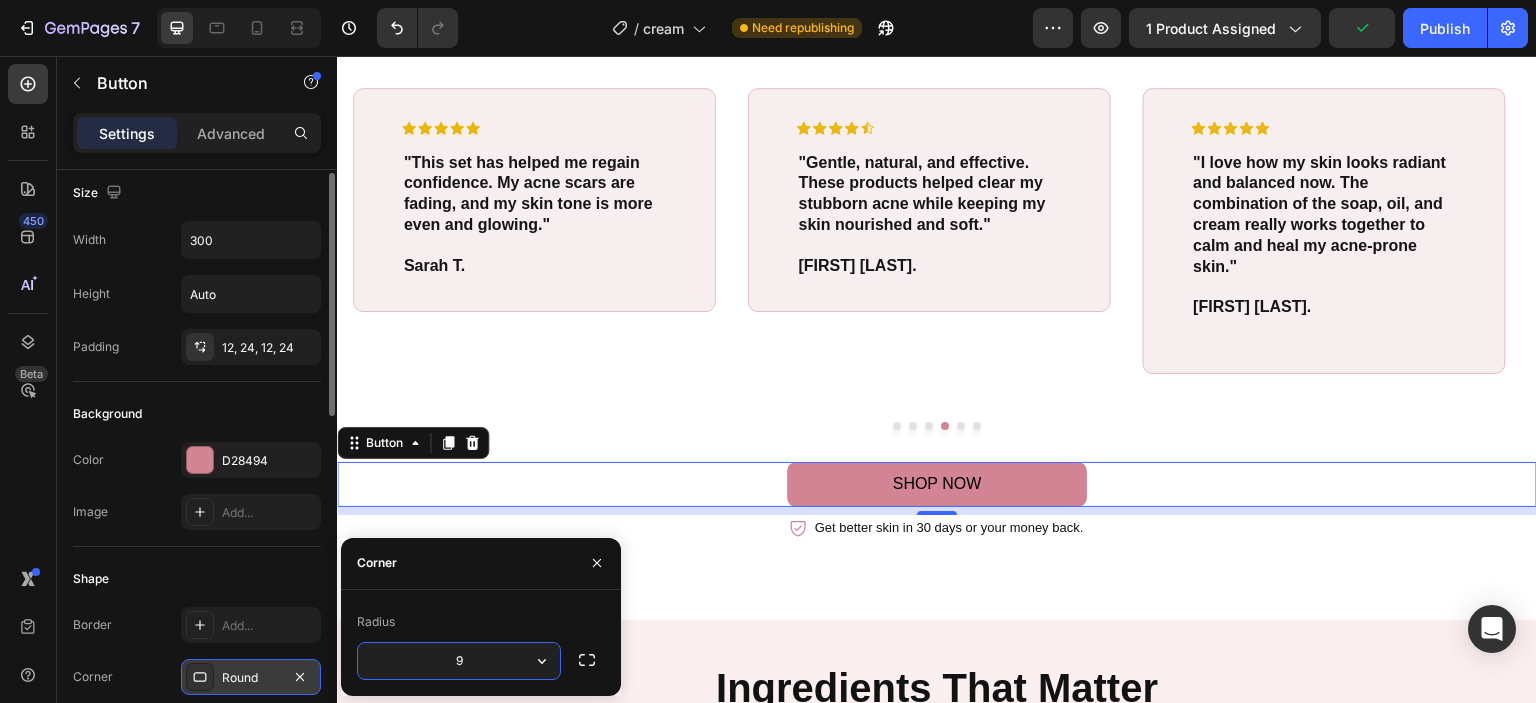 type on "90" 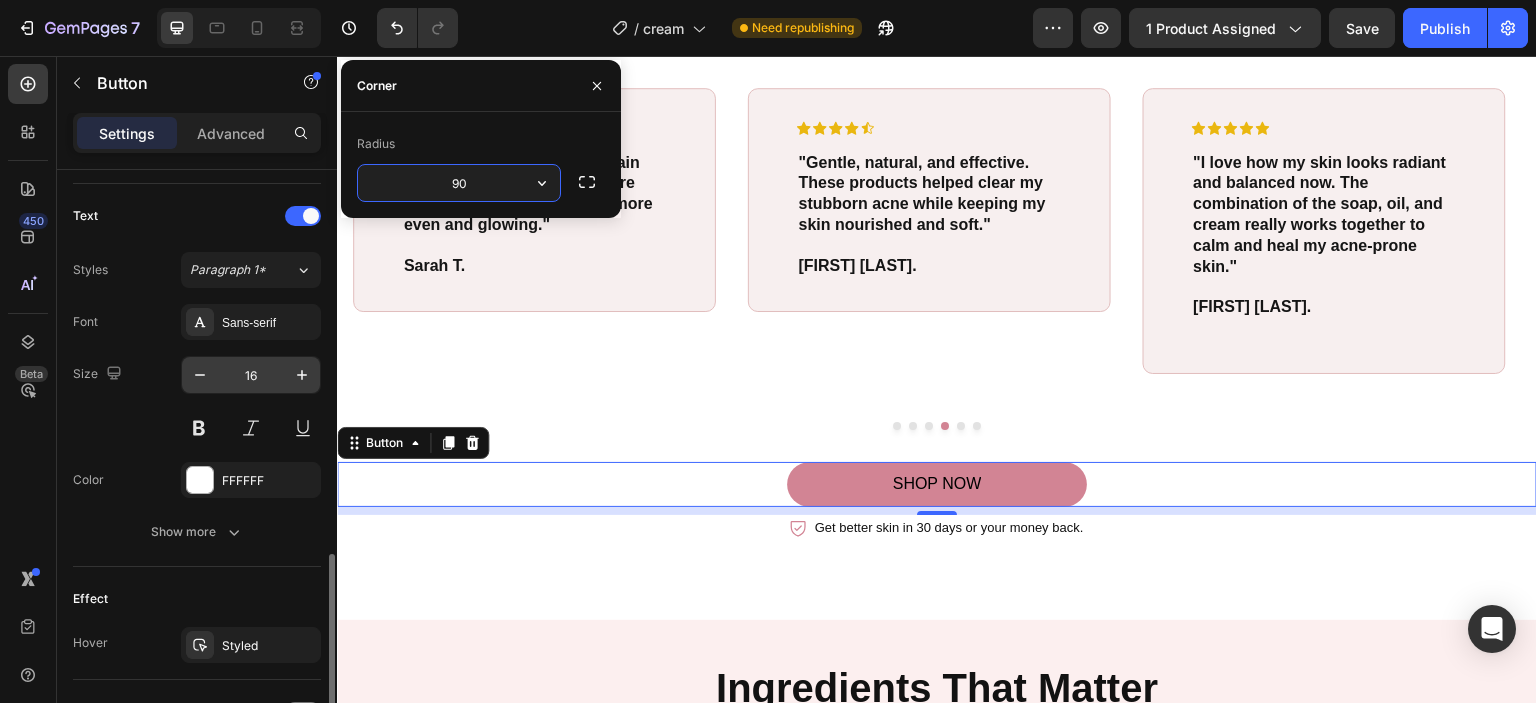 scroll, scrollTop: 840, scrollLeft: 0, axis: vertical 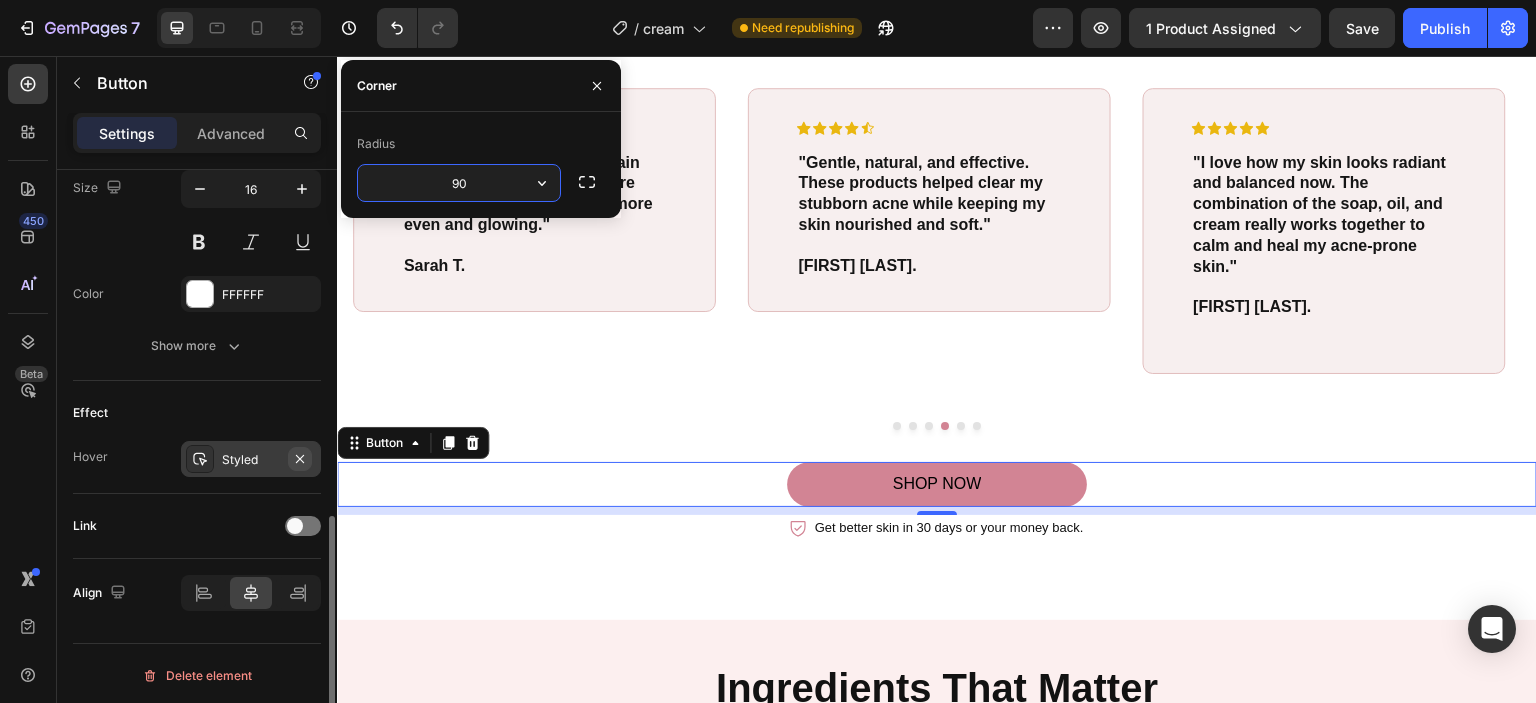 click on "Styled" at bounding box center (251, 460) 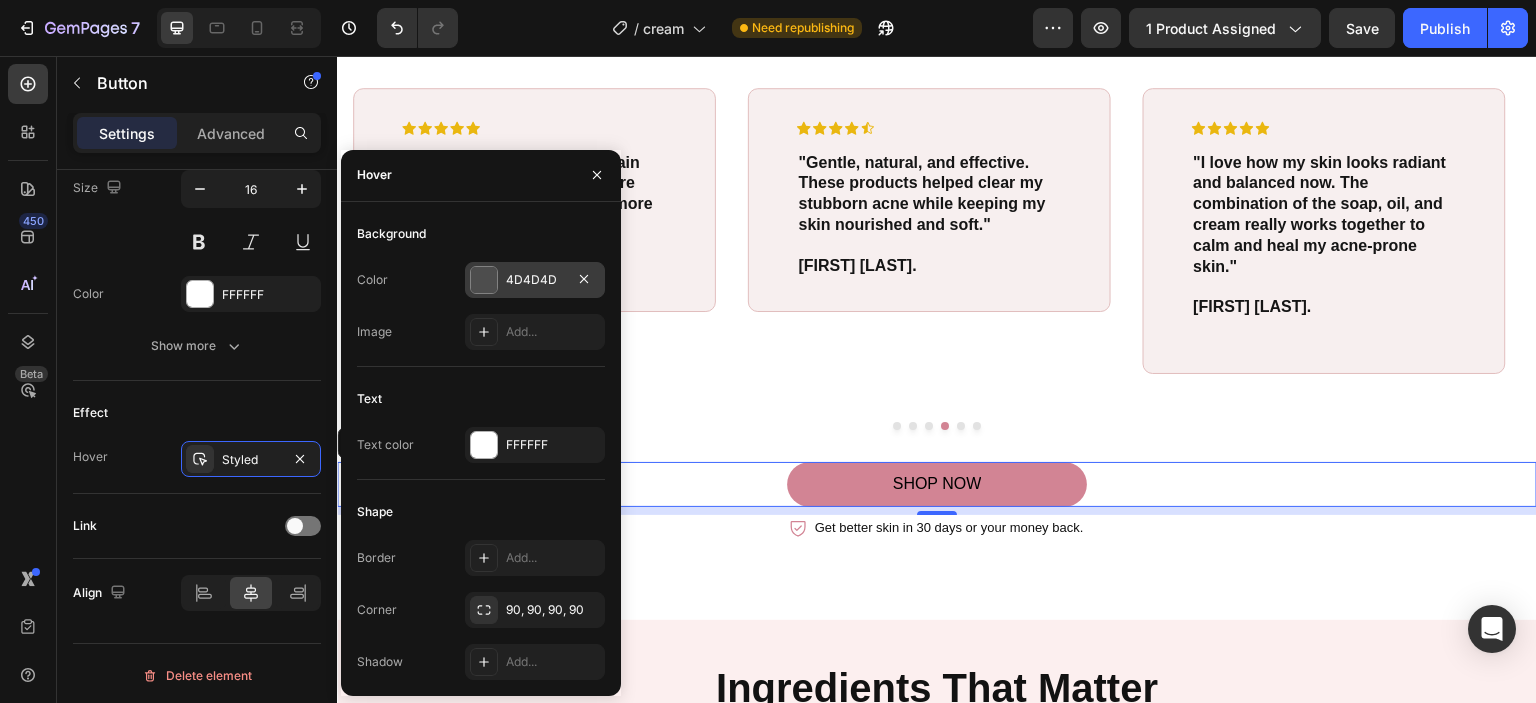 click on "4D4D4D" at bounding box center (535, 280) 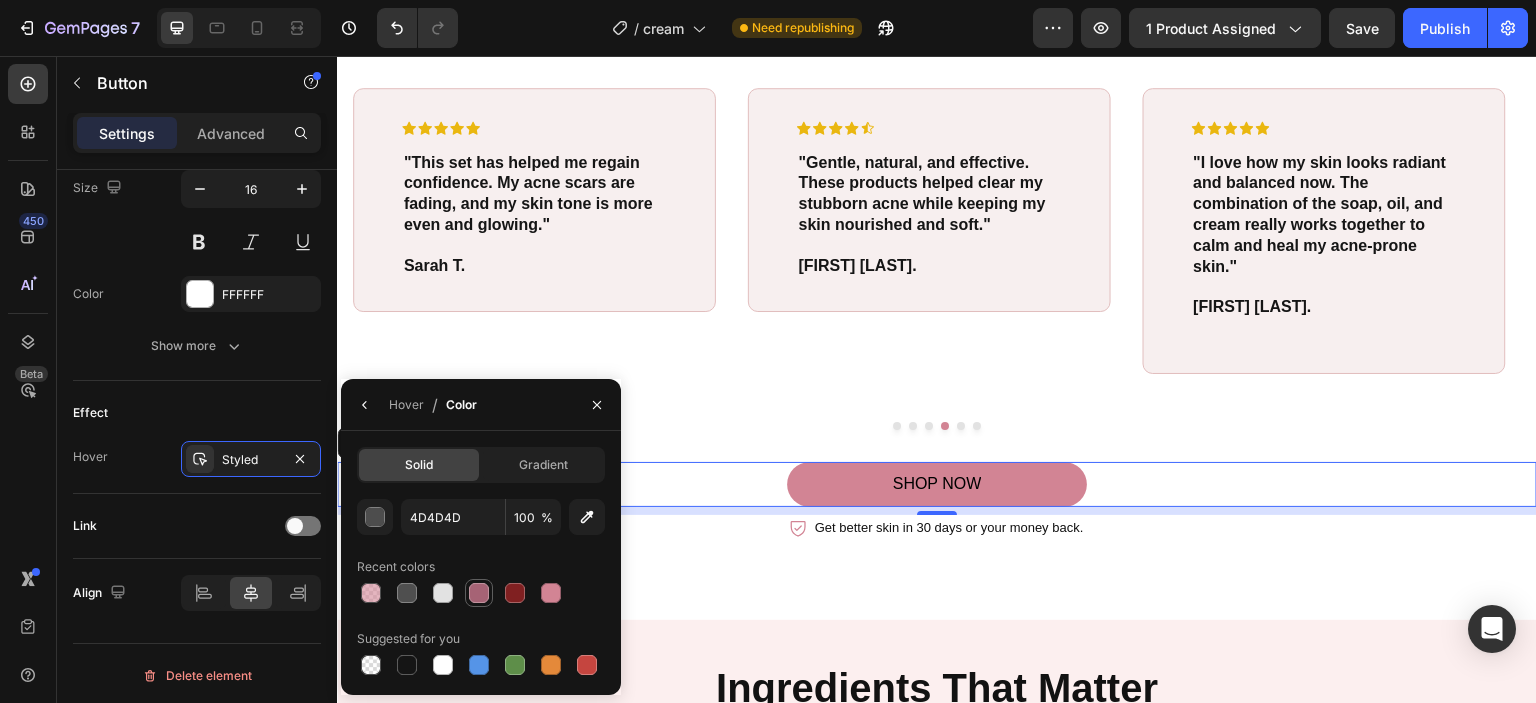 click at bounding box center (479, 593) 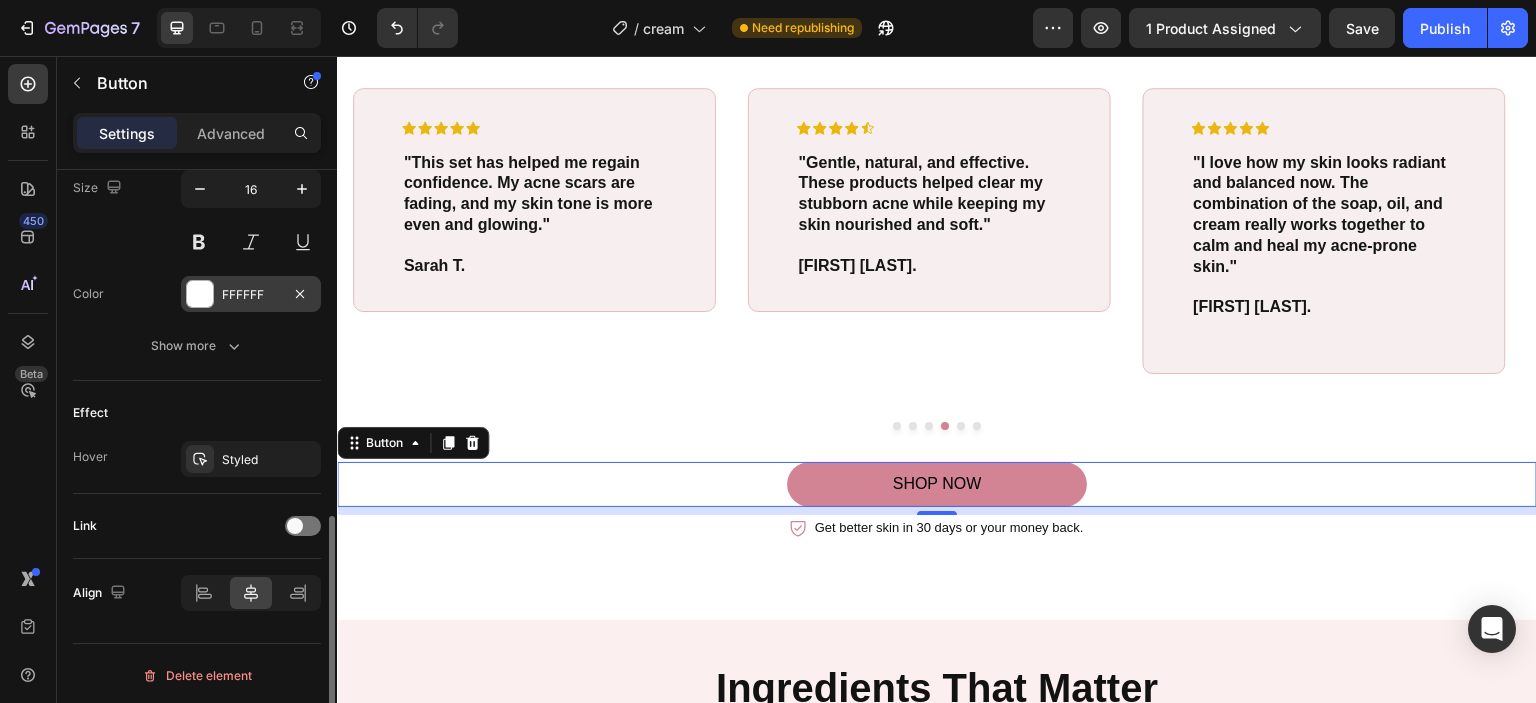 click on "FFFFFF" at bounding box center (251, 295) 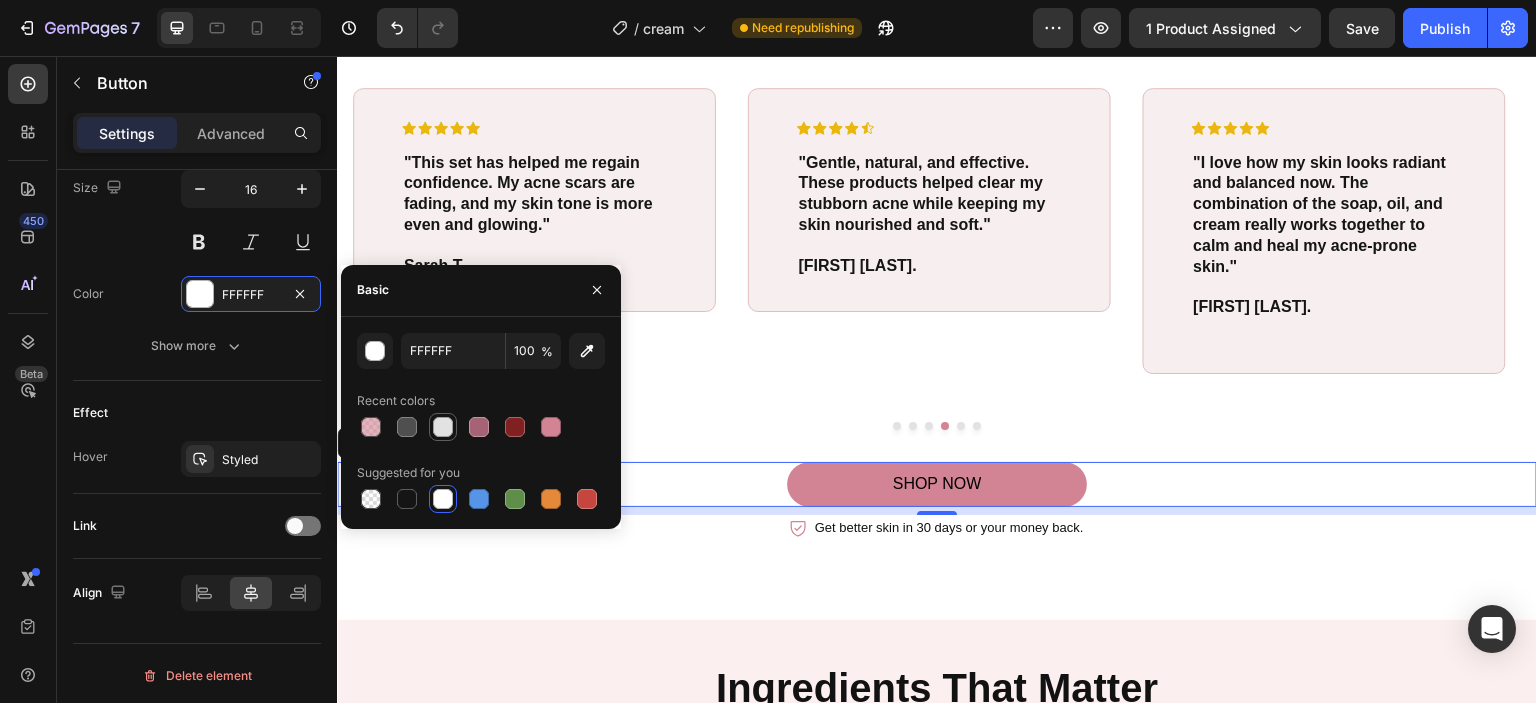 click at bounding box center [443, 427] 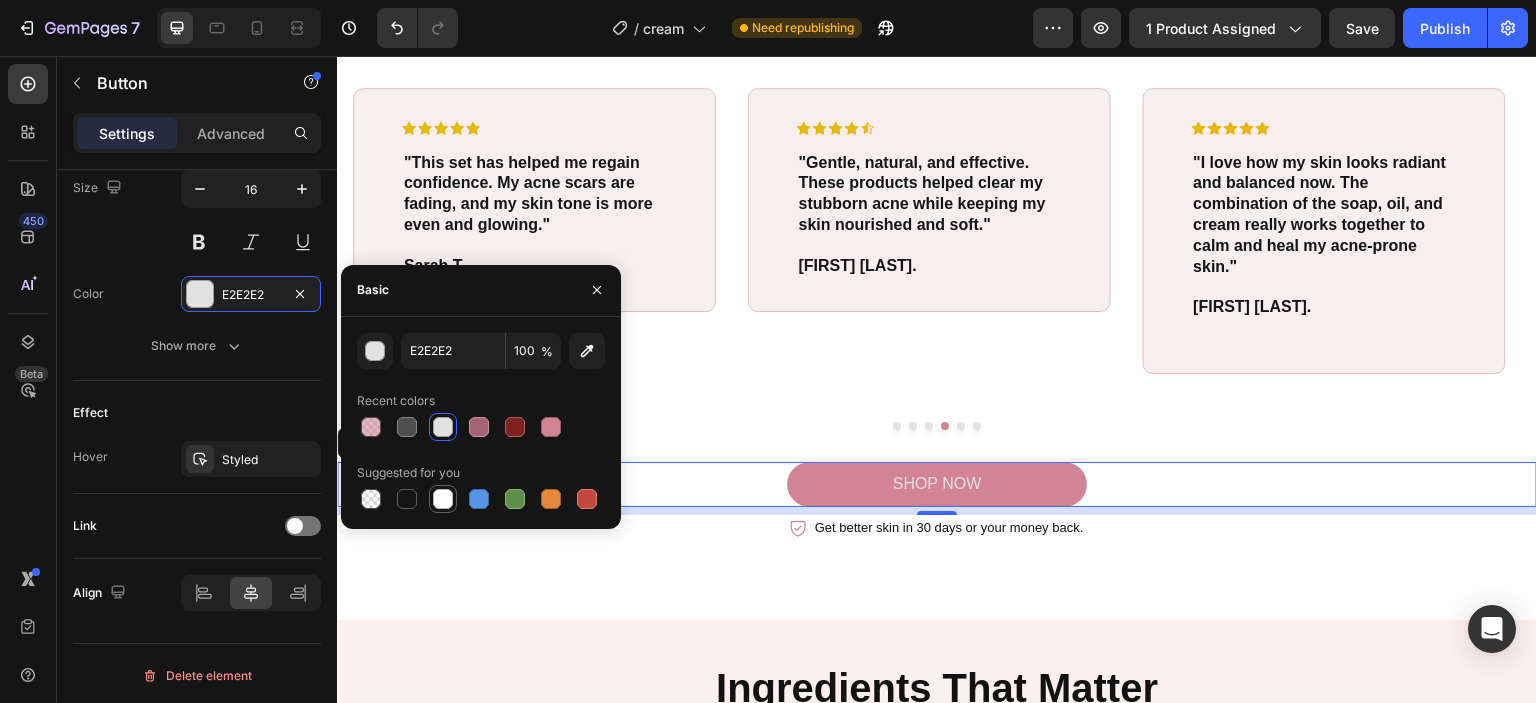 click at bounding box center (443, 499) 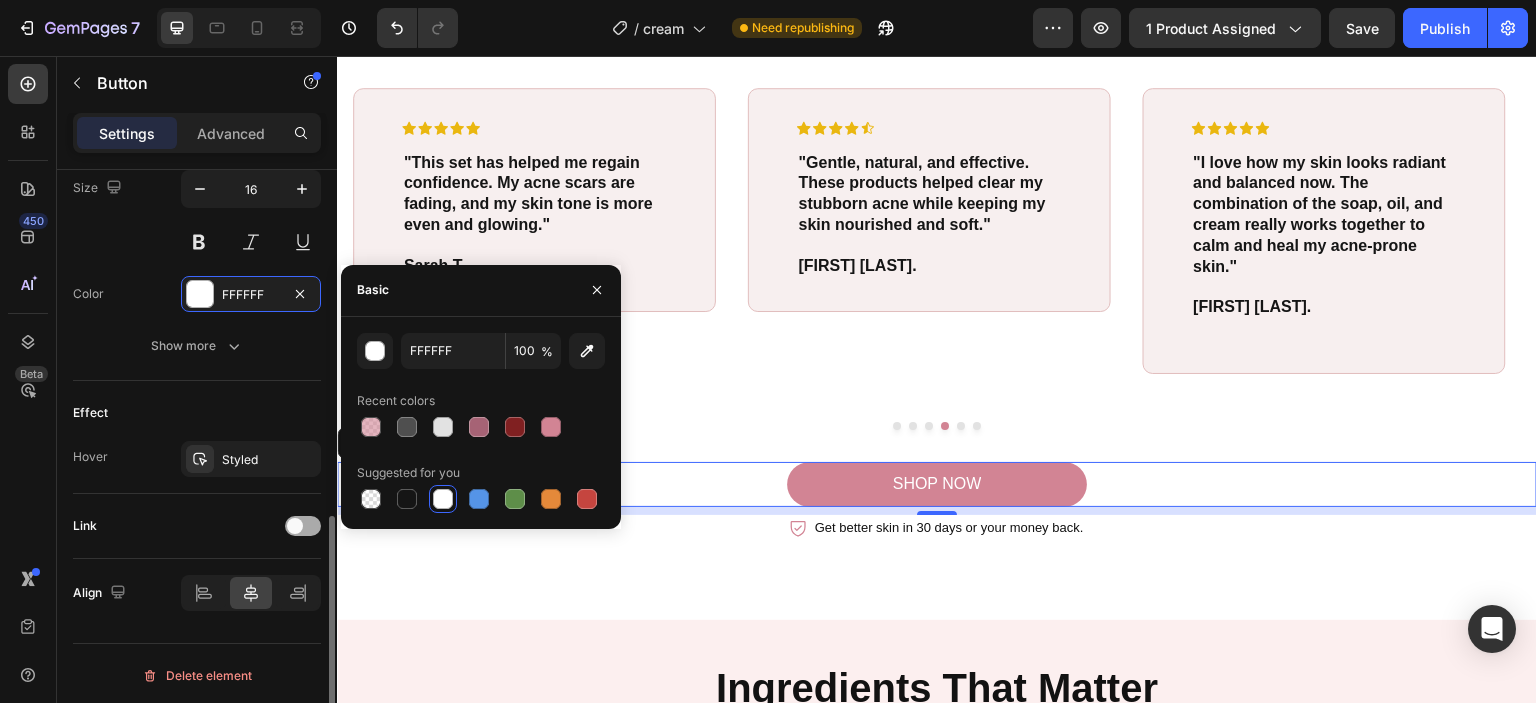 click at bounding box center (303, 526) 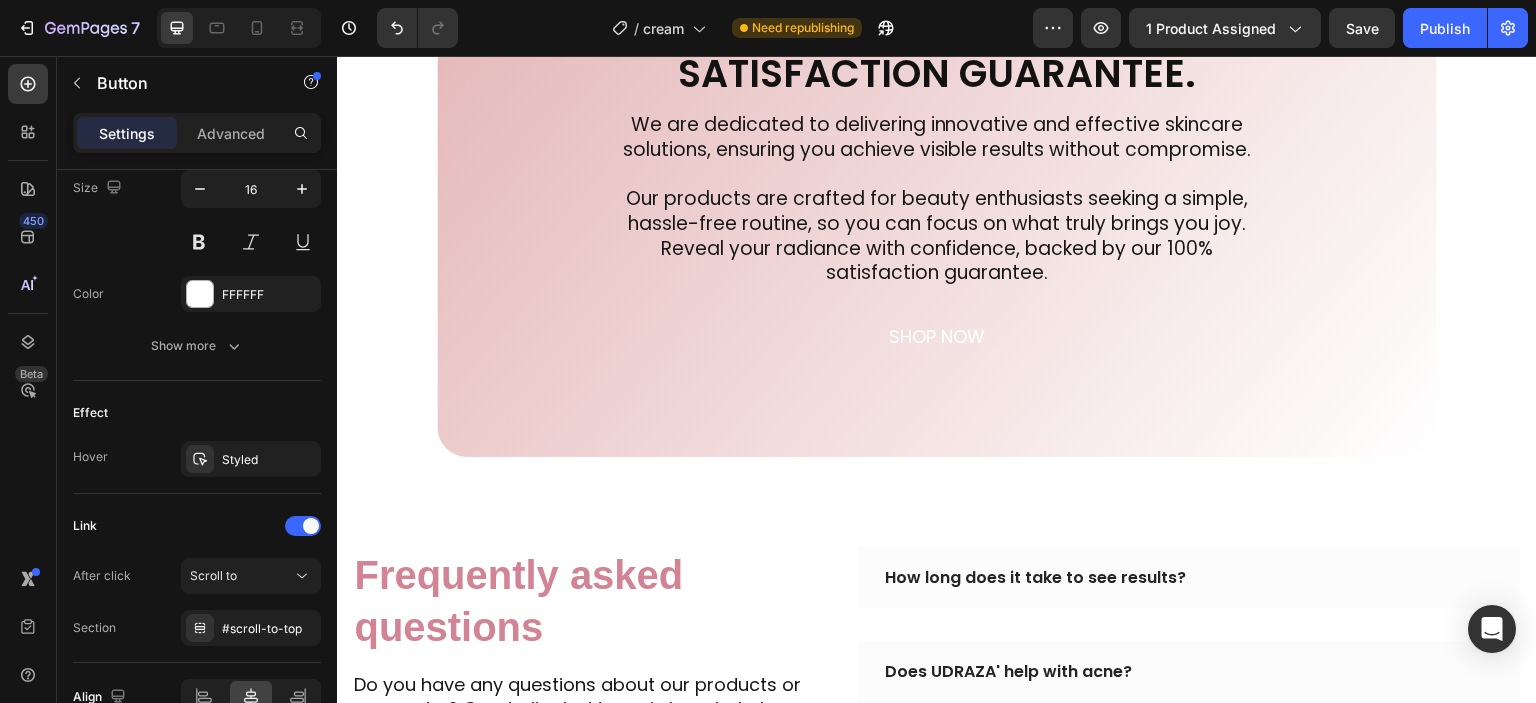 scroll, scrollTop: 5241, scrollLeft: 0, axis: vertical 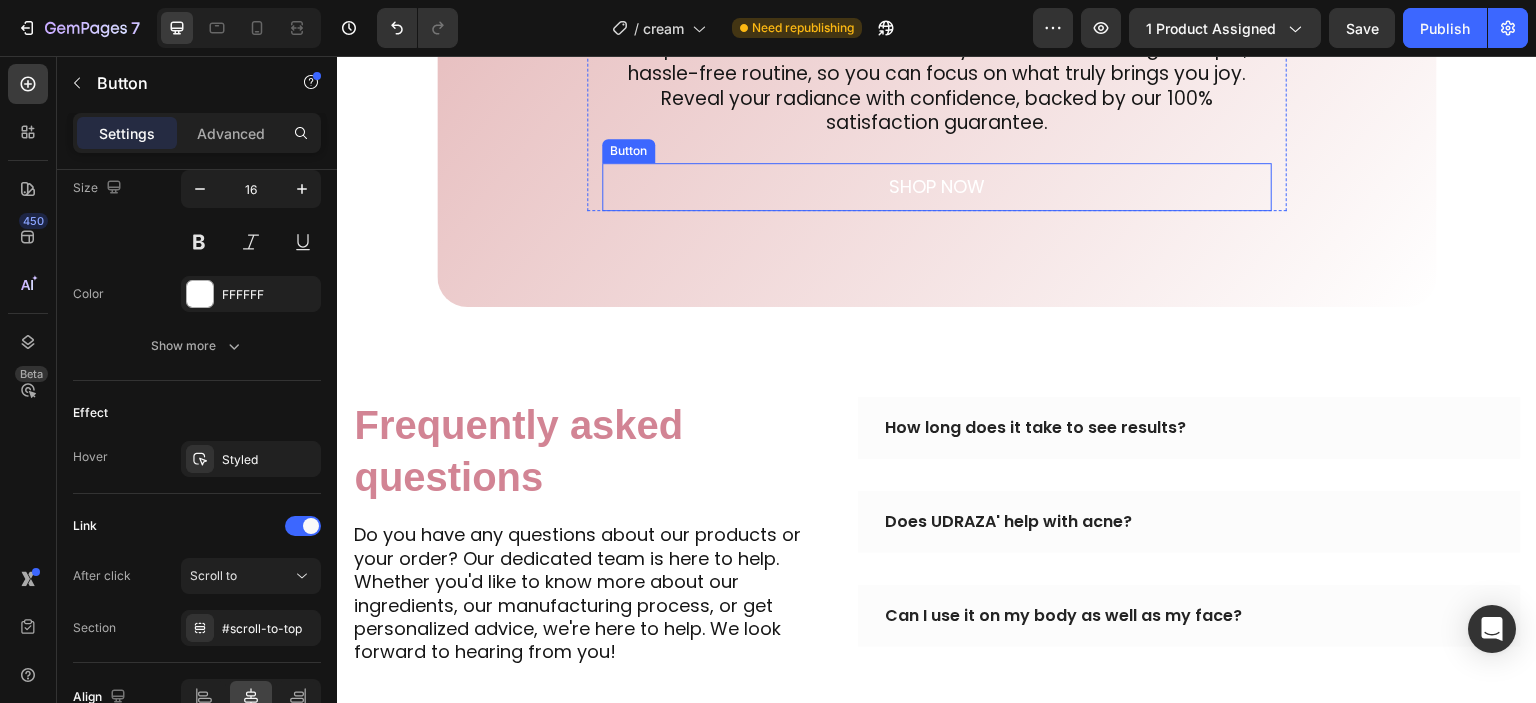 click on "shop now" at bounding box center [937, 187] 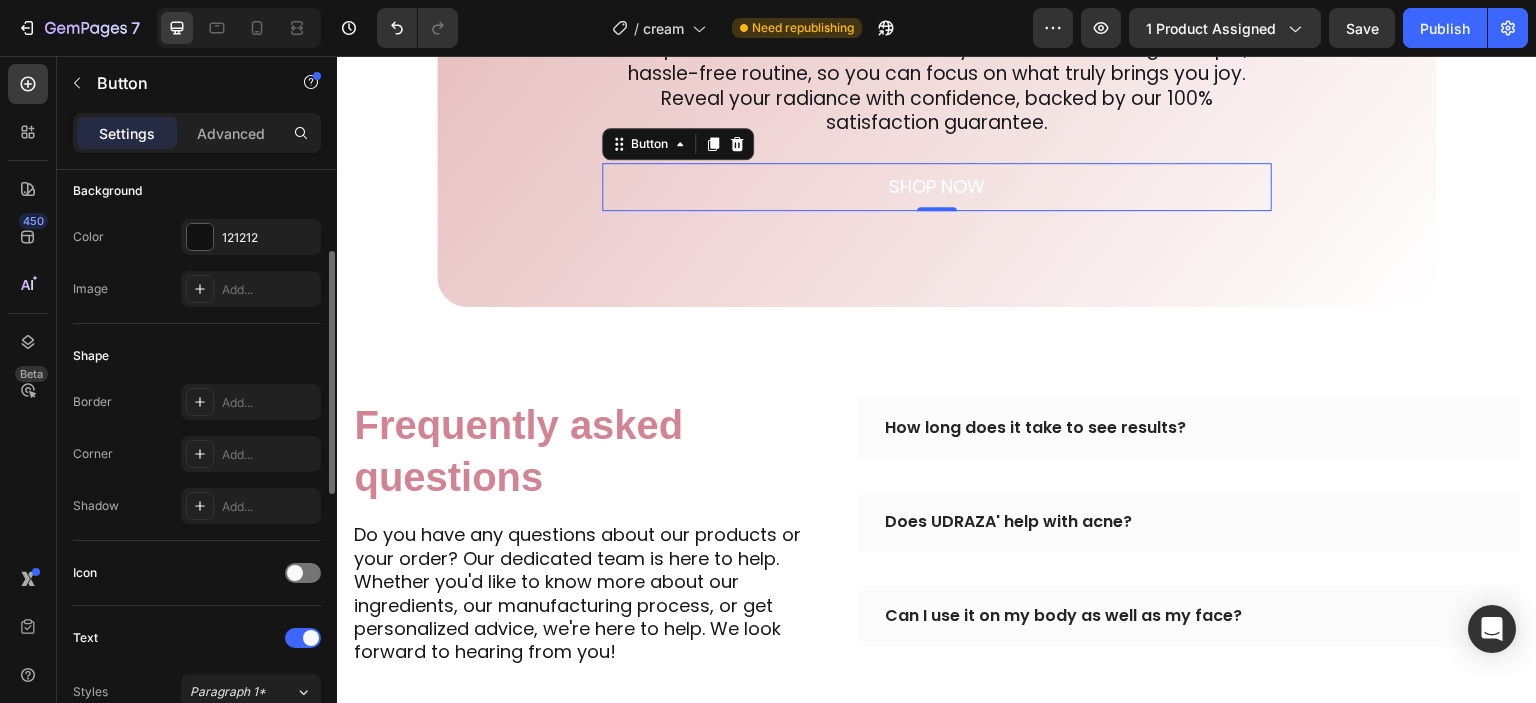 scroll, scrollTop: 222, scrollLeft: 0, axis: vertical 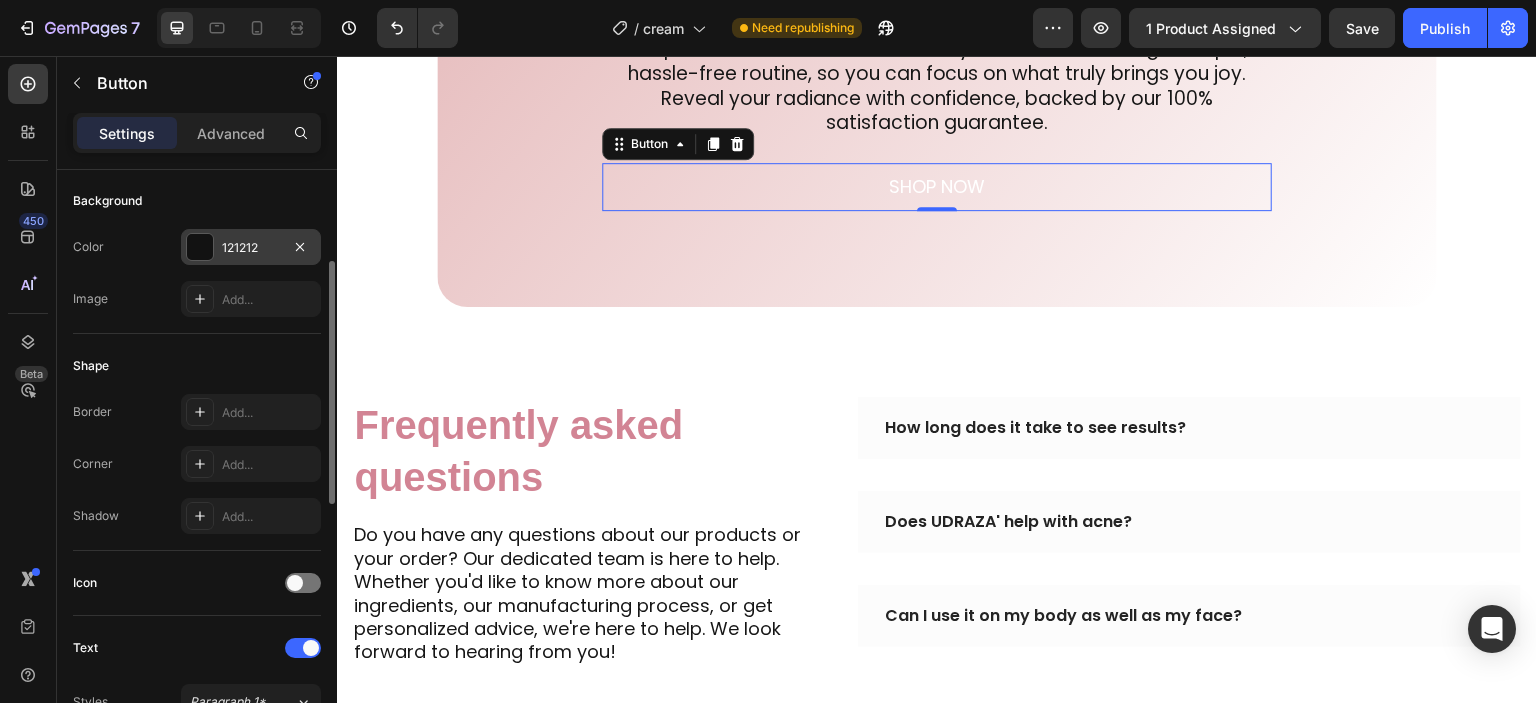 click on "121212" at bounding box center [251, 247] 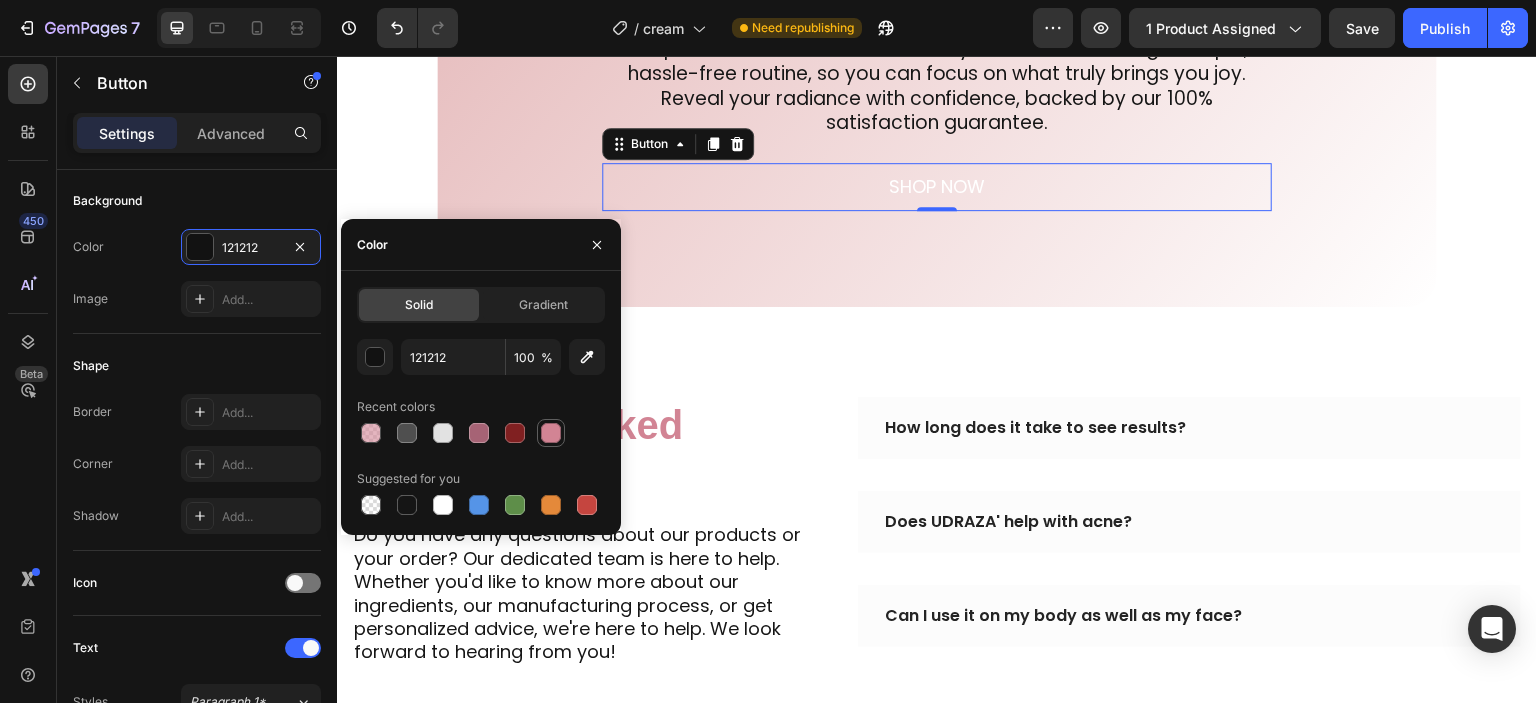 click at bounding box center [551, 433] 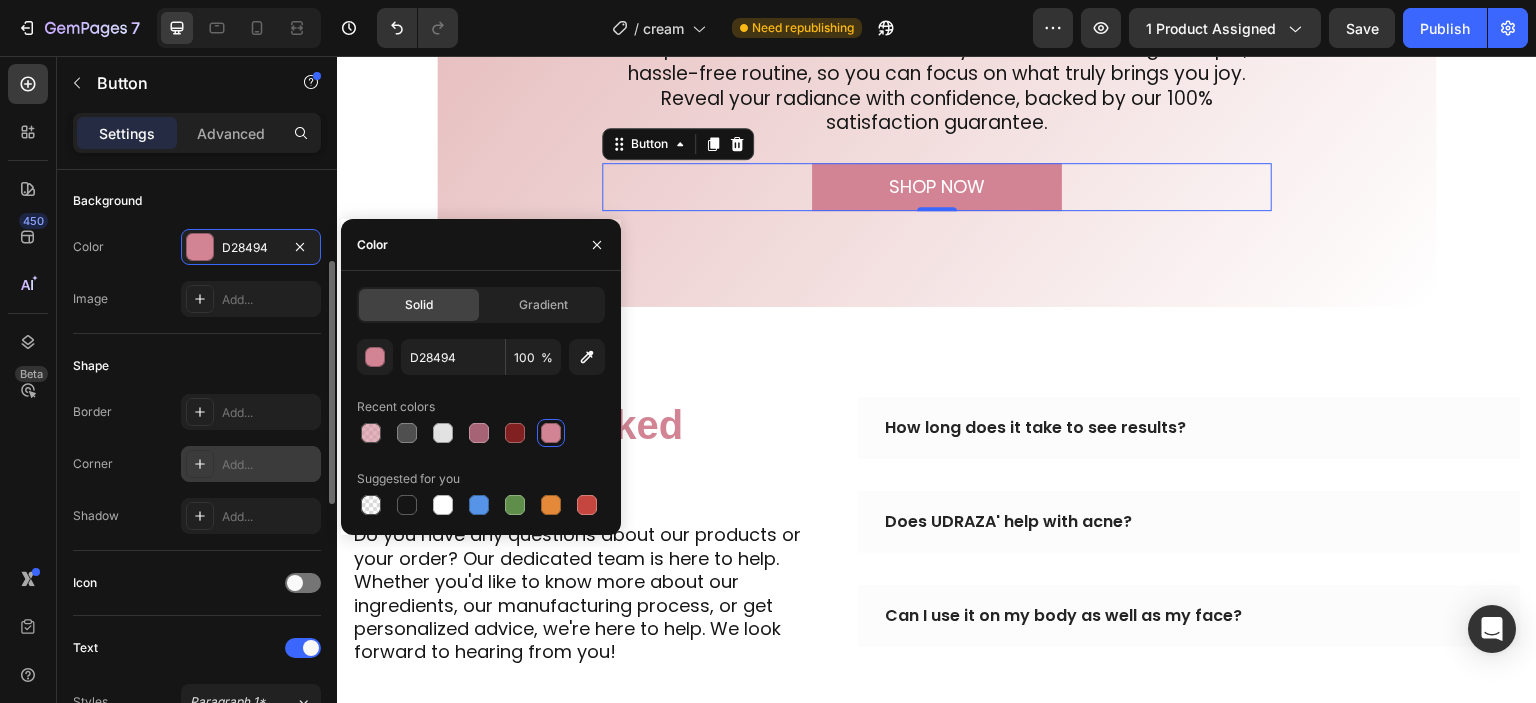 click on "Add..." at bounding box center [269, 465] 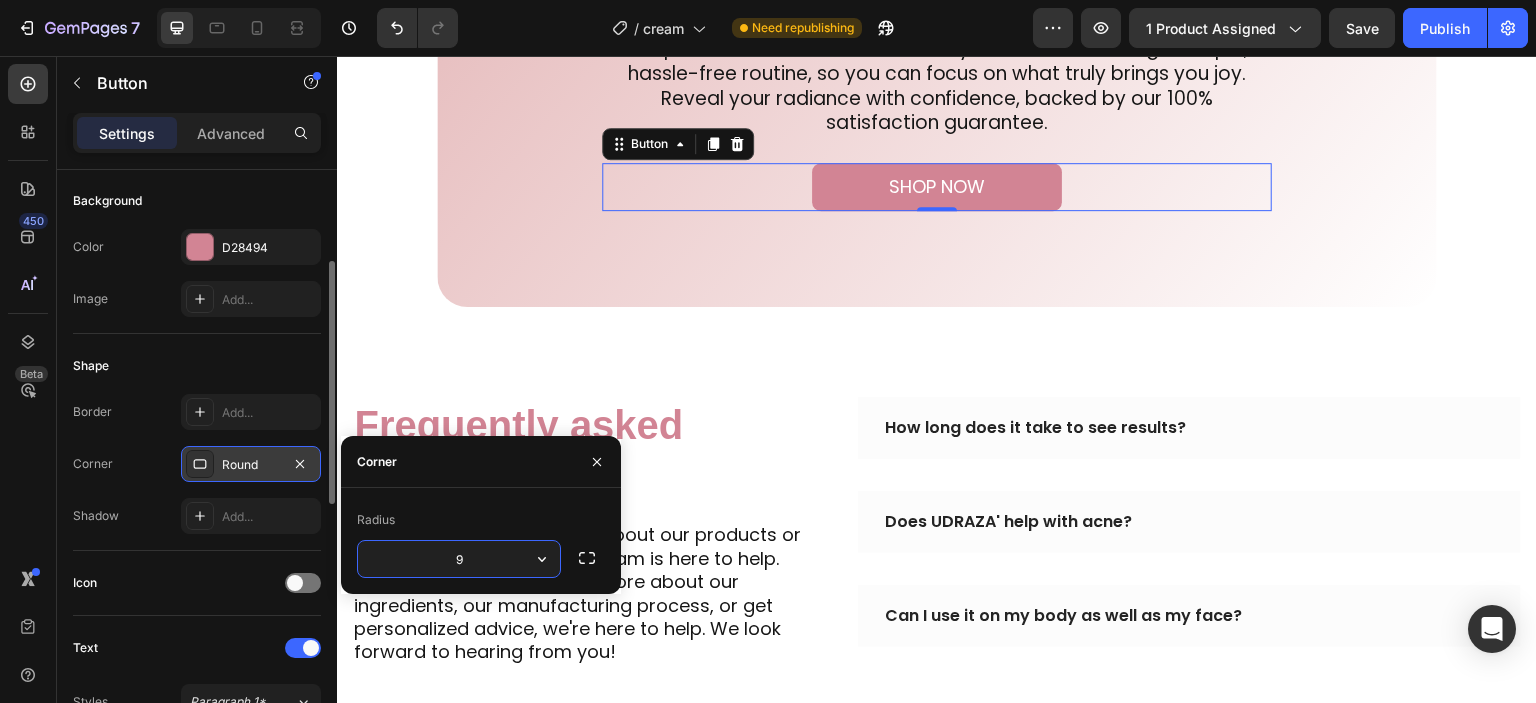 type on "90" 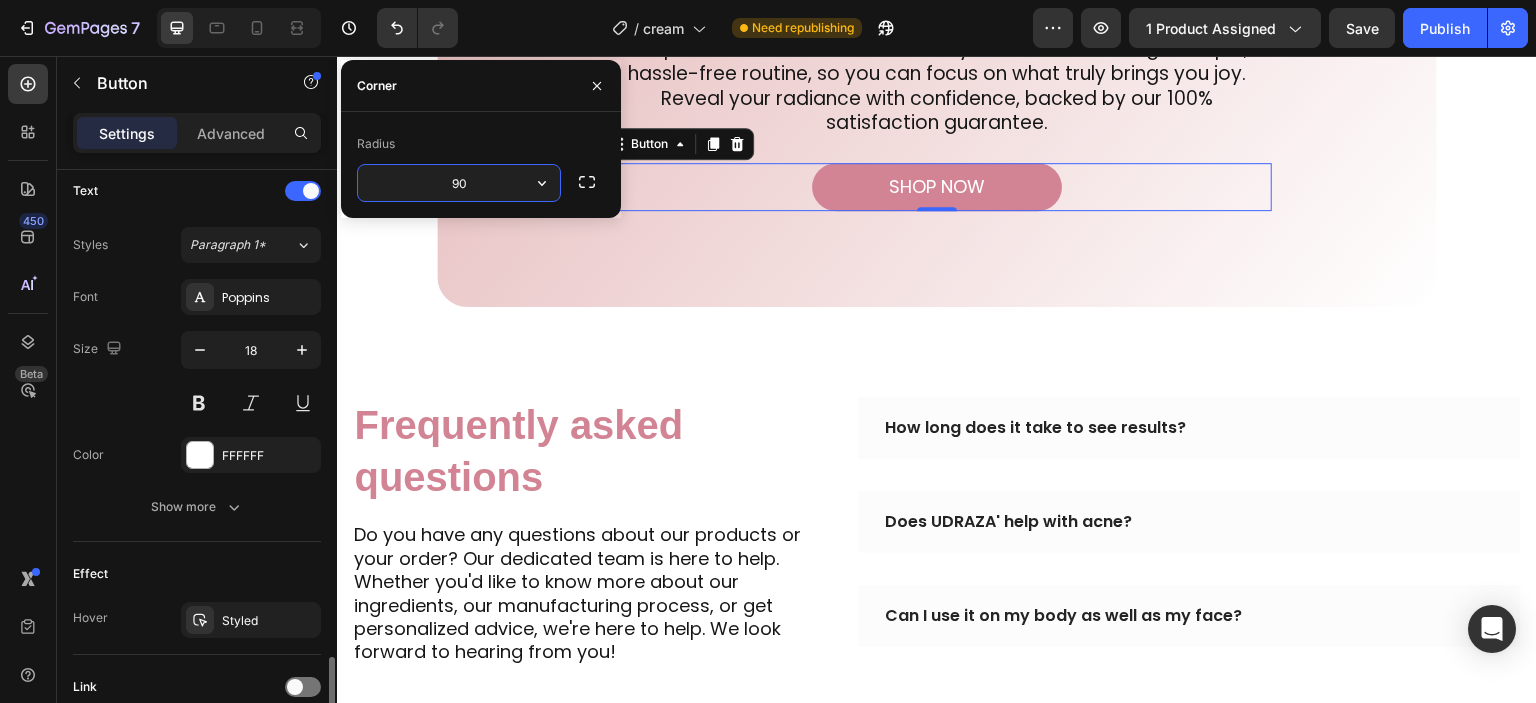 scroll, scrollTop: 826, scrollLeft: 0, axis: vertical 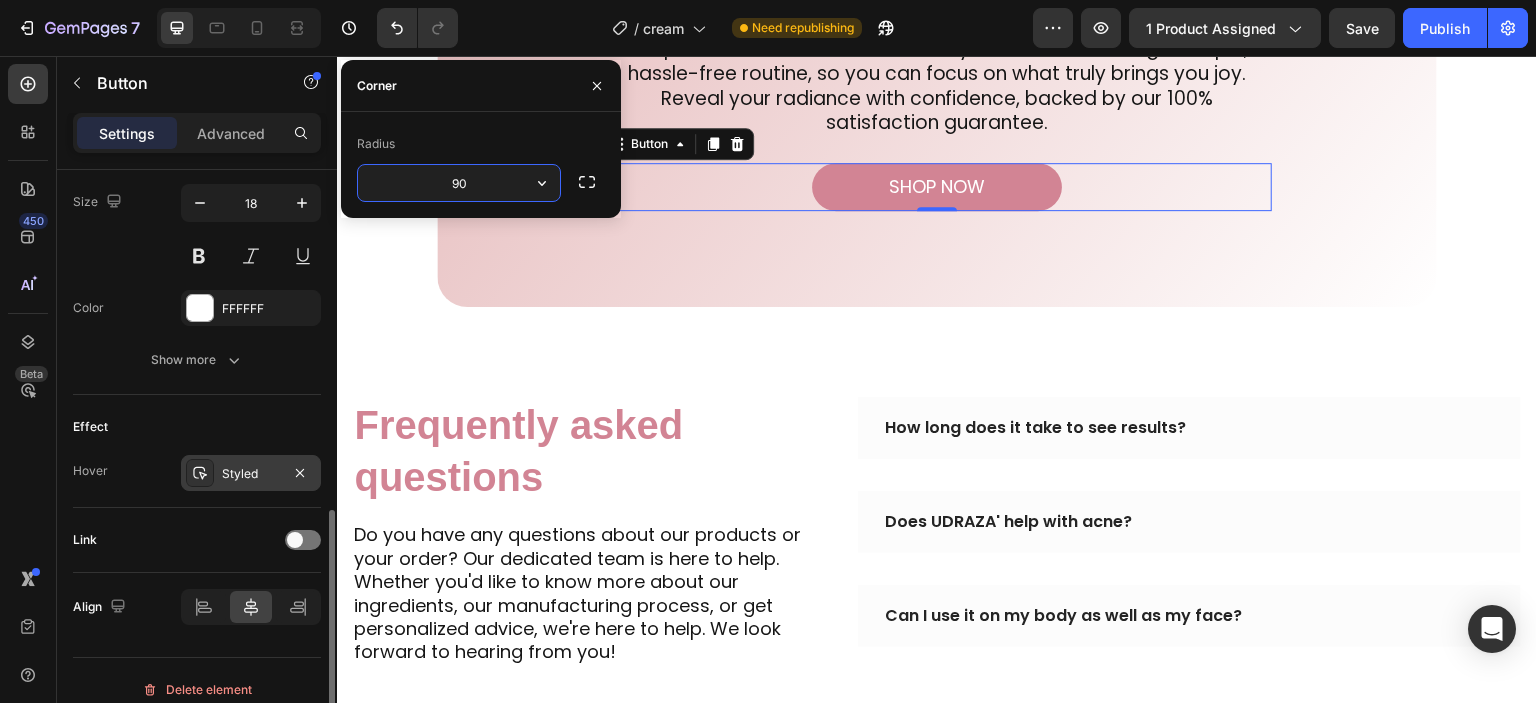 click on "Styled" at bounding box center [251, 474] 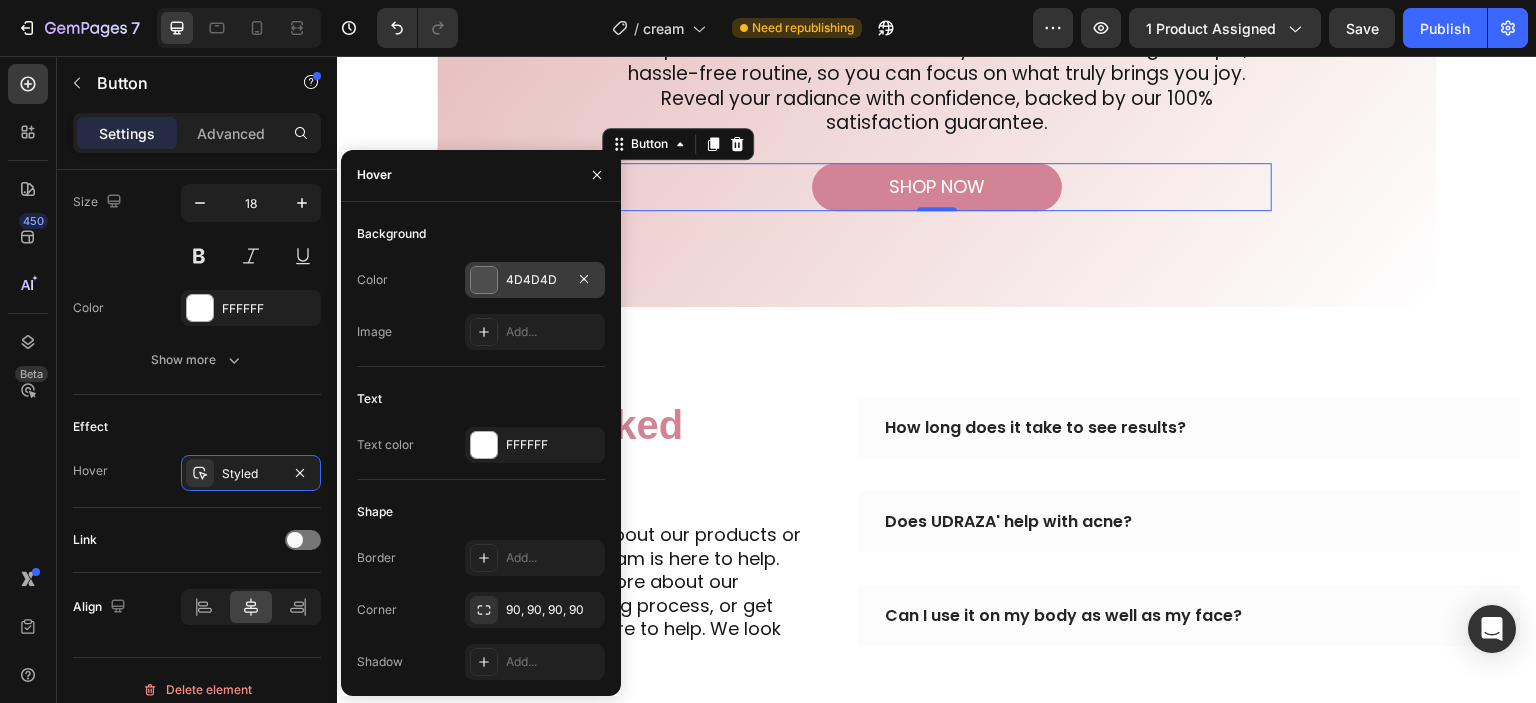 click on "4D4D4D" at bounding box center [535, 280] 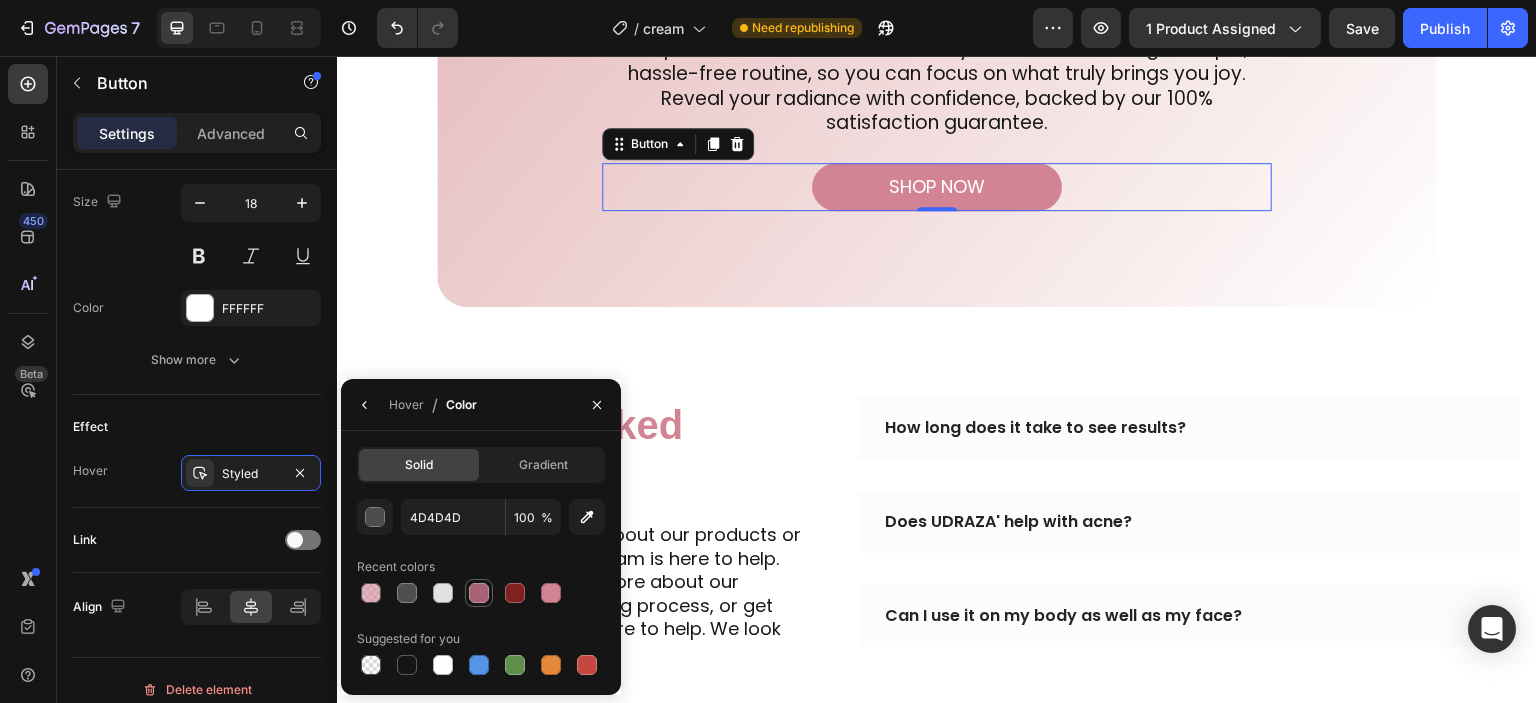 click at bounding box center [479, 593] 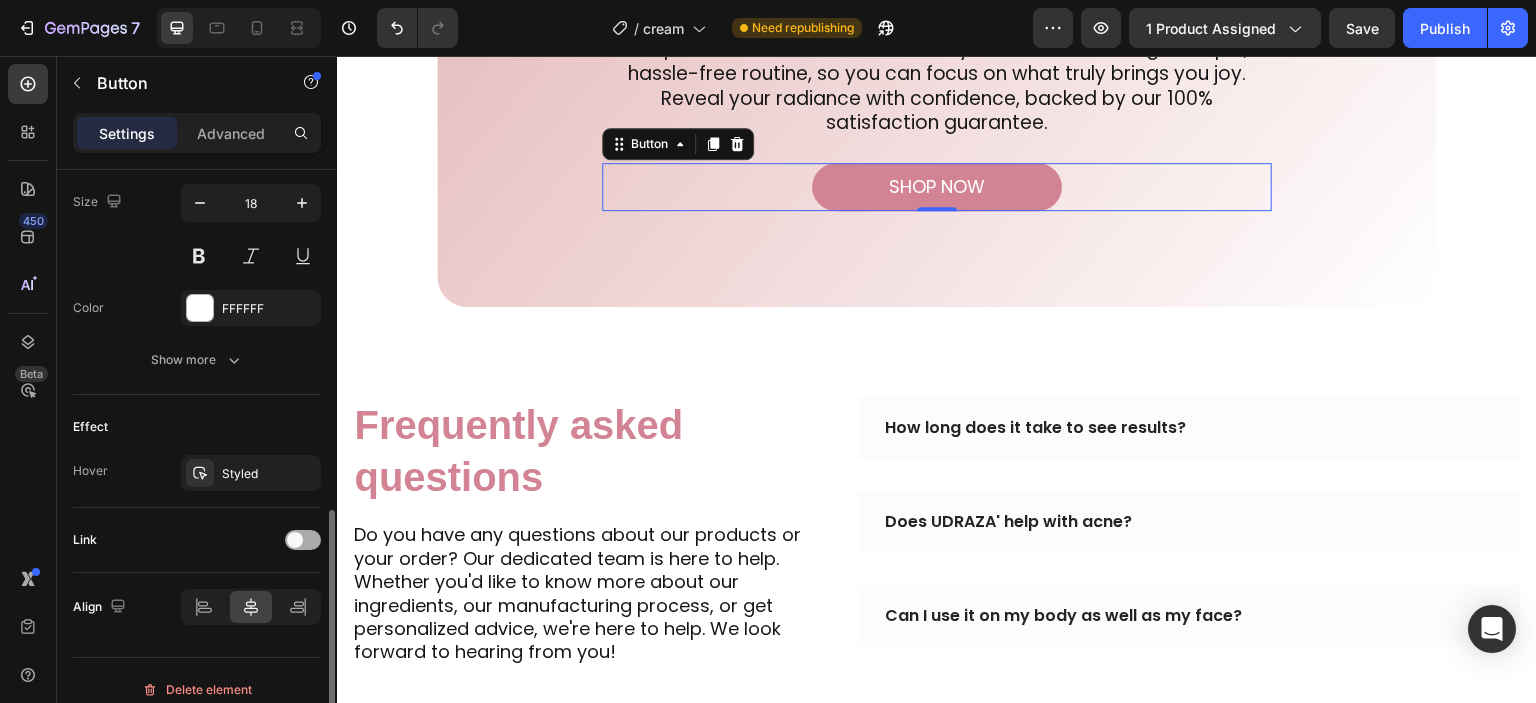 click at bounding box center (295, 540) 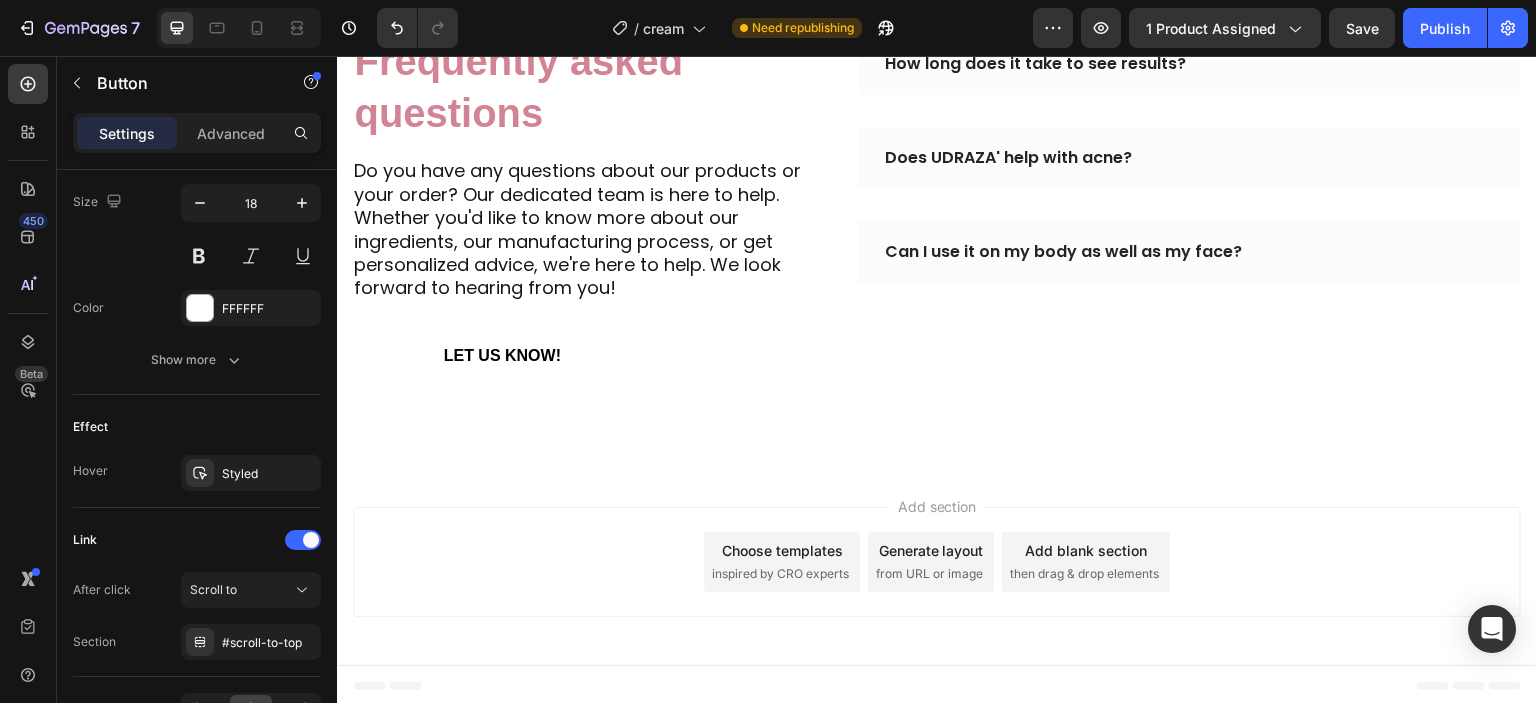 scroll, scrollTop: 5757, scrollLeft: 0, axis: vertical 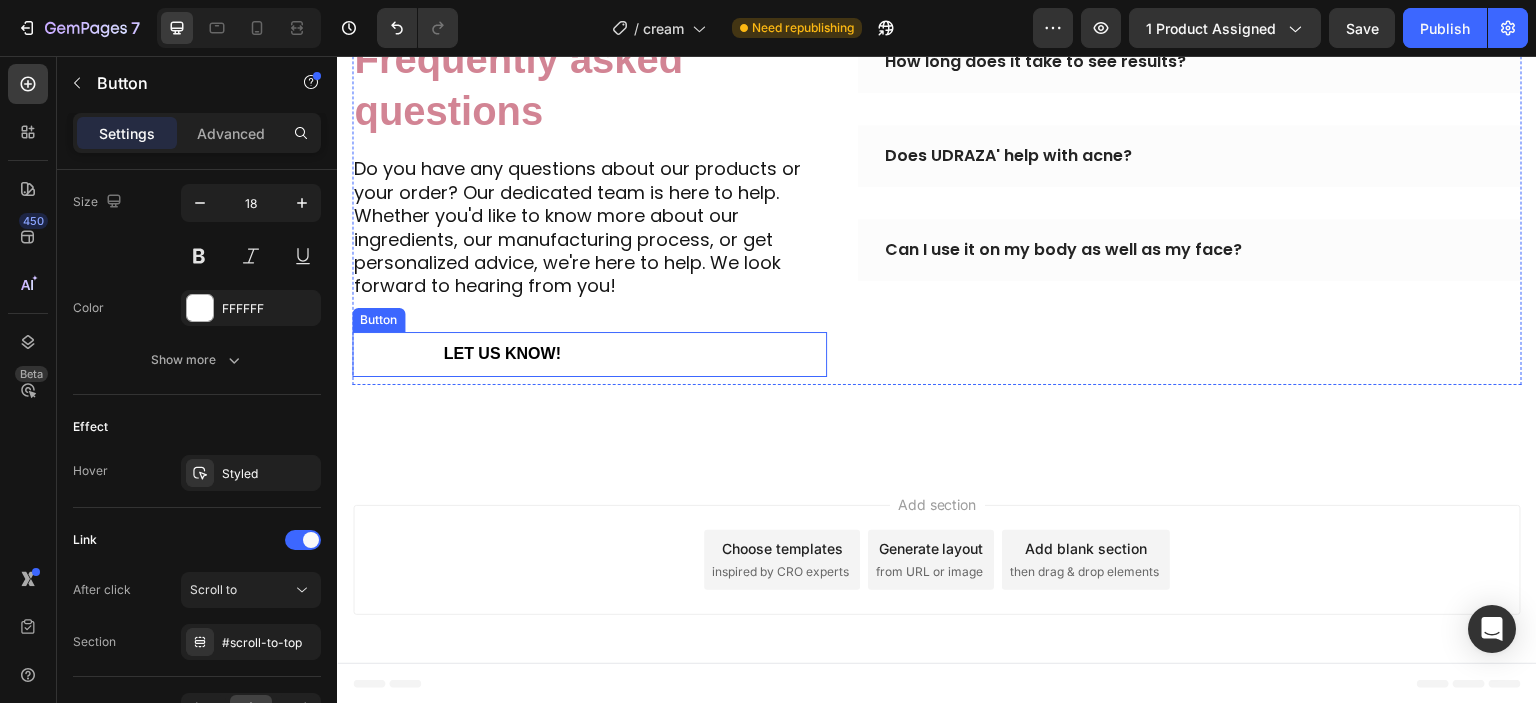 click on "Let us know!" at bounding box center [502, 354] 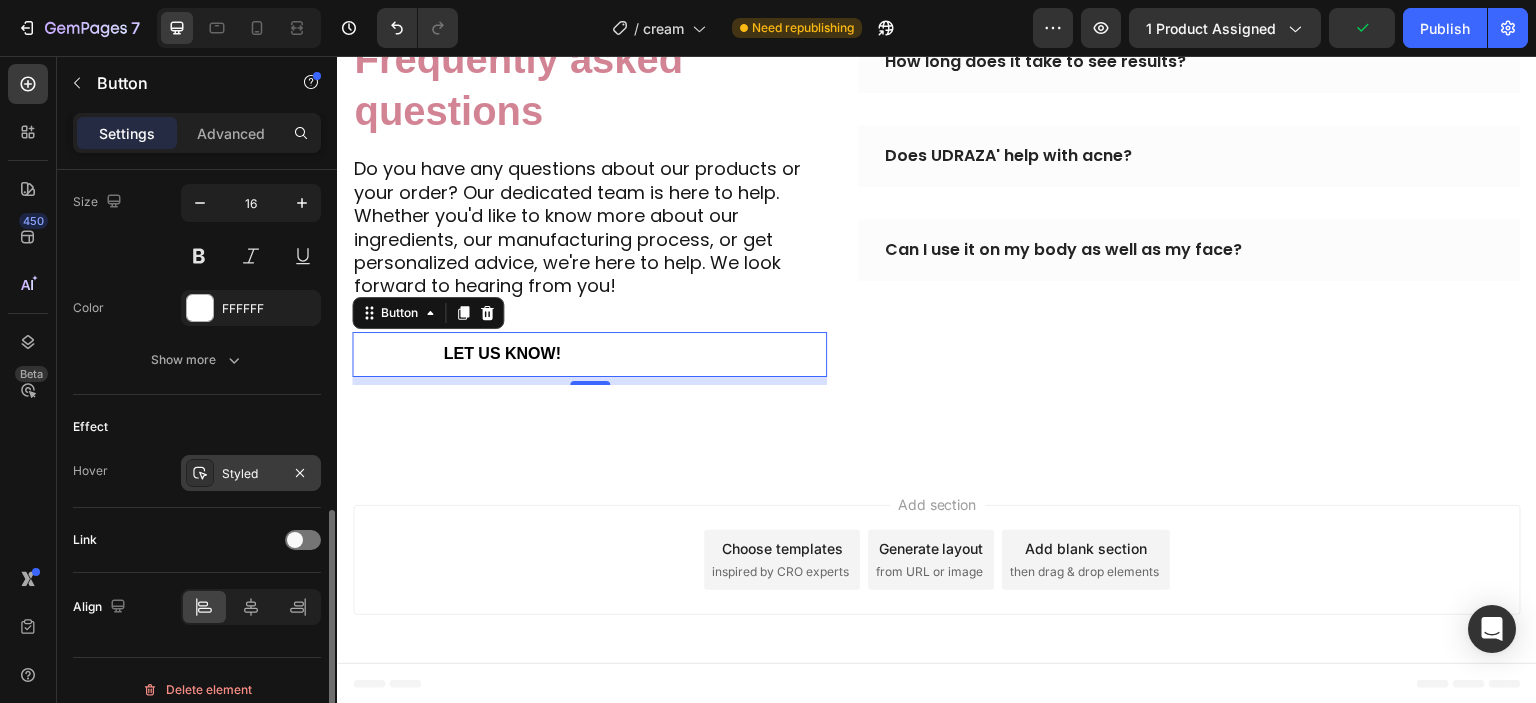 click on "Styled" at bounding box center (251, 473) 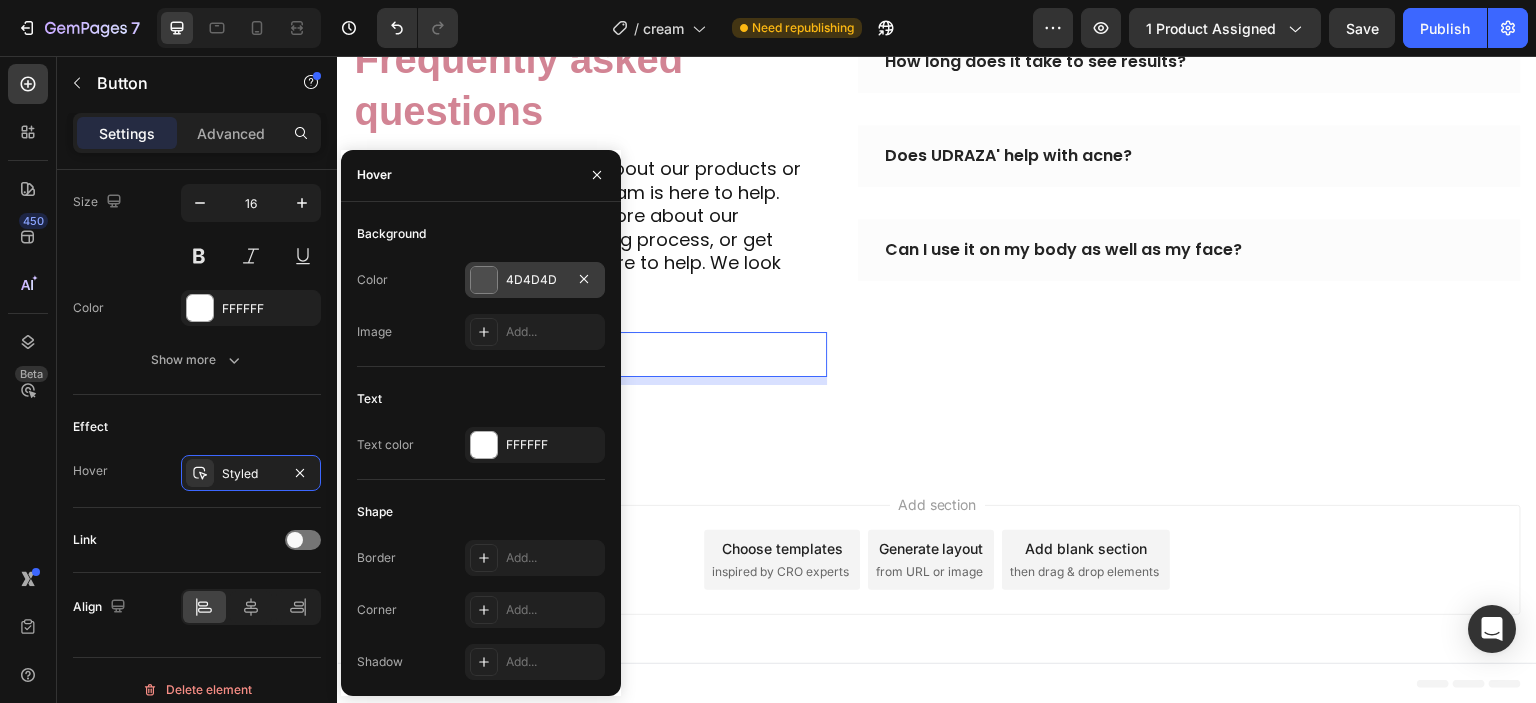 click on "4D4D4D" at bounding box center [535, 280] 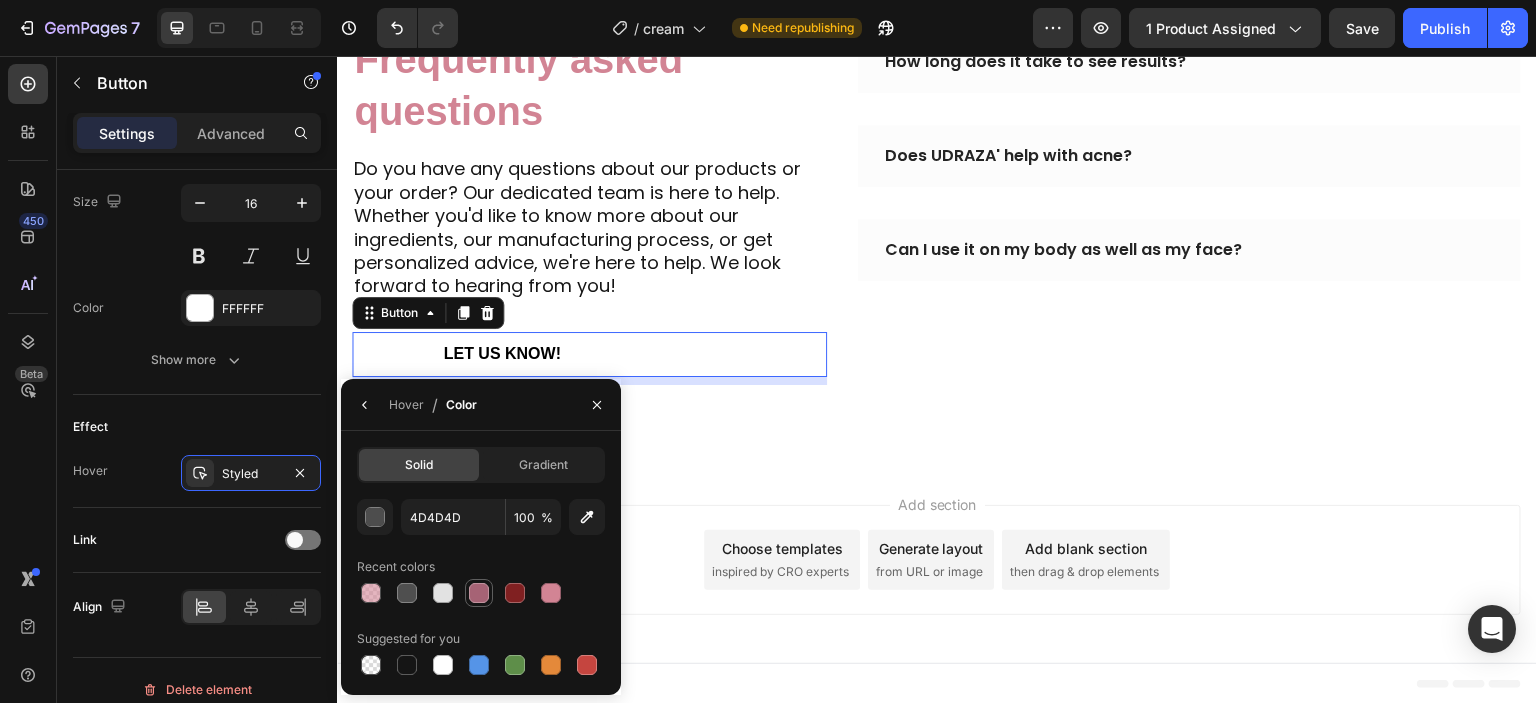 click at bounding box center (479, 593) 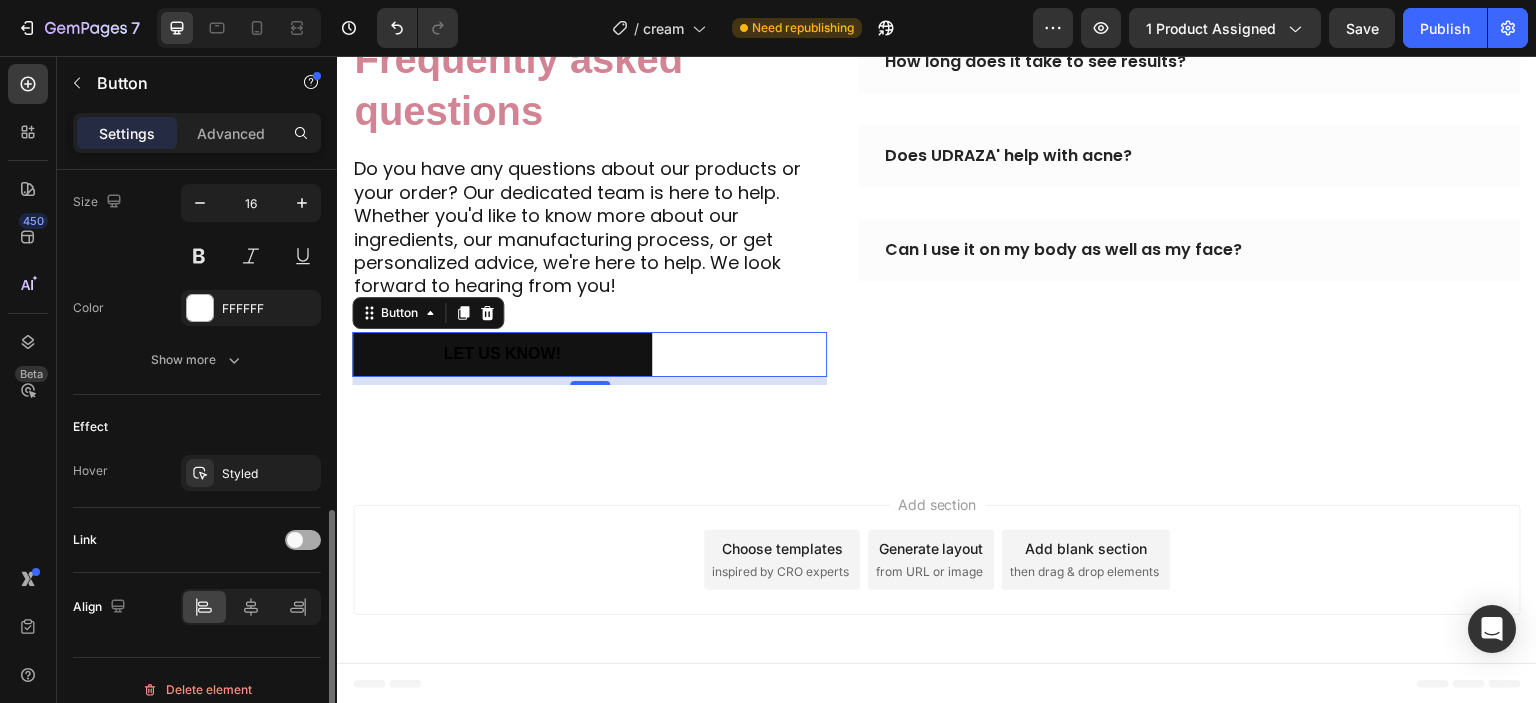 click at bounding box center [295, 540] 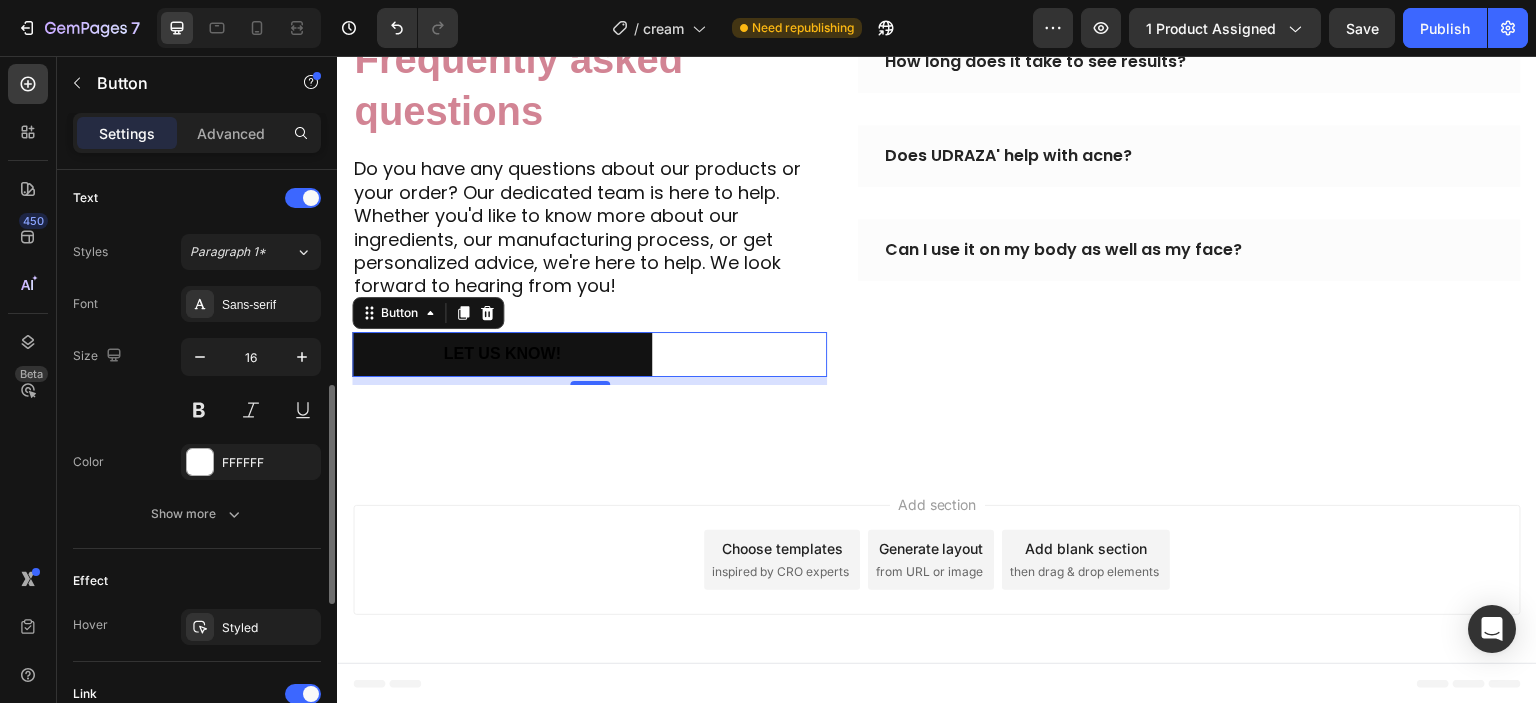 scroll, scrollTop: 647, scrollLeft: 0, axis: vertical 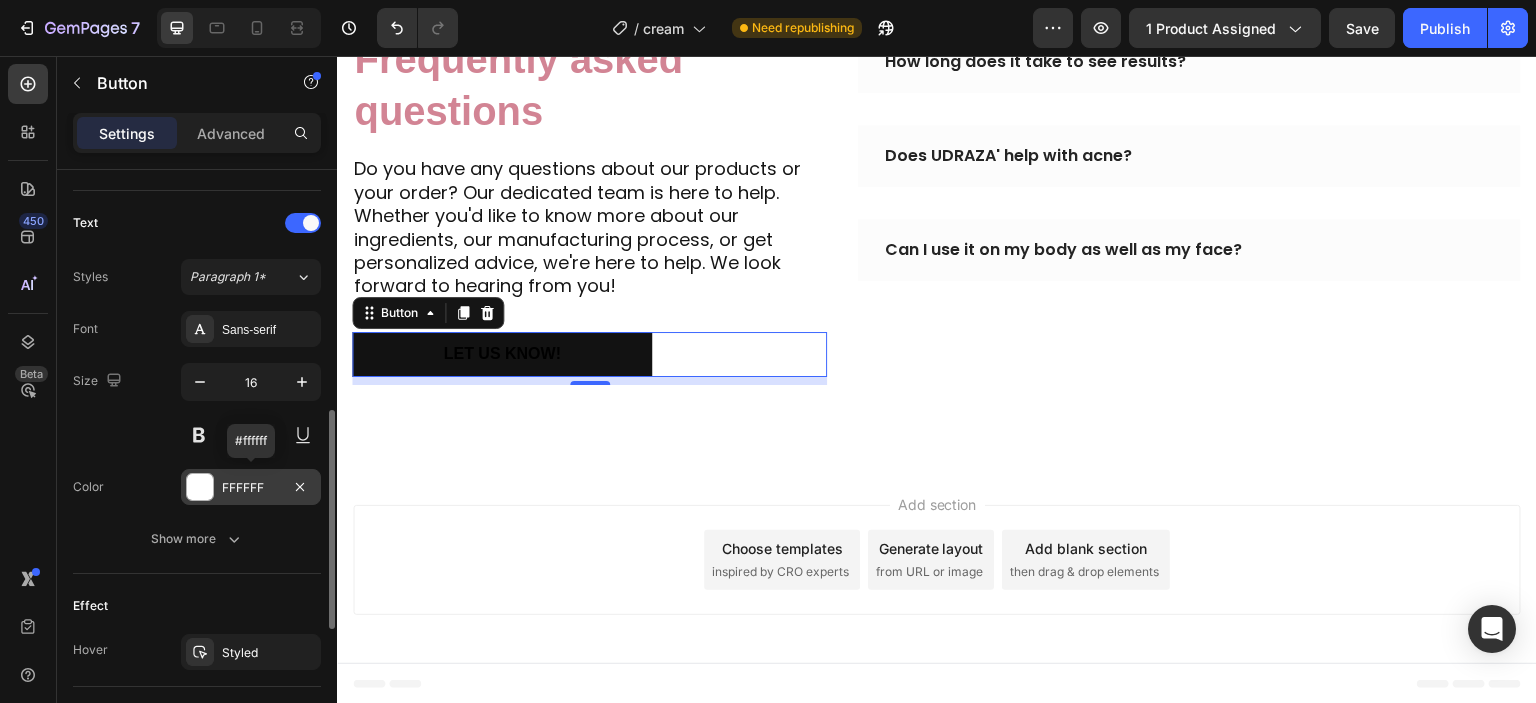 click on "FFFFFF" at bounding box center (251, 488) 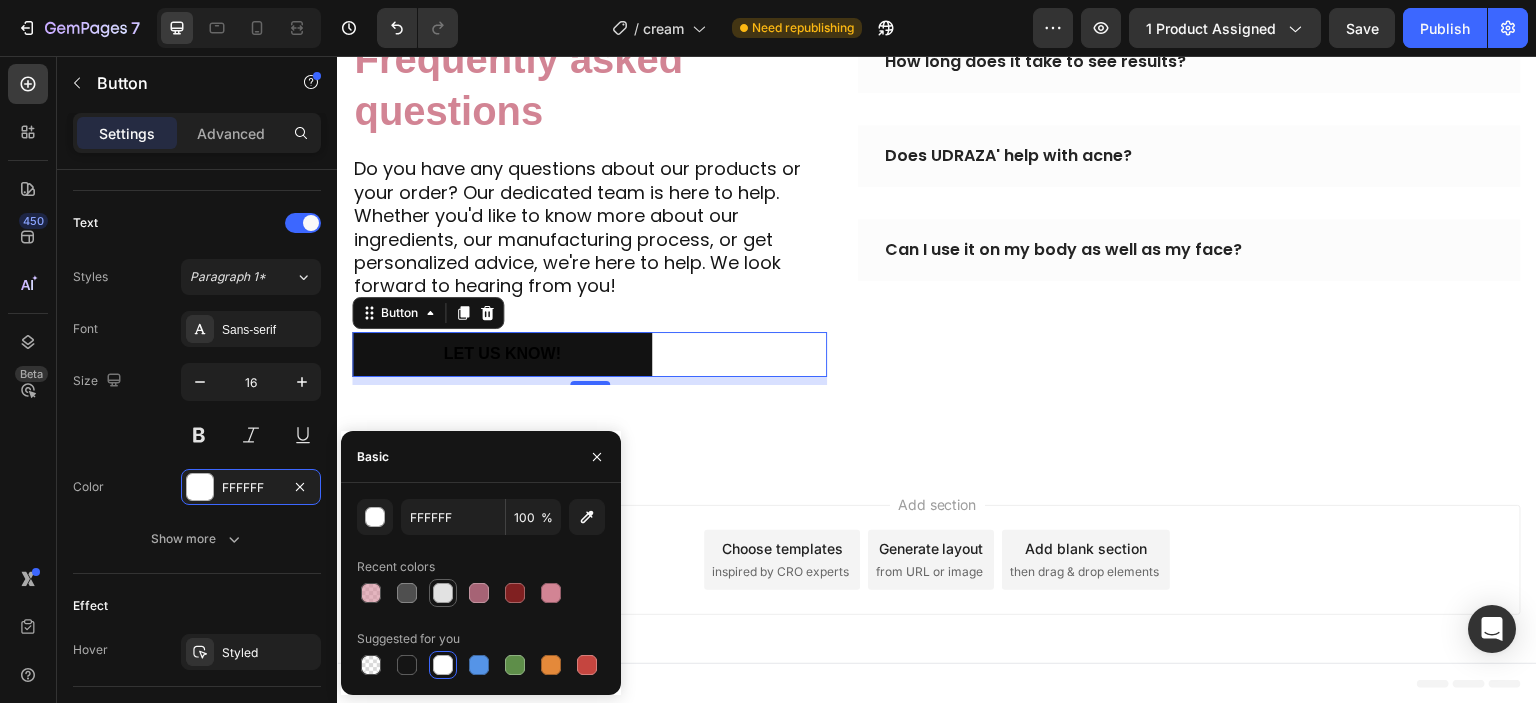 drag, startPoint x: 440, startPoint y: 588, endPoint x: 450, endPoint y: 666, distance: 78.63841 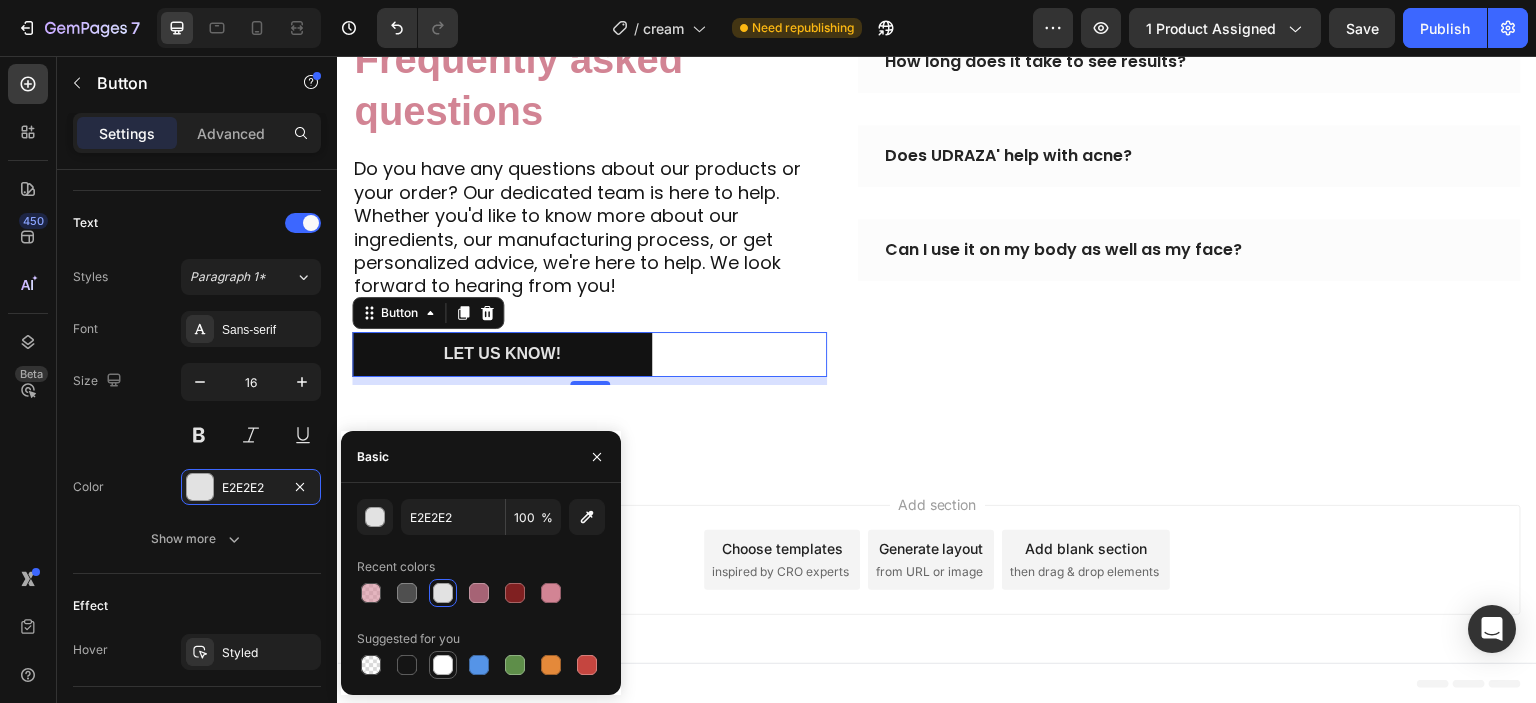 click at bounding box center (443, 665) 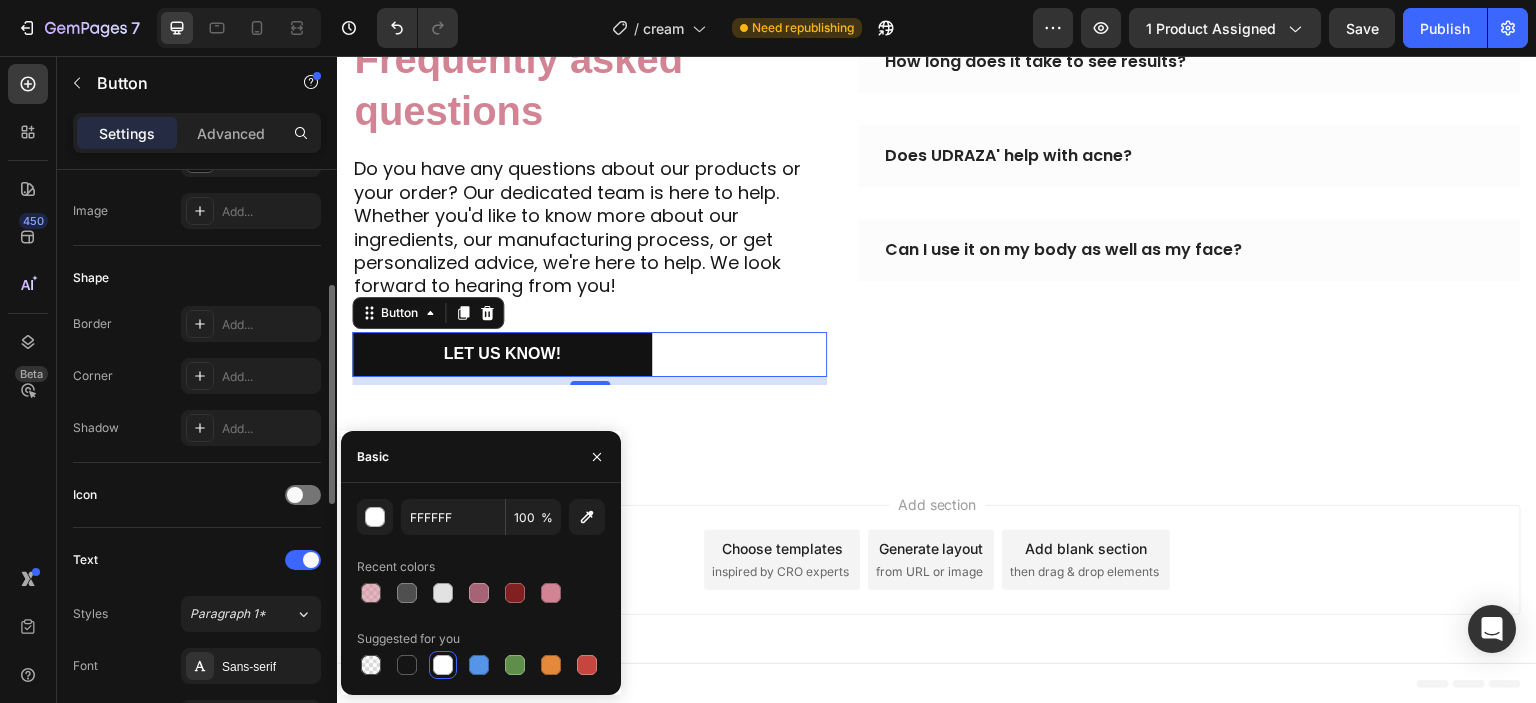 scroll, scrollTop: 110, scrollLeft: 0, axis: vertical 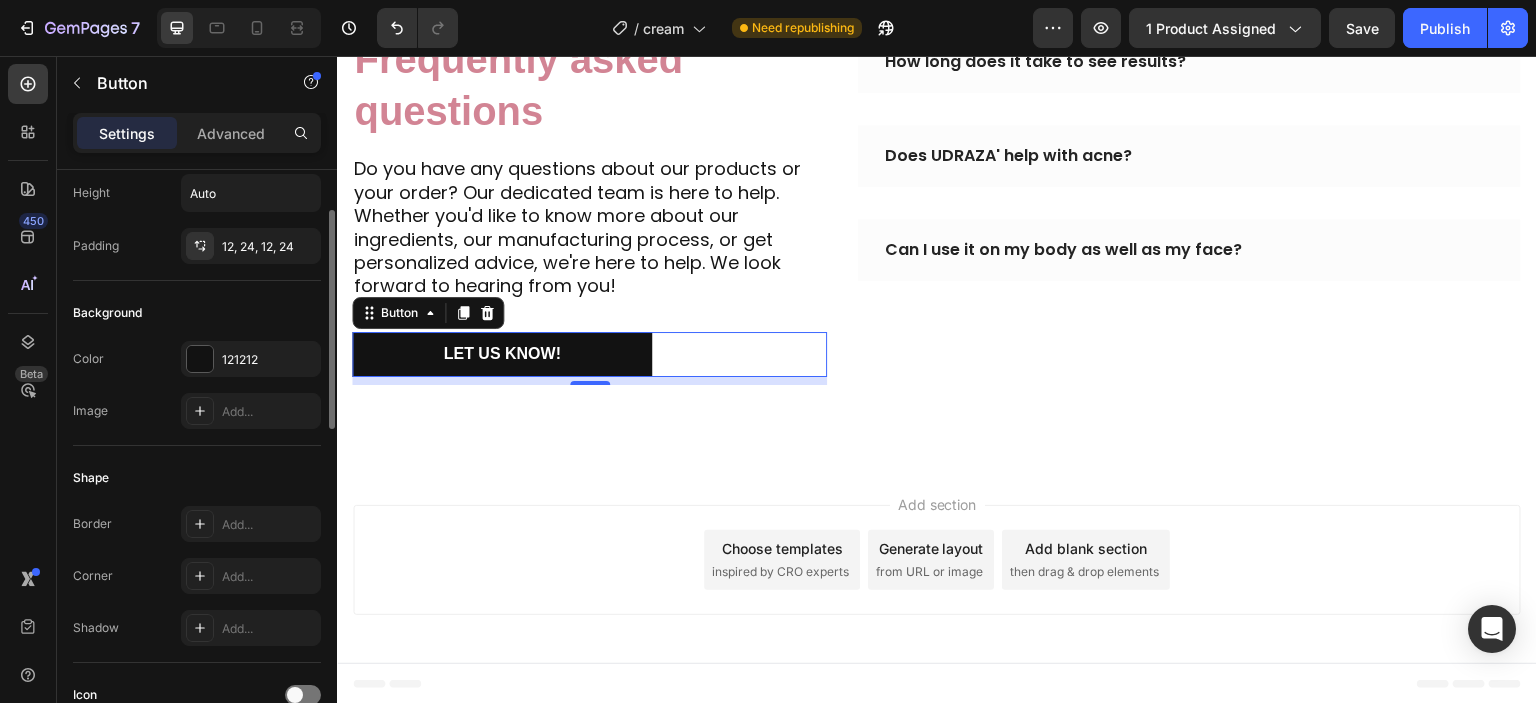 click on "121212" at bounding box center [251, 359] 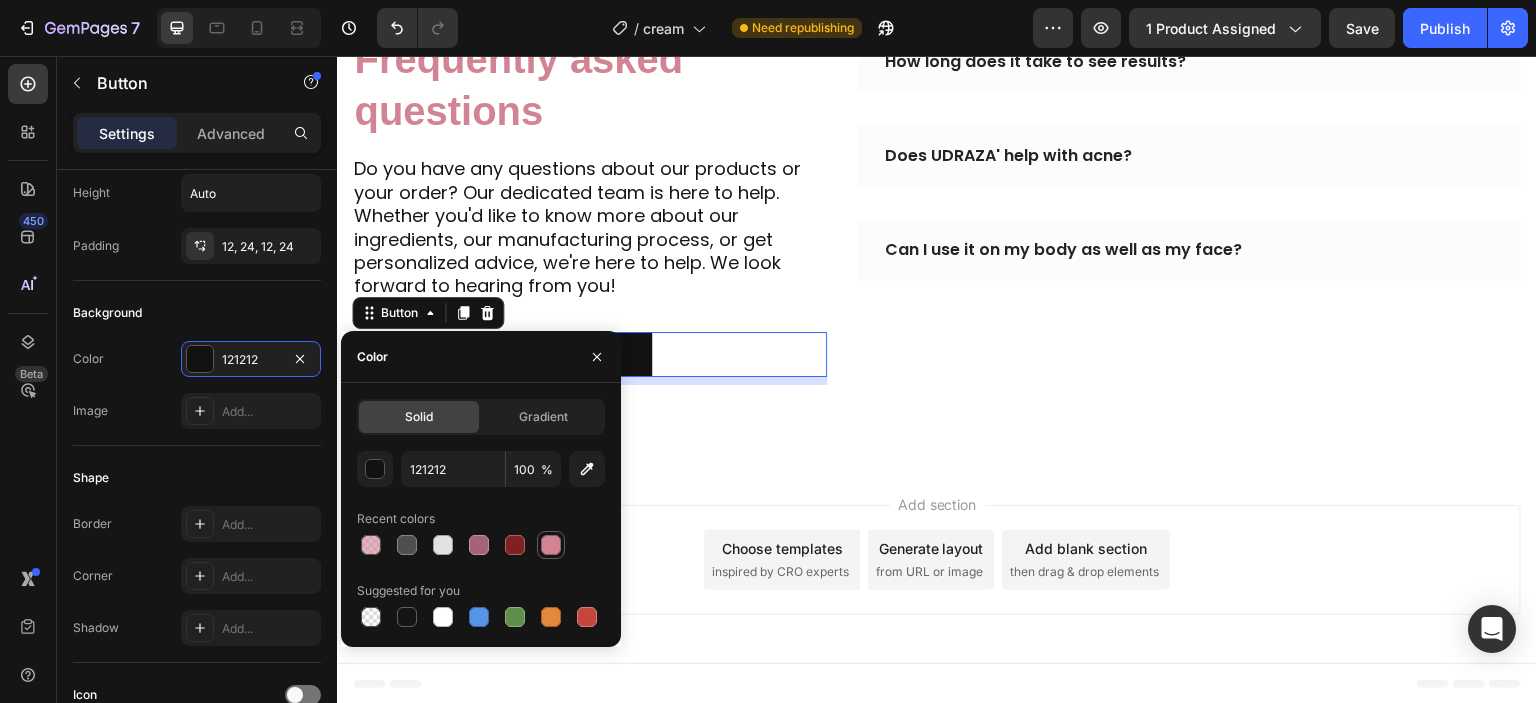 click at bounding box center [551, 545] 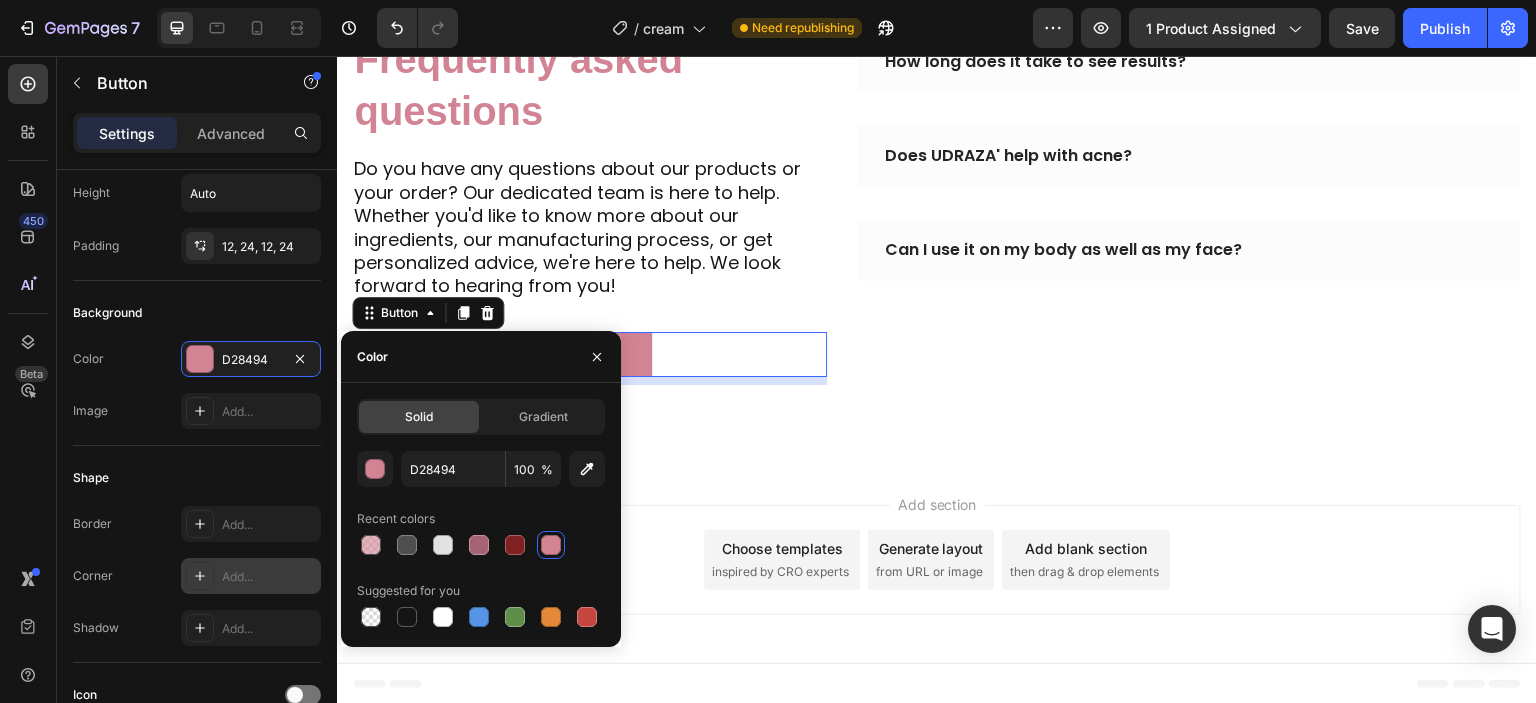 click on "Add..." at bounding box center [269, 577] 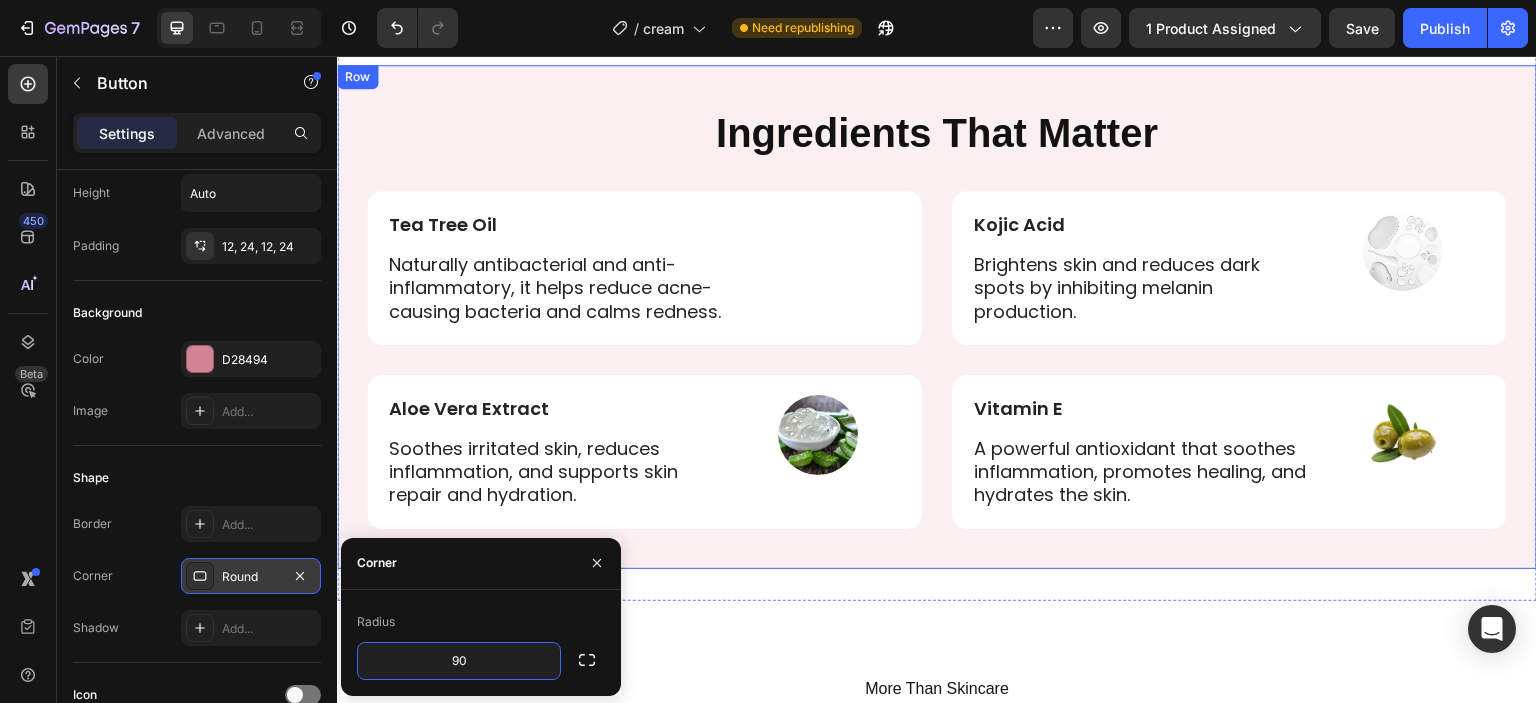 scroll, scrollTop: 3958, scrollLeft: 0, axis: vertical 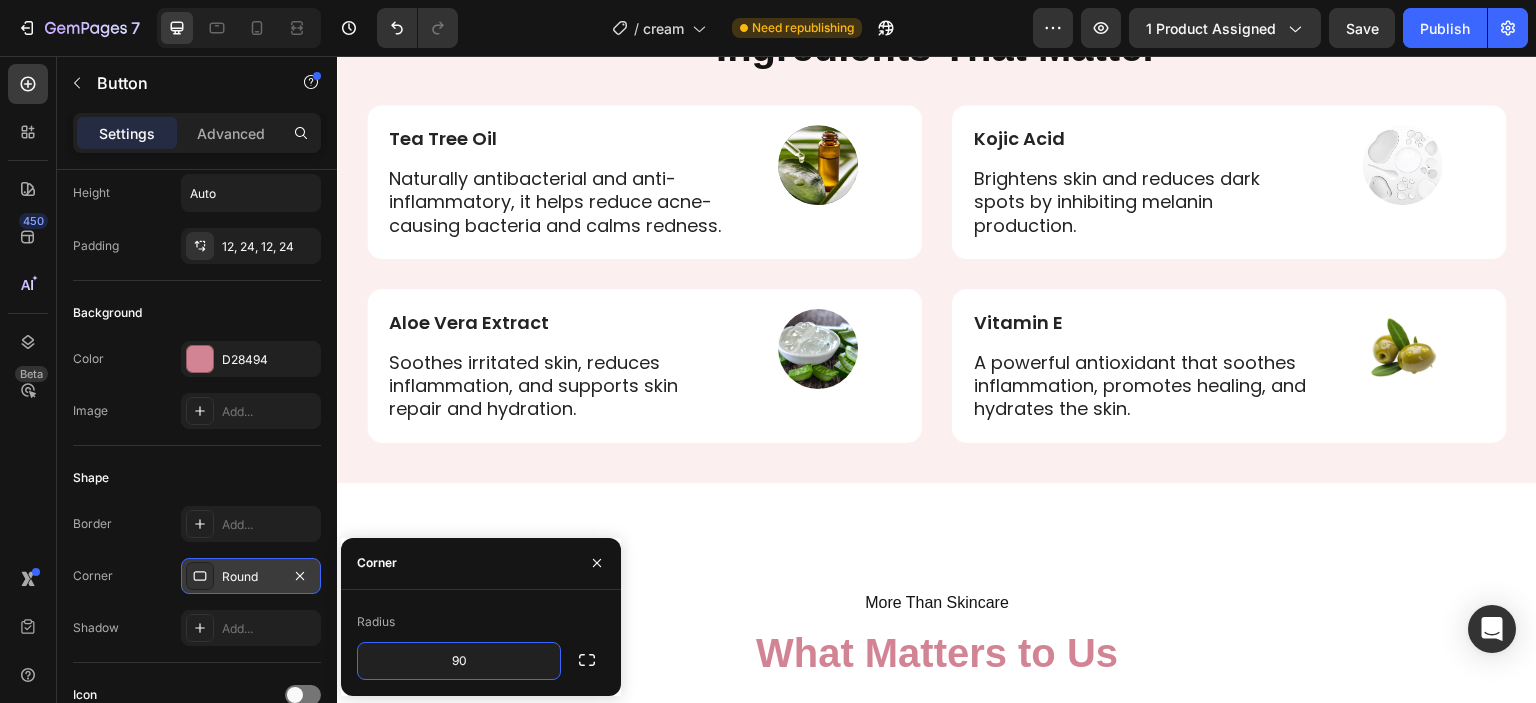 type on "90" 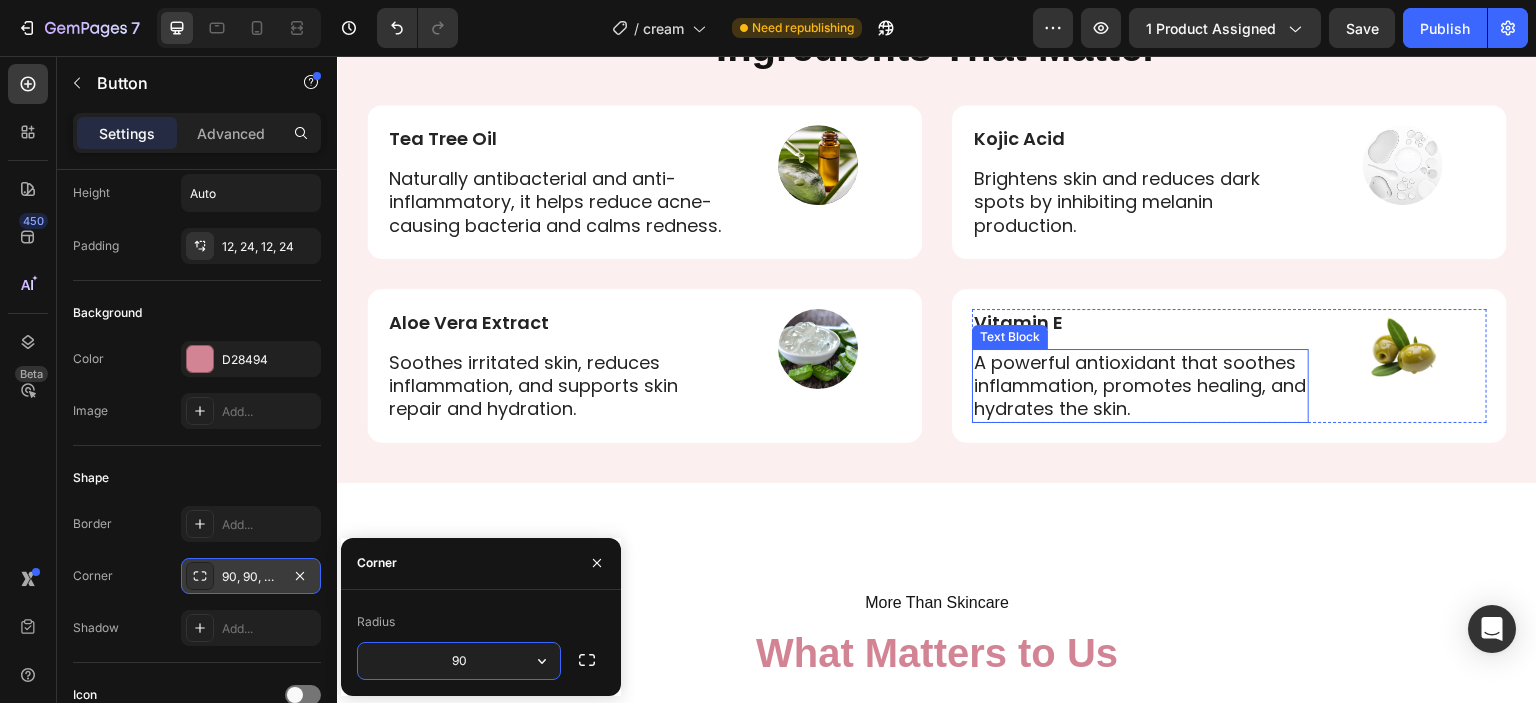click on "A powerful antioxidant that soothes inflammation, promotes healing, and hydrates the skin." at bounding box center (1140, 386) 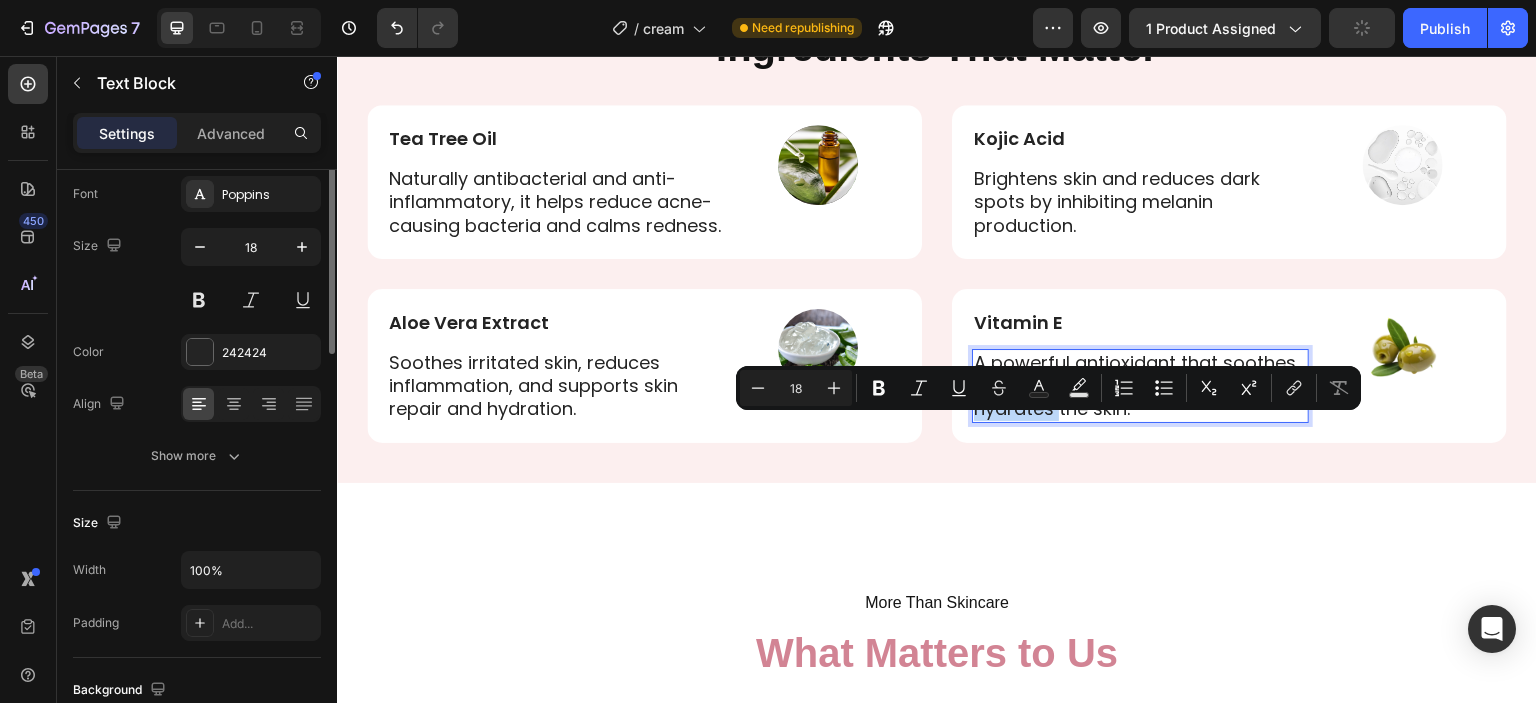 scroll, scrollTop: 0, scrollLeft: 0, axis: both 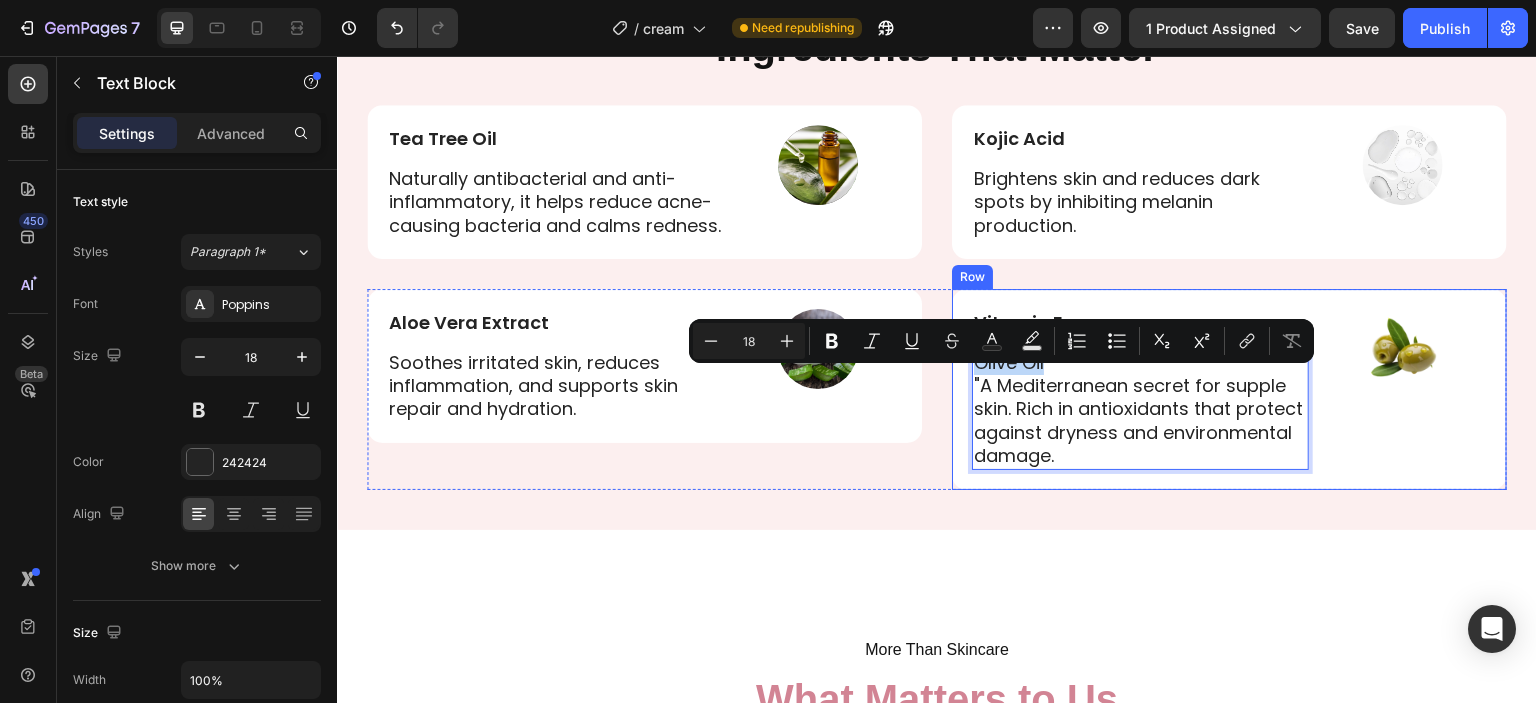 drag, startPoint x: 1049, startPoint y: 388, endPoint x: 953, endPoint y: 372, distance: 97.3242 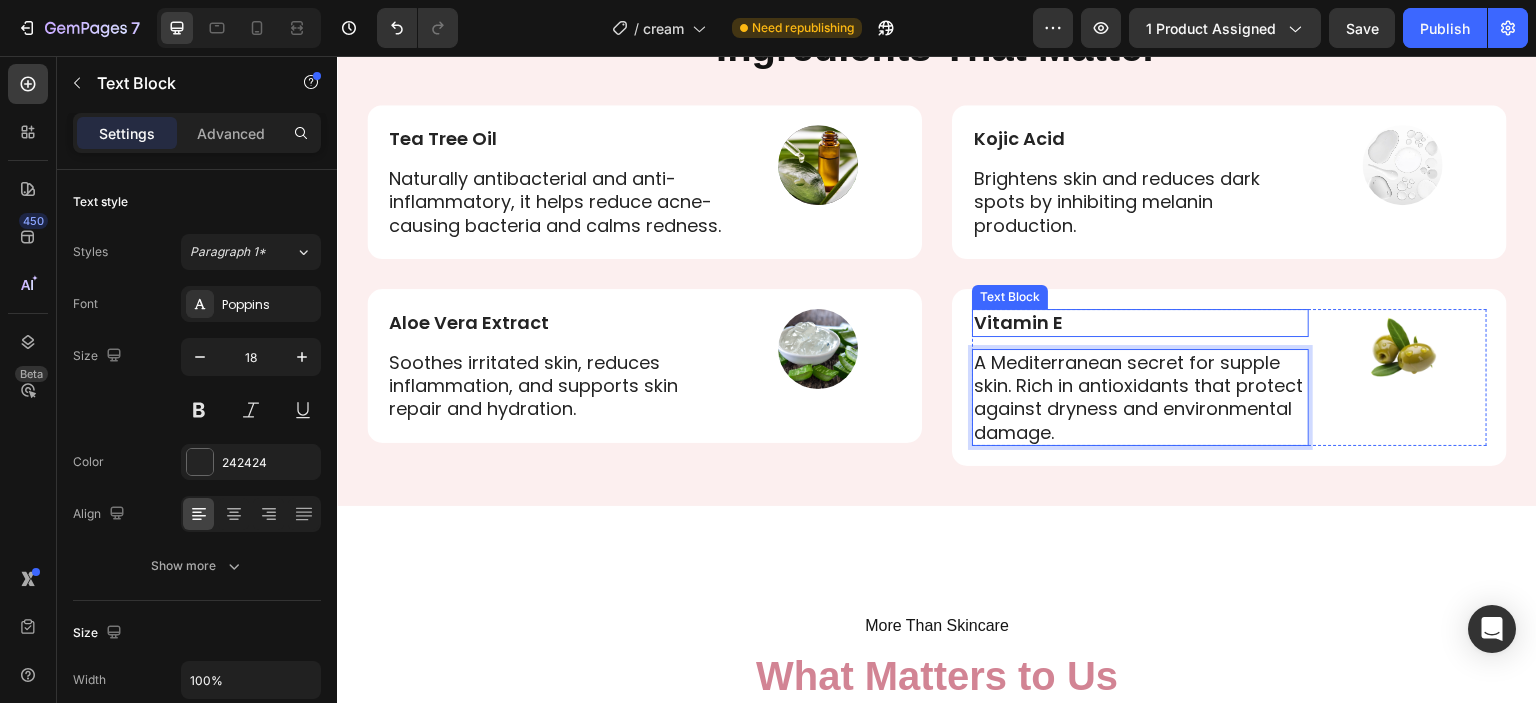 click on "Vitamin E" at bounding box center (1140, 322) 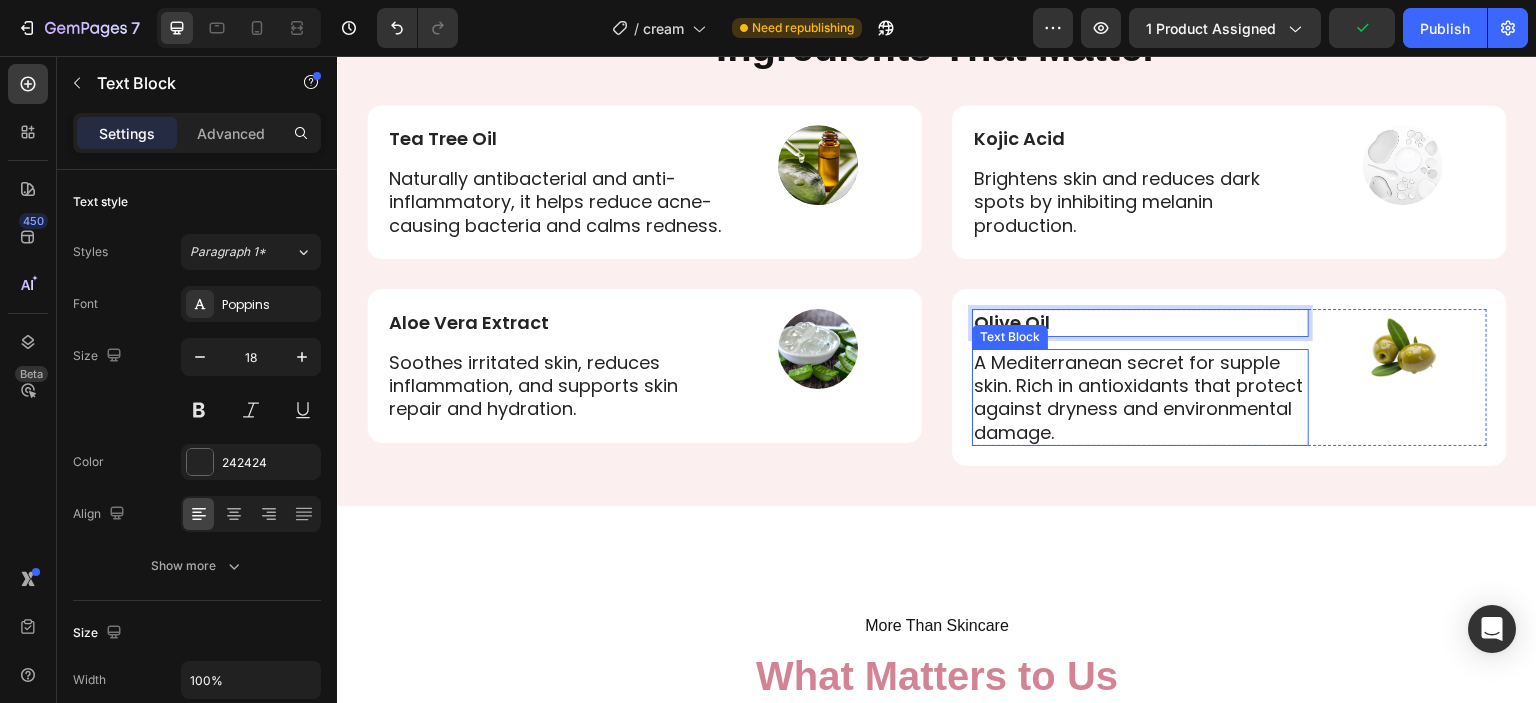 click on "A Mediterranean secret for supple skin. Rich in antioxidants that protect against dryness and environmental damage." at bounding box center (1140, 398) 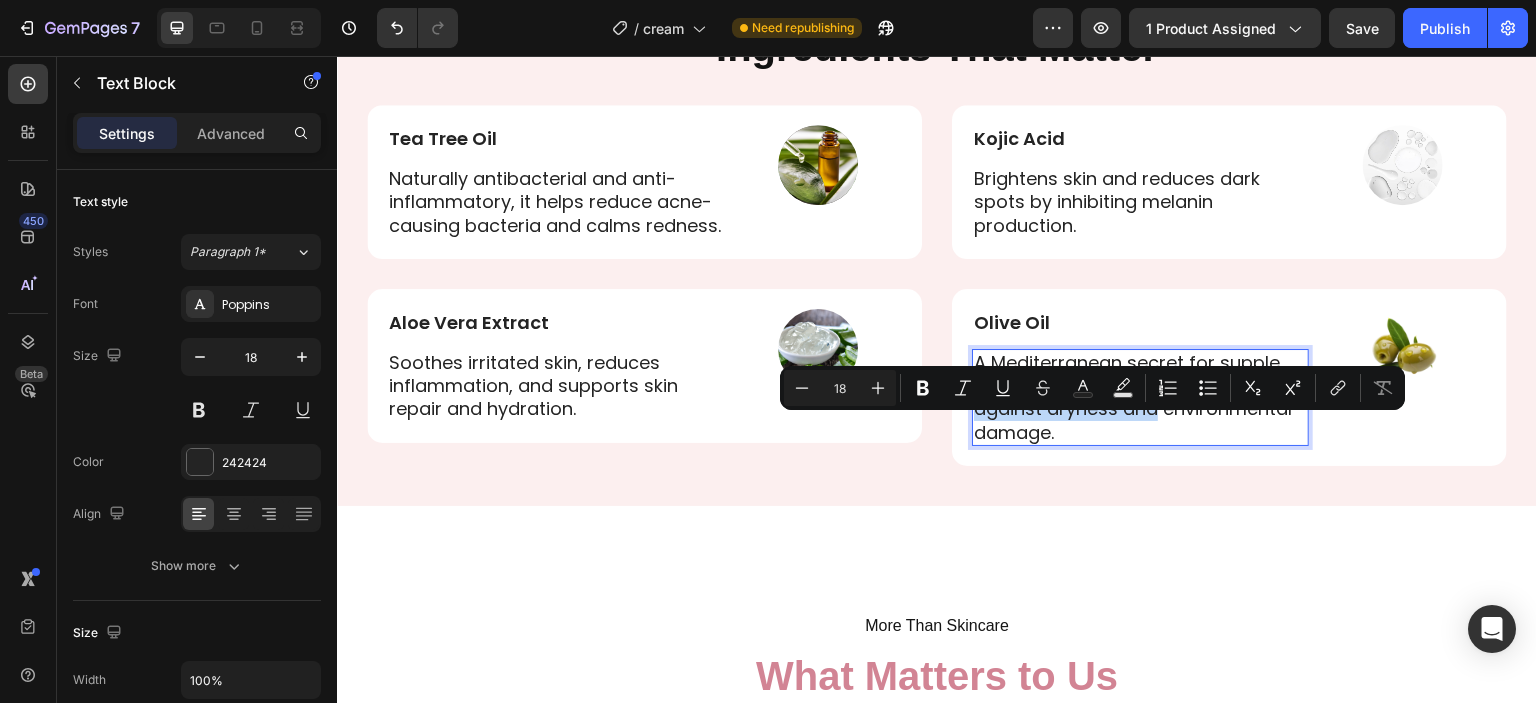 drag, startPoint x: 1235, startPoint y: 408, endPoint x: 1243, endPoint y: 436, distance: 29.12044 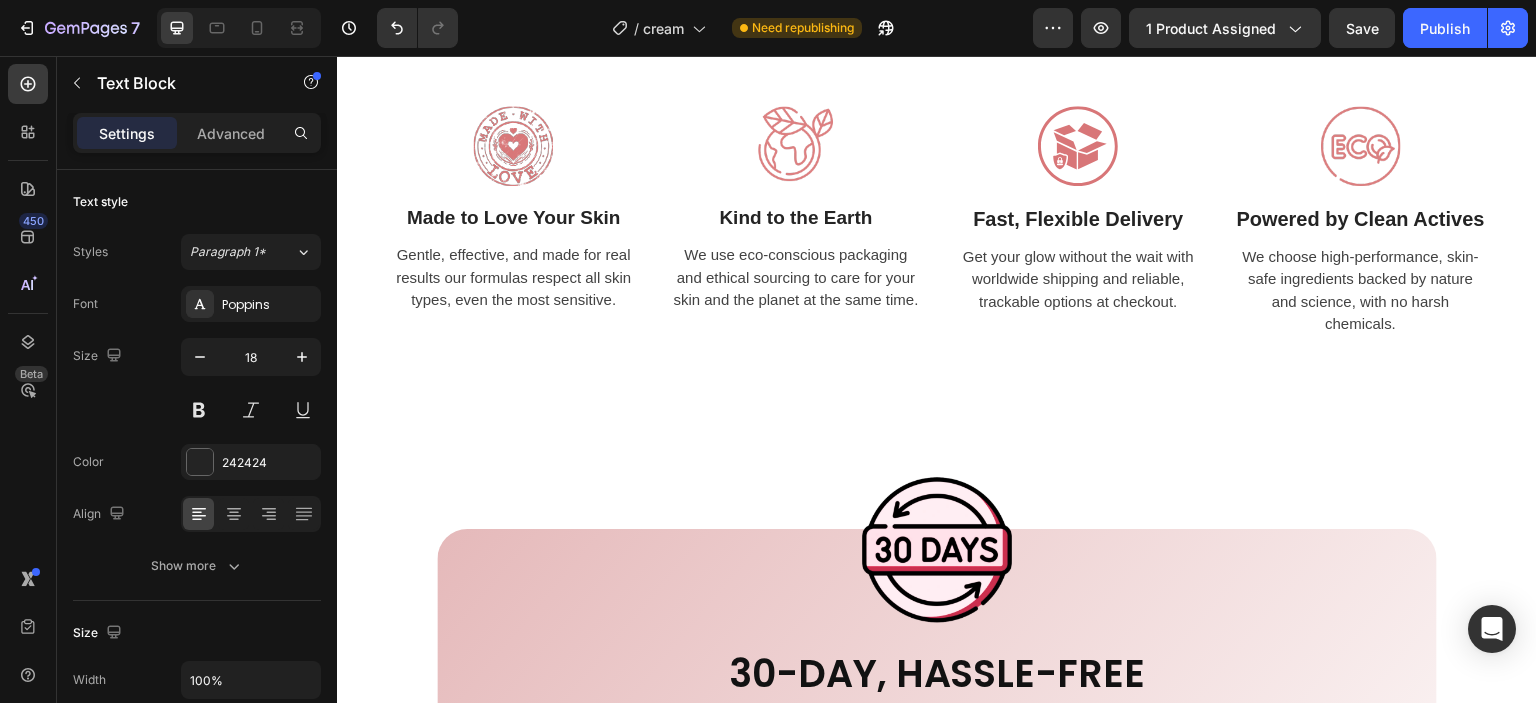 scroll, scrollTop: 4589, scrollLeft: 0, axis: vertical 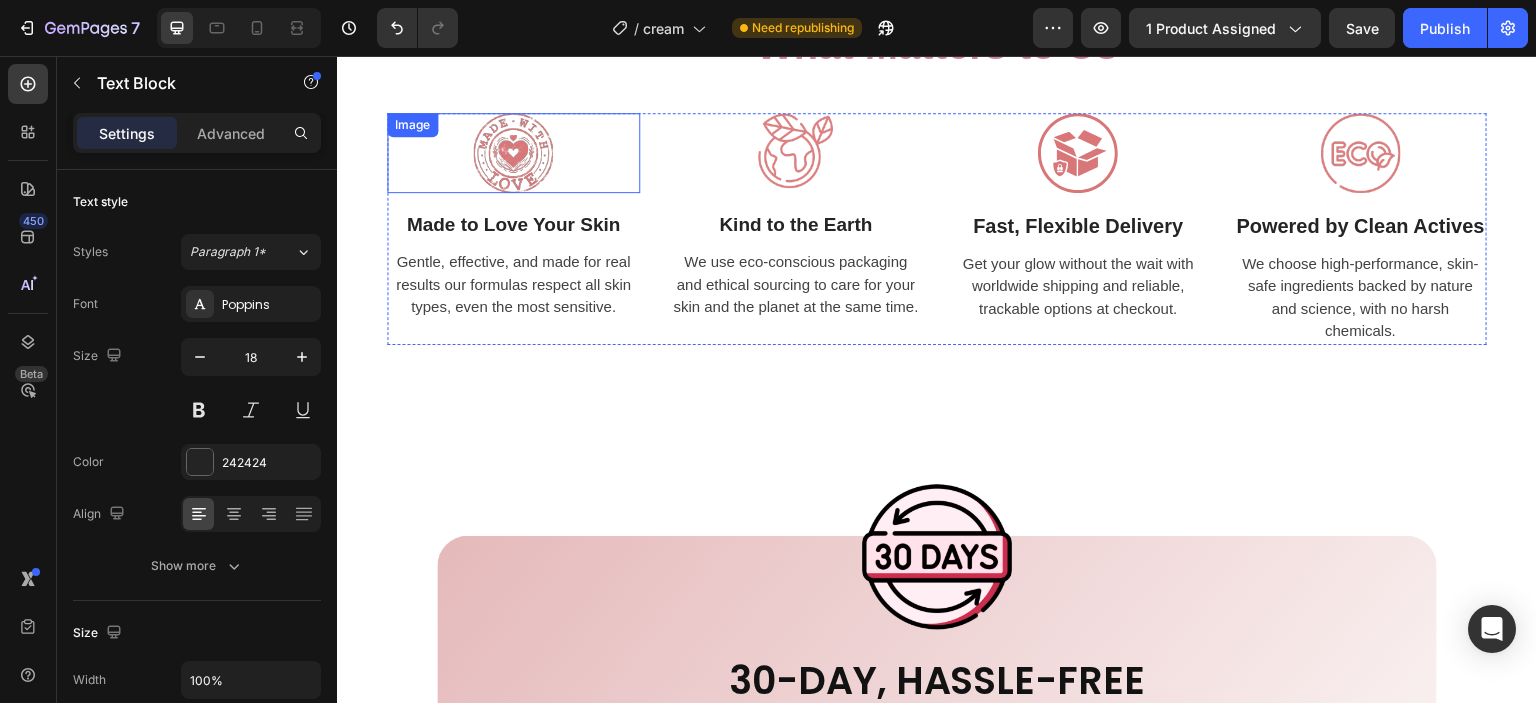 click at bounding box center [513, 153] 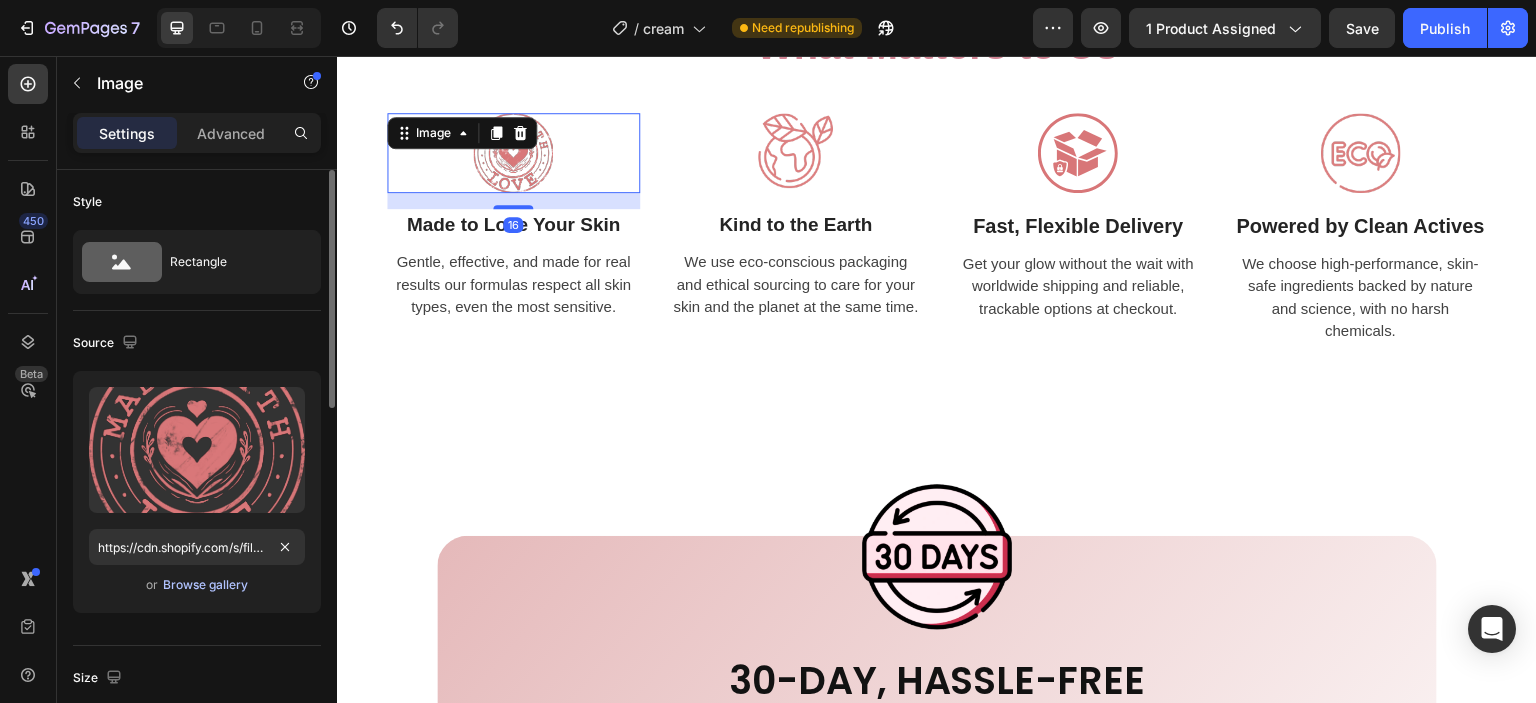 click on "Browse gallery" at bounding box center (205, 585) 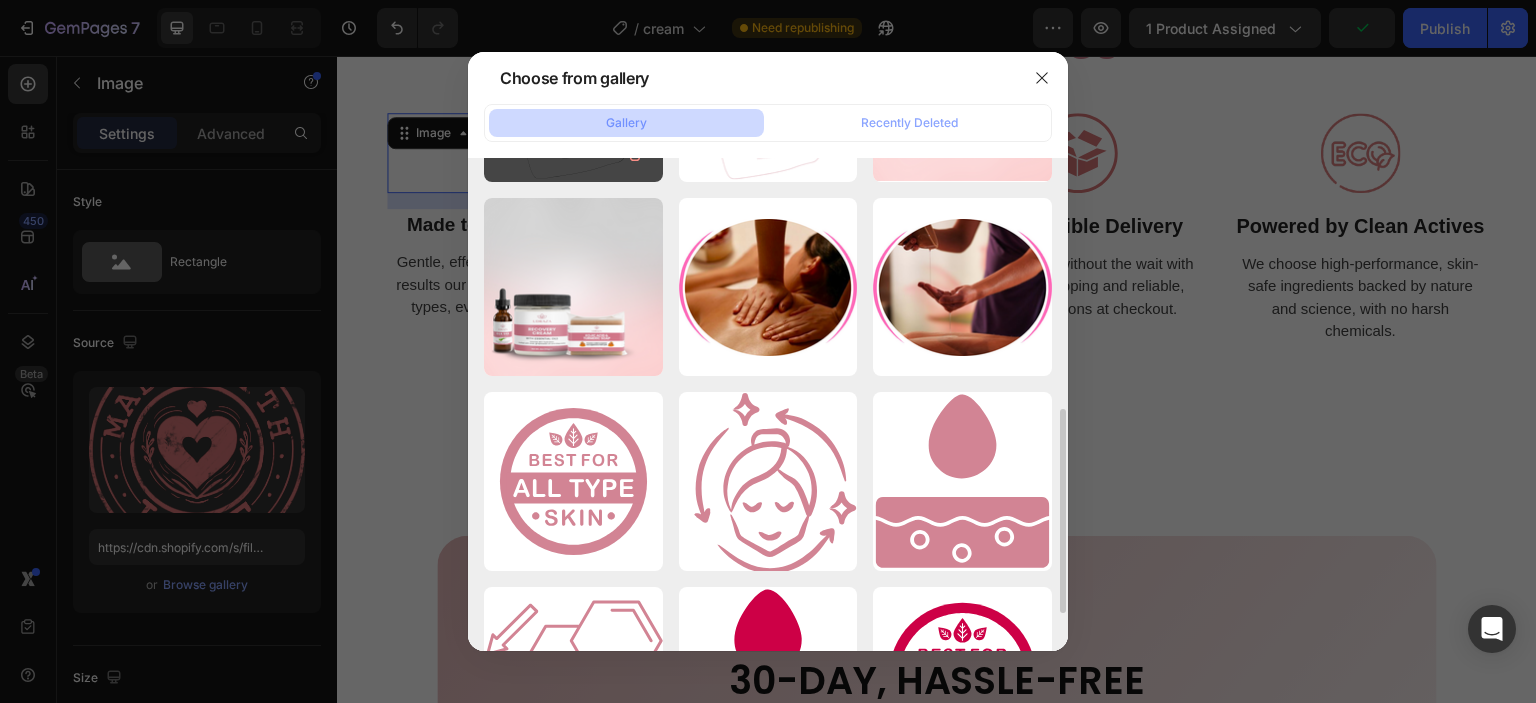 scroll, scrollTop: 584, scrollLeft: 0, axis: vertical 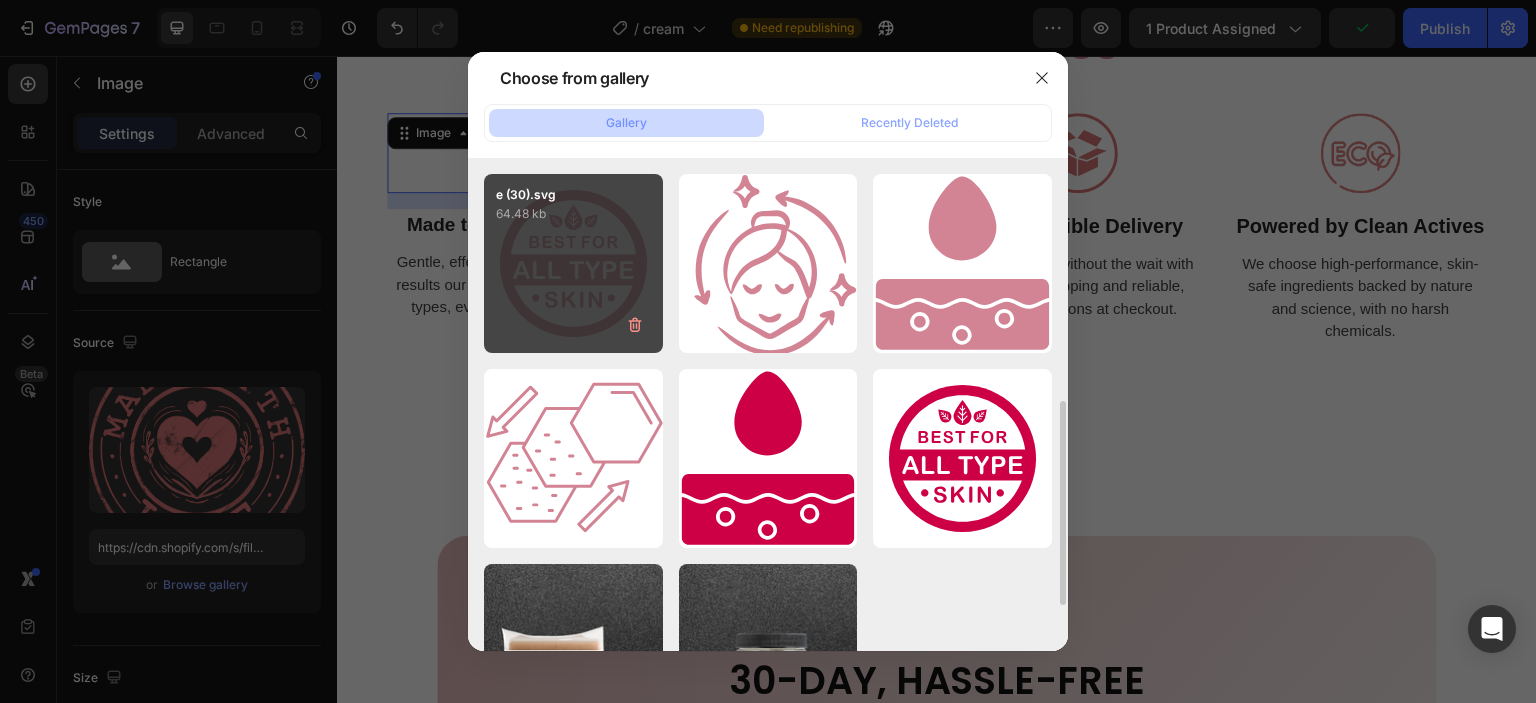 click on "e (30).svg 64.48 kb" at bounding box center [573, 263] 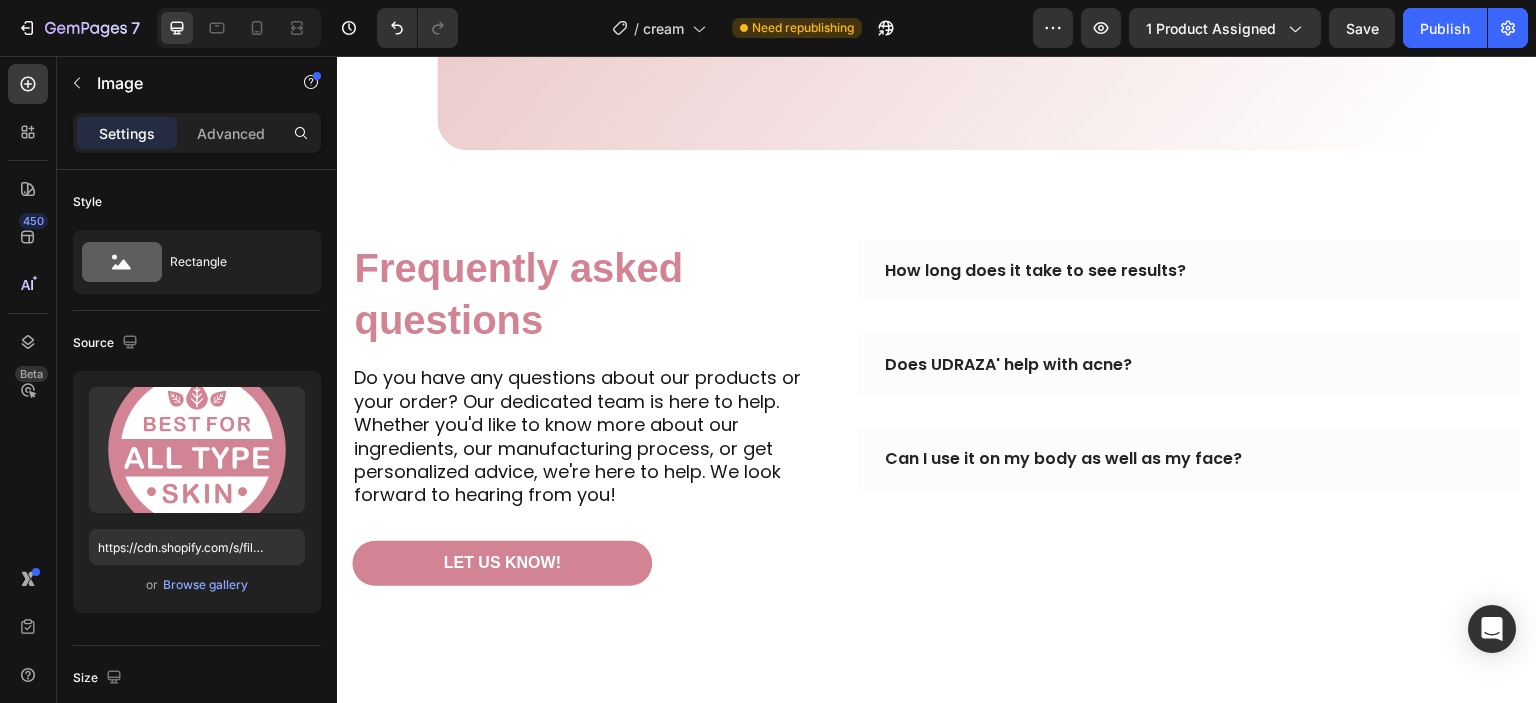 scroll, scrollTop: 5757, scrollLeft: 0, axis: vertical 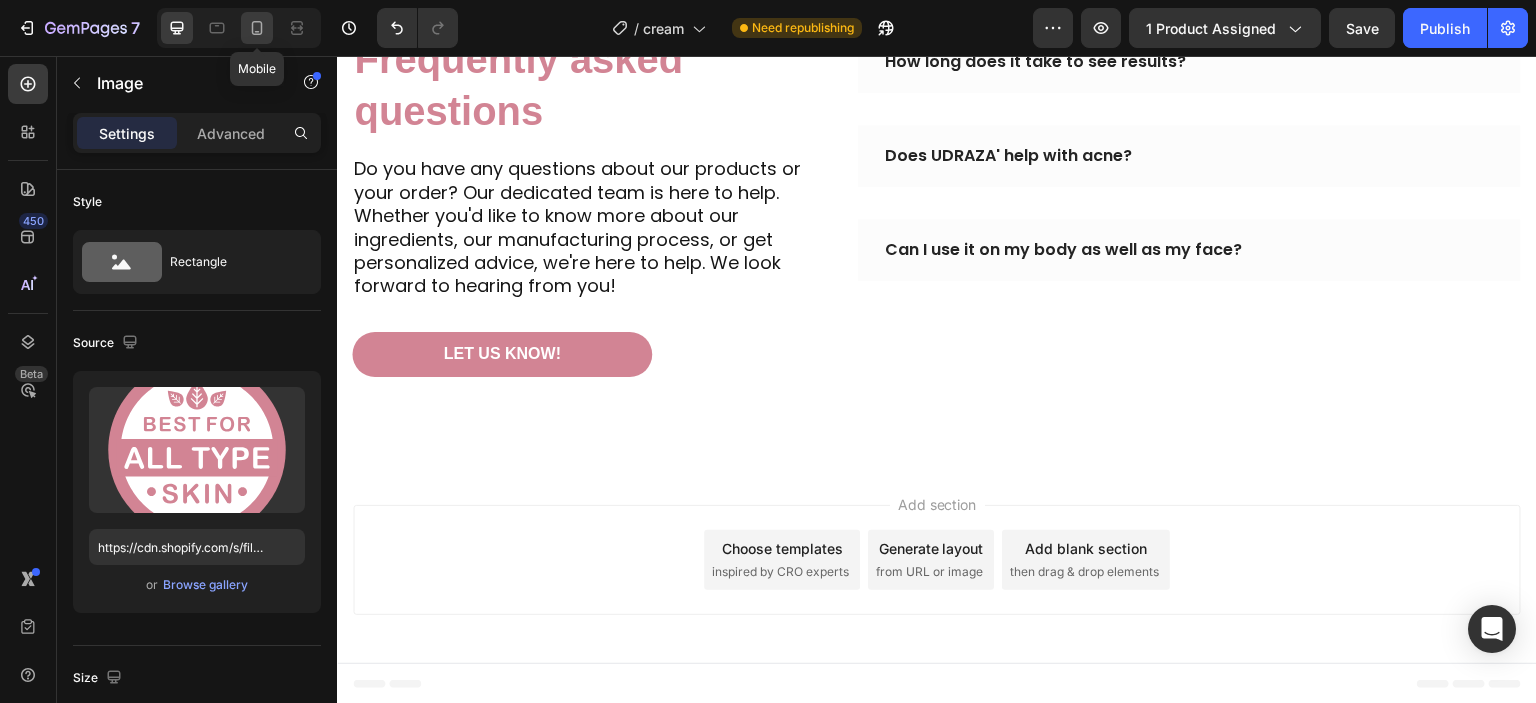 click 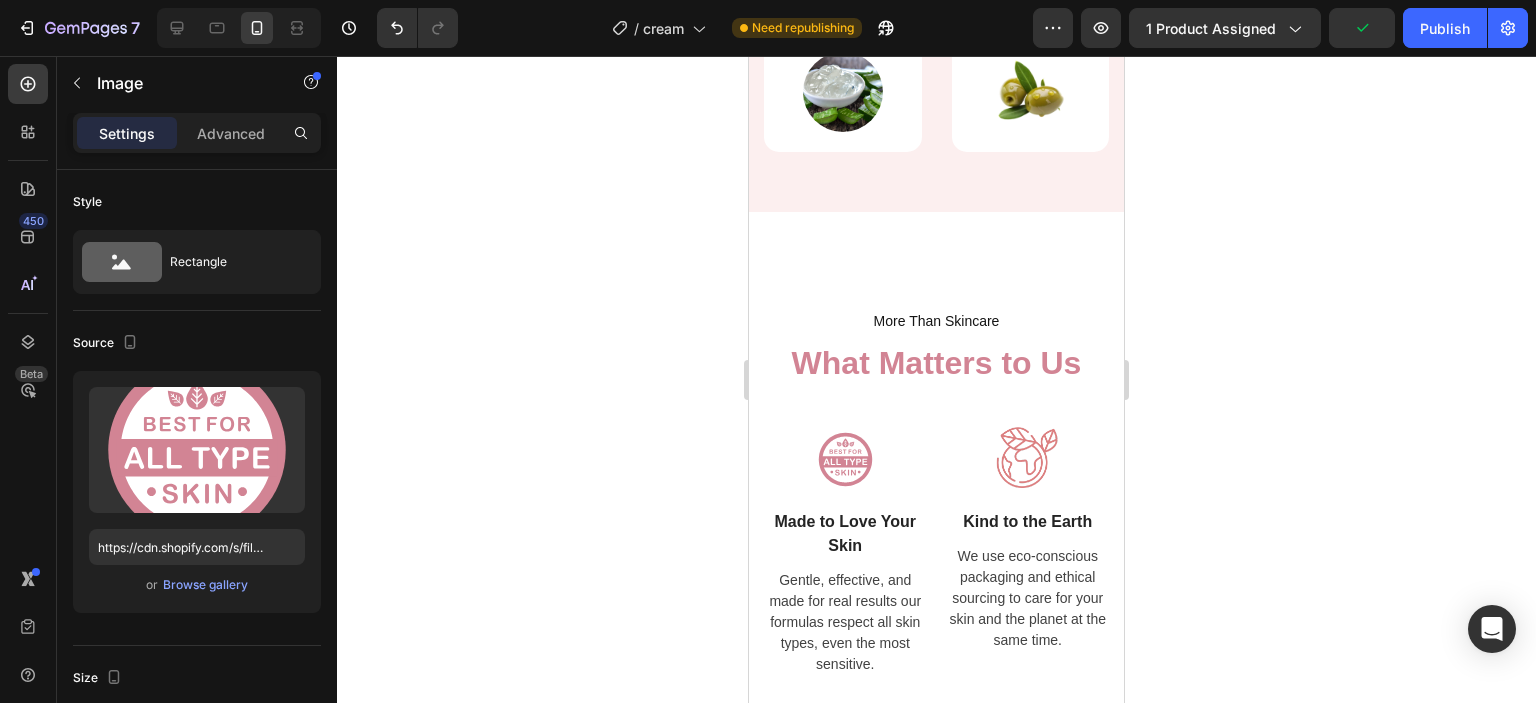 scroll, scrollTop: 4464, scrollLeft: 0, axis: vertical 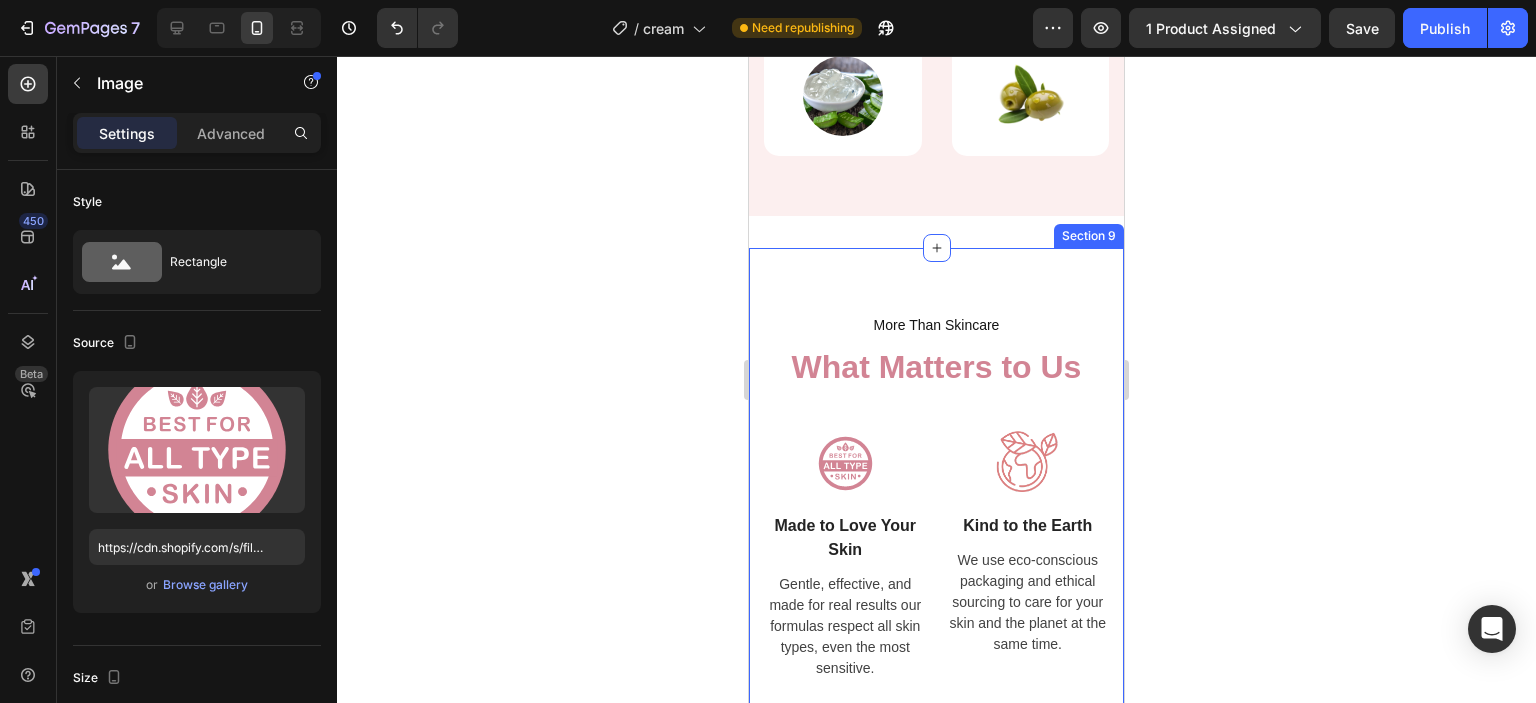click on "More Than Skincare Text Block What Matters to Us Heading Image Made to Love Your Skin Text Block Gentle, effective, and made for real results our formulas respect all skin types, even the most sensitive. Text Image Kind to the Earth Text Block We use eco-conscious packaging and ethical sourcing to care for your skin and the planet at the same time. Text Image Fast, Flexible Delivery Text Block Get your glow without the wait with worldwide shipping and reliable, trackable options at checkout. Text Image Powered by Clean Actives Text Block We choose high-performance, skin-safe ingredients backed by nature and science, with no harsh chemicals. Text Row Section 9" at bounding box center [936, 637] 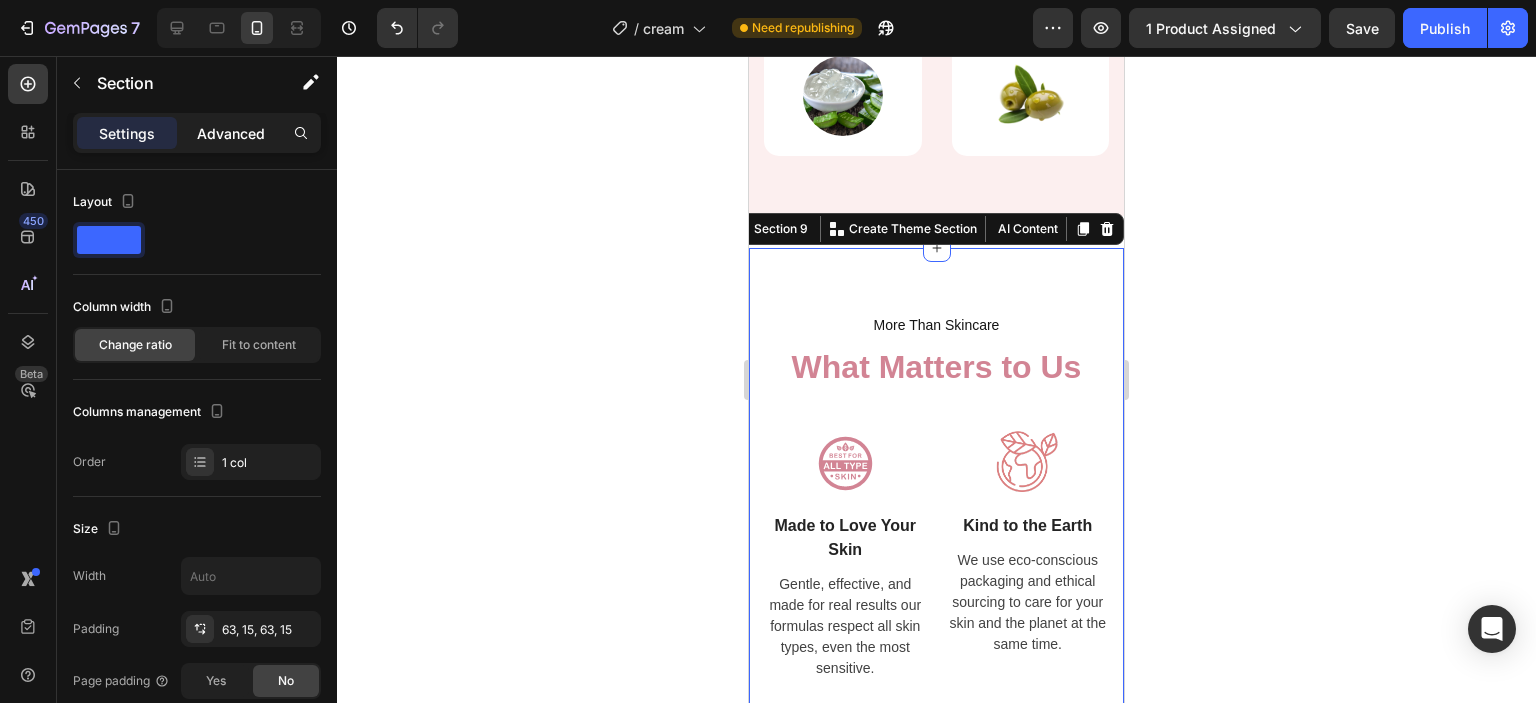 click on "Advanced" at bounding box center [231, 133] 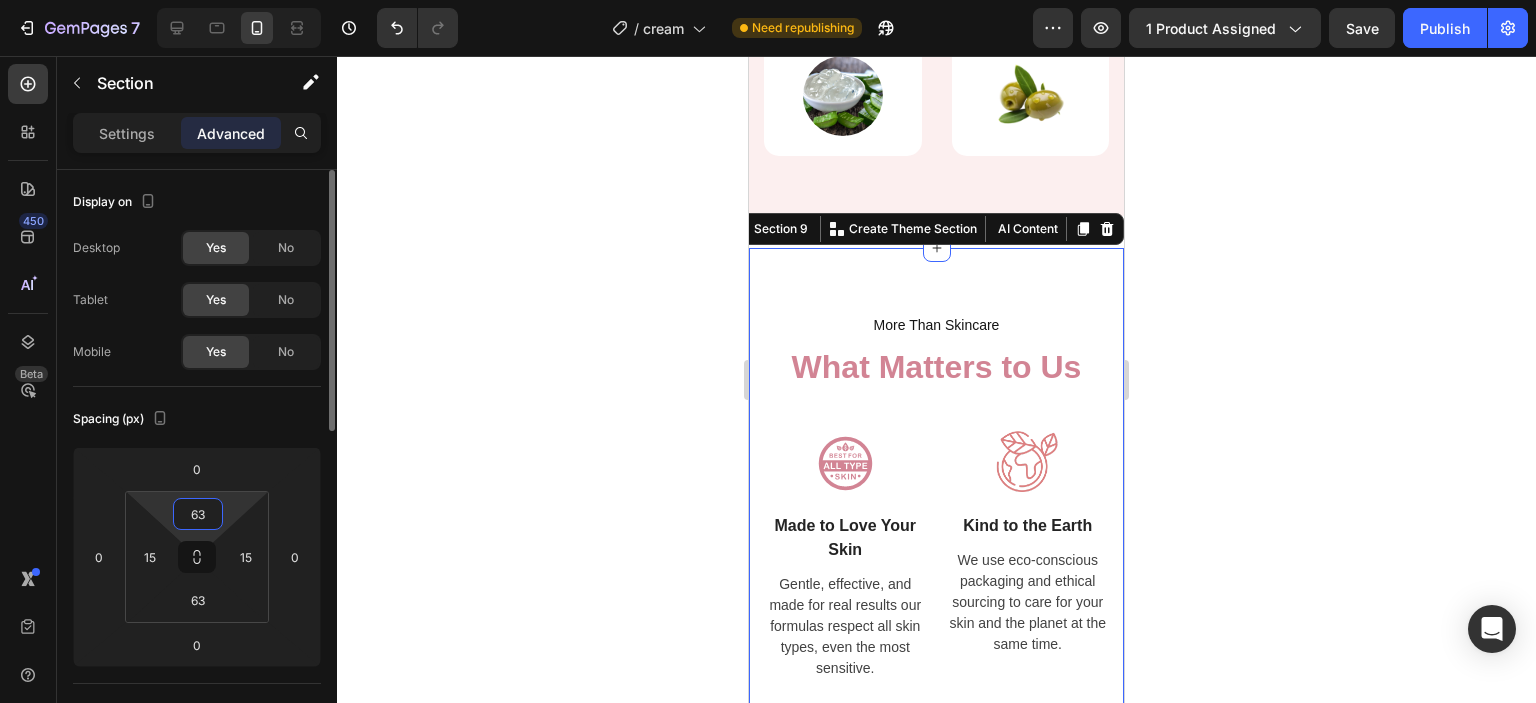 click on "63" at bounding box center [198, 514] 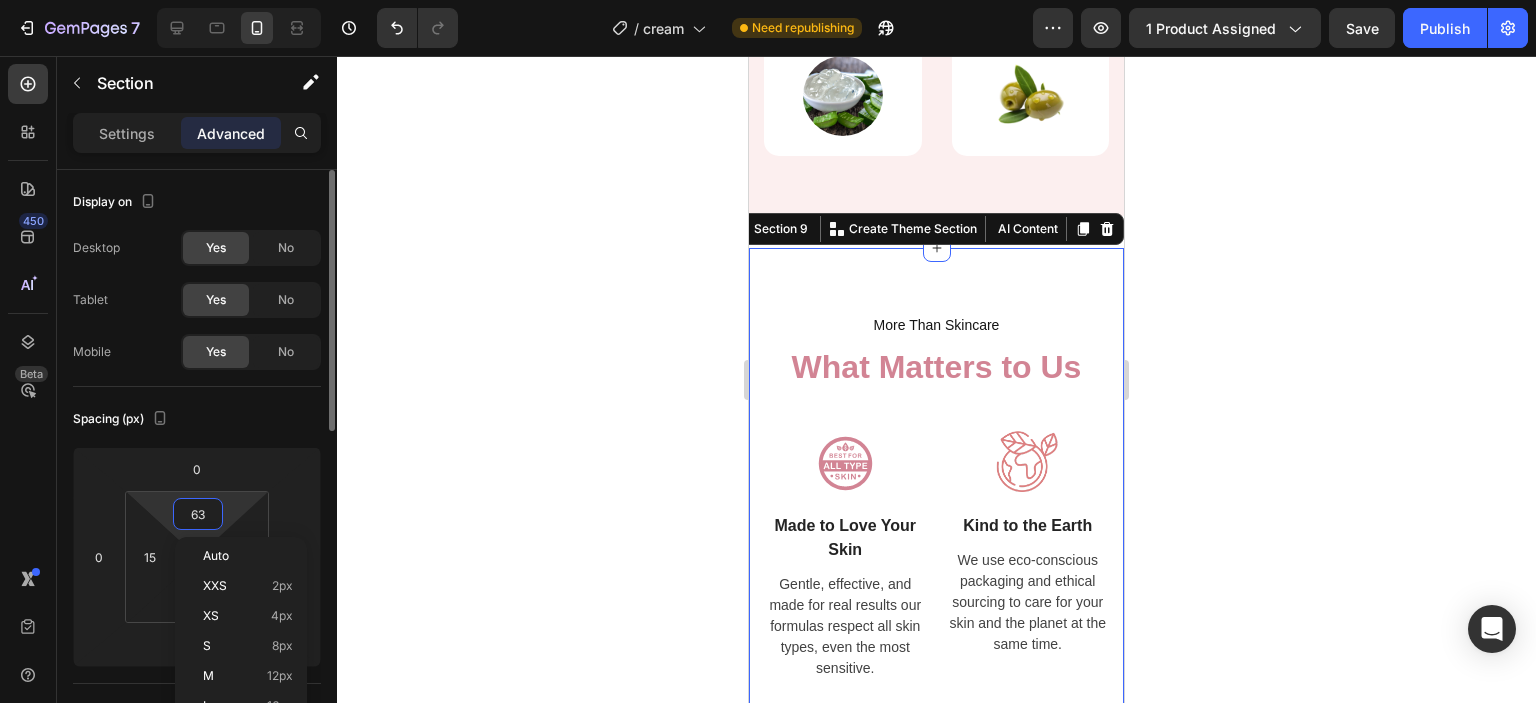 type 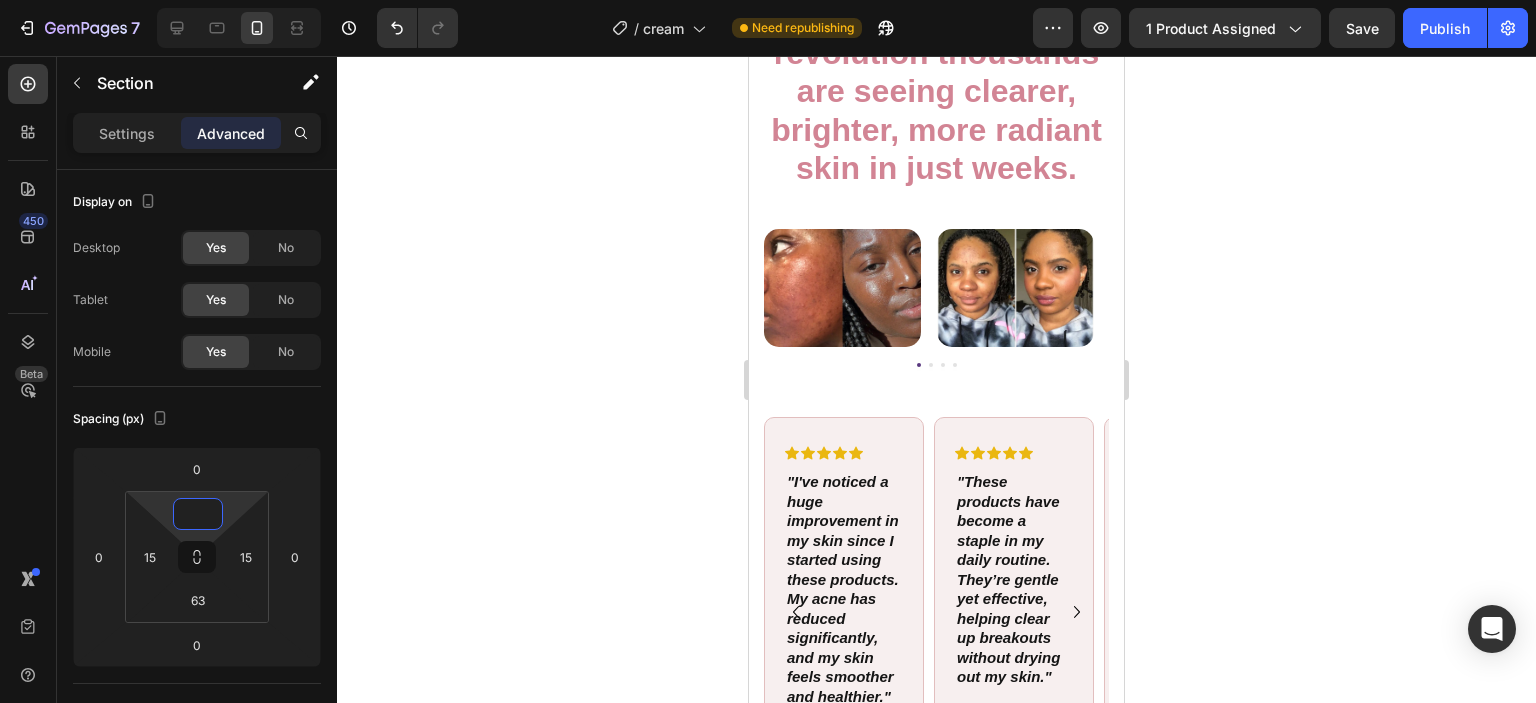 scroll, scrollTop: 3016, scrollLeft: 0, axis: vertical 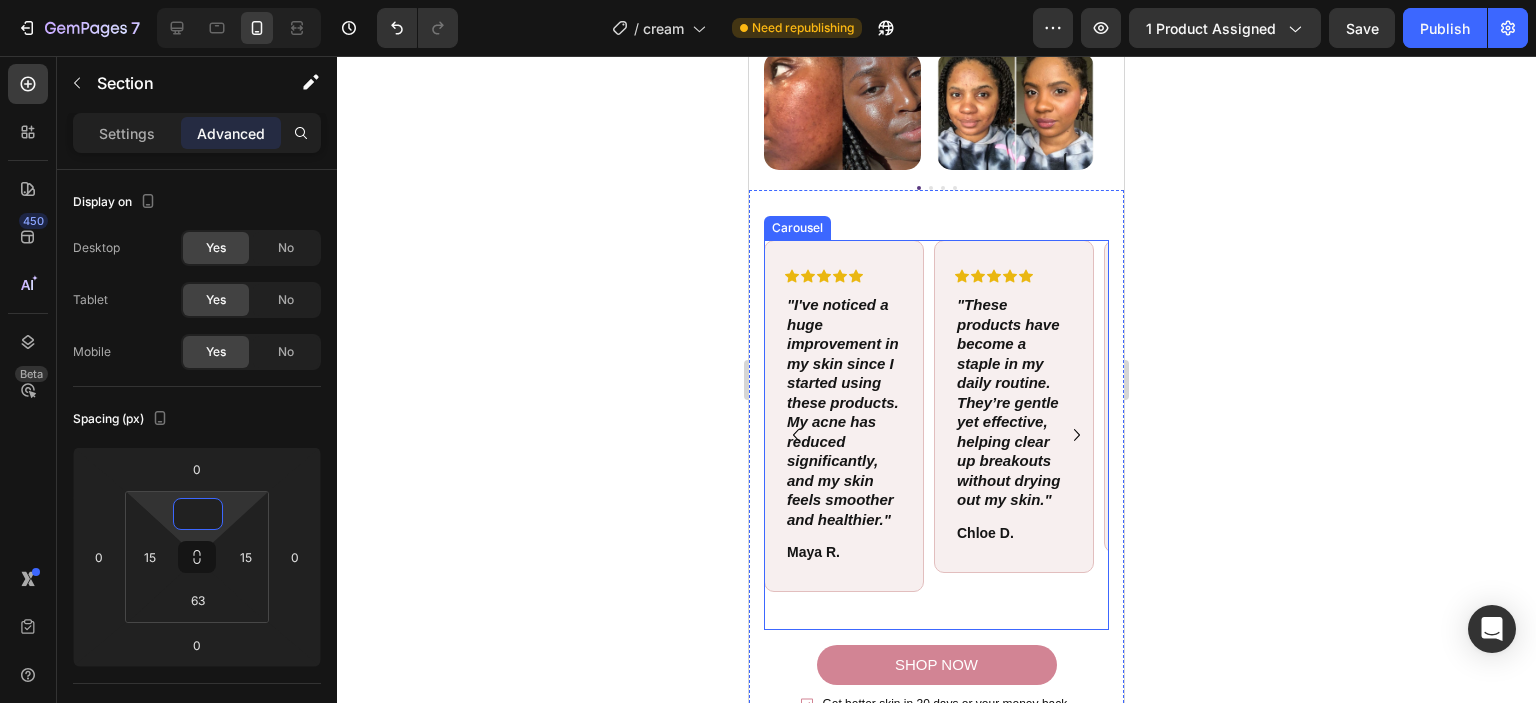 click on "Icon Icon Icon Icon Icon Icon List "These products have become a staple in my daily routine. They’re gentle yet effective, helping clear up breakouts without drying out my skin." Text Block [FIRST] [LAST]. Text Block Row Row" at bounding box center [1014, 435] 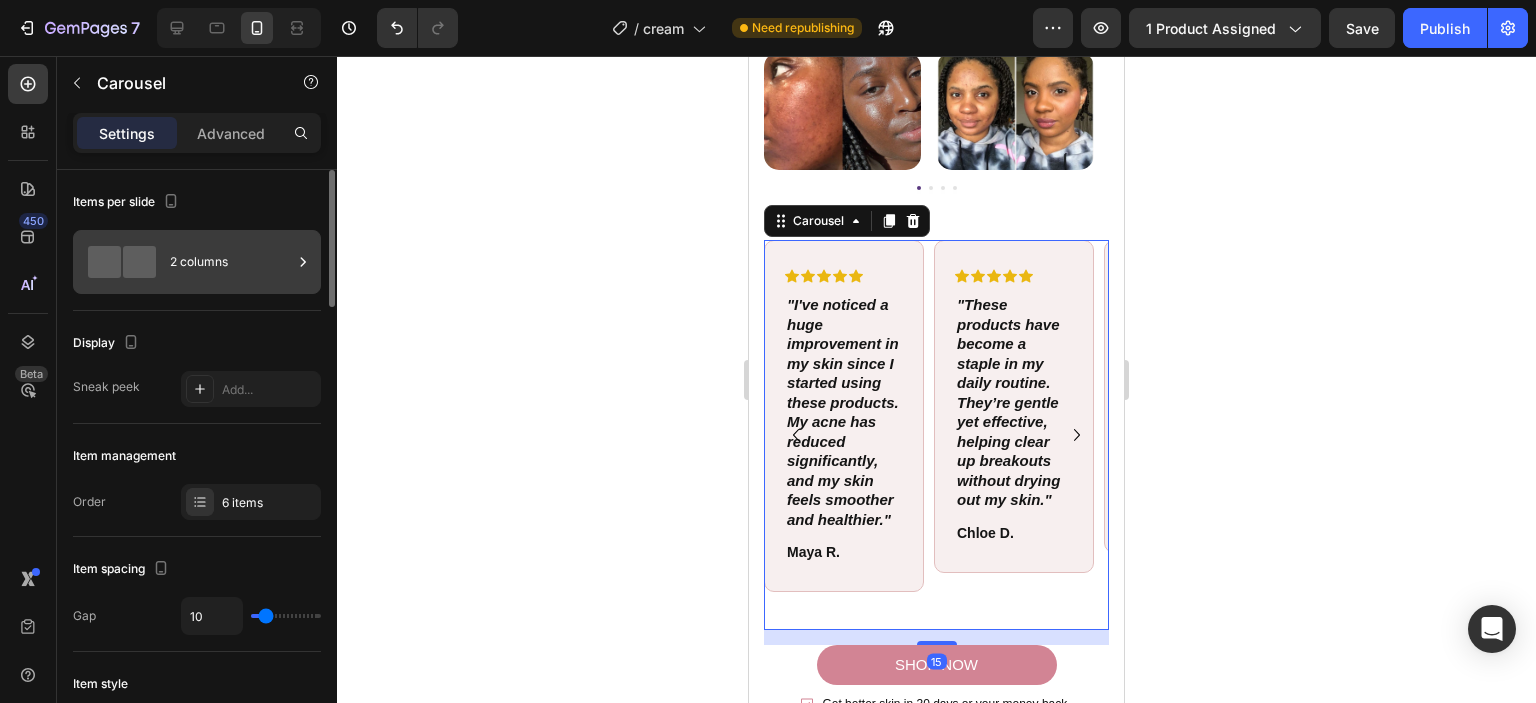 click 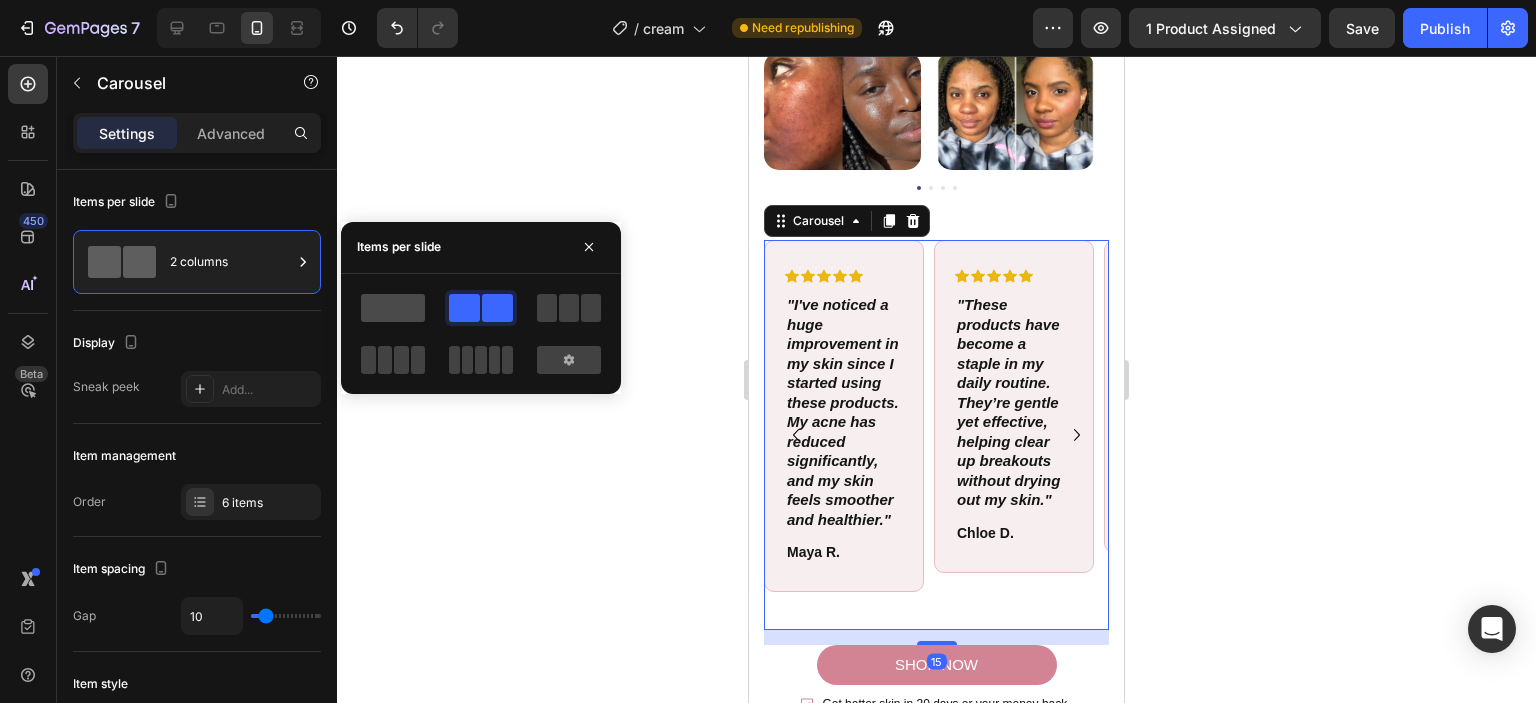 click 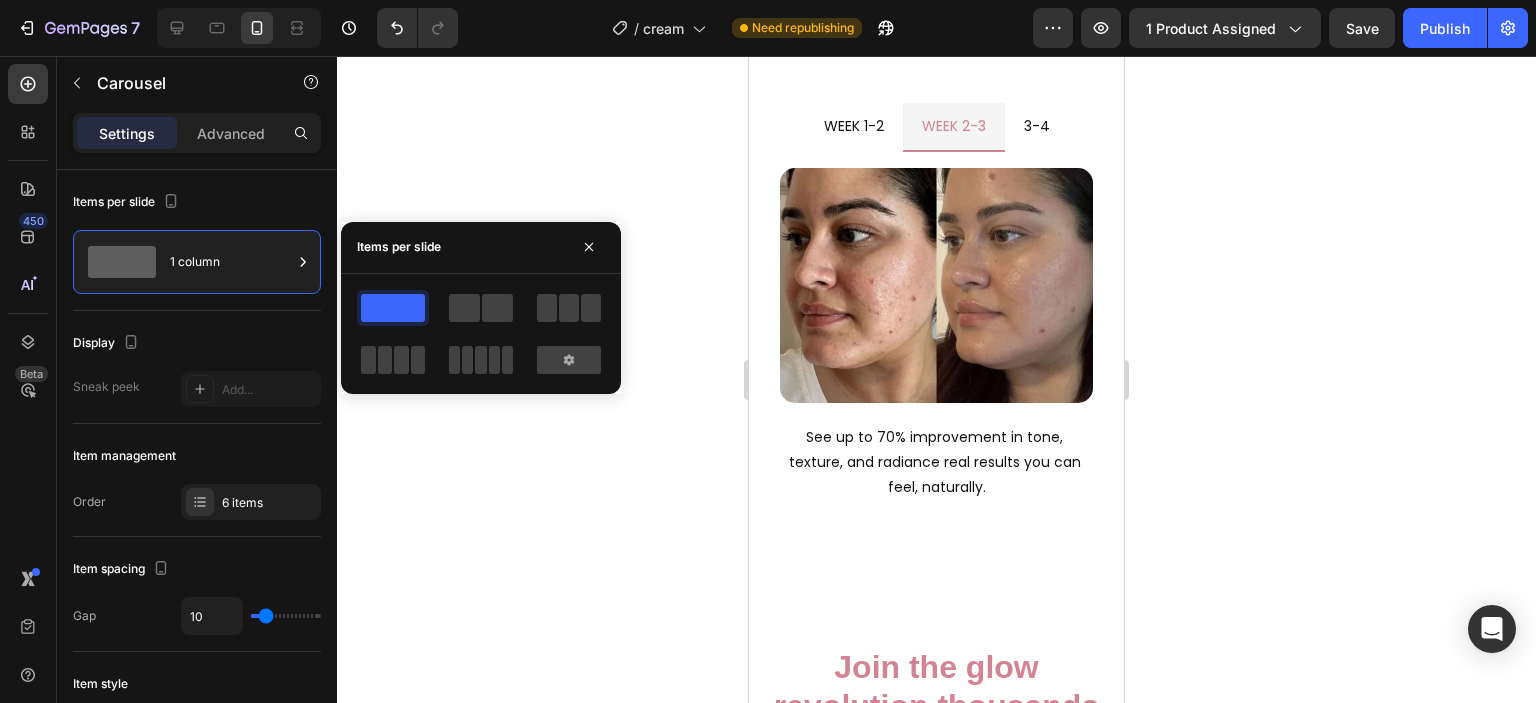 scroll, scrollTop: 2892, scrollLeft: 0, axis: vertical 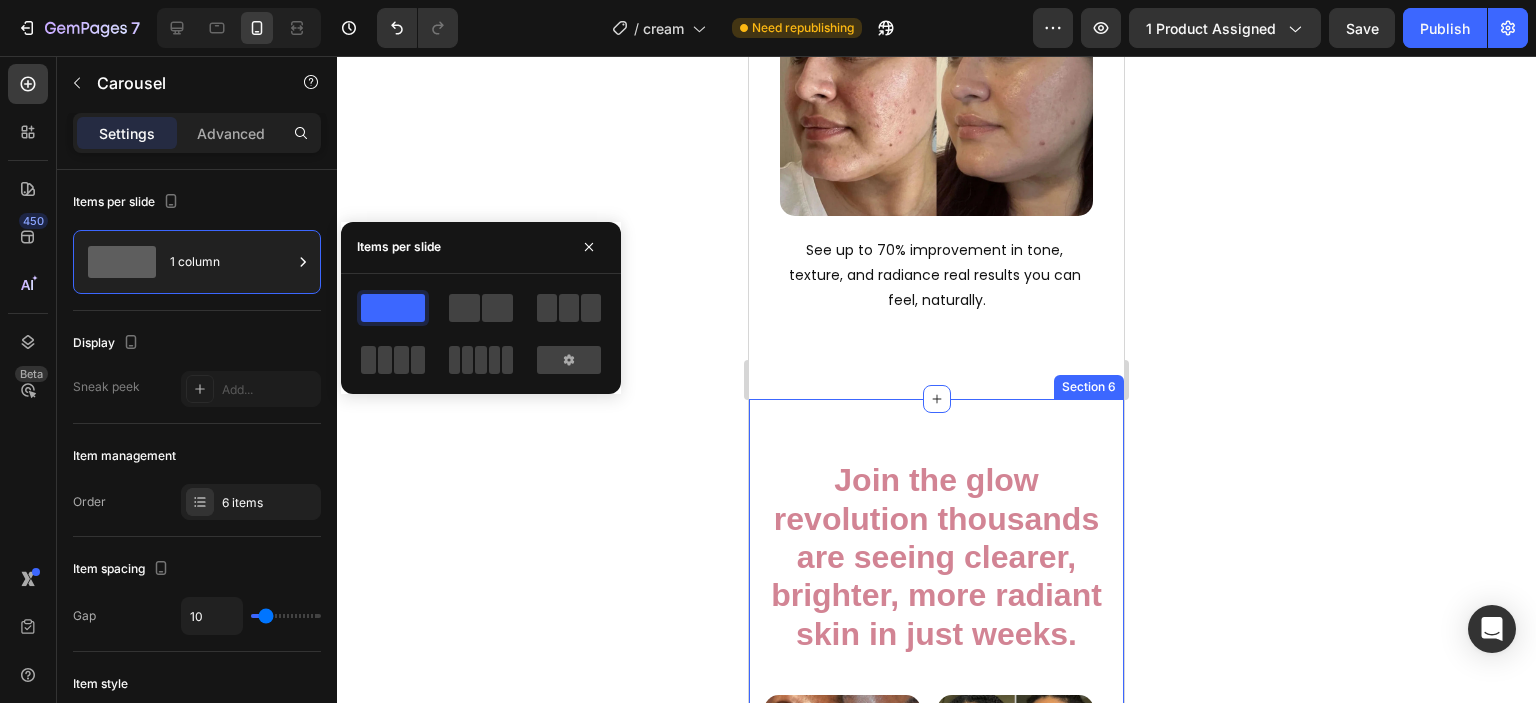 click on "Join the glow revolution thousands are seeing clearer, brighter, more radiant skin in just weeks. Heading Row Image Image Image Image Carousel Section 6" at bounding box center (936, 616) 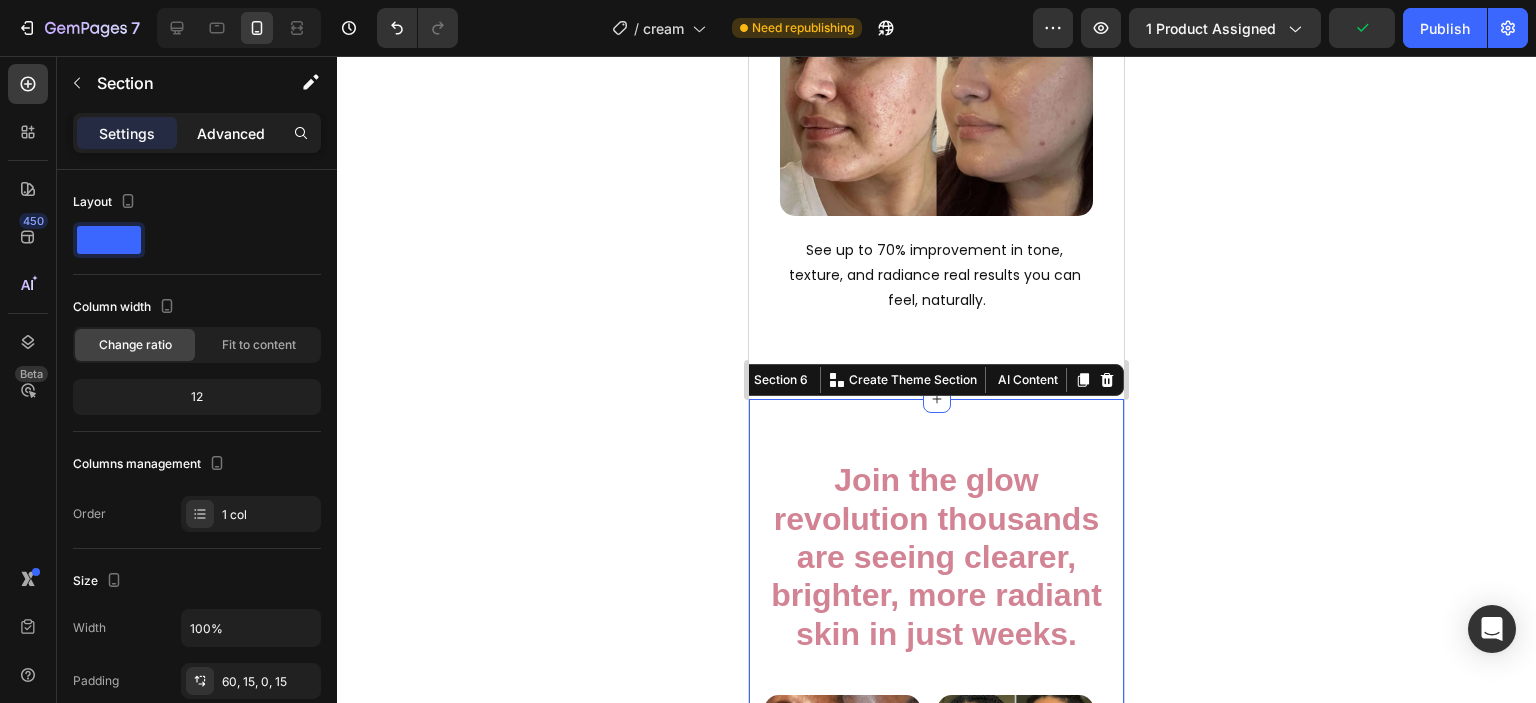 click on "Advanced" at bounding box center [231, 133] 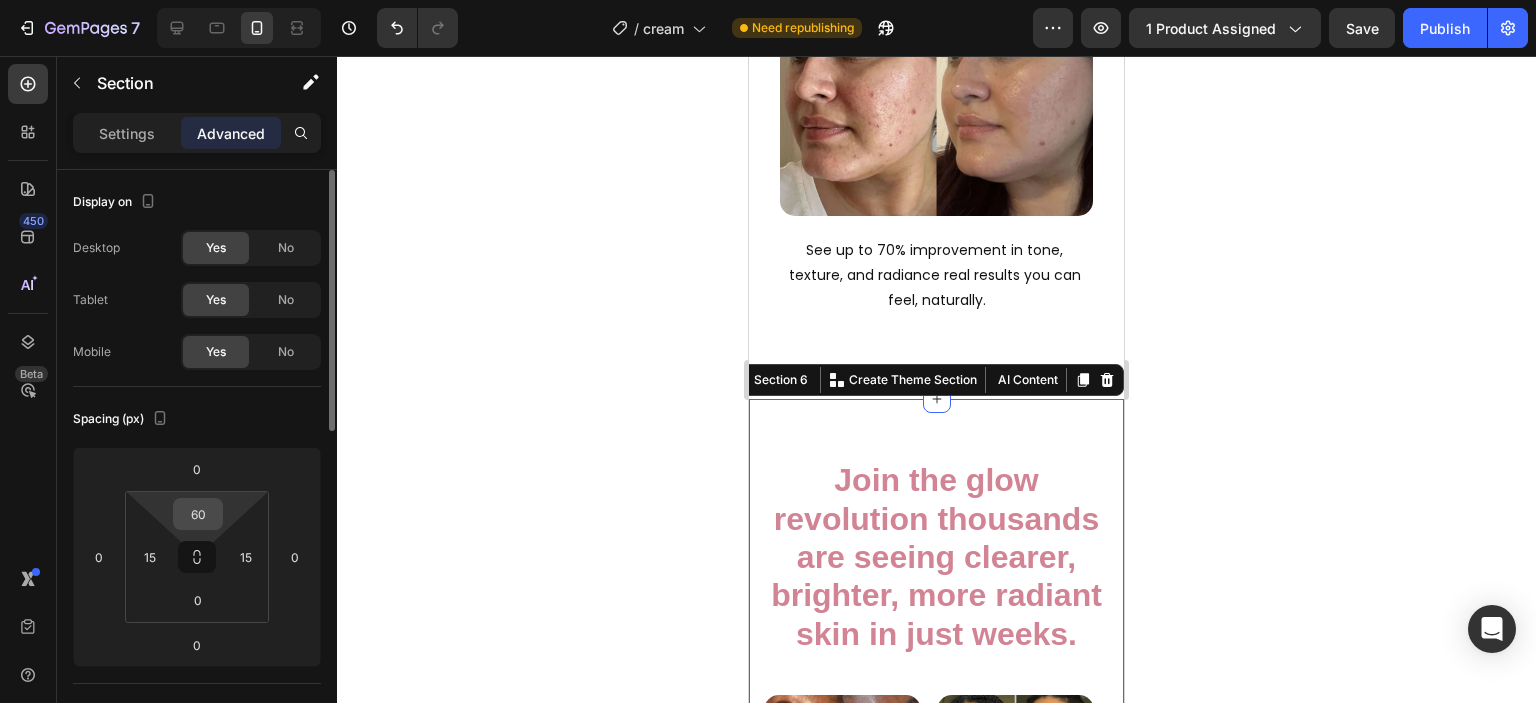 click on "60" at bounding box center [198, 514] 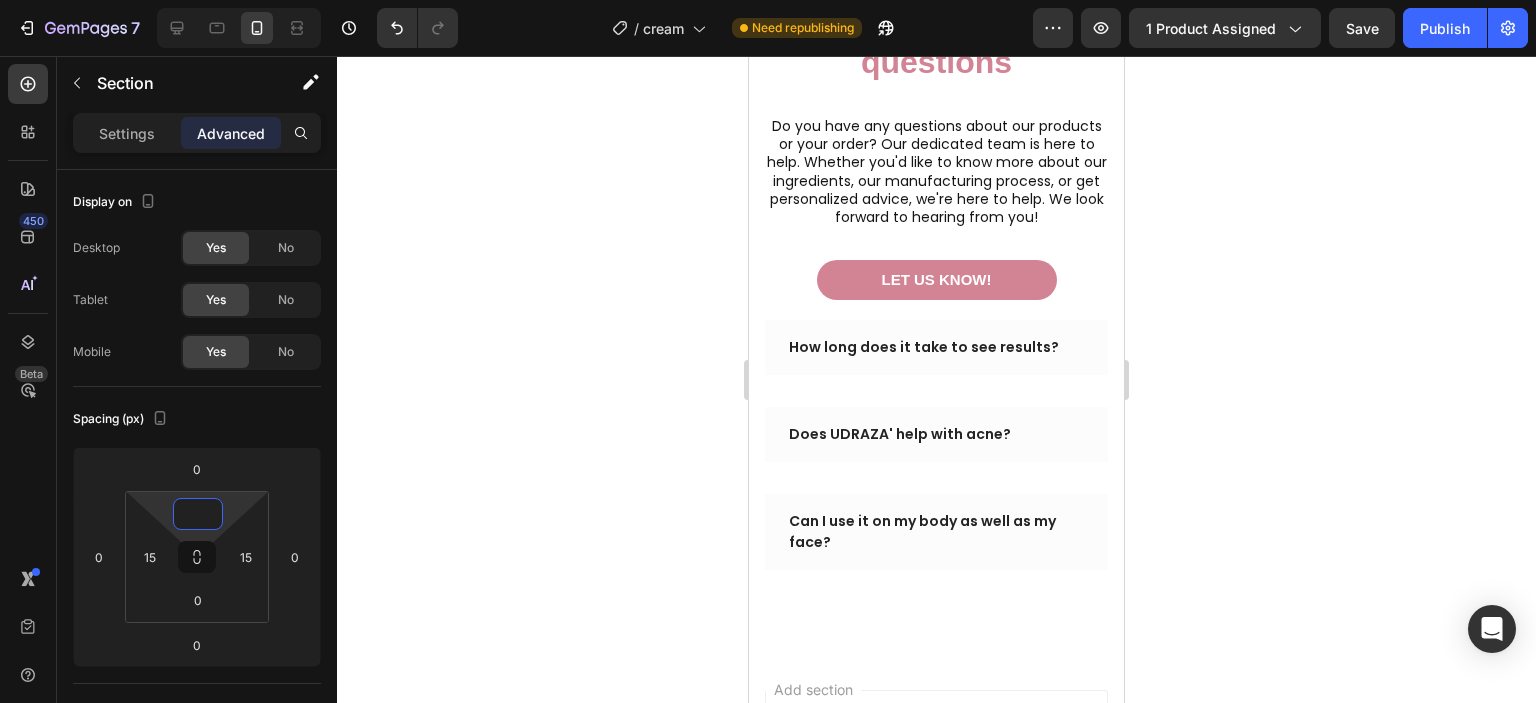 scroll, scrollTop: 6586, scrollLeft: 0, axis: vertical 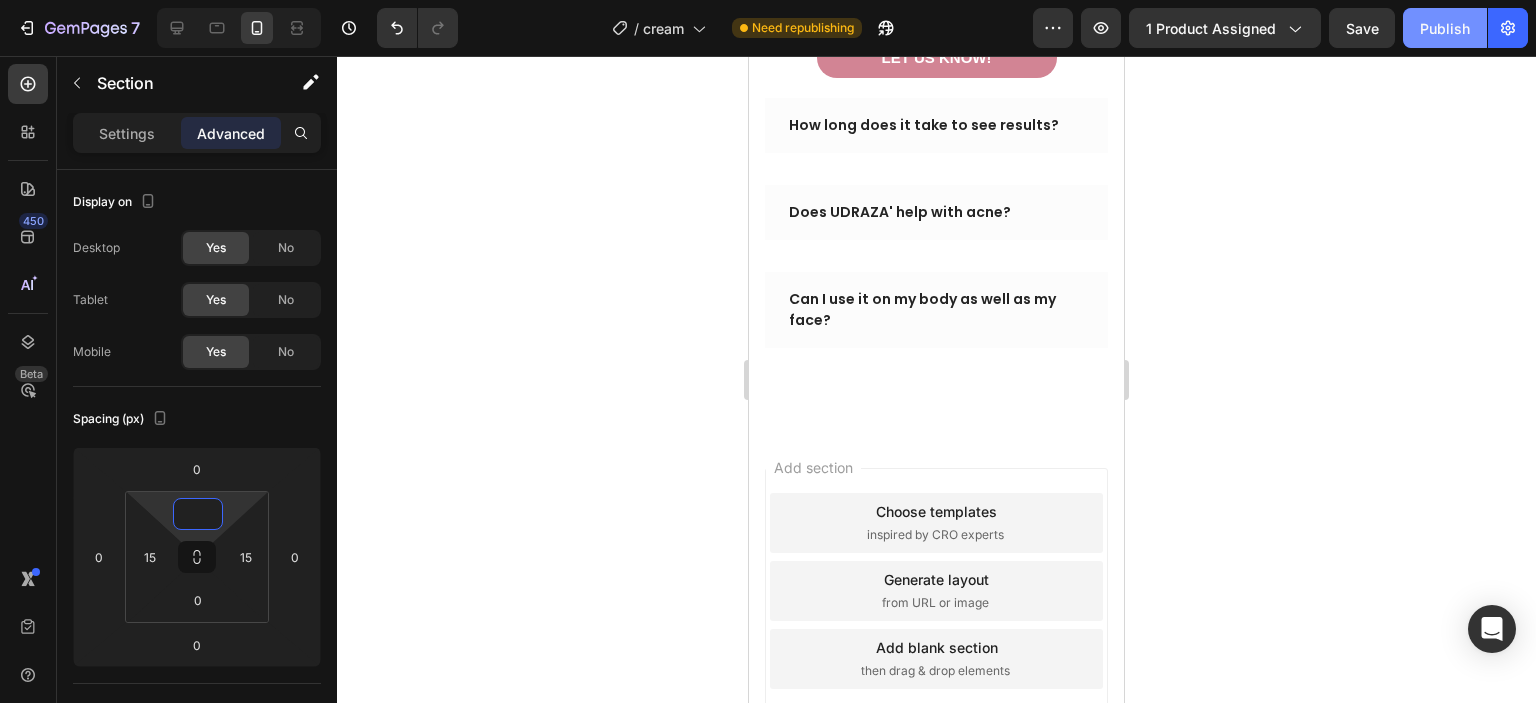 type on "0" 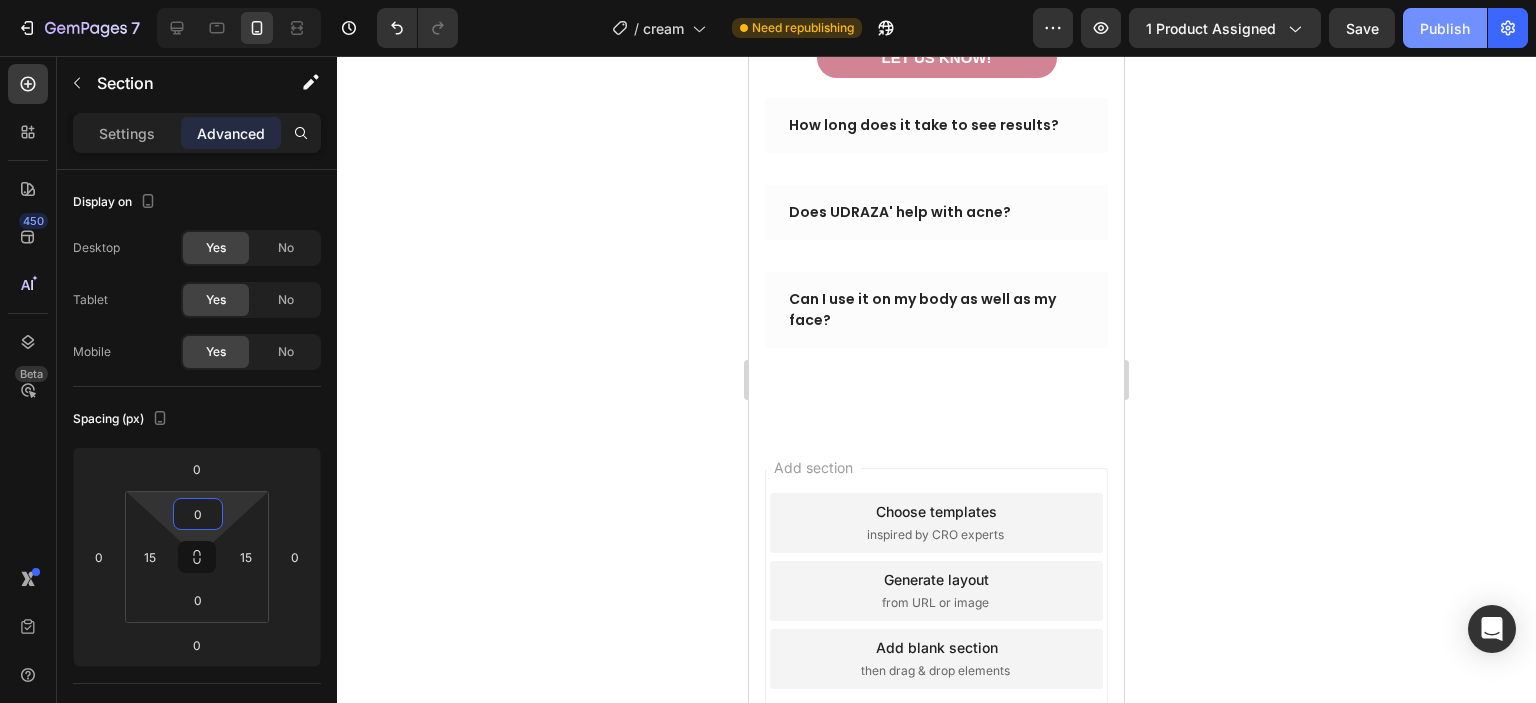 click on "Publish" at bounding box center (1445, 28) 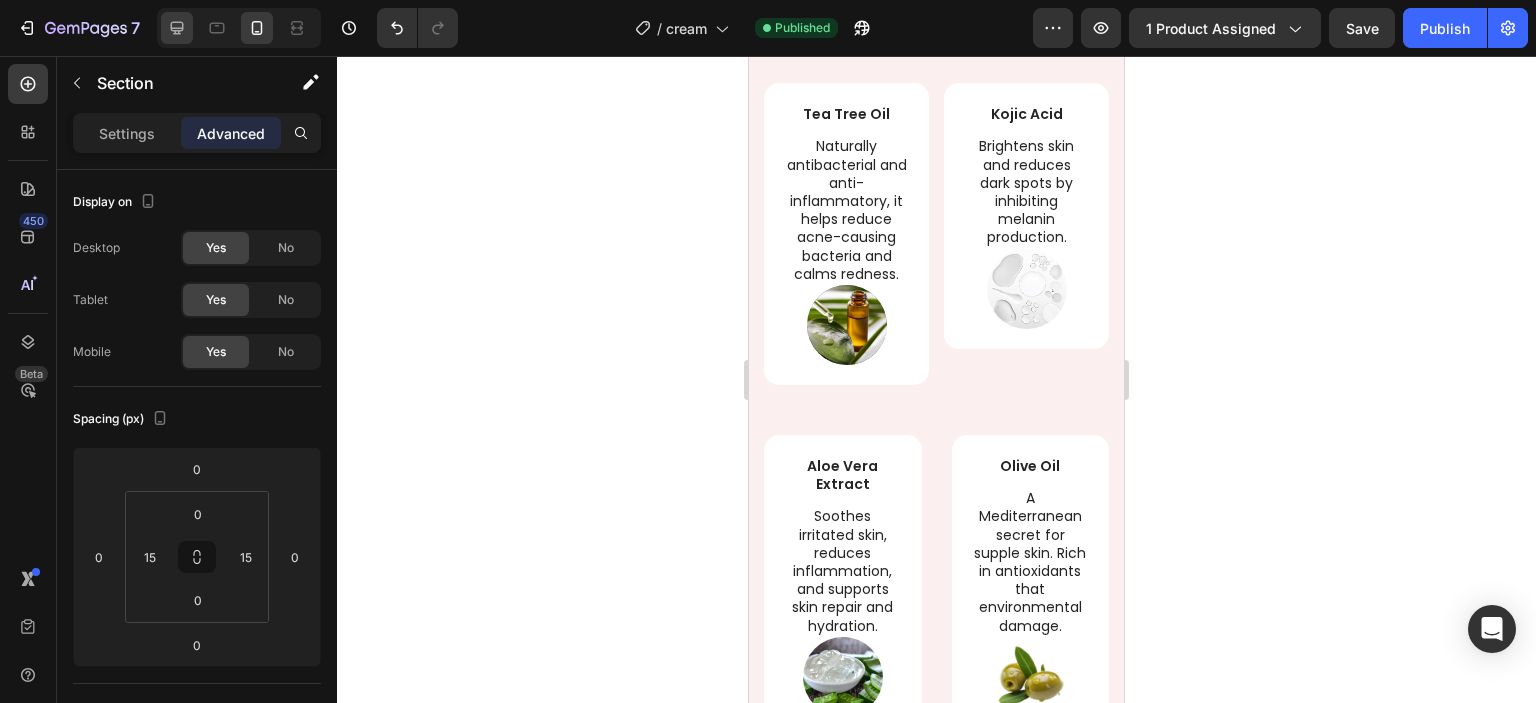 scroll, scrollTop: 3524, scrollLeft: 0, axis: vertical 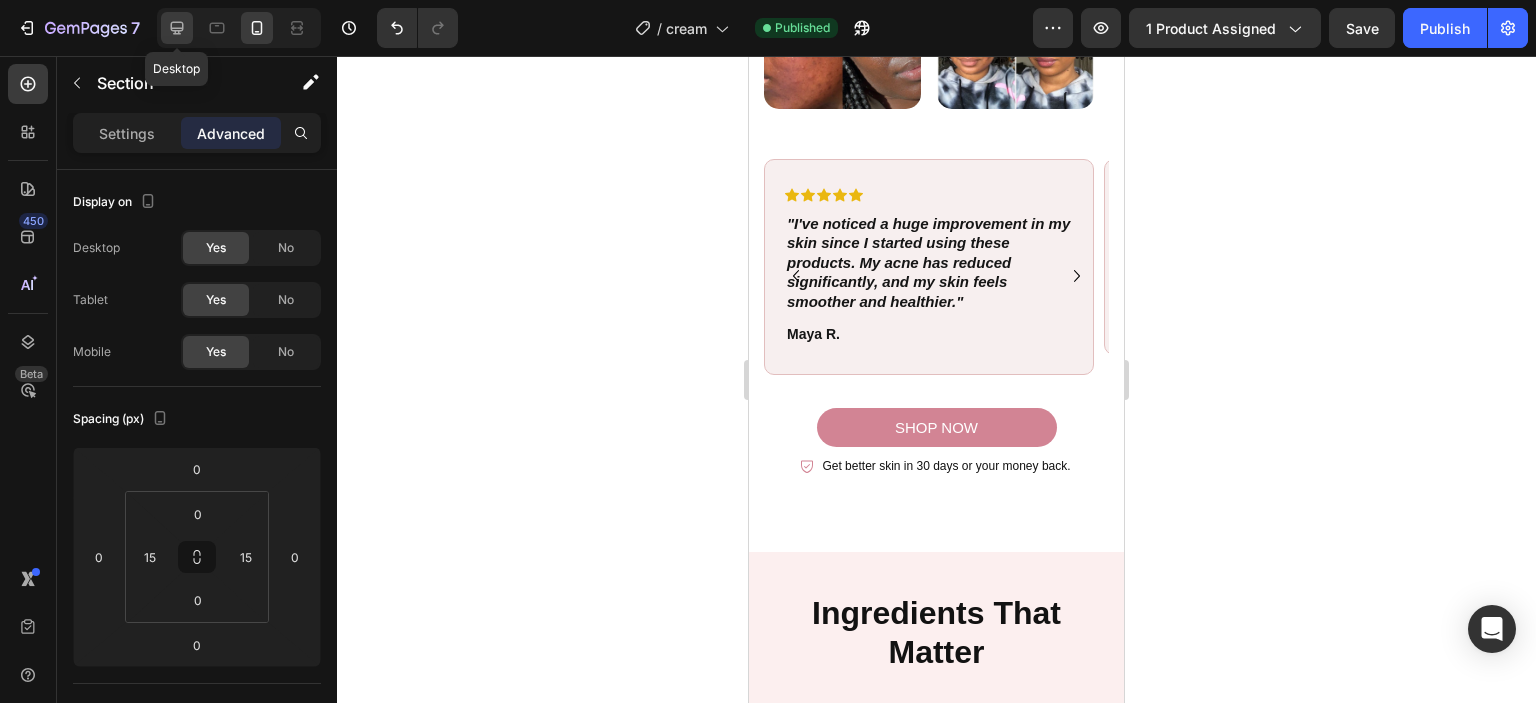 click 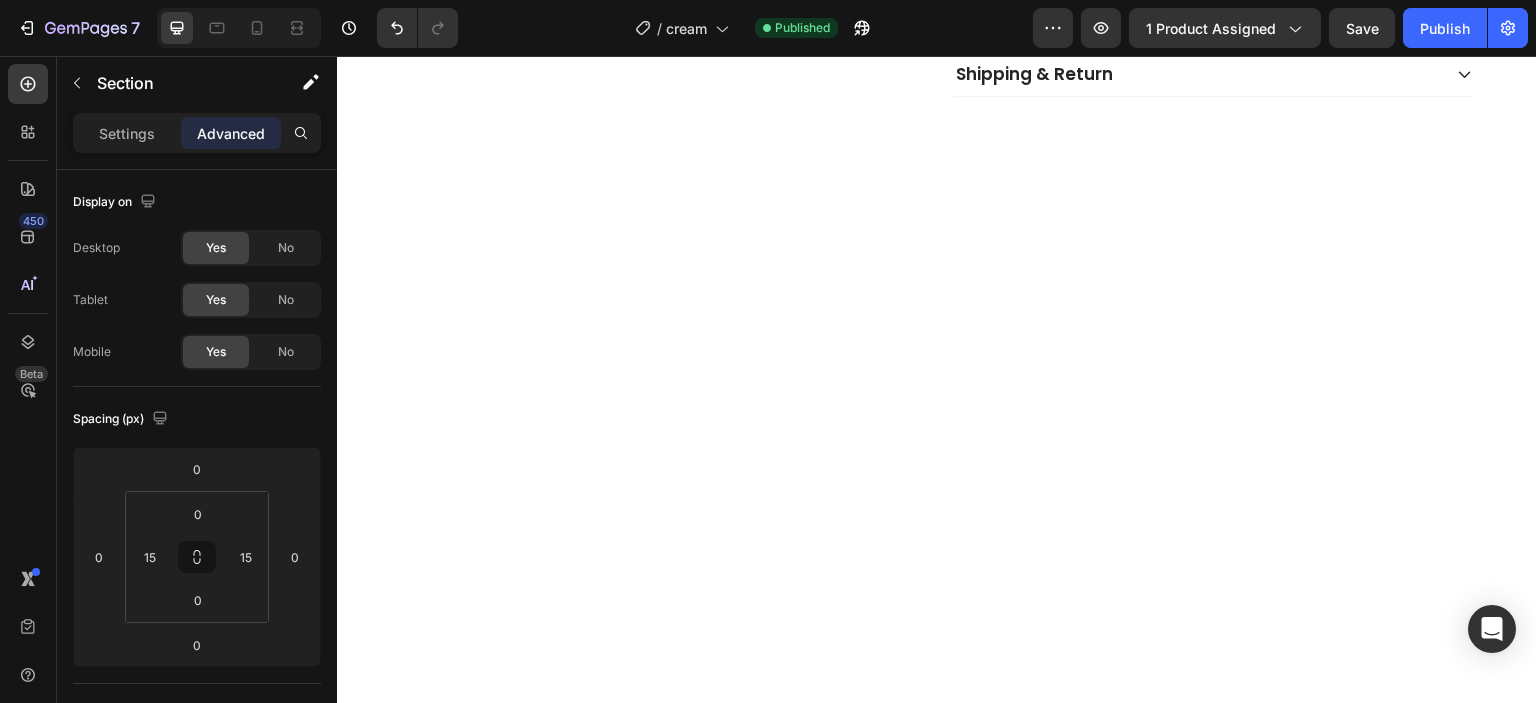 scroll, scrollTop: 0, scrollLeft: 0, axis: both 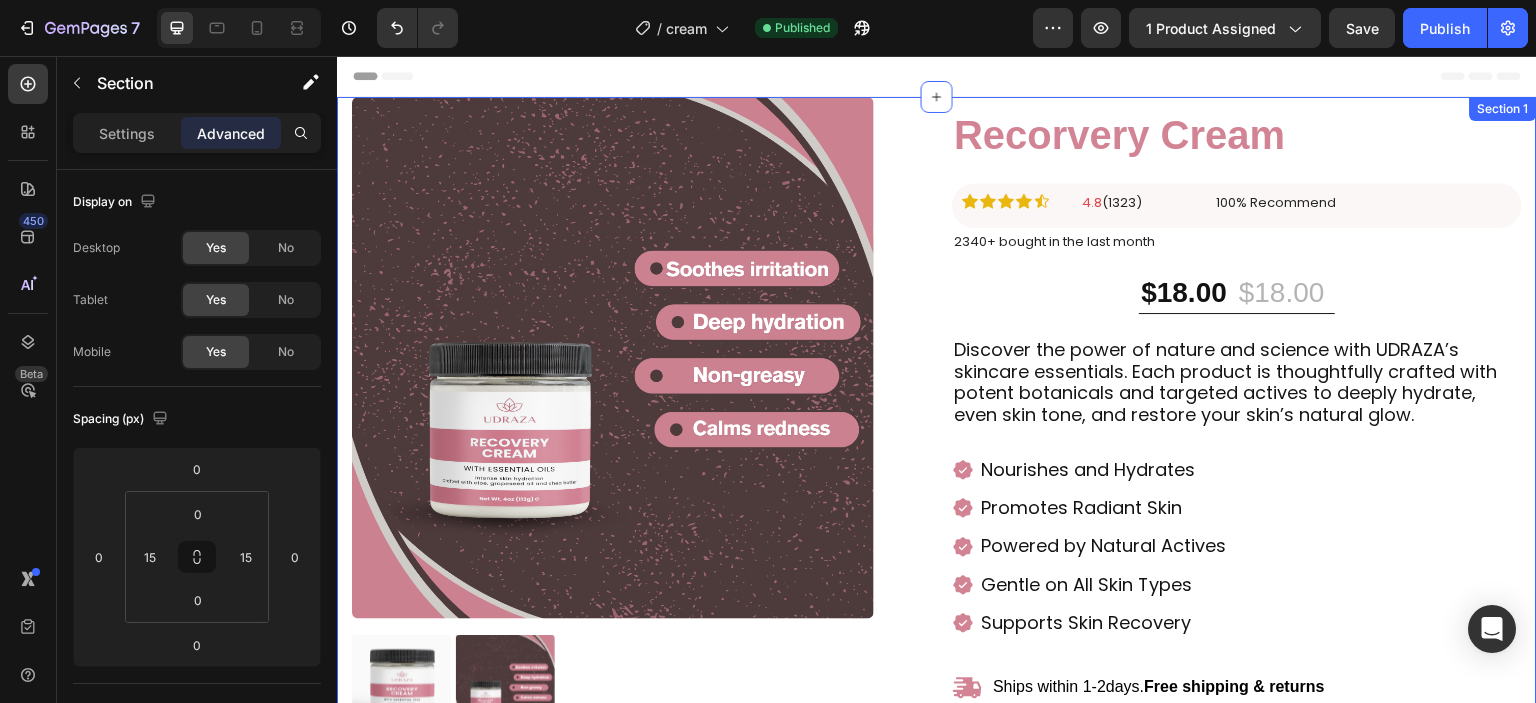 click on "Product Images Recorvery Cream Product Title Icon Icon Icon Icon
Icon Icon List 4.8    (1323)  Text Block 100% Recommend Text Block Row Row 2340+ bought in the last month Text Block $18.00 Product Price Product Price $18.00 Product Price Product Price 31% OFF Discount Tag Row Discover the power of nature and science with UDRAZA’s skincare essentials. Each product is thoughtfully crafted with potent botanicals and targeted actives to deeply hydrate, even skin tone, and restore your skin’s natural glow.  Text Block
Nourishes and Hydrates
Promotes Radiant Skin
Powered by Natural Actives
Gentle on All Skin Types
Supports Skin Recovery Item List
Ships within 1-2days.  Free shipping & returns Item List 1 Product Quantity Row
Add to cart Add to Cart Row Row
100% Money-Back Guarantee Item List
30-Day Easy Returns and Exchanges Item List Row
Product" at bounding box center [937, 555] 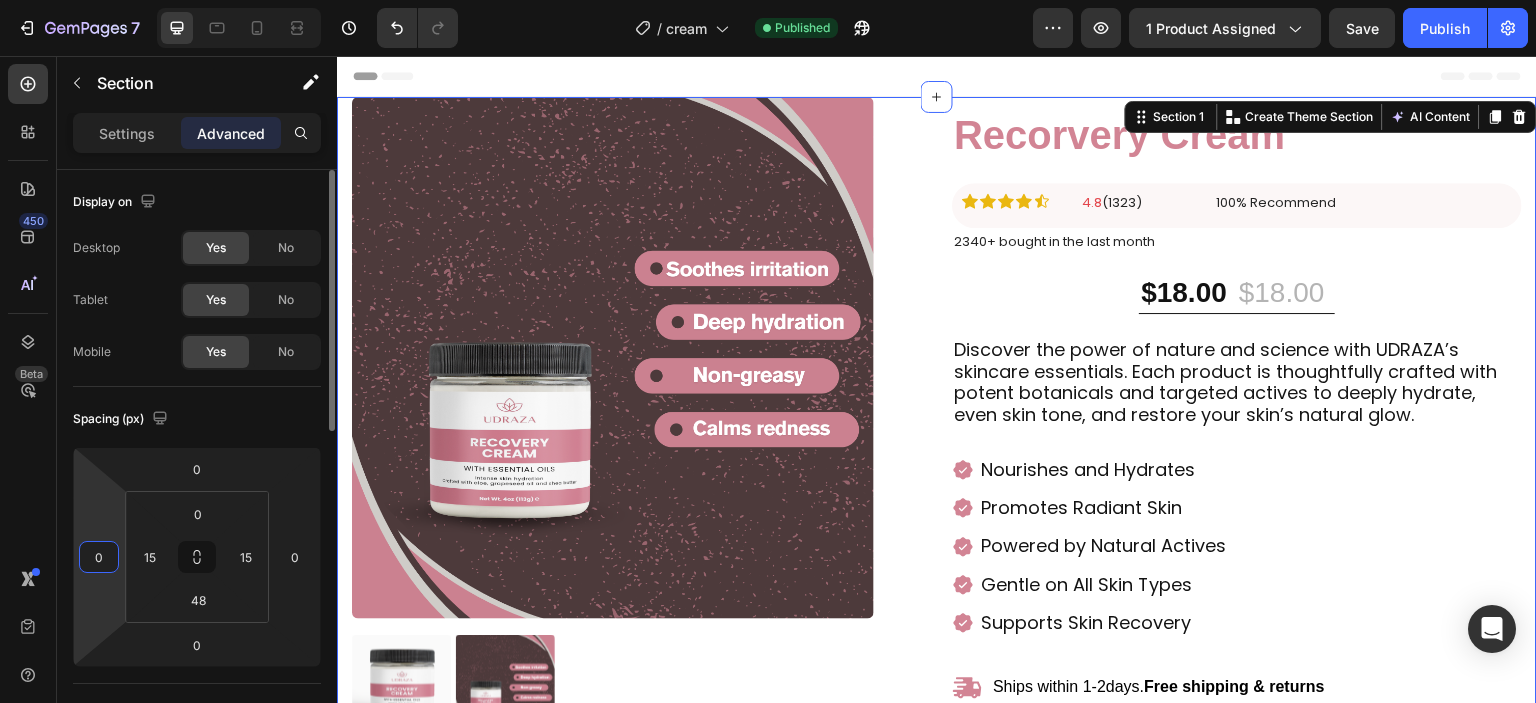 click on "0" at bounding box center (99, 557) 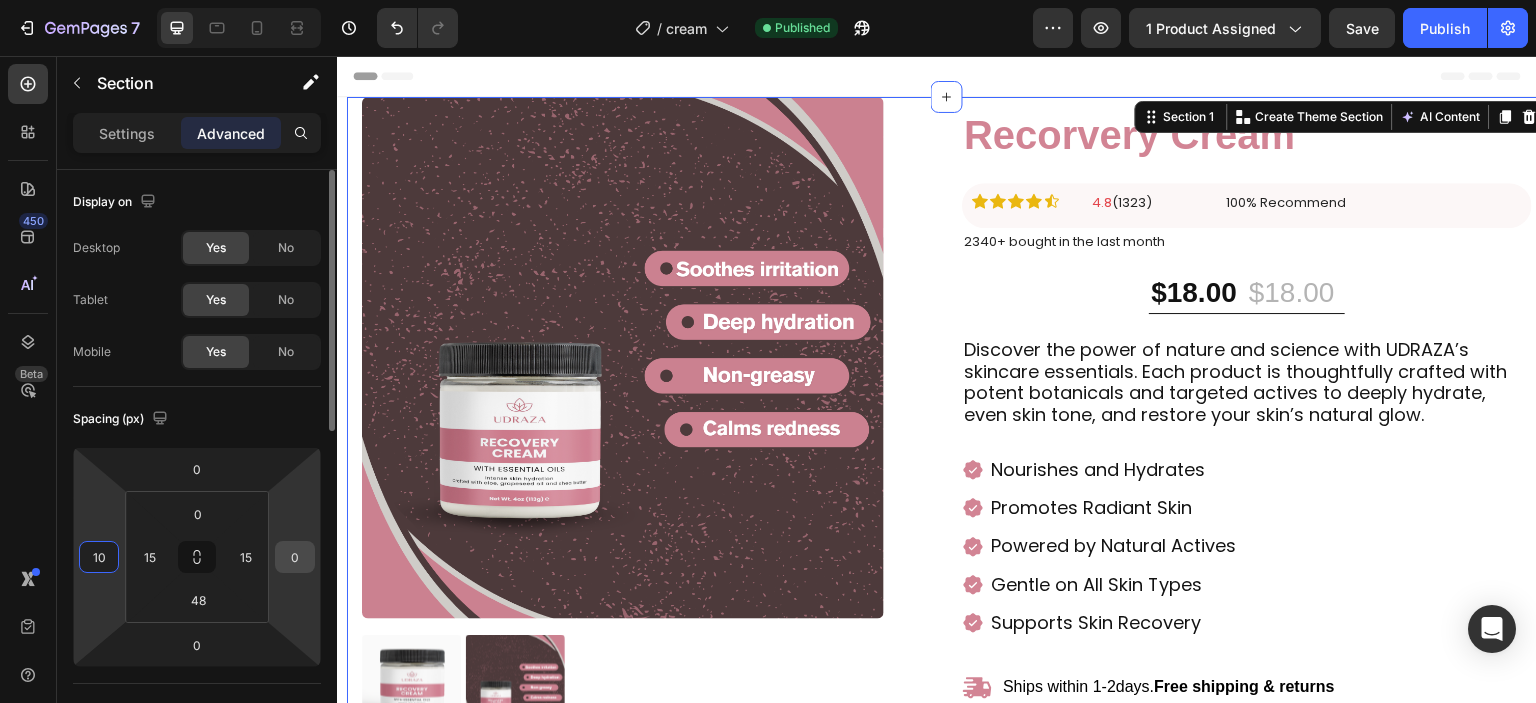 type on "10" 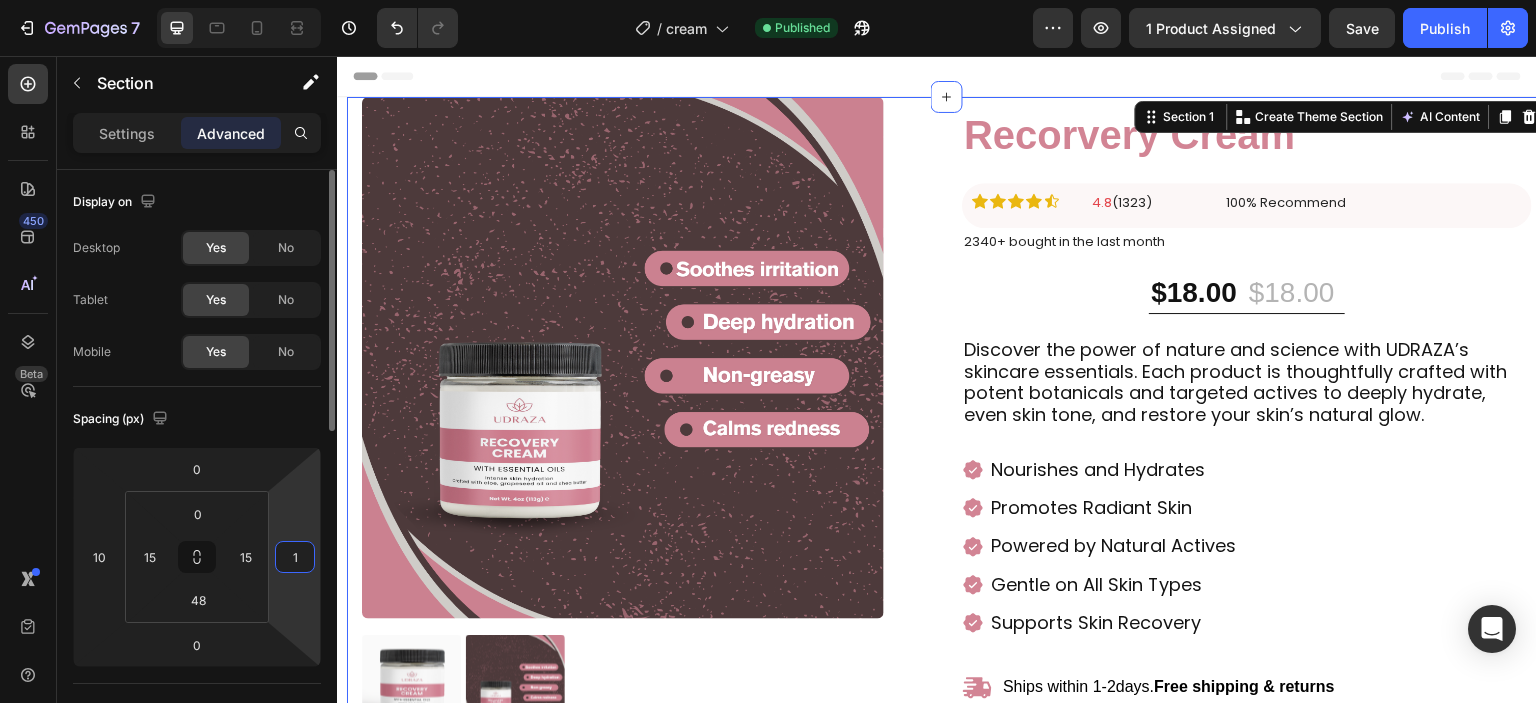 type on "10" 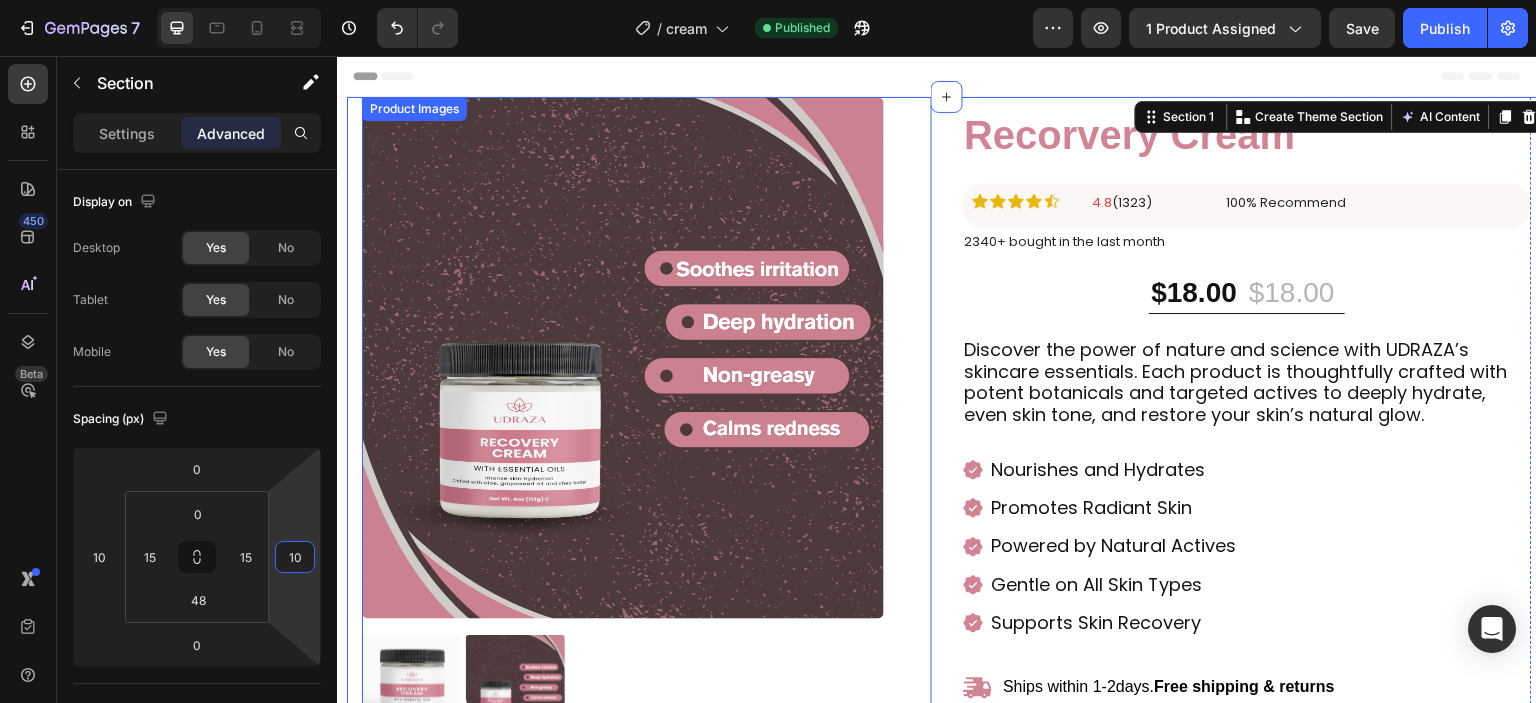 scroll, scrollTop: 50, scrollLeft: 0, axis: vertical 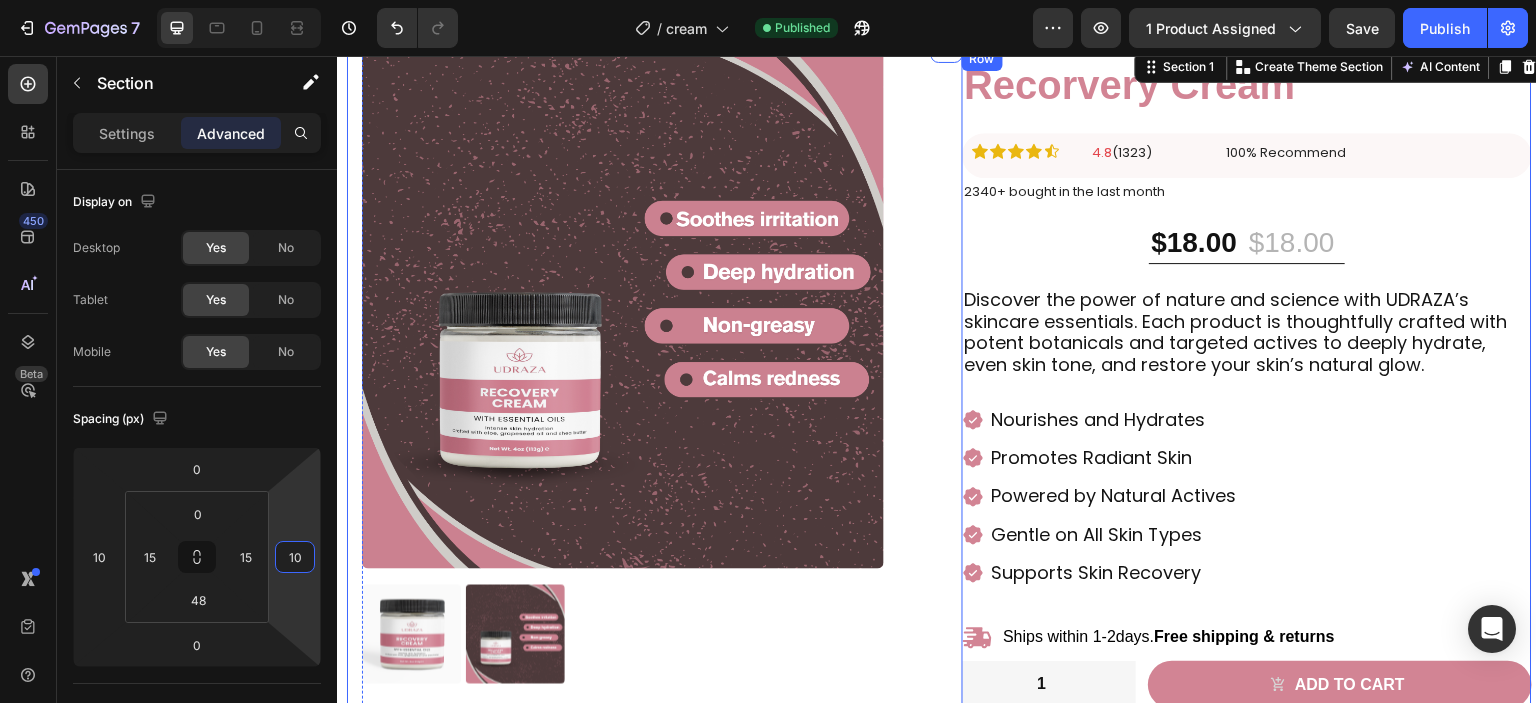click on "Recorvery Cream Product Title Icon Icon Icon Icon
Icon Icon List 4.8    (1323)  Text Block 100% Recommend Text Block Row Row 2340+ bought in the last month Text Block $18.00 Product Price Product Price $18.00 Product Price Product Price 31% OFF Discount Tag Row Discover the power of nature and science with UDRAZA’s skincare essentials. Each product is thoughtfully crafted with potent botanicals and targeted actives to deeply hydrate, even skin tone, and restore your skin’s natural glow.  Text Block
Nourishes and Hydrates
Promotes Radiant Skin
Powered by Natural Actives
Gentle on All Skin Types
Supports Skin Recovery Item List
Ships within 1-2days.  Free shipping & returns Item List 1 Product Quantity Row
Add to cart Add to Cart Row" at bounding box center (1247, 384) 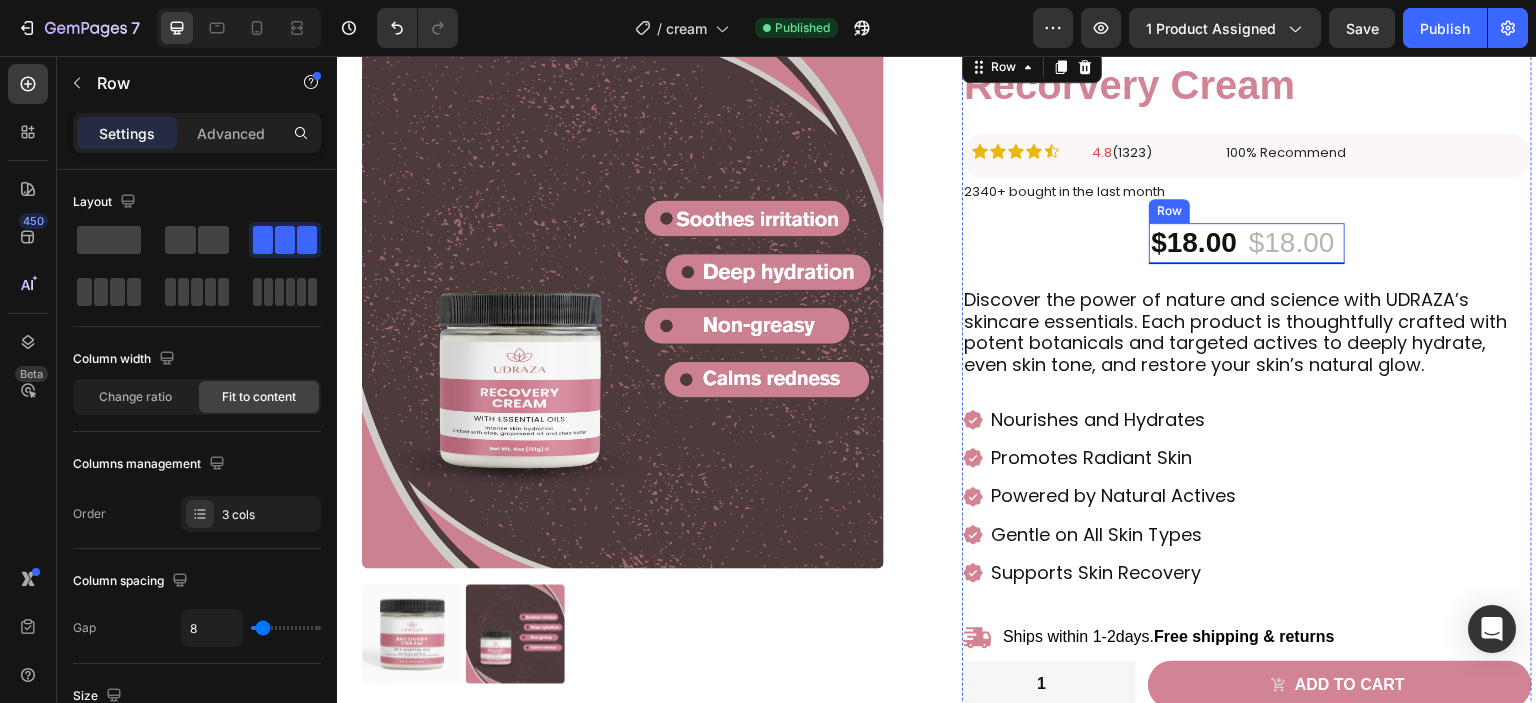 click on "$18.00 Product Price Product Price $18.00 Product Price Product Price 31% OFF Discount Tag Row" at bounding box center [1246, 243] 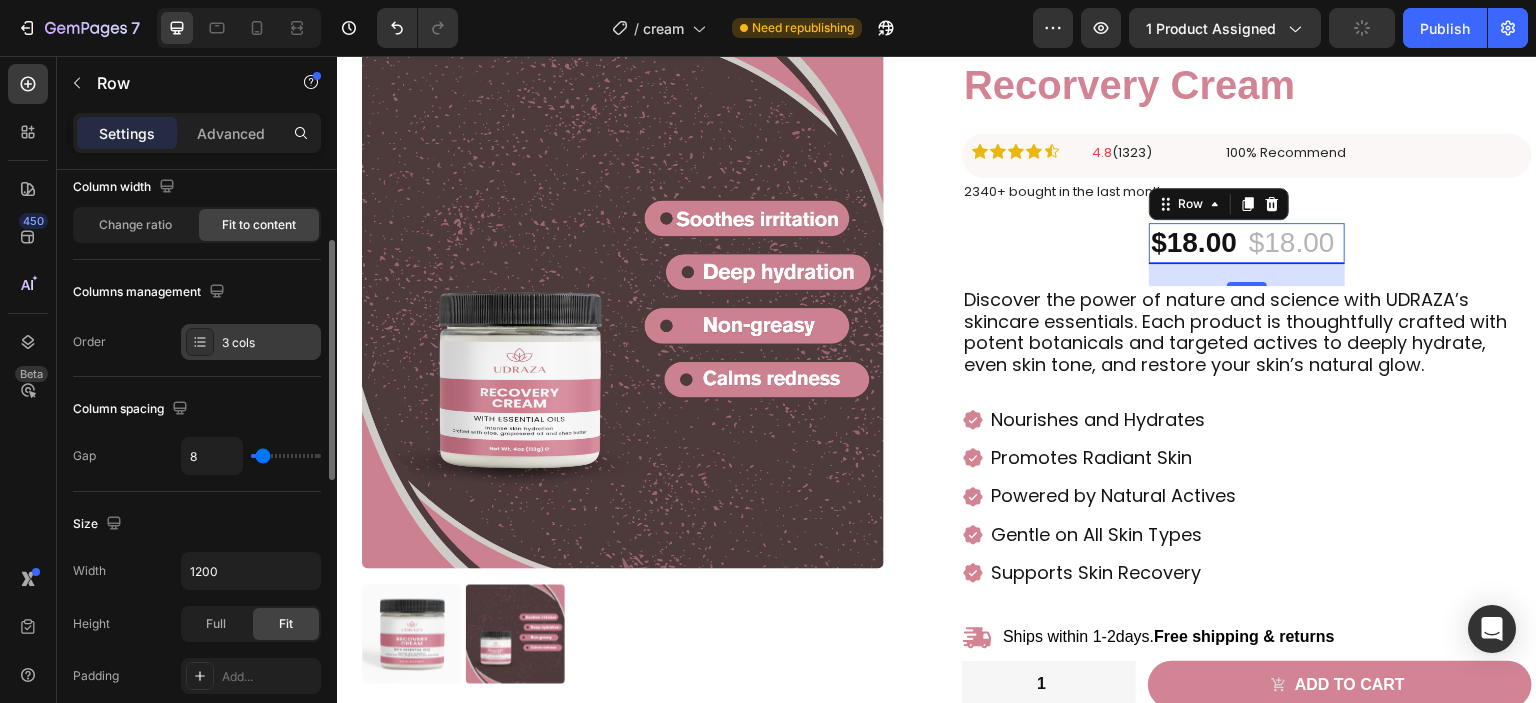 scroll, scrollTop: 0, scrollLeft: 0, axis: both 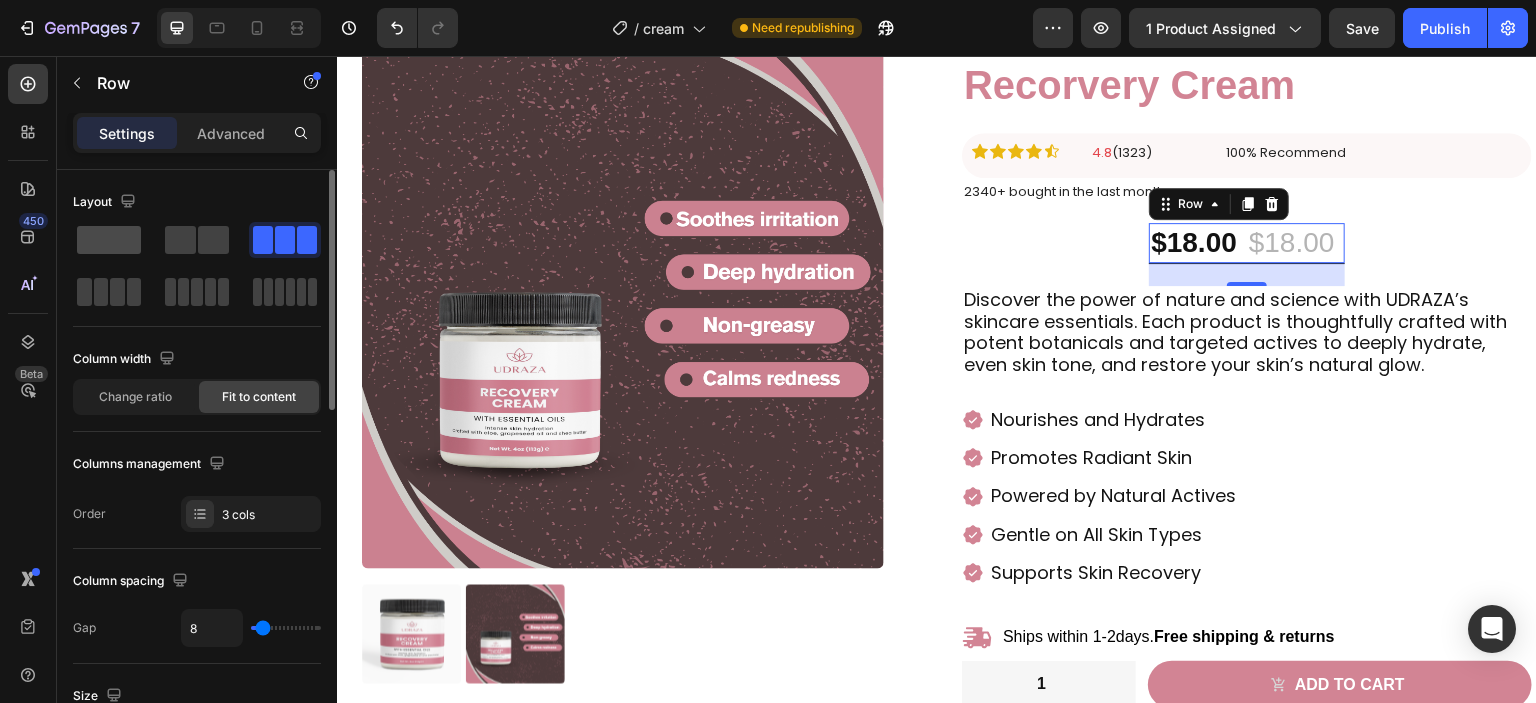 click 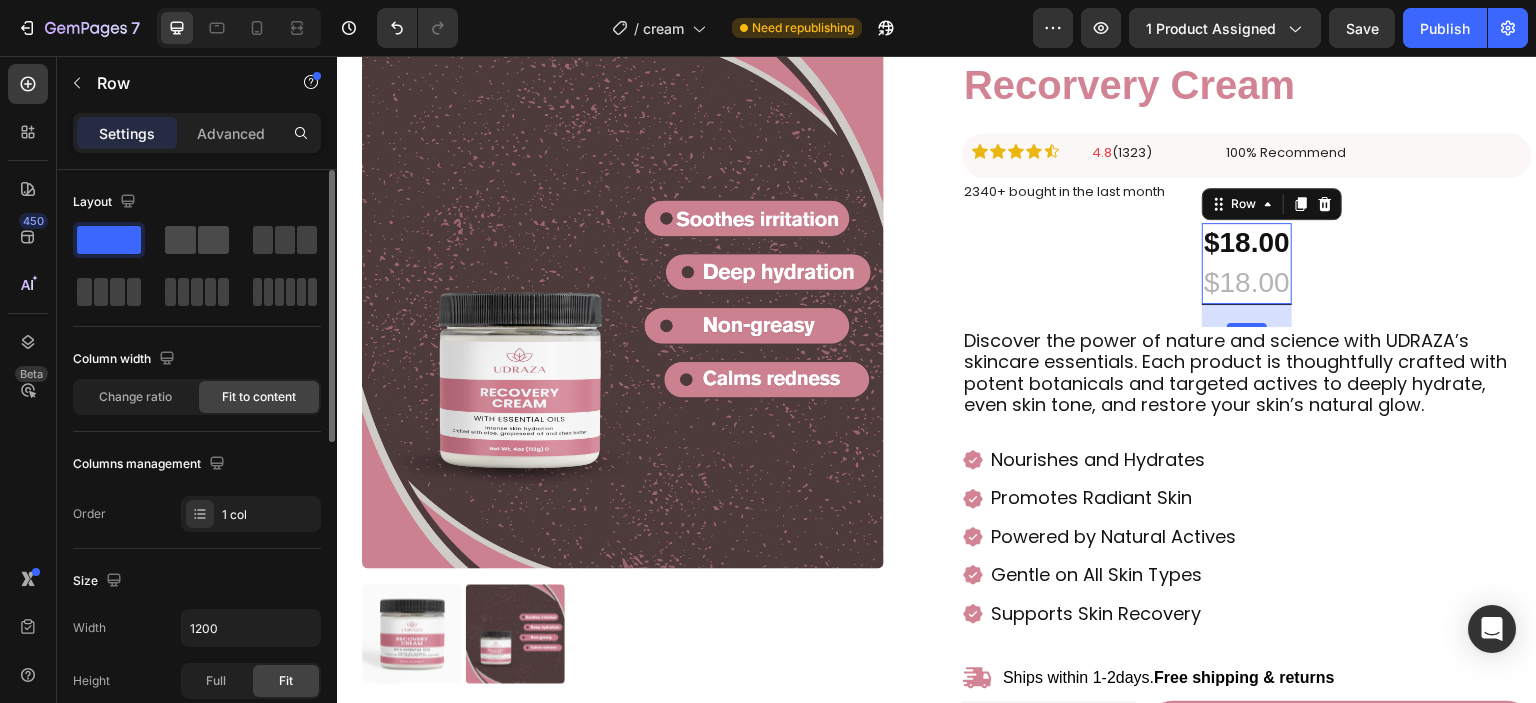 click 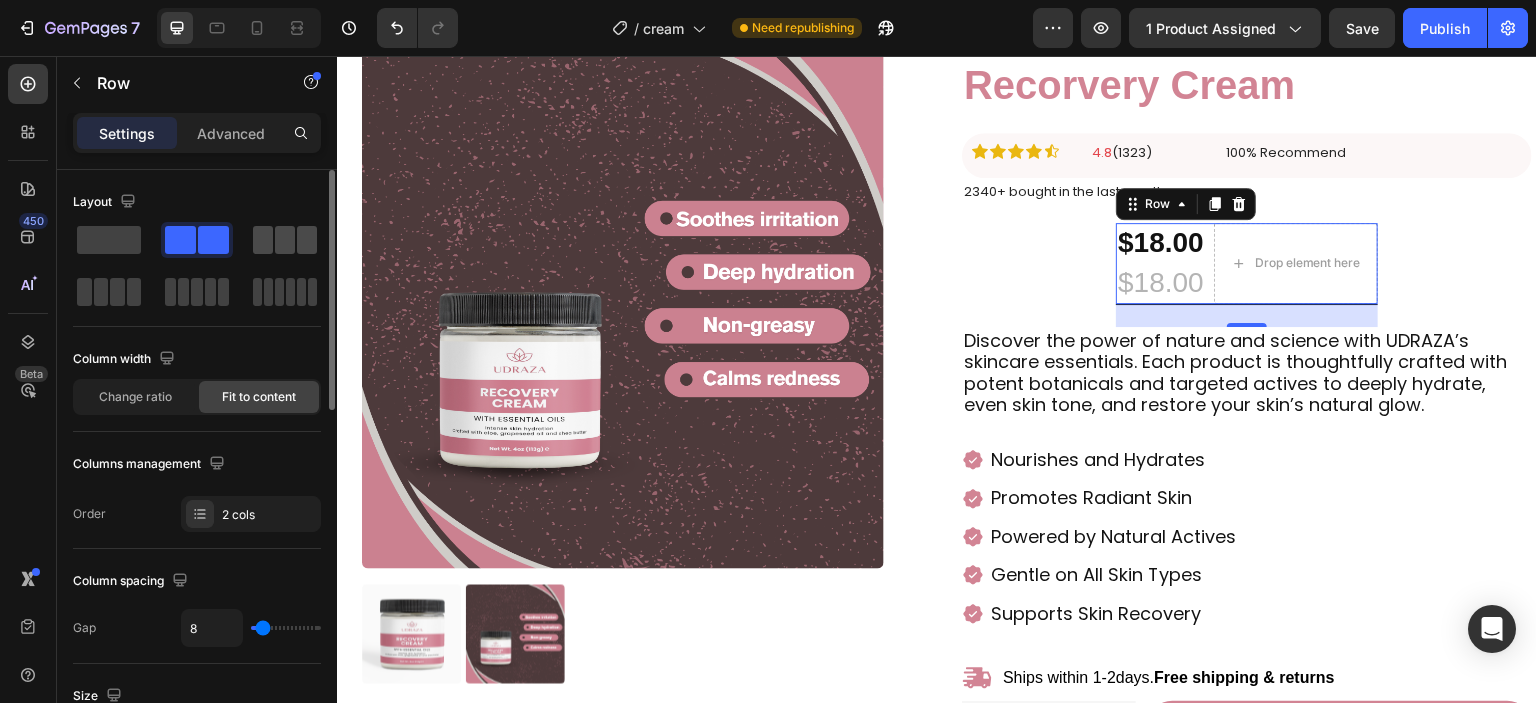 click 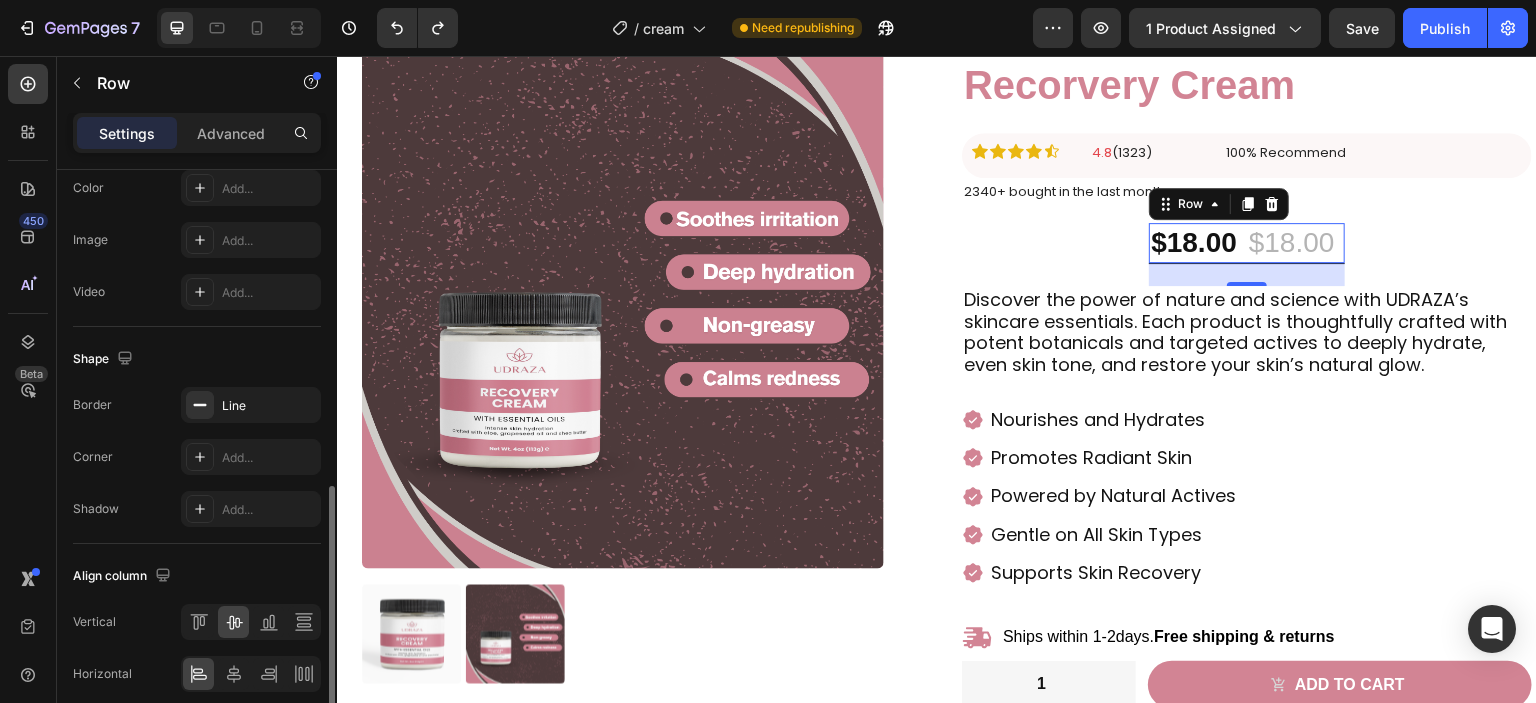 scroll, scrollTop: 855, scrollLeft: 0, axis: vertical 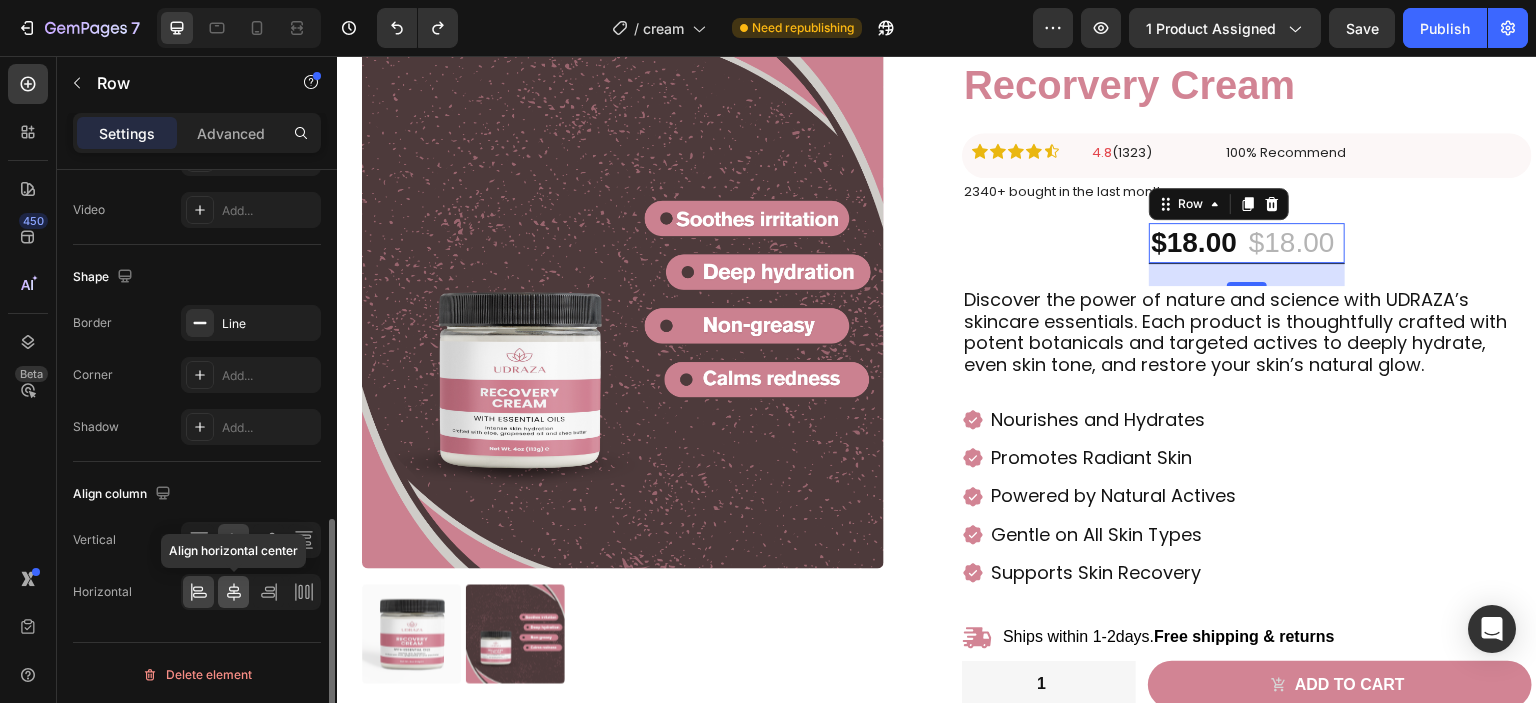 click 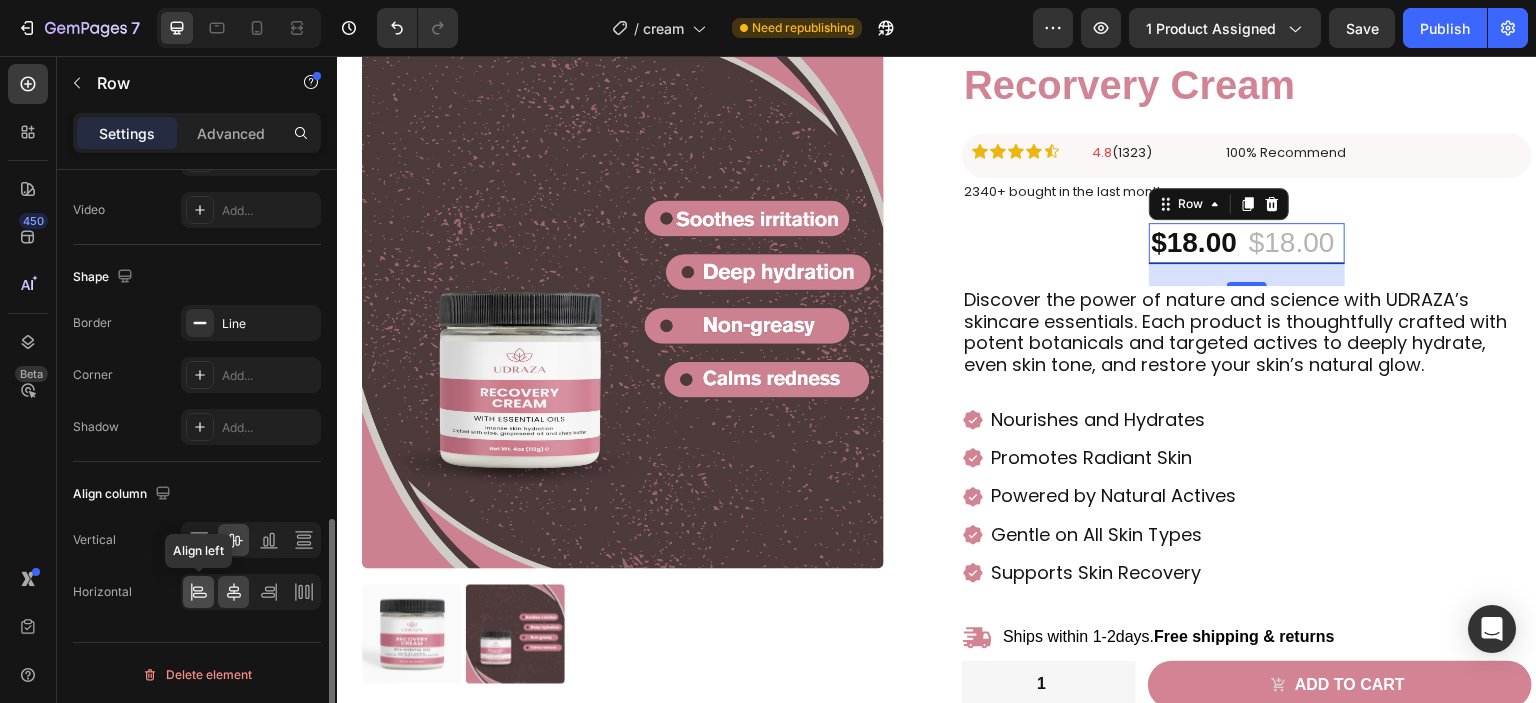 click 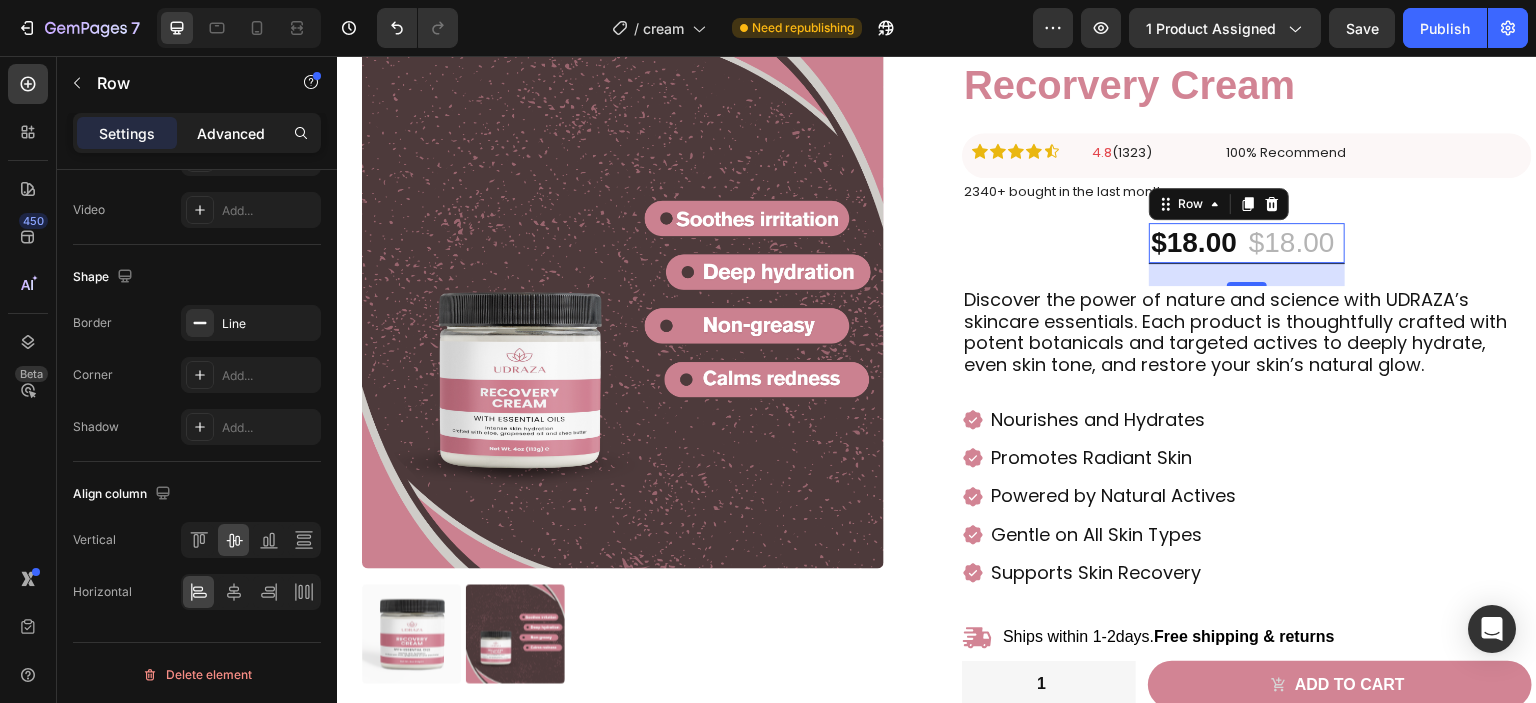 click on "Advanced" at bounding box center [231, 133] 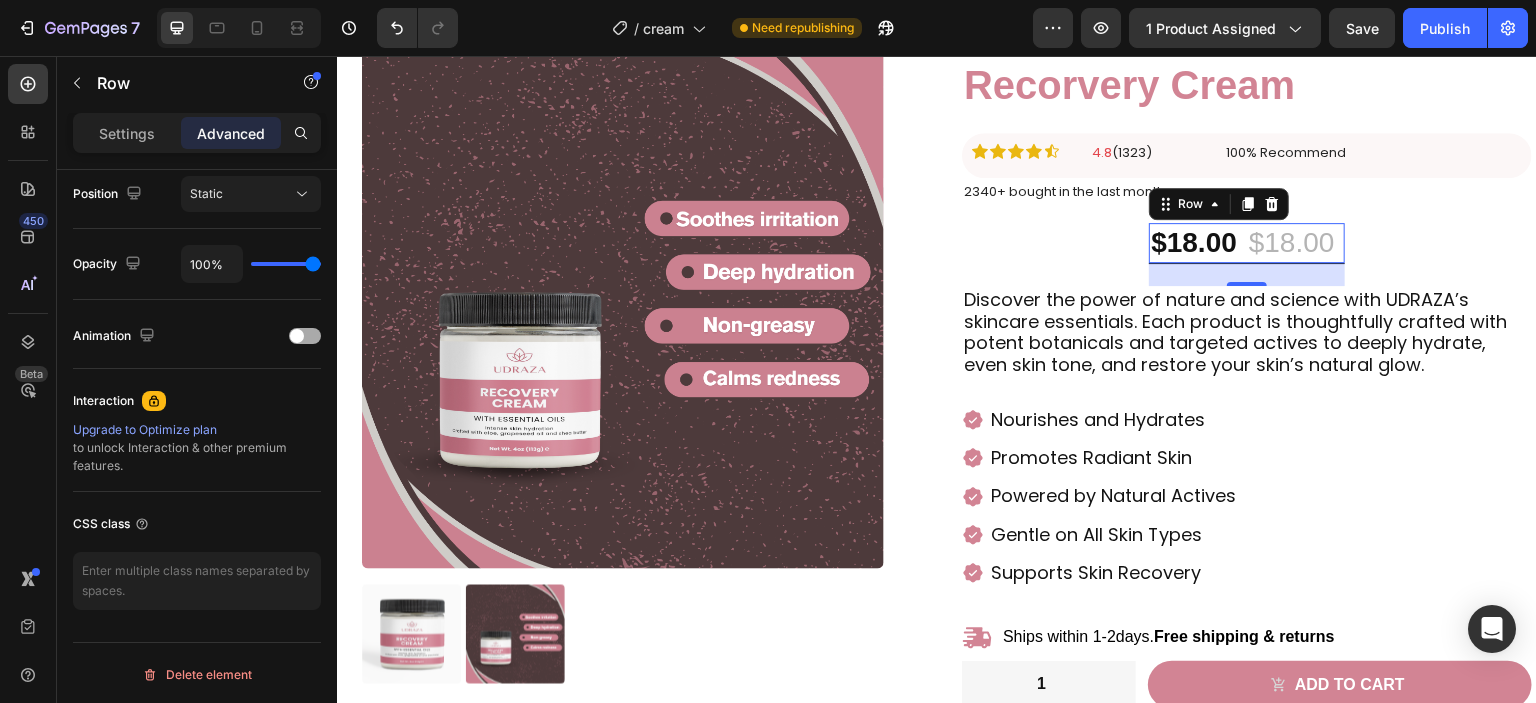 scroll, scrollTop: 0, scrollLeft: 0, axis: both 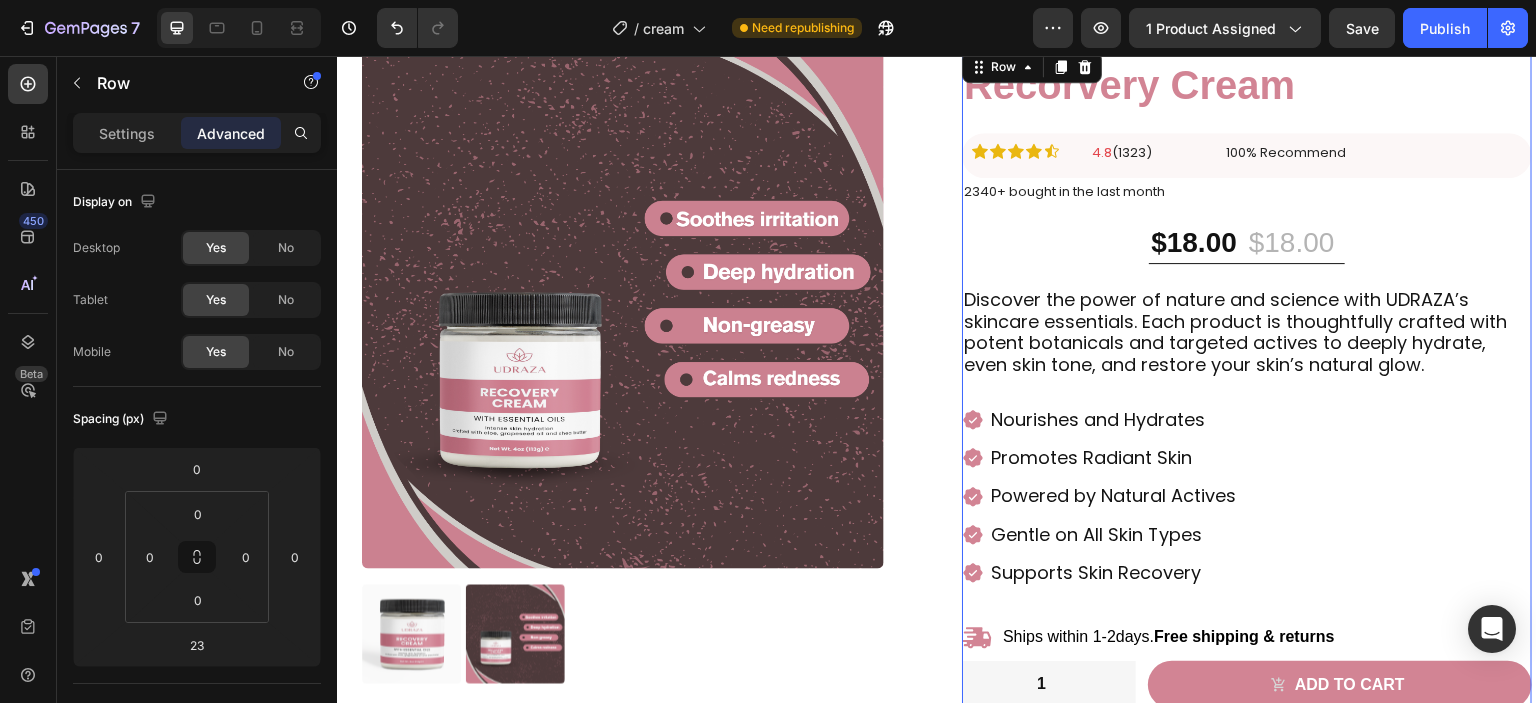 click on "Recorvery Cream Product Title Icon Icon Icon Icon
Icon Icon List 4.8    (1323)  Text Block 100% Recommend Text Block Row Row 2340+ bought in the last month Text Block $18.00 Product Price Product Price $18.00 Product Price Product Price 31% OFF Discount Tag Row Discover the power of nature and science with UDRAZA’s skincare essentials. Each product is thoughtfully crafted with potent botanicals and targeted actives to deeply hydrate, even skin tone, and restore your skin’s natural glow.  Text Block
Nourishes and Hydrates
Promotes Radiant Skin
Powered by Natural Actives
Gentle on All Skin Types
Supports Skin Recovery Item List
Ships within 1-2days.  Free shipping & returns Item List 1 Product Quantity Row
Add to cart Add to Cart Row" at bounding box center [1247, 384] 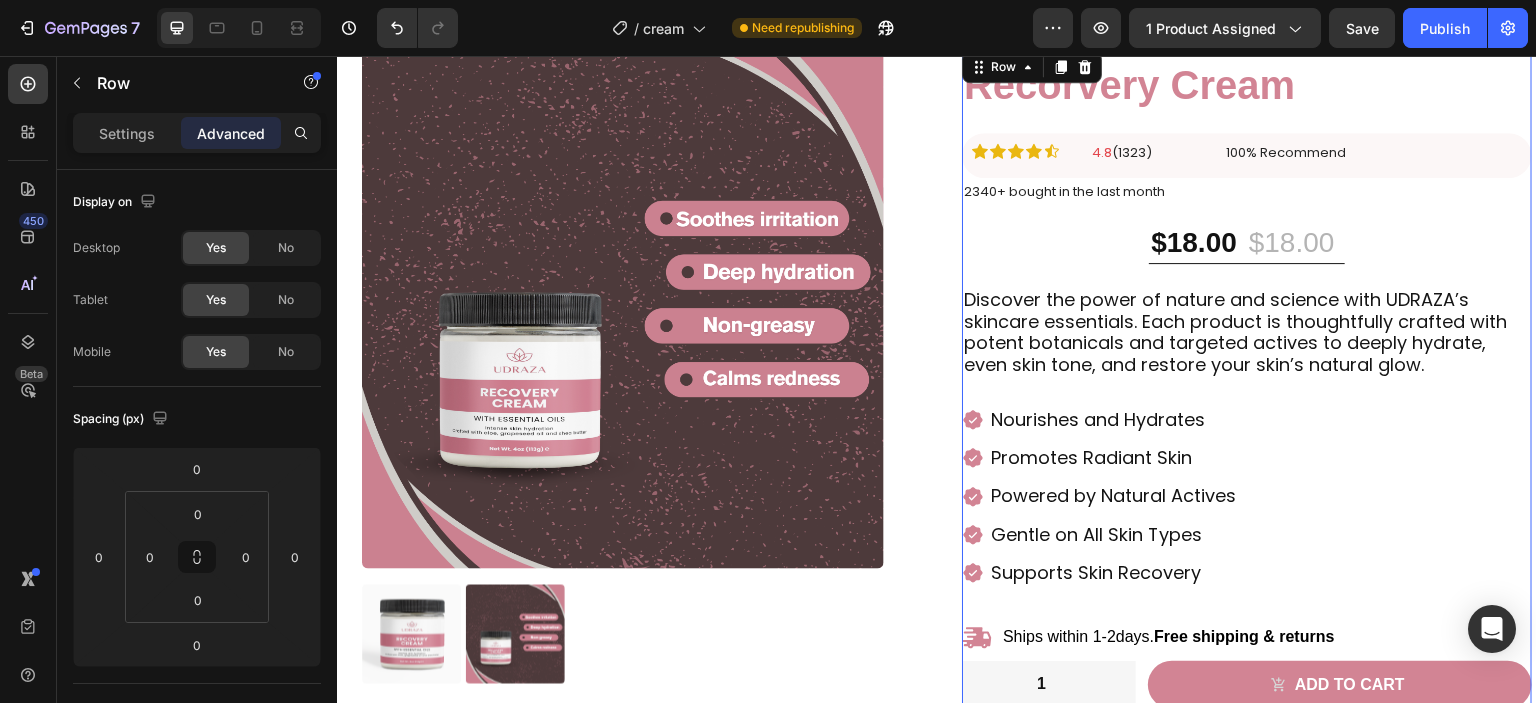 click on "Recorvery Cream Product Title Icon Icon Icon Icon
Icon Icon List 4.8    (1323)  Text Block 100% Recommend Text Block Row Row 2340+ bought in the last month Text Block $18.00 Product Price Product Price $18.00 Product Price Product Price 31% OFF Discount Tag Row Discover the power of nature and science with UDRAZA’s skincare essentials. Each product is thoughtfully crafted with potent botanicals and targeted actives to deeply hydrate, even skin tone, and restore your skin’s natural glow.  Text Block
Nourishes and Hydrates
Promotes Radiant Skin
Powered by Natural Actives
Gentle on All Skin Types
Supports Skin Recovery Item List
Ships within 1-2days.  Free shipping & returns Item List 1 Product Quantity Row
Add to cart Add to Cart Row" at bounding box center [1247, 384] 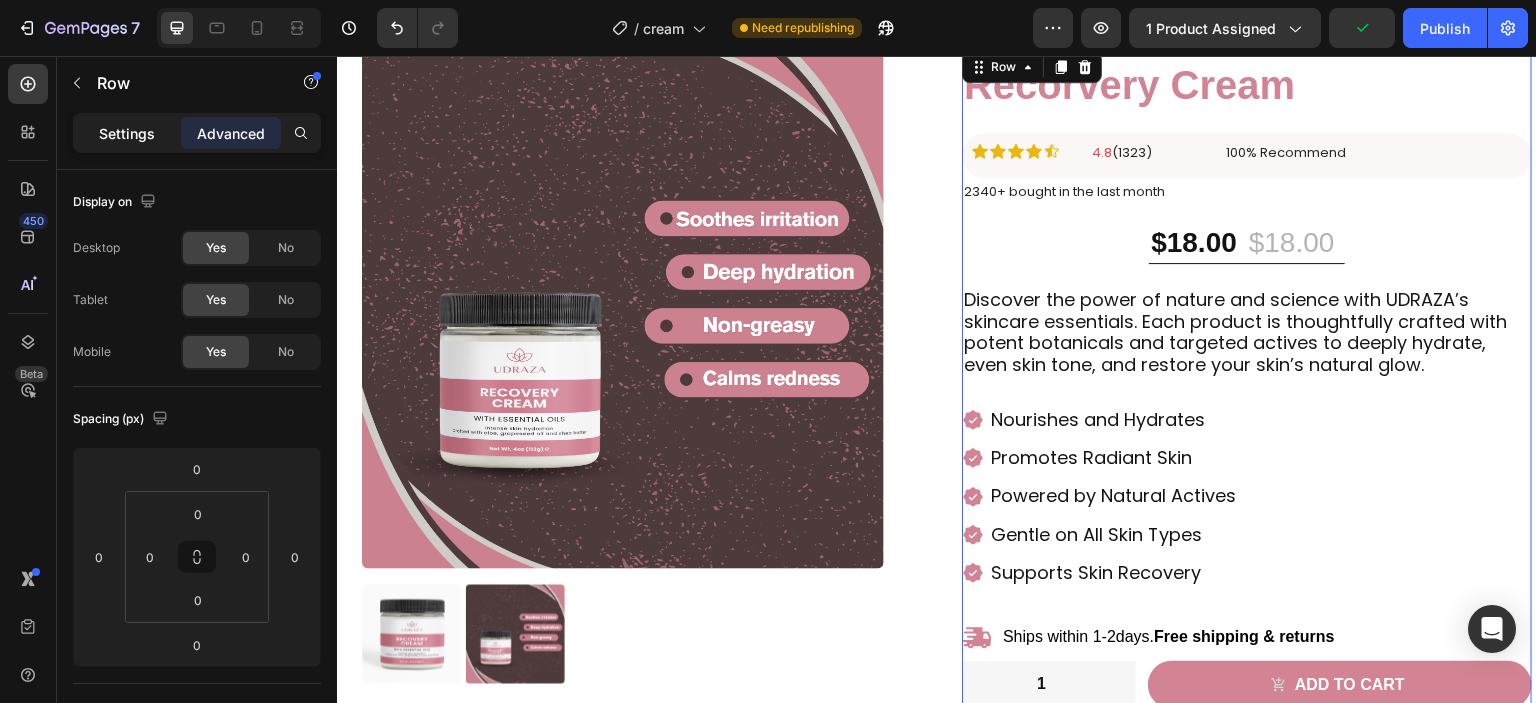 click on "Settings" 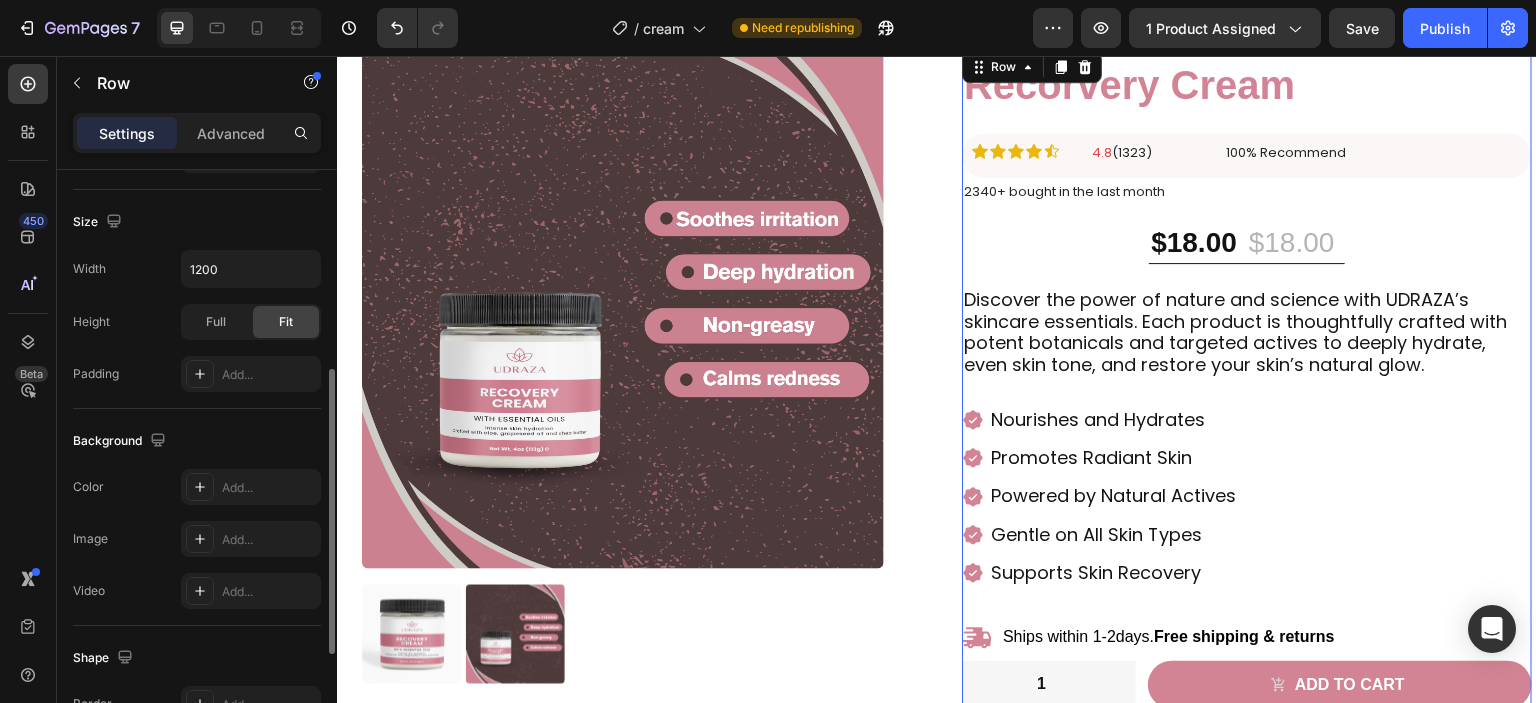 scroll, scrollTop: 628, scrollLeft: 0, axis: vertical 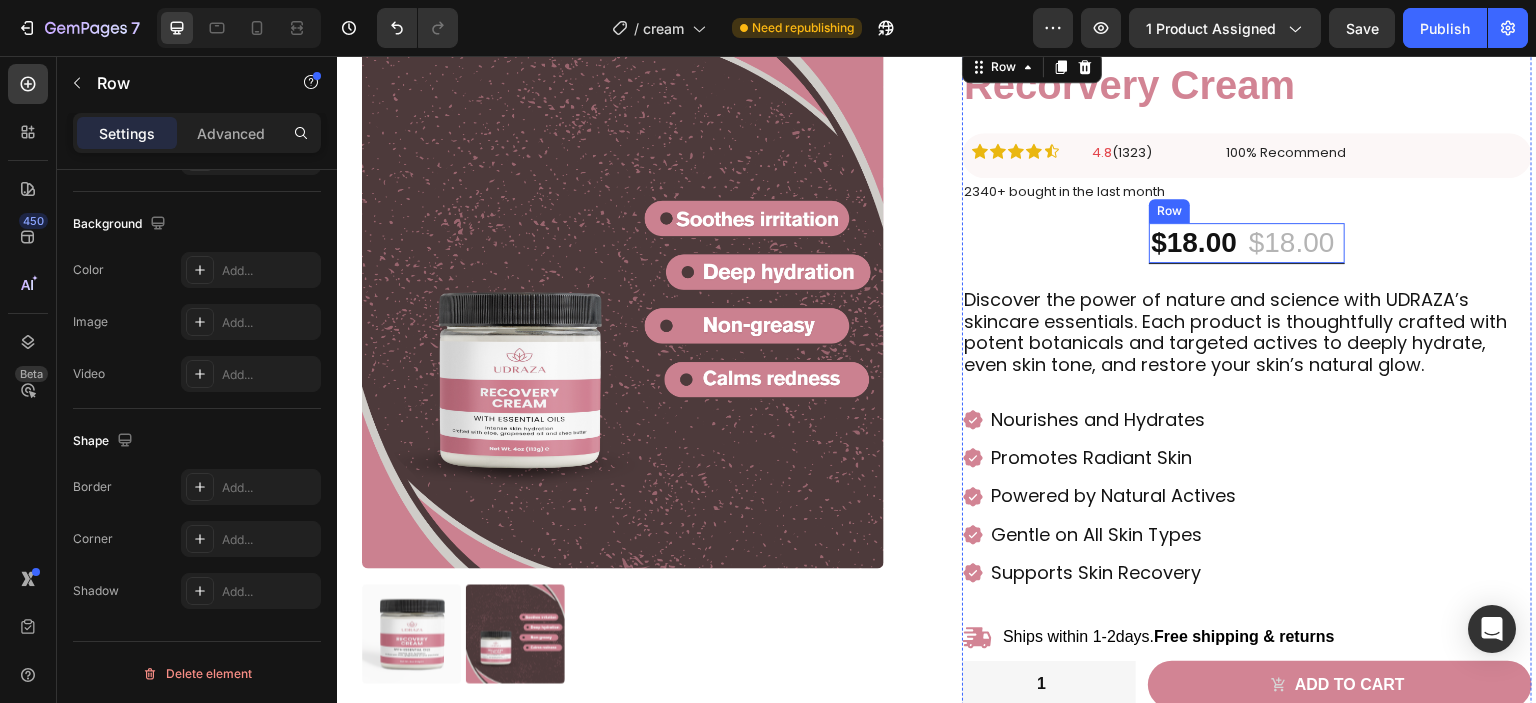 click on "$18.00 Product Price Product Price $18.00 Product Price Product Price 31% OFF Discount Tag Row" at bounding box center (1246, 243) 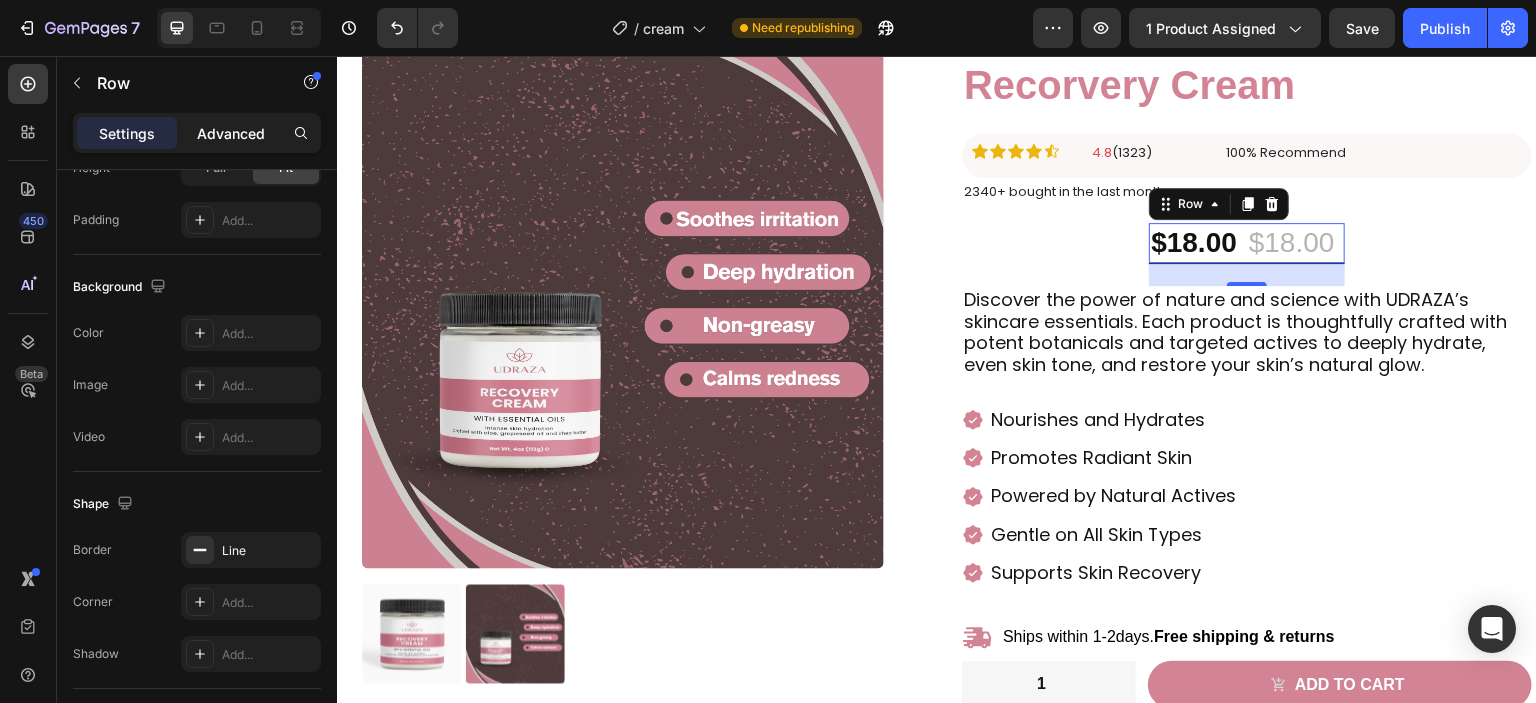click on "Advanced" at bounding box center [231, 133] 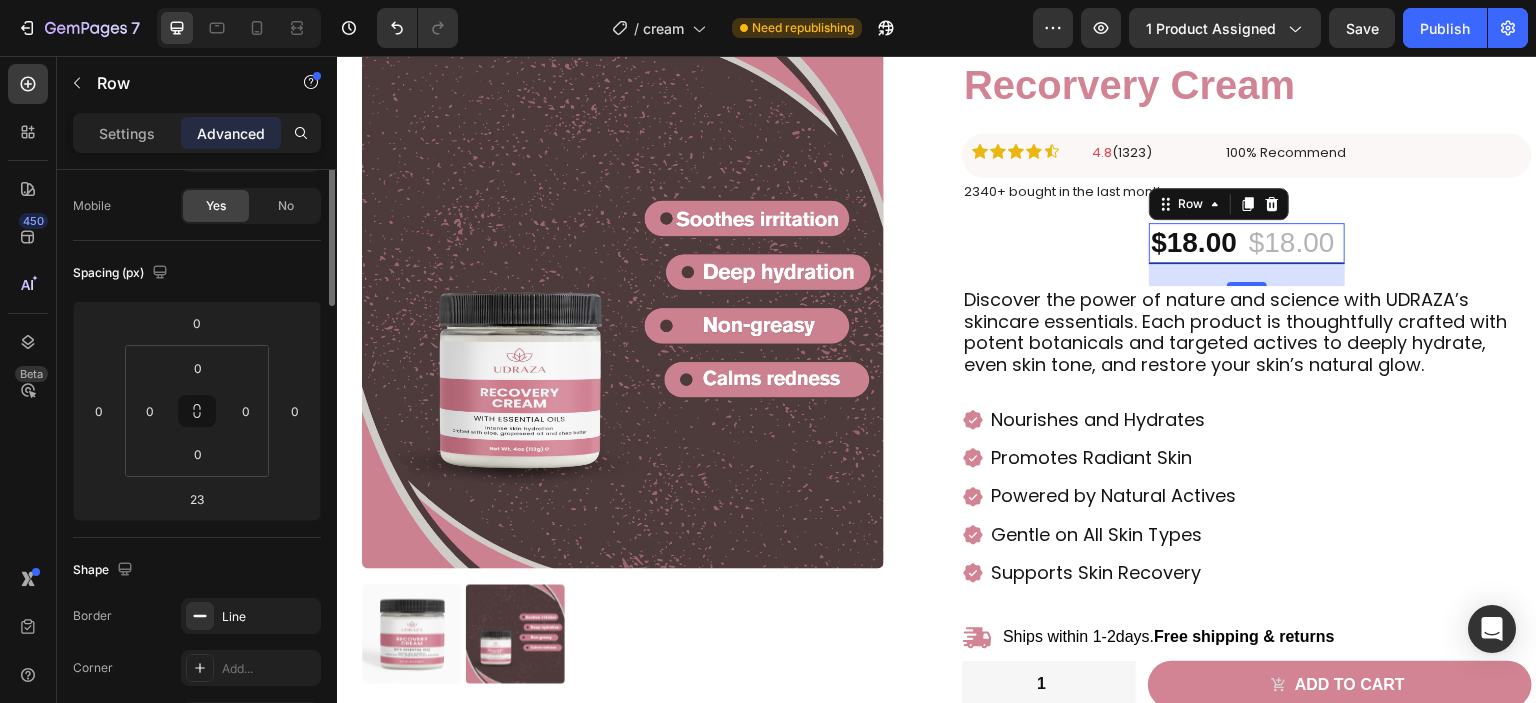 scroll, scrollTop: 1, scrollLeft: 0, axis: vertical 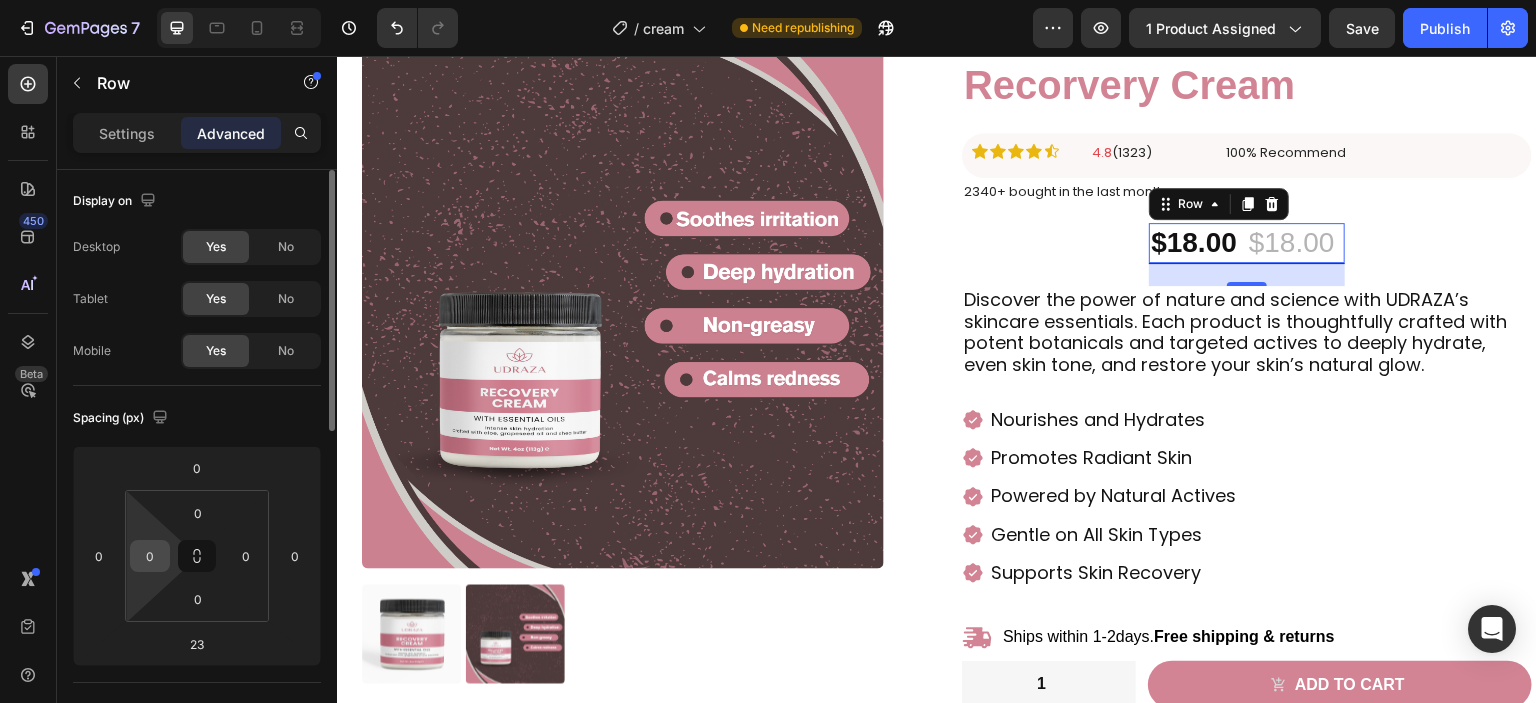 click on "0" at bounding box center [150, 556] 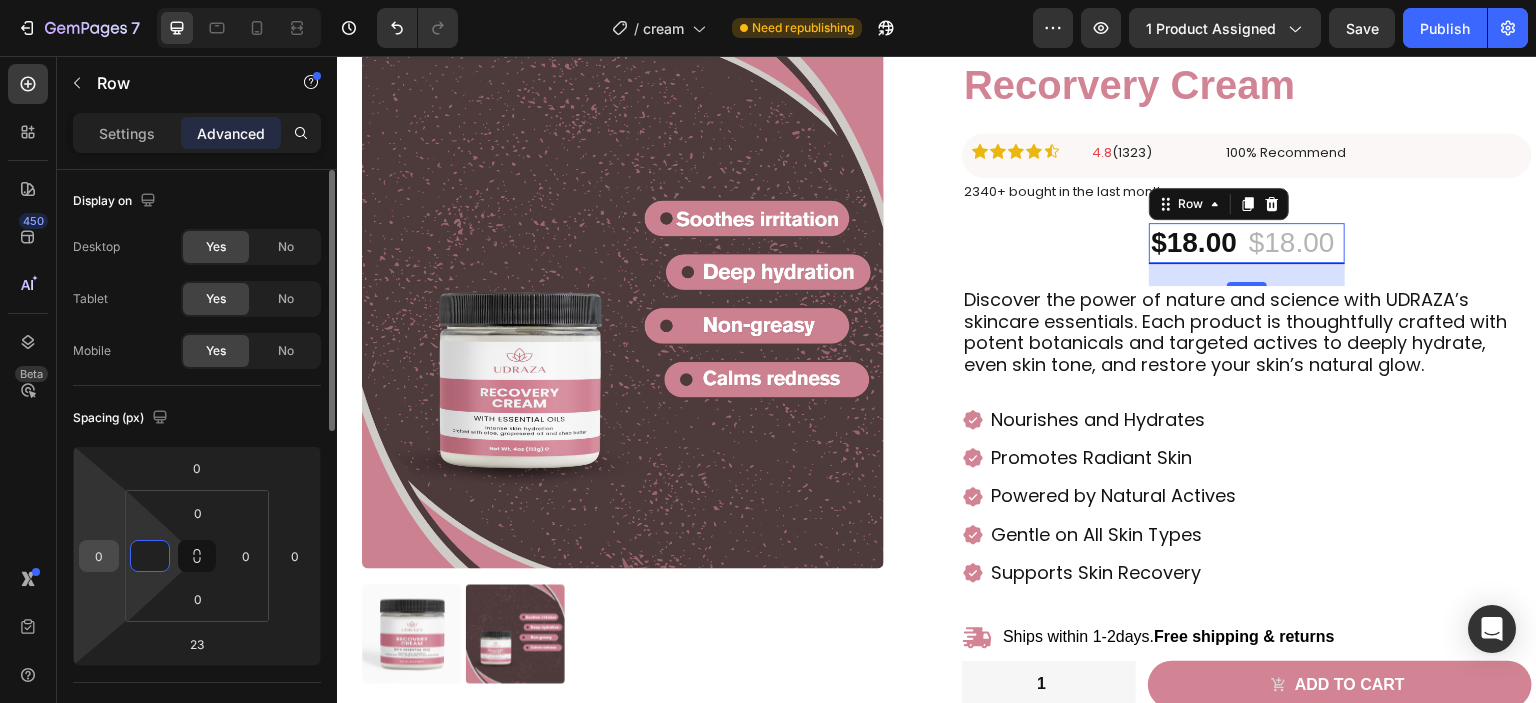 click on "0" at bounding box center (99, 556) 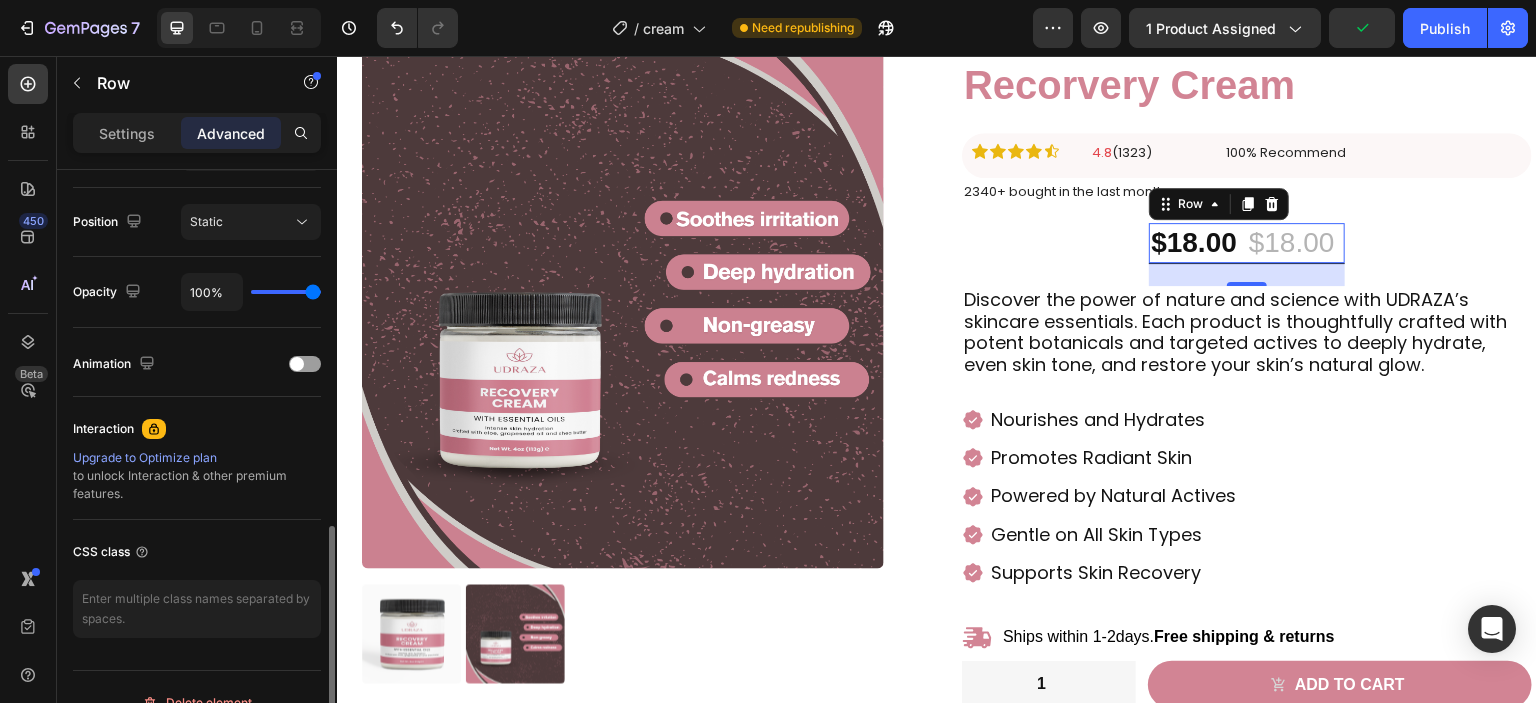 scroll, scrollTop: 741, scrollLeft: 0, axis: vertical 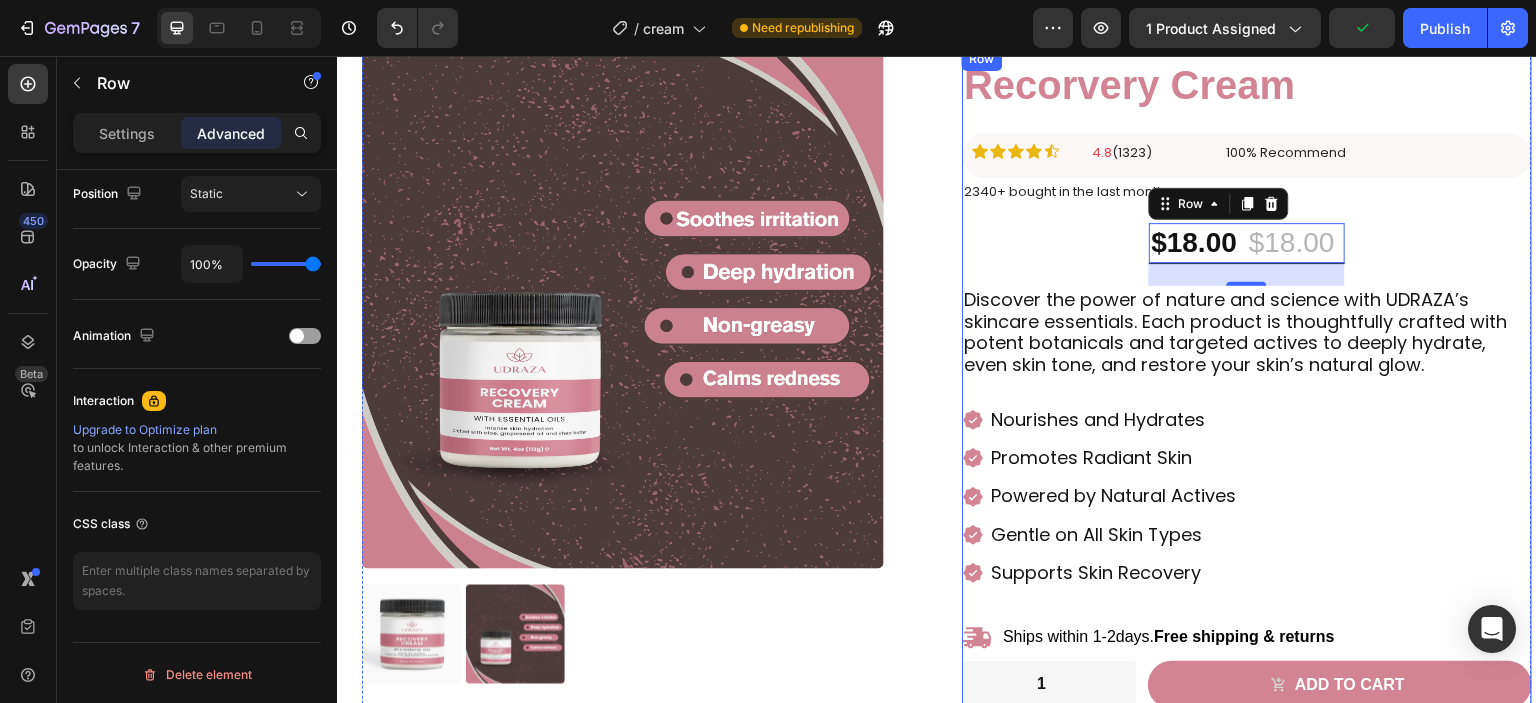 type on "0" 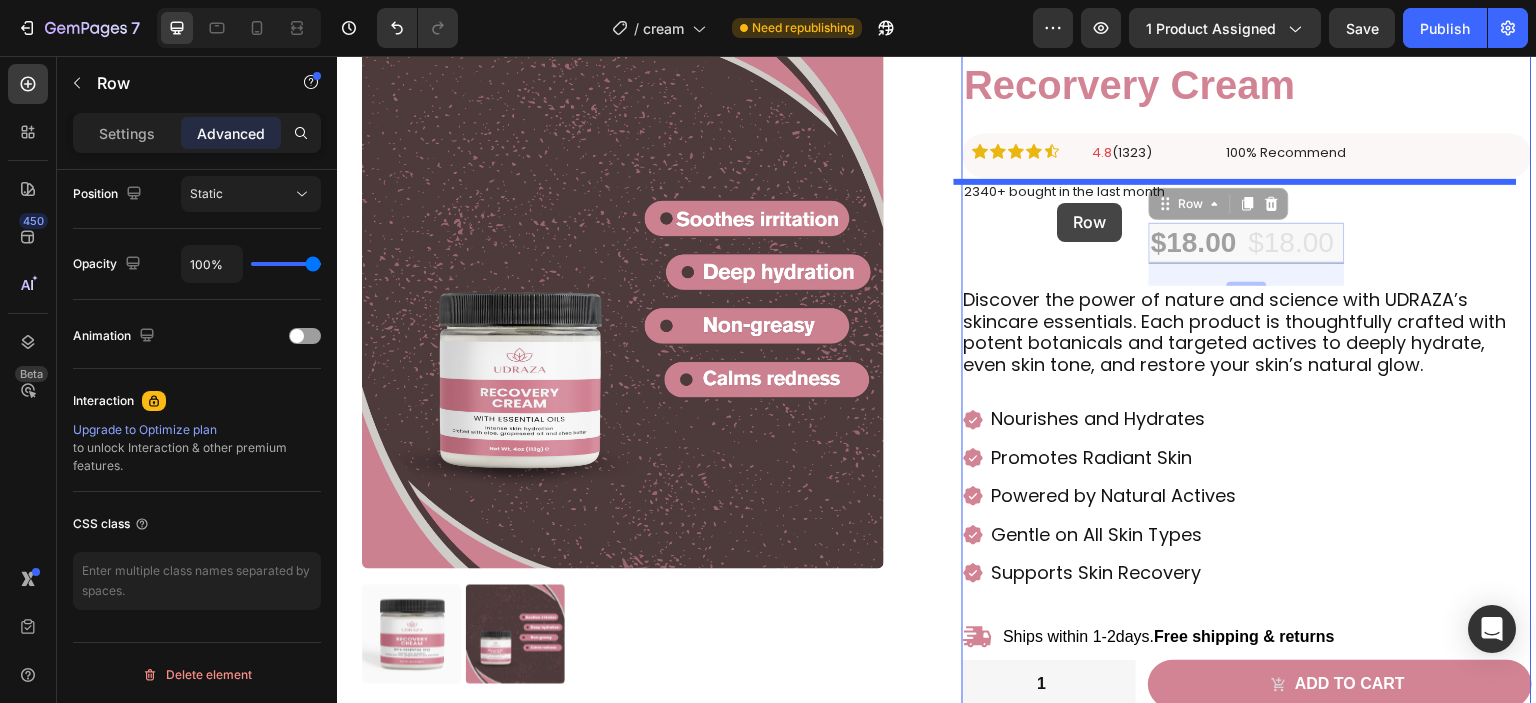drag, startPoint x: 1137, startPoint y: 202, endPoint x: 1052, endPoint y: 203, distance: 85.00588 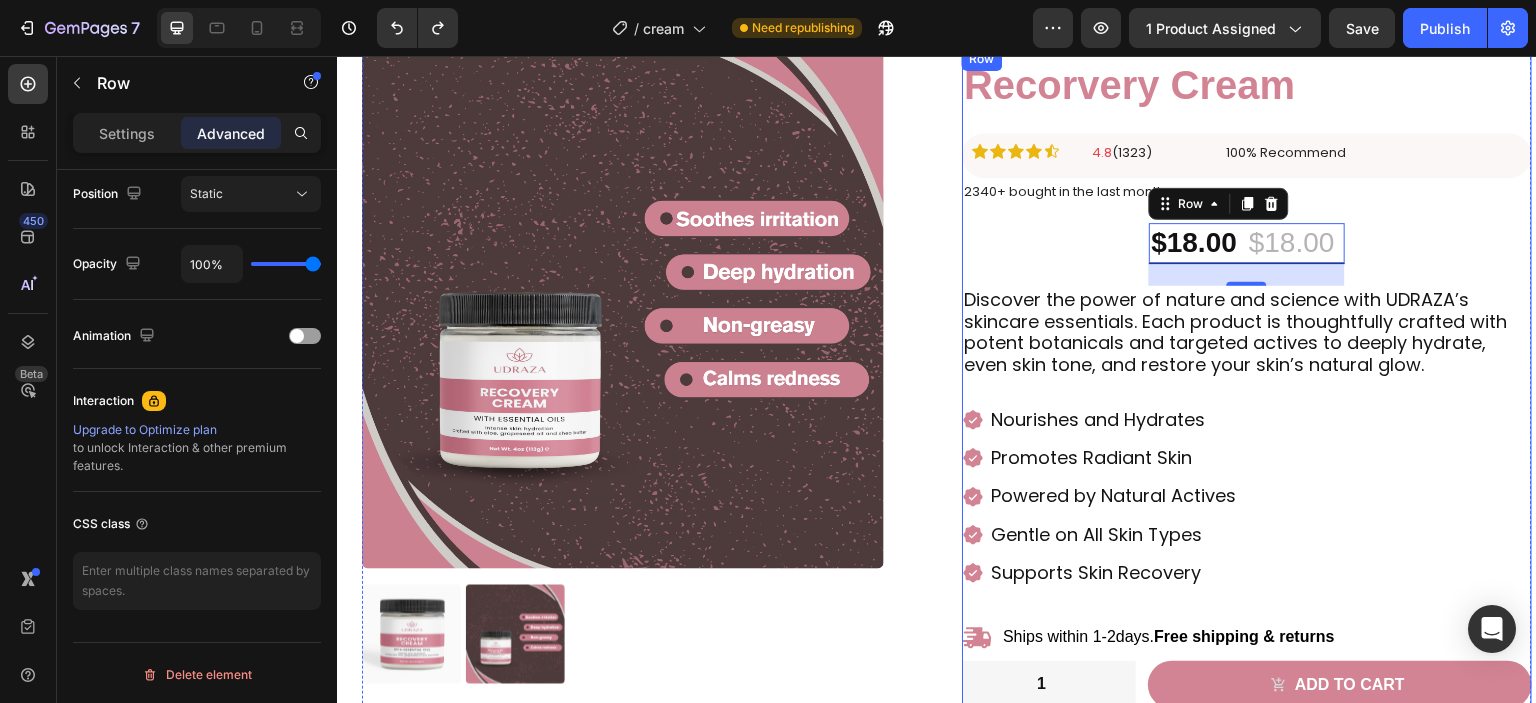 click on "Recorvery Cream Product Title Icon Icon Icon Icon
Icon Icon List 4.8    (1323)  Text Block 100% Recommend Text Block Row Row 2340+ bought in the last month Text Block $18.00 Product Price Product Price $18.00 Product Price Product Price 31% OFF Discount Tag Row   23 Discover the power of nature and science with UDRAZA’s skincare essentials. Each product is thoughtfully crafted with potent botanicals and targeted actives to deeply hydrate, even skin tone, and restore your skin’s natural glow.  Text Block
Nourishes and Hydrates
Promotes Radiant Skin
Powered by Natural Actives
Gentle on All Skin Types
Supports Skin Recovery Item List
Ships within 1-2days.  Free shipping & returns Item List 1 Product Quantity Row
Add to cart Add to Cart Row" at bounding box center (1247, 384) 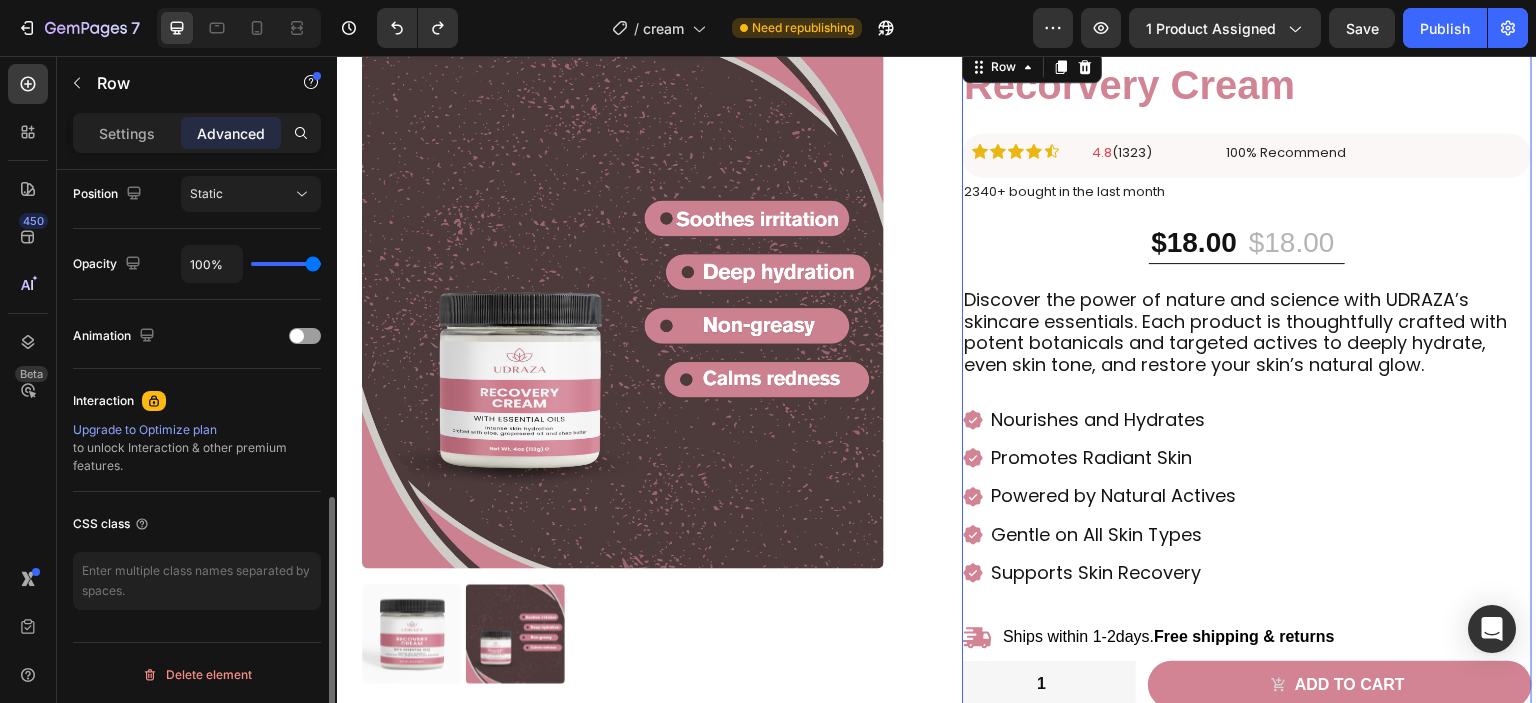 scroll, scrollTop: 740, scrollLeft: 0, axis: vertical 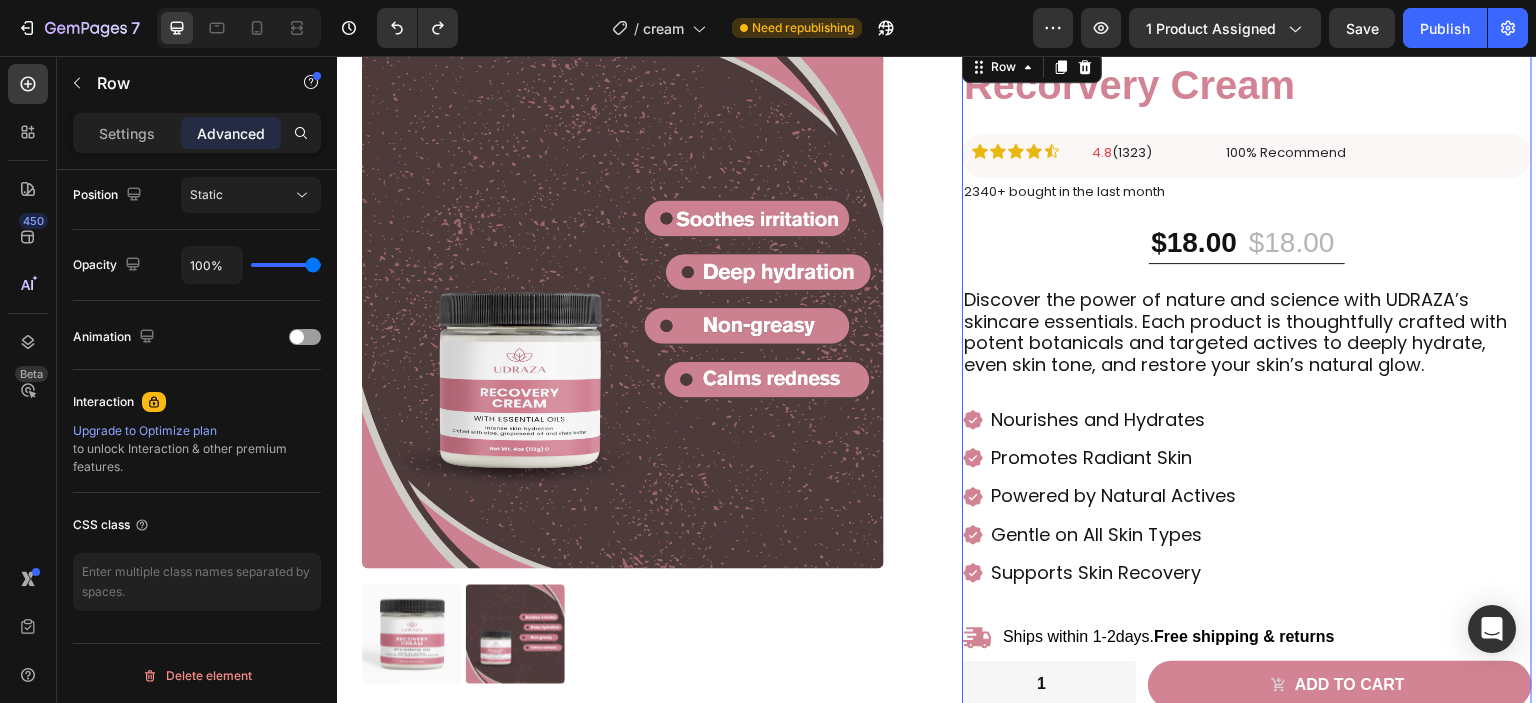 click on "Recorvery Cream Product Title Icon Icon Icon Icon
Icon Icon List 4.8    (1323)  Text Block 100% Recommend Text Block Row Row 2340+ bought in the last month Text Block $18.00 Product Price Product Price $18.00 Product Price Product Price 31% OFF Discount Tag Row Discover the power of nature and science with UDRAZA’s skincare essentials. Each product is thoughtfully crafted with potent botanicals and targeted actives to deeply hydrate, even skin tone, and restore your skin’s natural glow.  Text Block
Nourishes and Hydrates
Promotes Radiant Skin
Powered by Natural Actives
Gentle on All Skin Types
Supports Skin Recovery Item List
Ships within 1-2days.  Free shipping & returns Item List 1 Product Quantity Row
Add to cart Add to Cart Row" at bounding box center [1247, 384] 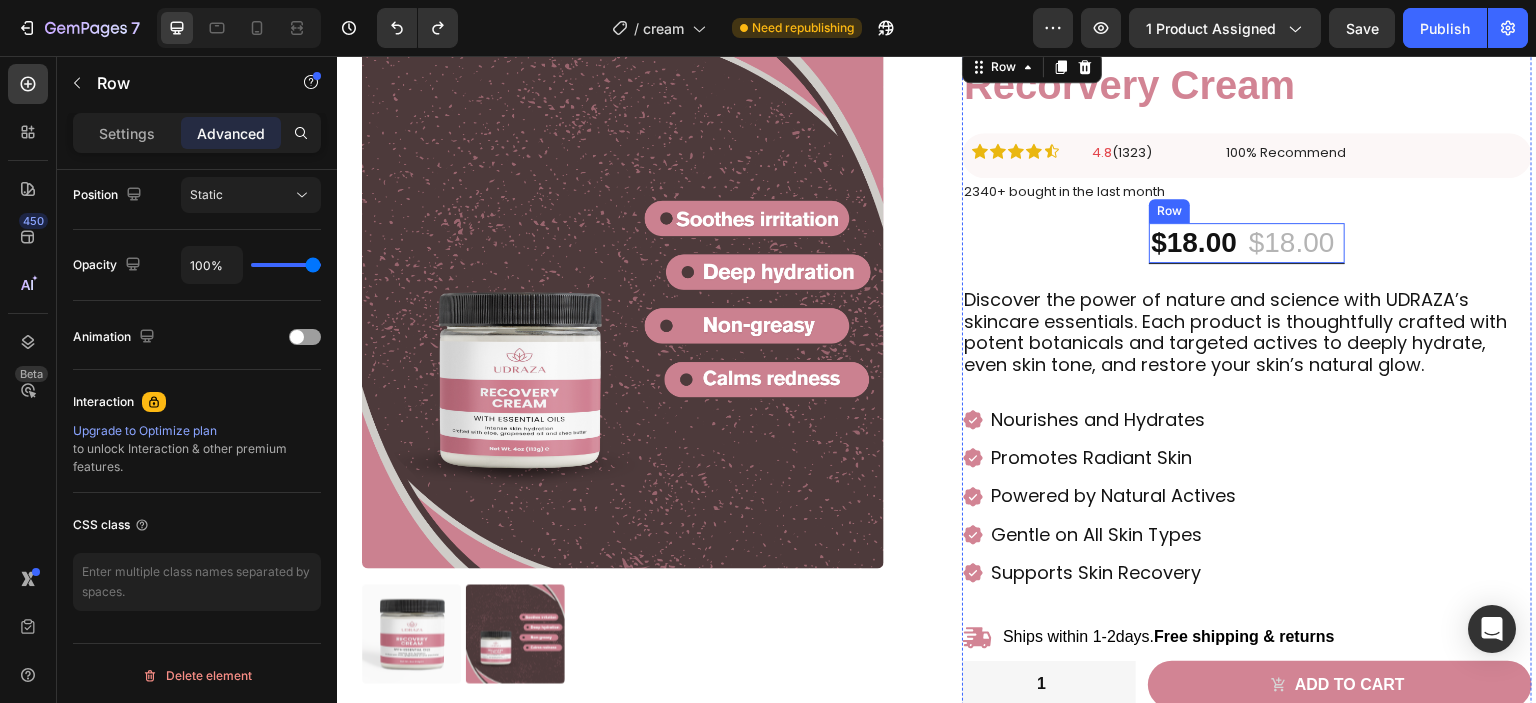 click on "$18.00 Product Price Product Price $18.00 Product Price Product Price 31% OFF Discount Tag Row" at bounding box center (1246, 243) 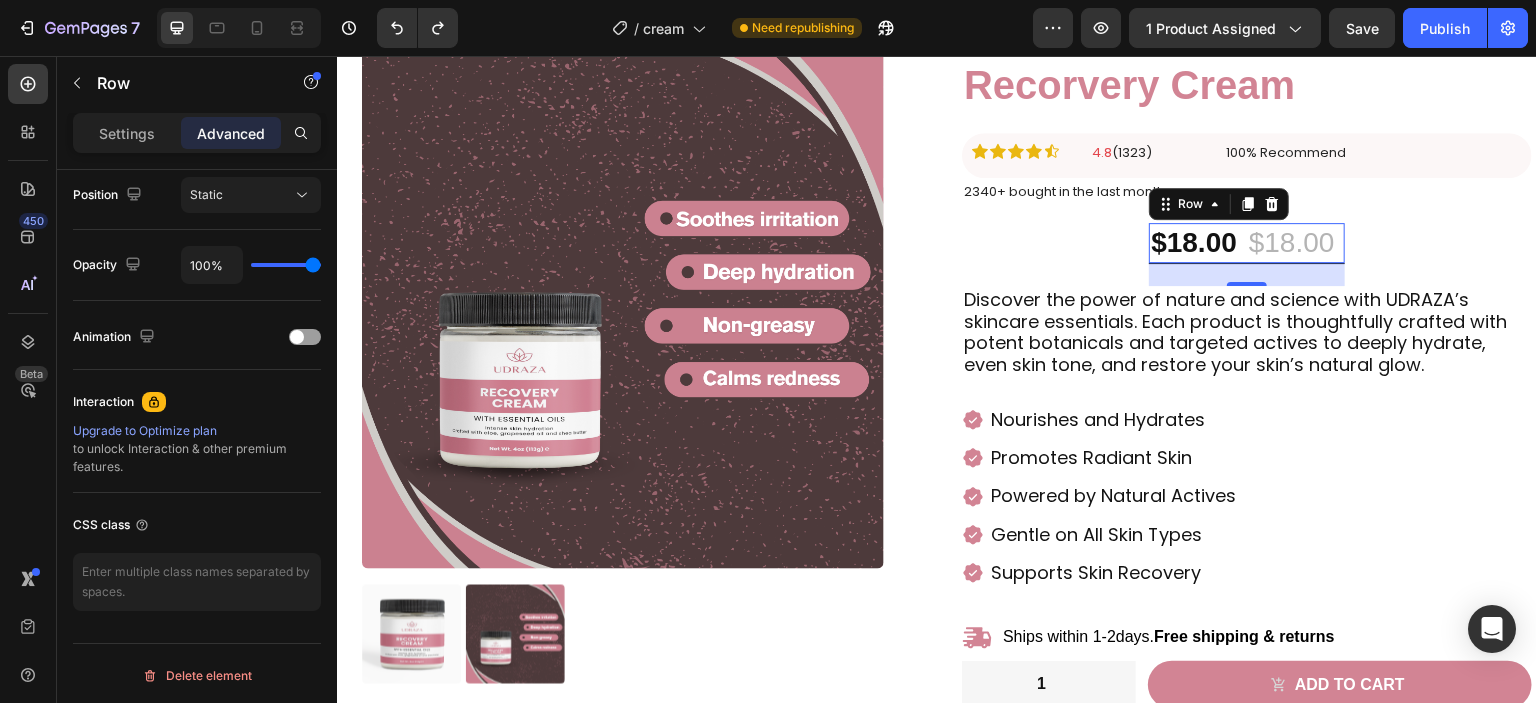 scroll, scrollTop: 740, scrollLeft: 0, axis: vertical 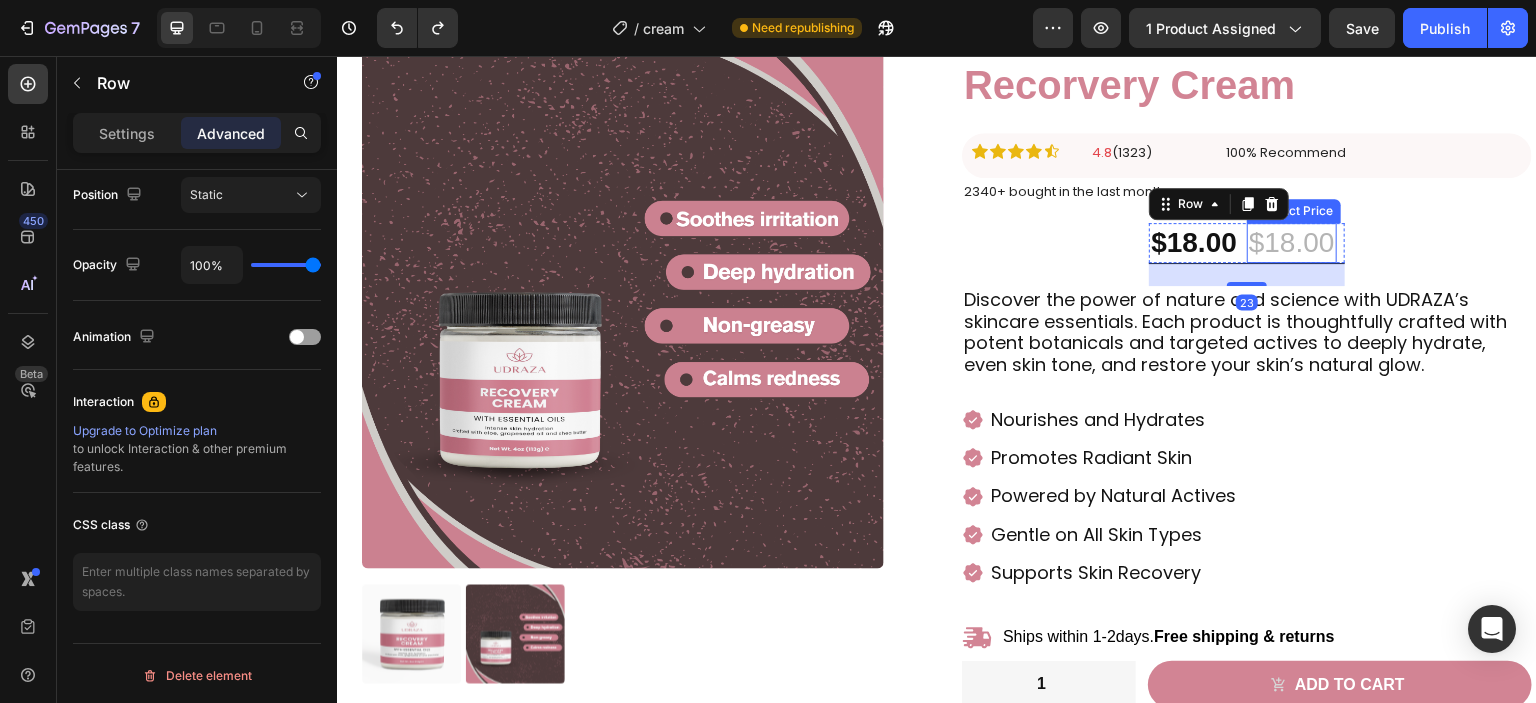 click on "$18.00" at bounding box center [1292, 243] 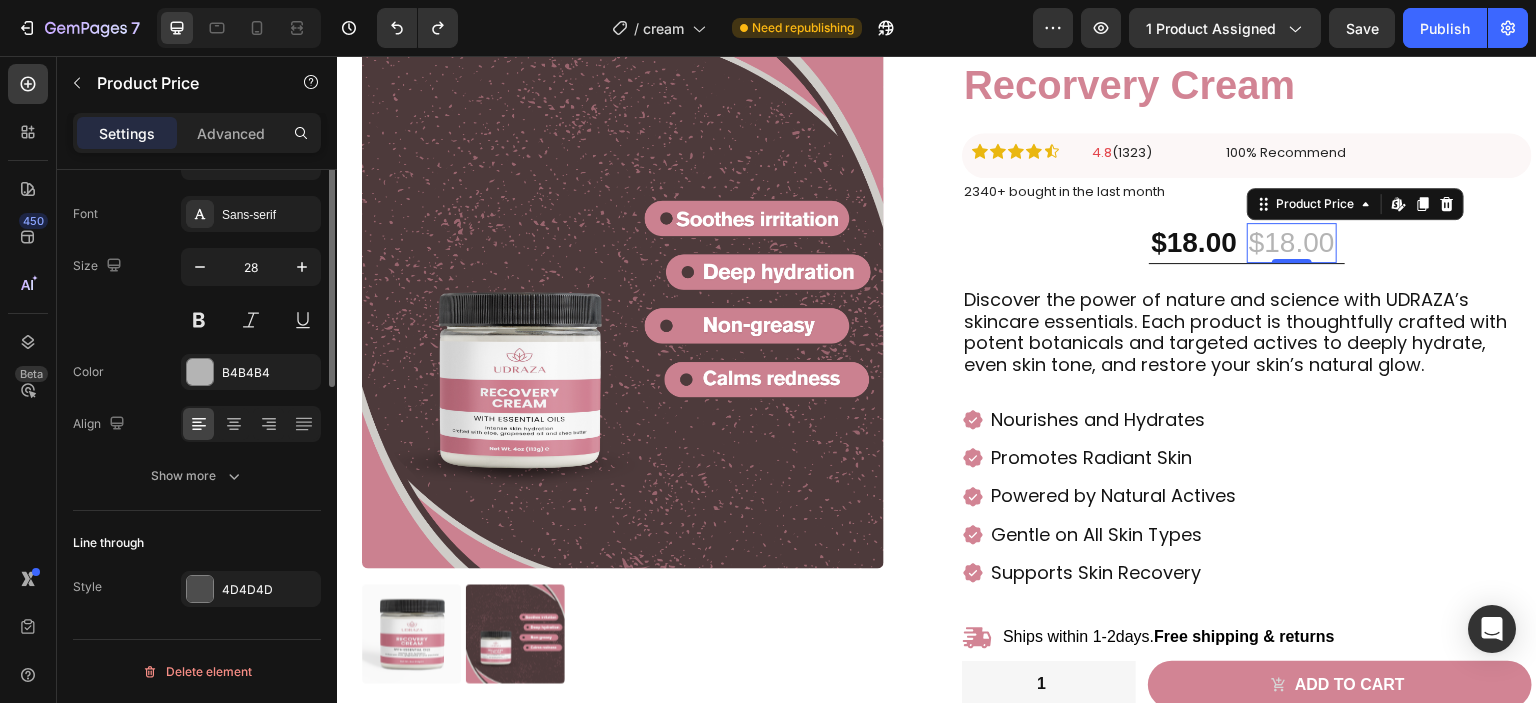 scroll, scrollTop: 0, scrollLeft: 0, axis: both 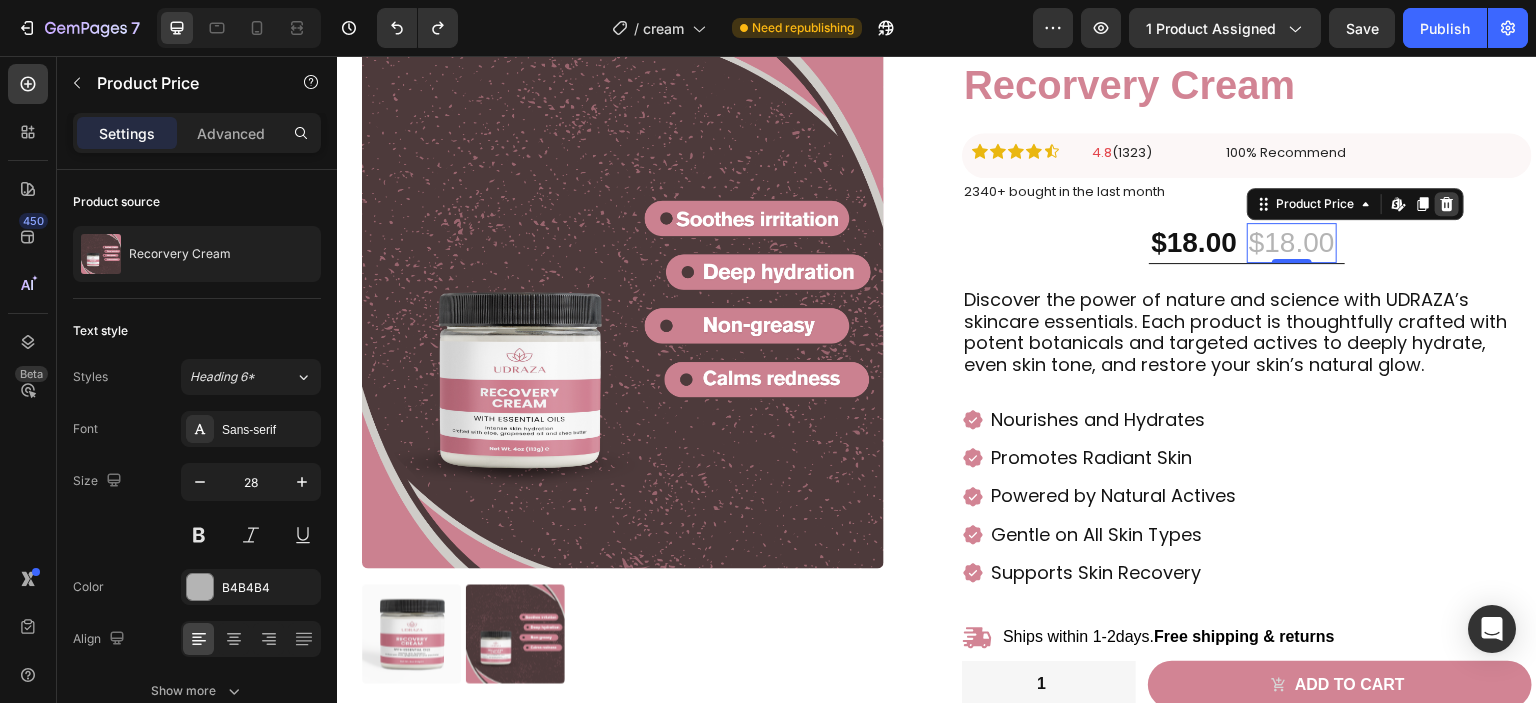 click 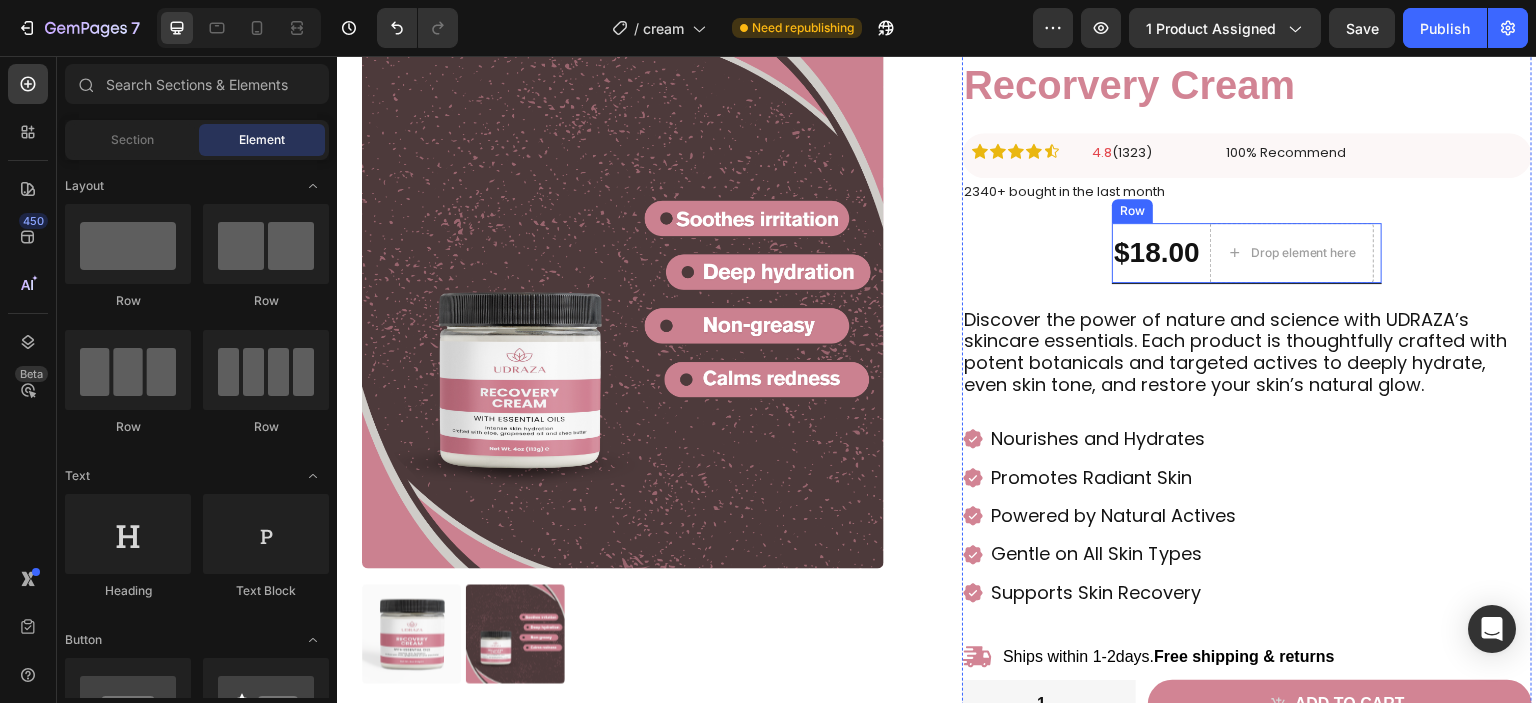 click on "$18.00 Product Price Product Price
Drop element here 31% OFF Discount Tag Row" at bounding box center [1247, 253] 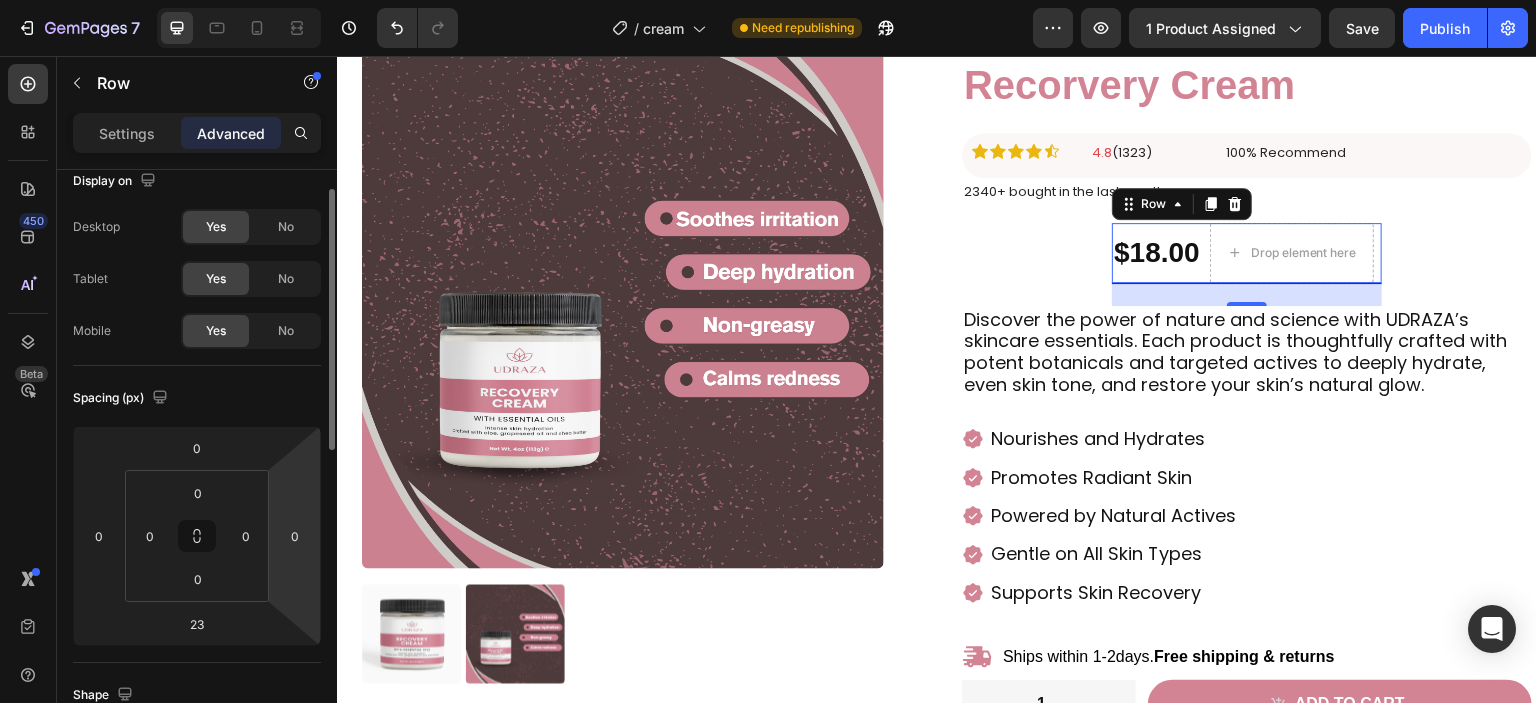 scroll, scrollTop: 1, scrollLeft: 0, axis: vertical 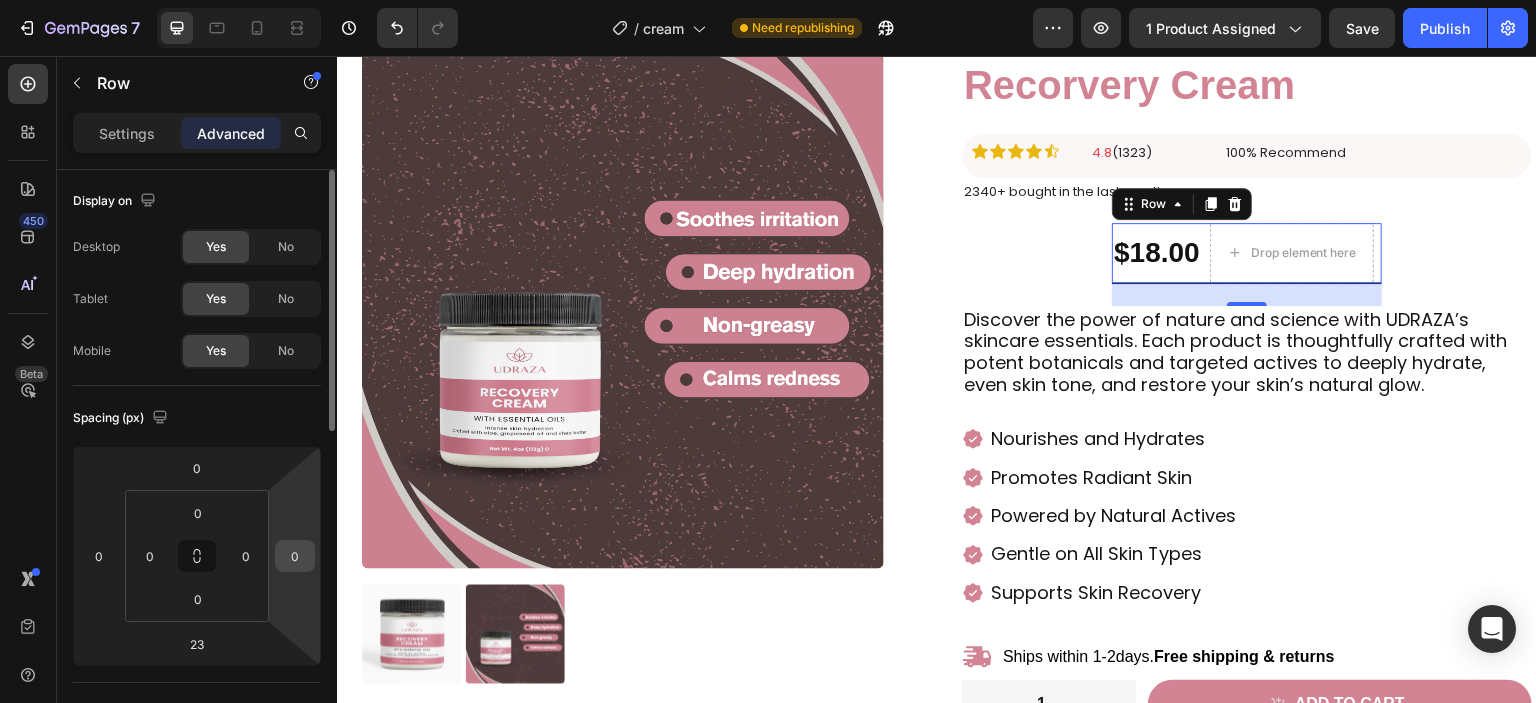 click on "0" at bounding box center (295, 556) 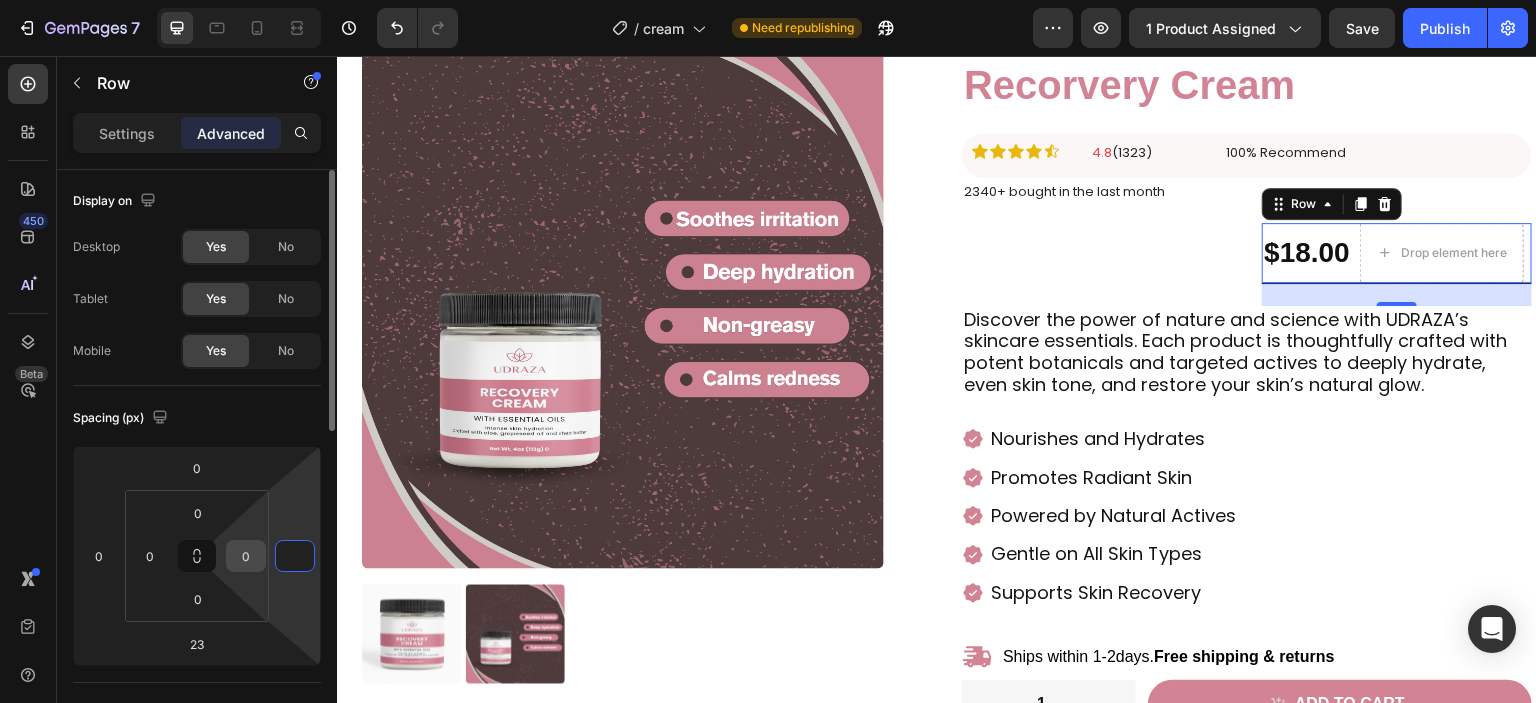 click on "0" at bounding box center (246, 556) 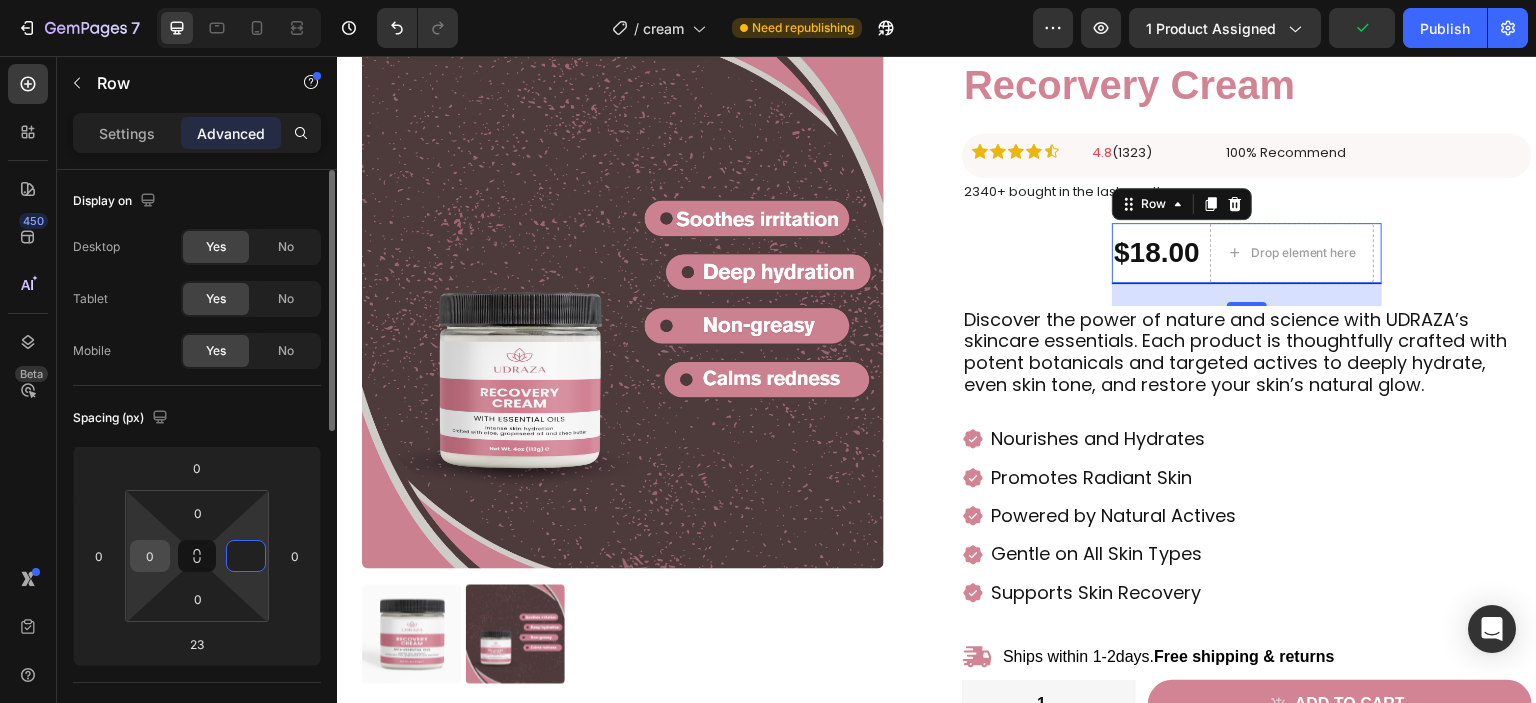 click on "0" at bounding box center [150, 556] 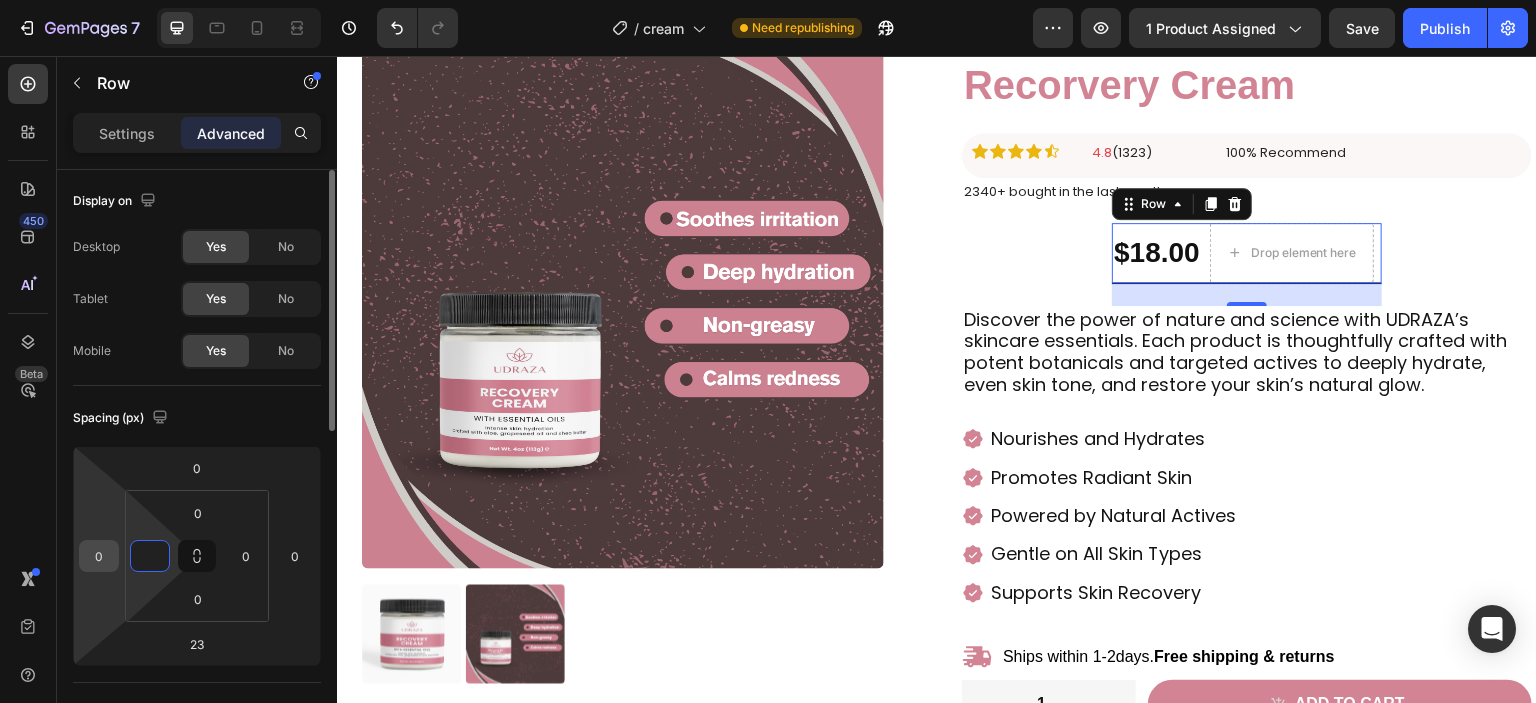 click on "0" at bounding box center (99, 556) 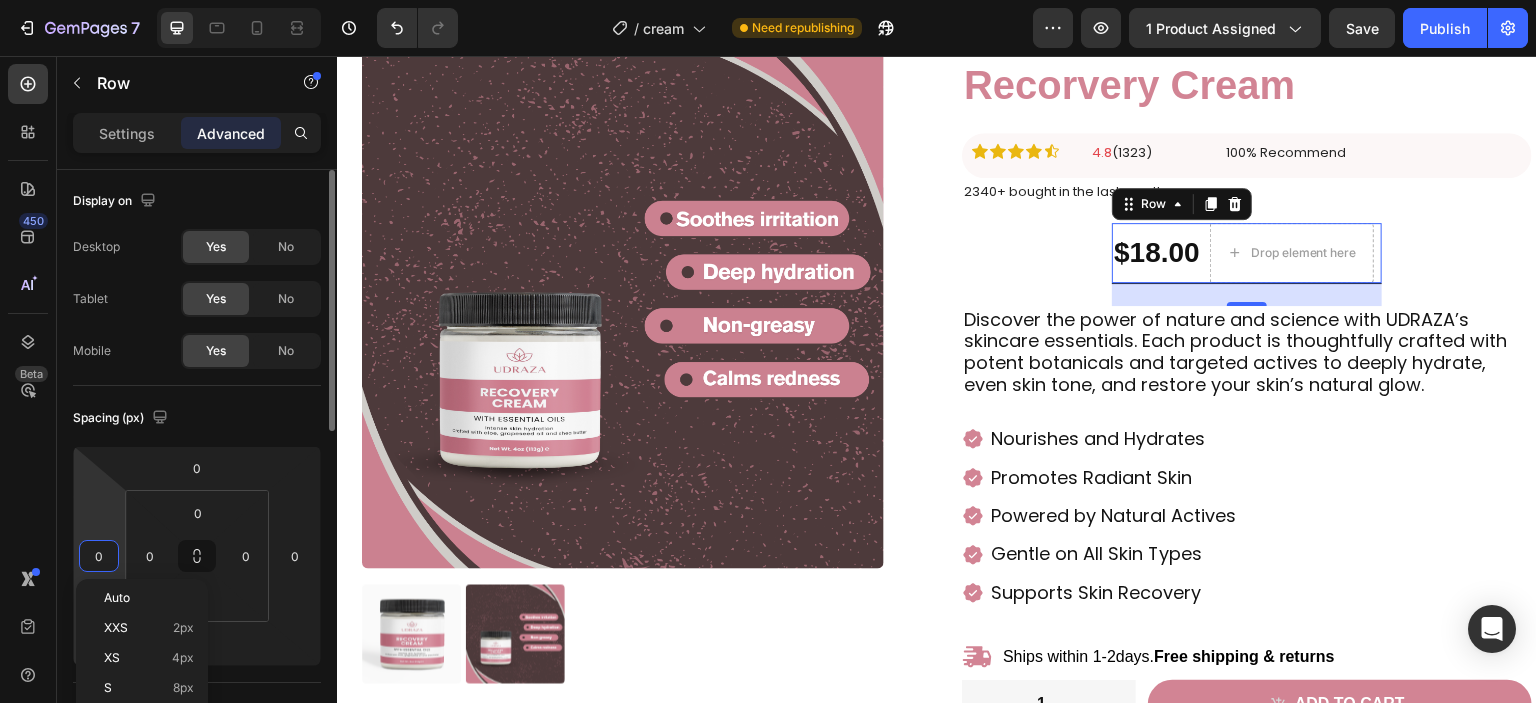 type 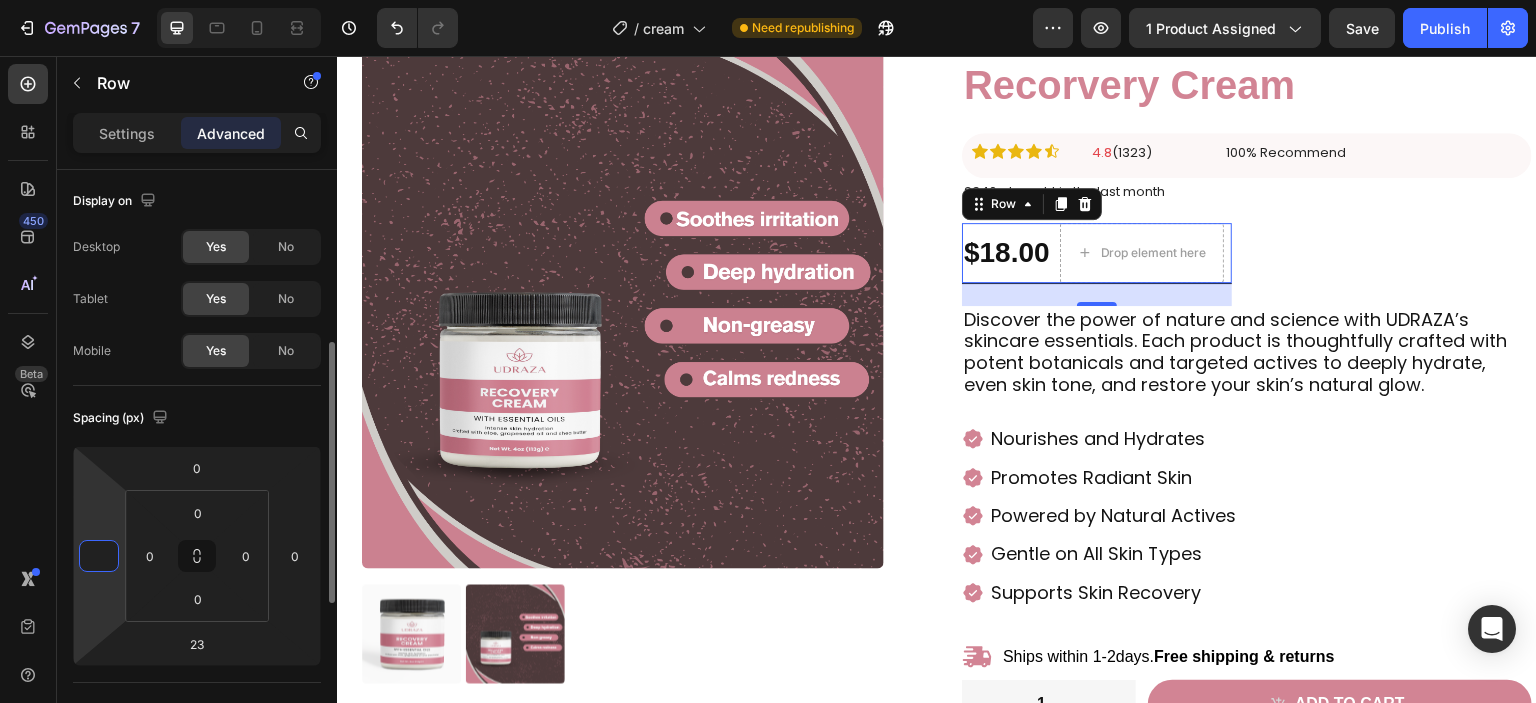 scroll, scrollTop: 120, scrollLeft: 0, axis: vertical 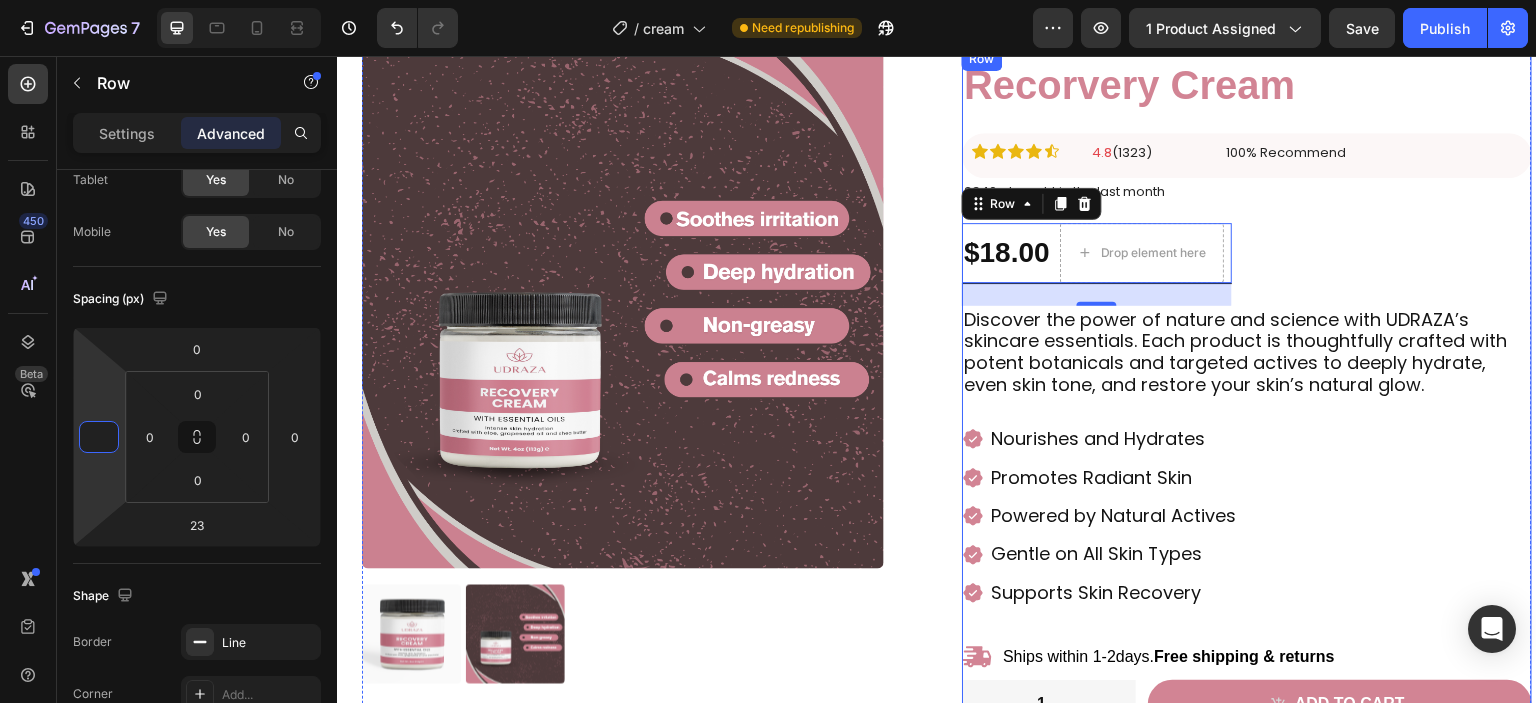 click on "Recorvery Cream Product Title Icon Icon Icon Icon
Icon Icon List 4.8    (1323)  Text Block 100% Recommend Text Block Row Row 2340+ bought in the last month Text Block $18.00 Product Price Product Price
Drop element here 31% OFF Discount Tag Row   23 Discover the power of nature and science with UDRAZA’s skincare essentials. Each product is thoughtfully crafted with potent botanicals and targeted actives to deeply hydrate, even skin tone, and restore your skin’s natural glow.  Text Block
Nourishes and Hydrates
Promotes Radiant Skin
Powered by Natural Actives
Gentle on All Skin Types
Supports Skin Recovery Item List
Ships within 1-2days.  Free shipping & returns Item List 1 Product Quantity Row
Add to cart Add to Cart Row" at bounding box center (1247, 394) 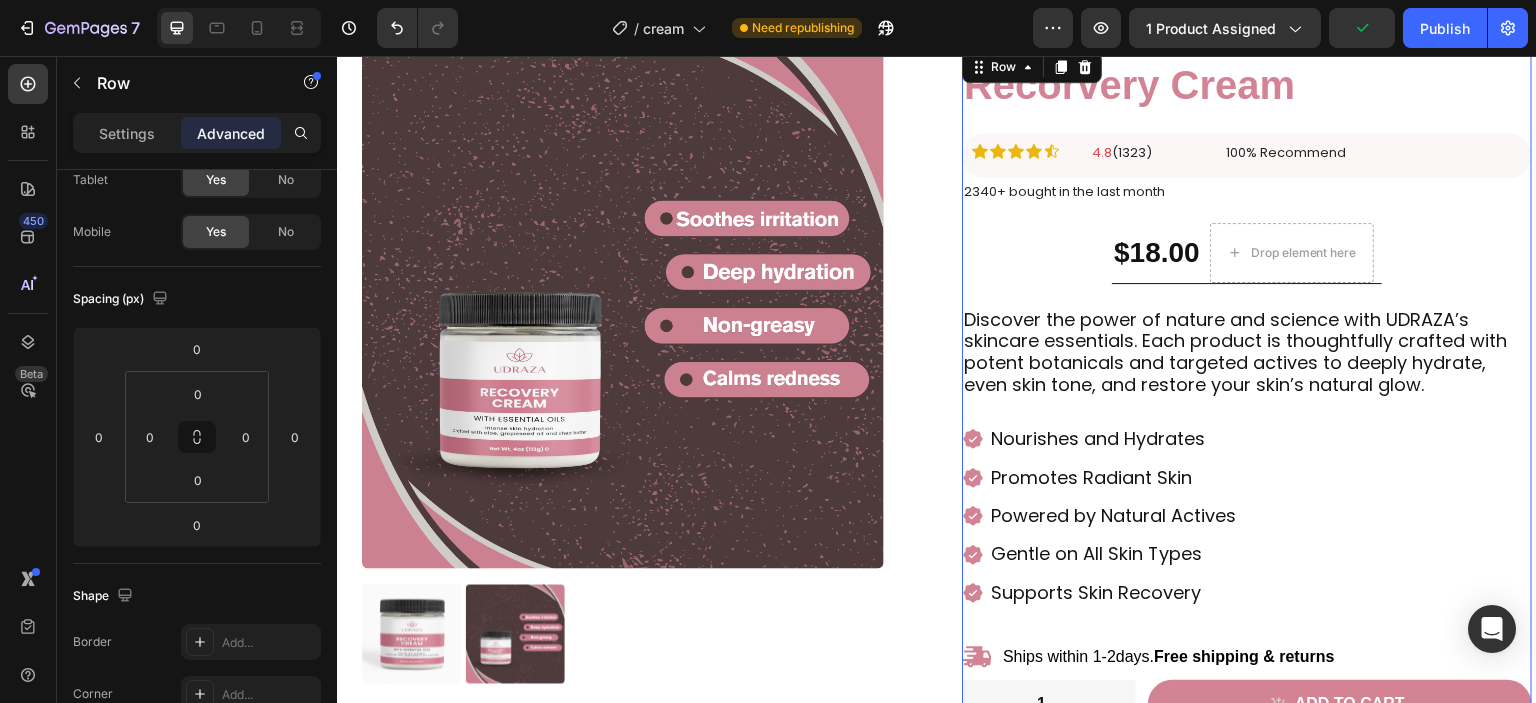 click on "Recorvery Cream Product Title Icon Icon Icon Icon
Icon Icon List 4.8    (1323)  Text Block 100% Recommend Text Block Row Row 2340+ bought in the last month Text Block $18.00 Product Price Product Price
Drop element here 31% OFF Discount Tag Row Discover the power of nature and science with UDRAZA’s skincare essentials. Each product is thoughtfully crafted with potent botanicals and targeted actives to deeply hydrate, even skin tone, and restore your skin’s natural glow.  Text Block
Nourishes and Hydrates
Promotes Radiant Skin
Powered by Natural Actives
Gentle on All Skin Types
Supports Skin Recovery Item List
Ships within 1-2days.  Free shipping & returns Item List 1 Product Quantity Row
Add to cart Add to Cart Row" at bounding box center [1247, 394] 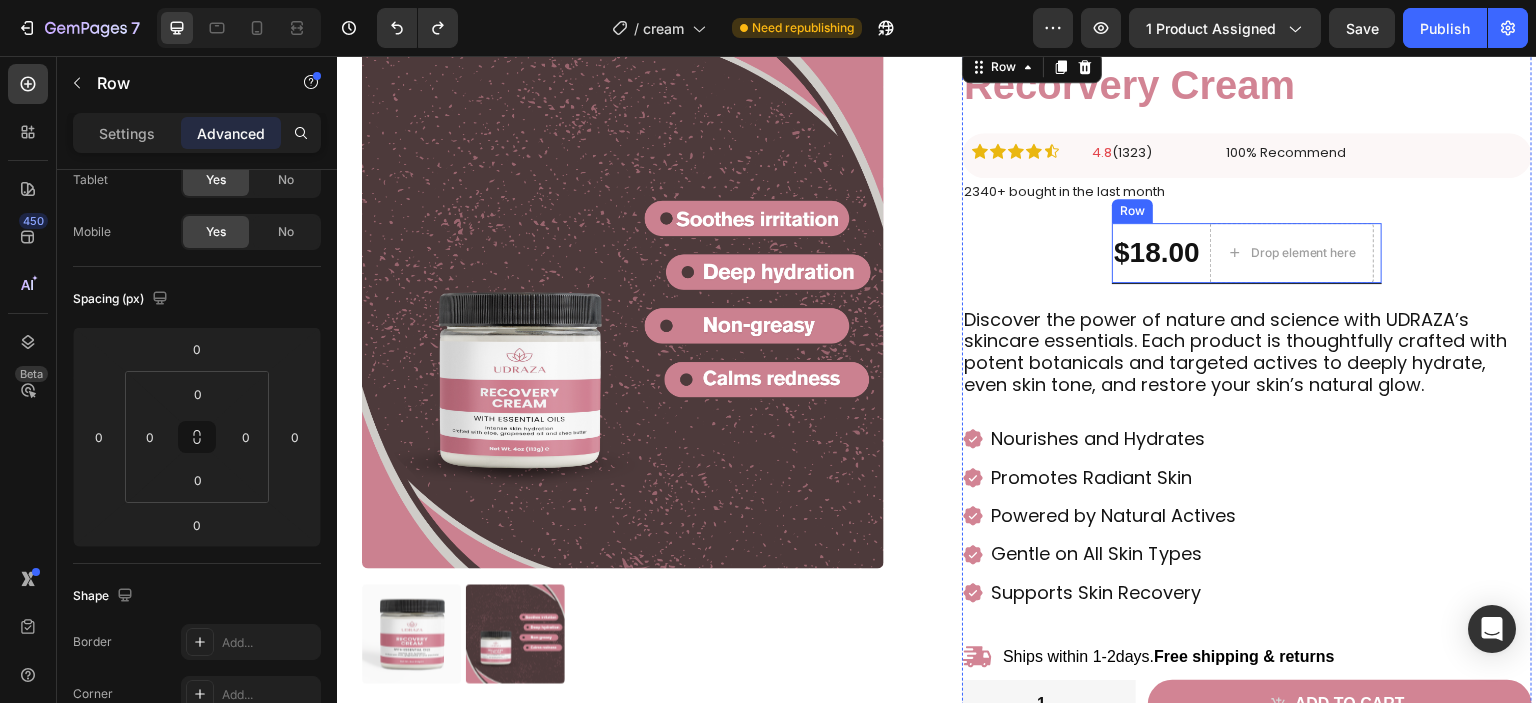 click on "$18.00 Product Price Product Price
Drop element here 31% OFF Discount Tag Row" at bounding box center (1247, 253) 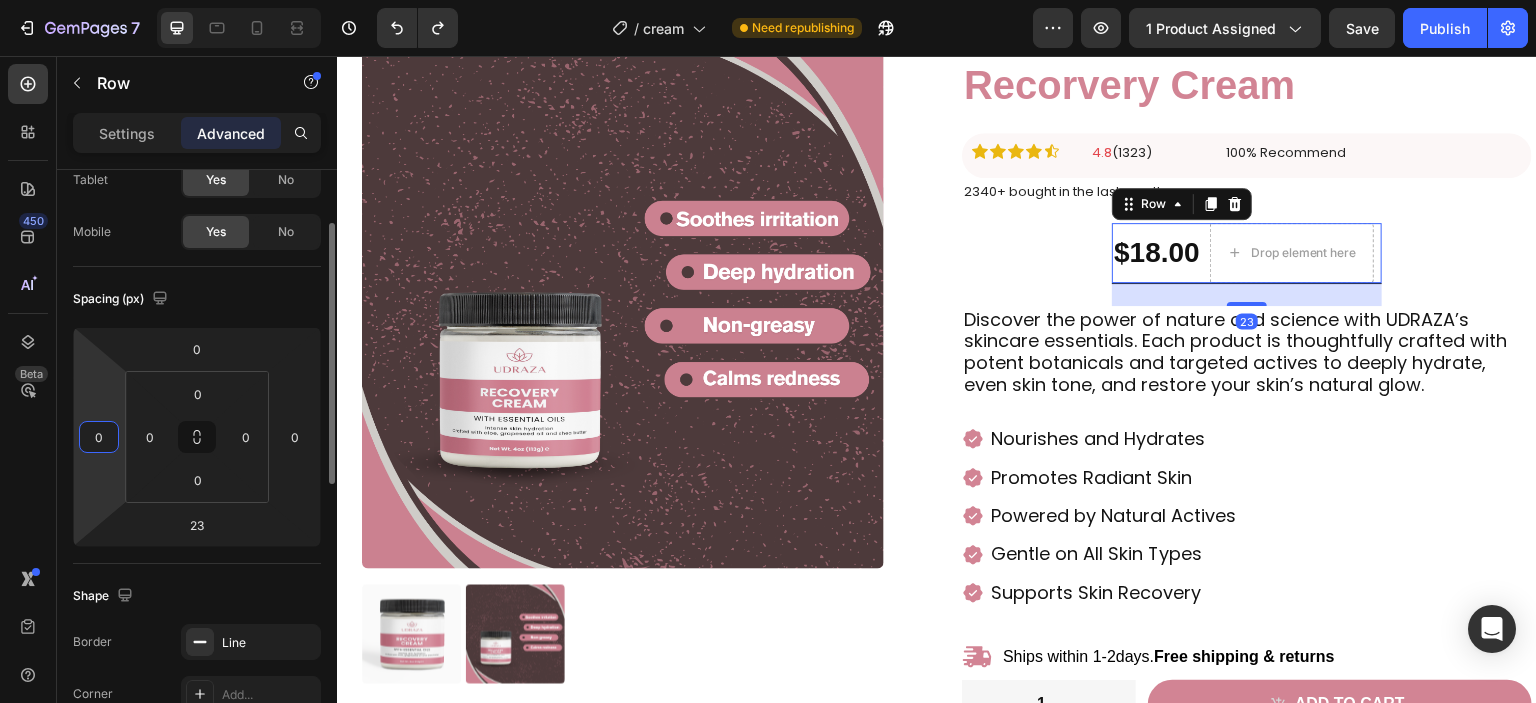 click on "0" at bounding box center [99, 437] 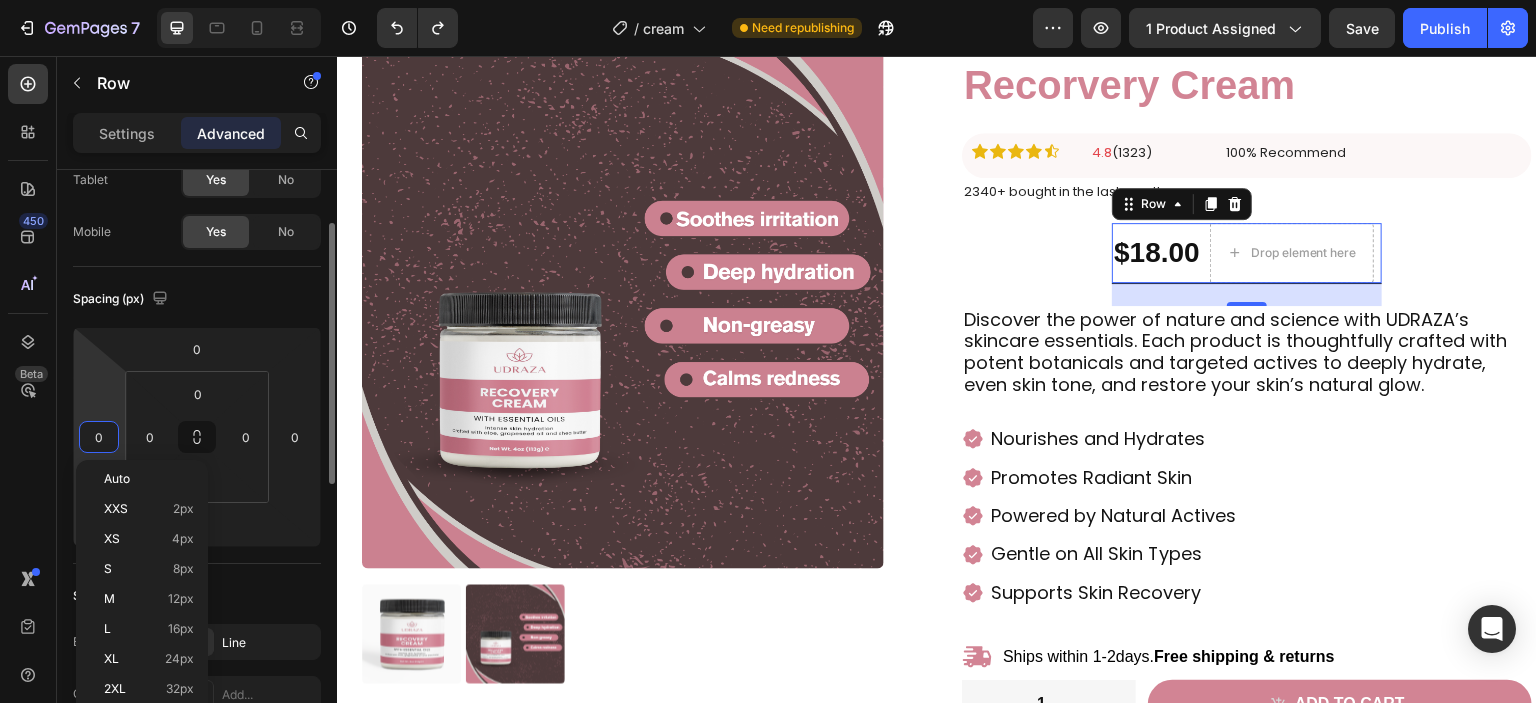 type 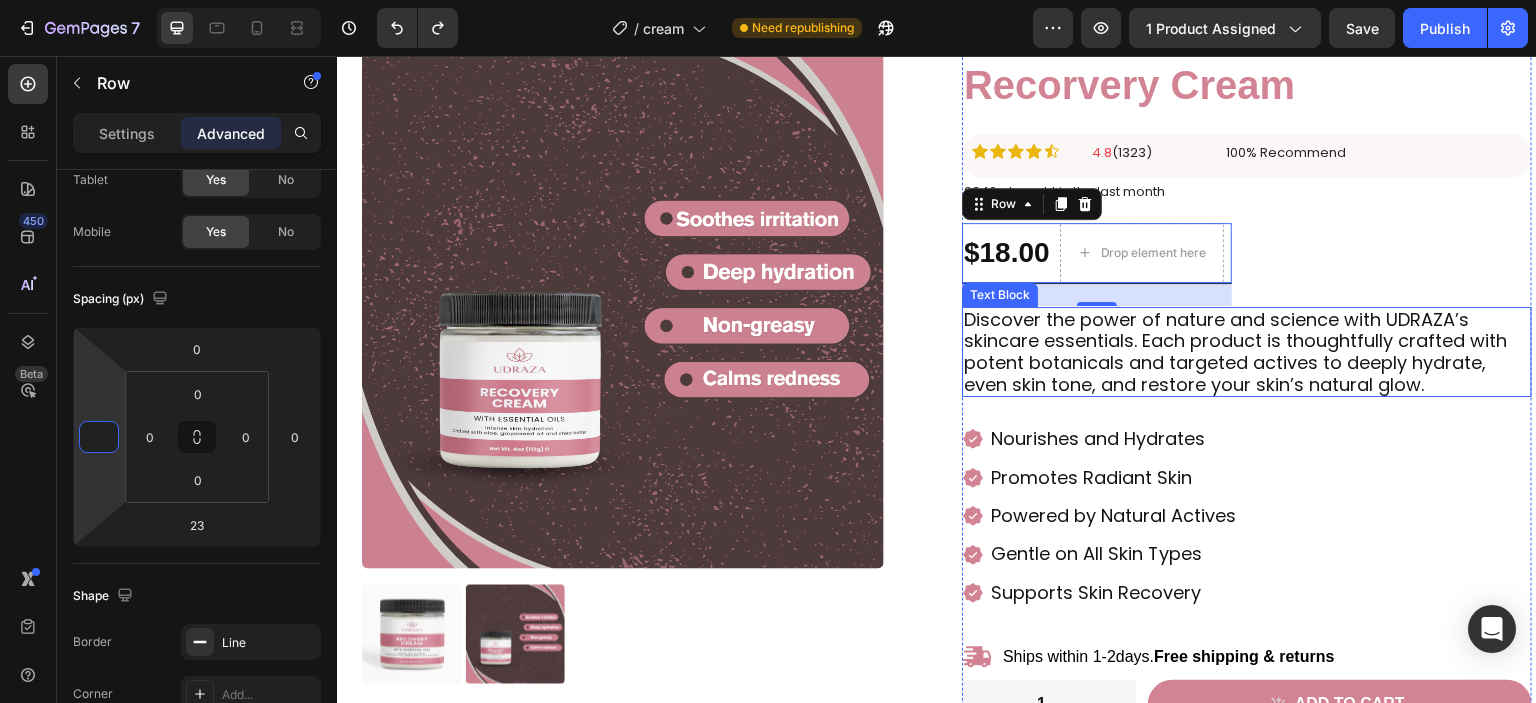 click on "Discover the power of nature and science with UDRAZA’s skincare essentials. Each product is thoughtfully crafted with potent botanicals and targeted actives to deeply hydrate, even skin tone, and restore your skin’s natural glow." at bounding box center (1247, 352) 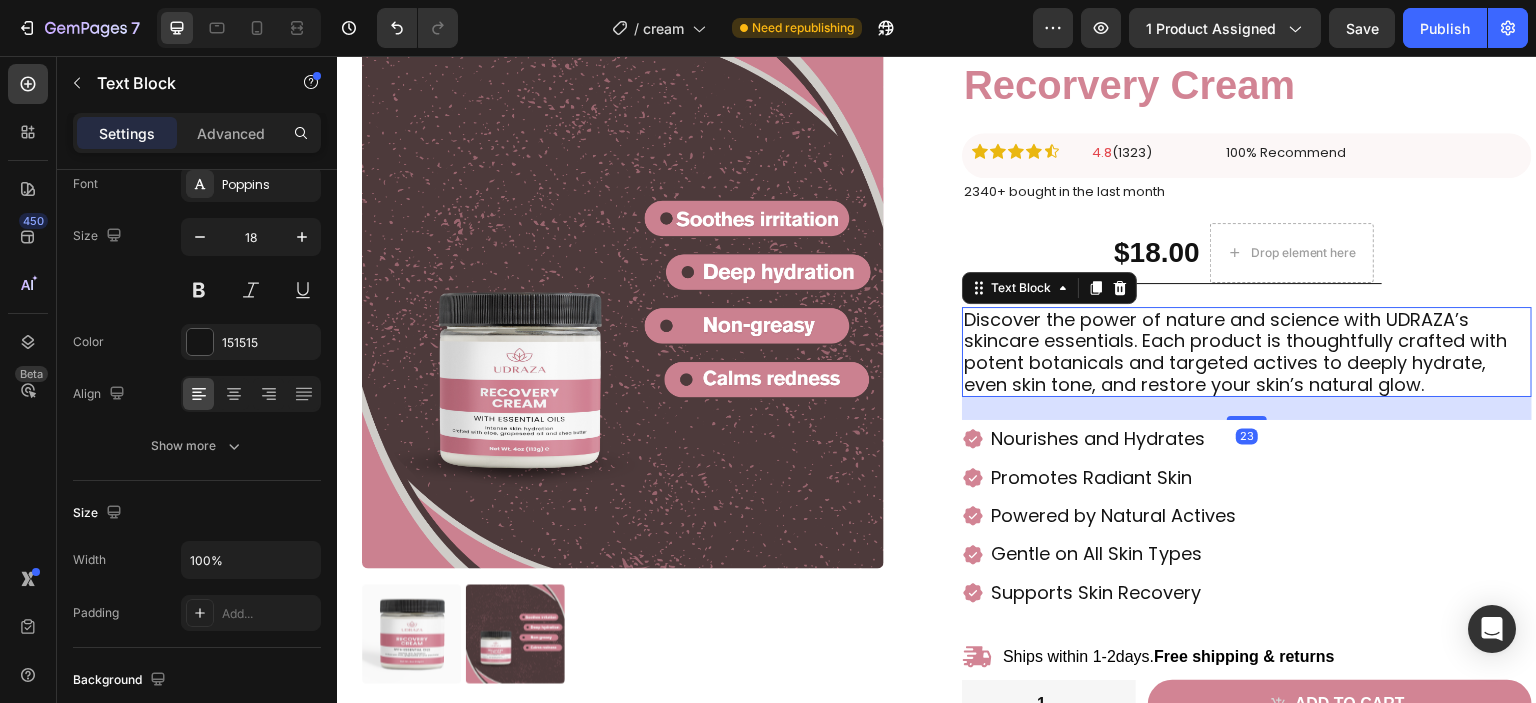 scroll, scrollTop: 0, scrollLeft: 0, axis: both 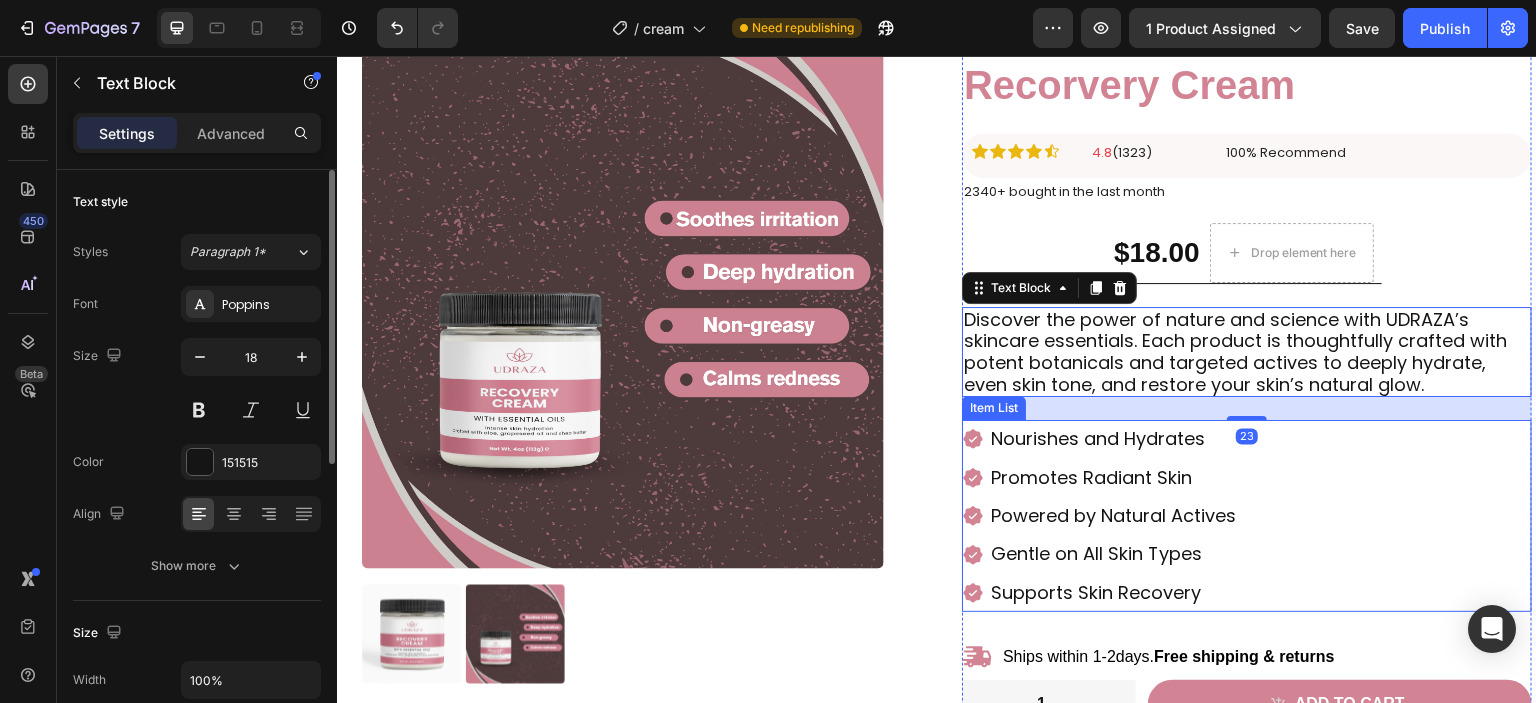 click on "Nourishes and Hydrates
Promotes Radiant Skin
Powered by Natural Actives
Gentle on All Skin Types
Supports Skin Recovery" at bounding box center [1247, 516] 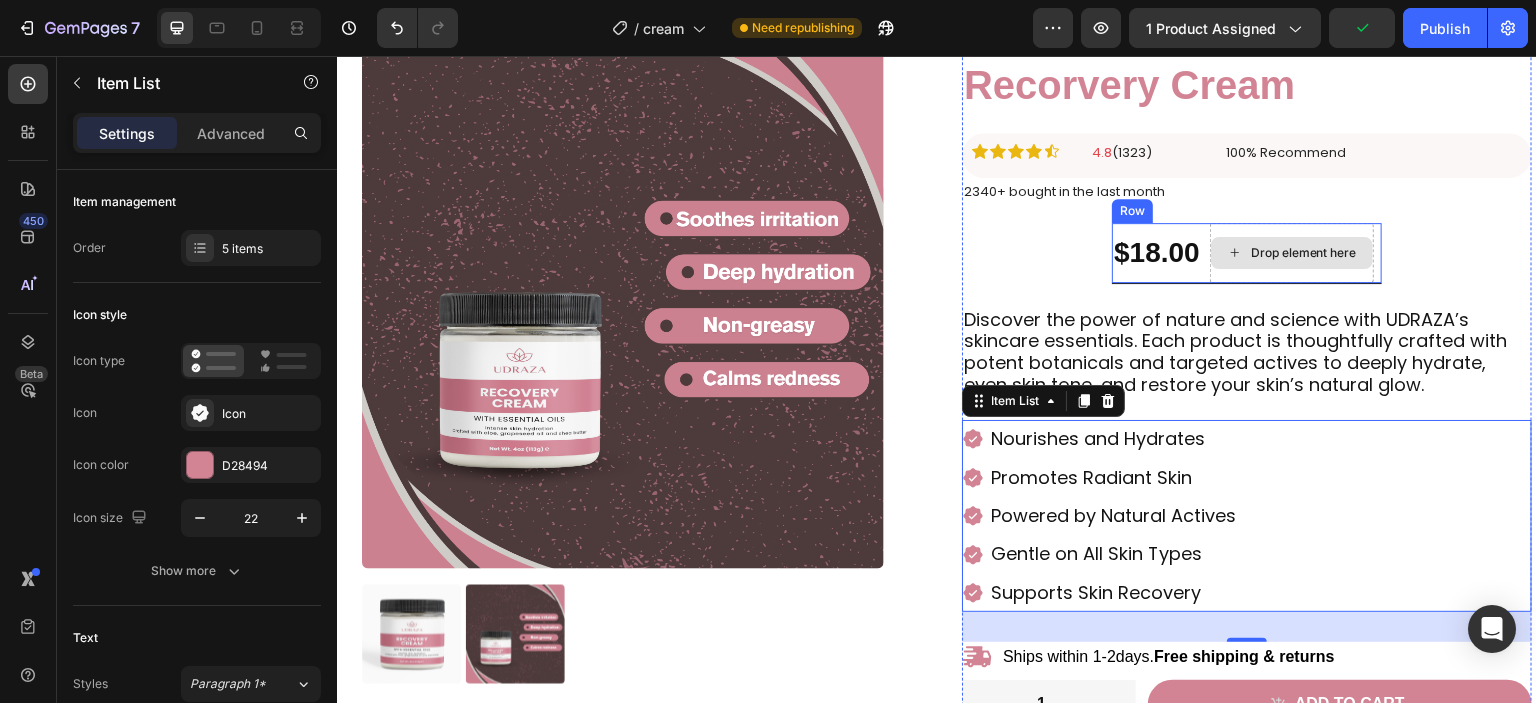 click on "$18.00 Product Price Product Price
Drop element here 31% OFF Discount Tag Row" at bounding box center (1247, 253) 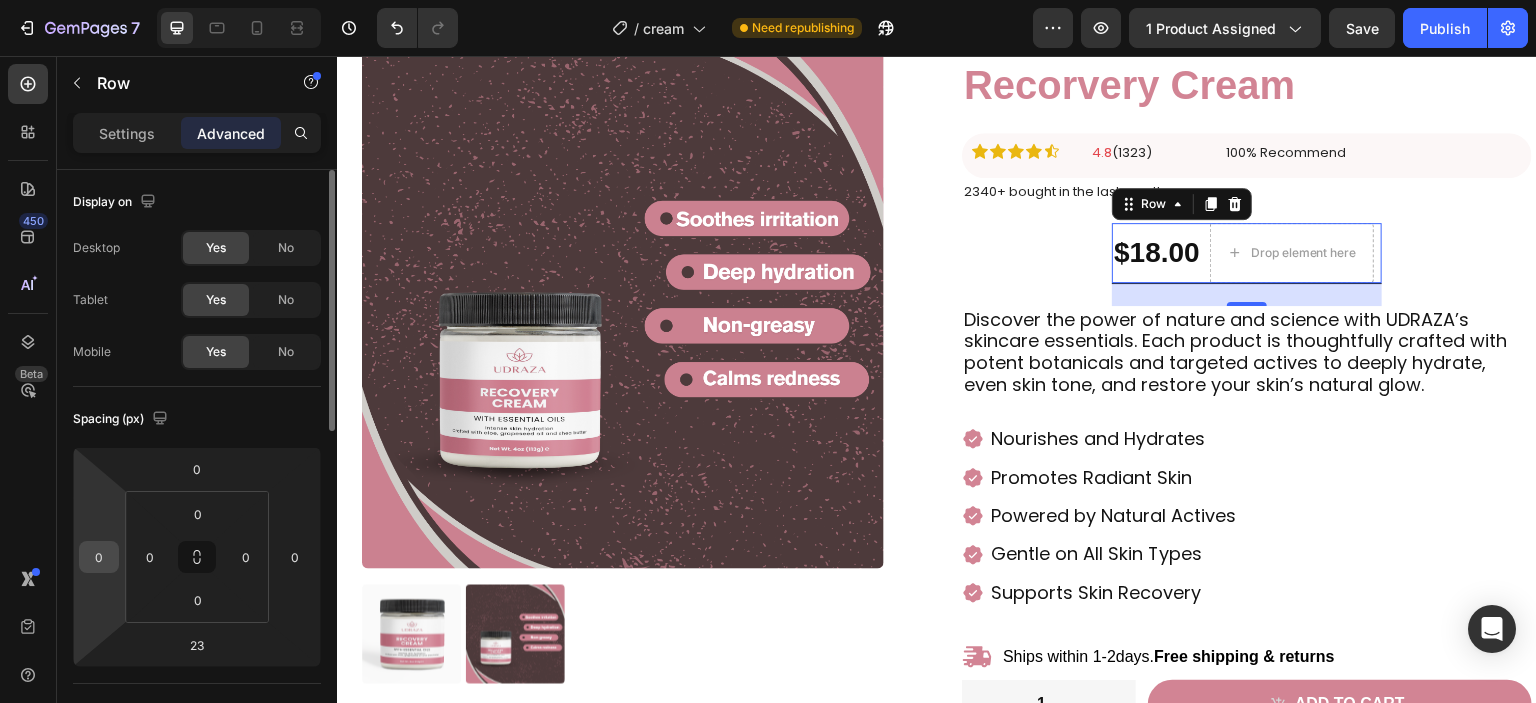 click on "0" at bounding box center [99, 557] 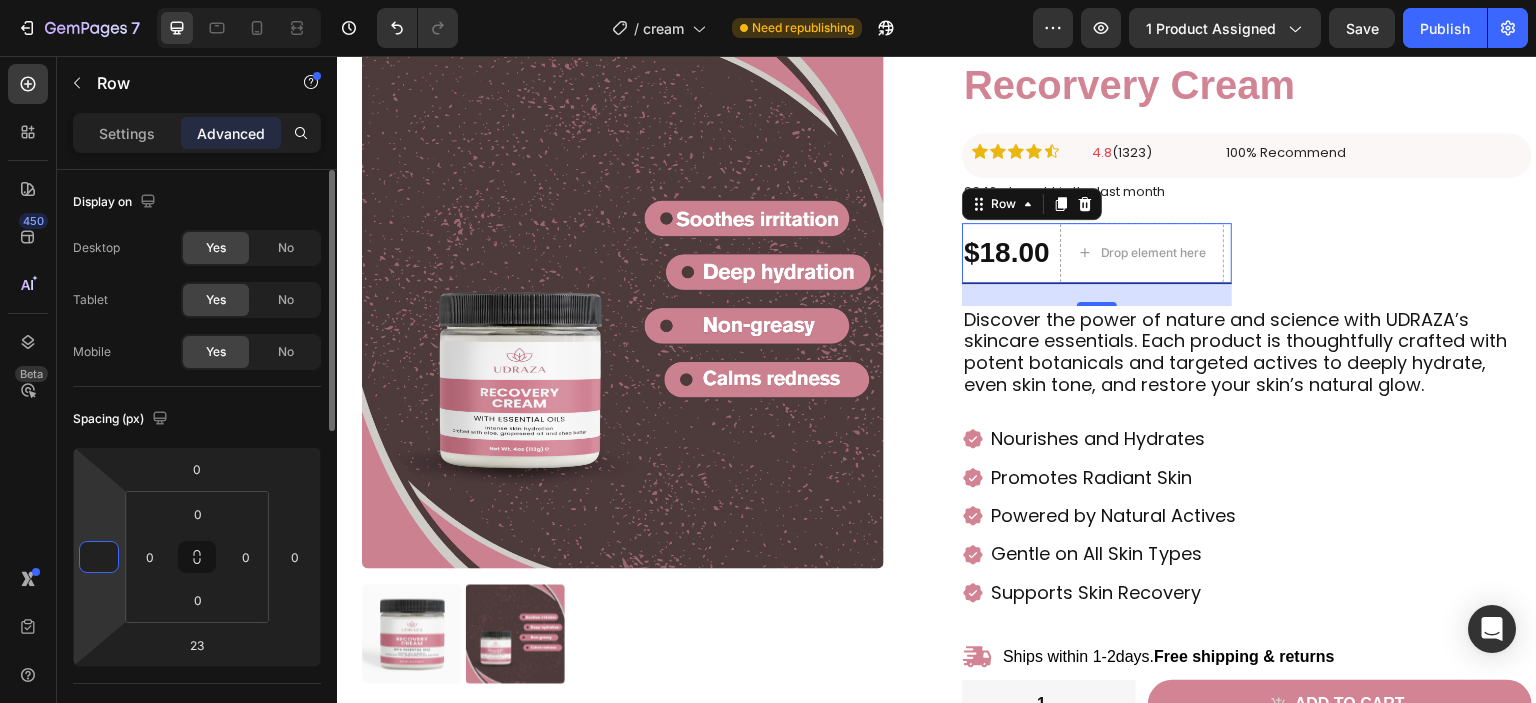 type on "0" 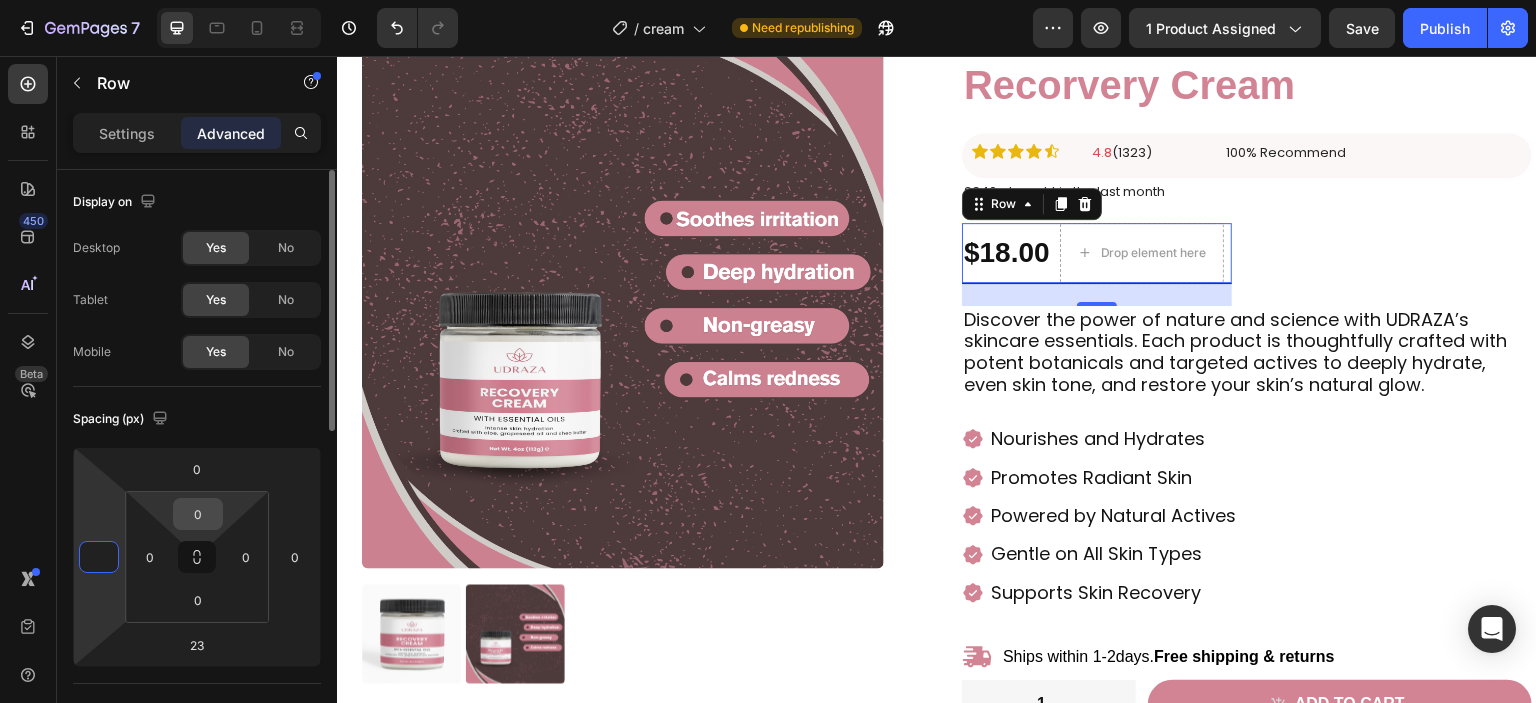 click on "0" at bounding box center [198, 514] 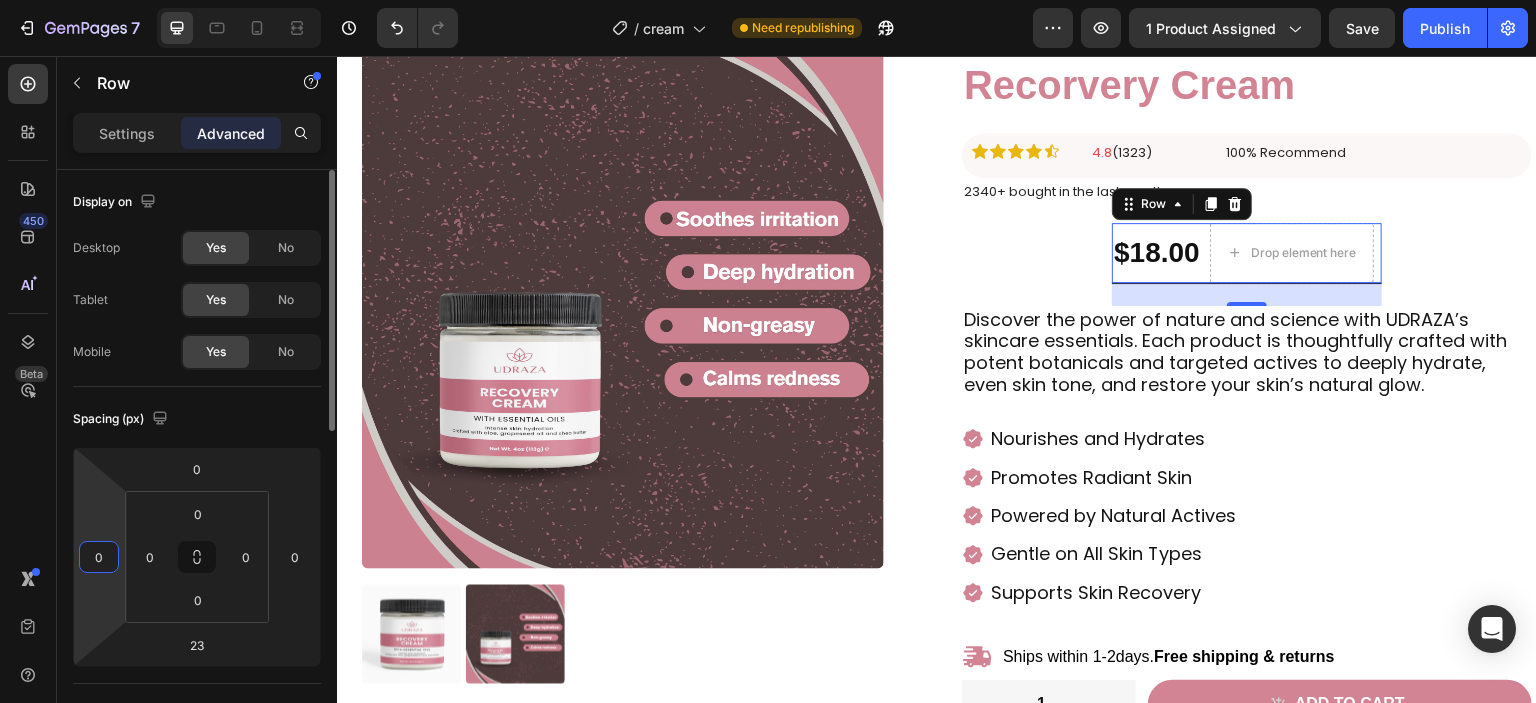 click on "0" at bounding box center (99, 557) 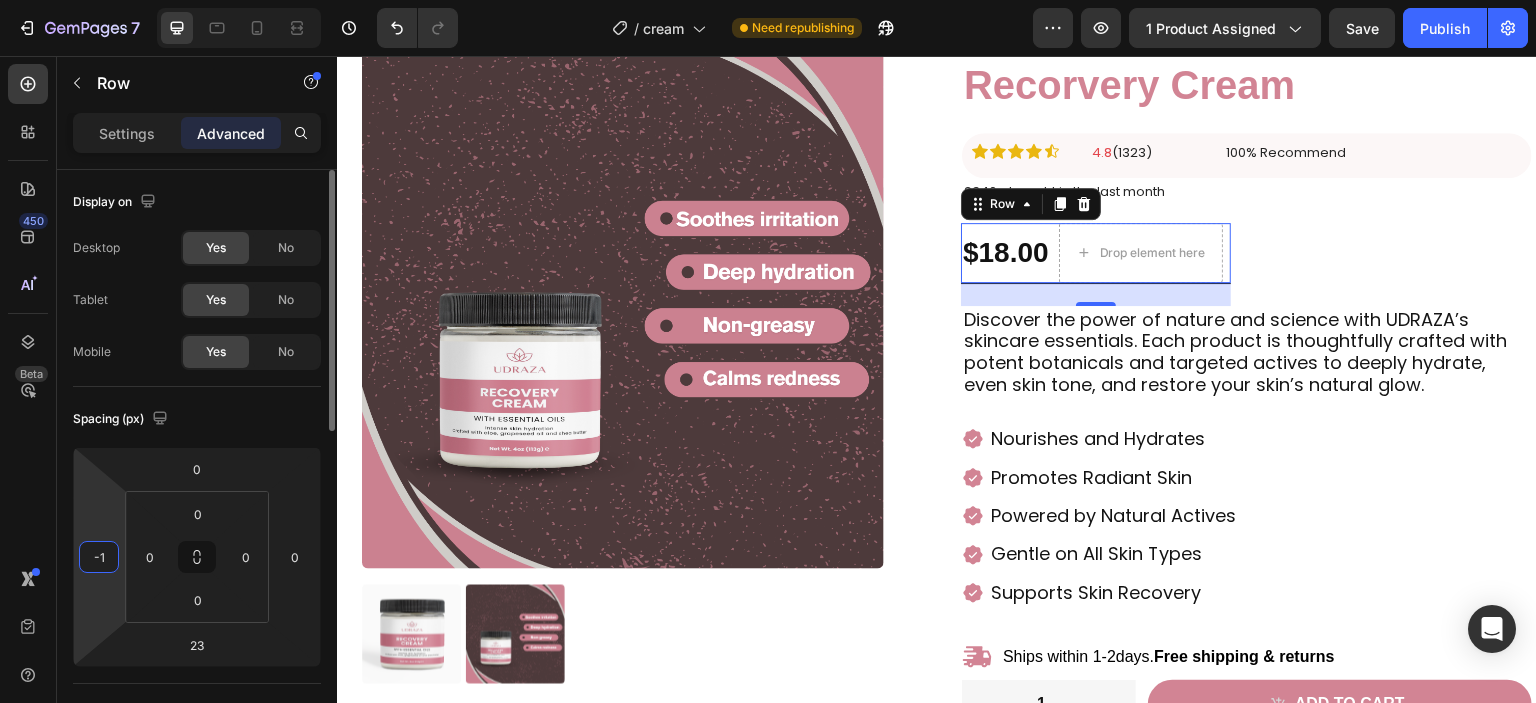 type on "-1" 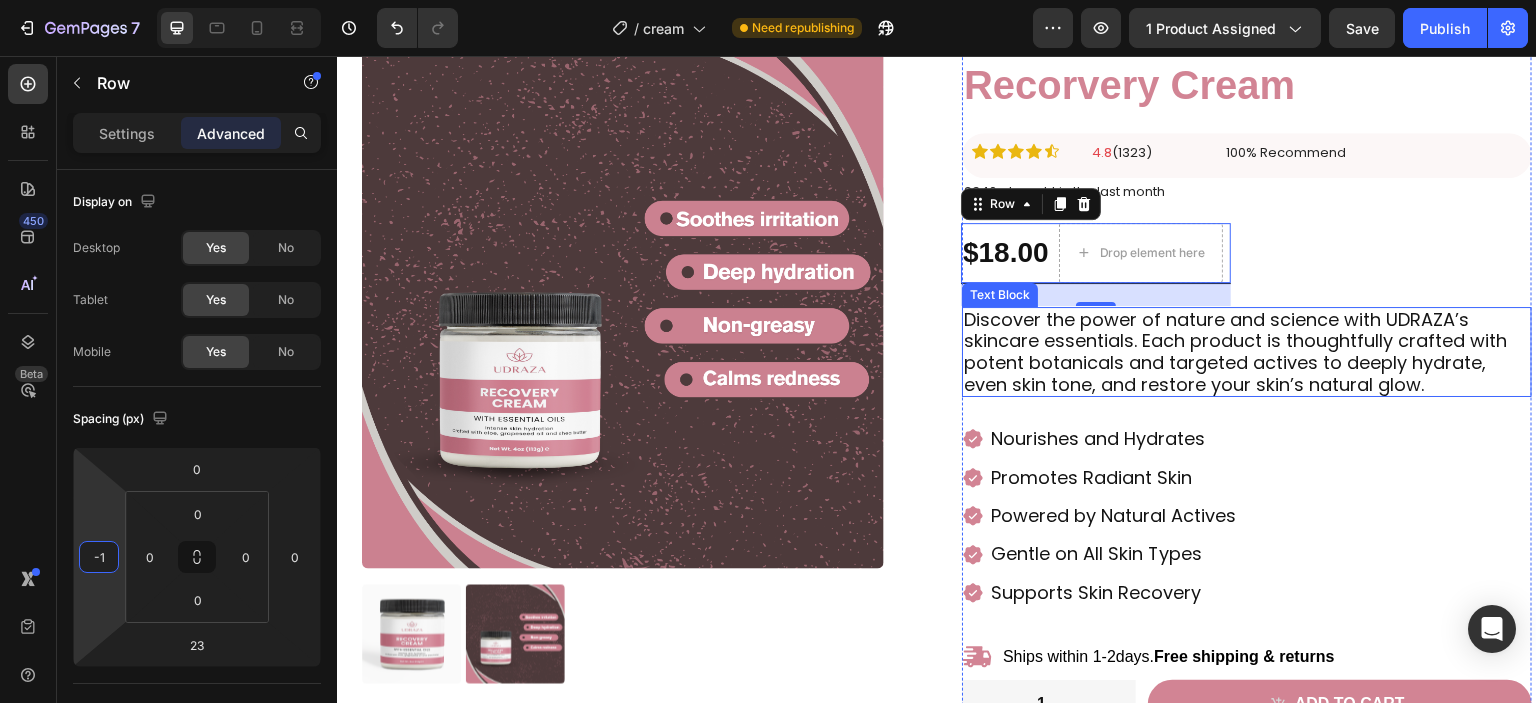 click on "Discover the power of nature and science with UDRAZA’s skincare essentials. Each product is thoughtfully crafted with potent botanicals and targeted actives to deeply hydrate, even skin tone, and restore your skin’s natural glow." at bounding box center [1247, 352] 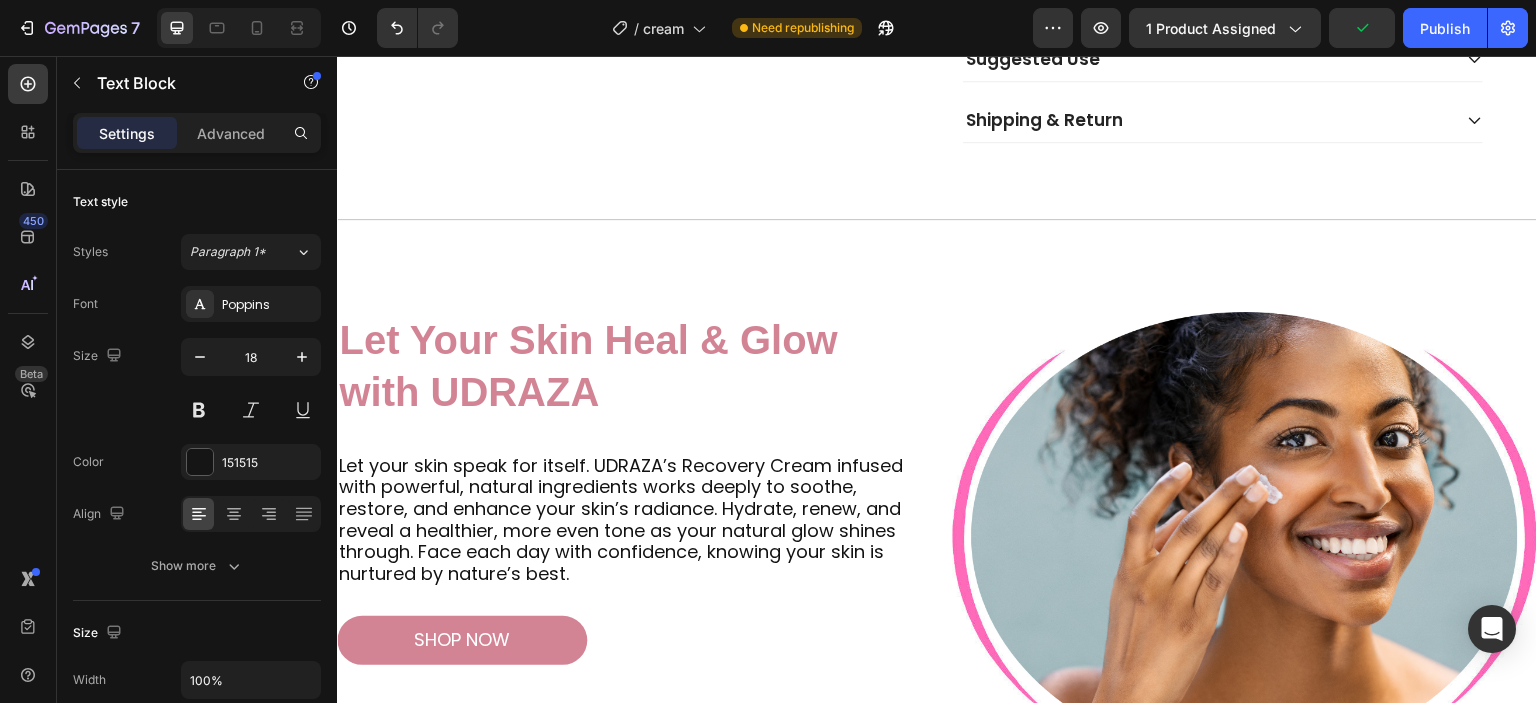 scroll, scrollTop: 970, scrollLeft: 0, axis: vertical 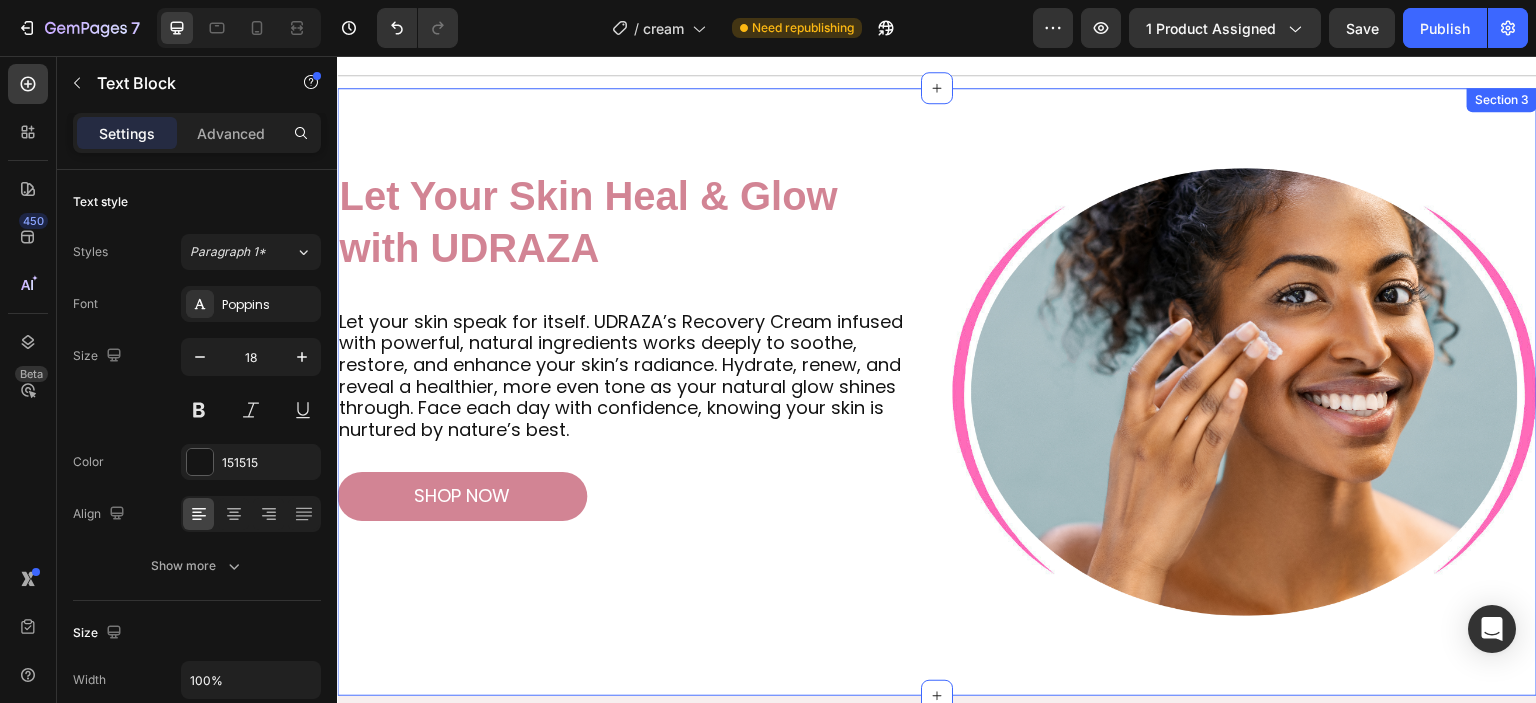click on "Image Let Your Skin Heal & Glow with UDRAZA Heading Let your skin speak for itself. UDRAZA’s Recovery Cream infused with powerful, natural ingredients works deeply to soothe, restore, and enhance your skin’s radiance. Hydrate, renew, and reveal a healthier, more even tone as your natural glow shines through. Face each day with confidence, knowing your skin is nurtured by nature’s best. Text Block shop now Button Image Row Section 3" at bounding box center (937, 392) 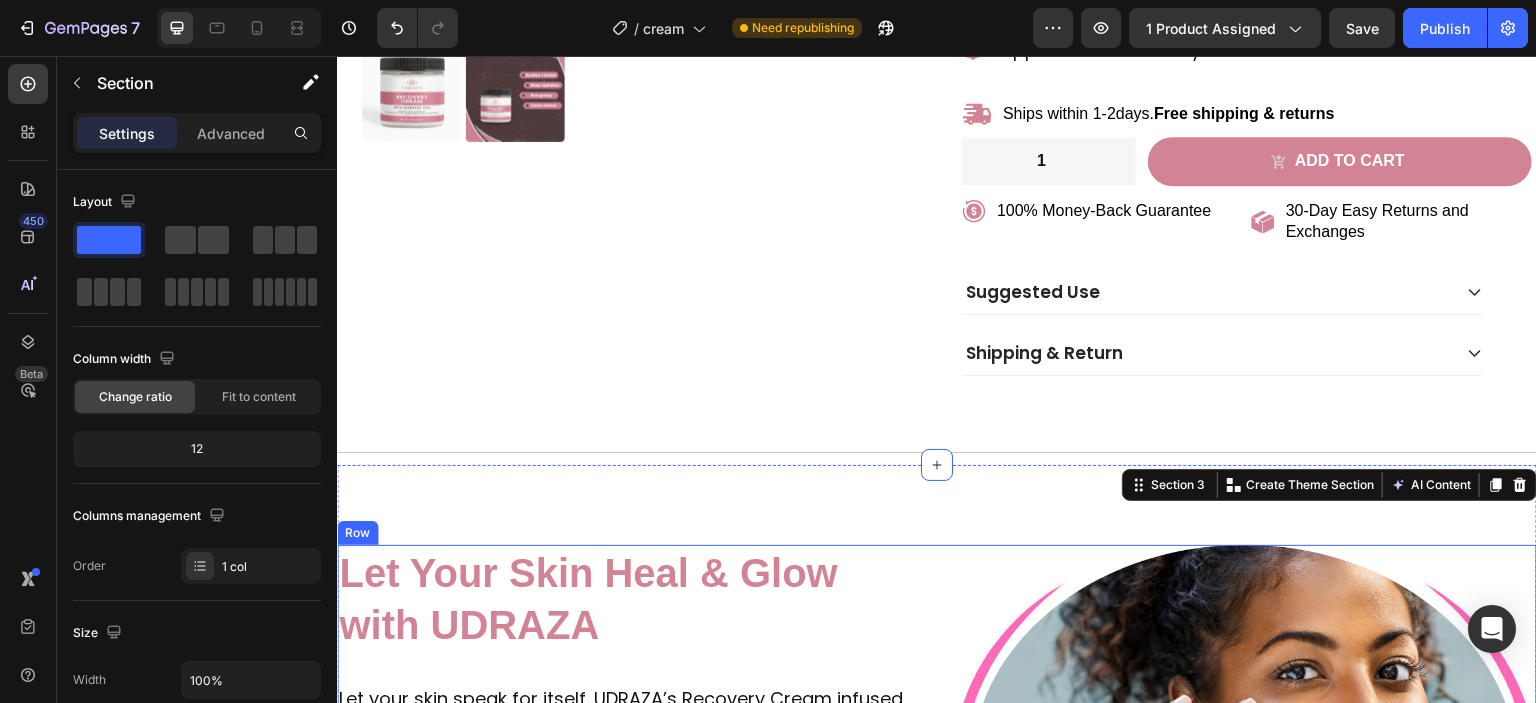 scroll, scrollTop: 589, scrollLeft: 0, axis: vertical 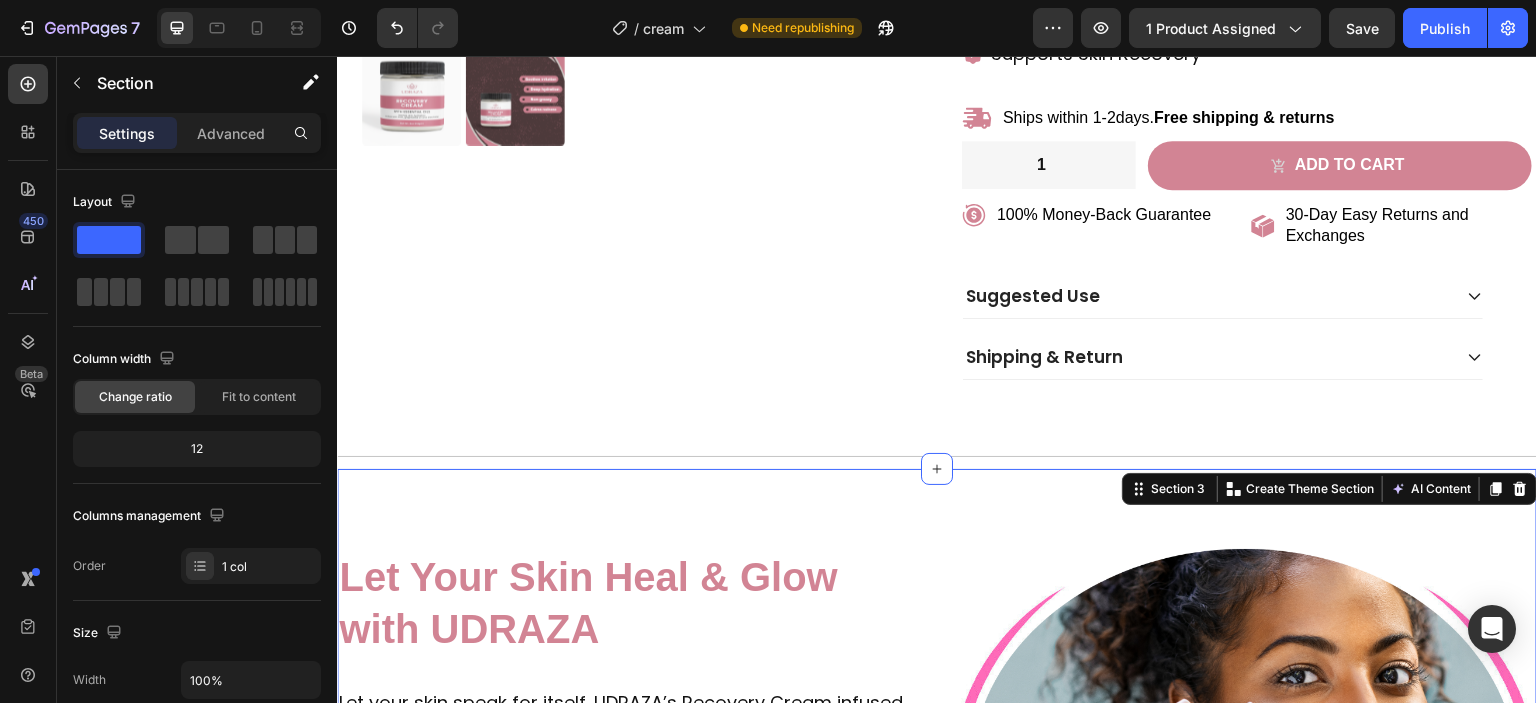 click on "Image Let Your Skin Heal & Glow with UDRAZA Heading Let your skin speak for itself. UDRAZA’s Recovery Cream infused with powerful, natural ingredients works deeply to soothe, restore, and enhance your skin’s radiance. Hydrate, renew, and reveal a healthier, more even tone as your natural glow shines through. Face each day with confidence, knowing your skin is nurtured by nature’s best. Text Block shop now Button Image Row Section 3   You can create reusable sections Create Theme Section AI Content Write with GemAI What would you like to describe here? Tone and Voice Persuasive Product Recorvery Cream Show more Generate" at bounding box center [937, 773] 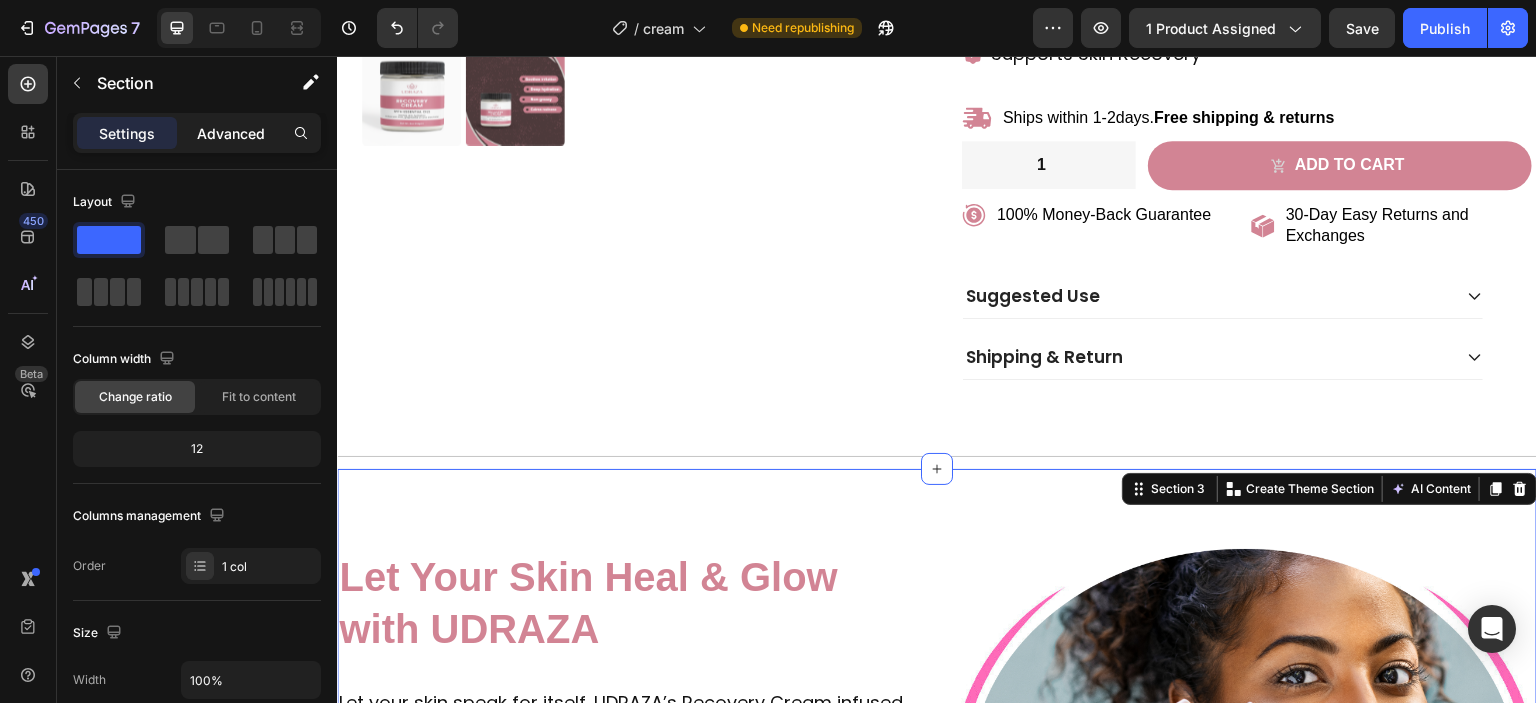 click on "Advanced" at bounding box center (231, 133) 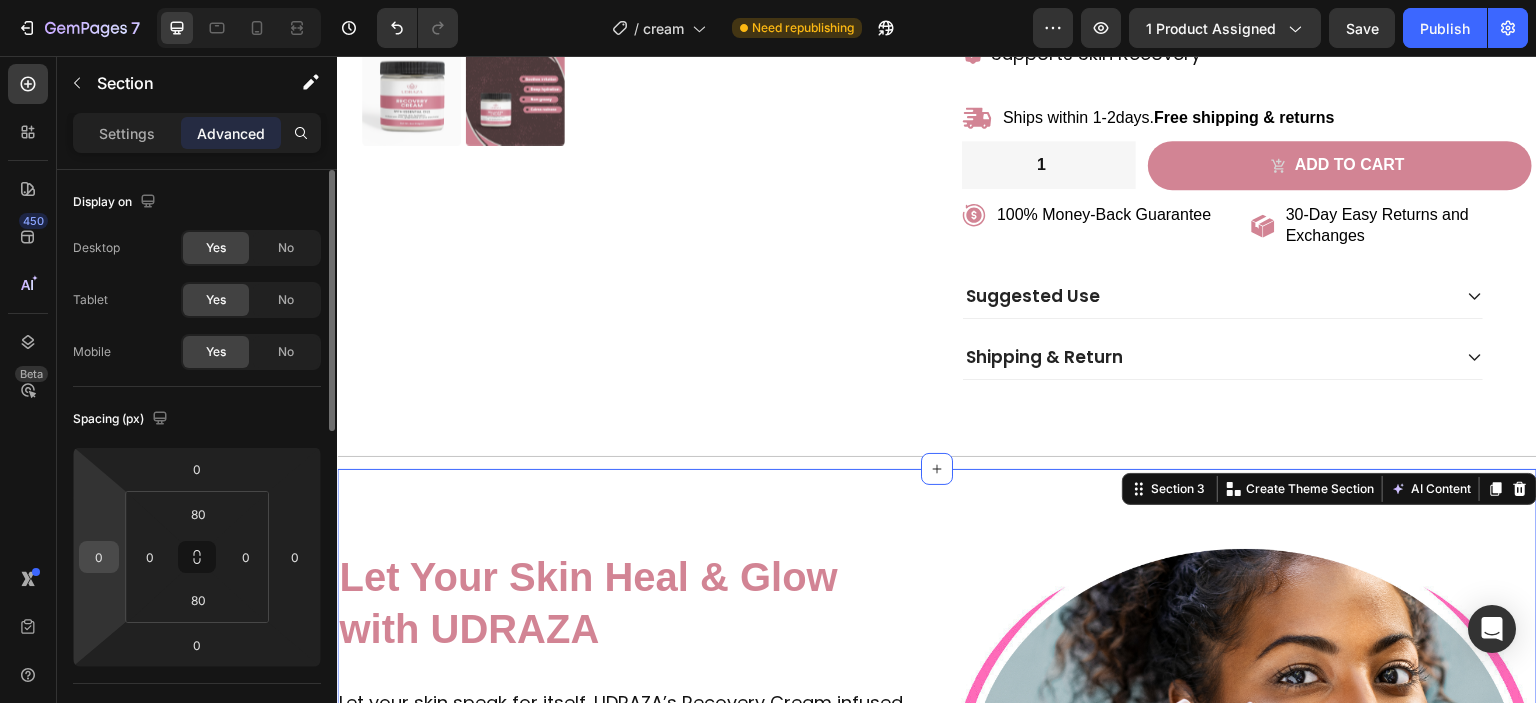 click on "0" at bounding box center [99, 557] 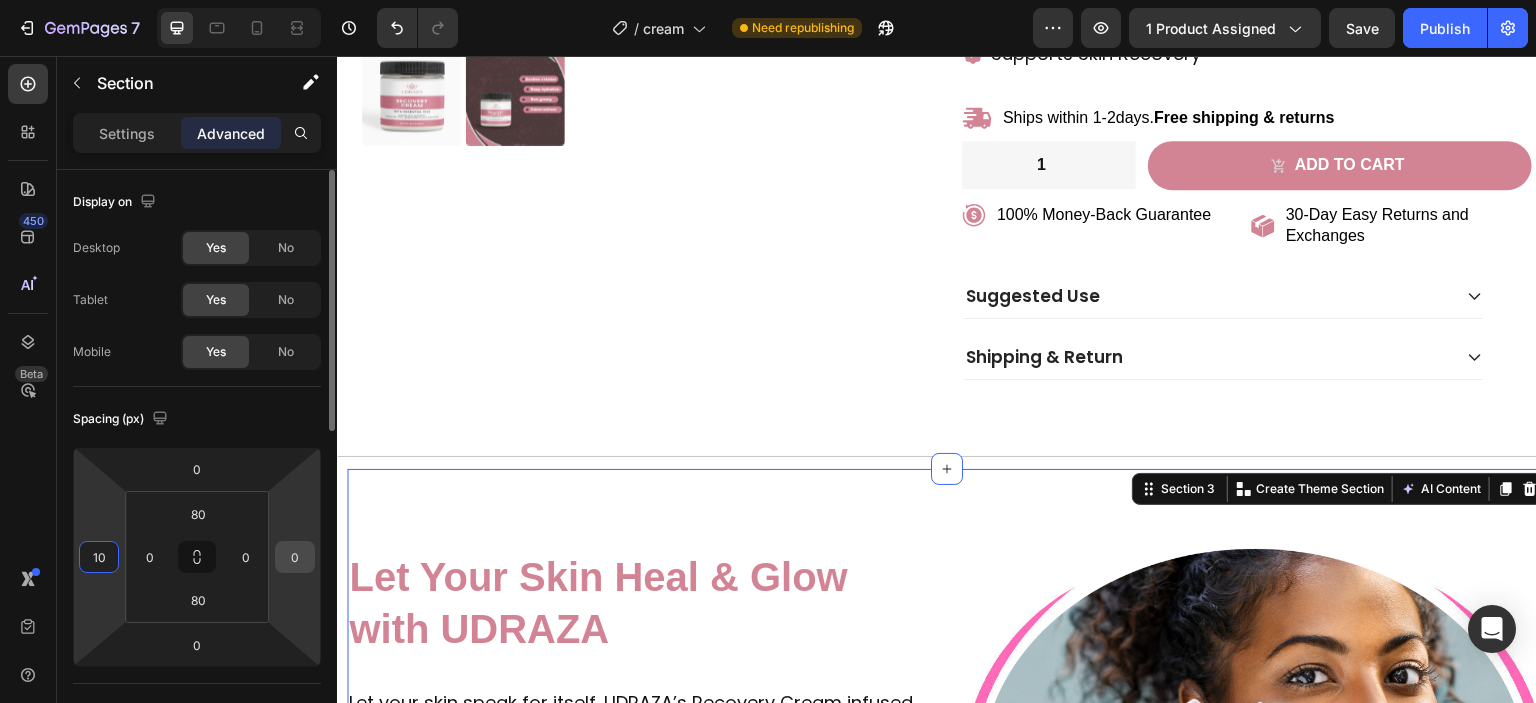 type on "10" 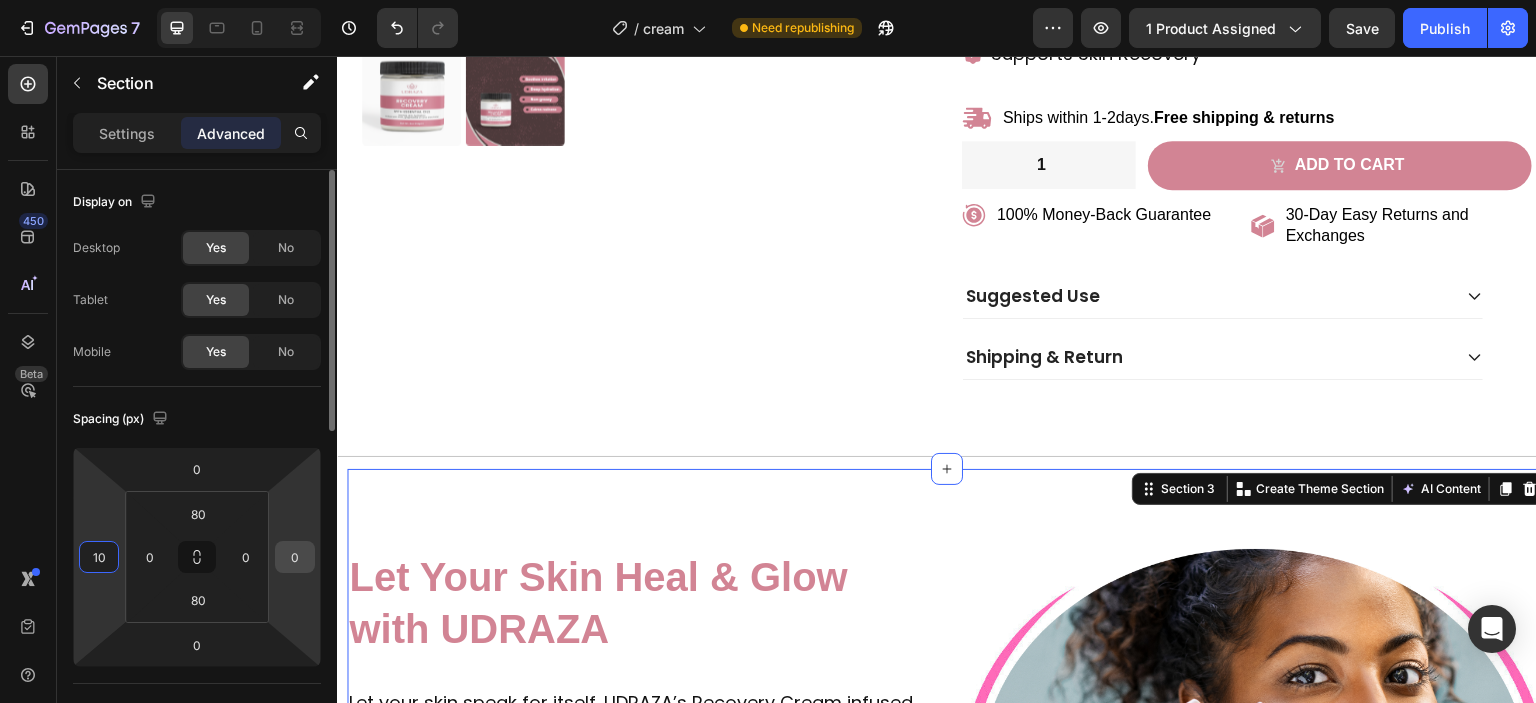 click on "0" at bounding box center (295, 557) 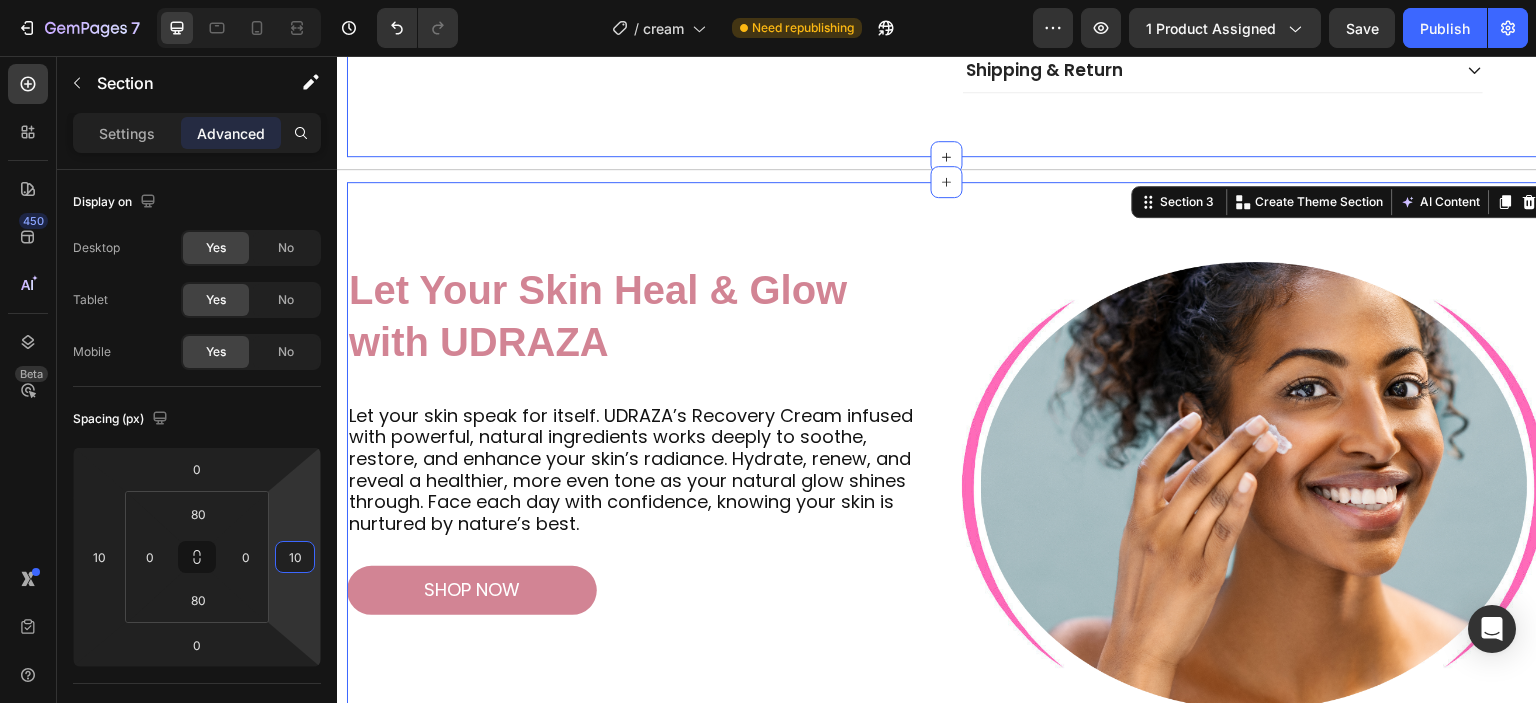 scroll, scrollTop: 880, scrollLeft: 0, axis: vertical 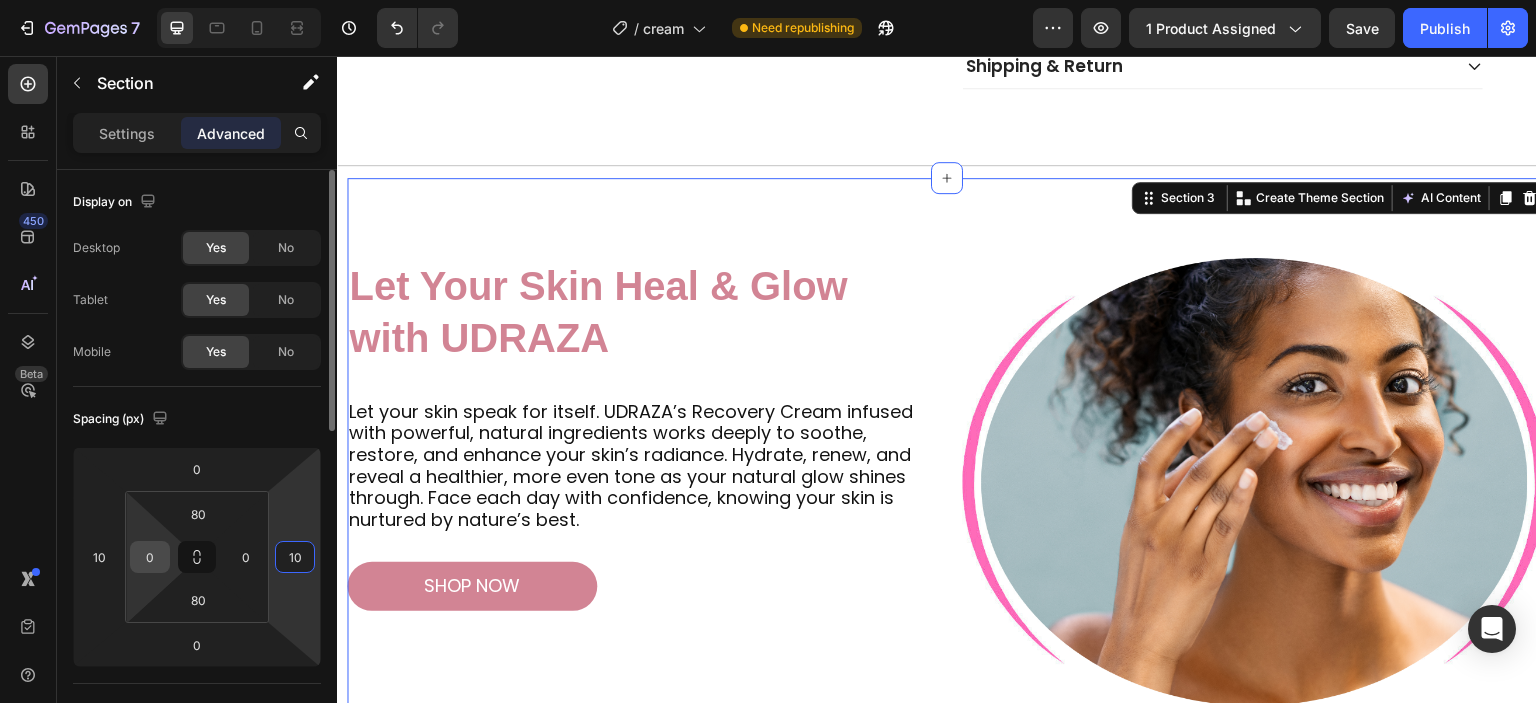 type on "10" 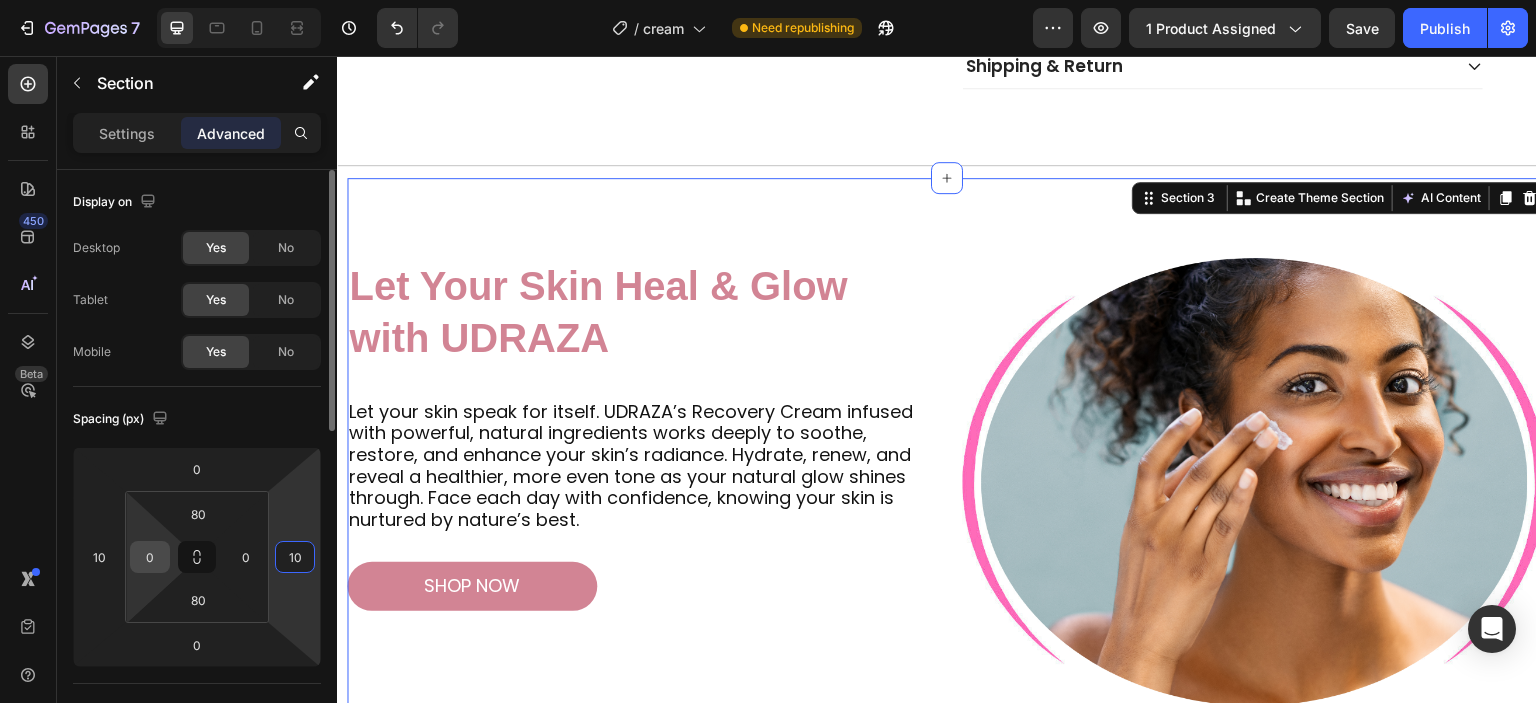 click on "0" at bounding box center (150, 557) 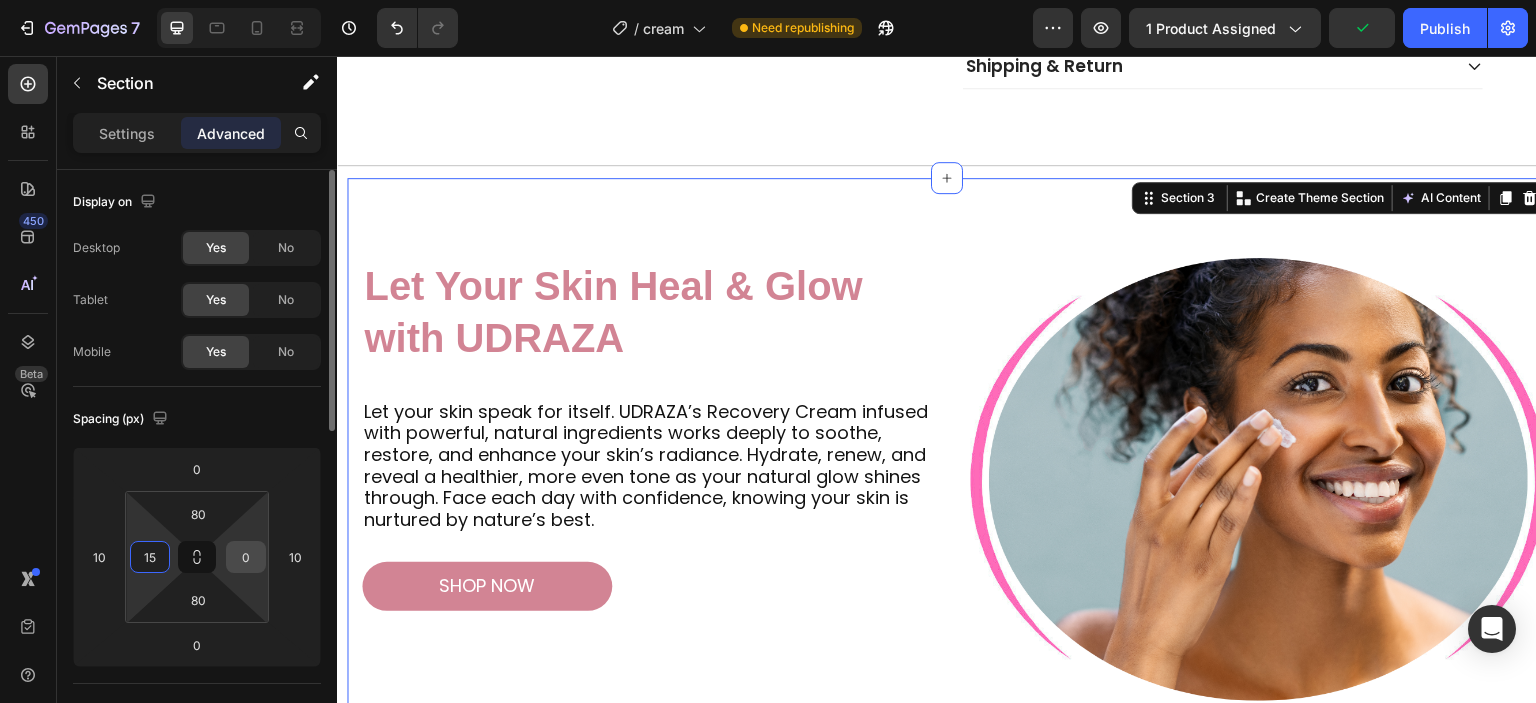 type on "15" 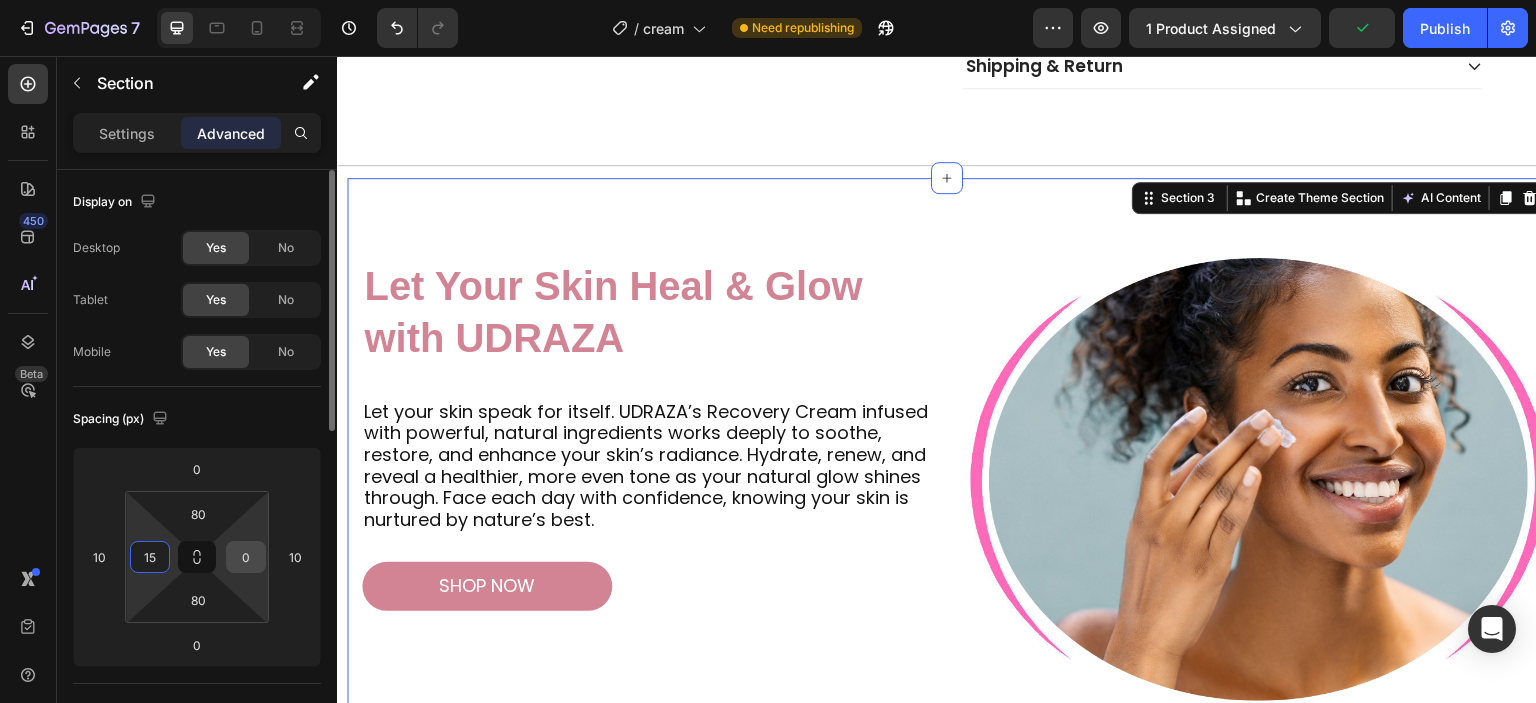 click on "0" at bounding box center [246, 557] 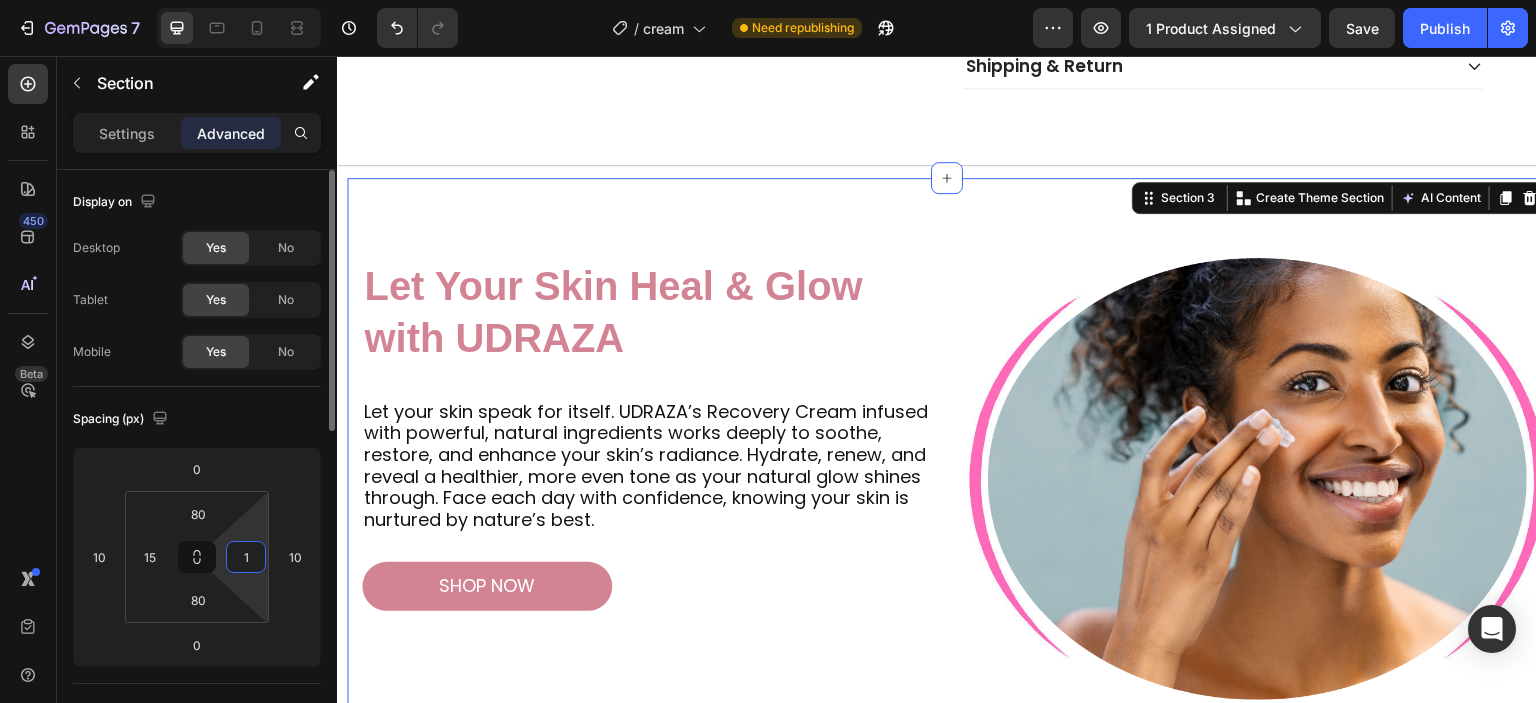 type on "15" 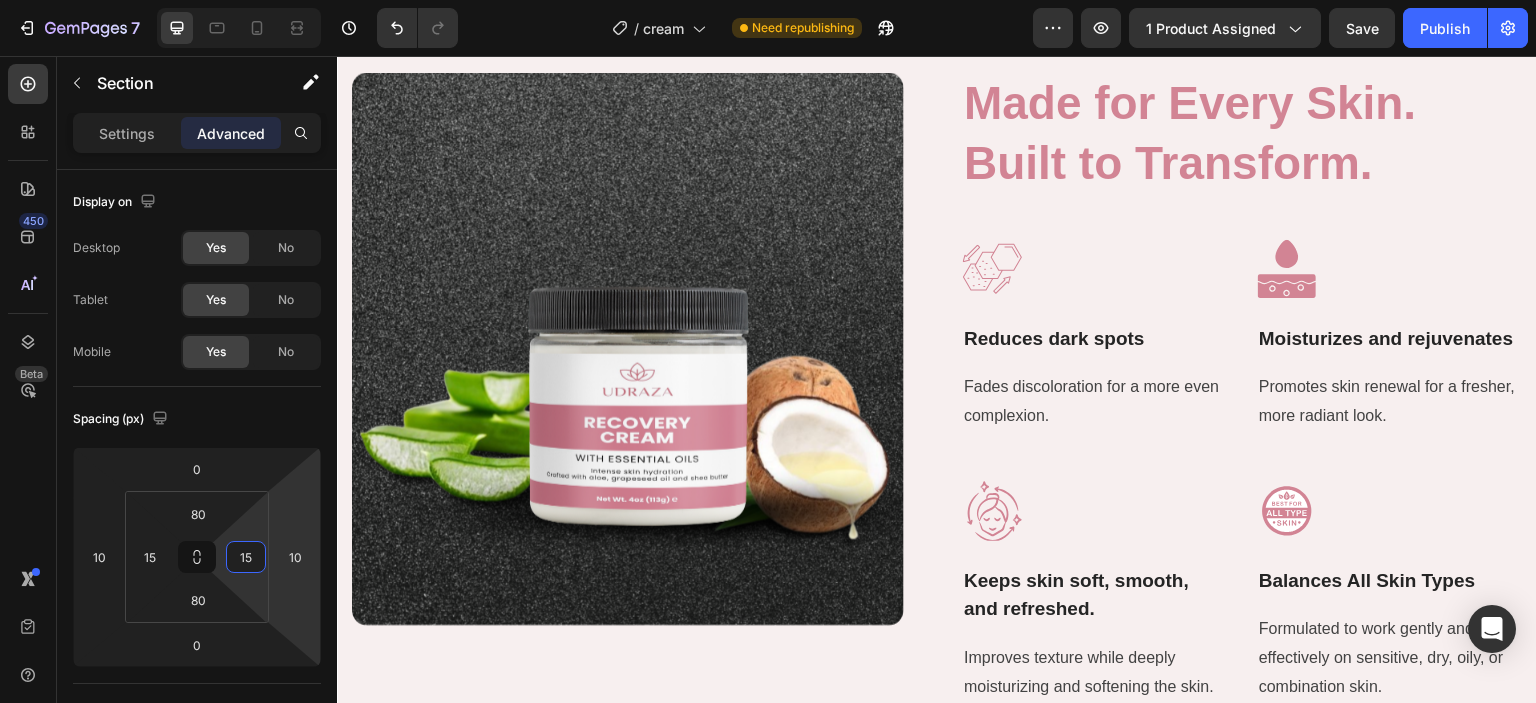 scroll, scrollTop: 1693, scrollLeft: 0, axis: vertical 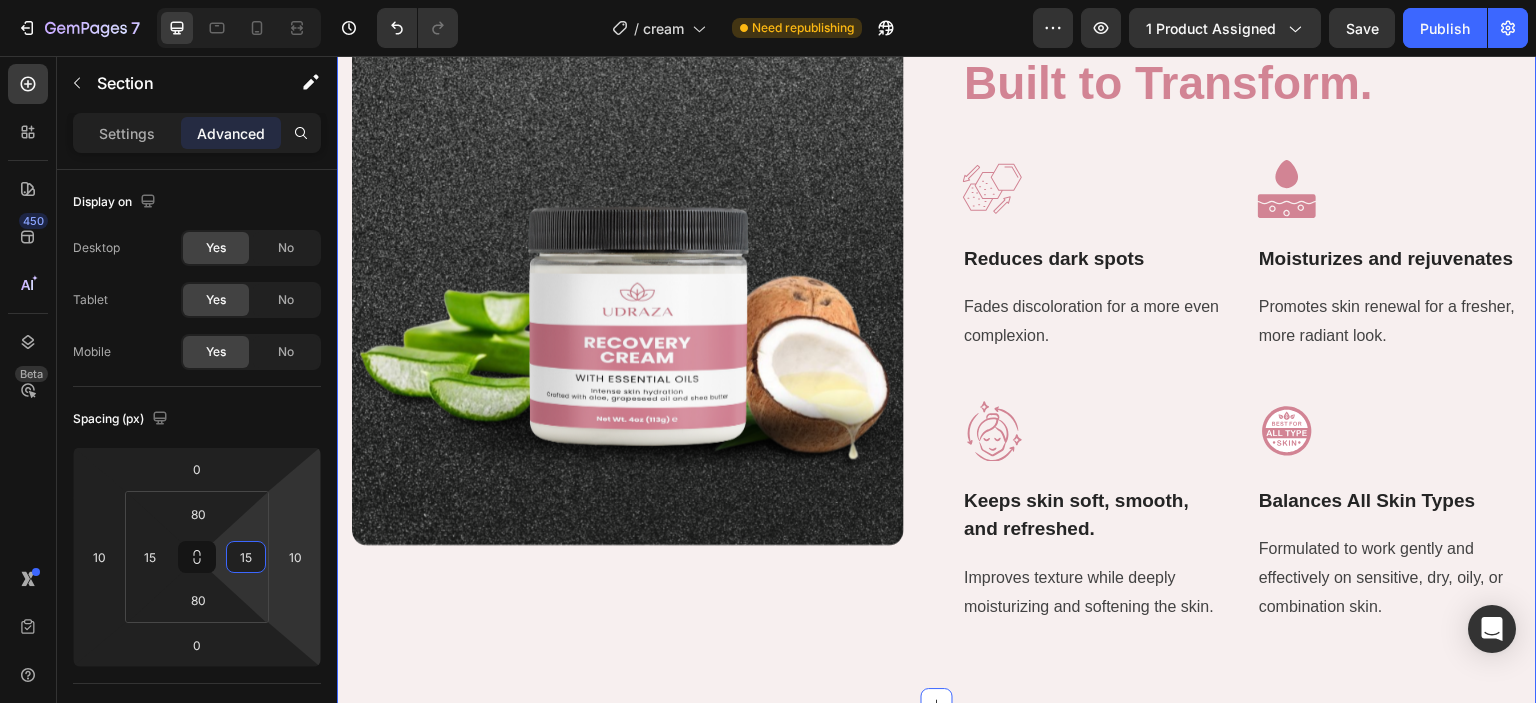click on "Image Carousel Made for Every Skin. Built to Transform. Heading Image Reduces dark spots Text Block Fades discoloration for a more even complexion. Text block Image Moisturizes and rejuvenates Text Block Promotes skin renewal for a fresher, more radiant look. Text block Row Image Keeps skin soft, smooth, and refreshed. Text Block Improves texture while deeply moisturizing and softening the skin. Text block Image Balances All Skin Types Text Block Formulated to work gently and effectively on sensitive, dry, oily, or combination skin. Text block Row Row Section 4" at bounding box center [937, 328] 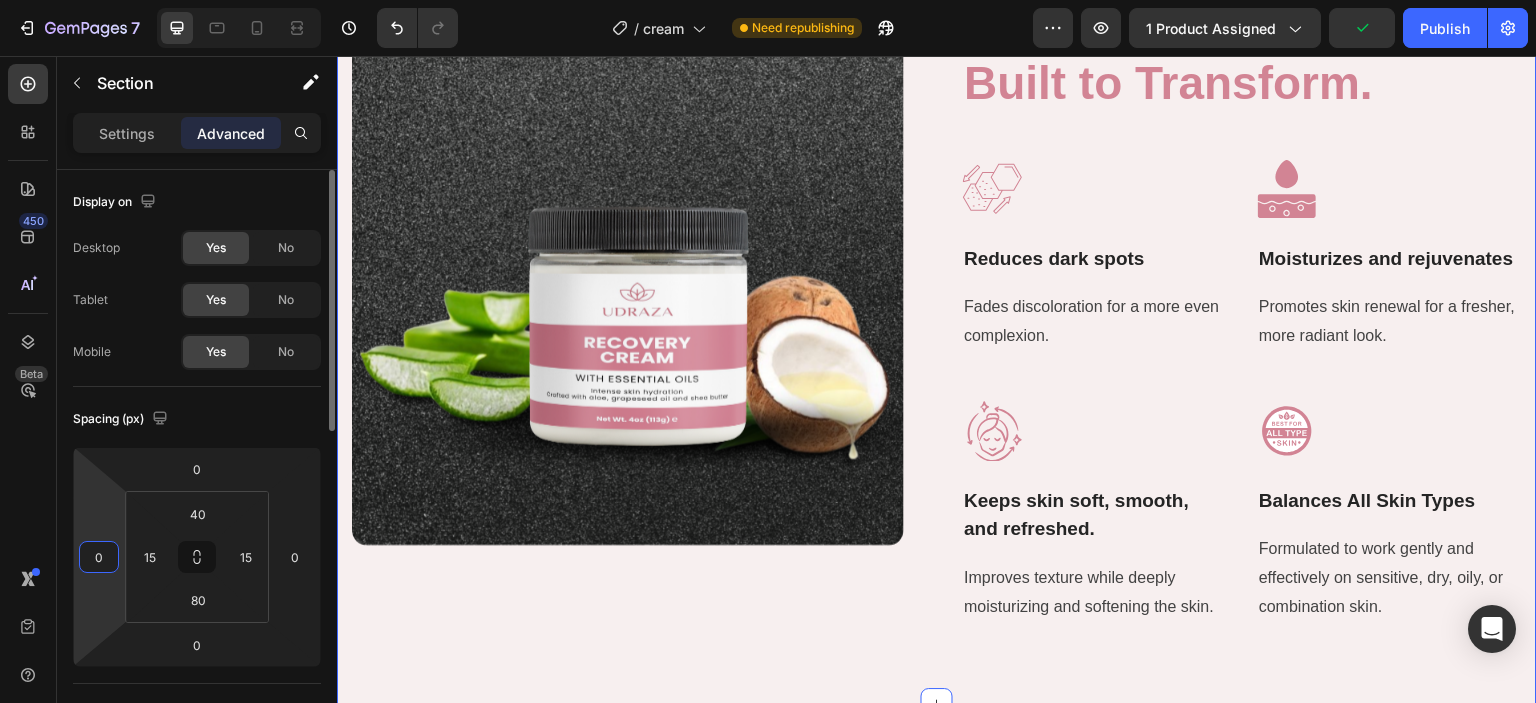 click on "0" at bounding box center (99, 557) 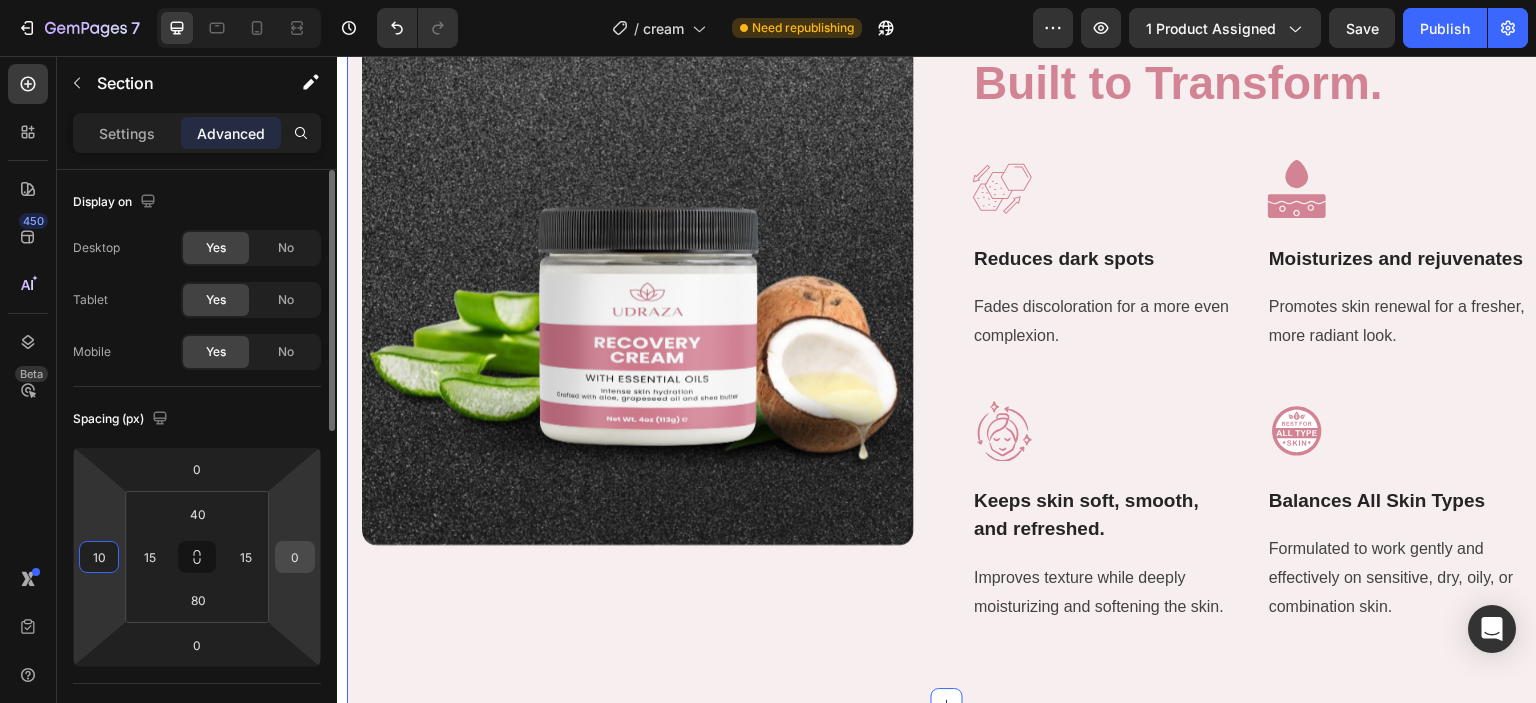 type on "10" 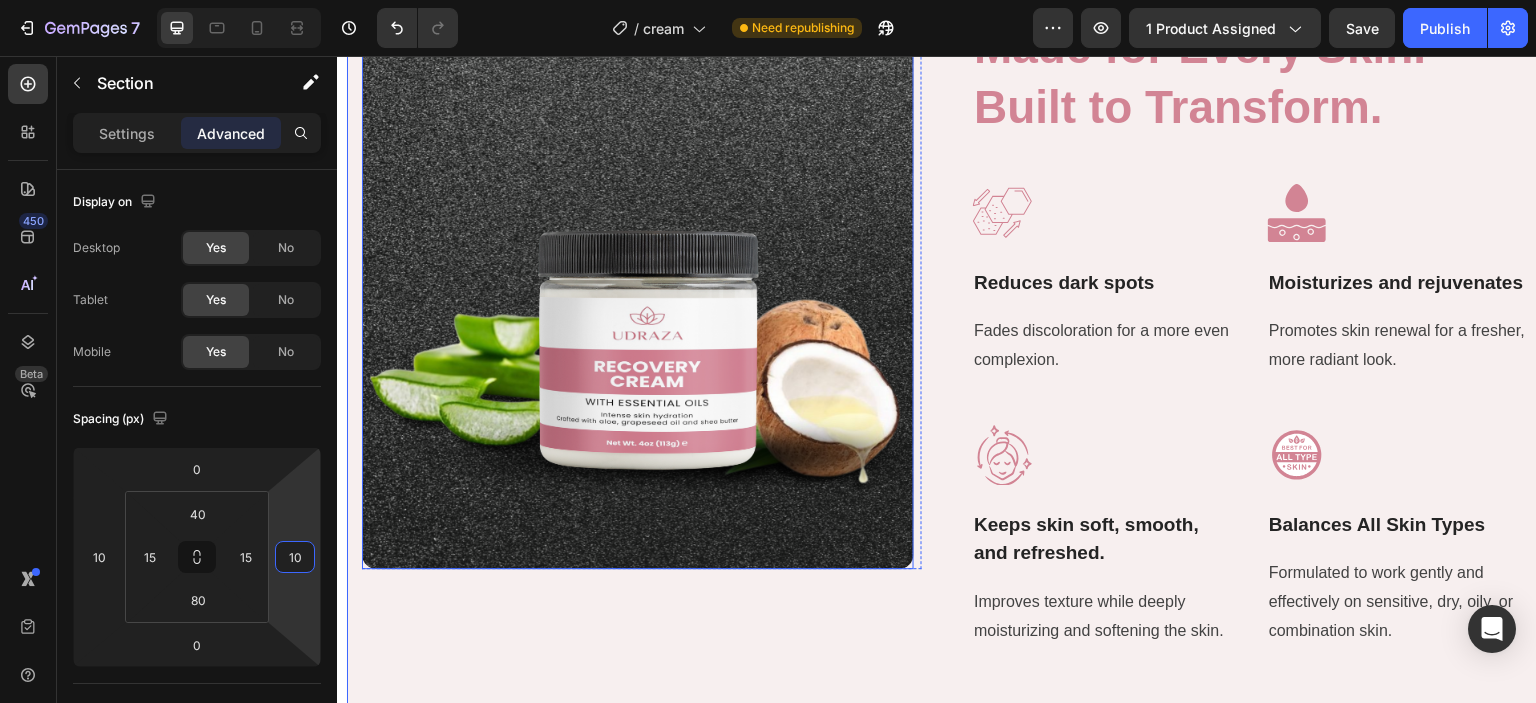 scroll, scrollTop: 1703, scrollLeft: 0, axis: vertical 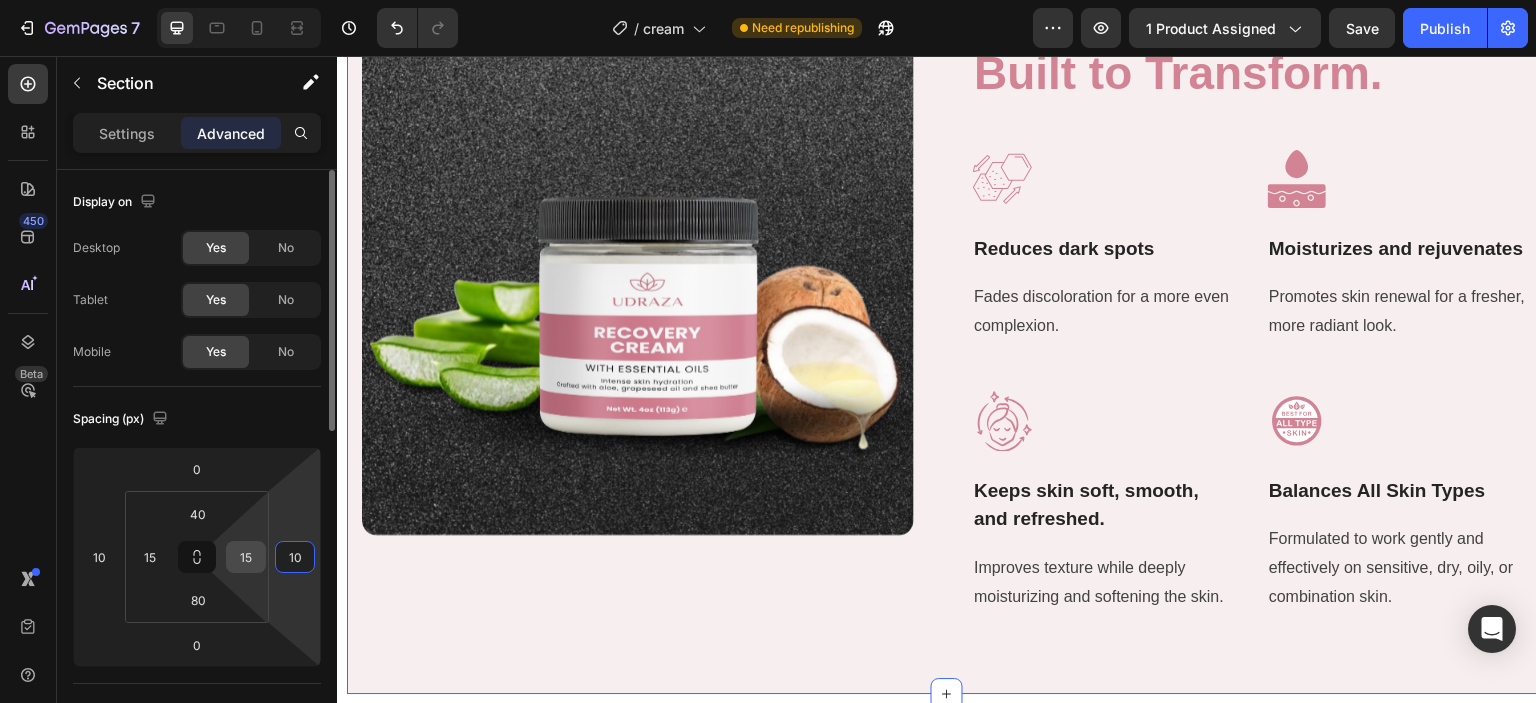 type on "10" 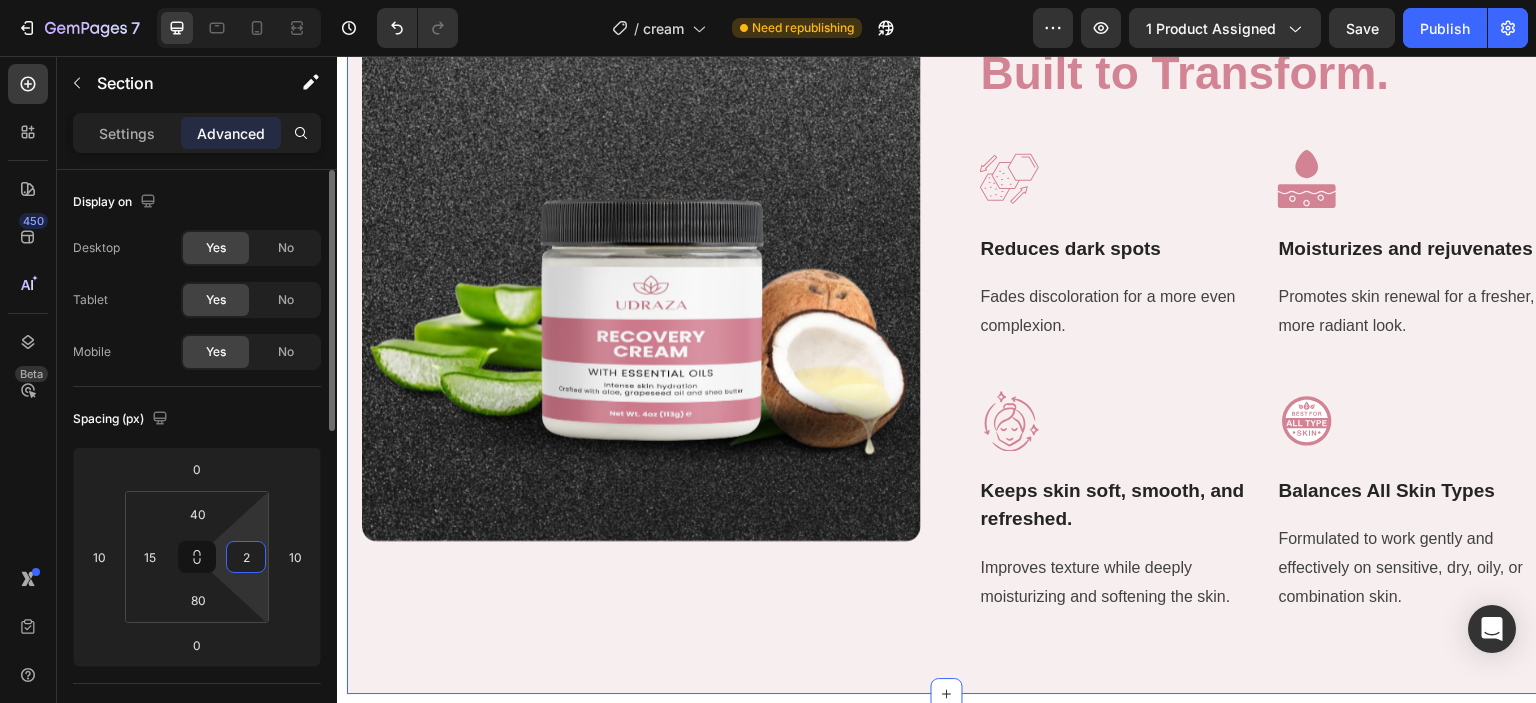 type on "20" 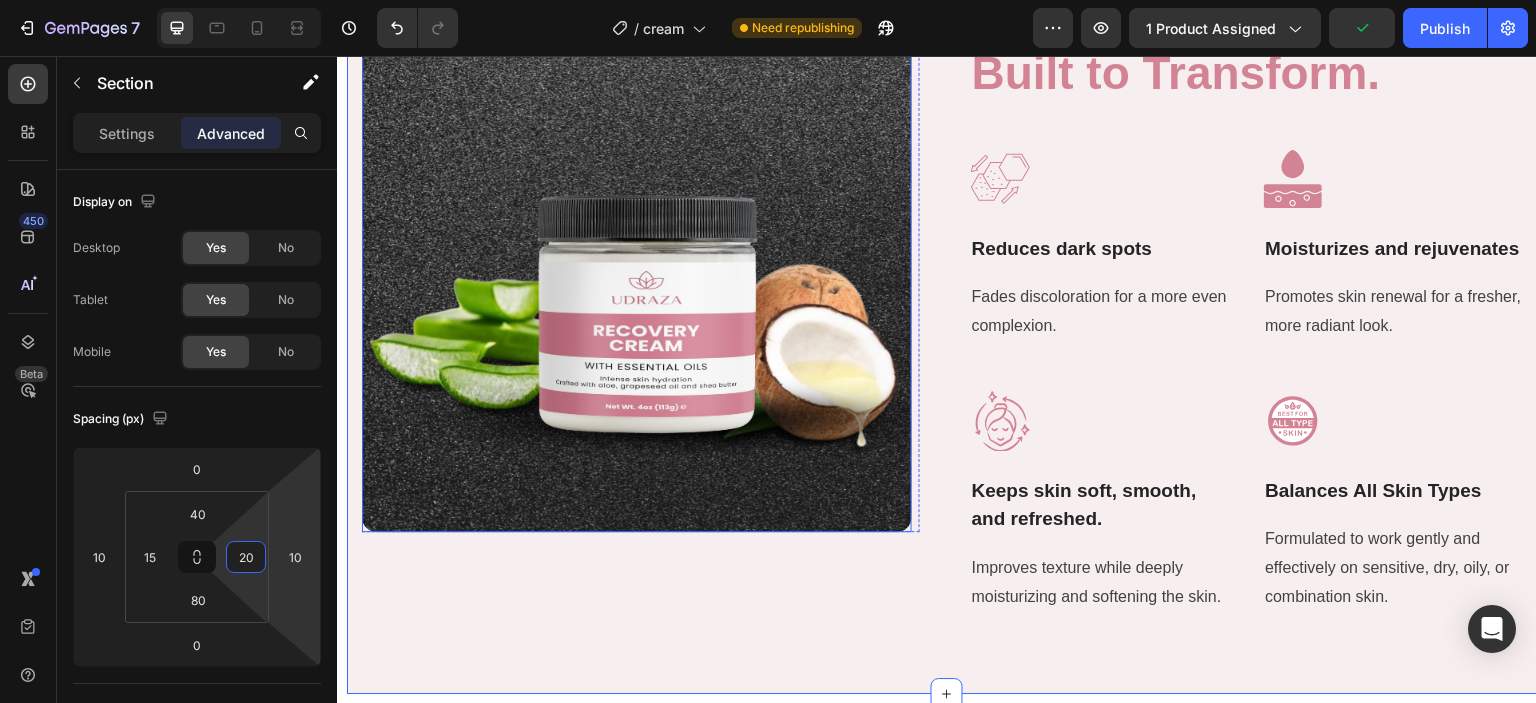 scroll, scrollTop: 1740, scrollLeft: 0, axis: vertical 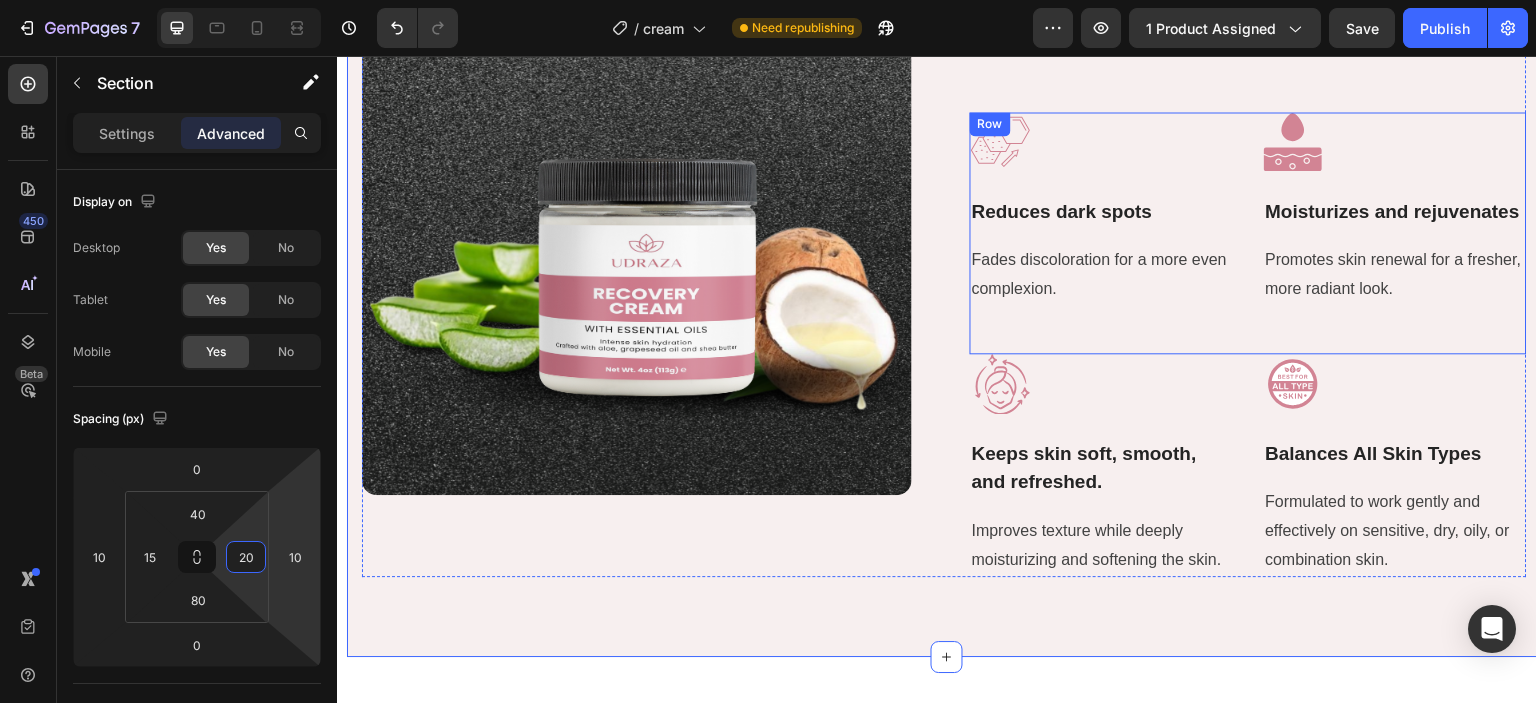 click on "Image Reduces dark spots Text Block Fades discoloration for a more even complexion. Text block Image Moisturizes and rejuvenates Text Block Promotes skin renewal for a fresher, more radiant look. Text block Row" at bounding box center [1249, 233] 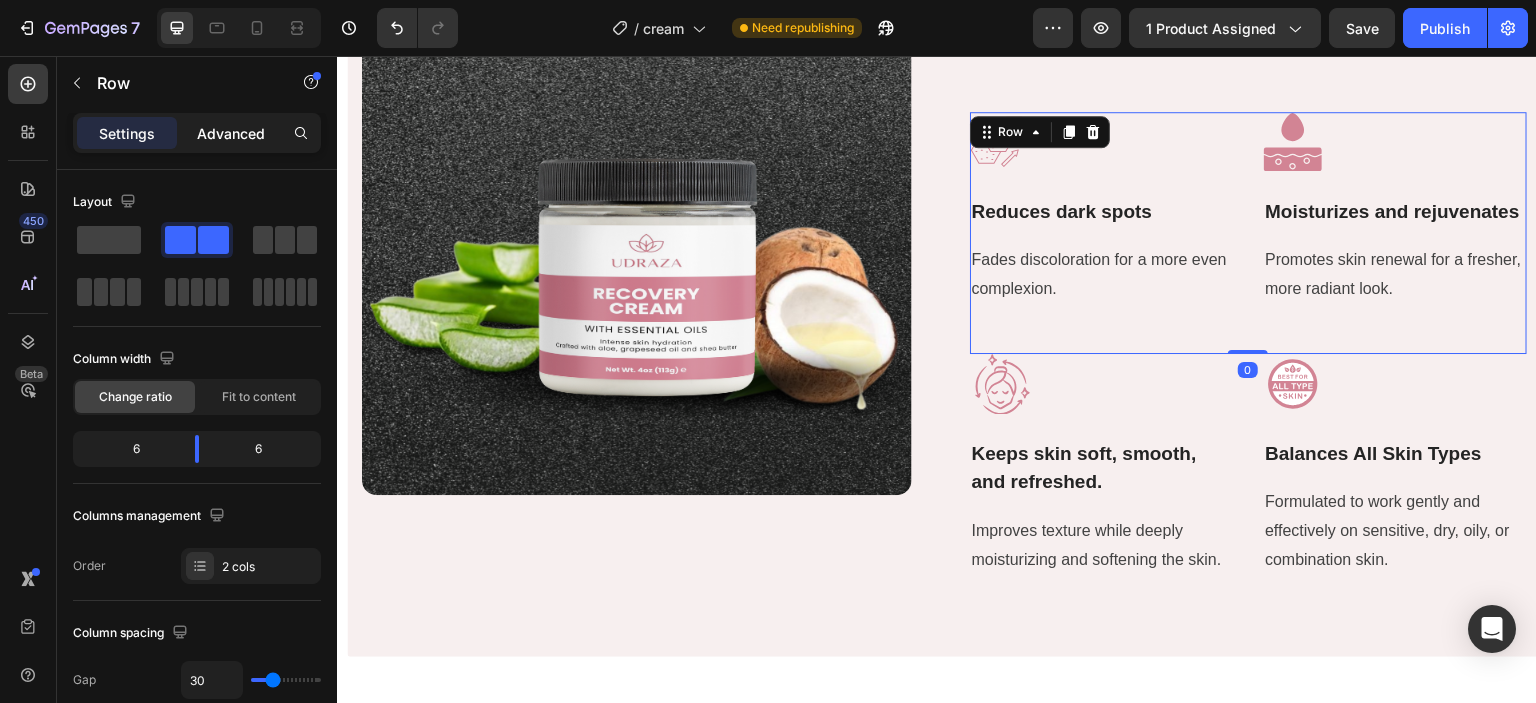 click on "Advanced" at bounding box center [231, 133] 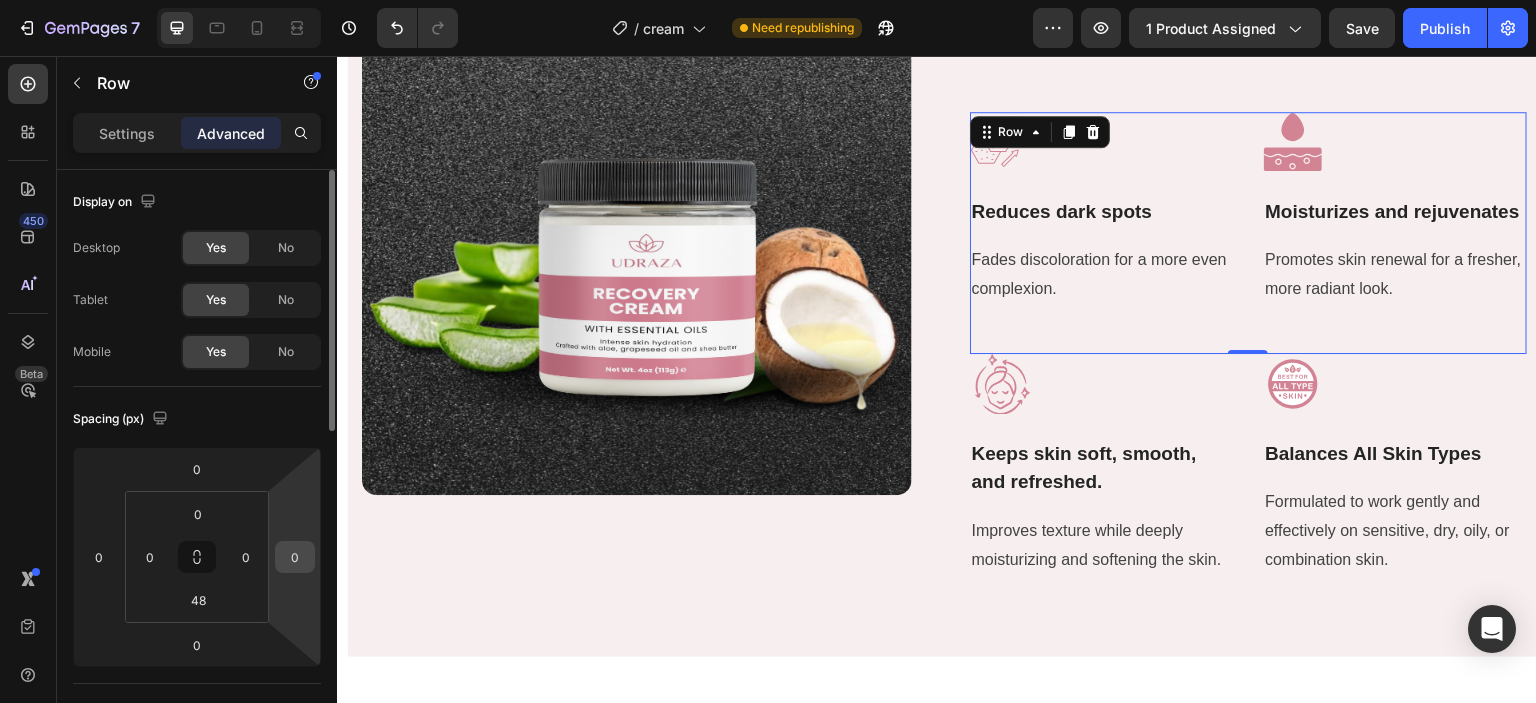 click on "0" at bounding box center [295, 557] 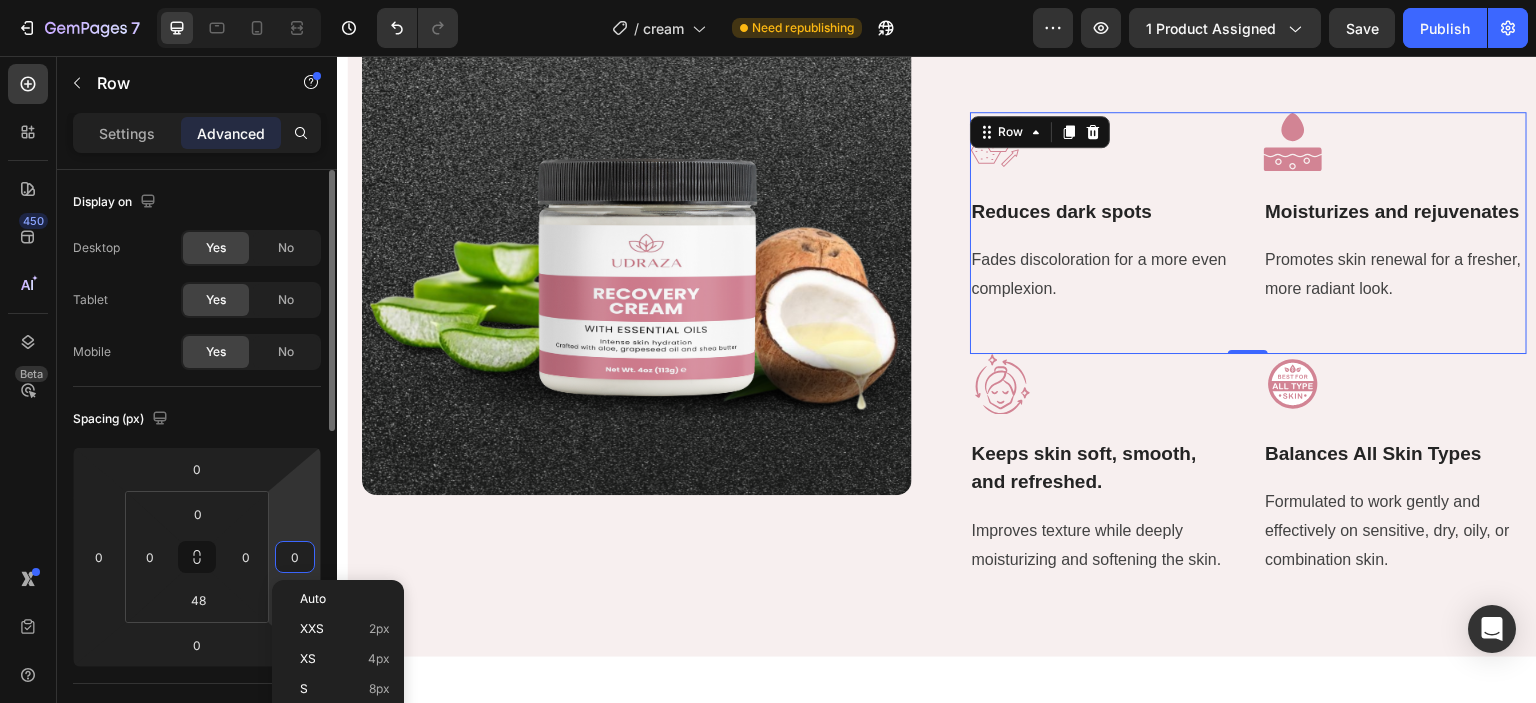 type on "5" 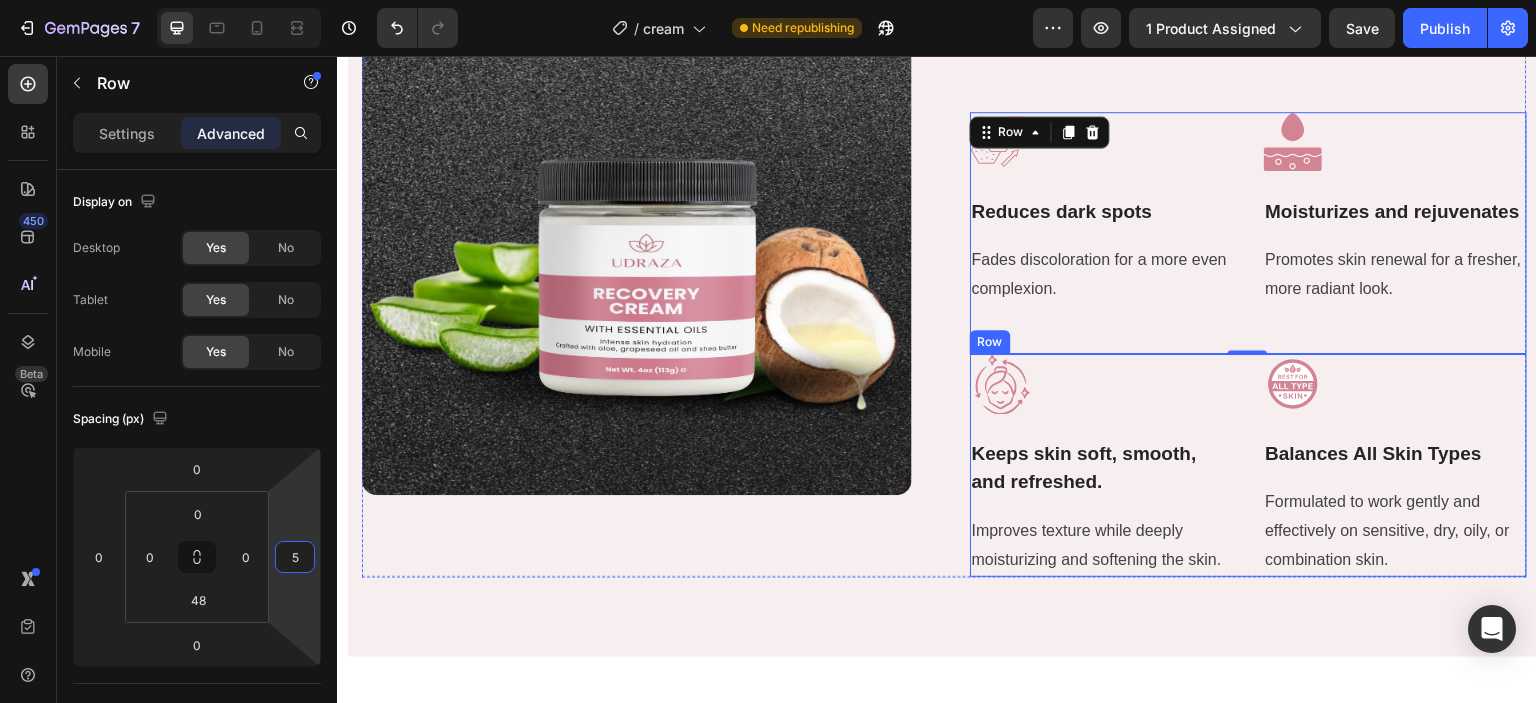 click on "Image Balances All Skin Types Text Block Formulated to work gently and effectively on sensitive, dry, oily, or combination skin. Text block" at bounding box center (1395, 465) 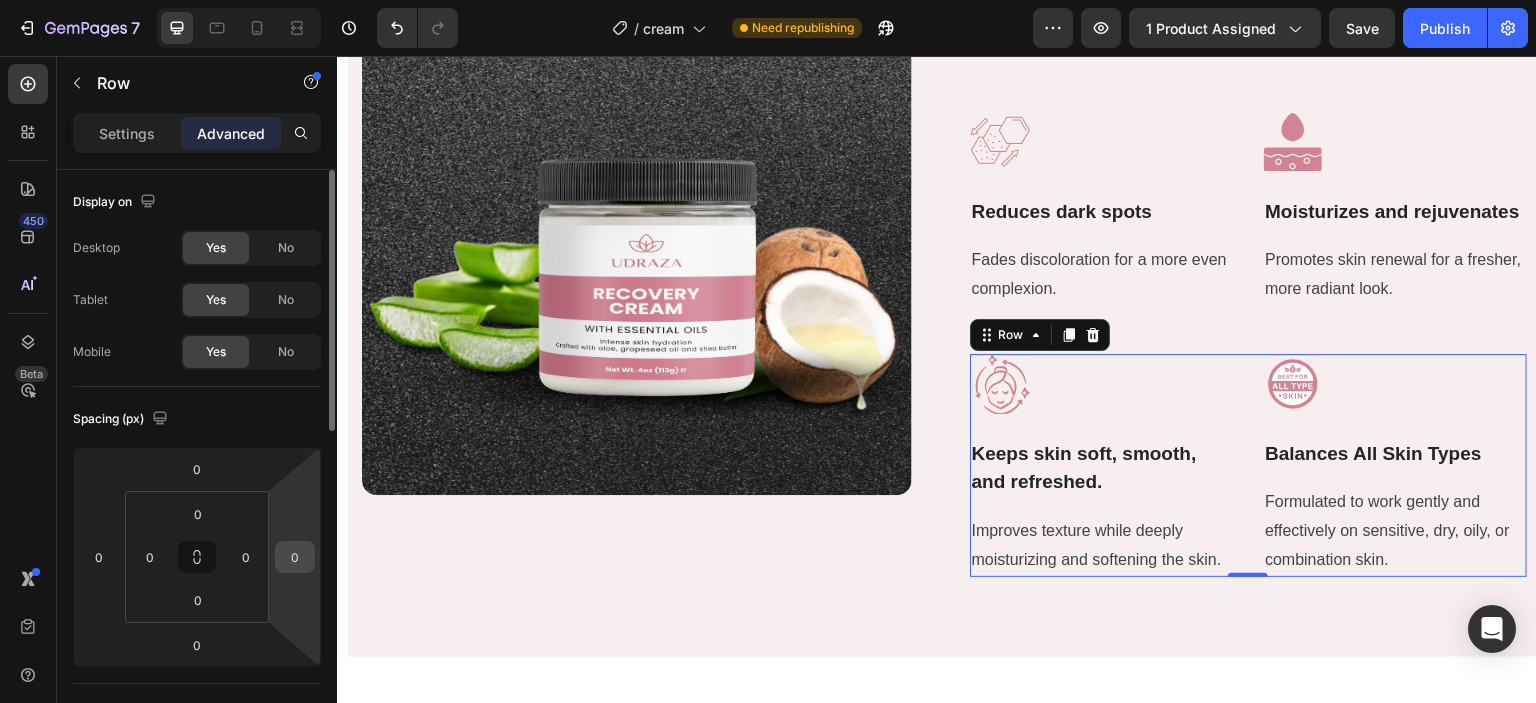 click on "0" at bounding box center [295, 557] 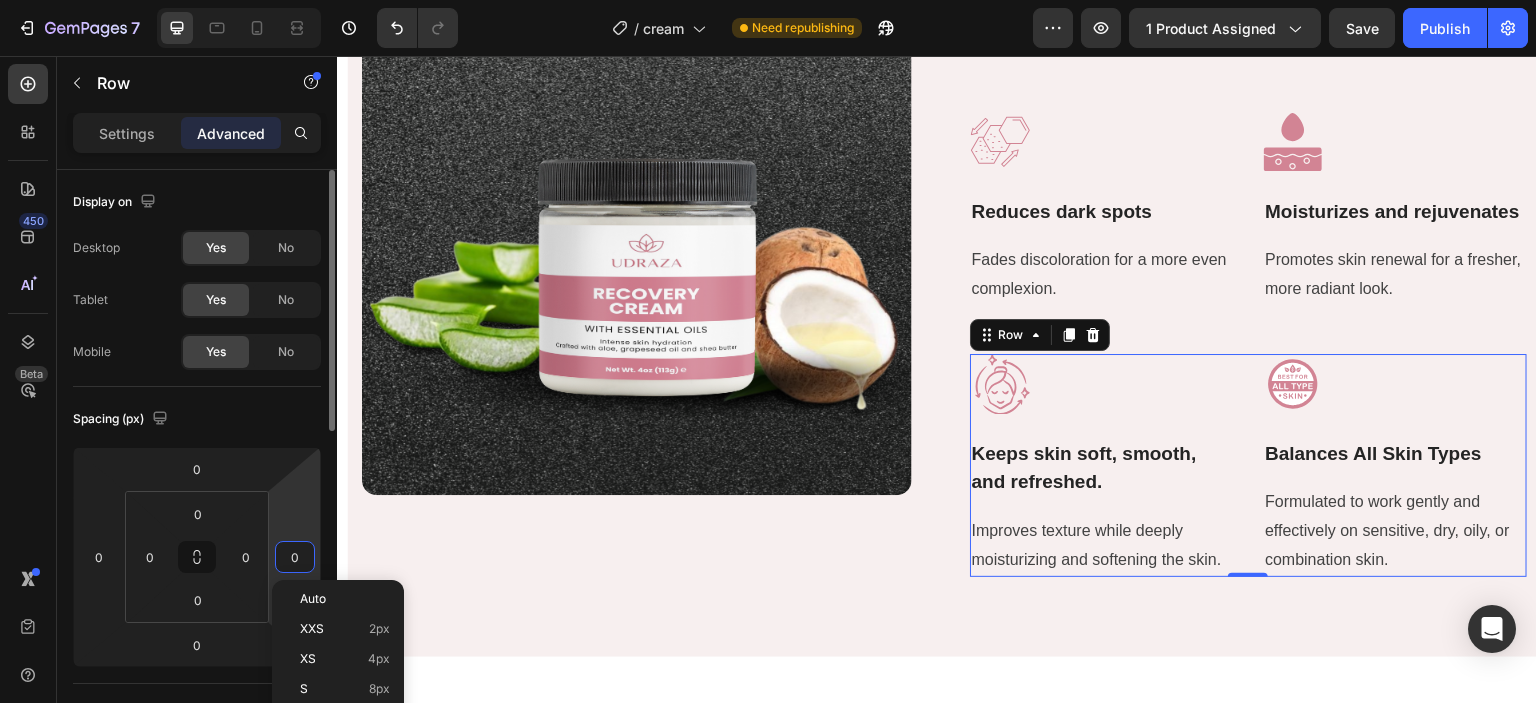 type on "5" 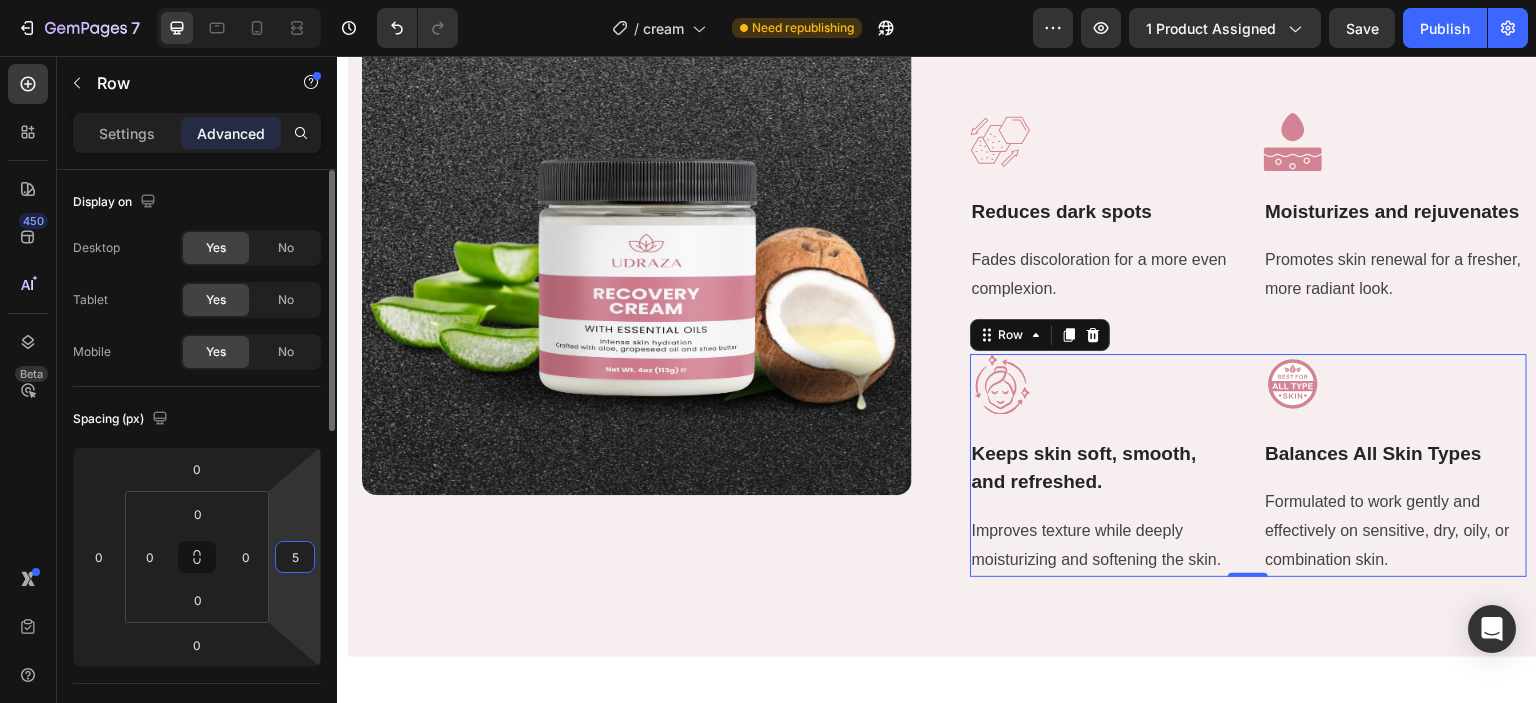 scroll, scrollTop: 190, scrollLeft: 0, axis: vertical 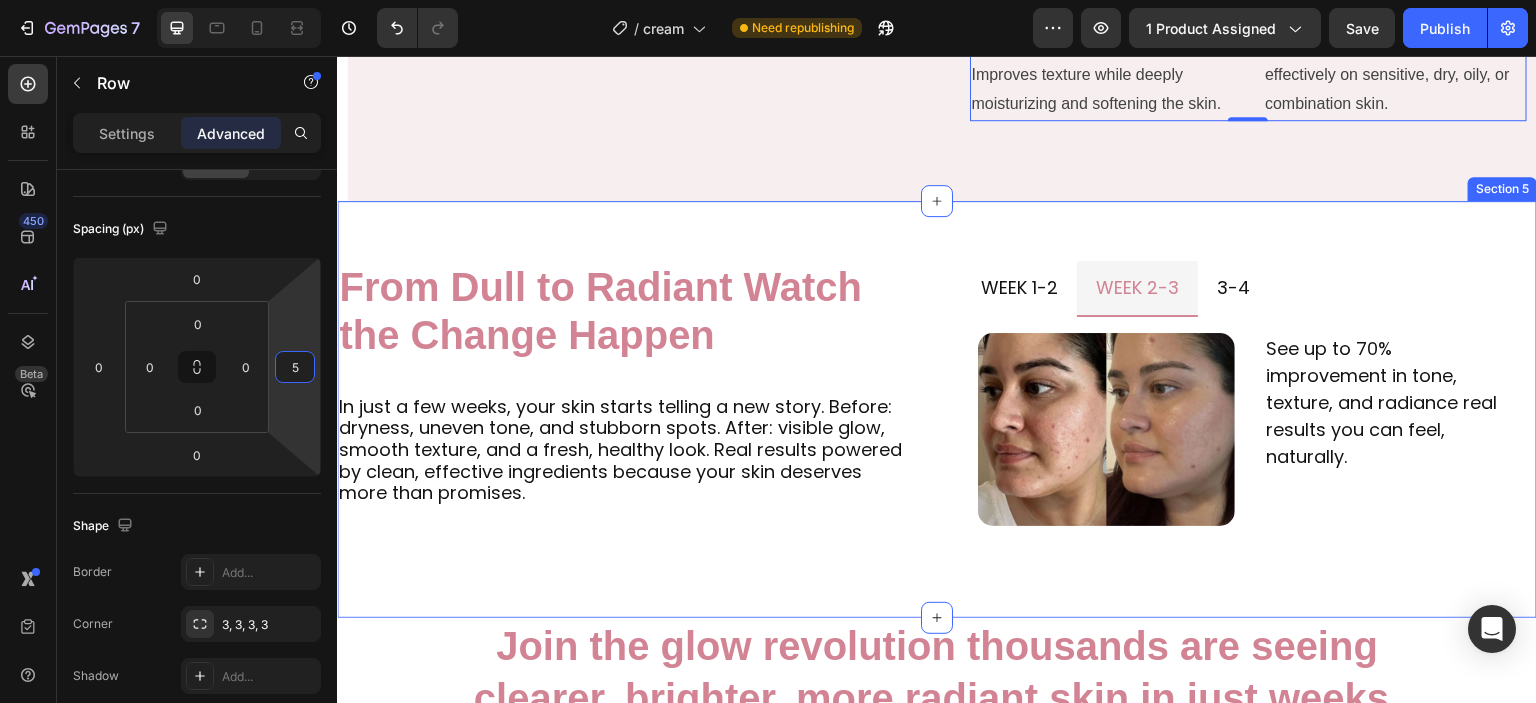 click on "From Dull to Radiant Watch the Change Happen Heading In just a few weeks, your skin starts telling a new story. Before: dryness, uneven tone, and stubborn spots. After: visible glow, smooth texture, and a fresh, healthy look. Real results powered by clean, effective ingredients because your skin deserves more than promises.   Text Block week 1-2  week 2-3 3-4 Image After just one week, notice a visible reduction in imperfections, with up to 50% improvement in your complexion. Text Block Row Image See up to 70% improvement in tone, texture, and radiance real results you can feel, naturally. Text Block Row Image By the 4th week, expect up to 96% reduction in imperfections. Please note that results may vary according to skin type. Text Block Row Tab Row Section 5" at bounding box center [937, 409] 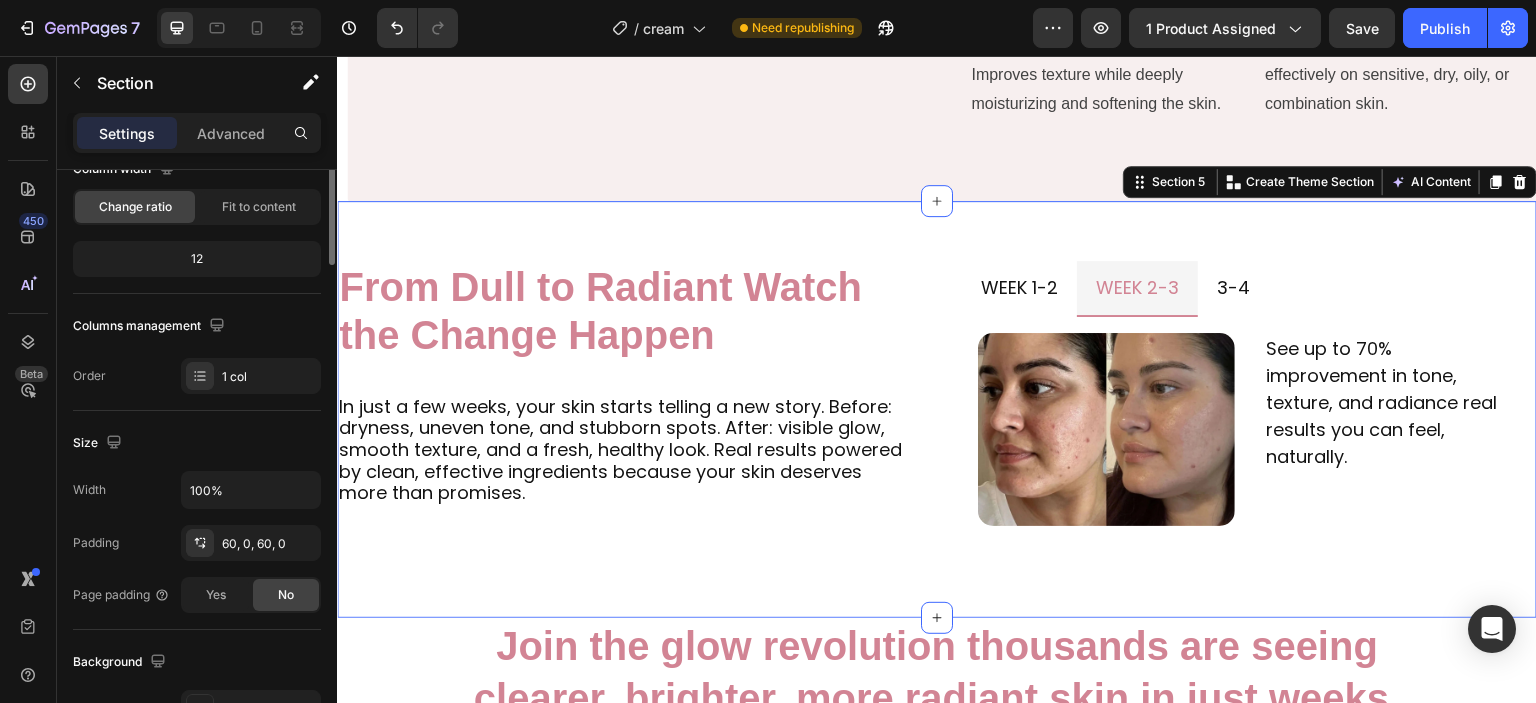 scroll, scrollTop: 0, scrollLeft: 0, axis: both 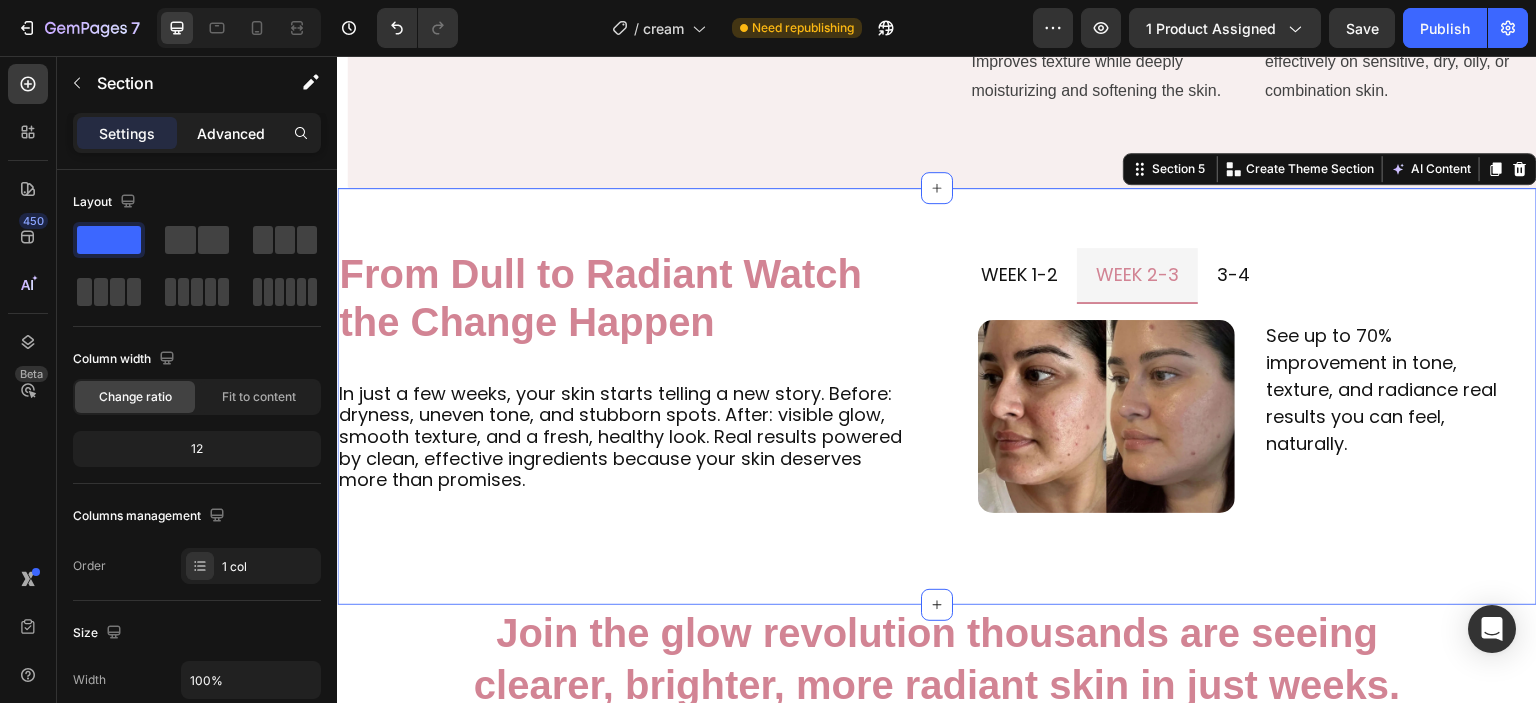 click on "Advanced" at bounding box center (231, 133) 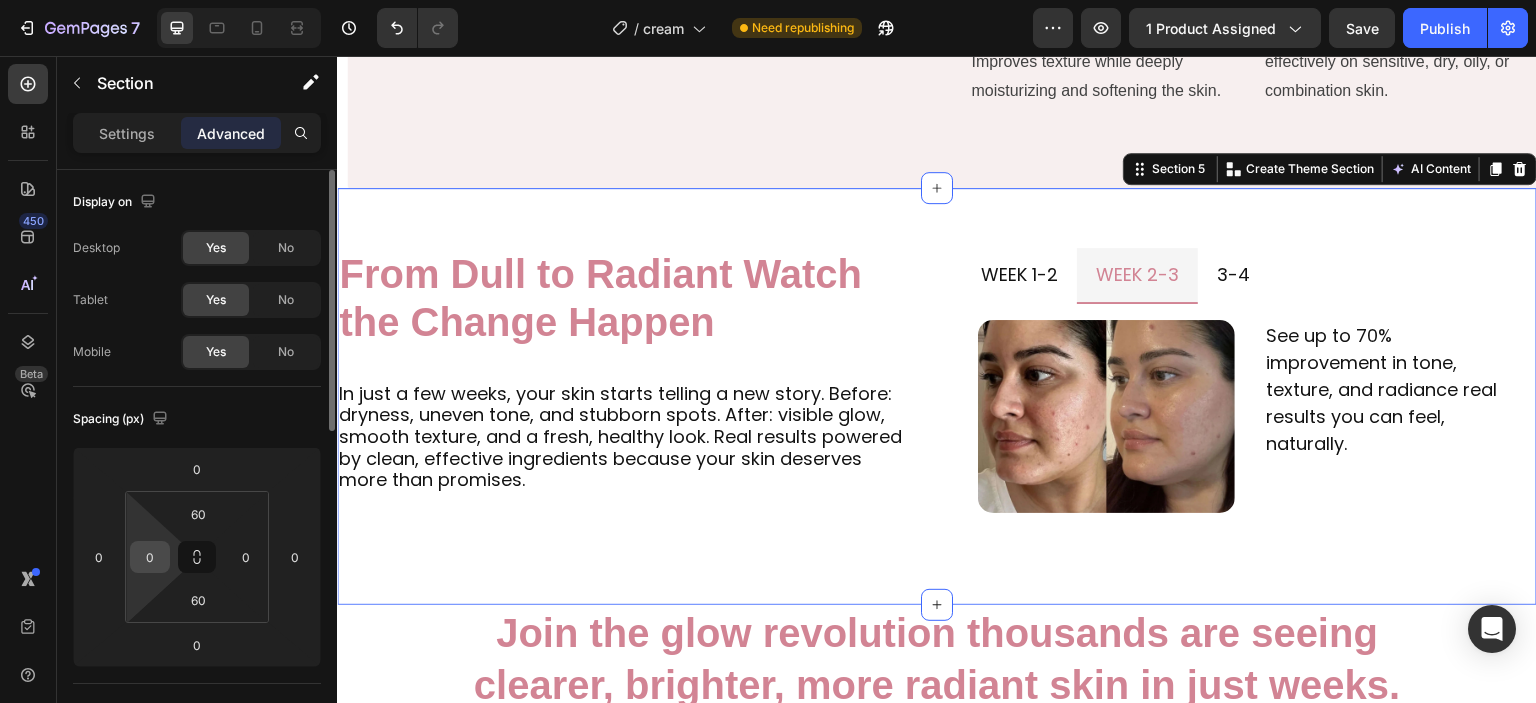 click on "0" at bounding box center [150, 557] 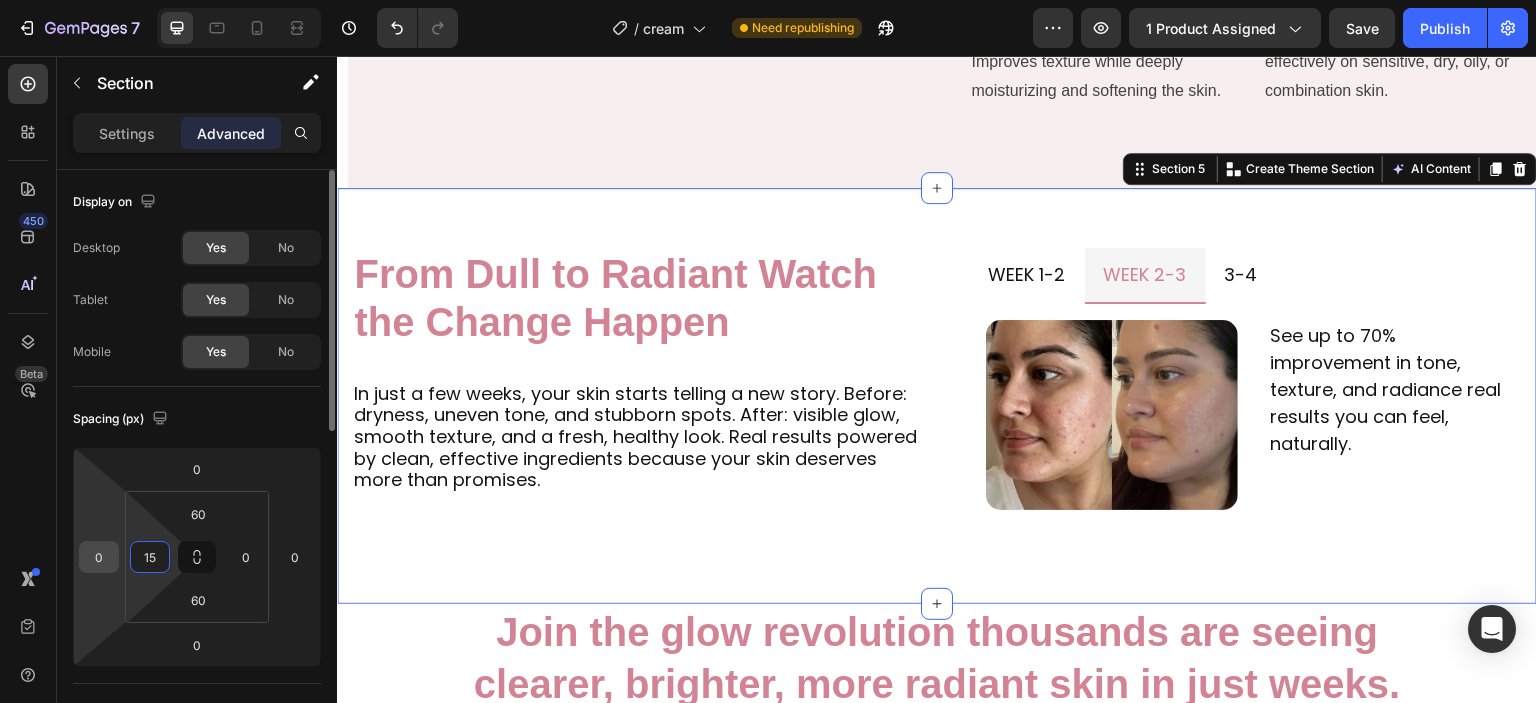type on "15" 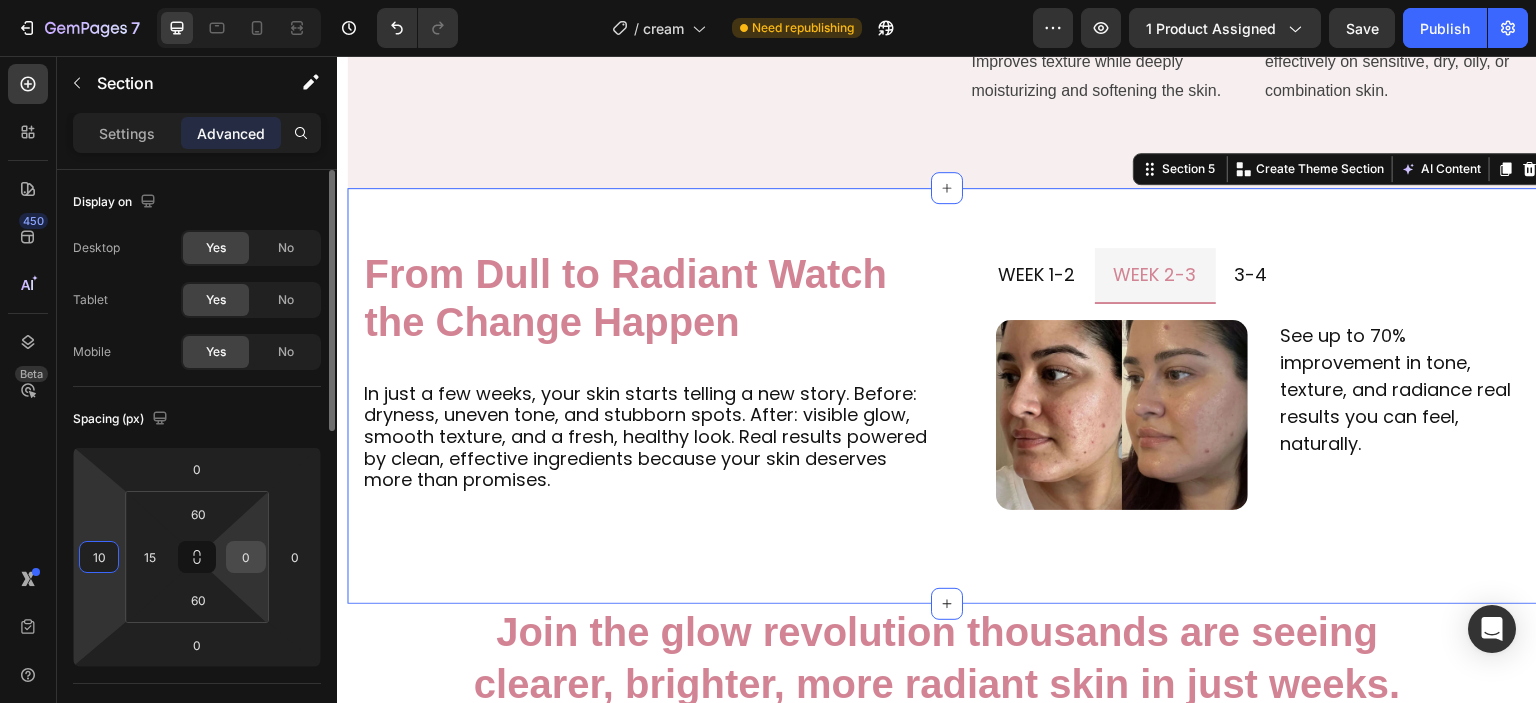 type on "10" 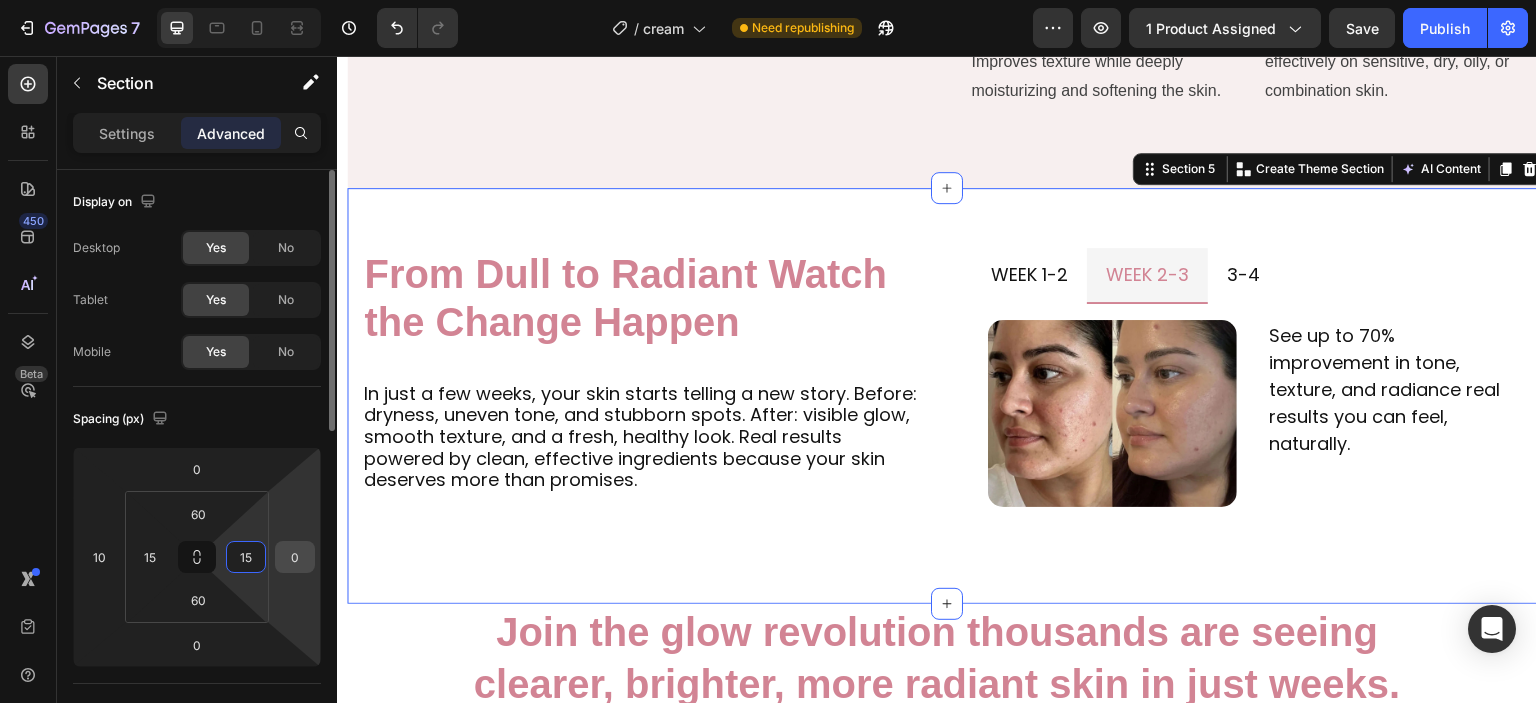 type on "15" 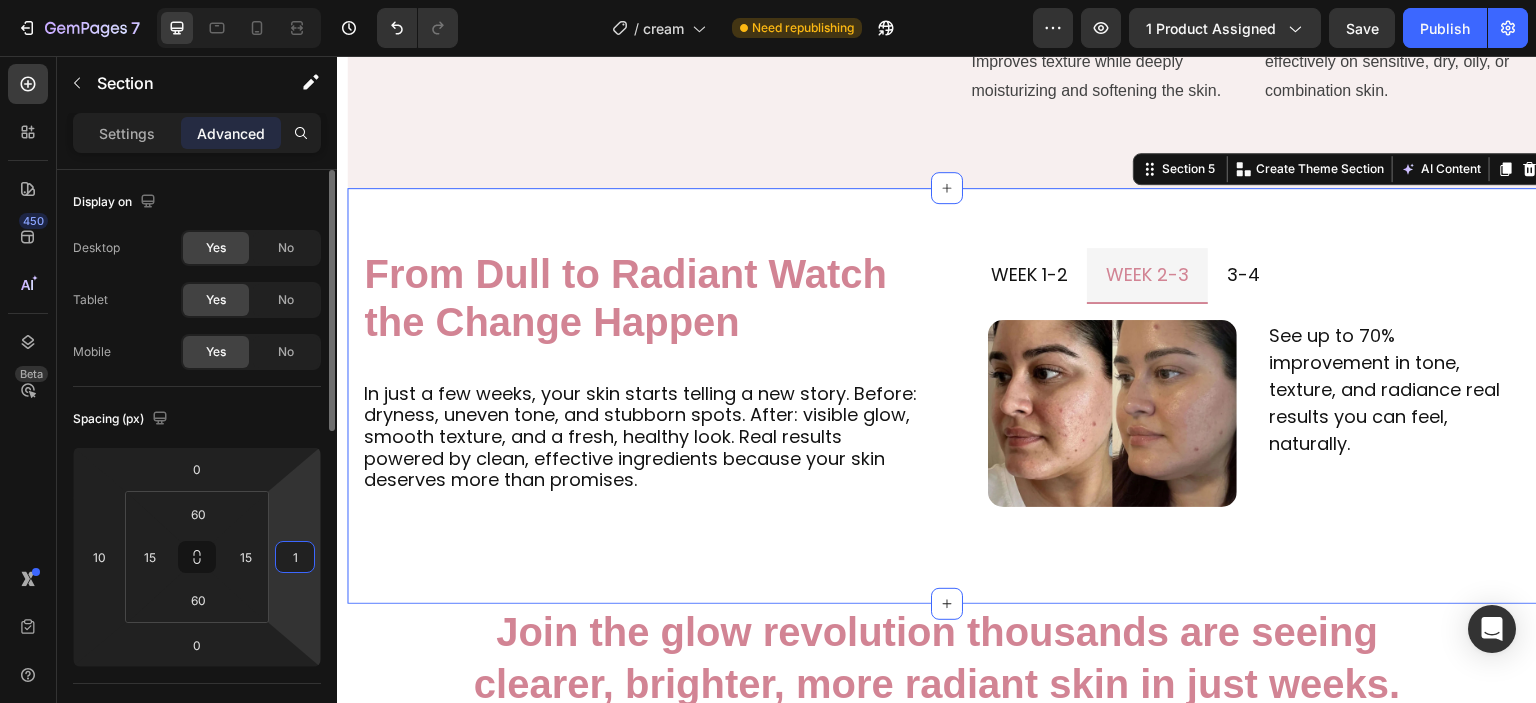 type on "10" 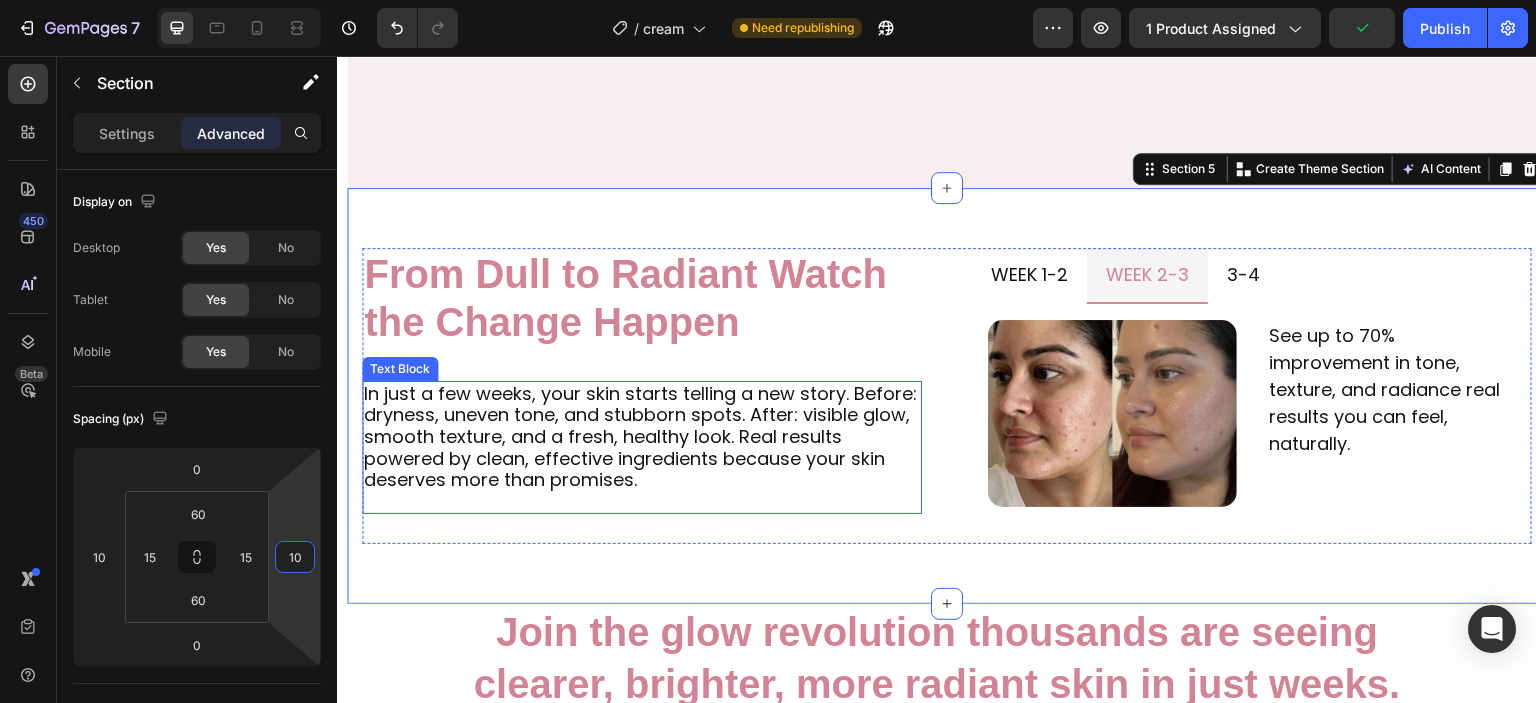 scroll, scrollTop: 2553, scrollLeft: 0, axis: vertical 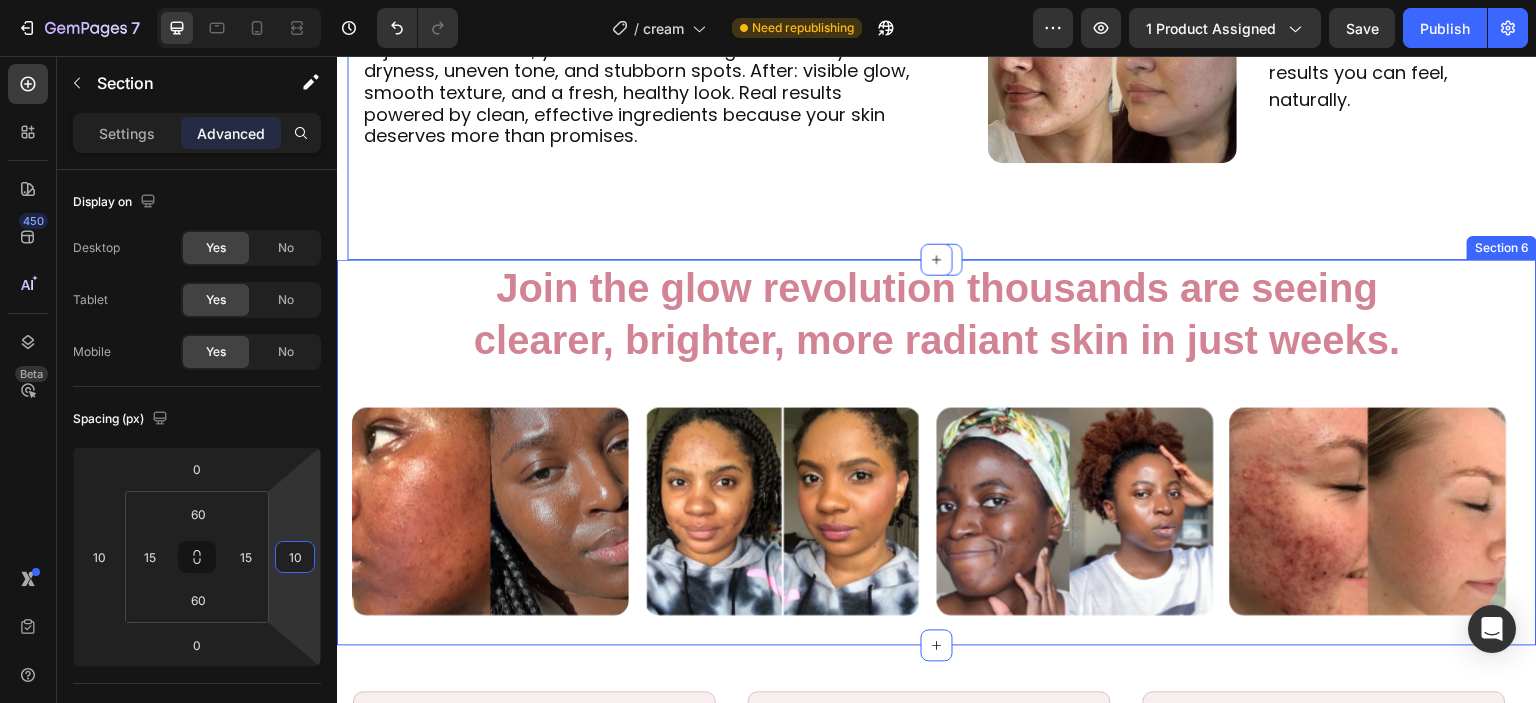 click on "Join the glow revolution thousands are seeing clearer, brighter, more radiant skin in just weeks. Heading Row
Image Image Image Image
Carousel Section 6" at bounding box center (937, 453) 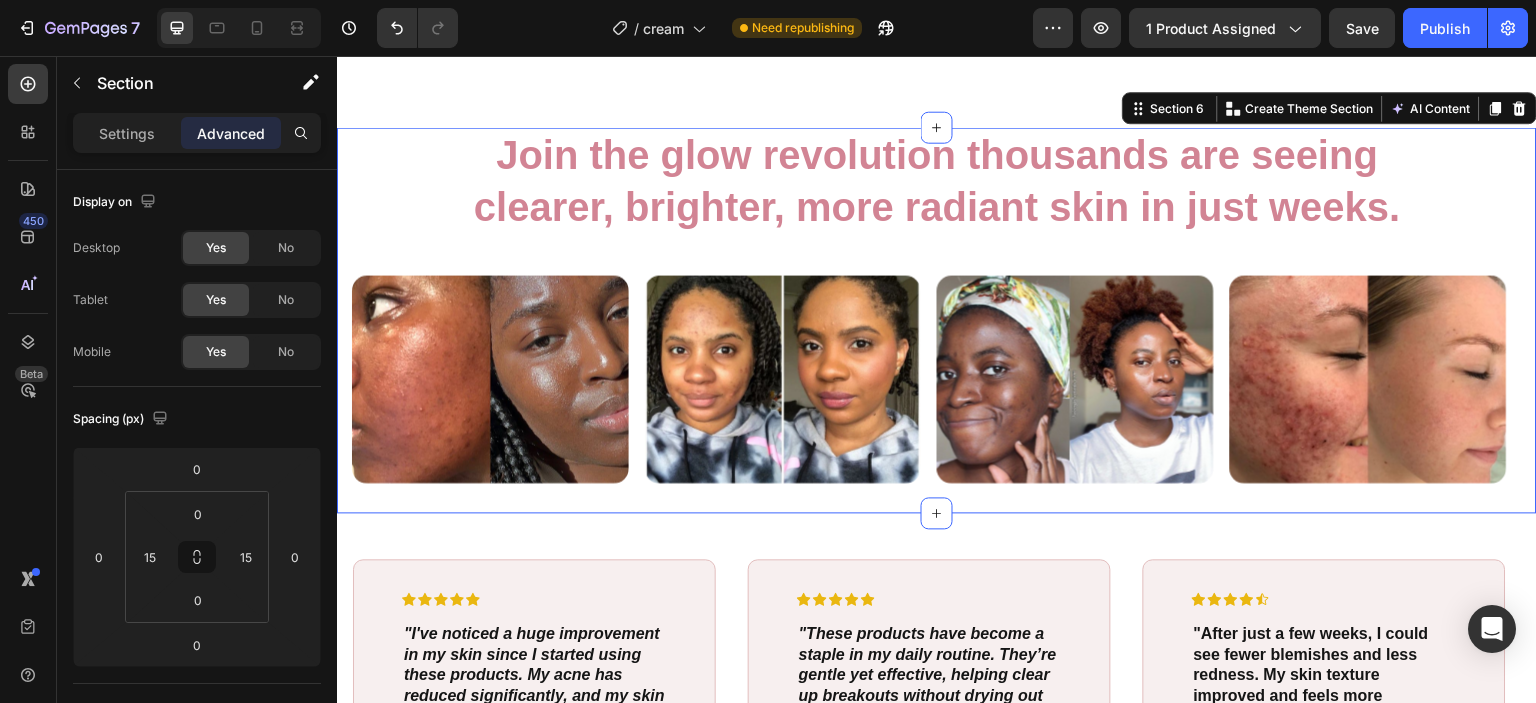 scroll, scrollTop: 2690, scrollLeft: 0, axis: vertical 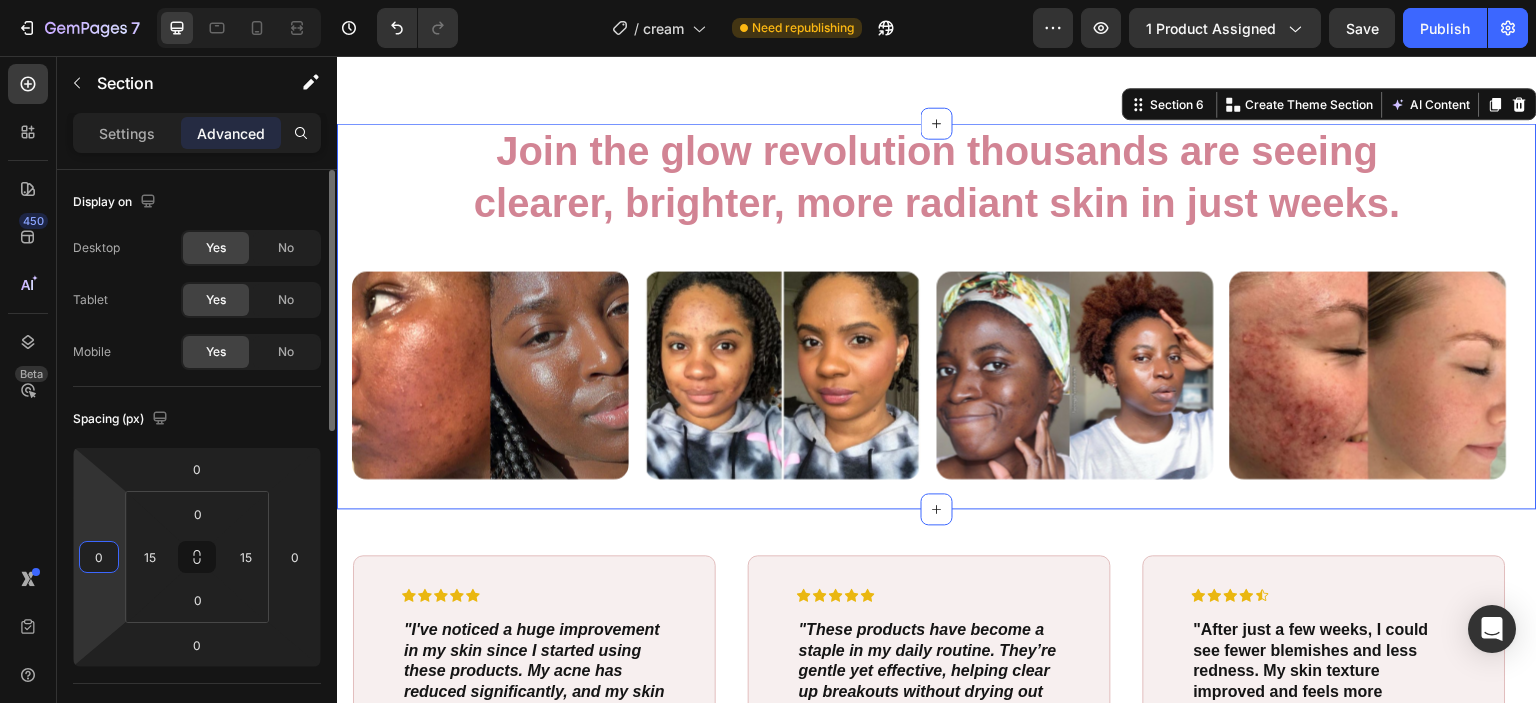 click on "0" at bounding box center (99, 557) 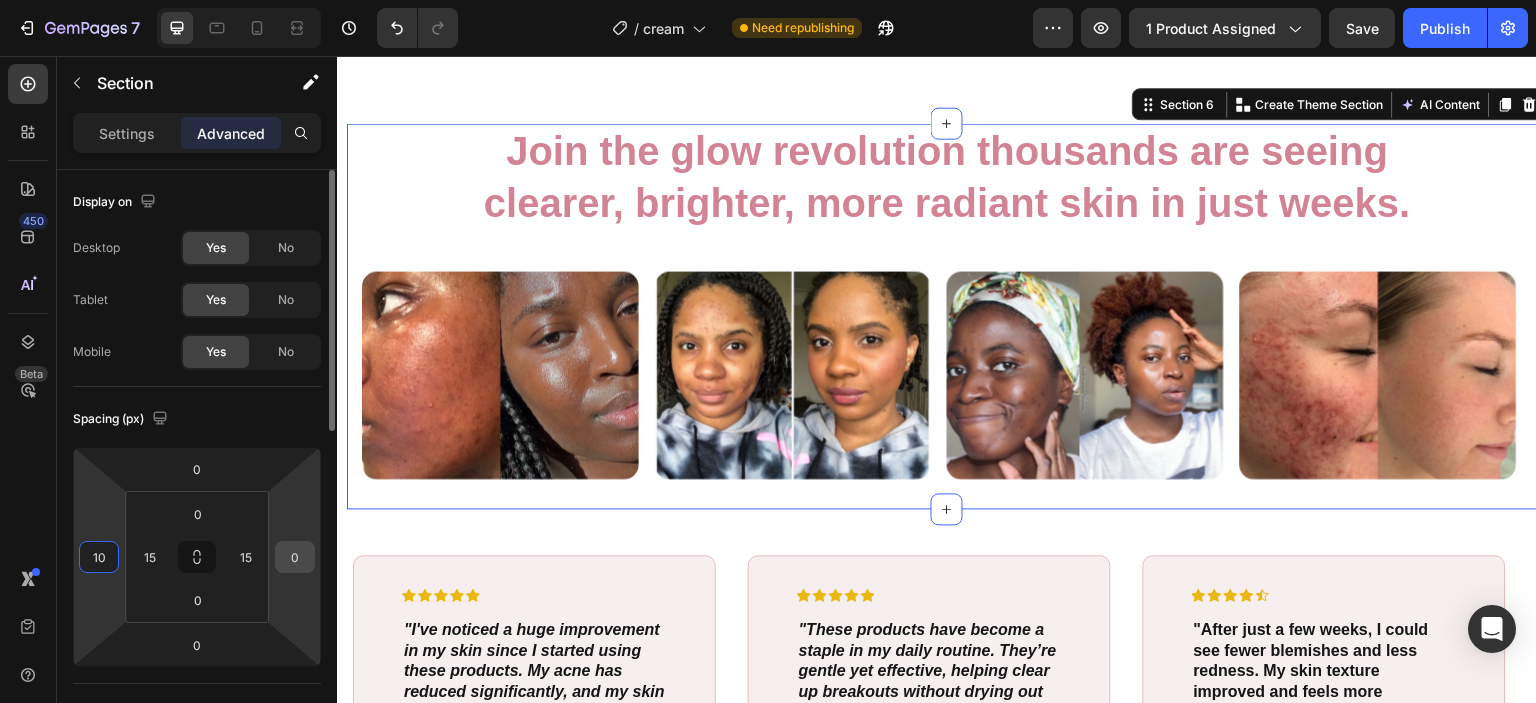 type on "10" 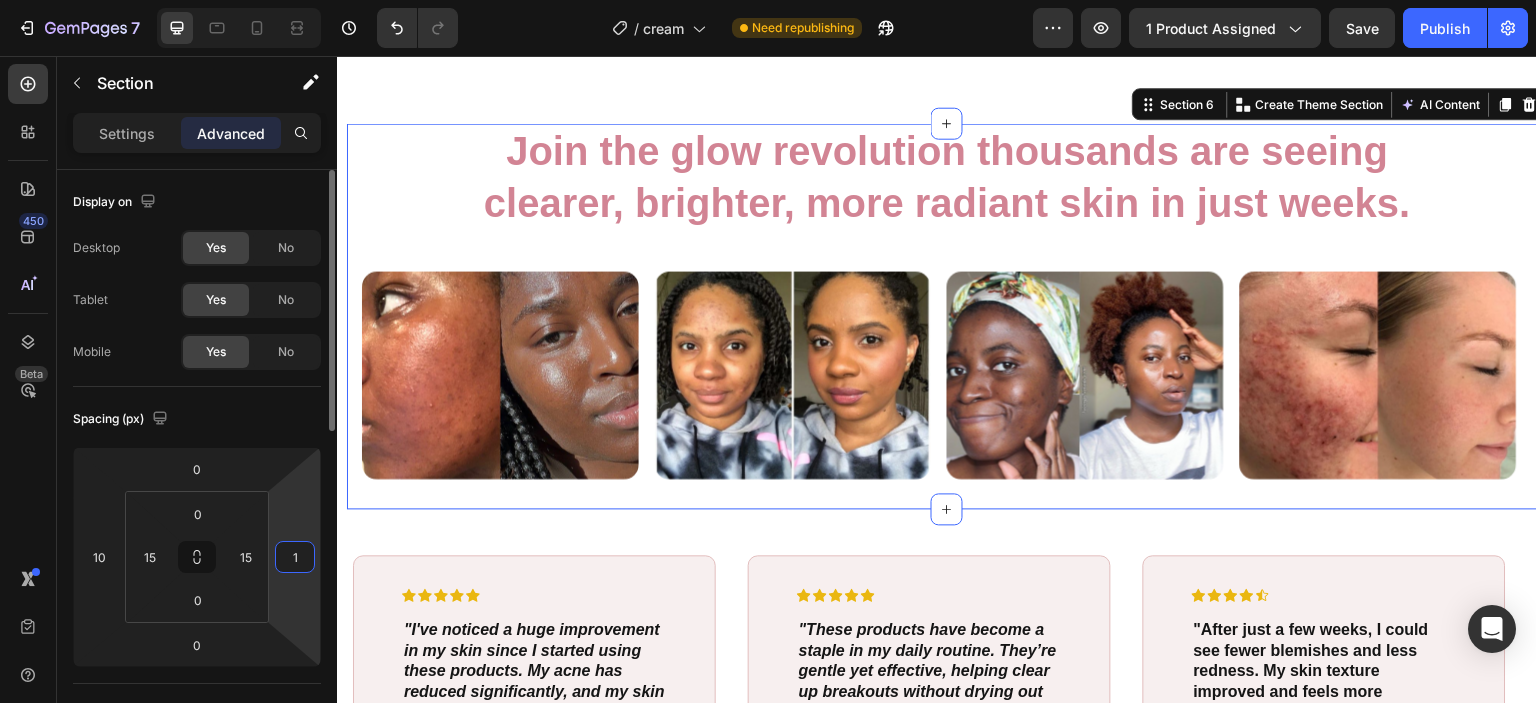 type on "10" 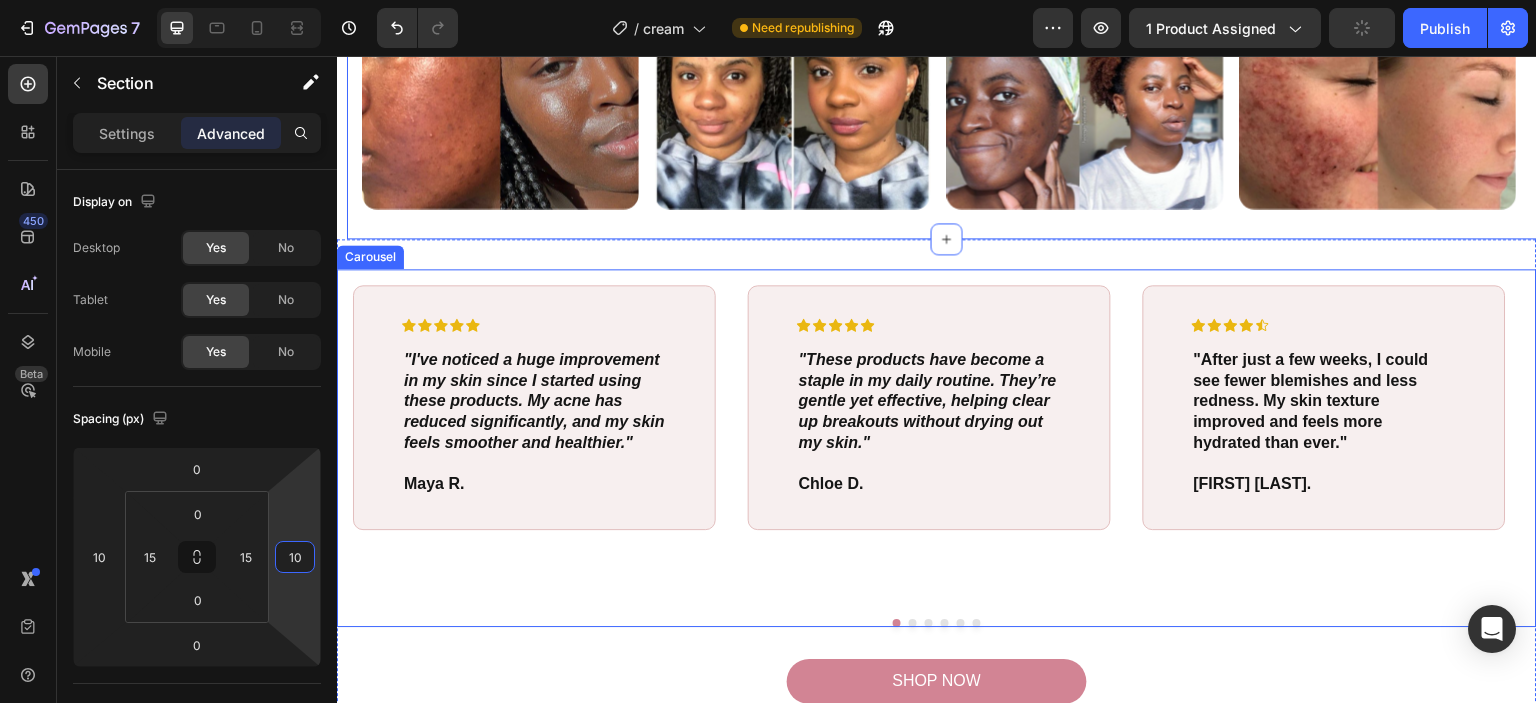 scroll, scrollTop: 2973, scrollLeft: 0, axis: vertical 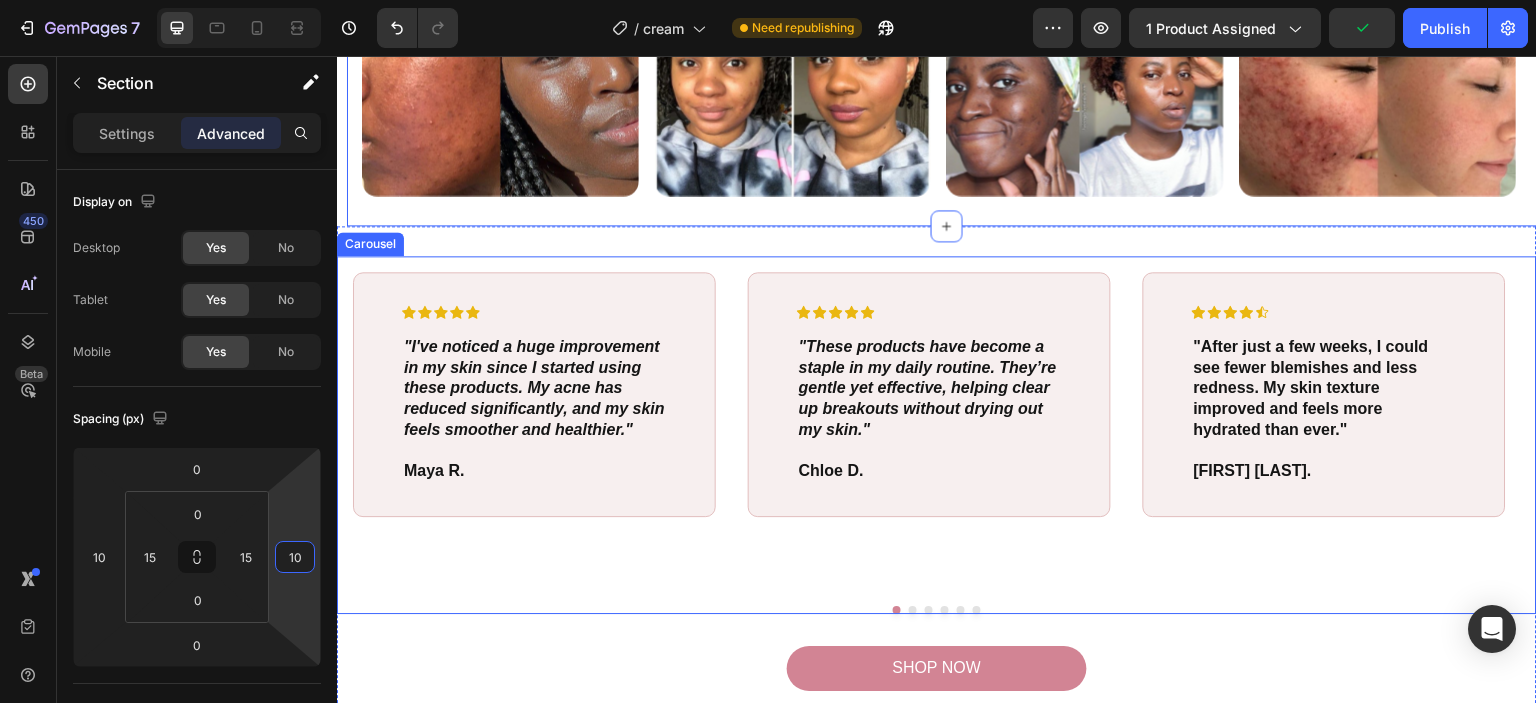 click on "Icon Icon Icon Icon Icon Icon List "I've noticed a huge improvement in my skin since I started using these products. My acne has reduced significantly, and my skin feels smoother and healthier." Text Block [FIRST] [LAST]. Text Block Row Row" at bounding box center [534, 415] 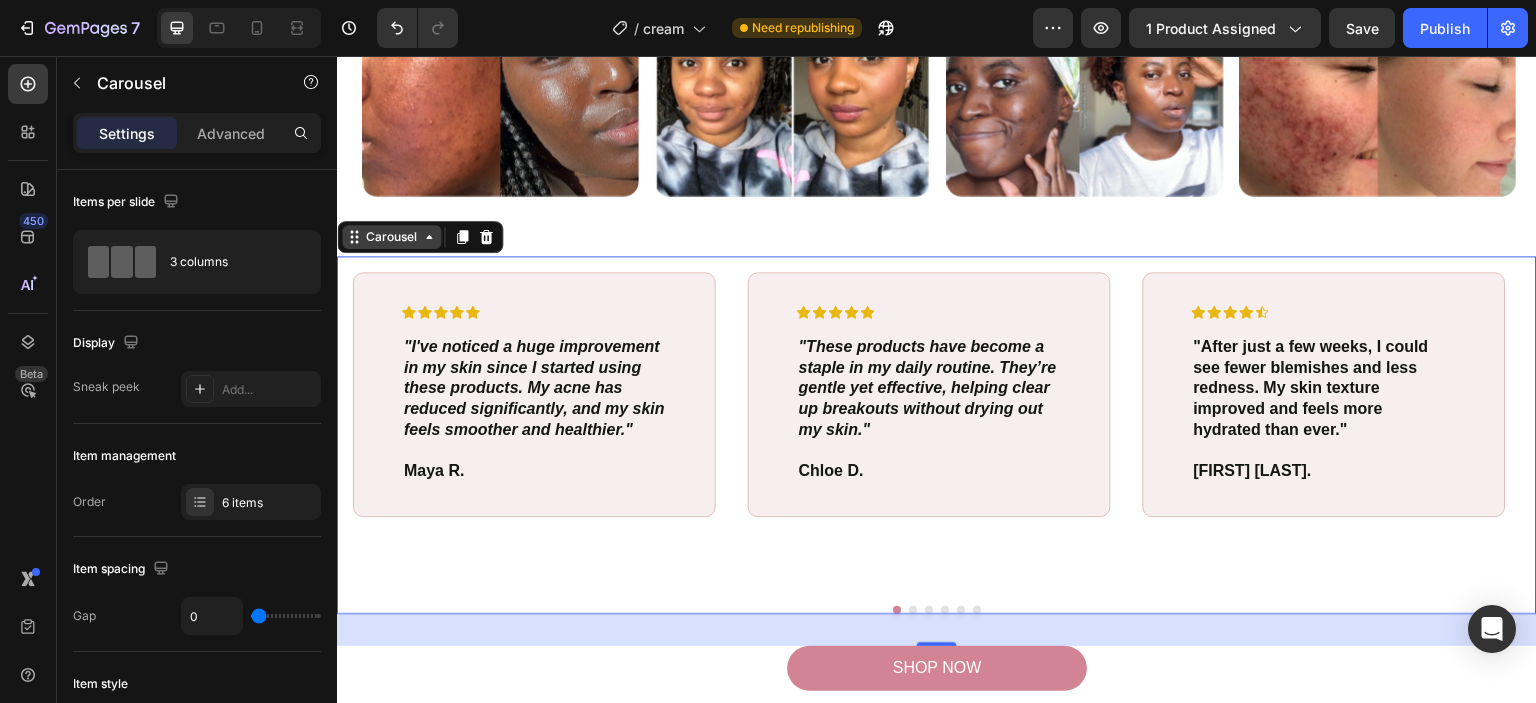 click 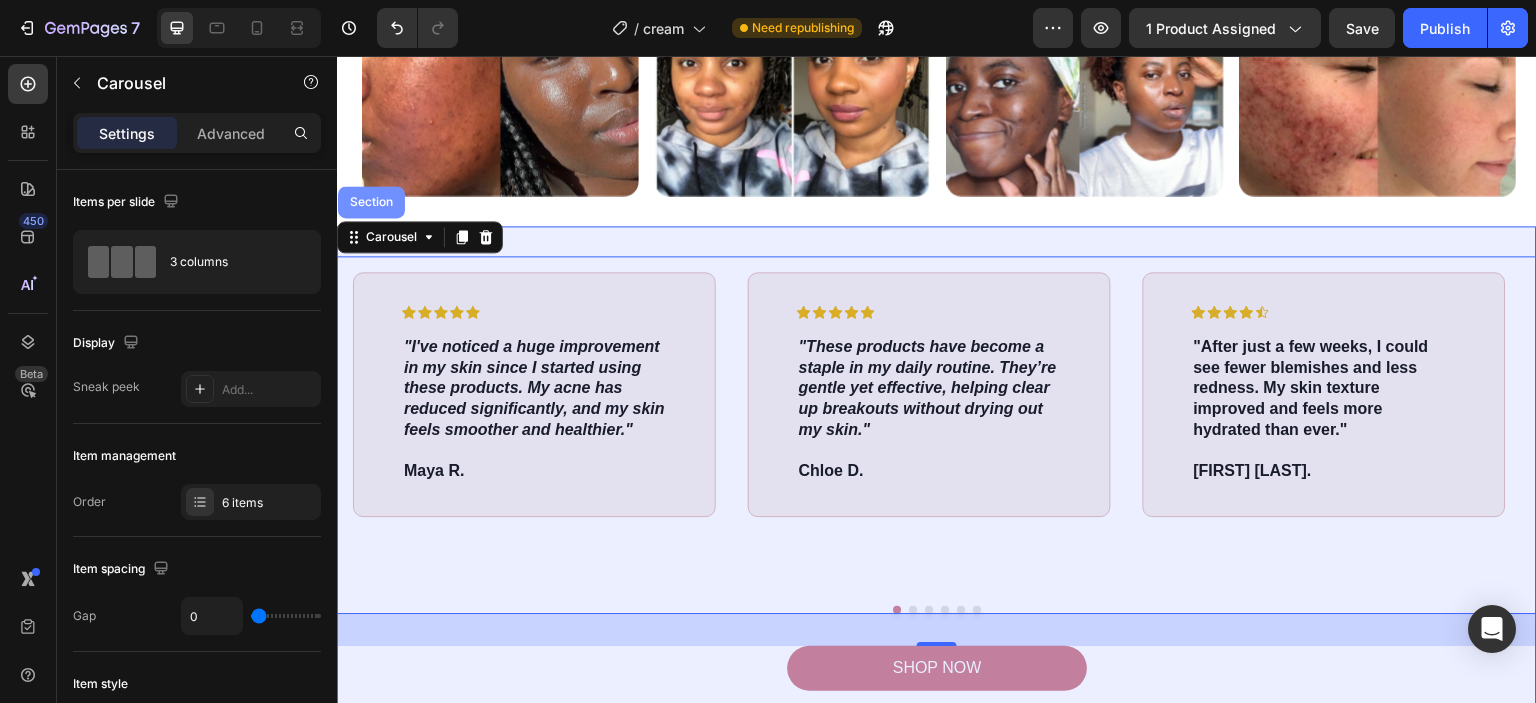 click on "Section" at bounding box center [371, 202] 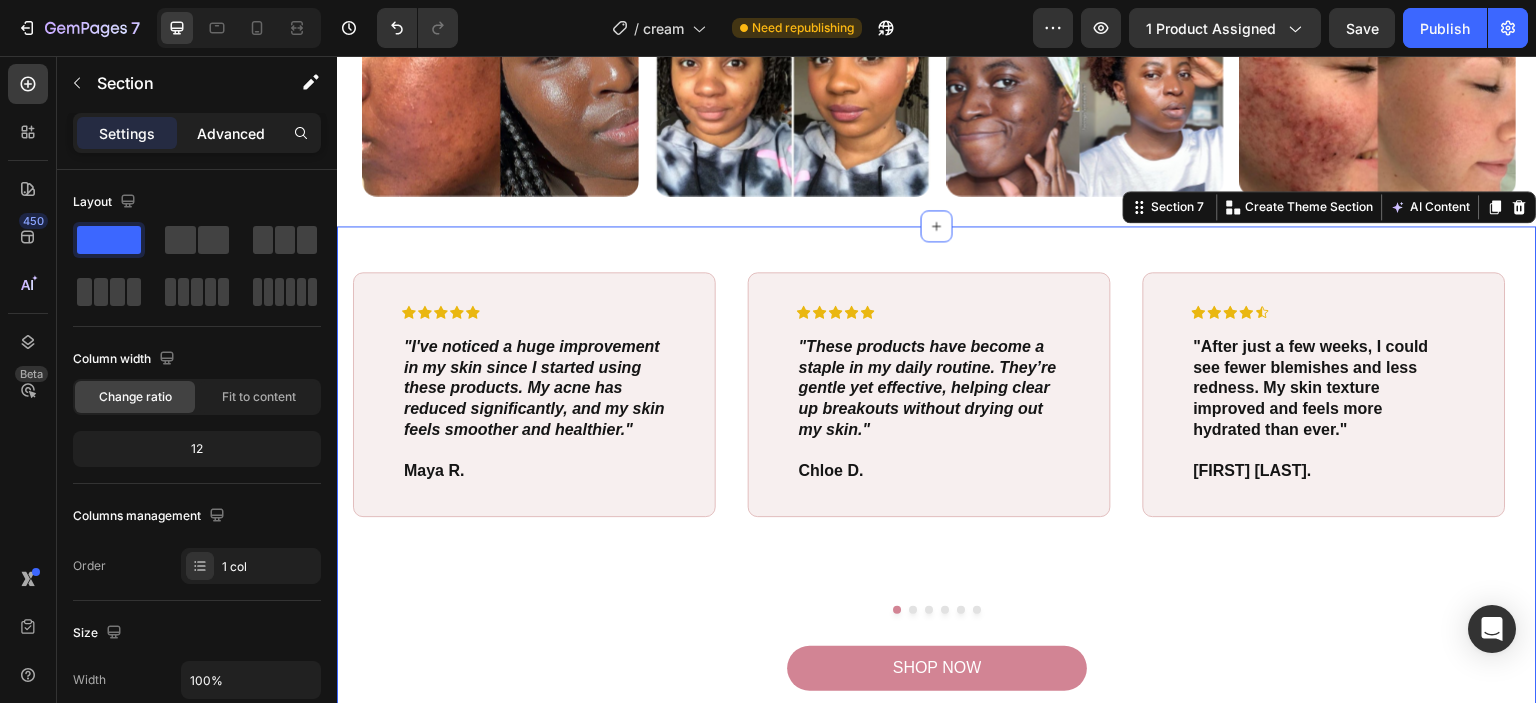 click on "Advanced" at bounding box center (231, 133) 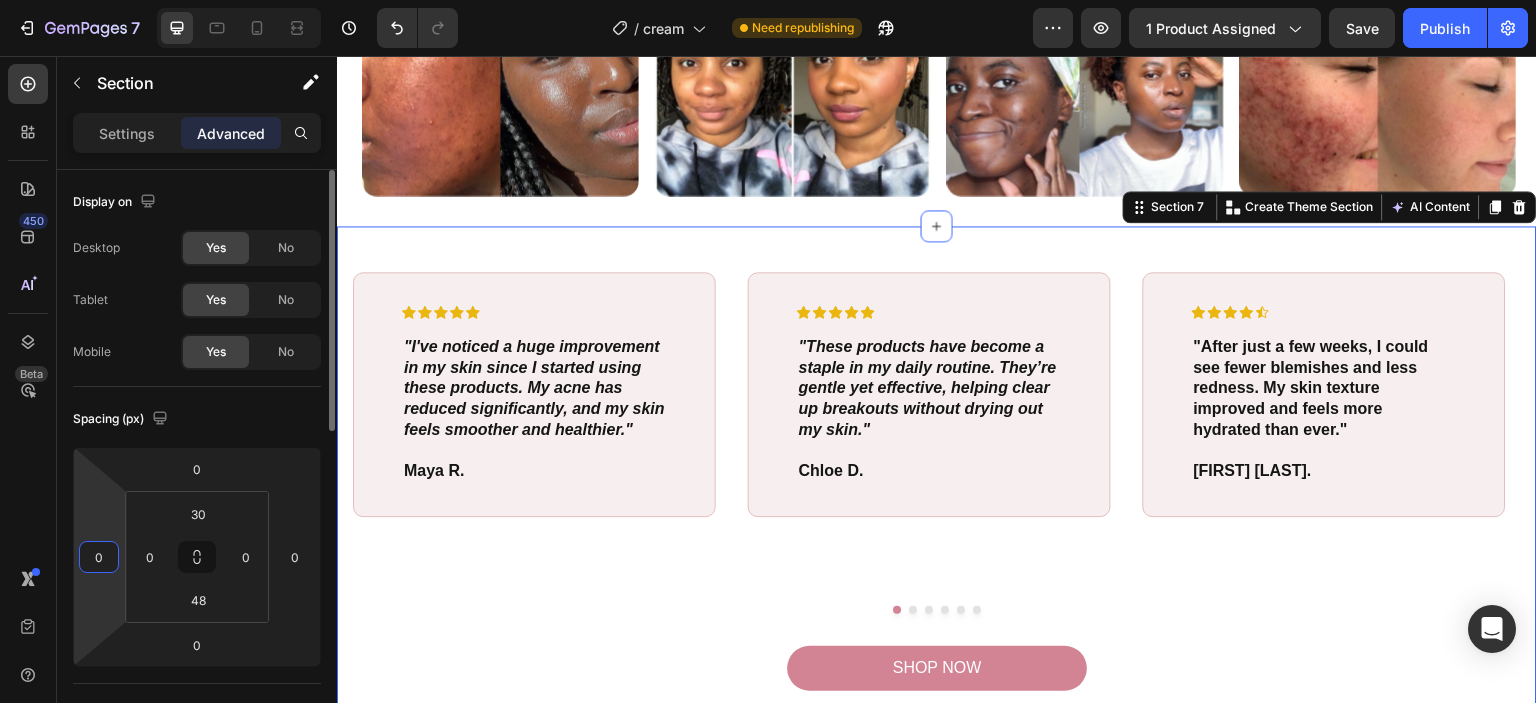 click on "0" at bounding box center (99, 557) 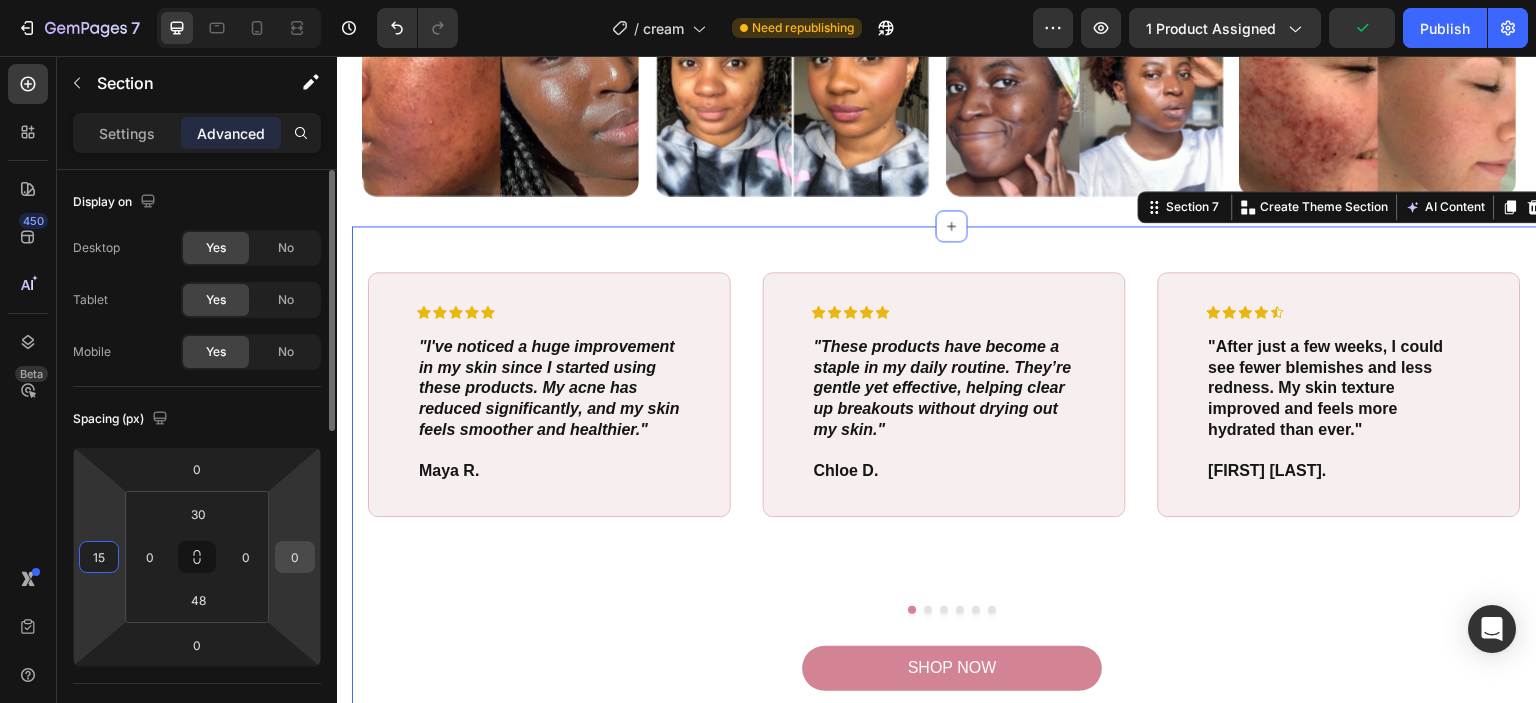 type on "15" 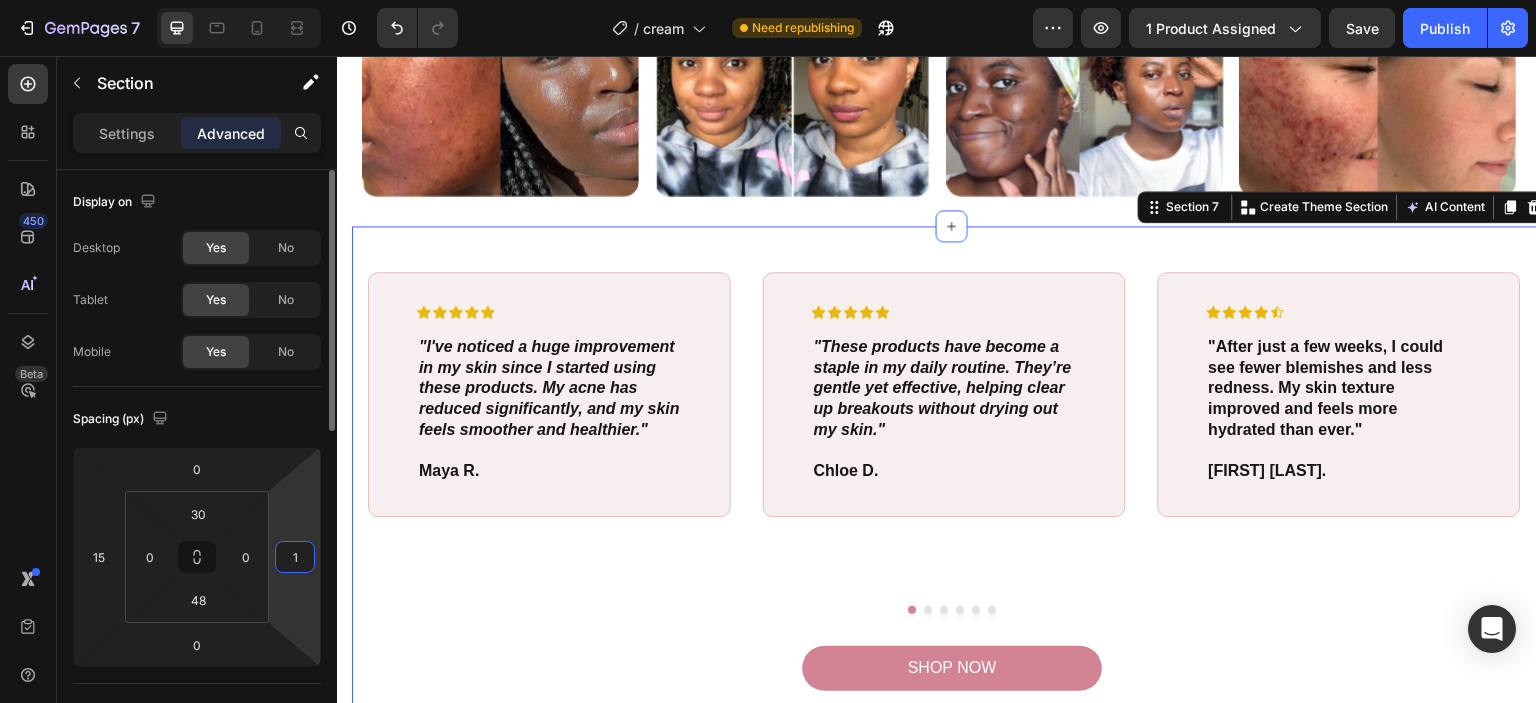type on "15" 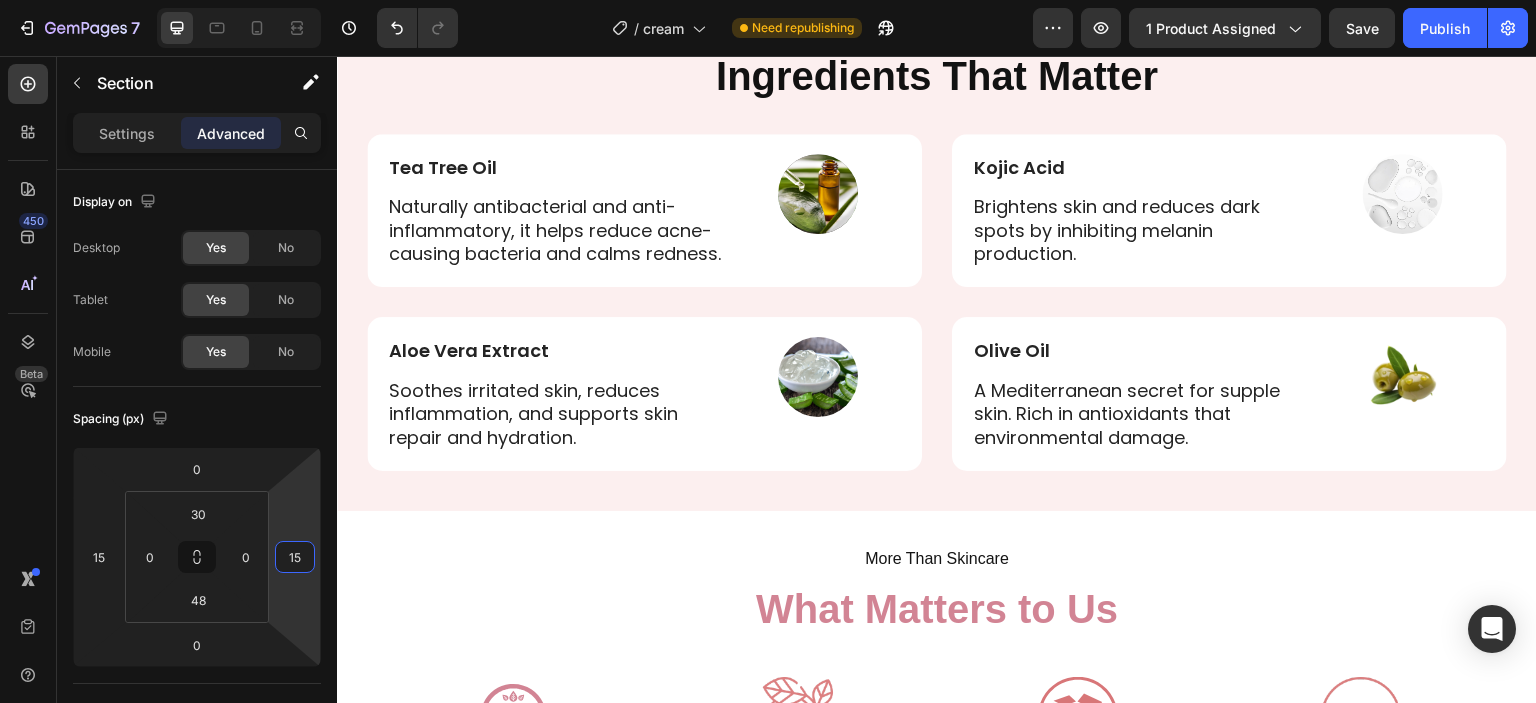 scroll, scrollTop: 3806, scrollLeft: 0, axis: vertical 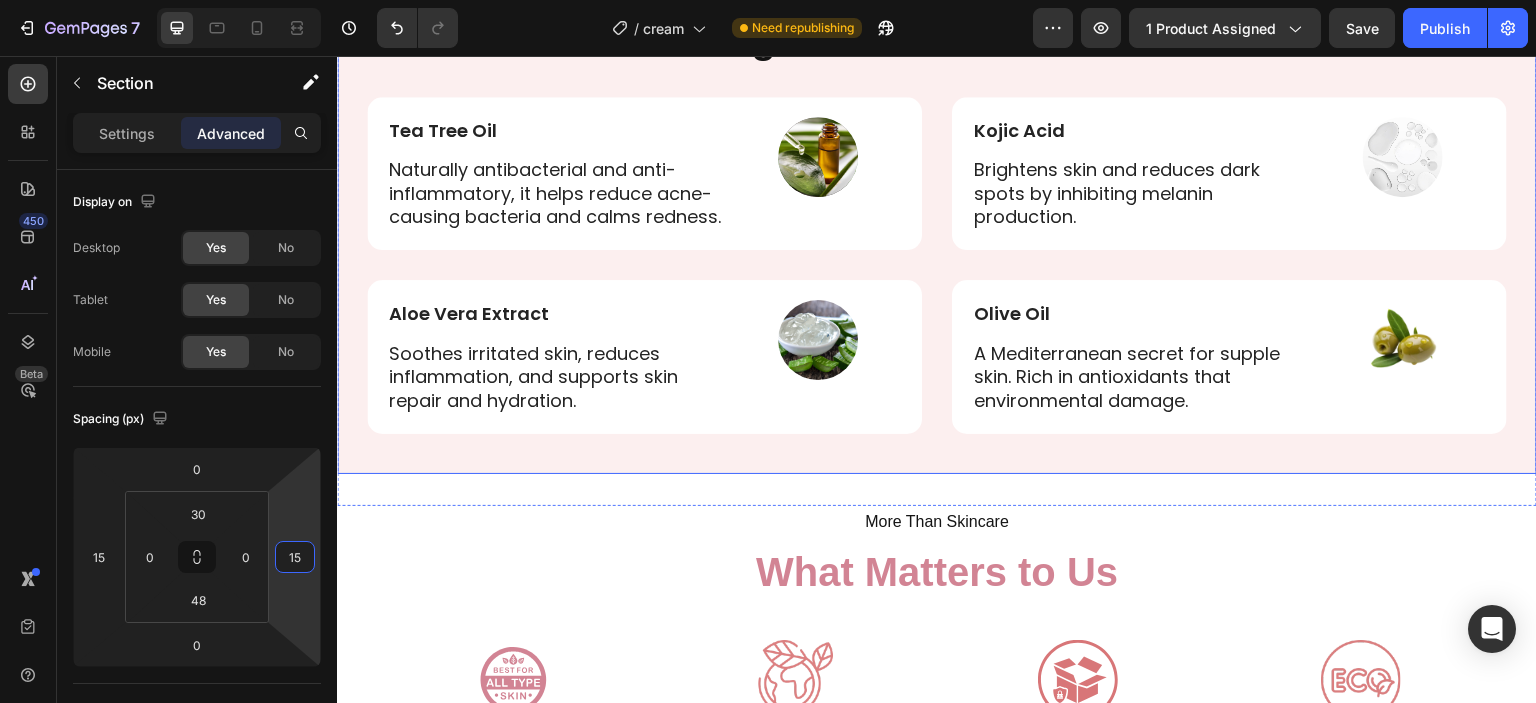 click on "Ingredients That Matter Heading Tea Tree Oil Text Block Naturally antibacterial and anti-inflammatory, it helps reduce acne-causing bacteria and calms redness. Text Block Image Row Row Kojic Acid Text Block Brightens skin and reduces dark spots by inhibiting melanin production. Text Block Image Row Row Row Aloe Vera Extract Text Block Soothes irritated skin, reduces inflammation, and supports skin repair and hydration. Text Block Image Row Row Olive Oil Text Block A Mediterranean secret for supple skin. Rich in antioxidants that environmental damage. Text Block Image Row Row Row Row" at bounding box center (937, 222) 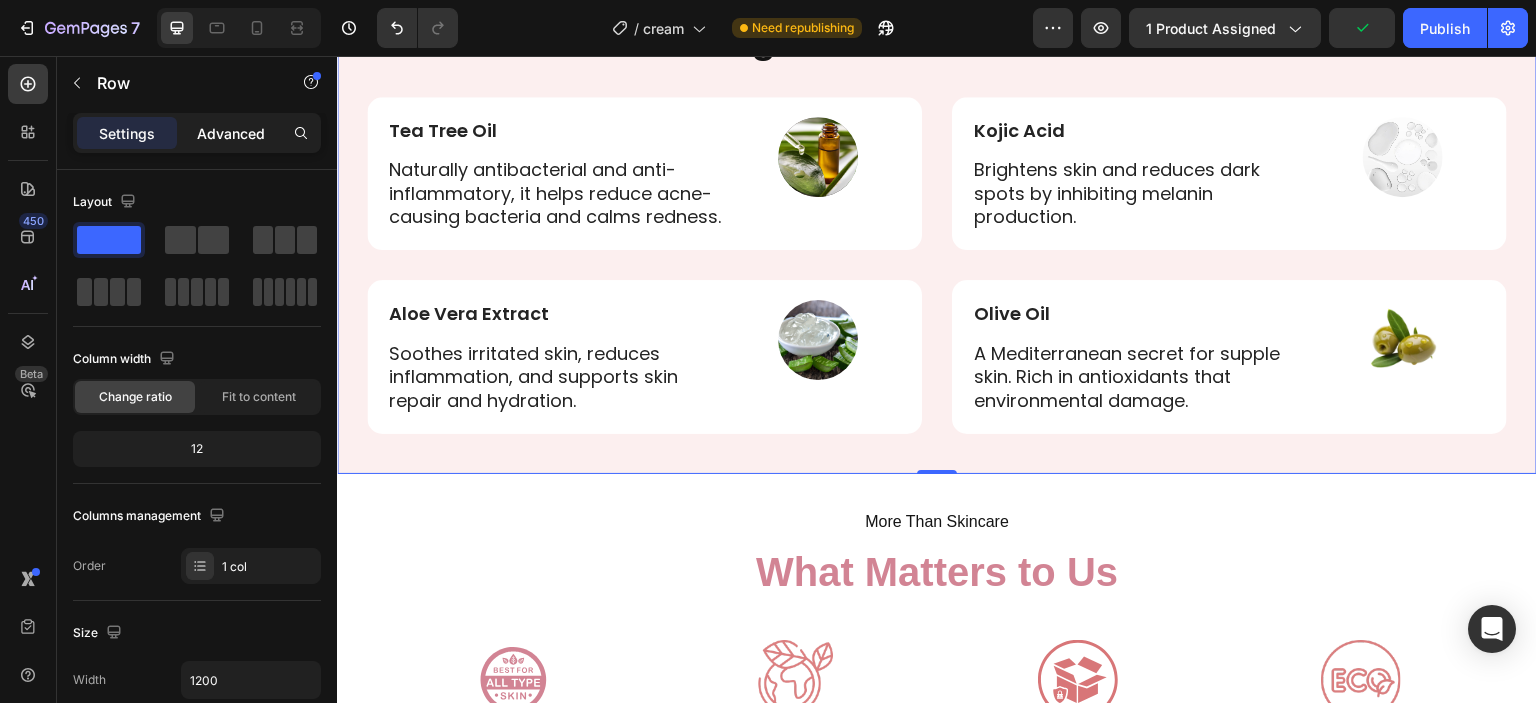 click on "Advanced" at bounding box center (231, 133) 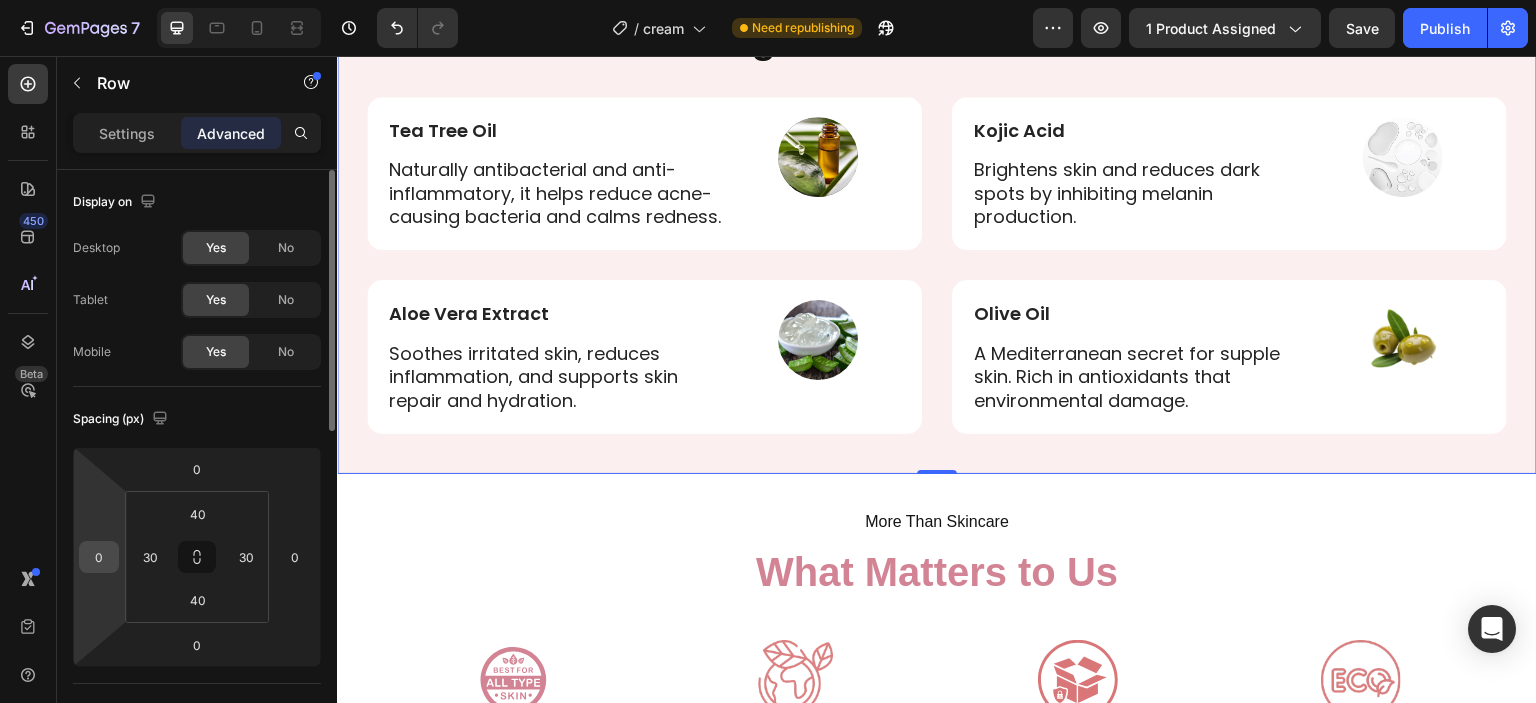 click on "0" at bounding box center [99, 557] 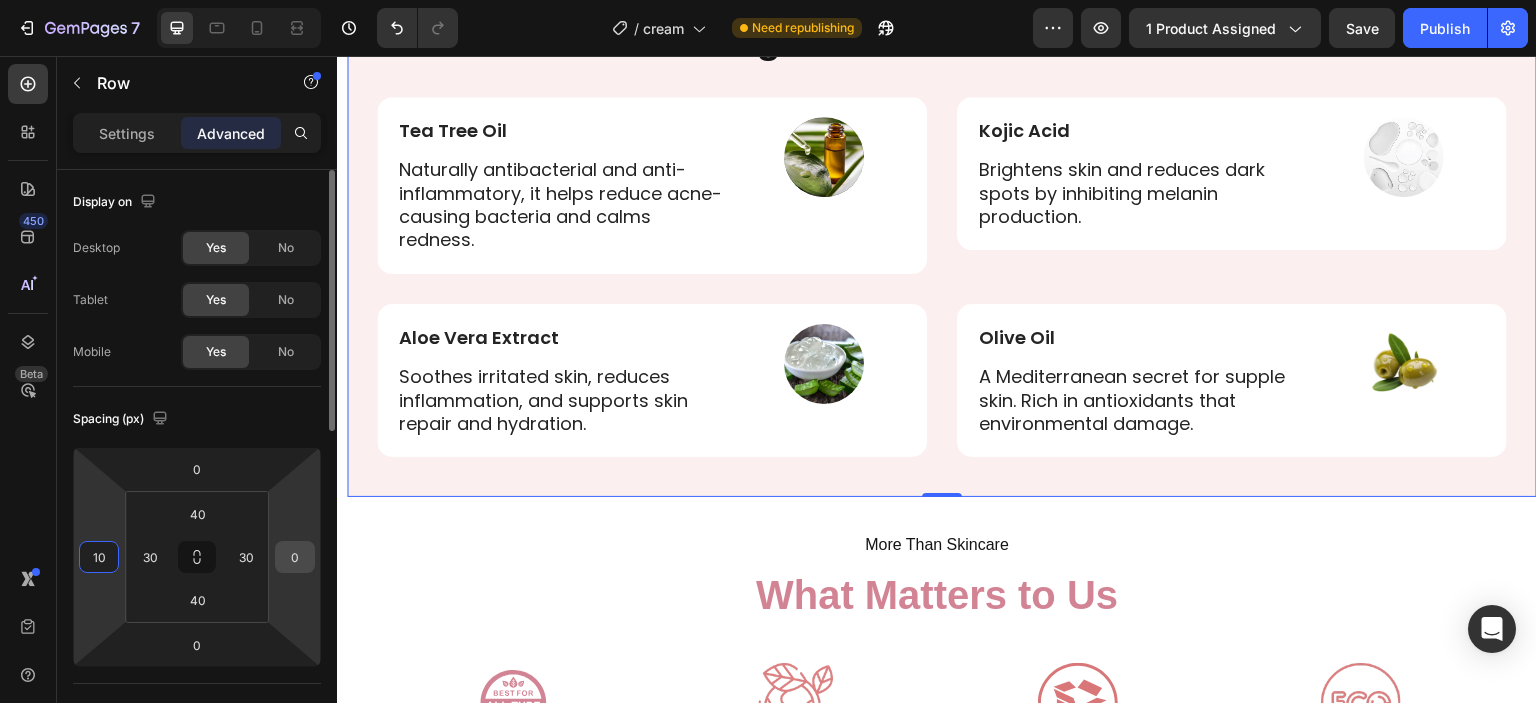 type on "10" 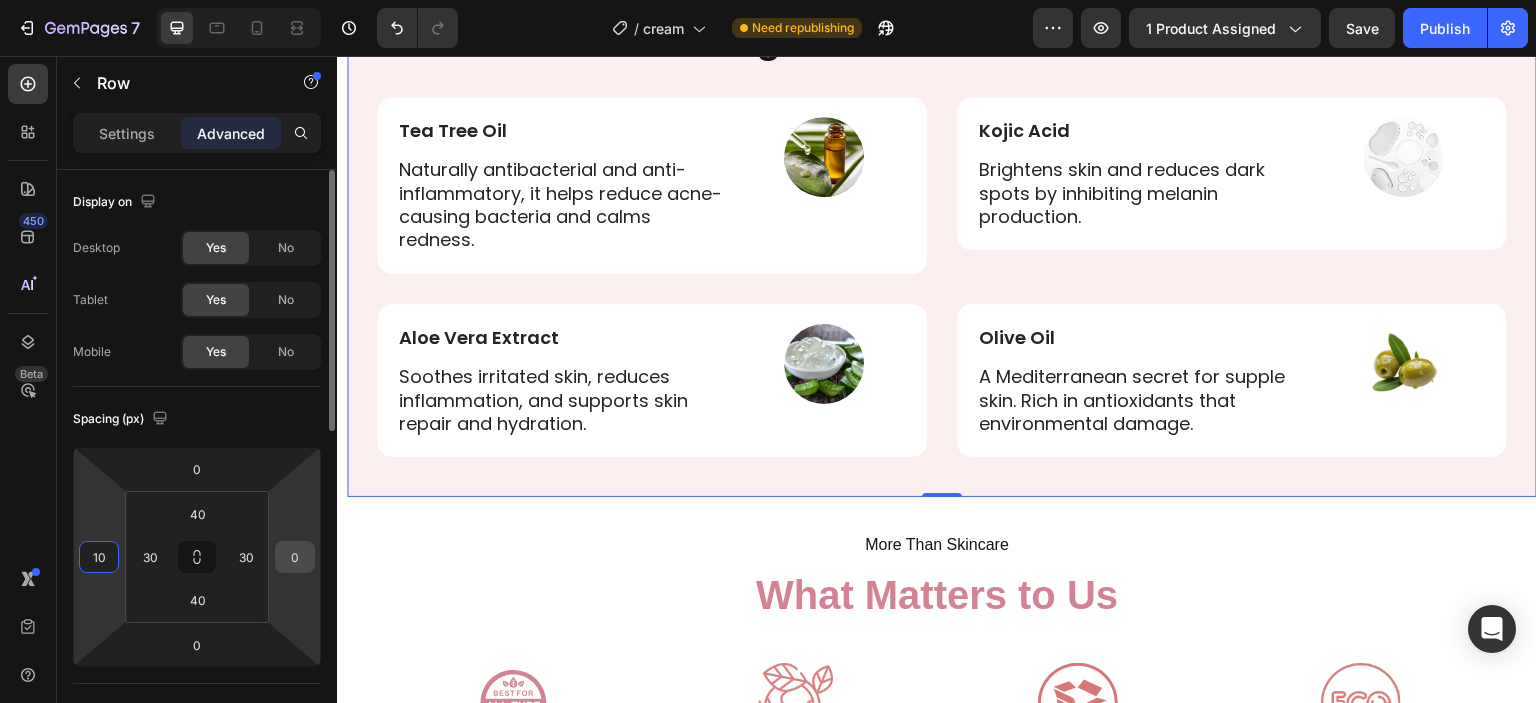 click on "0" at bounding box center (295, 557) 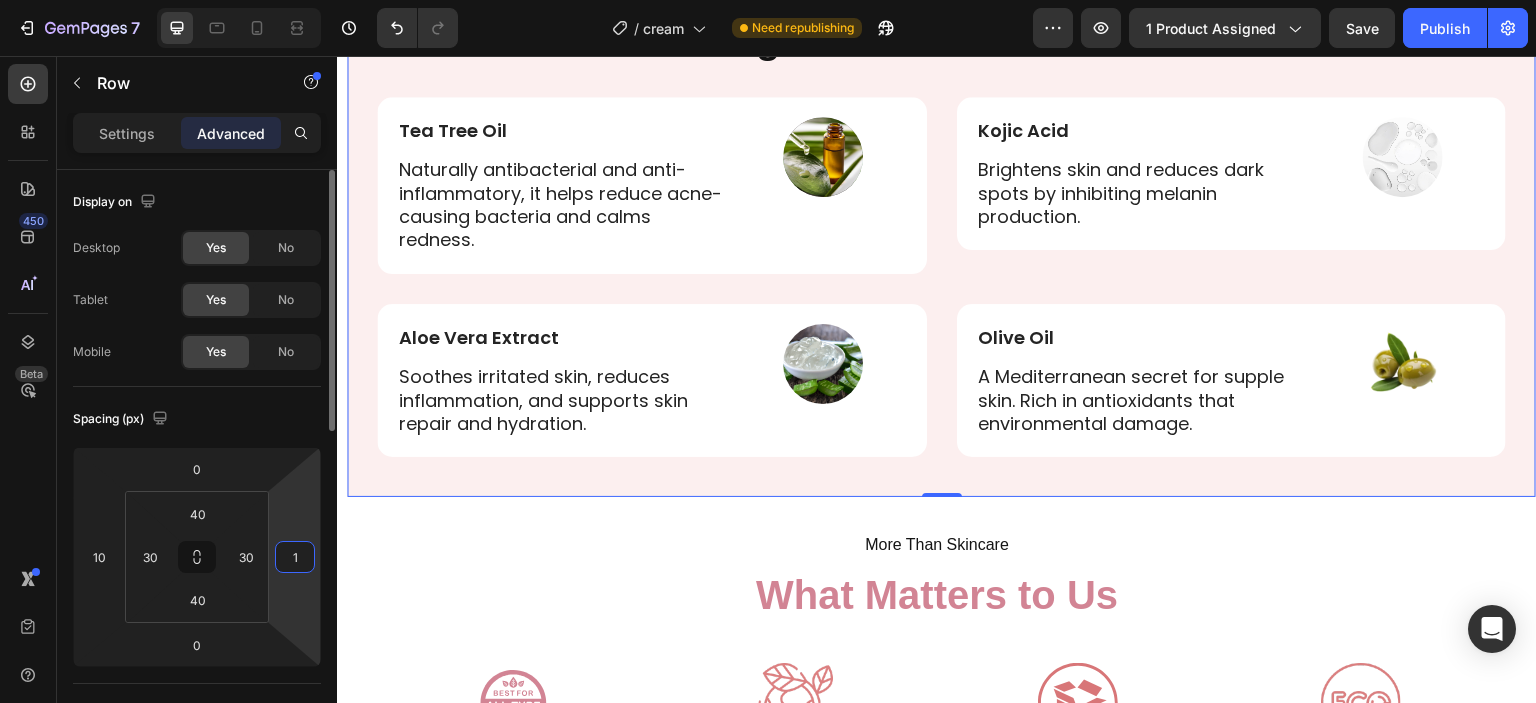 type on "10" 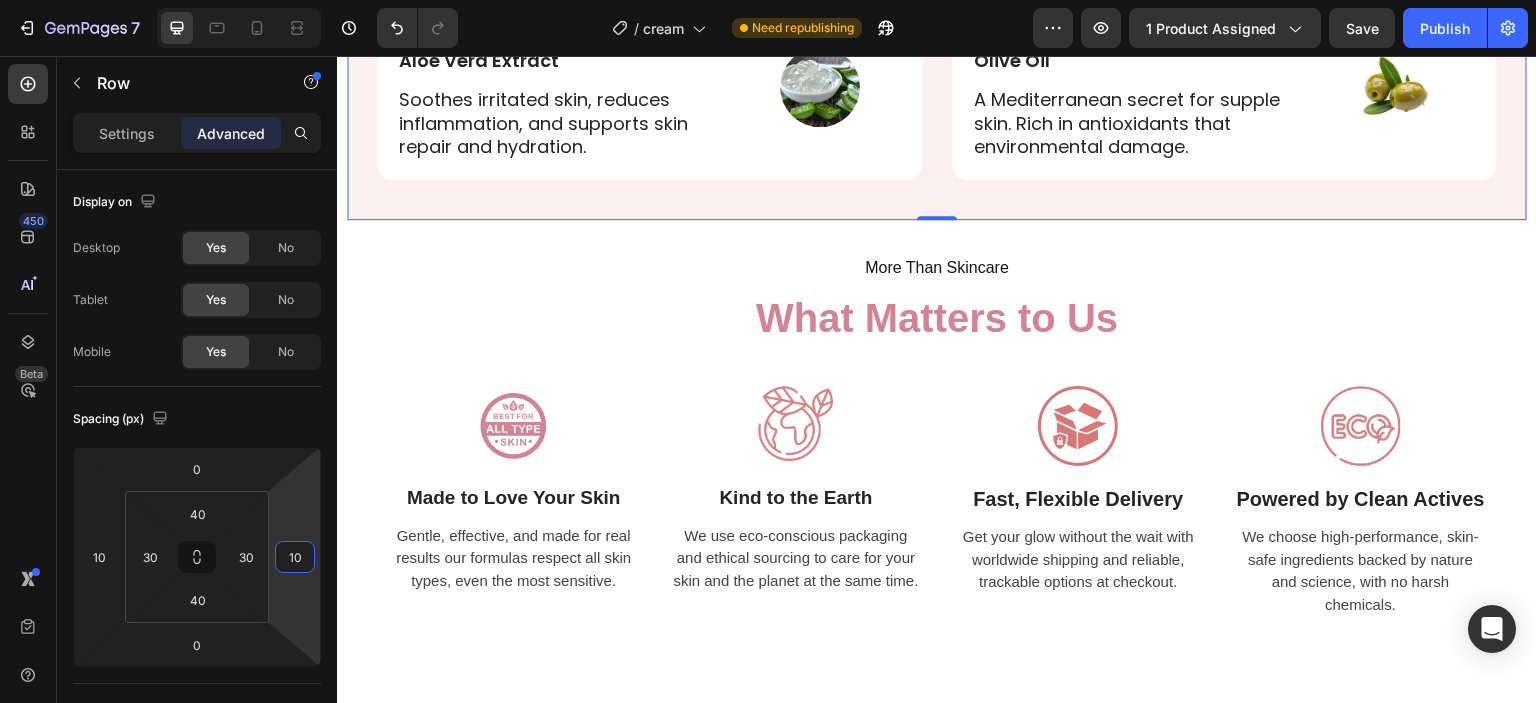 scroll, scrollTop: 4136, scrollLeft: 0, axis: vertical 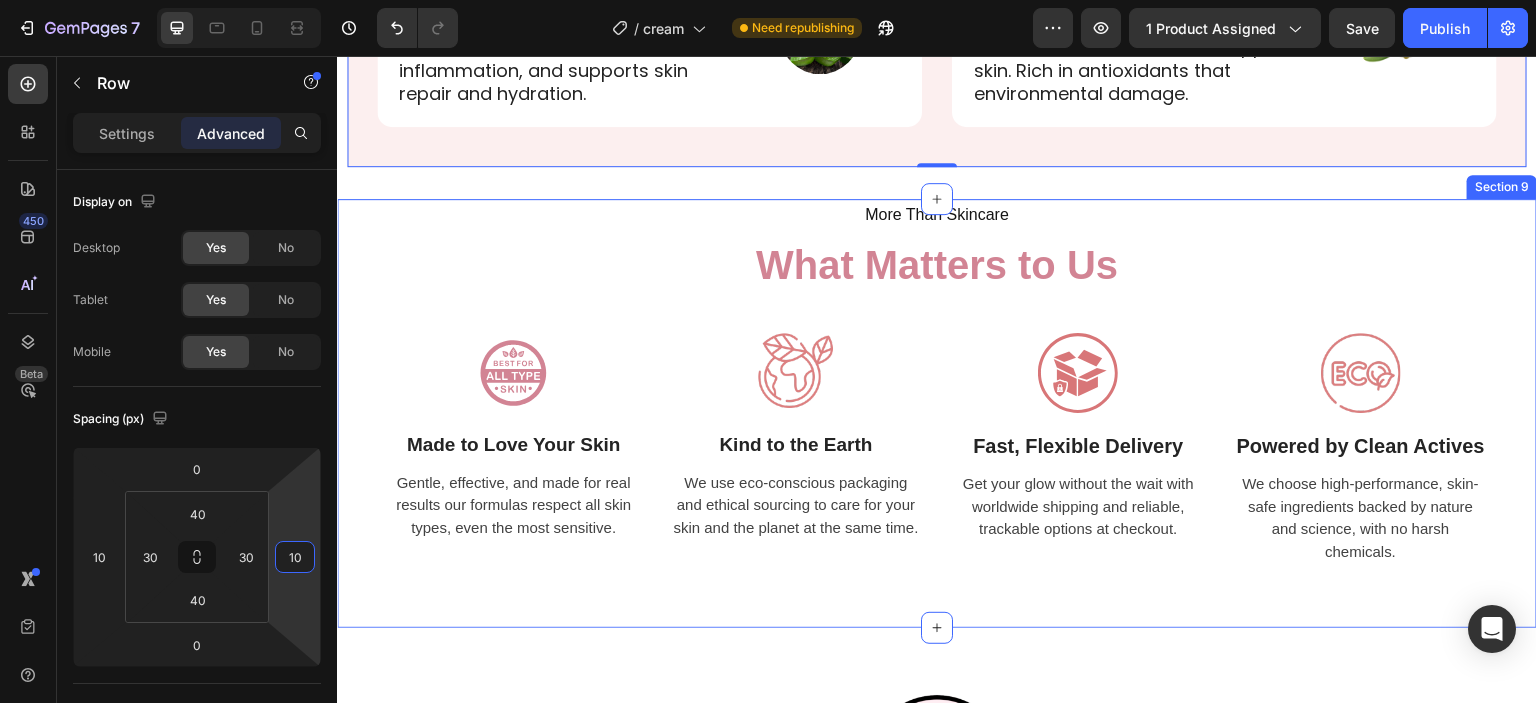 click on "More Than Skincare Text Block What Matters to Us Heading Image Made to Love Your Skin Text Block Gentle, effective, and made for real results our formulas respect all skin types, even the most sensitive. Text Image Kind to the Earth Text Block We use eco-conscious packaging and ethical sourcing to care for your skin and the planet at the same time. Text Image Fast, Flexible Delivery Text Block Get your glow without the wait with worldwide shipping and reliable, trackable options at checkout. Text Image Powered by Clean Actives Text Block We choose high-performance, skin-safe ingredients backed by nature and science, with no harsh chemicals. Text Row Section 9" at bounding box center (937, 413) 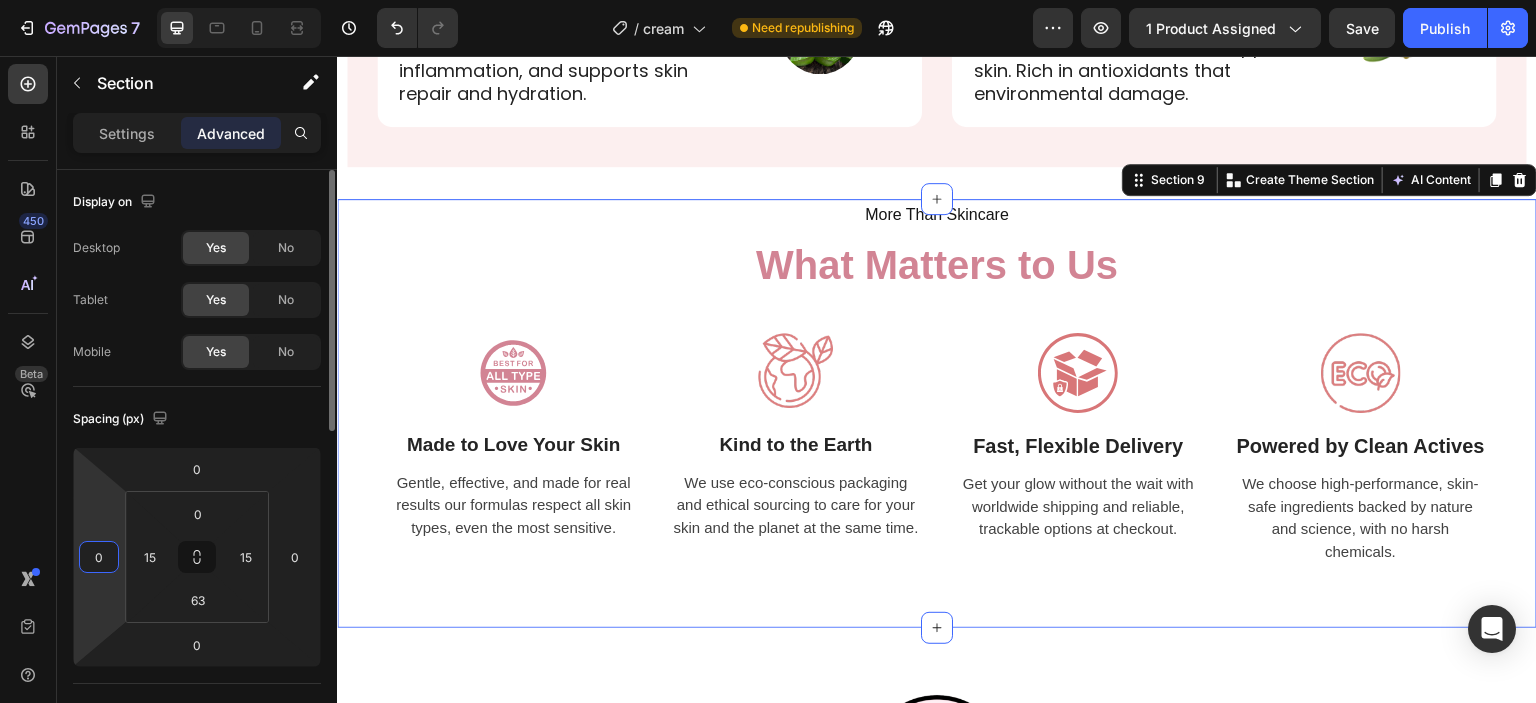 click on "0" at bounding box center [99, 557] 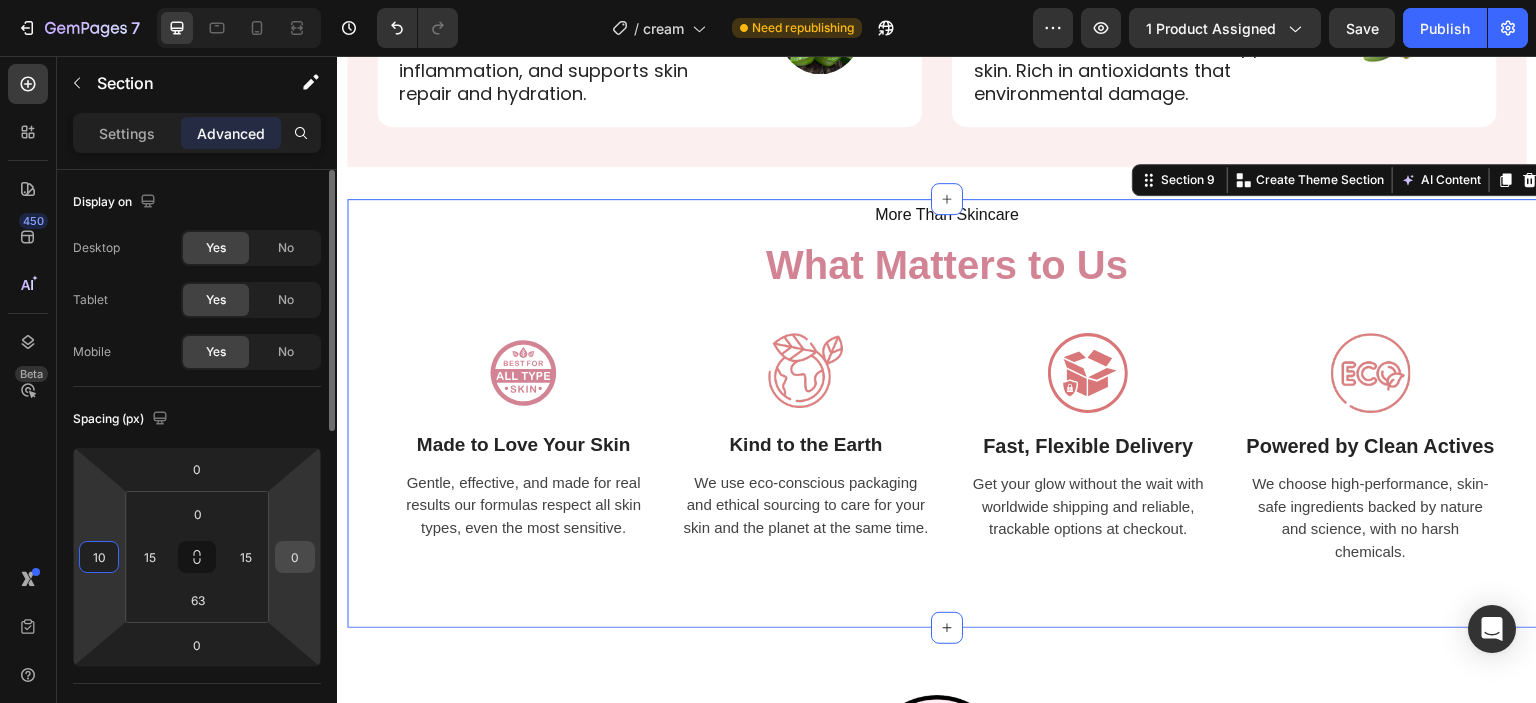 type on "10" 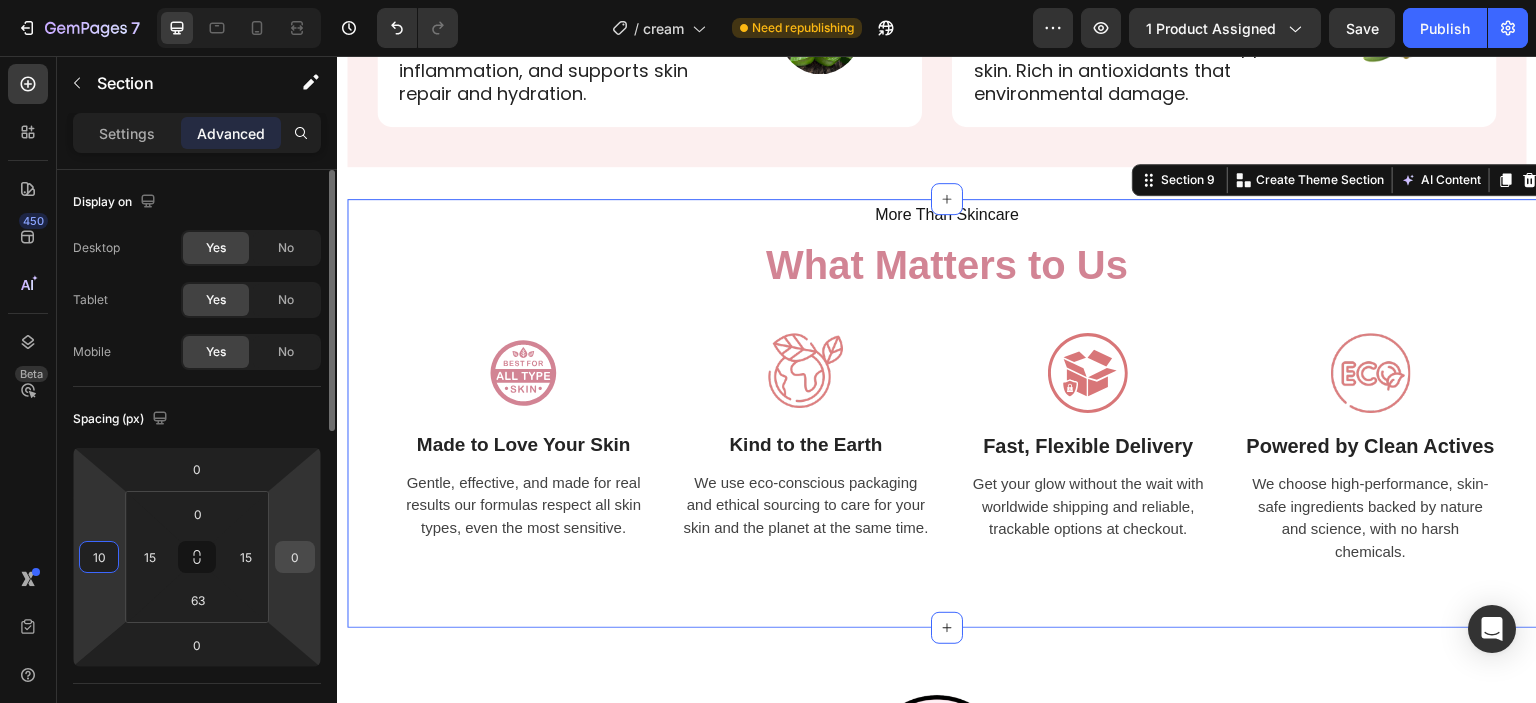 click on "0" at bounding box center (295, 557) 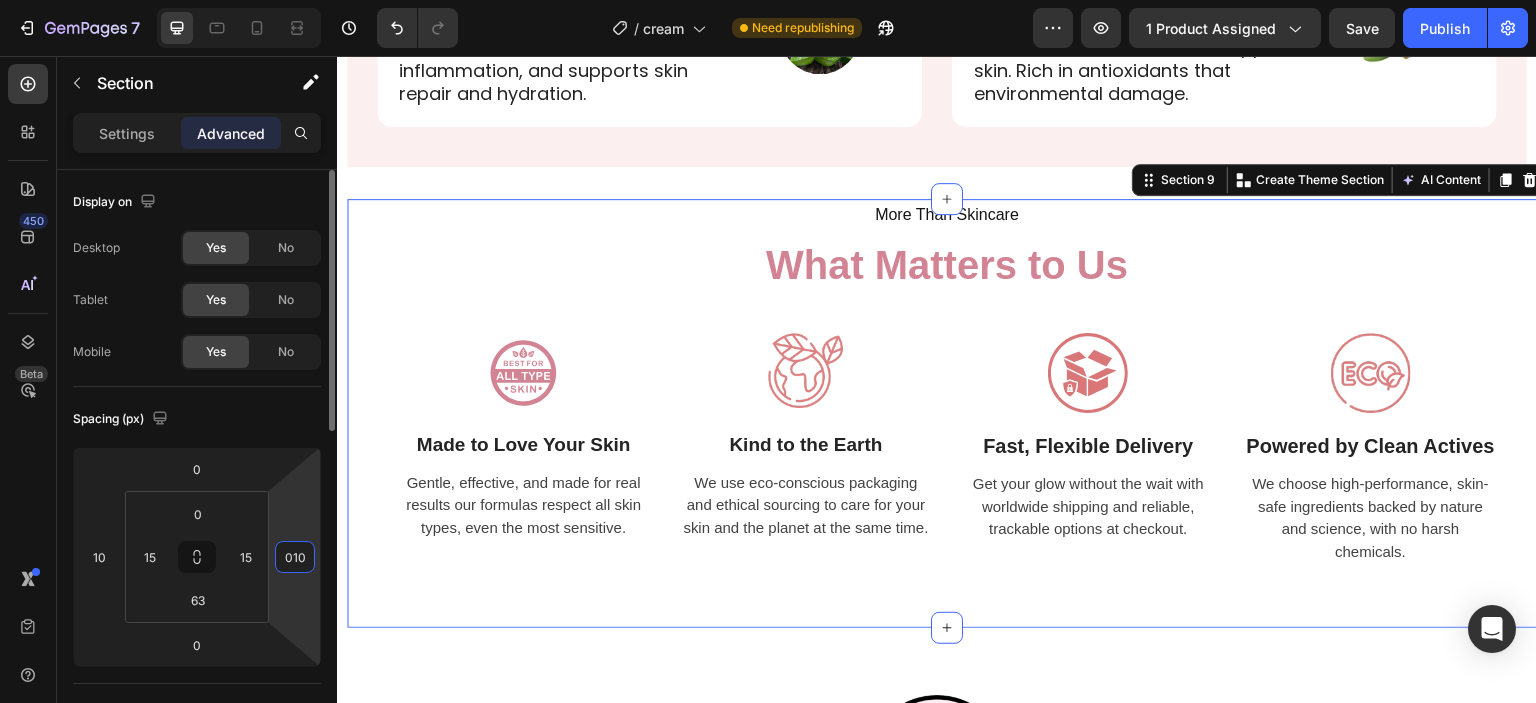 type on "010" 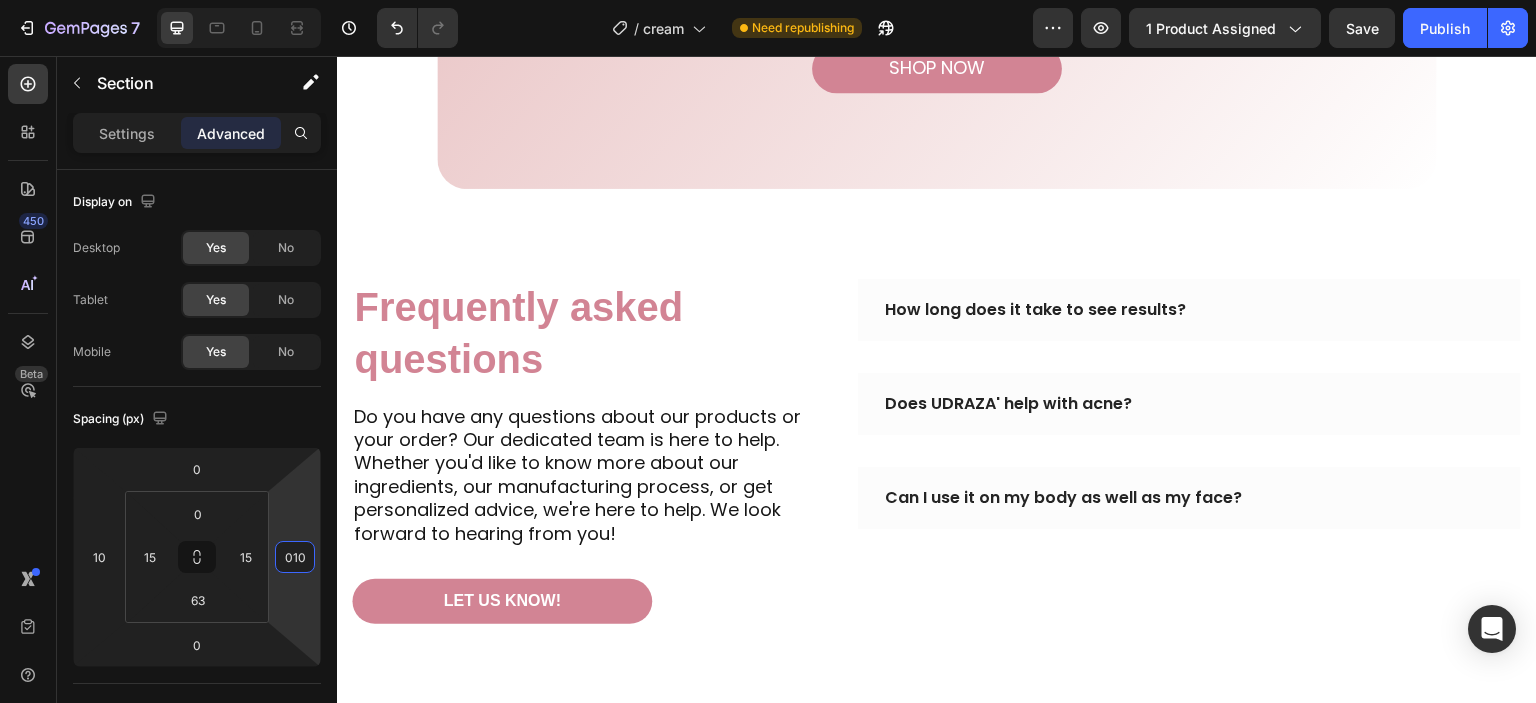 scroll, scrollTop: 5405, scrollLeft: 0, axis: vertical 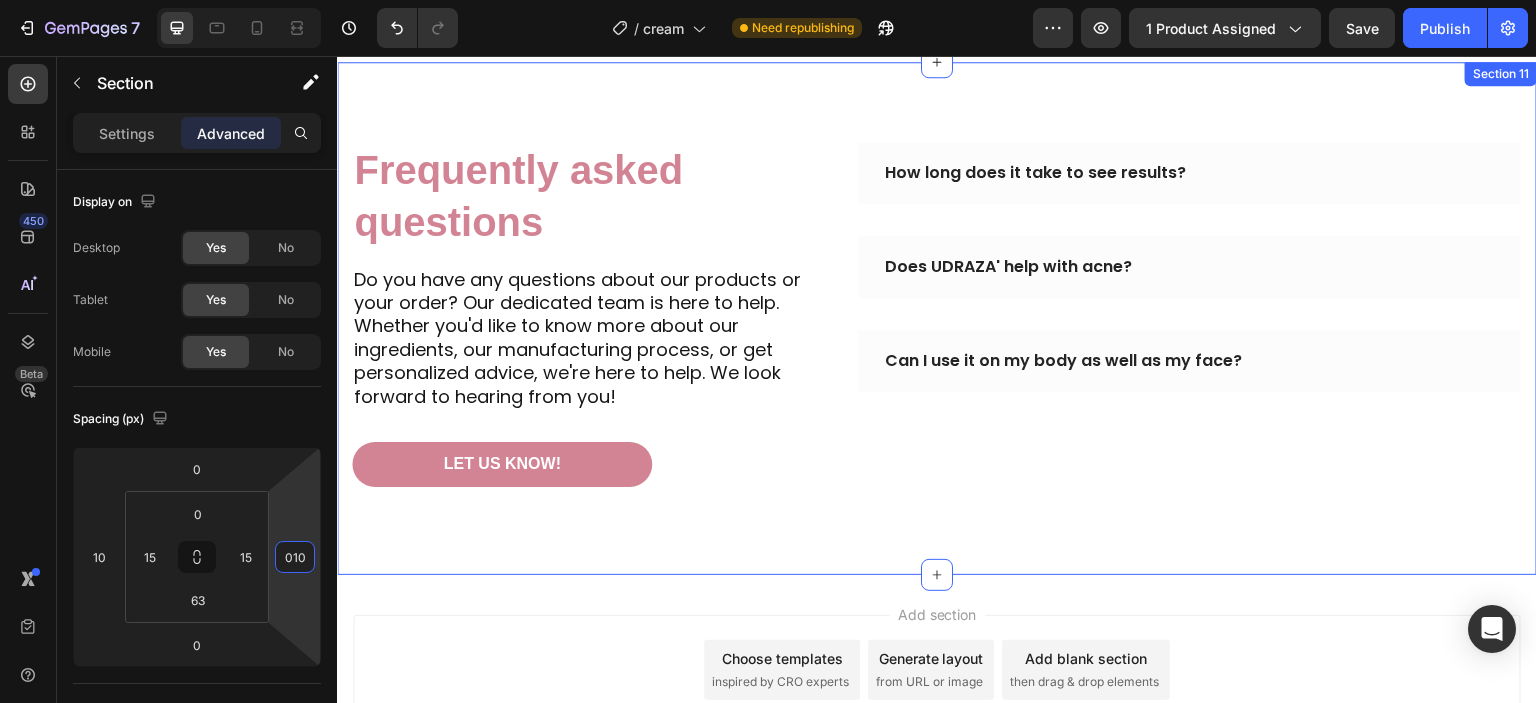 click on "Frequently asked questions Heading Do you have any questions about our products or your order? Our dedicated team is here to help. Whether you'd like to know more about our ingredients, our manufacturing process, or get personalized advice, we're here to help. We look forward to hearing from you! Text block Let us know! Button How long does it take to see results? Does UDRAZA' help with acne? Can I use it on my body as well as my face? Accordion Row Section 11" at bounding box center (937, 318) 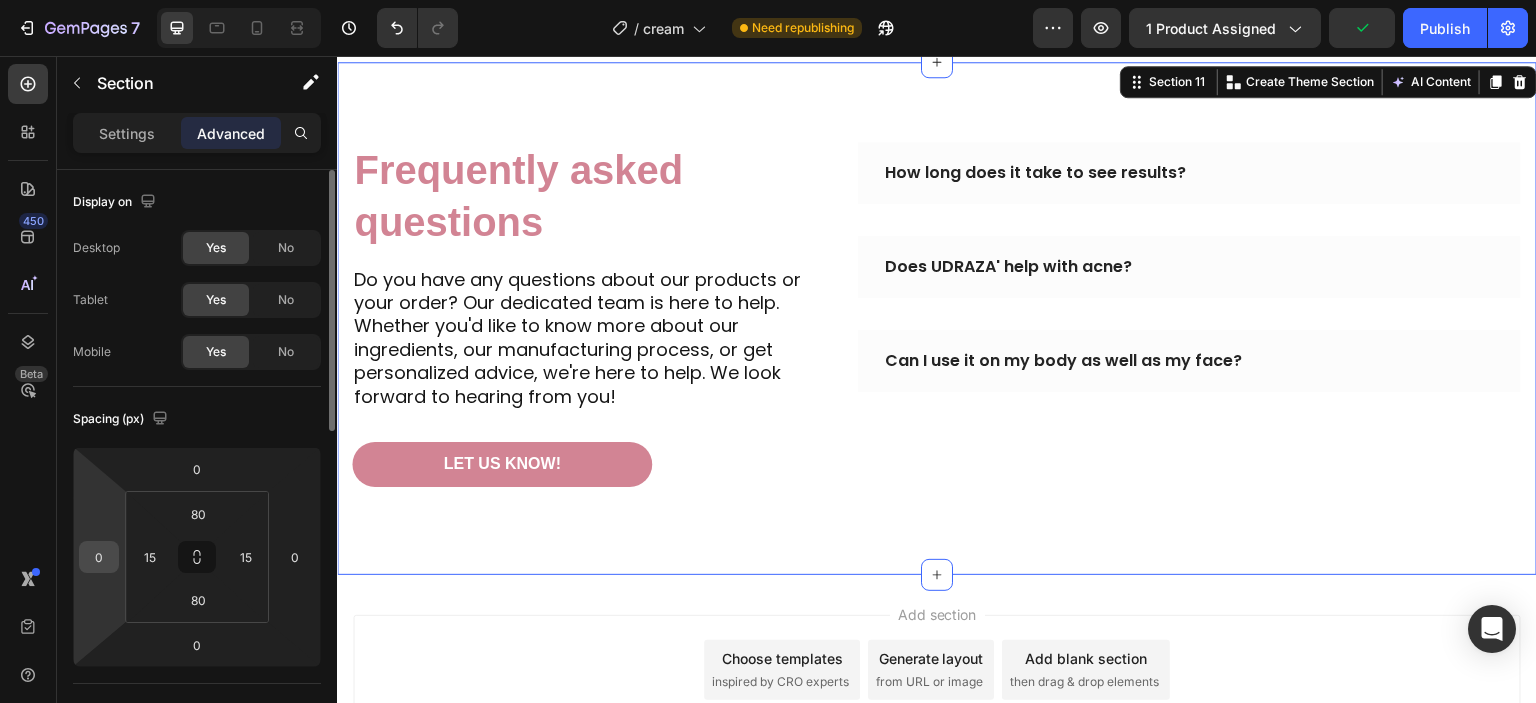 click on "0" at bounding box center [99, 557] 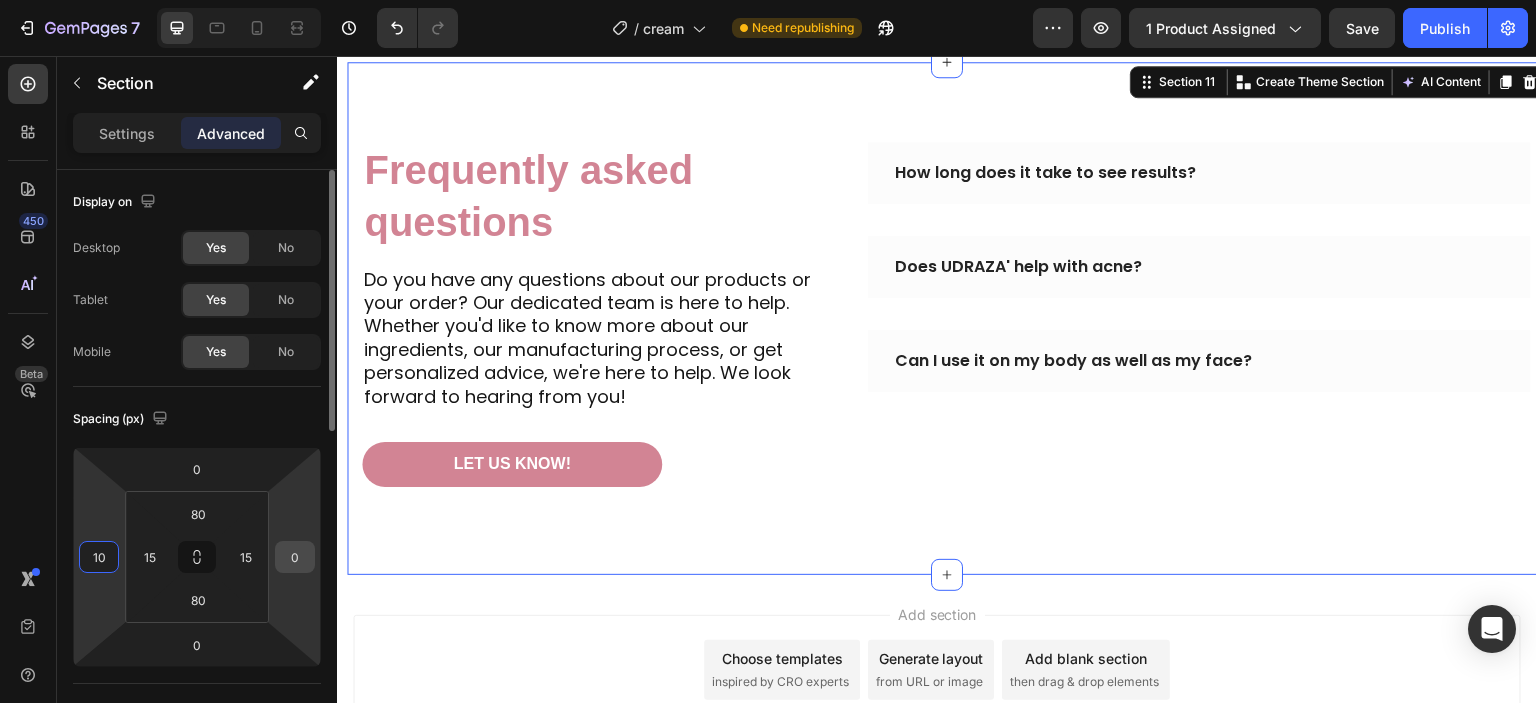 type on "10" 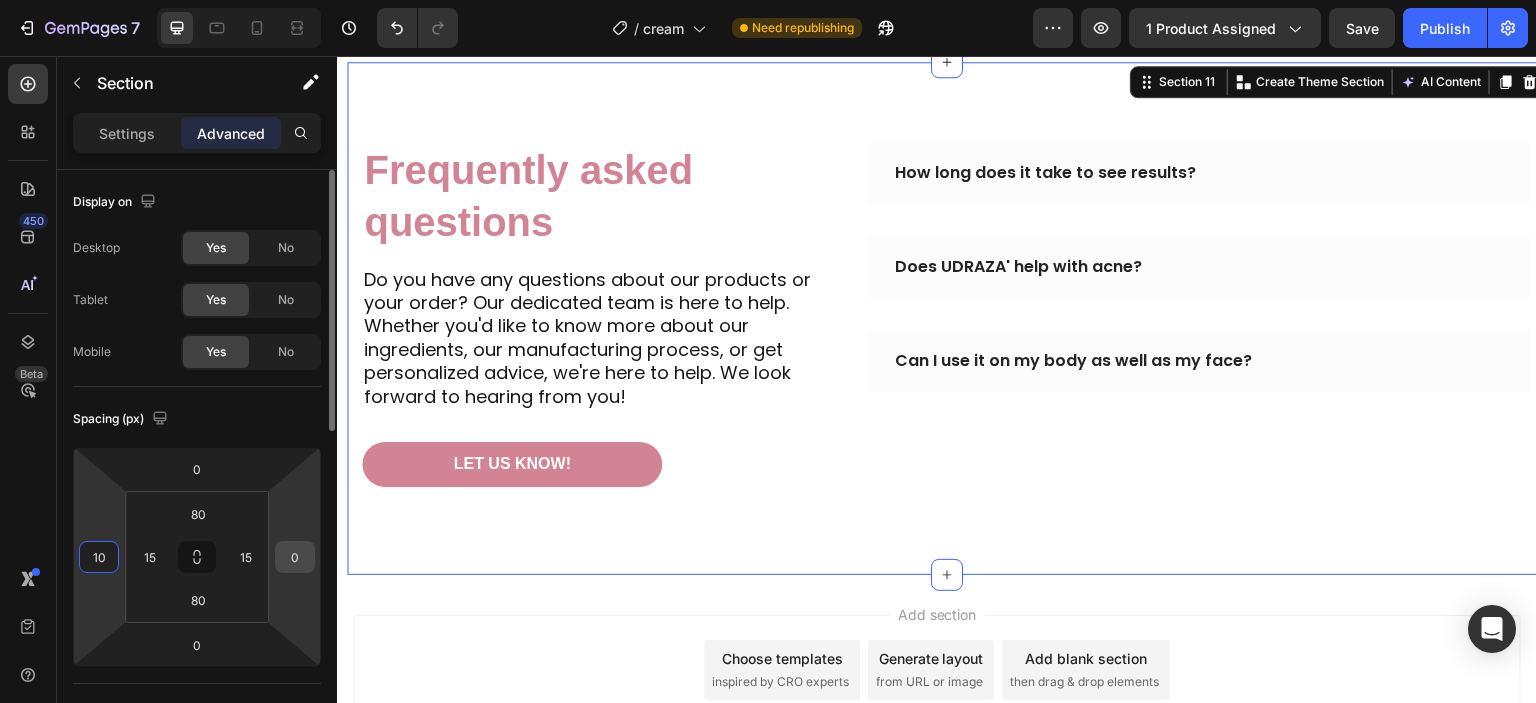 click on "0" at bounding box center (295, 557) 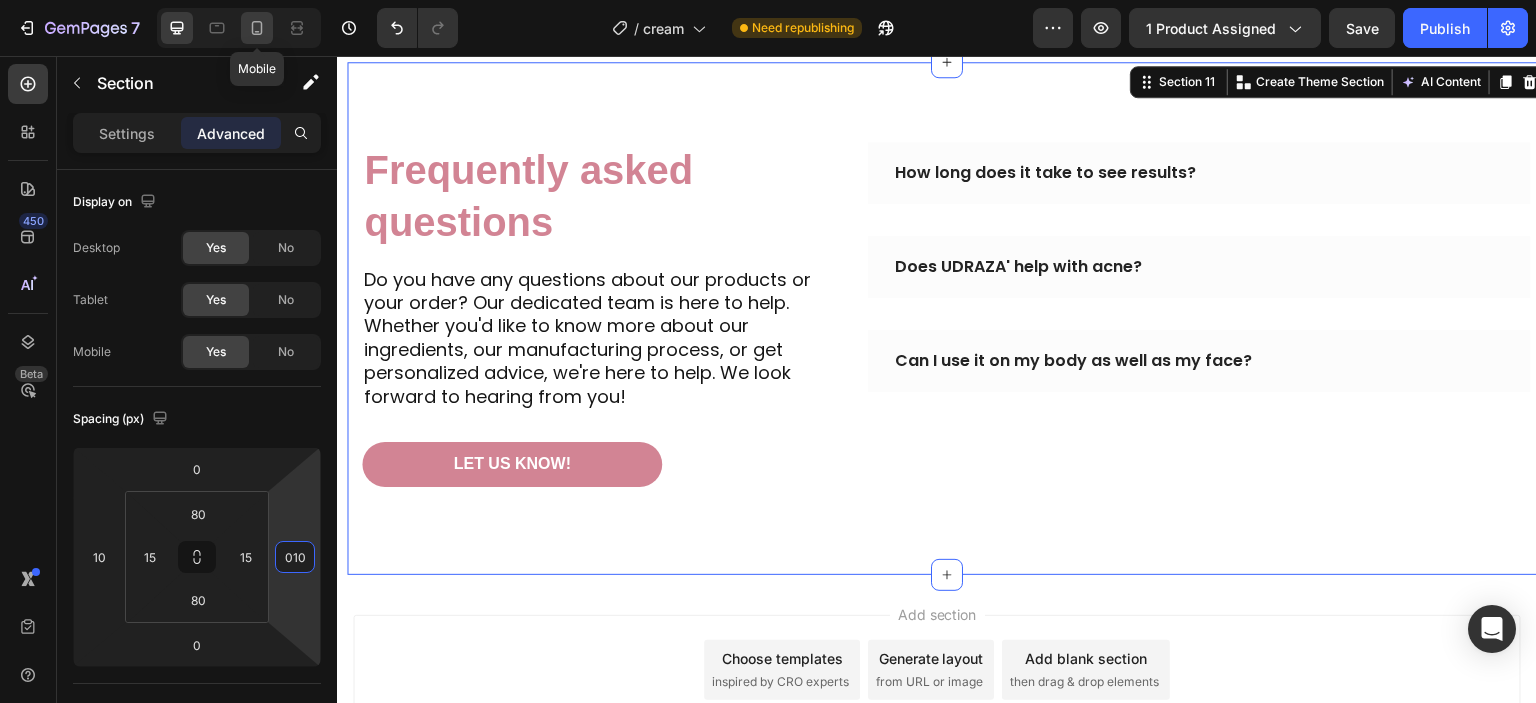 type on "10" 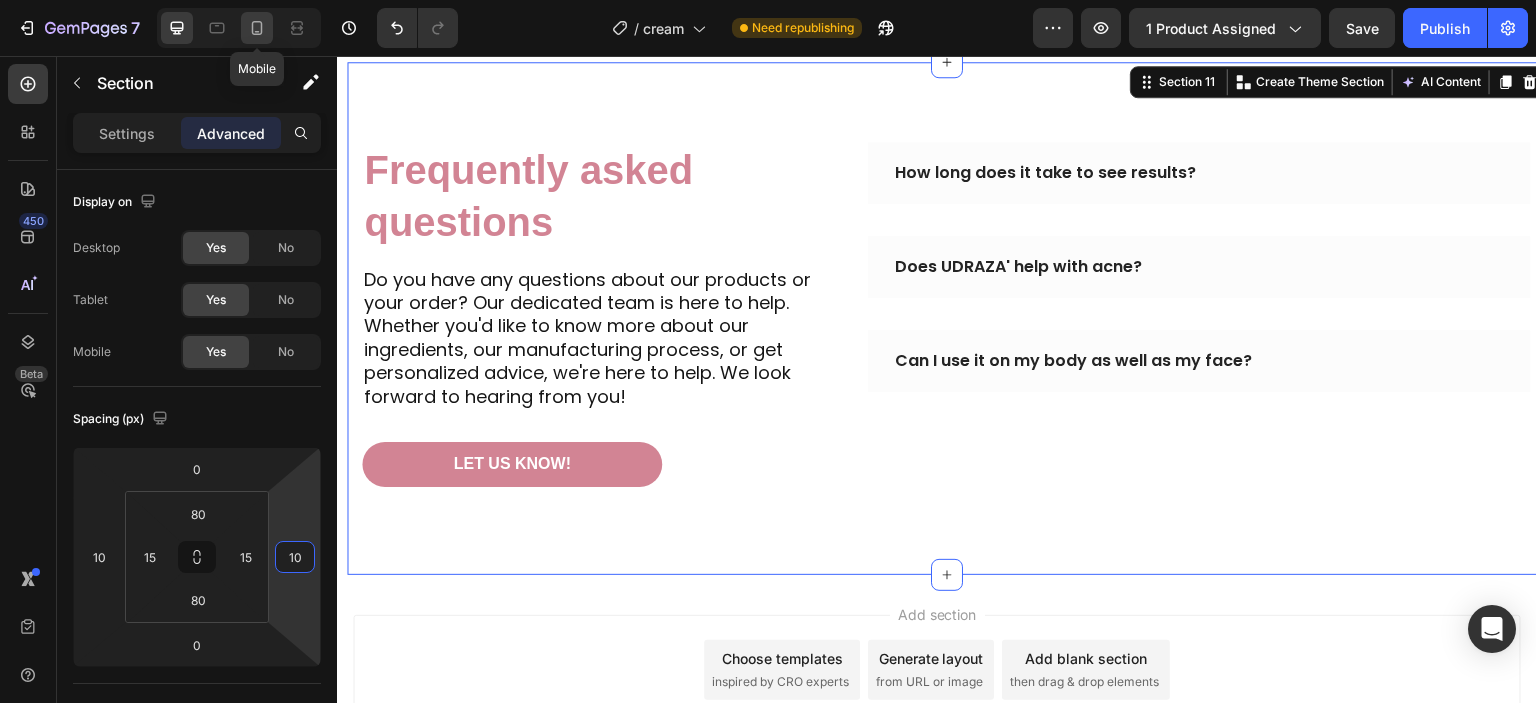 click 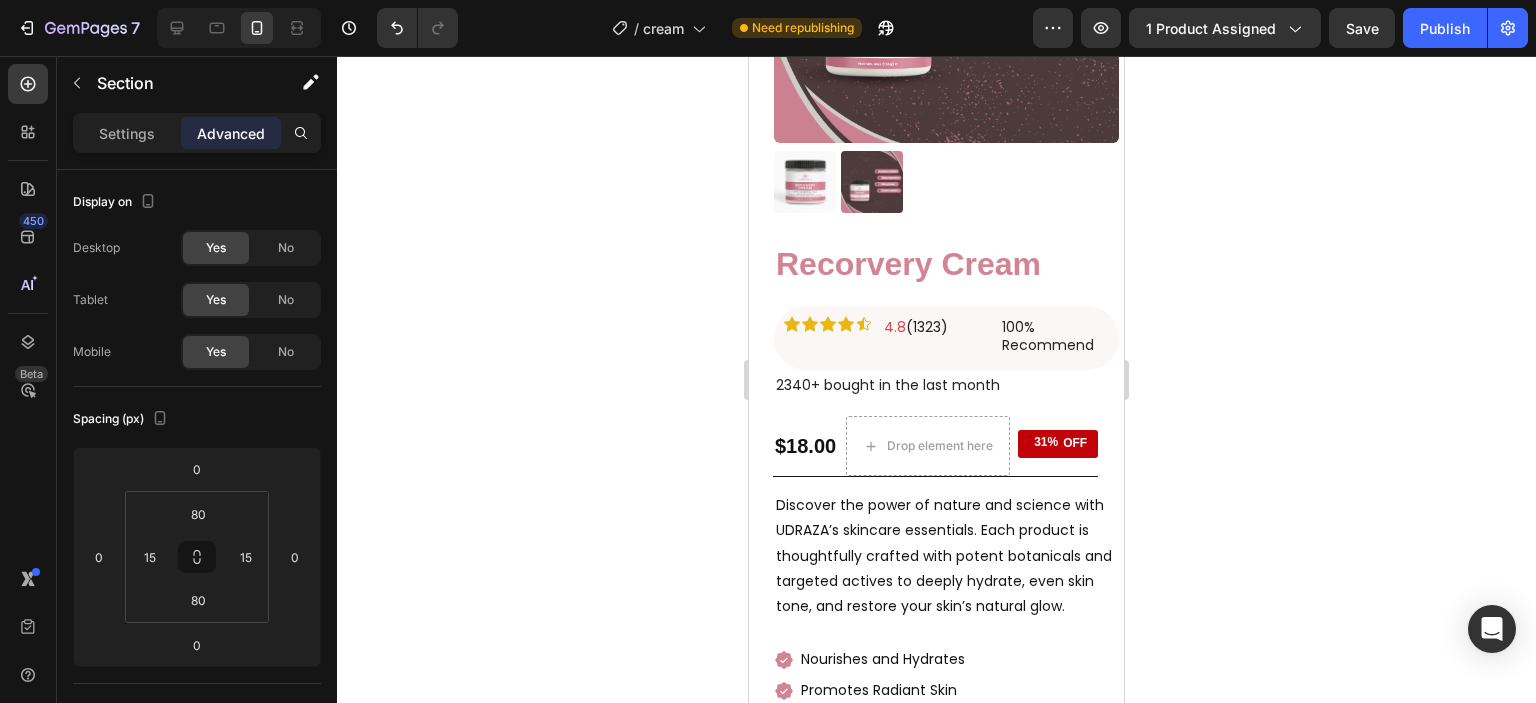 scroll, scrollTop: 400, scrollLeft: 0, axis: vertical 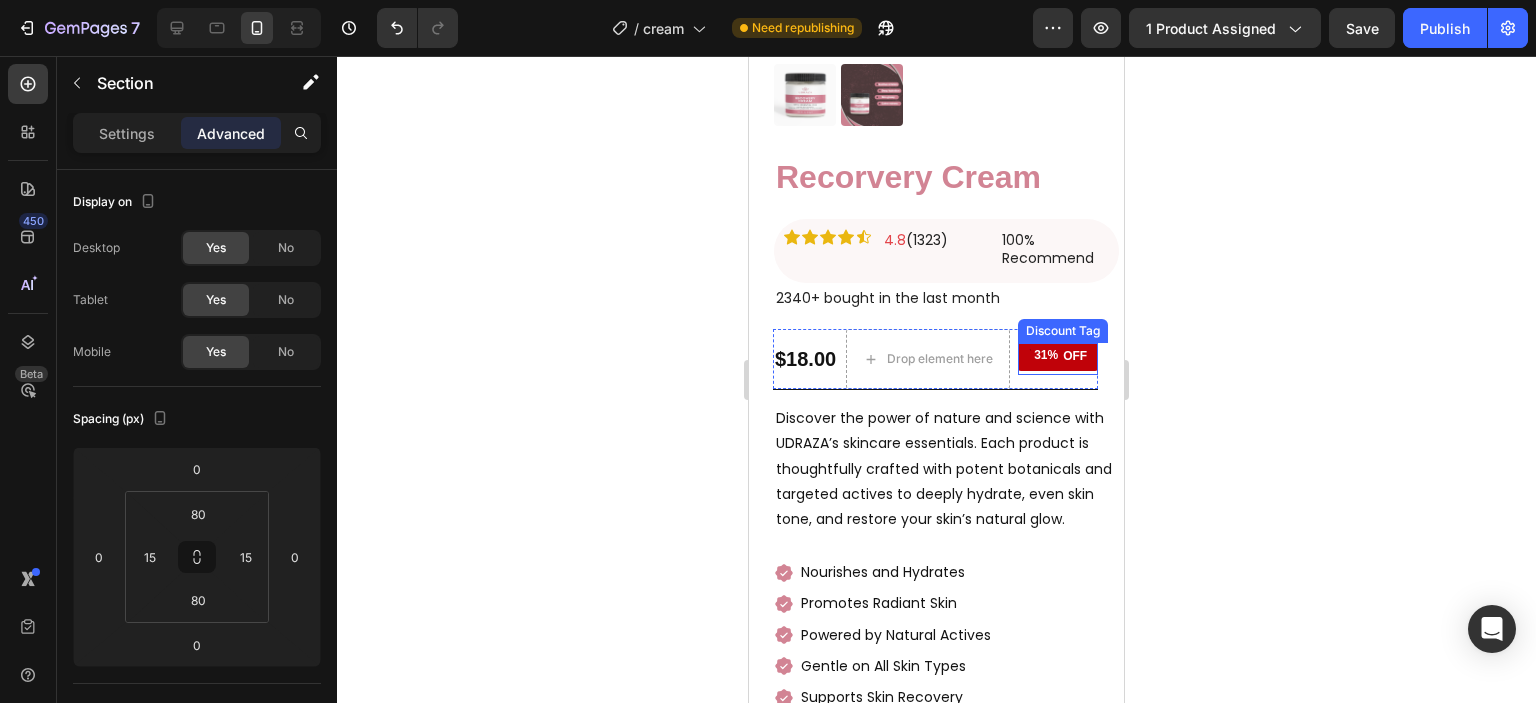click on "31% OFF" at bounding box center [1058, 357] 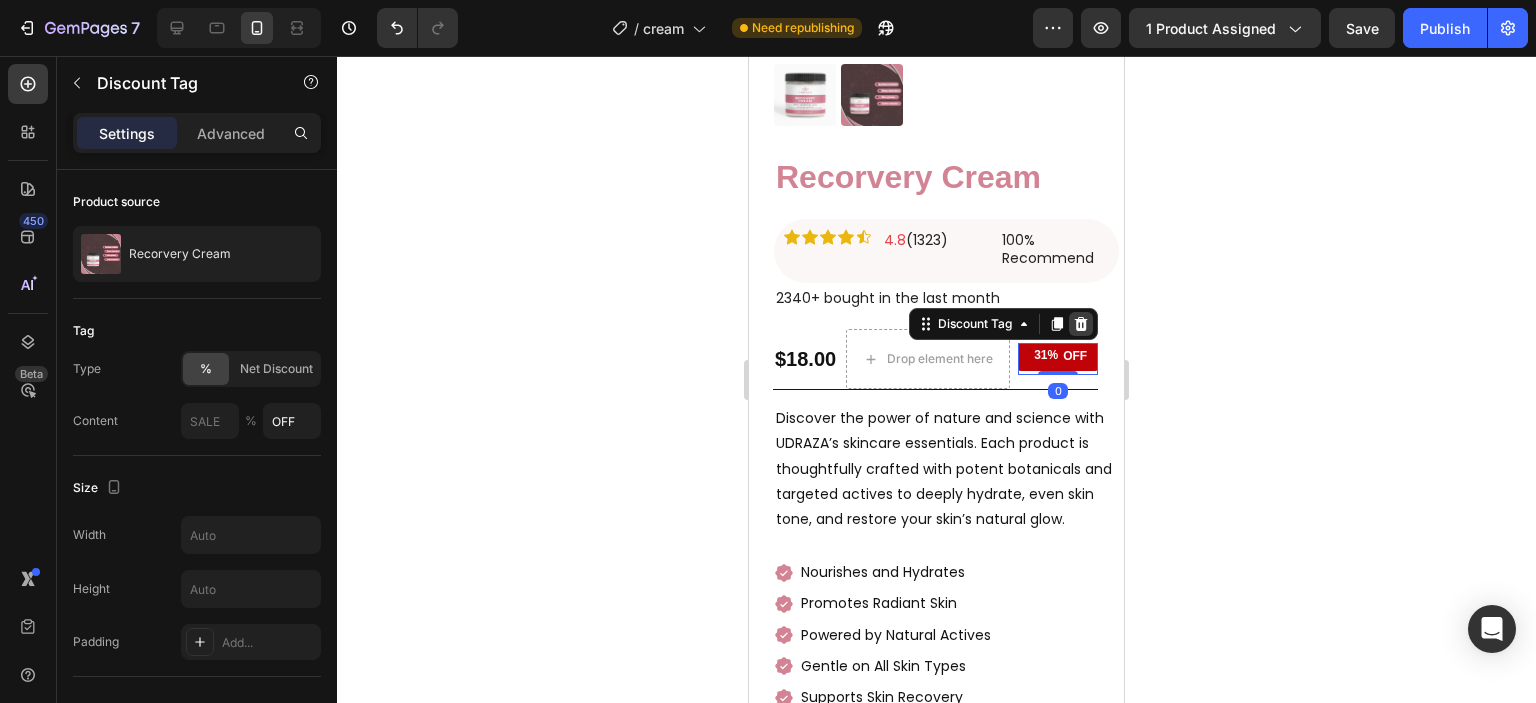 click at bounding box center [1081, 324] 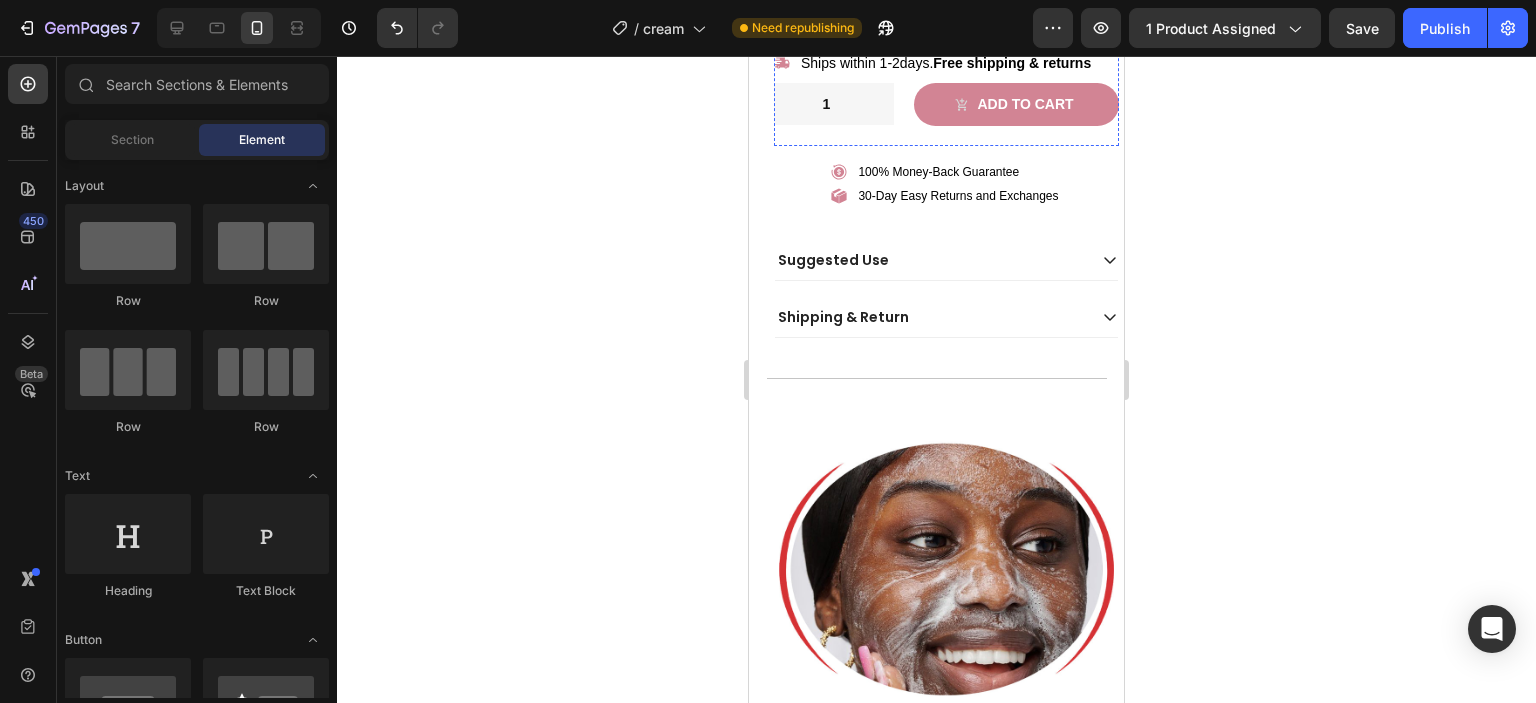 scroll, scrollTop: 1259, scrollLeft: 0, axis: vertical 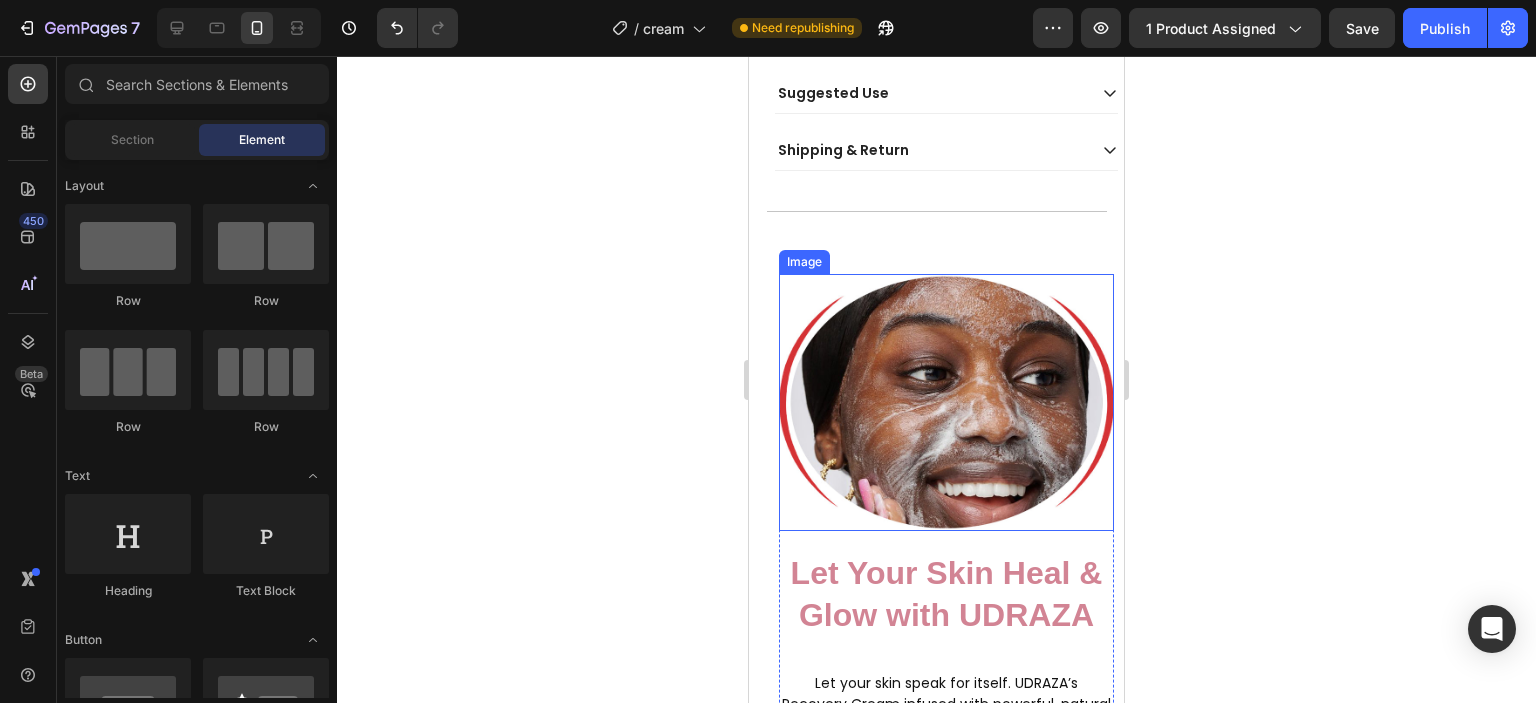 click at bounding box center (946, 402) 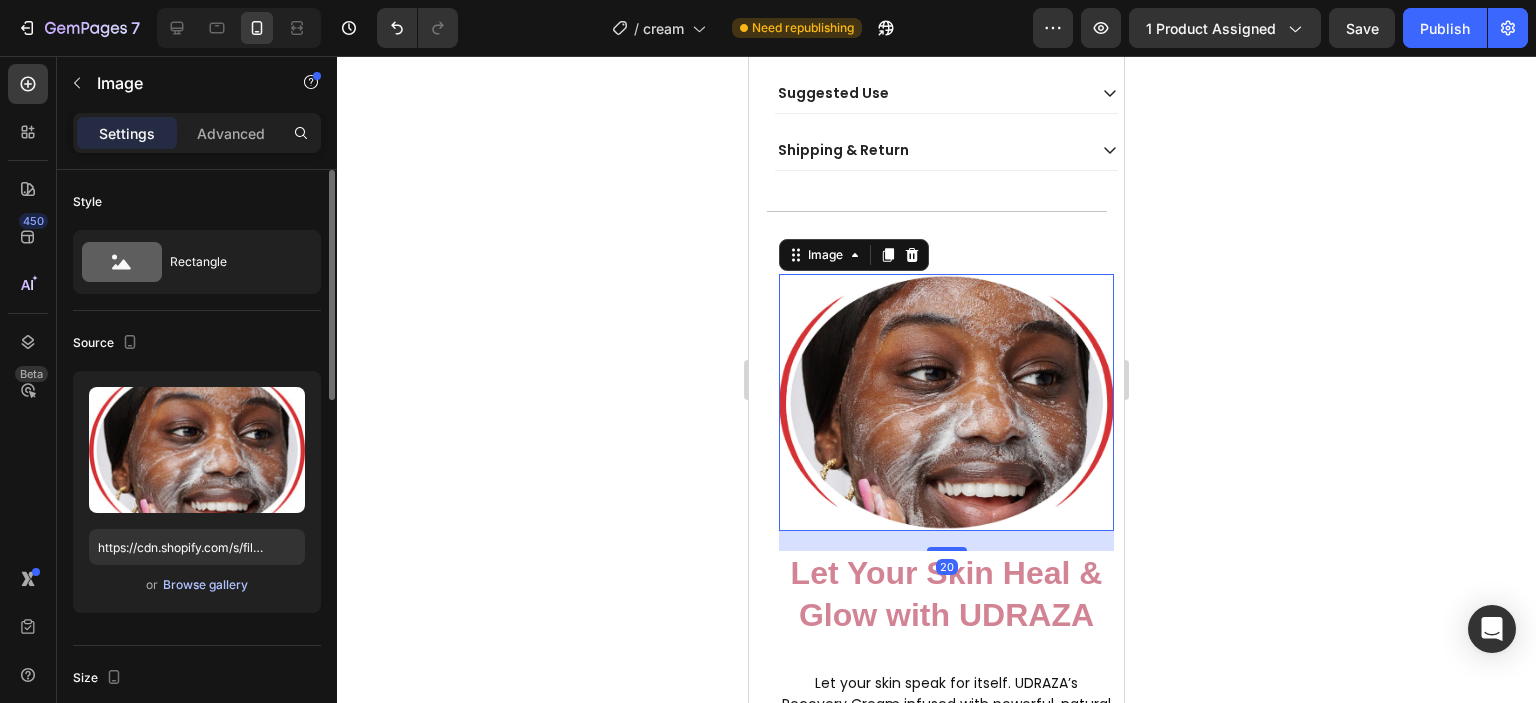 click on "Browse gallery" at bounding box center [205, 585] 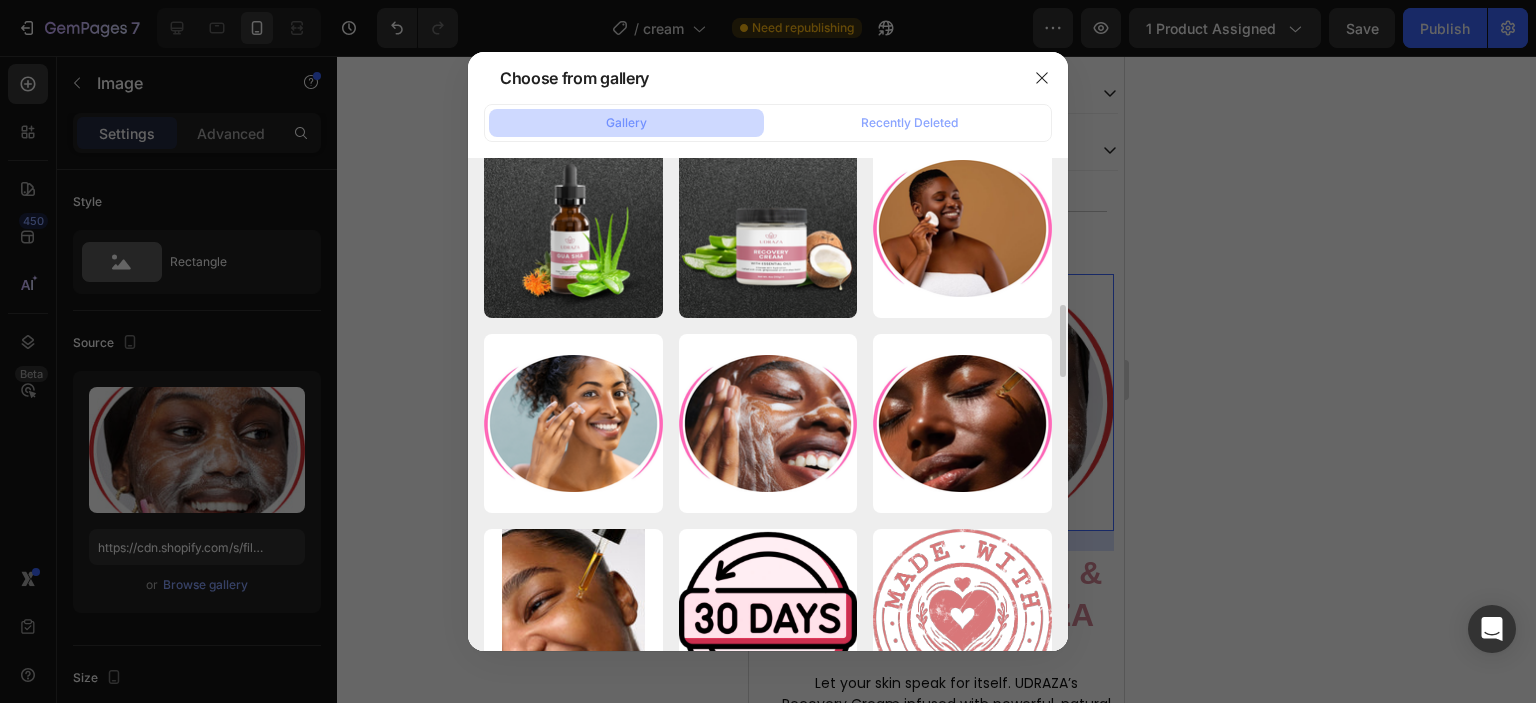 scroll, scrollTop: 1154, scrollLeft: 0, axis: vertical 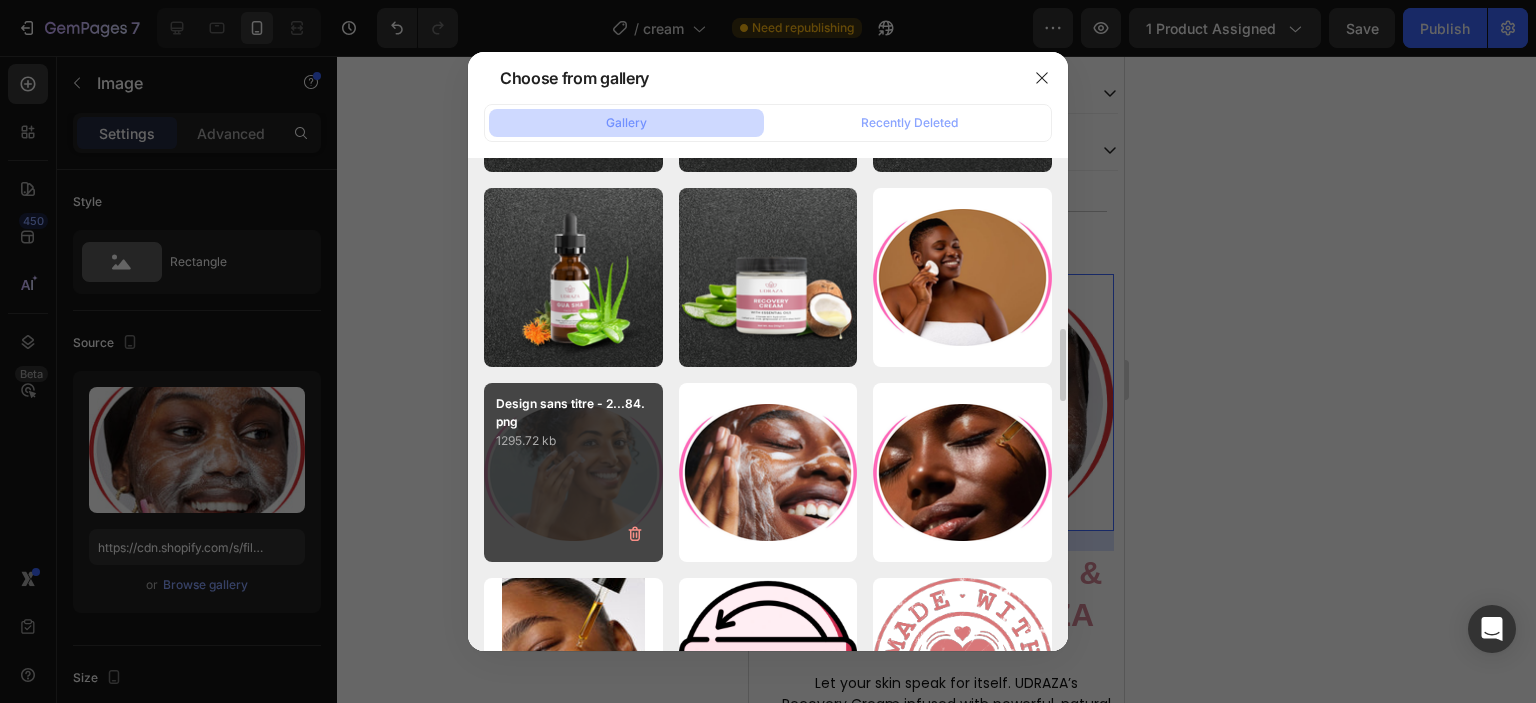 click on "Design sans titre - 2...84.png 1295.72 kb" at bounding box center (573, 472) 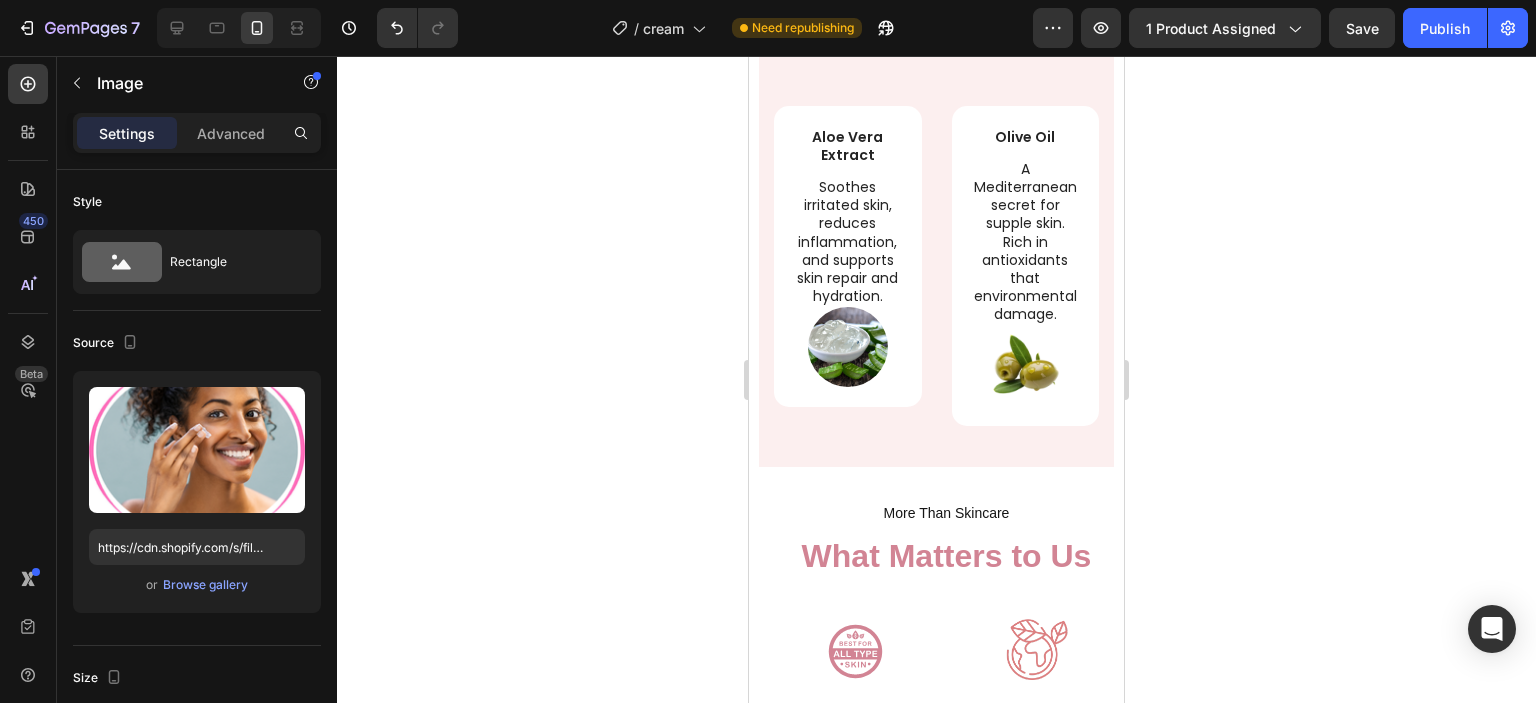 scroll, scrollTop: 5349, scrollLeft: 0, axis: vertical 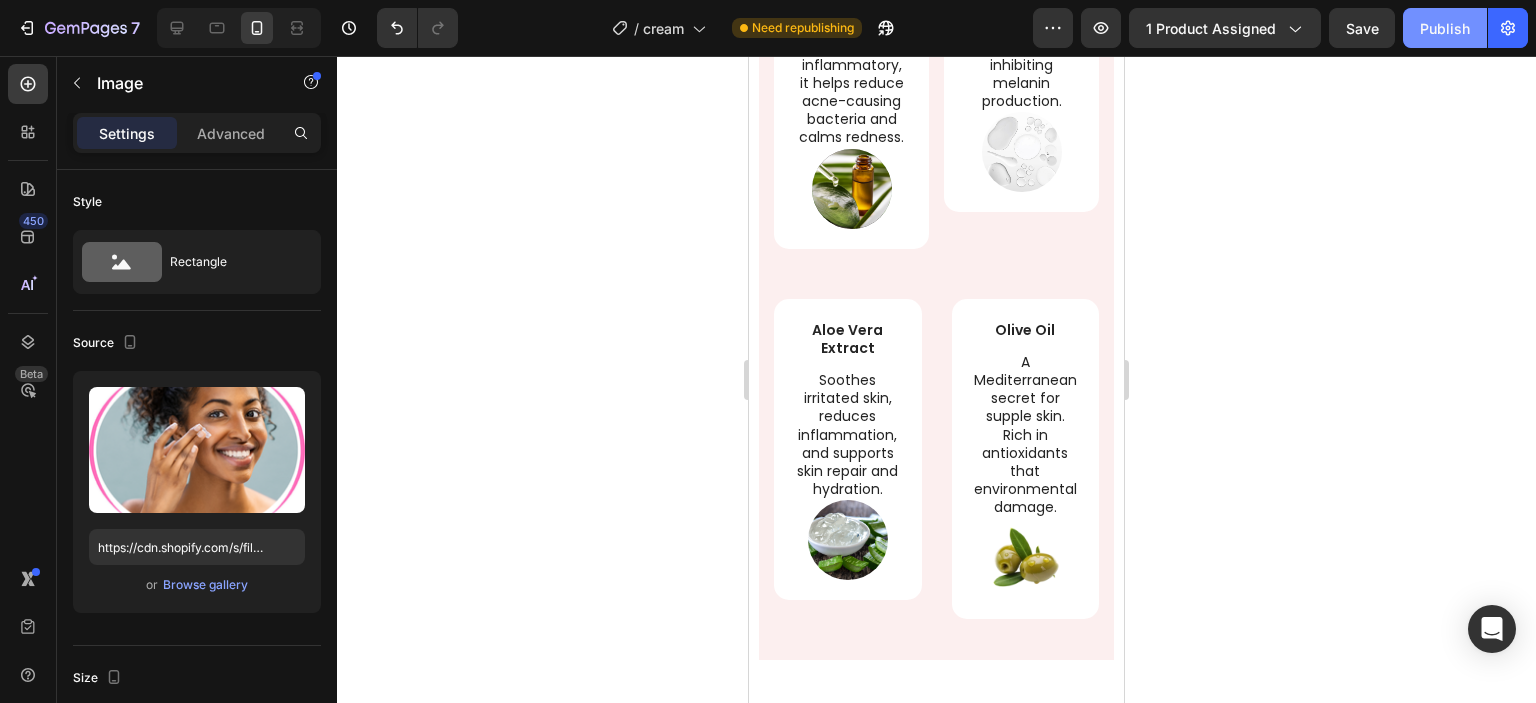click on "Publish" 